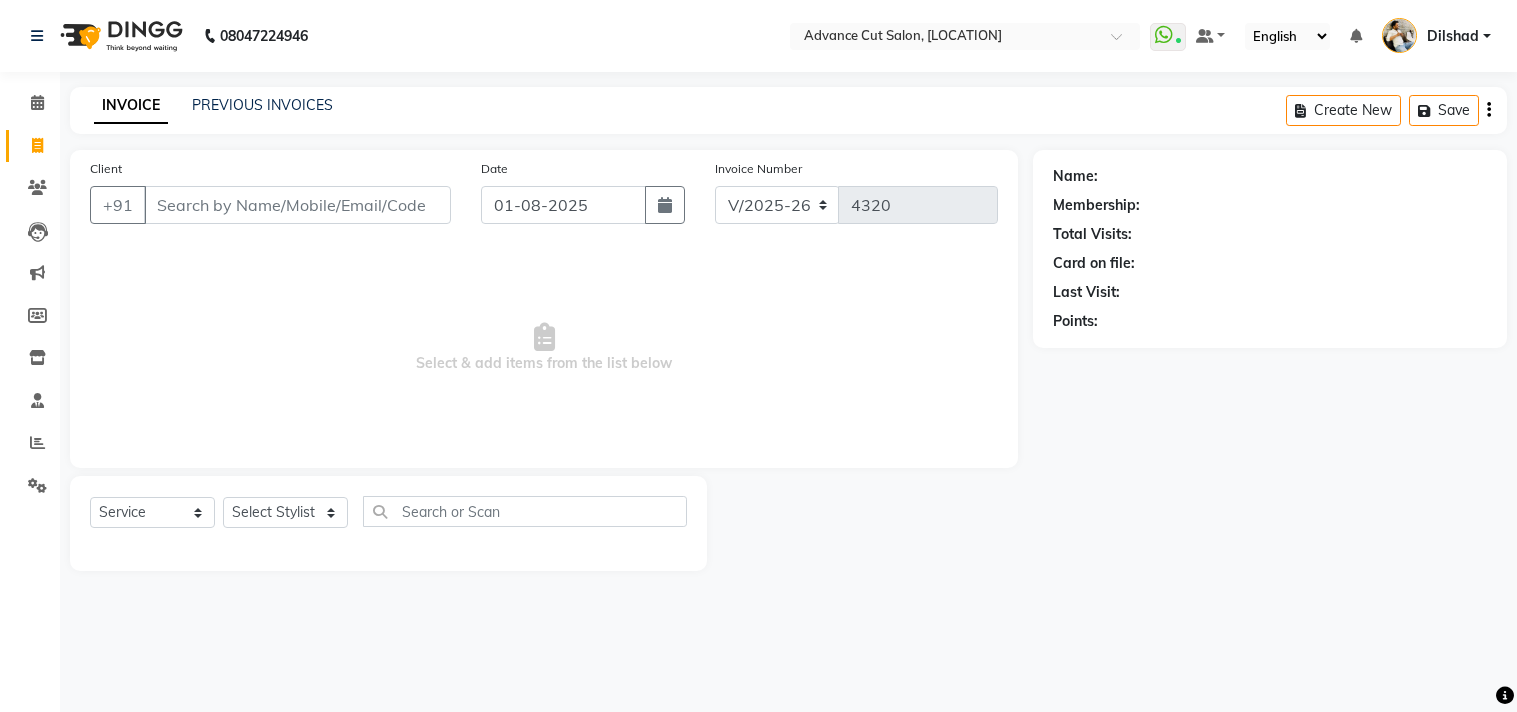 select on "922" 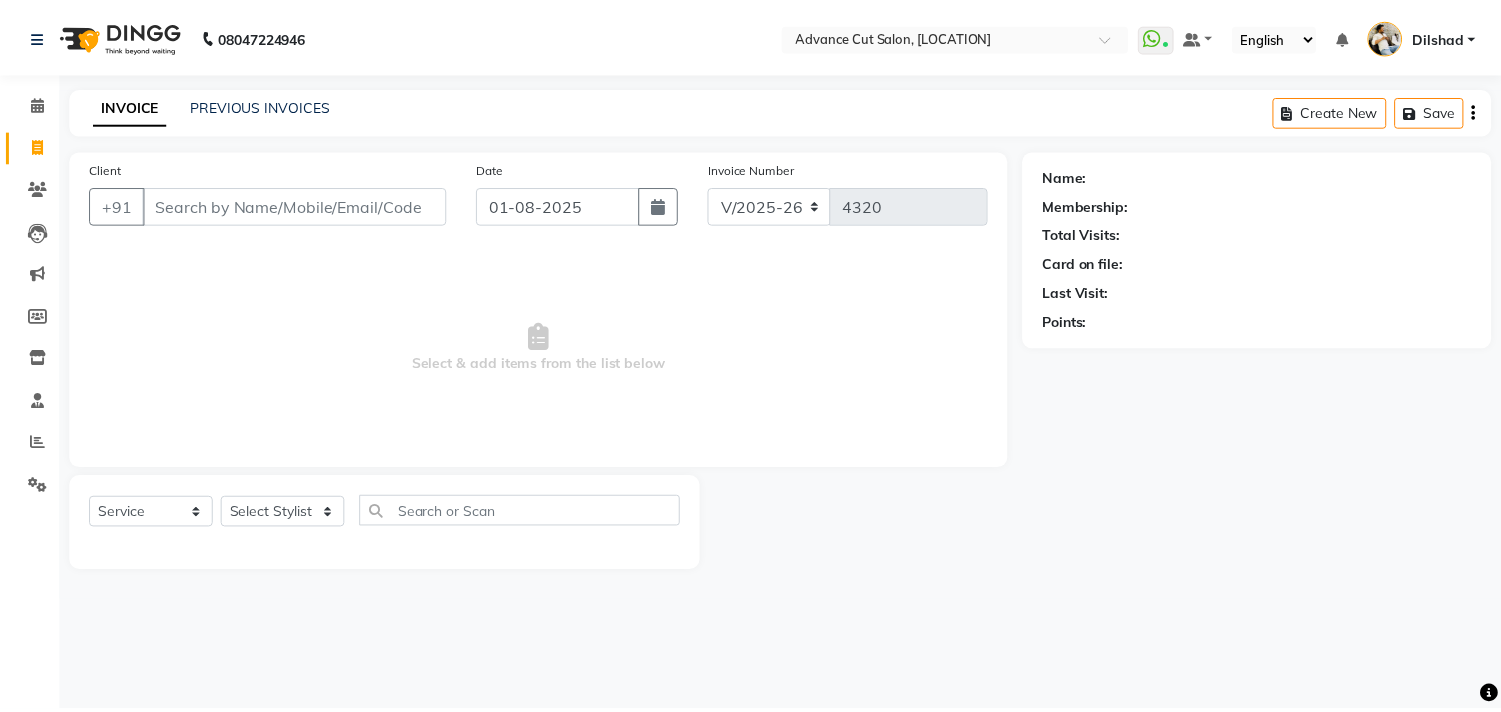 scroll, scrollTop: 0, scrollLeft: 0, axis: both 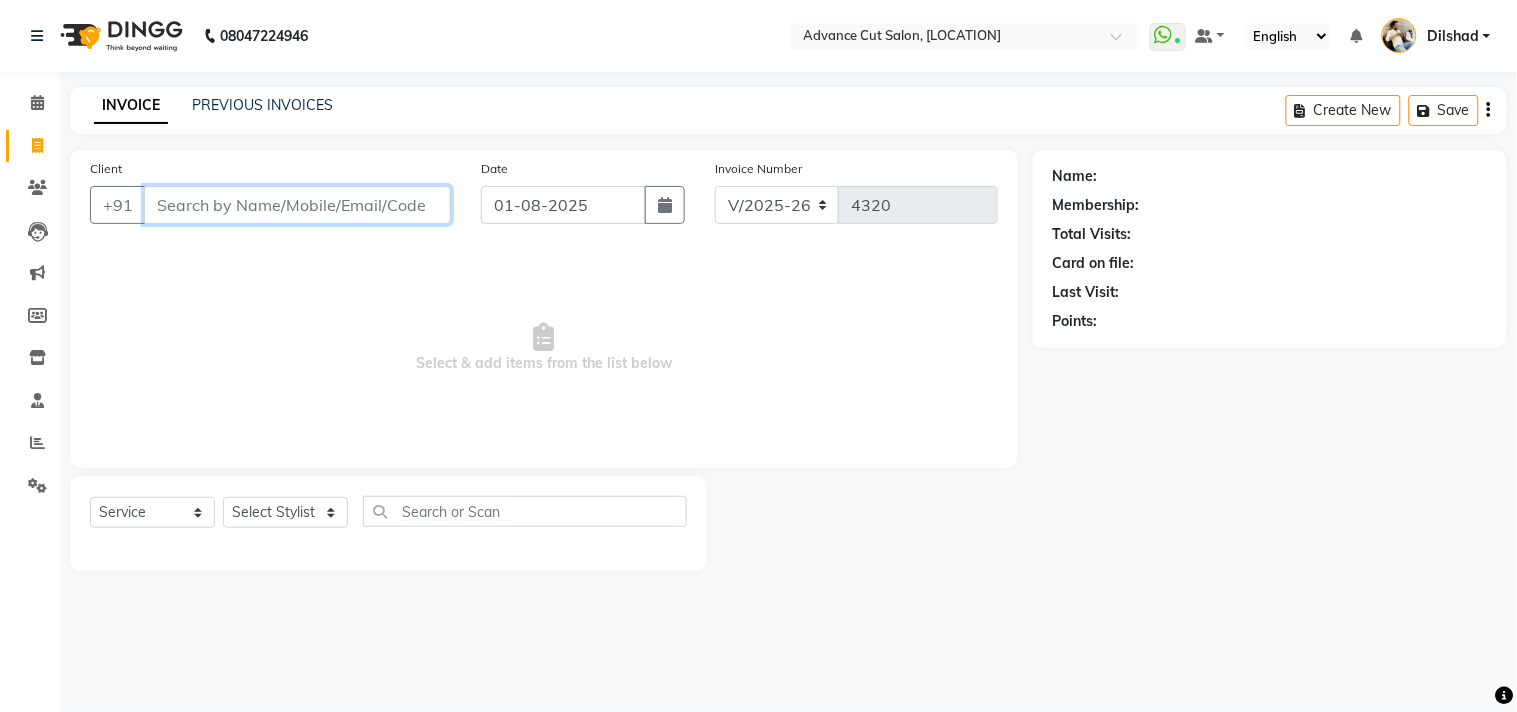 click on "Client" at bounding box center [297, 205] 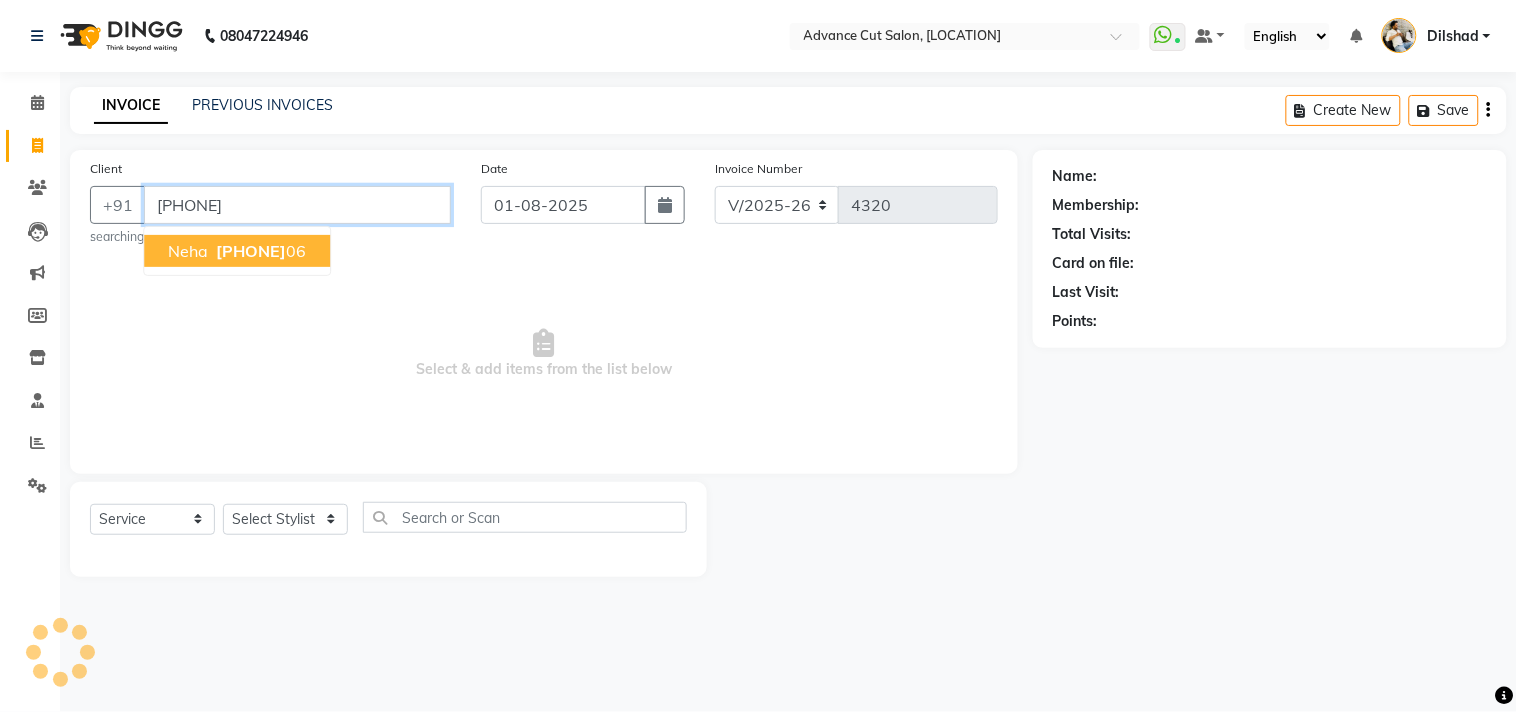 type on "[PHONE]" 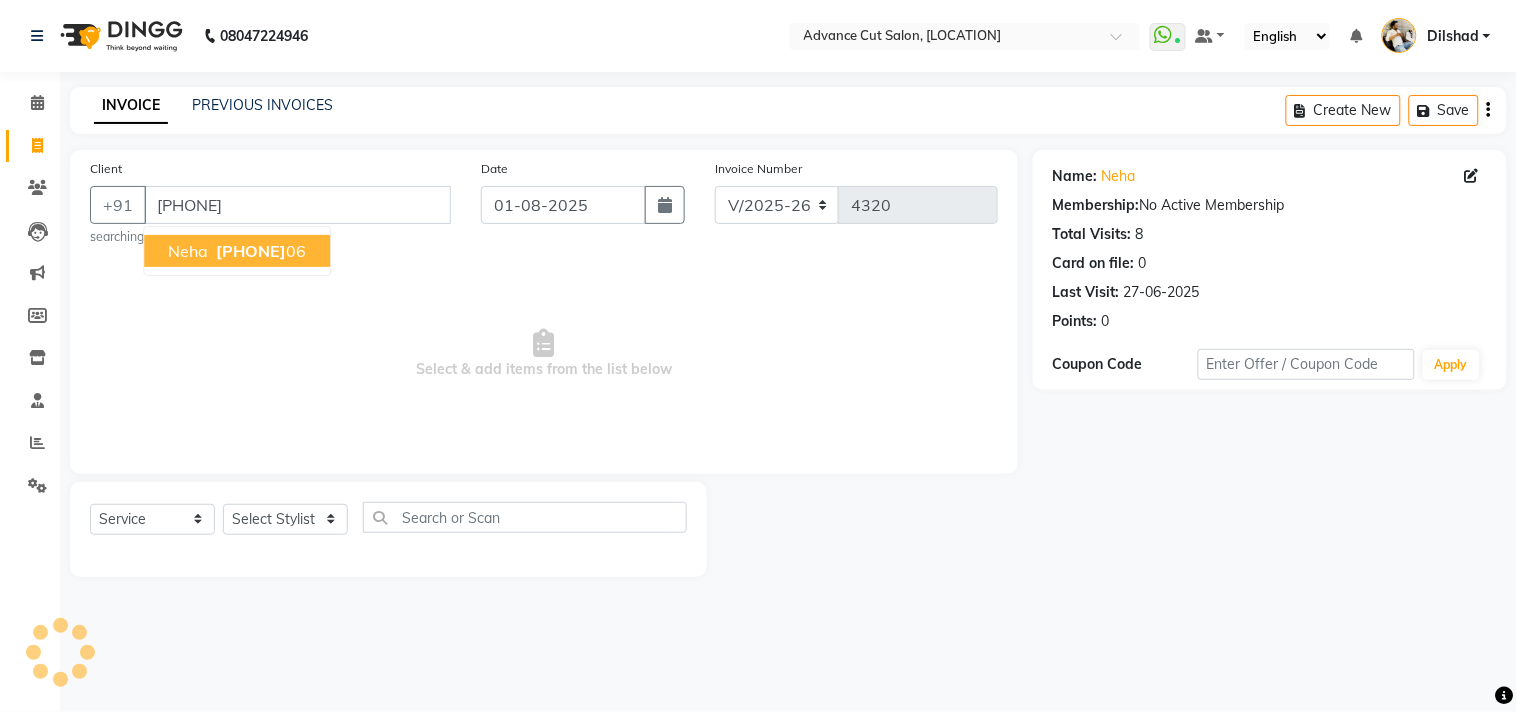 click on "[PHONE]" at bounding box center [251, 251] 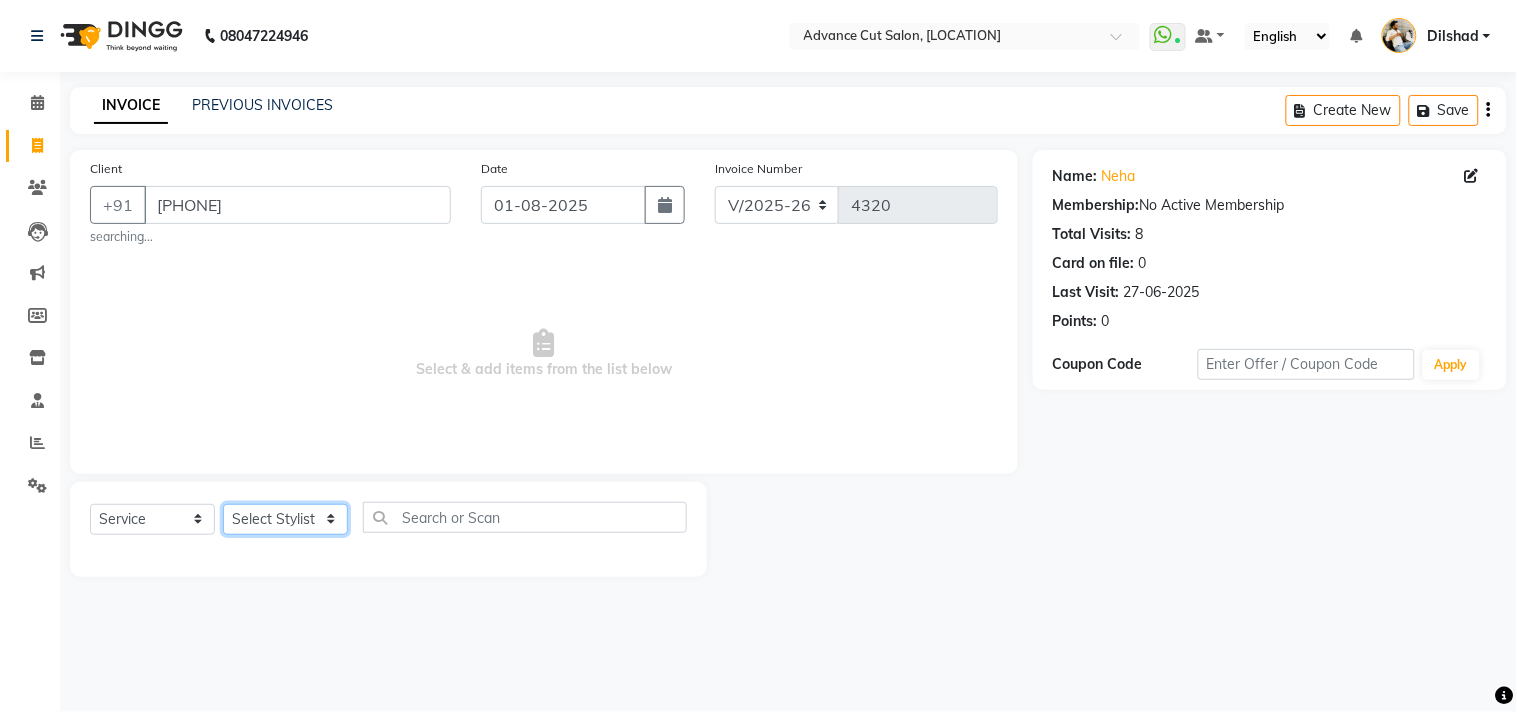 drag, startPoint x: 250, startPoint y: 524, endPoint x: 252, endPoint y: 510, distance: 14.142136 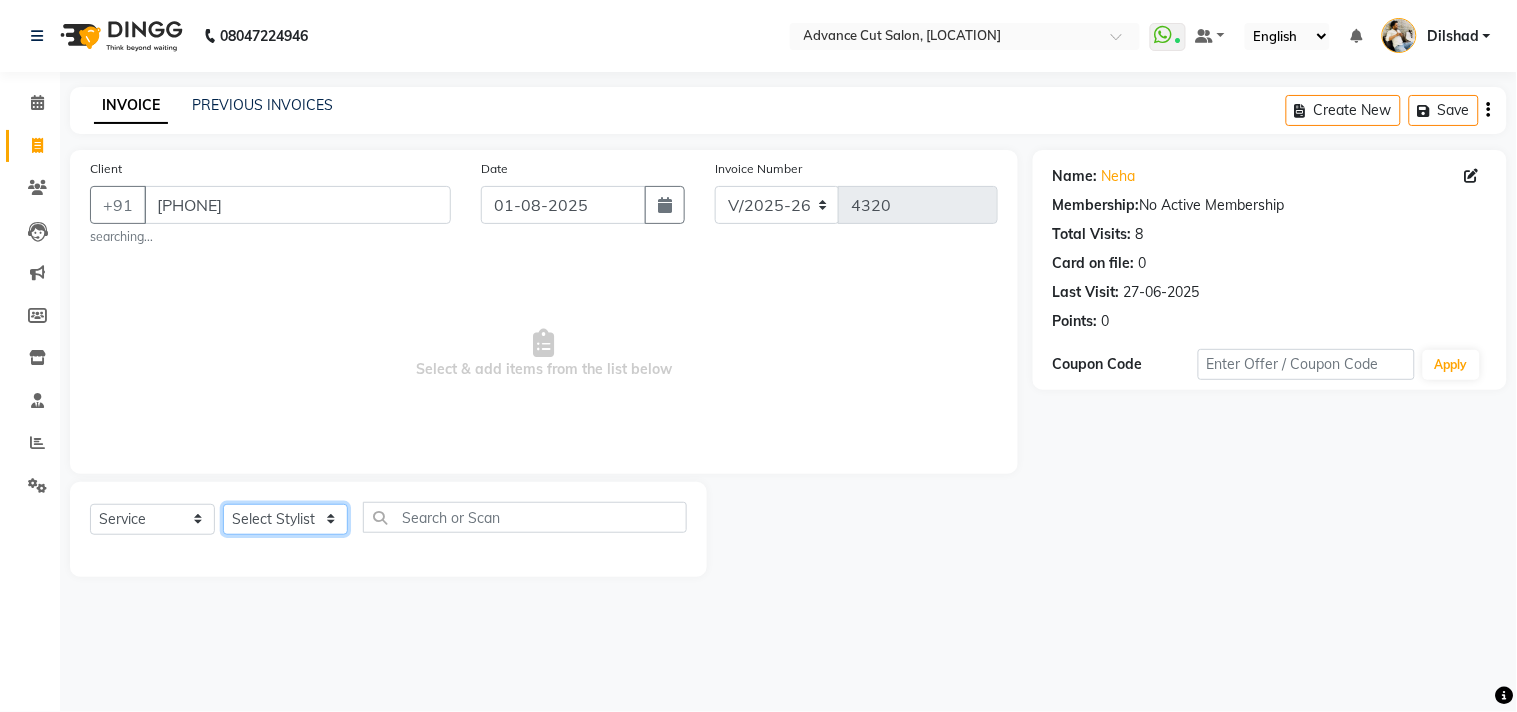 select on "85496" 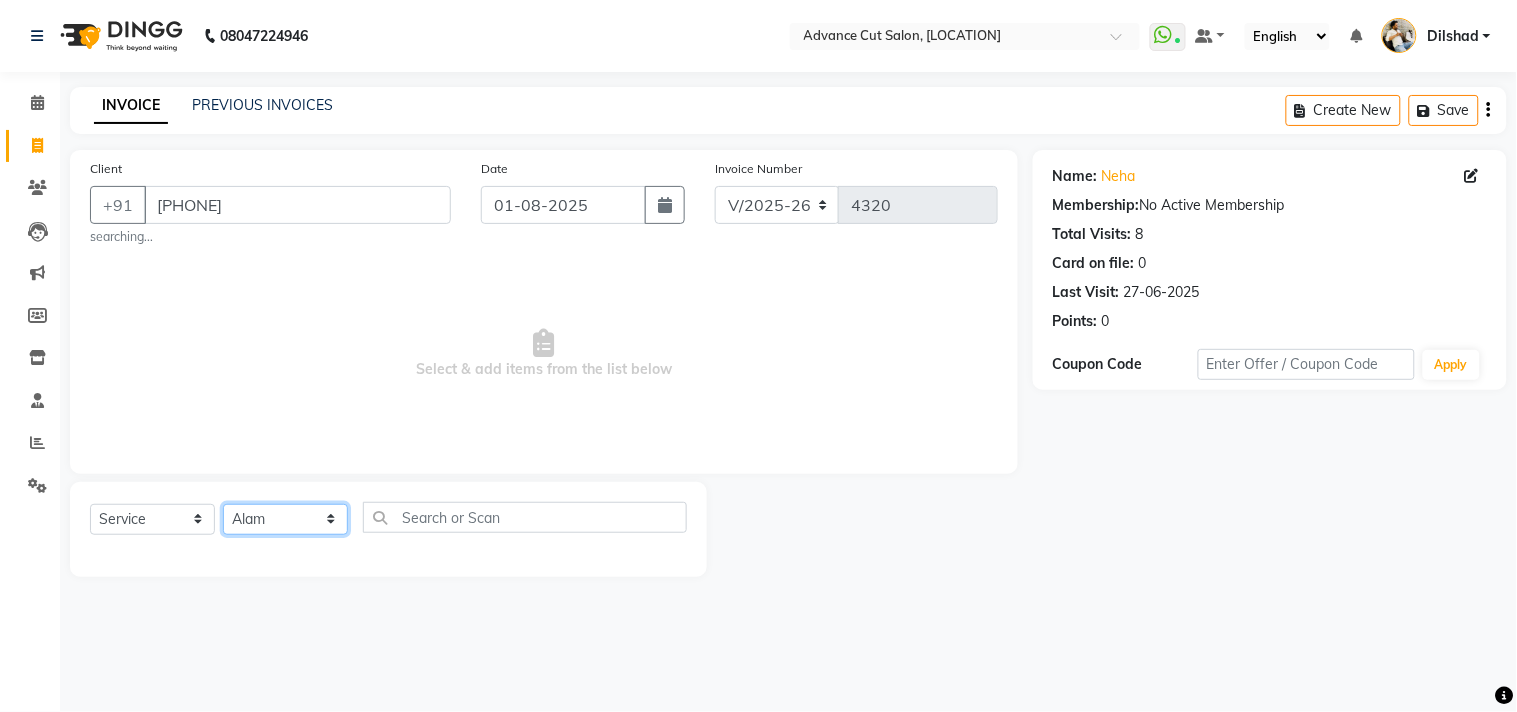 click on "Select Stylist Abrar Alam Dilshad Lallan Meenu Nabeel Nafeesh Ahmad O.P. Sharma Samar Shahzad SHWETA SINGH Zarina" 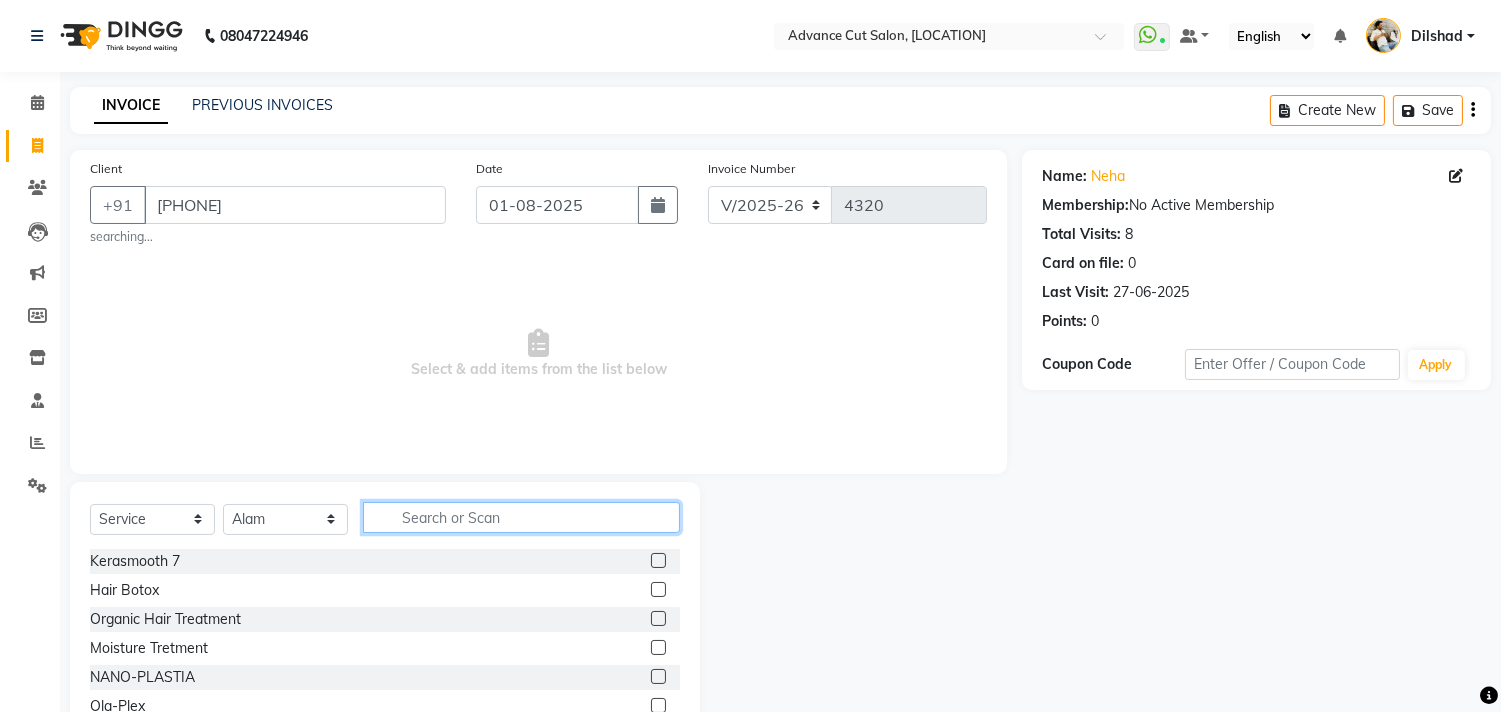 click 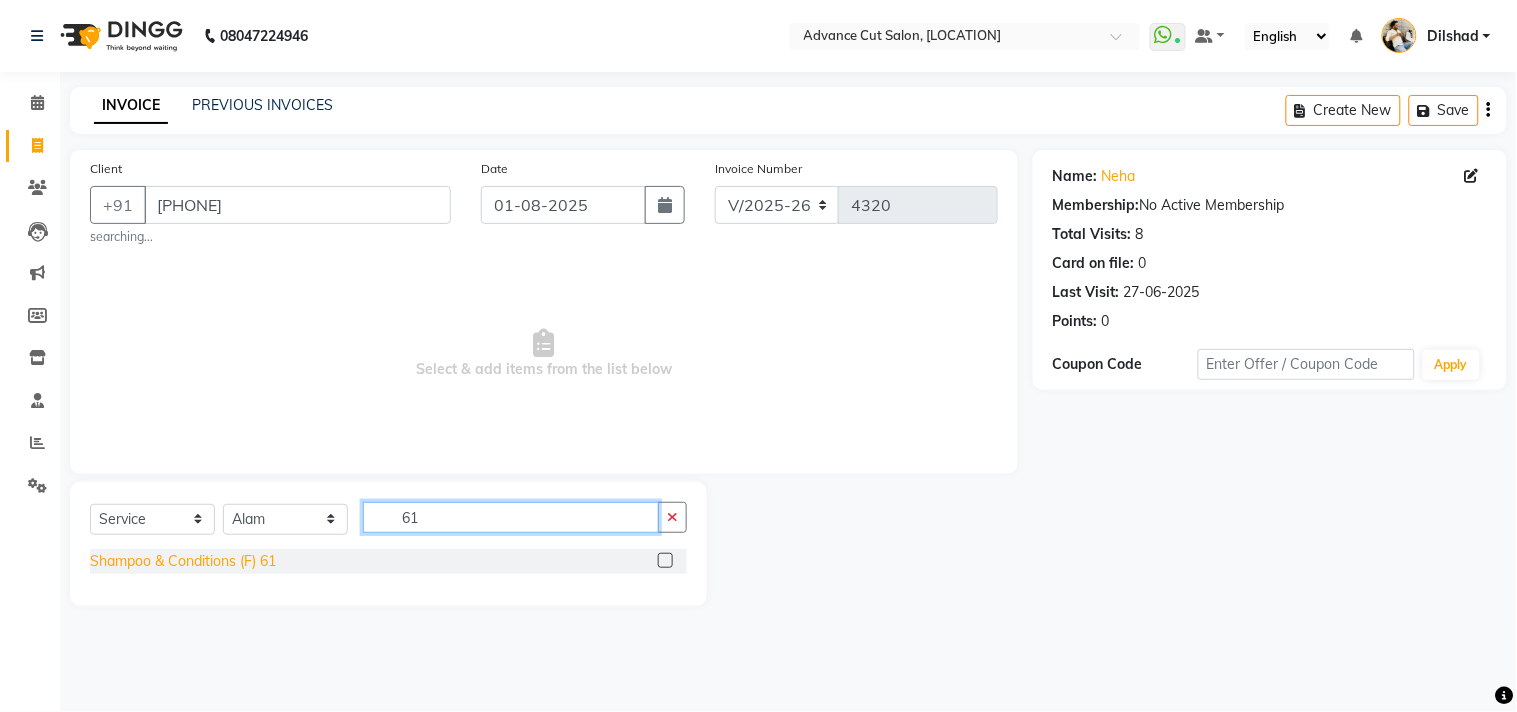 type on "61" 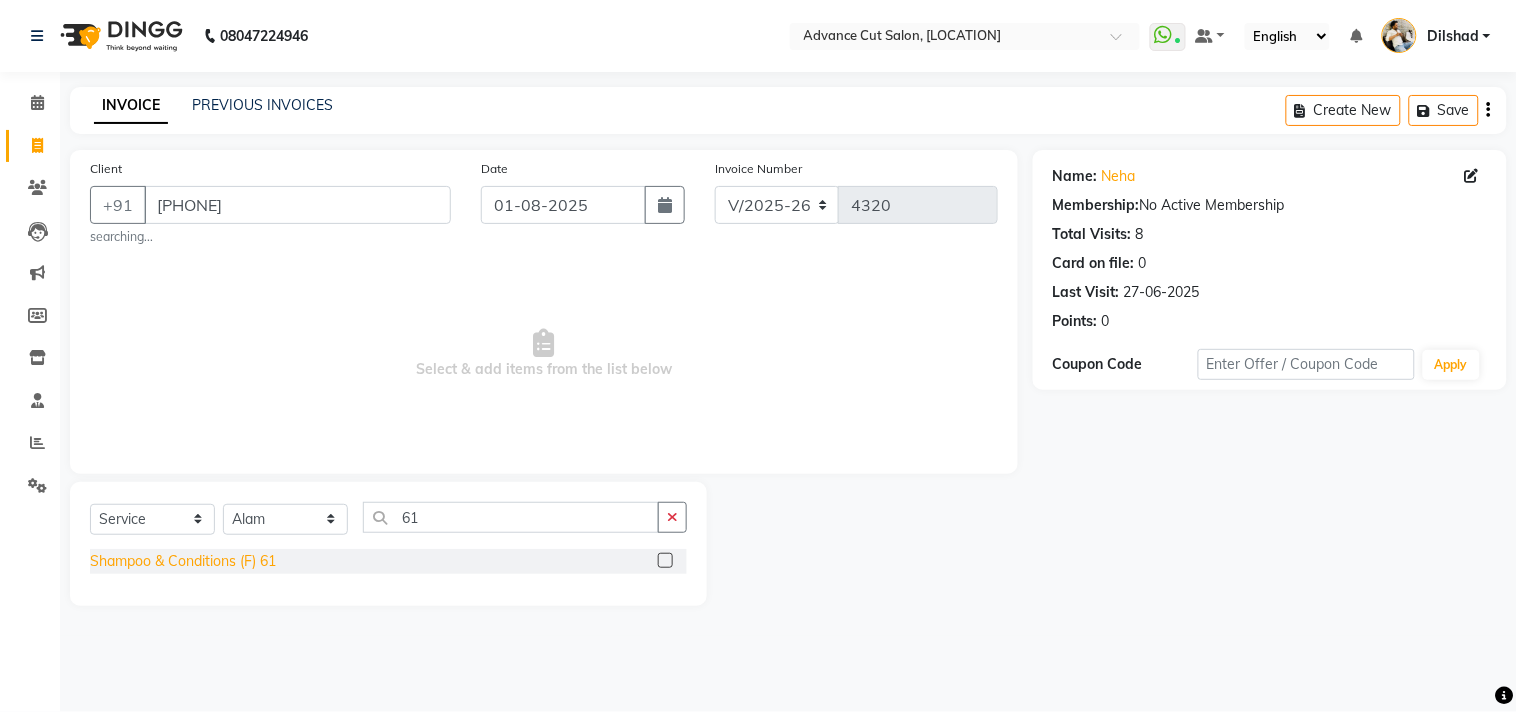 click on "Shampoo & Conditions (F) 61" 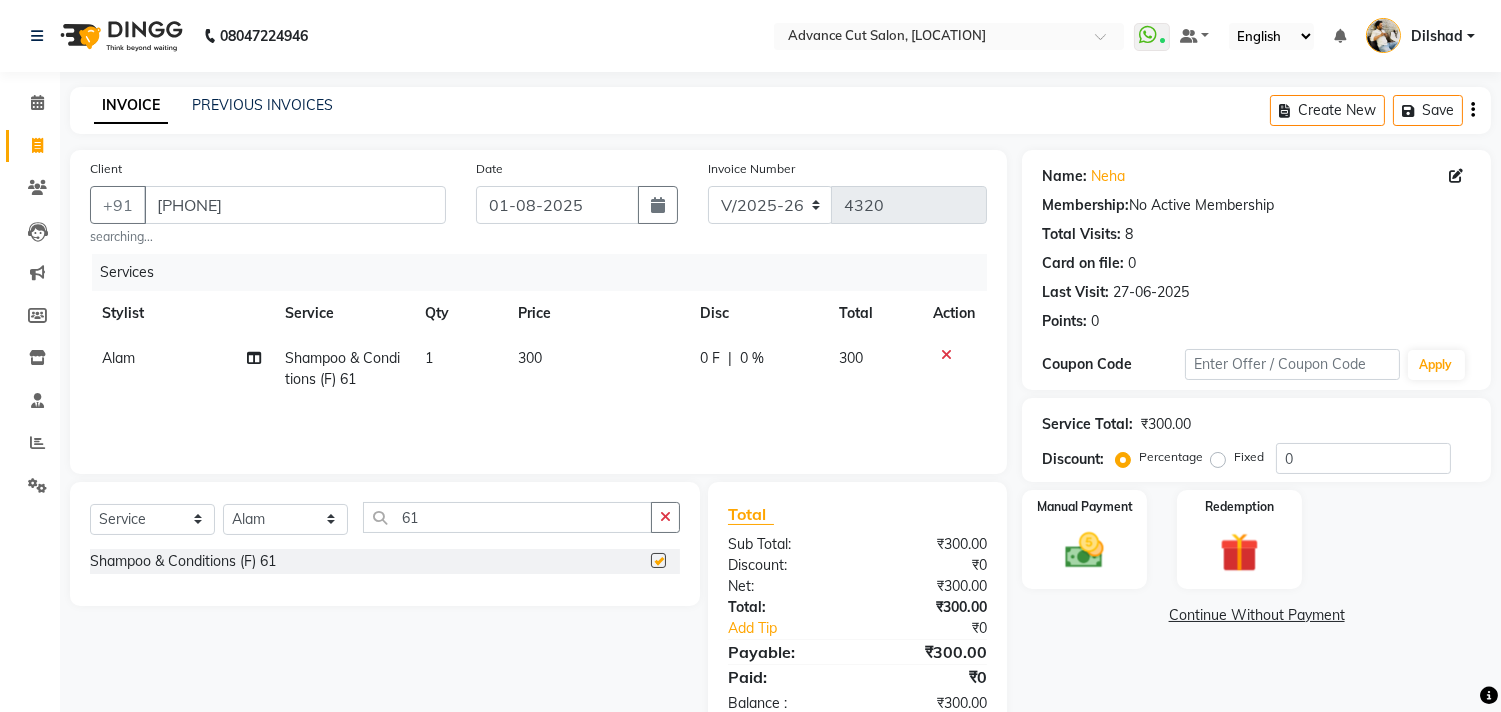 checkbox on "false" 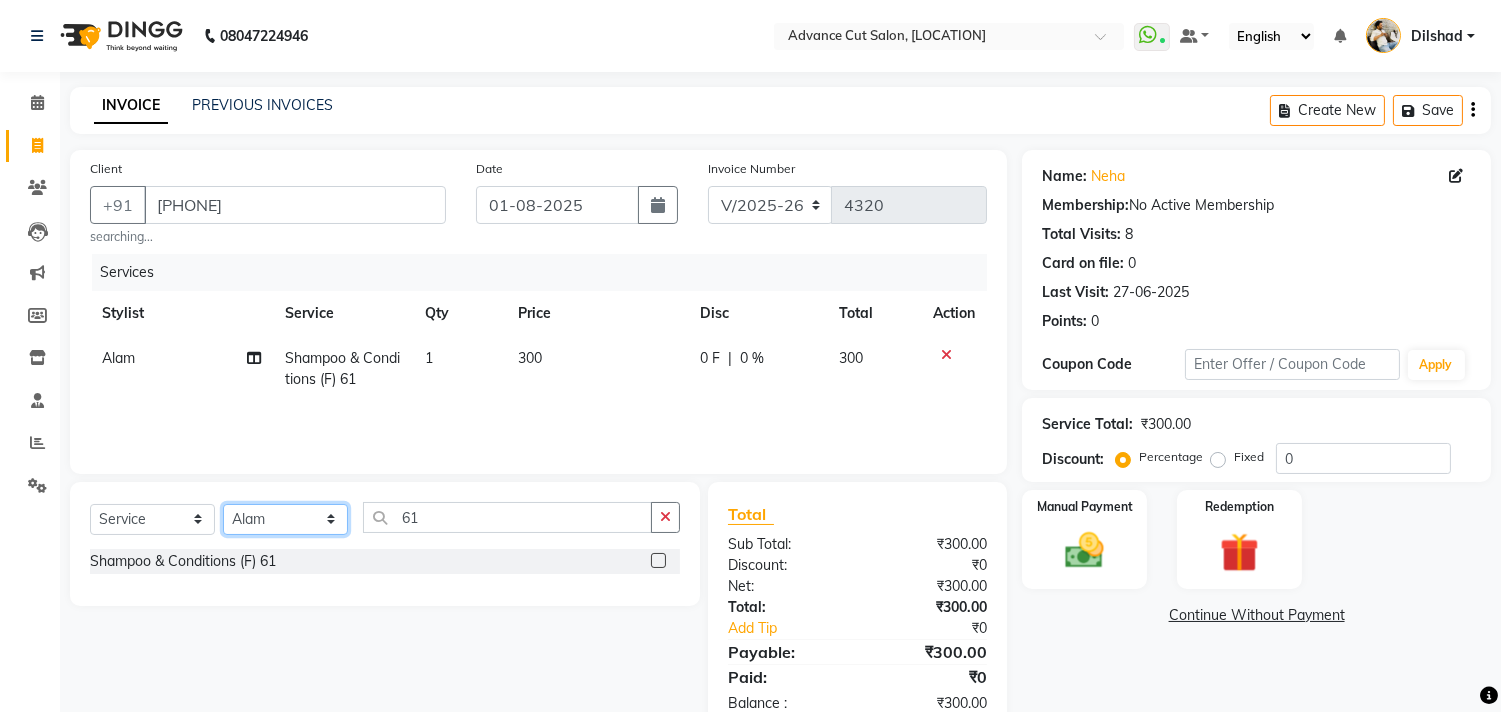 click on "Select Stylist Abrar Alam Dilshad Lallan Meenu Nabeel Nafeesh Ahmad O.P. Sharma Samar Shahzad SHWETA SINGH Zarina" 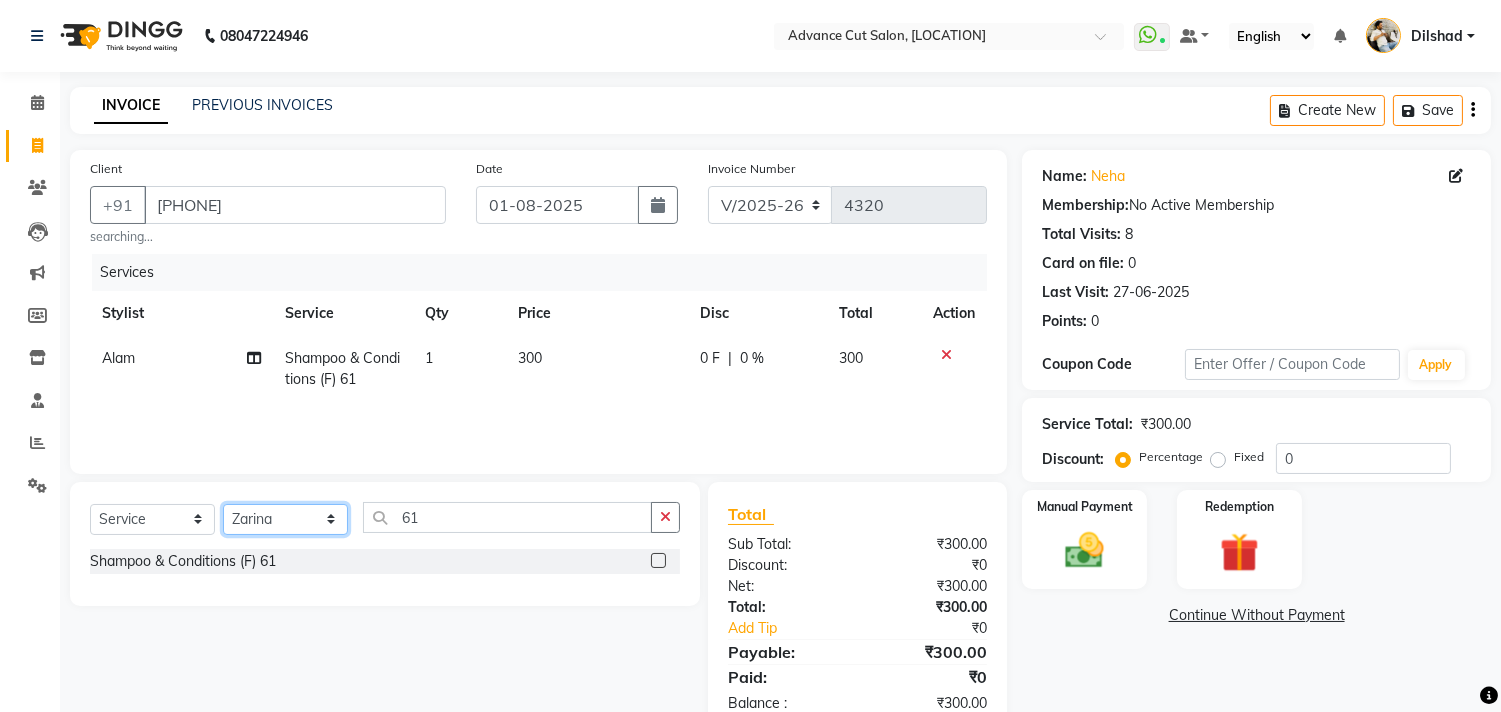 click on "Select Stylist Abrar Alam Dilshad Lallan Meenu Nabeel Nafeesh Ahmad O.P. Sharma Samar Shahzad SHWETA SINGH Zarina" 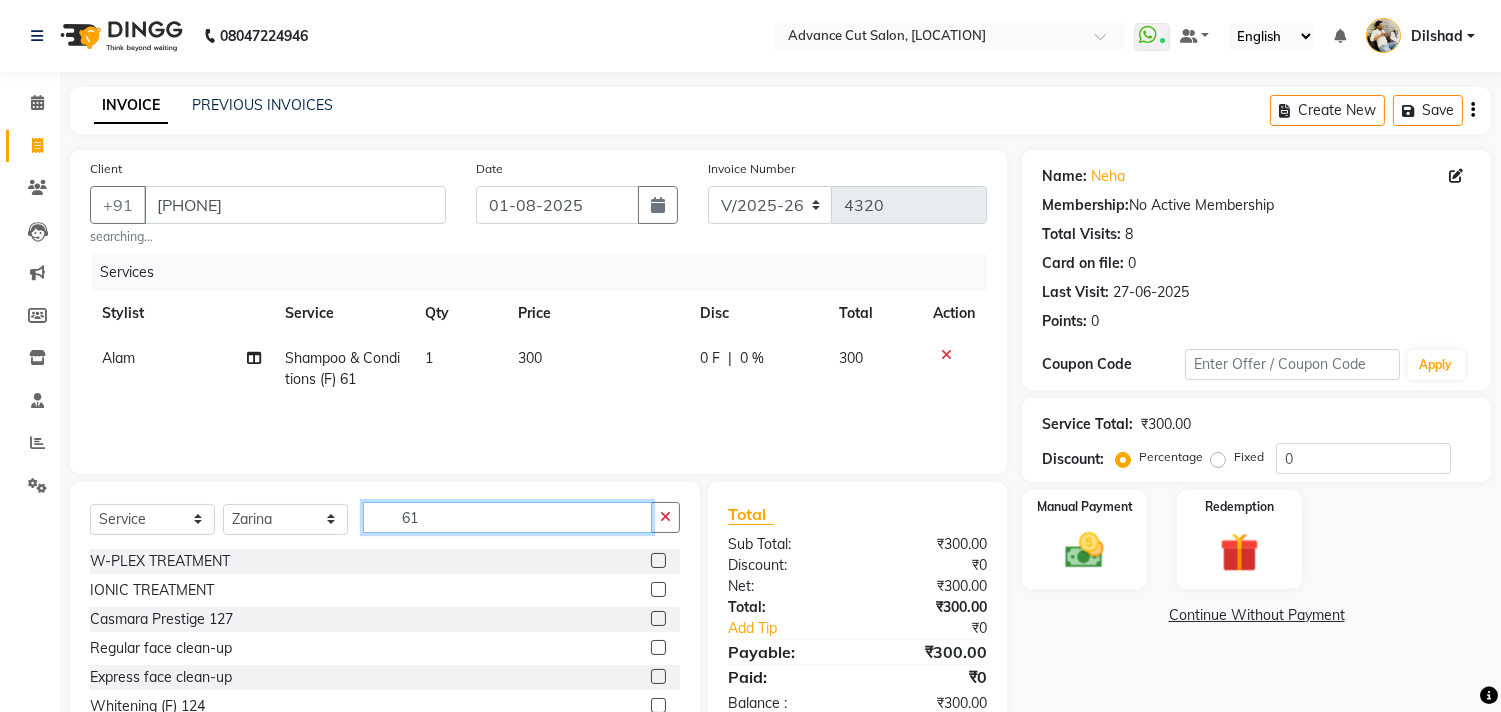 click on "61" 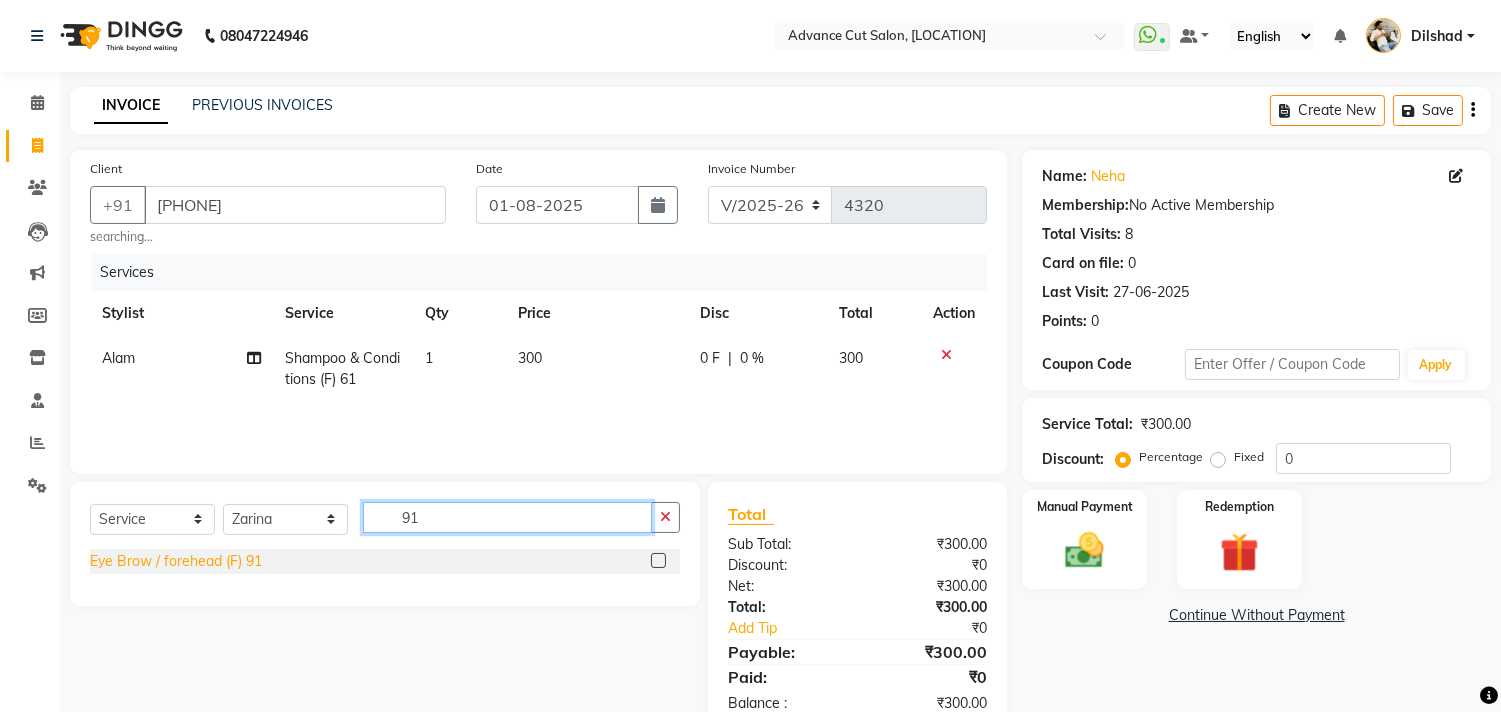 type on "91" 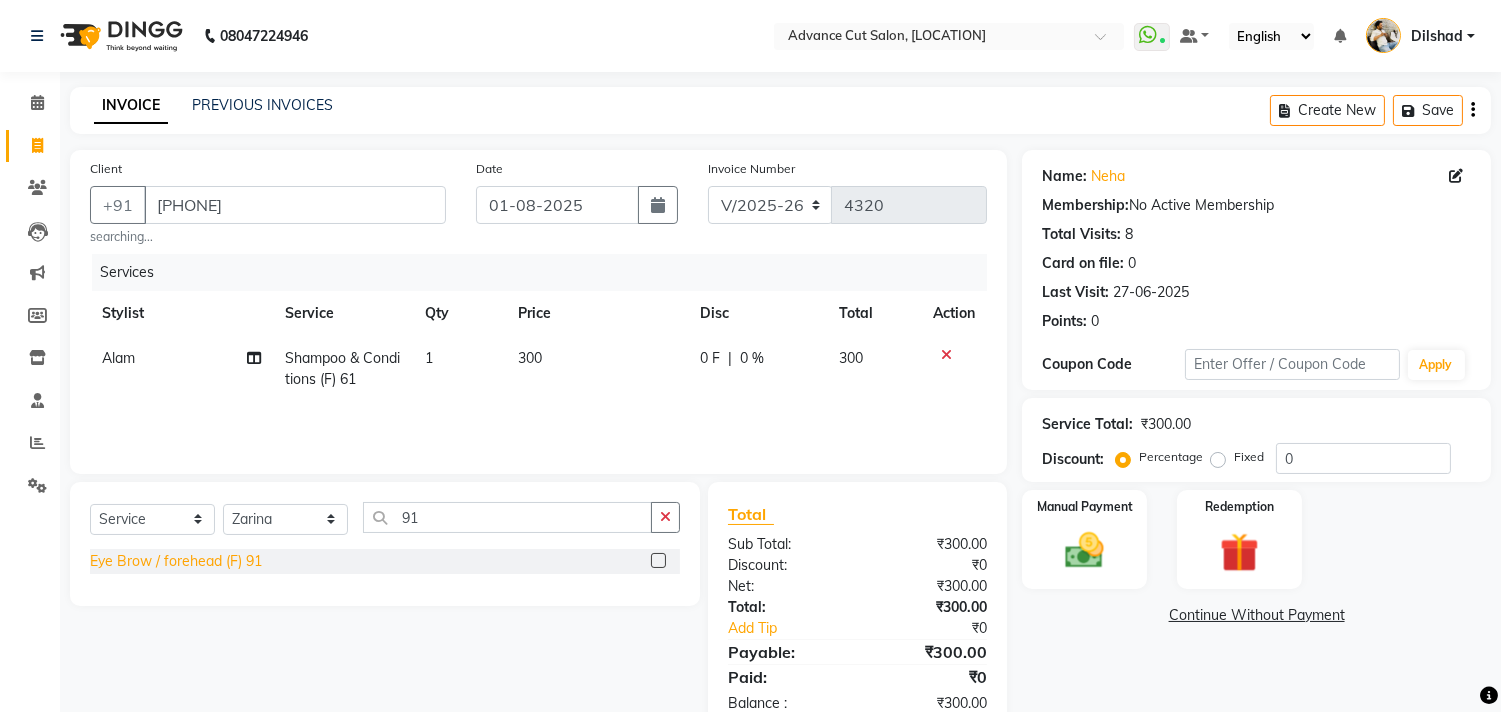 click on "Eye Brow / forehead (F) 91" 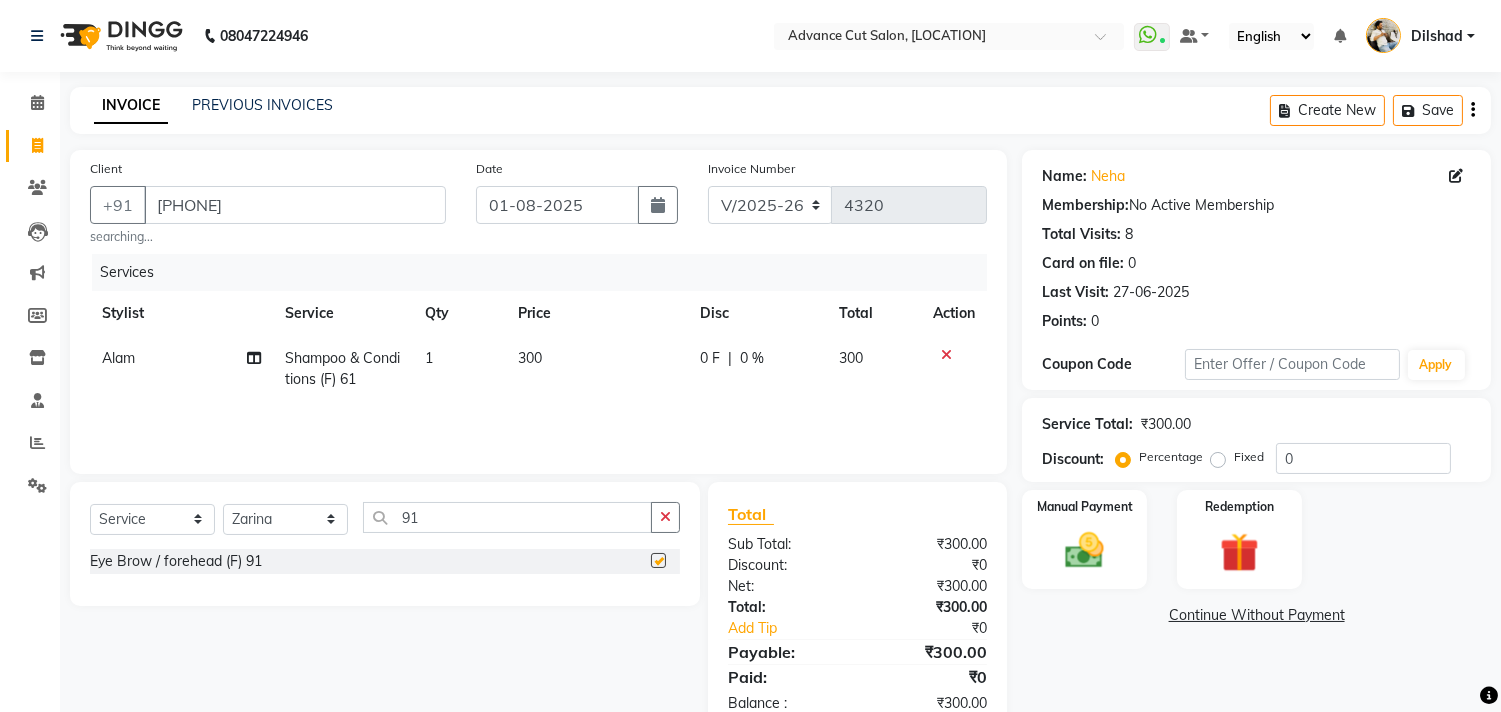 checkbox on "false" 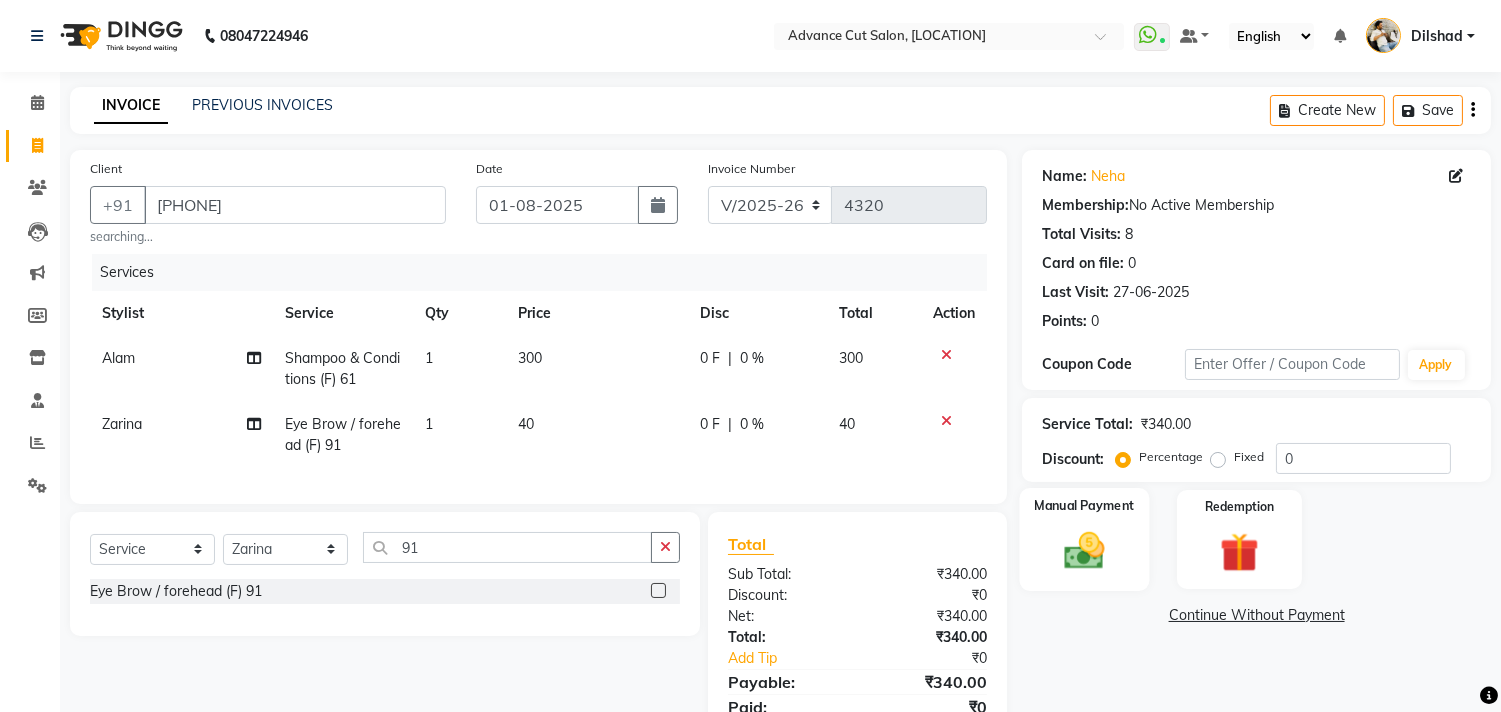 click on "Manual Payment" 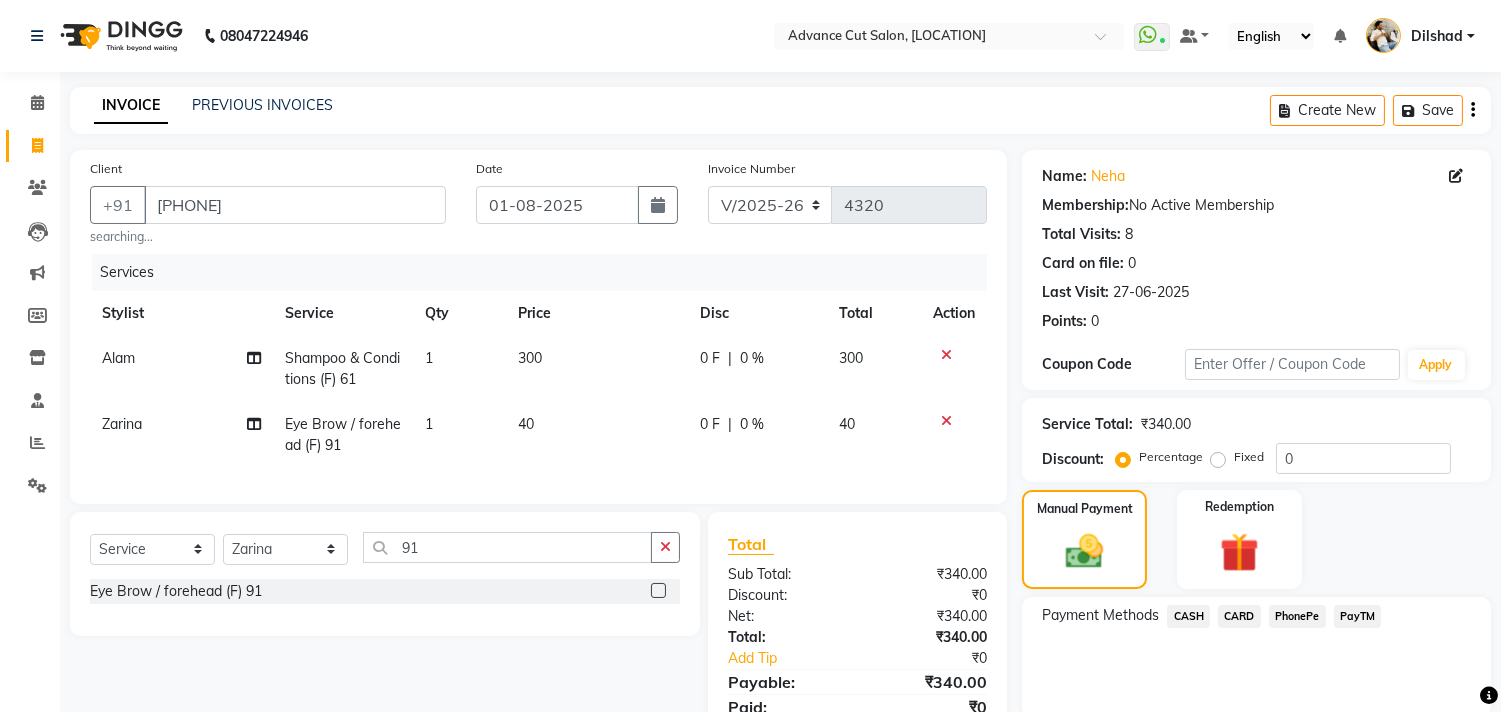 click on "PayTM" 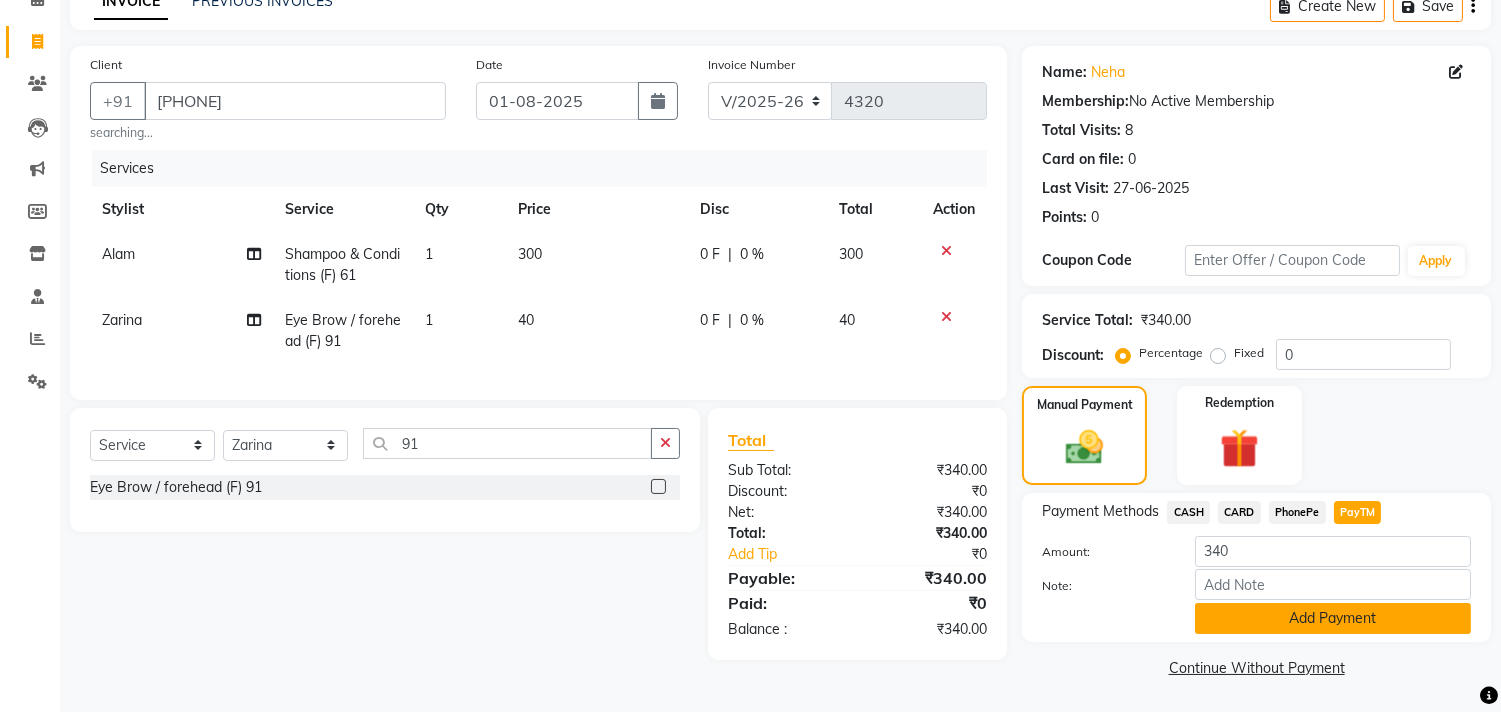 click on "Add Payment" 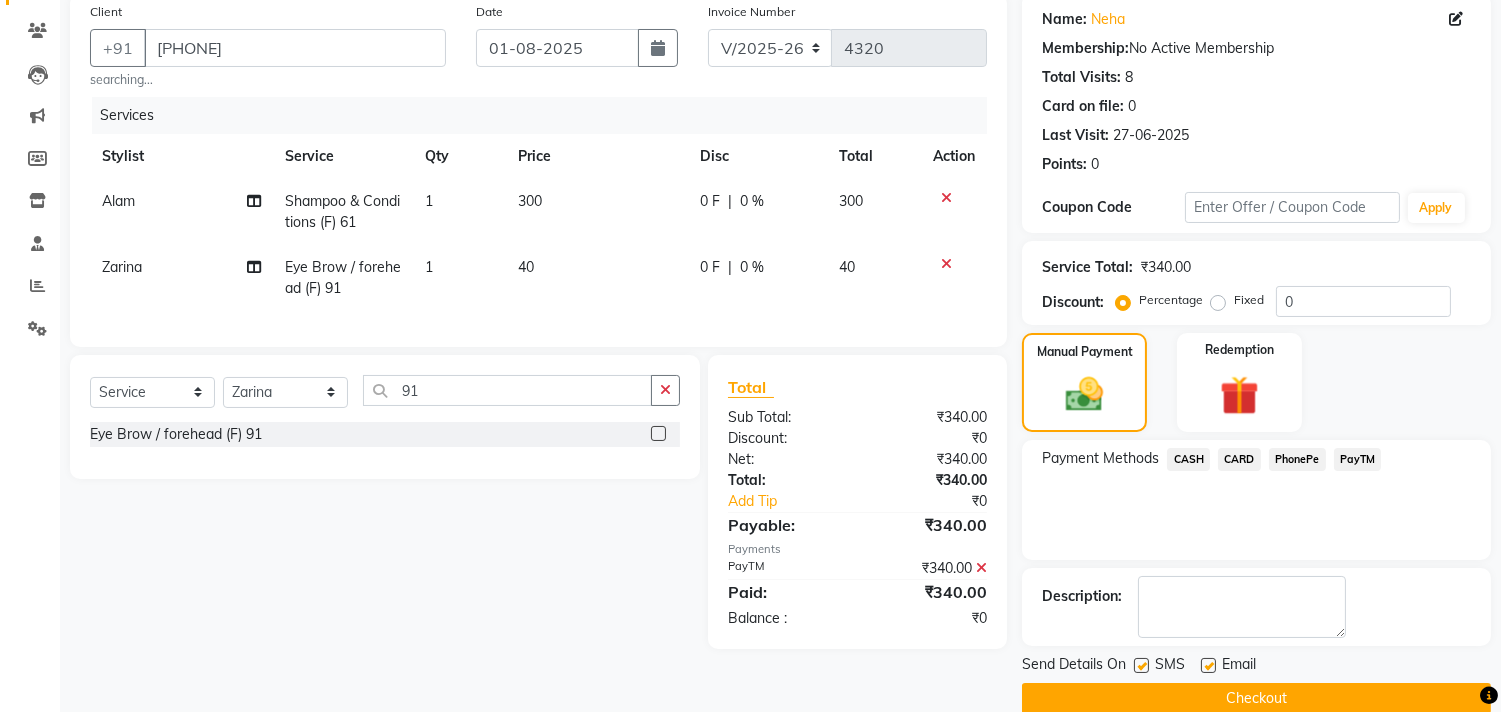 scroll, scrollTop: 187, scrollLeft: 0, axis: vertical 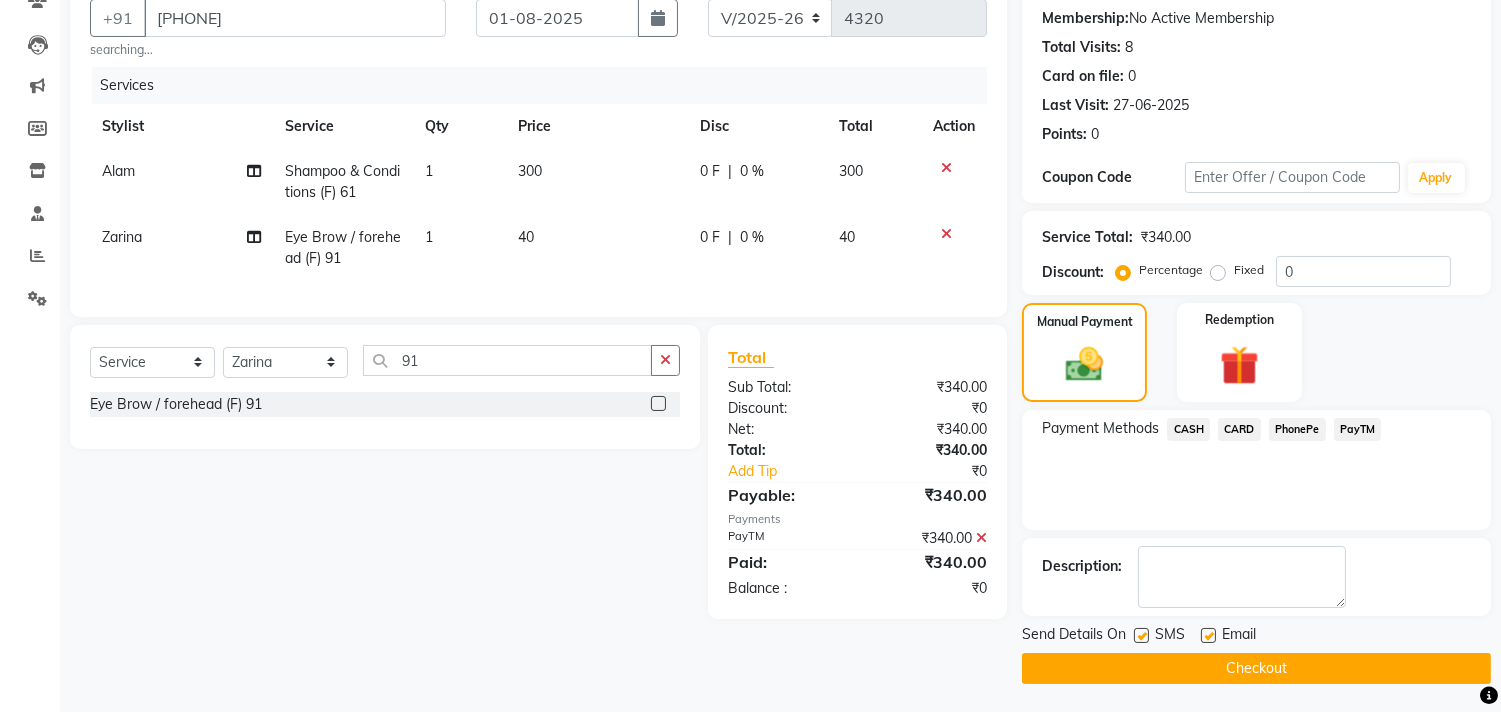 click on "Checkout" 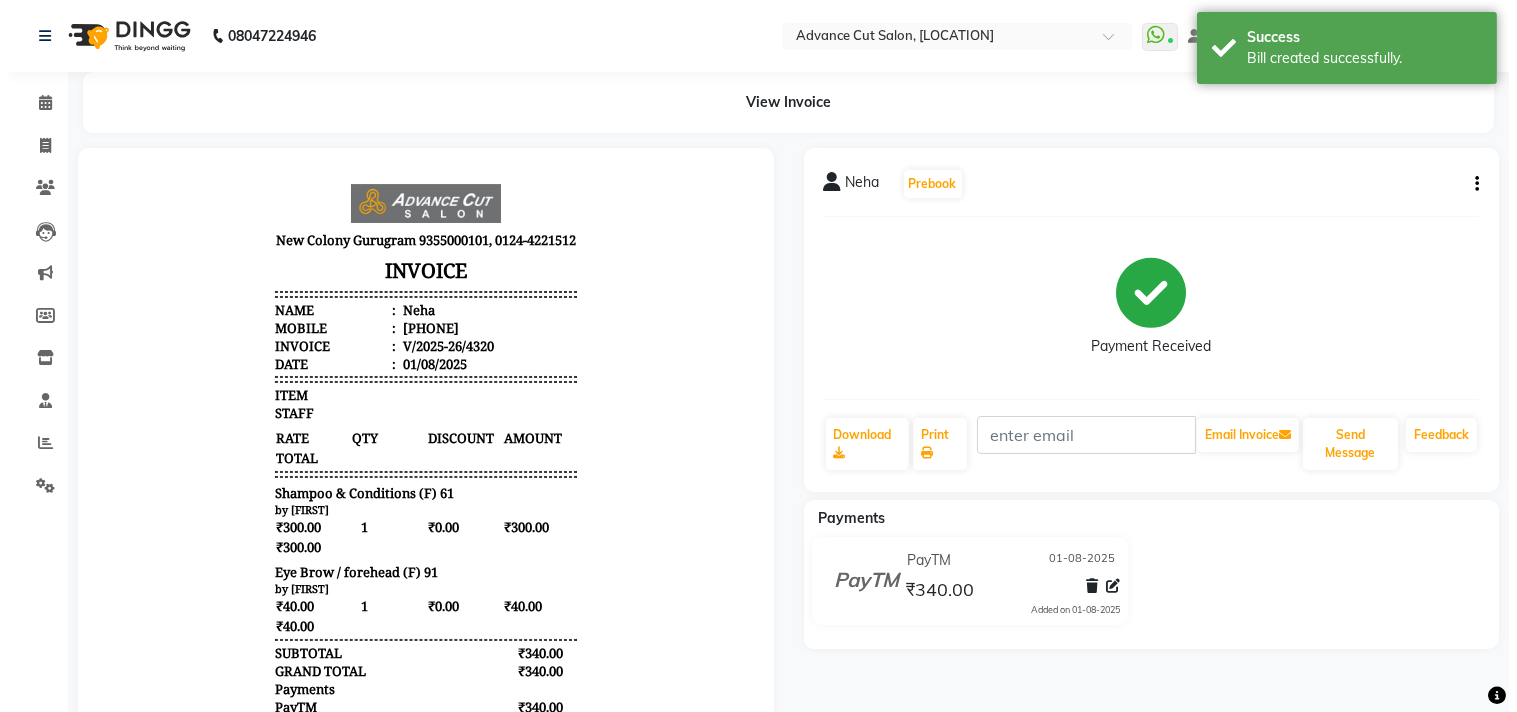 scroll, scrollTop: 0, scrollLeft: 0, axis: both 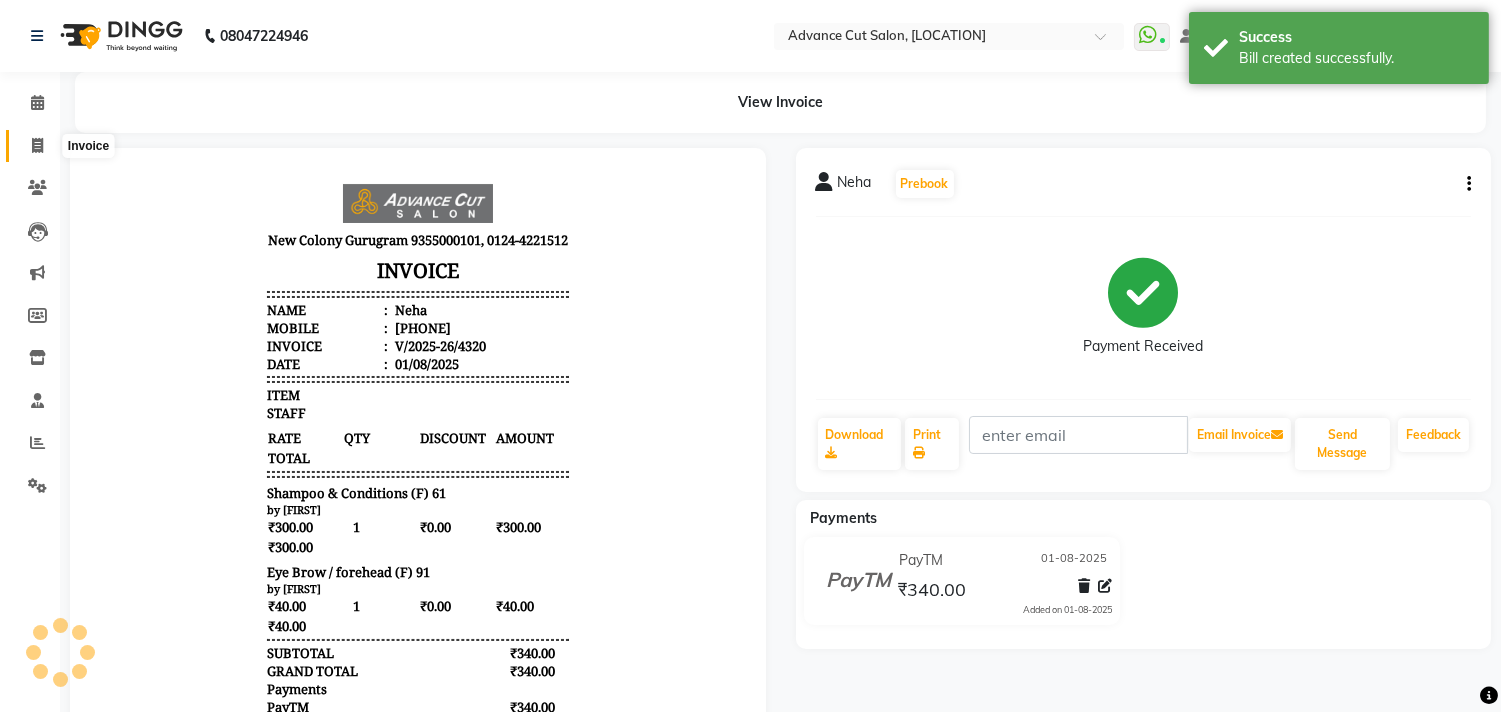 click 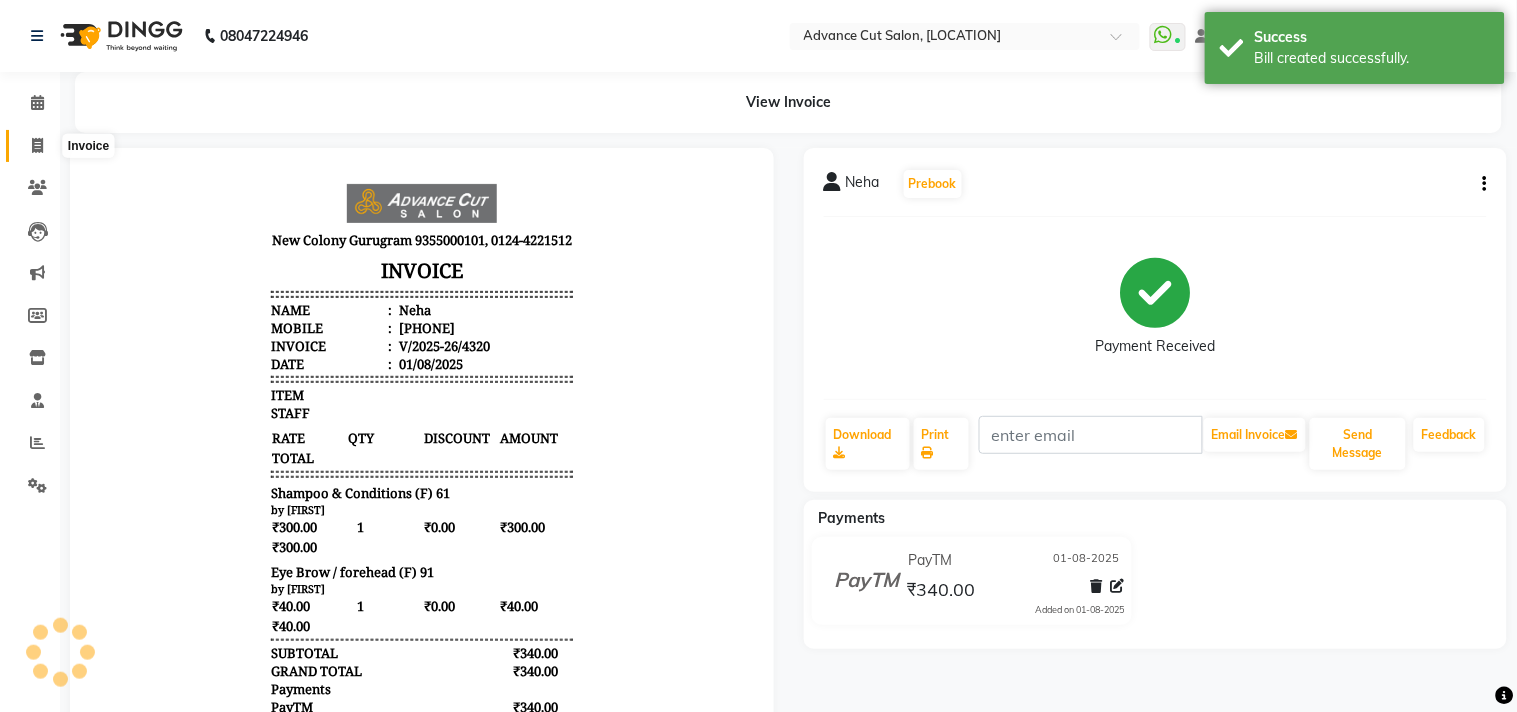 select on "922" 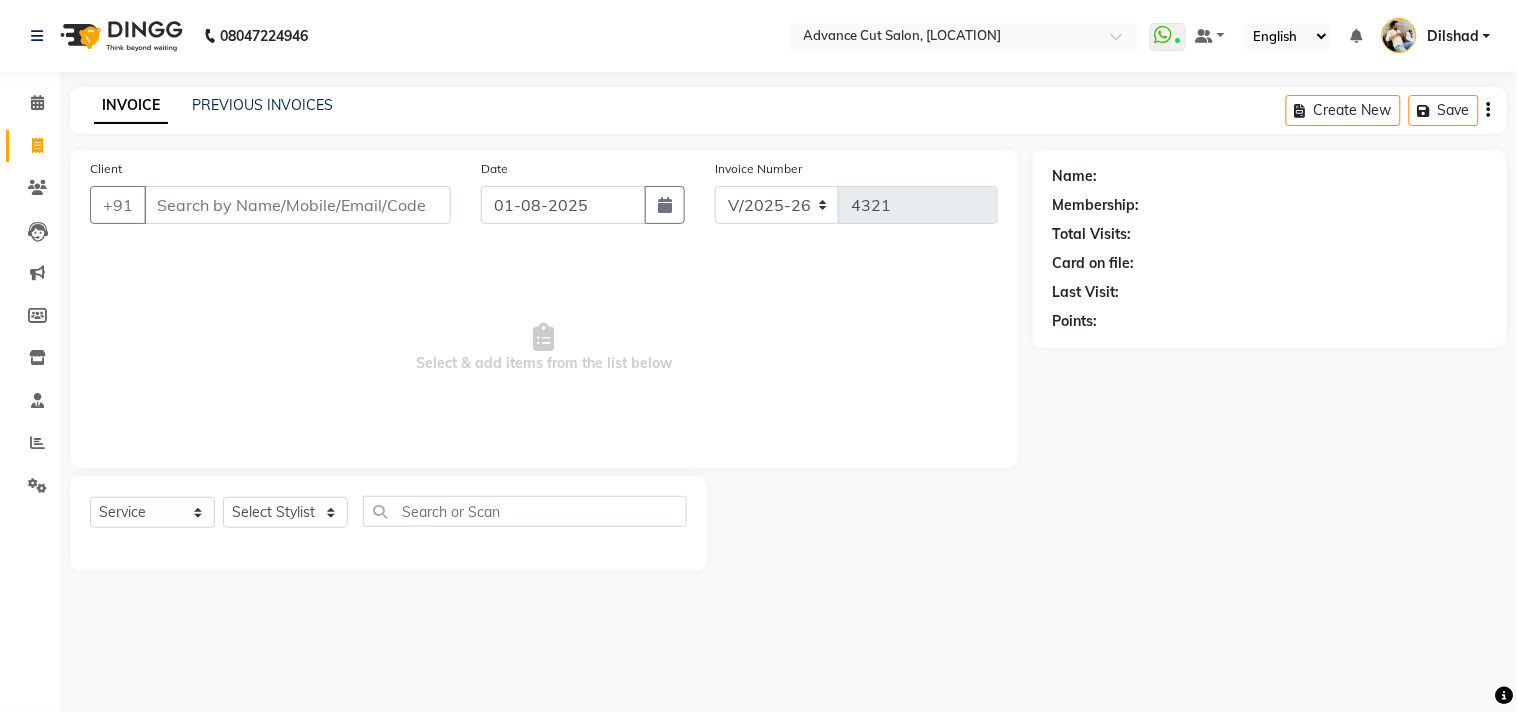 click on "Client" at bounding box center [297, 205] 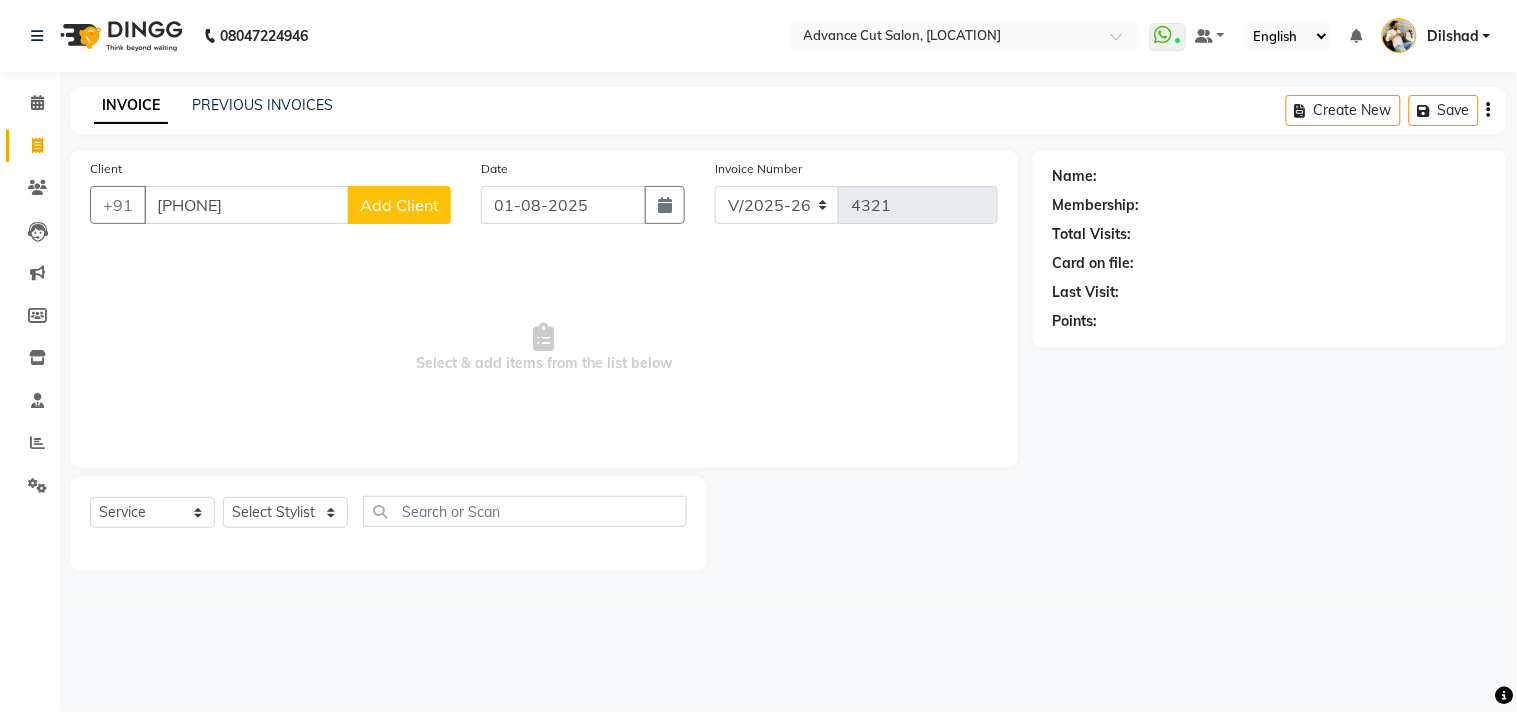 type on "[PHONE]" 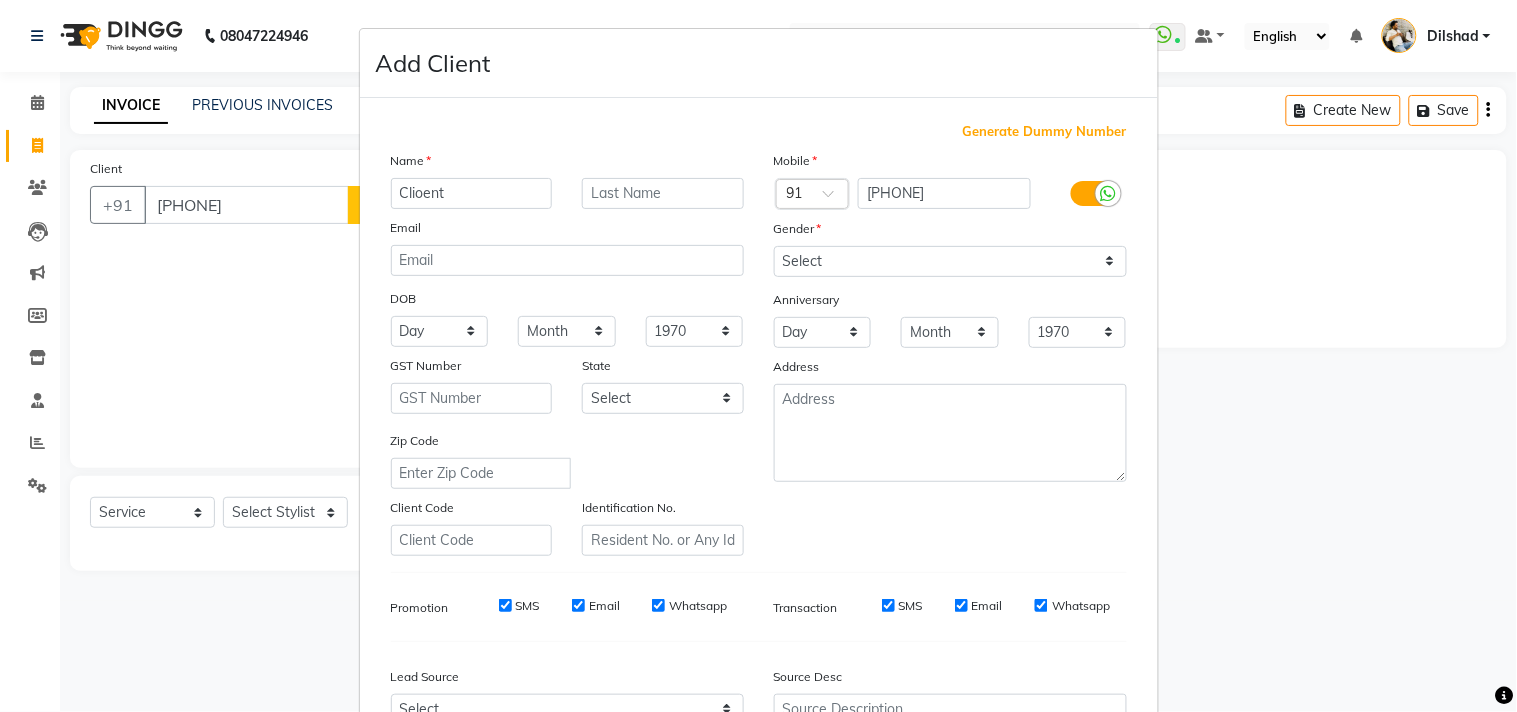 click on "Clioent" at bounding box center (472, 193) 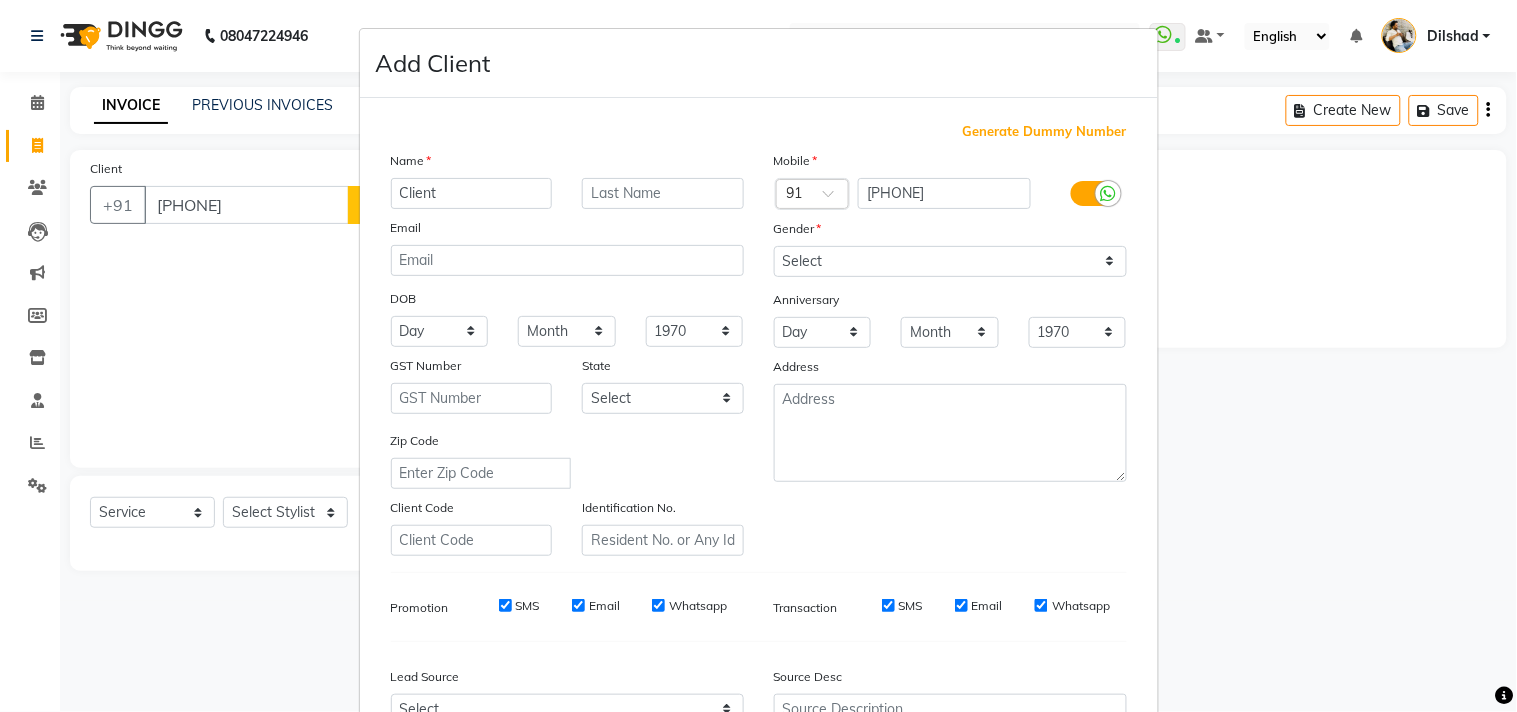 type on "Client" 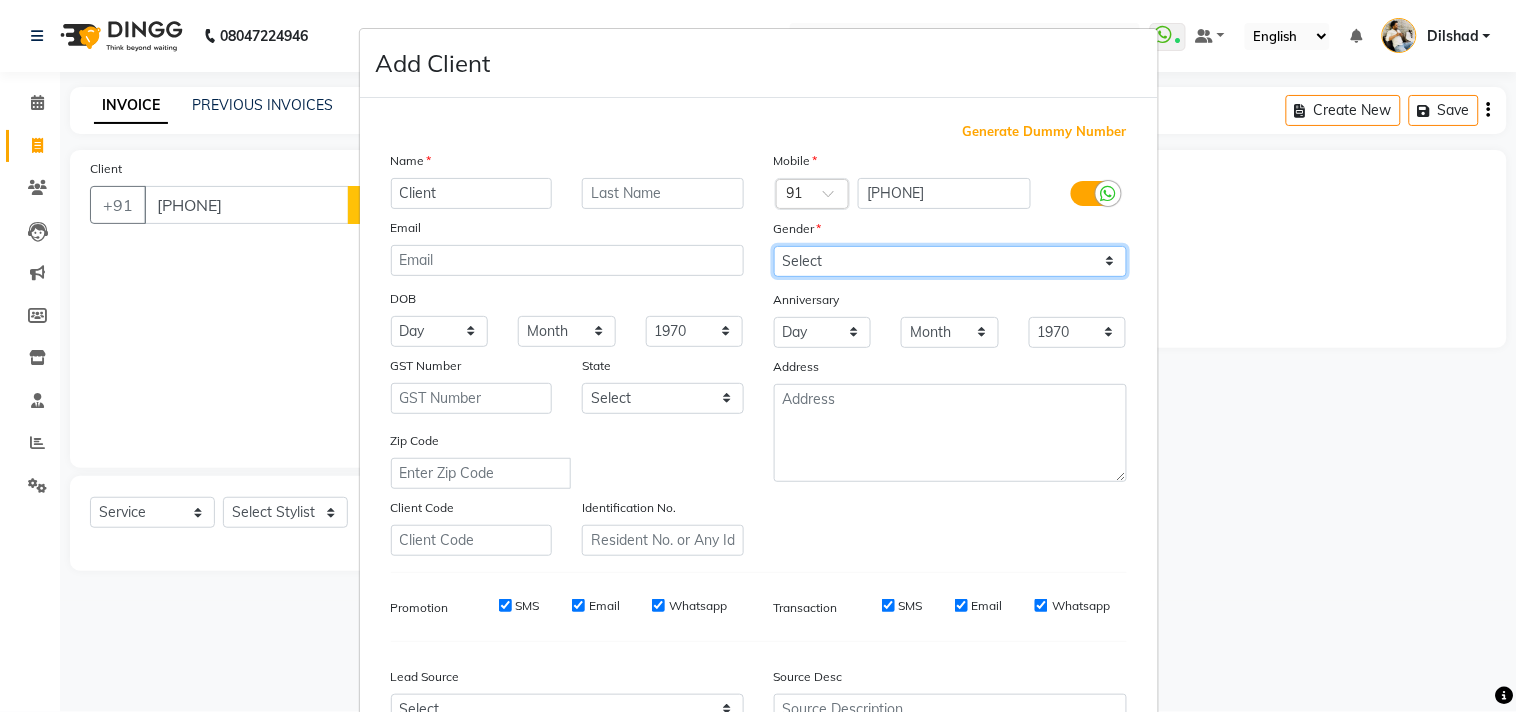 click on "Select Male Female Other Prefer Not To Say" at bounding box center [950, 261] 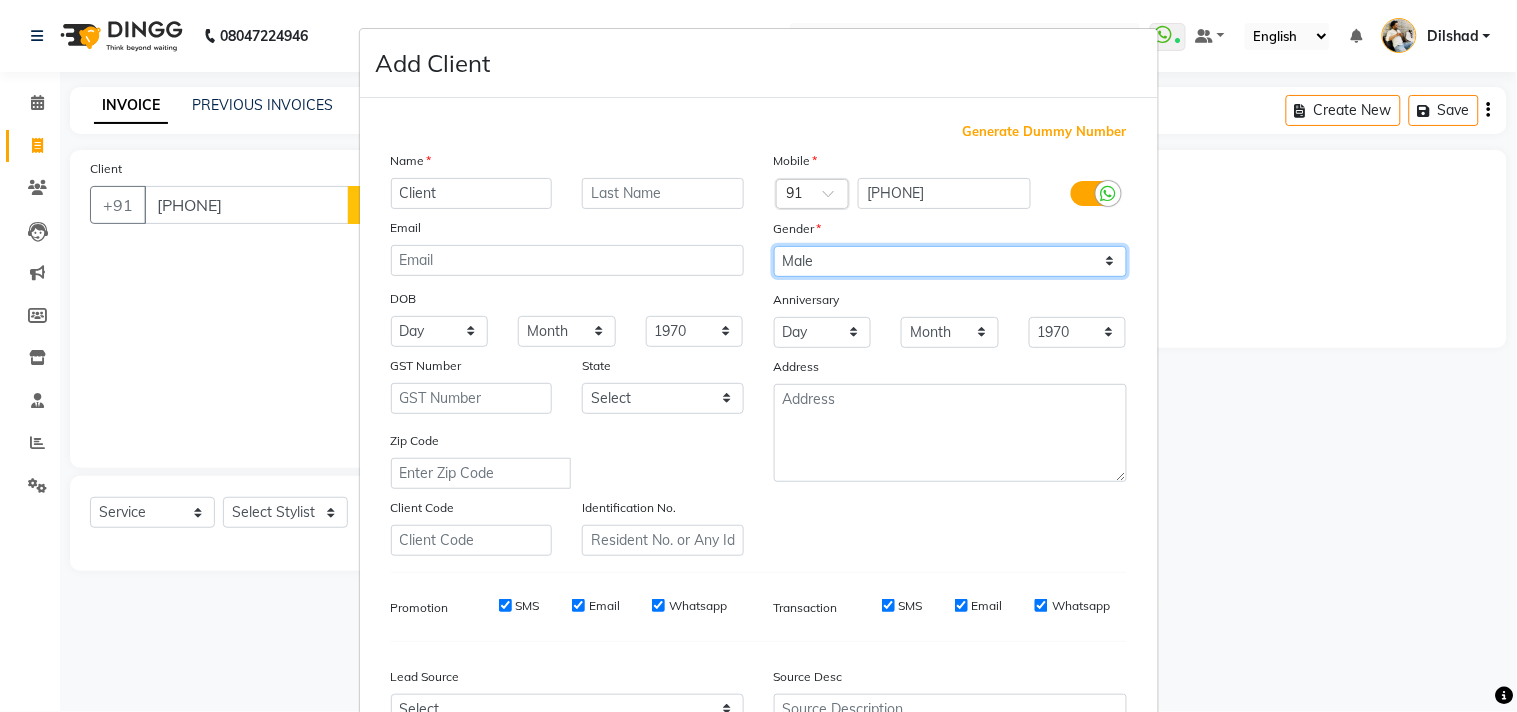 click on "Select Male Female Other Prefer Not To Say" at bounding box center [950, 261] 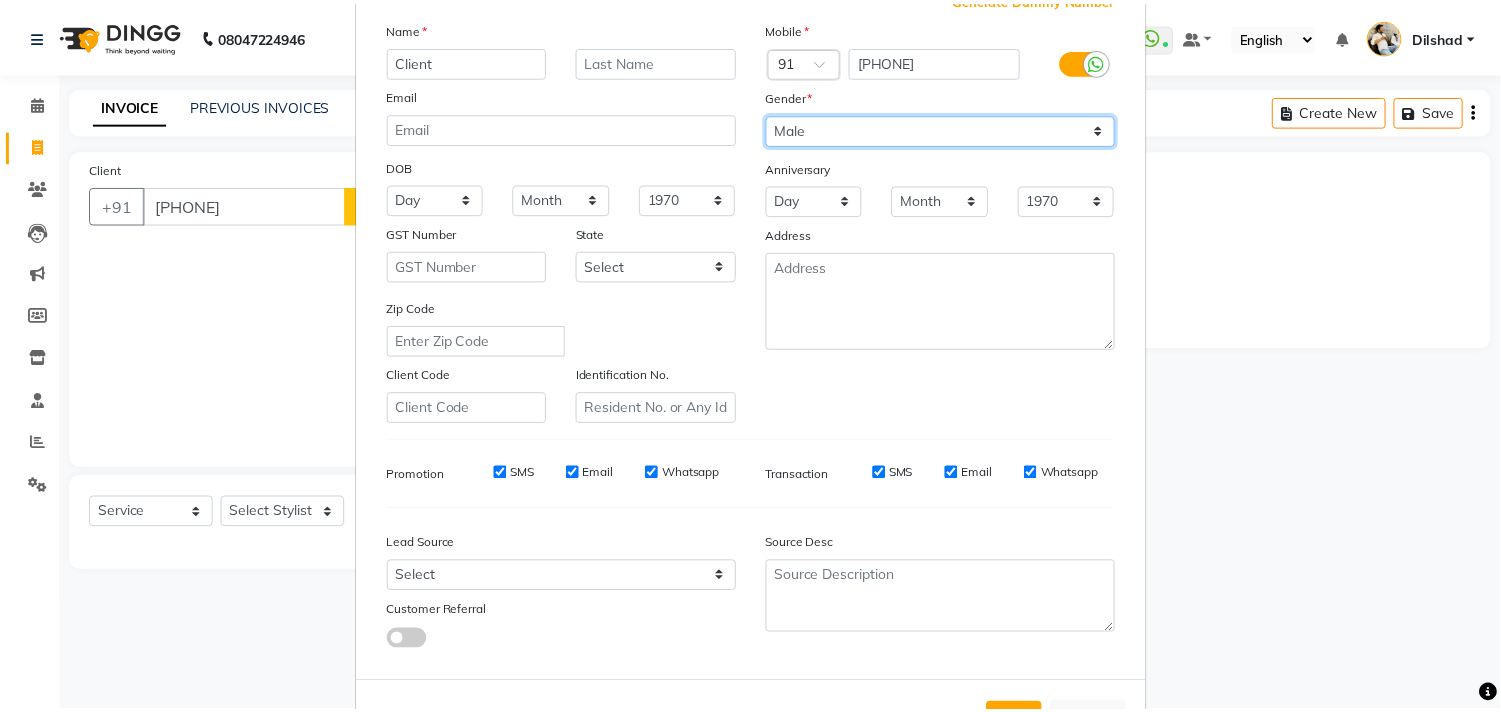 scroll, scrollTop: 212, scrollLeft: 0, axis: vertical 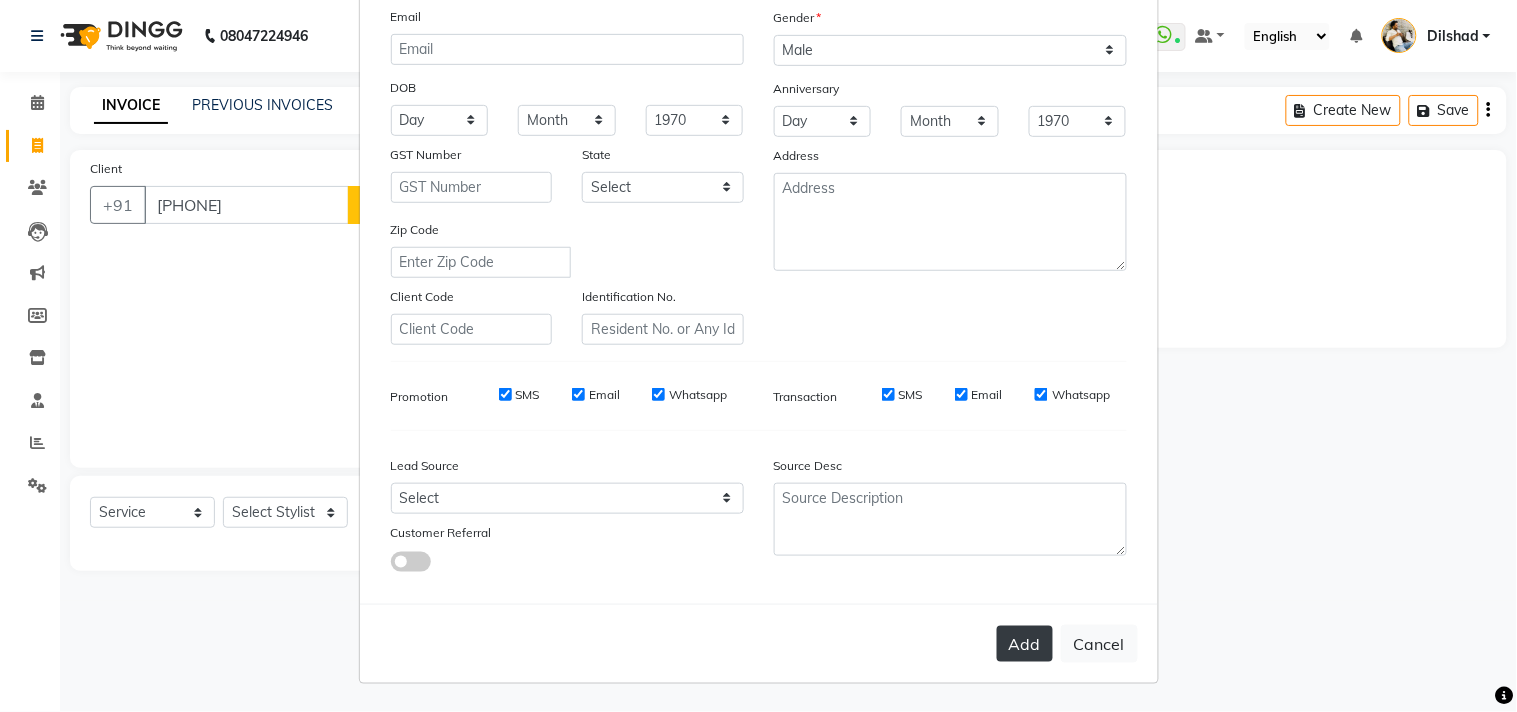 click on "Add" at bounding box center [1025, 644] 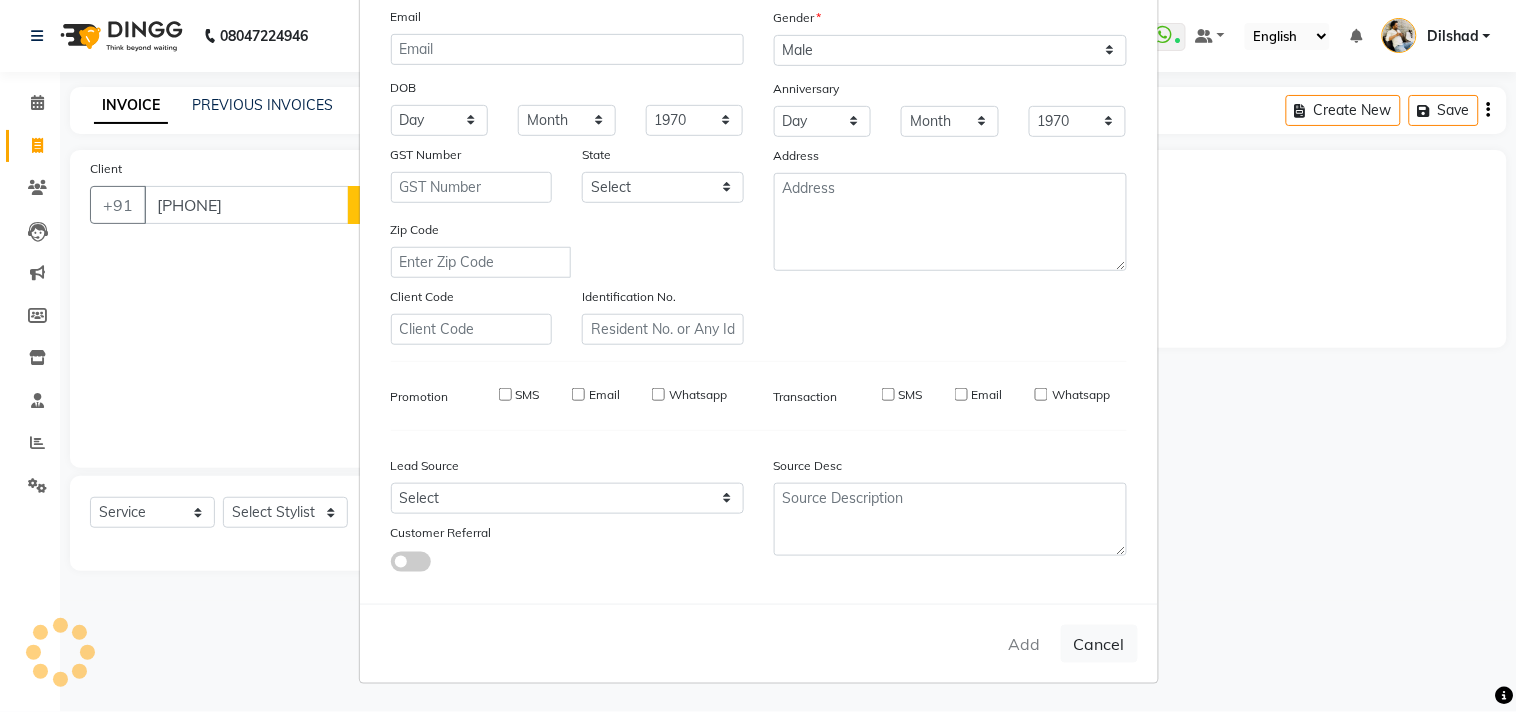 type 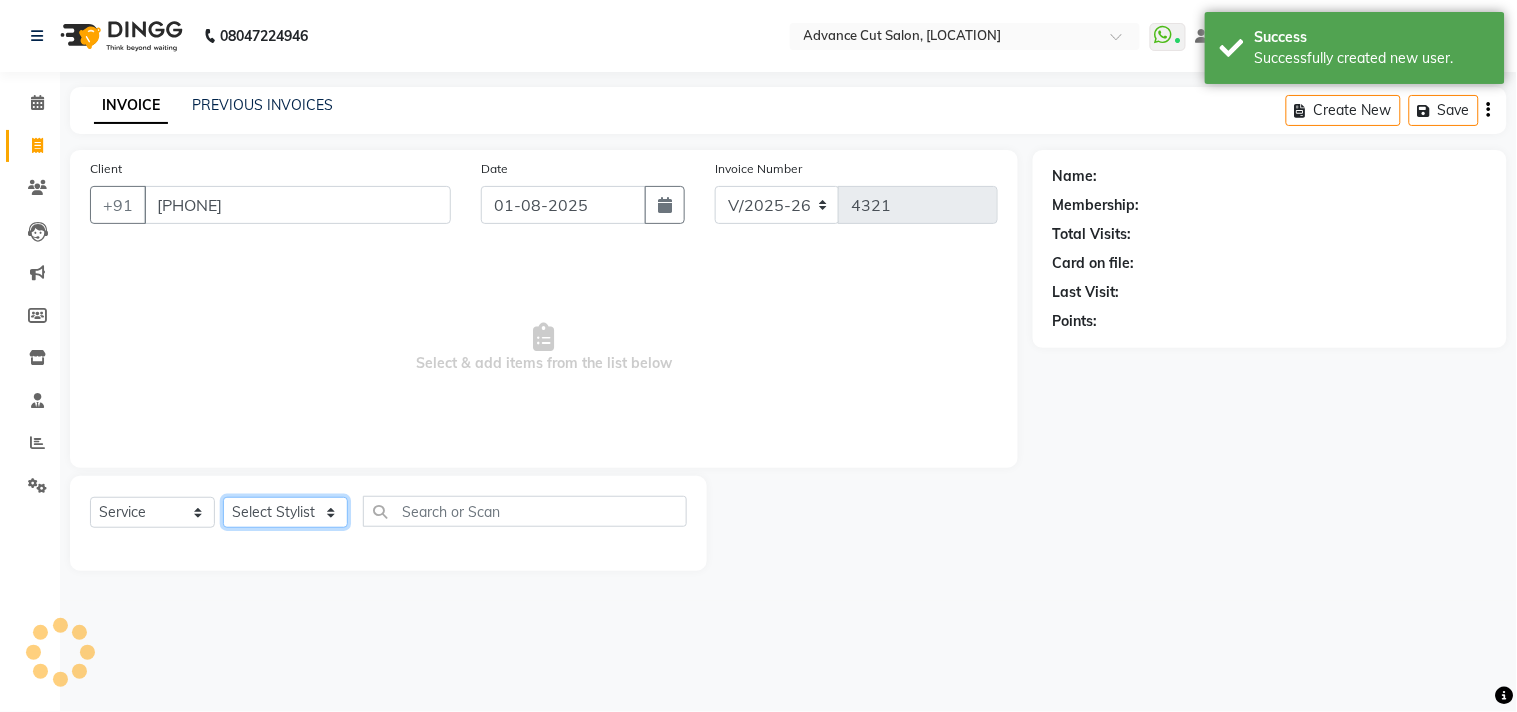 click on "Select Stylist Abrar Alam Dilshad Lallan Meenu Nabeel Nafeesh Ahmad O.P. Sharma Samar Shahzad SHWETA SINGH Zarina" 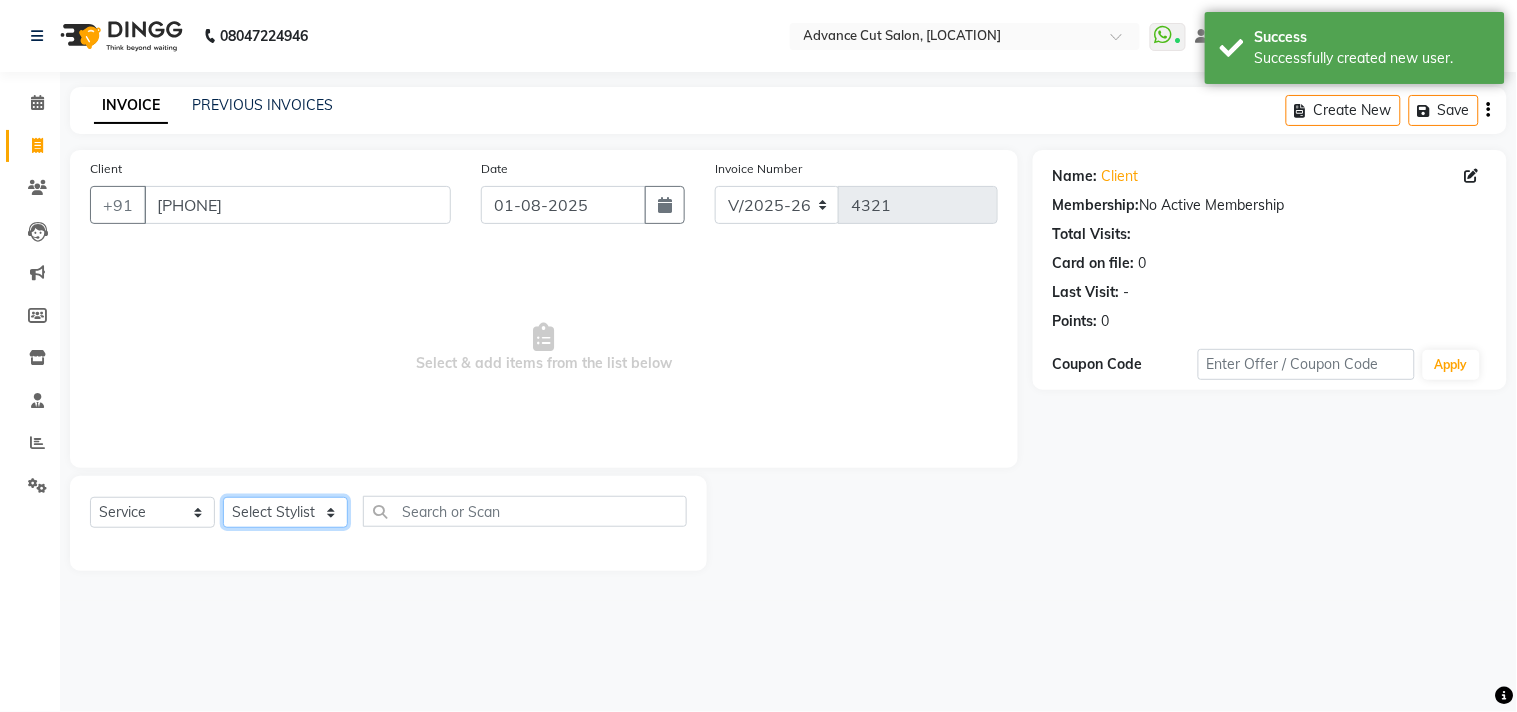 select on "51204" 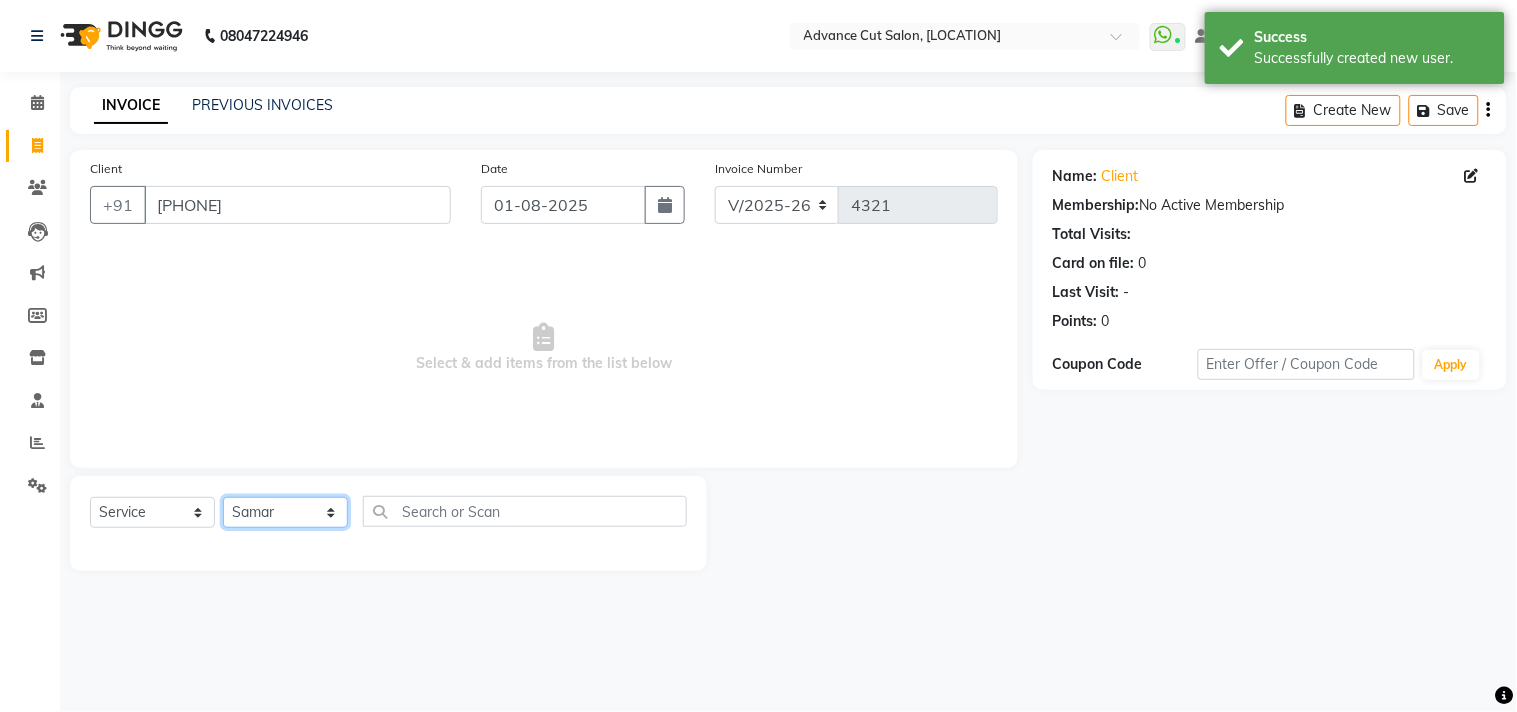 click on "Select Stylist Abrar Alam Dilshad Lallan Meenu Nabeel Nafeesh Ahmad O.P. Sharma Samar Shahzad SHWETA SINGH Zarina" 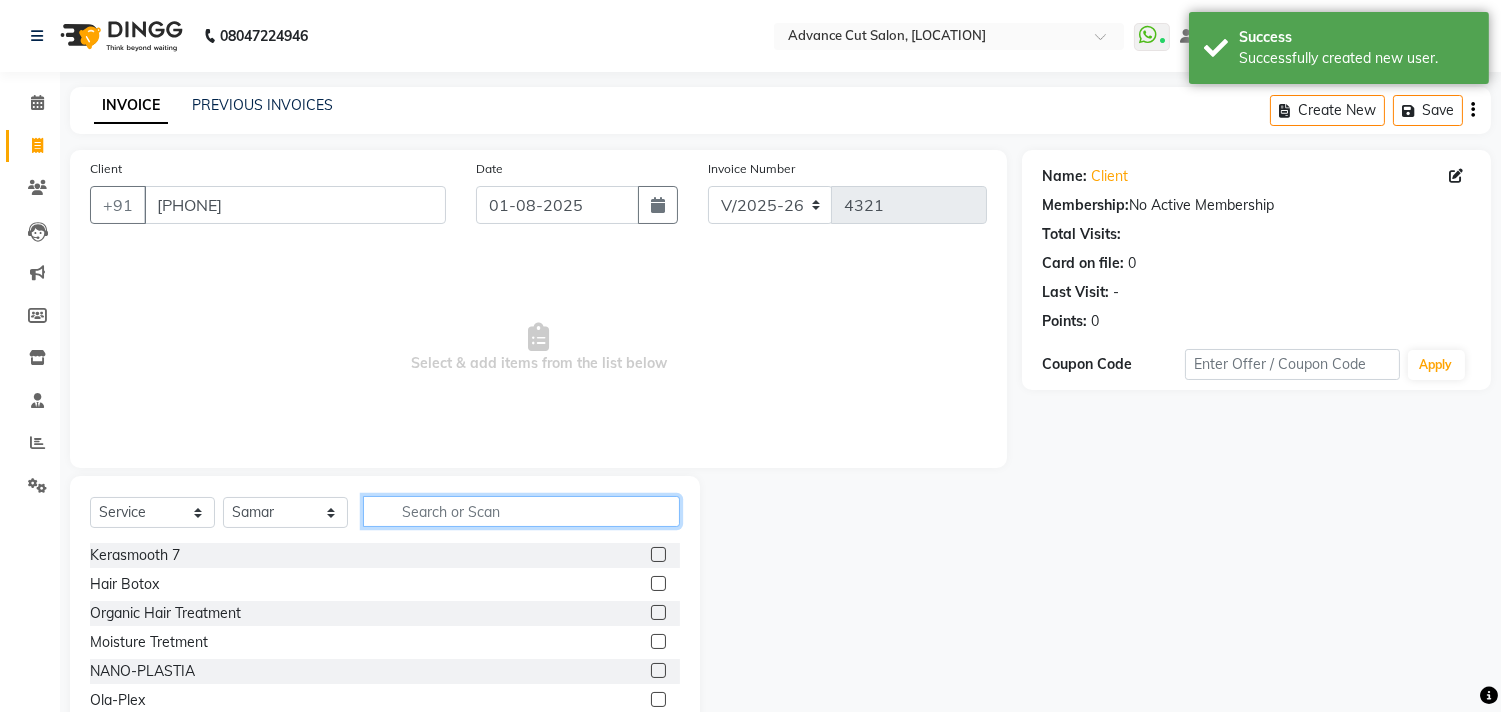 click 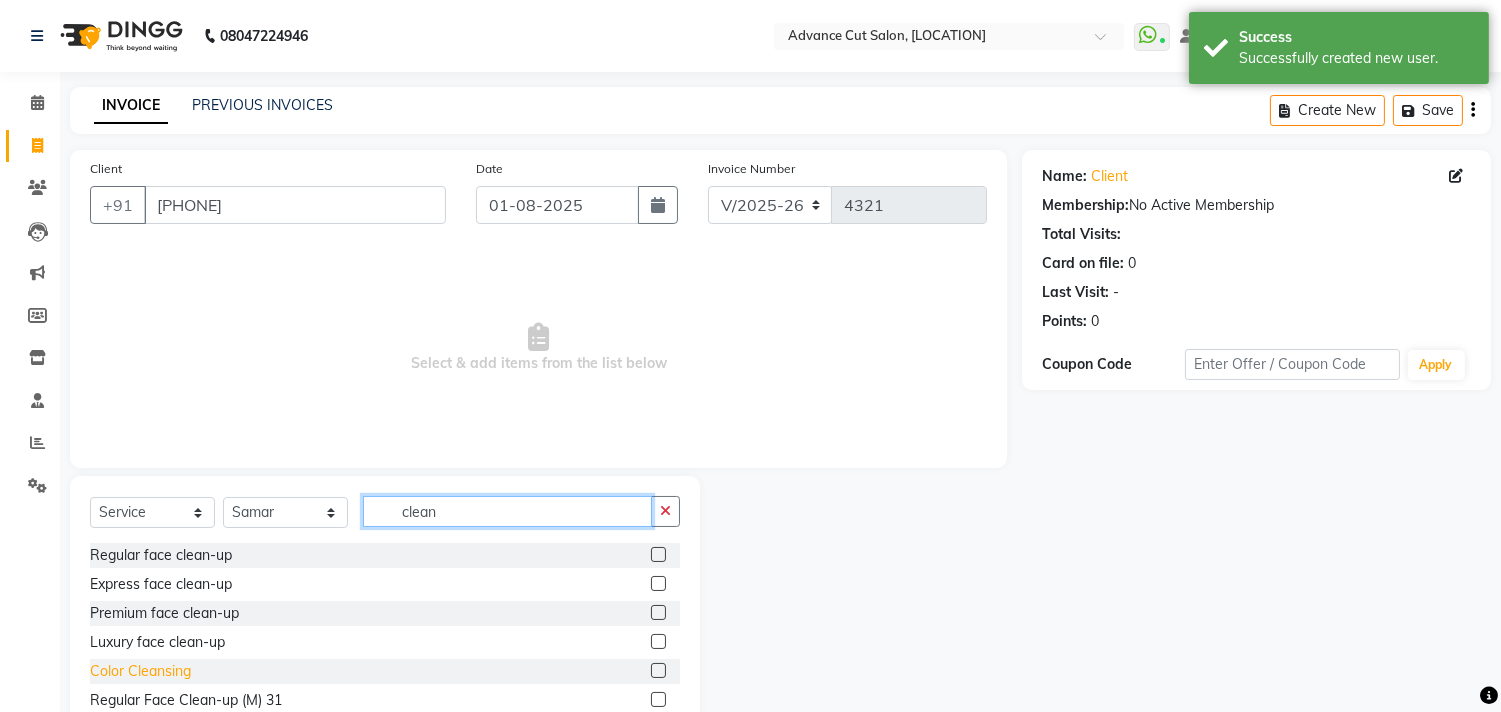 scroll, scrollTop: 3, scrollLeft: 0, axis: vertical 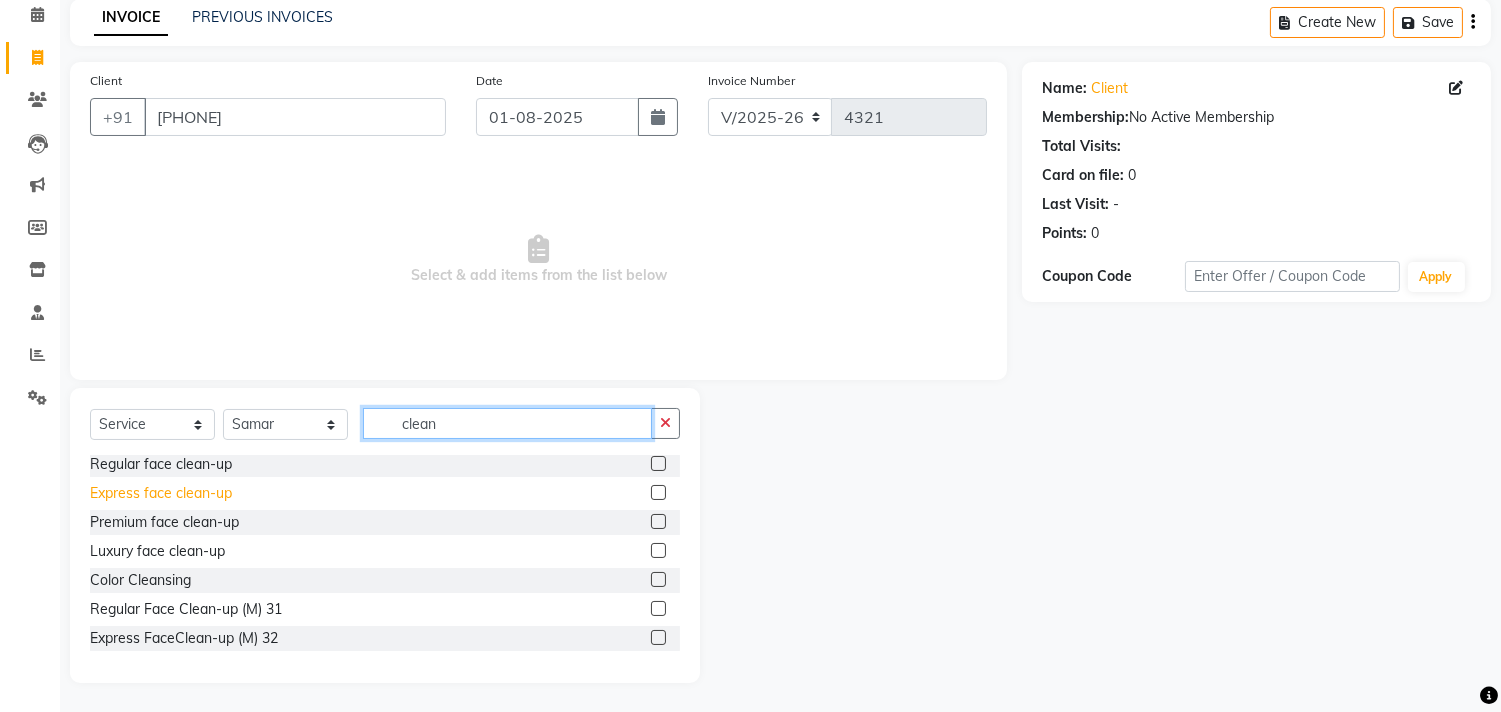 type on "clean" 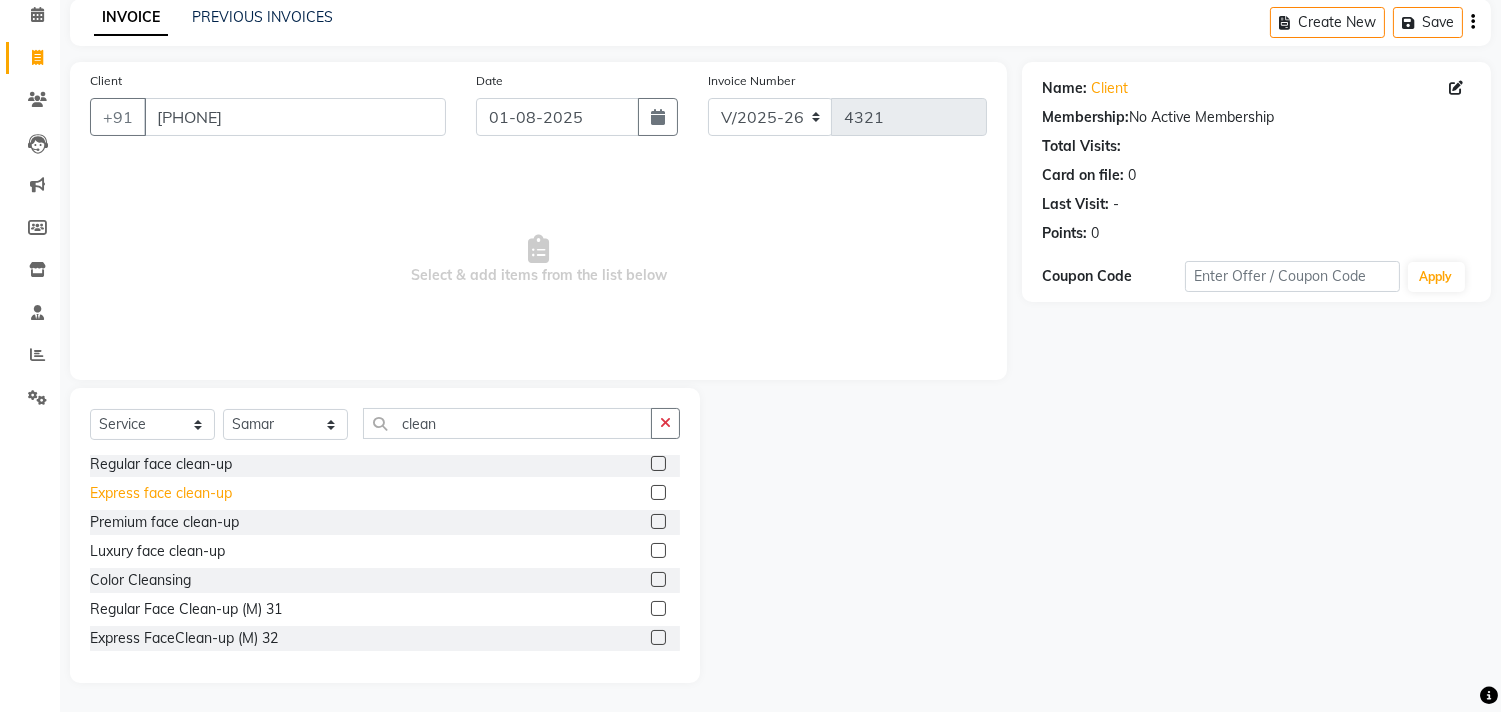 click on "Express face clean-up" 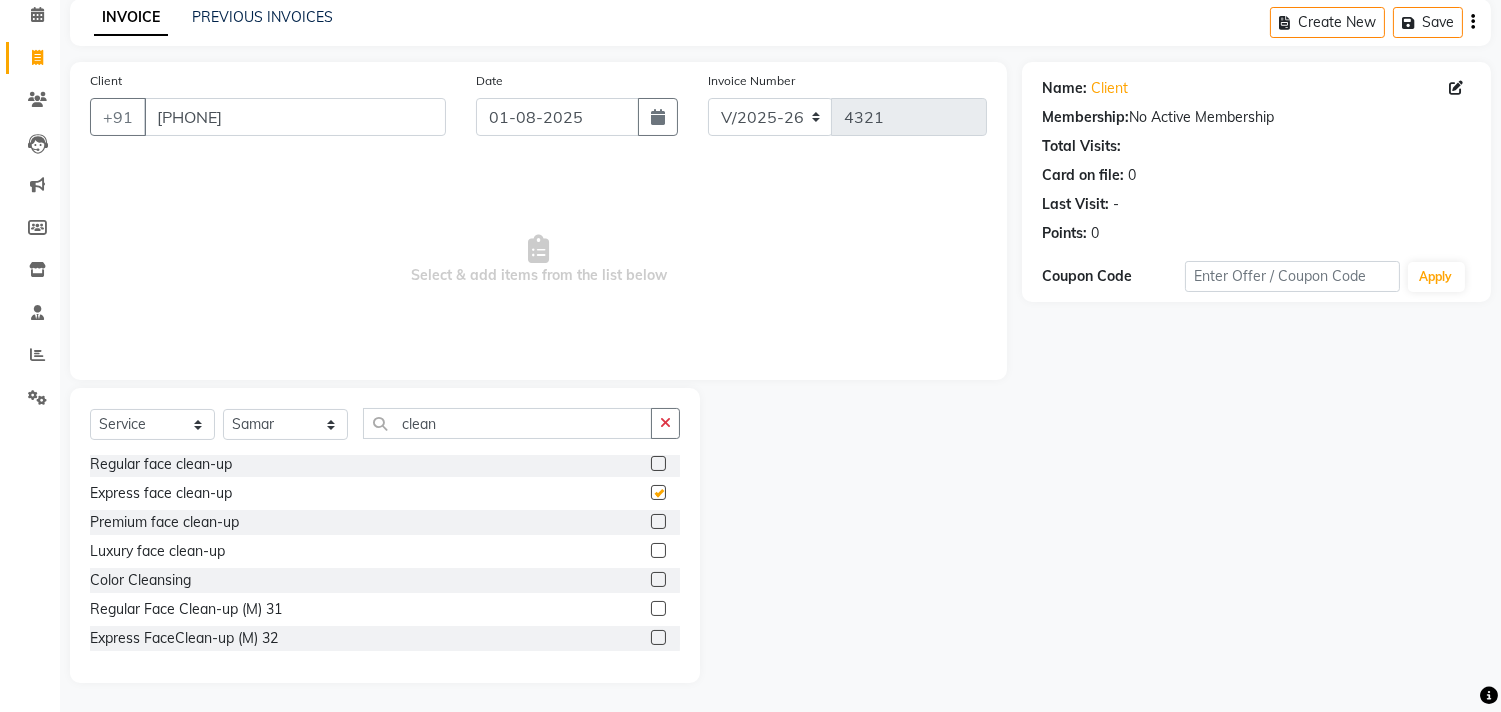 checkbox on "false" 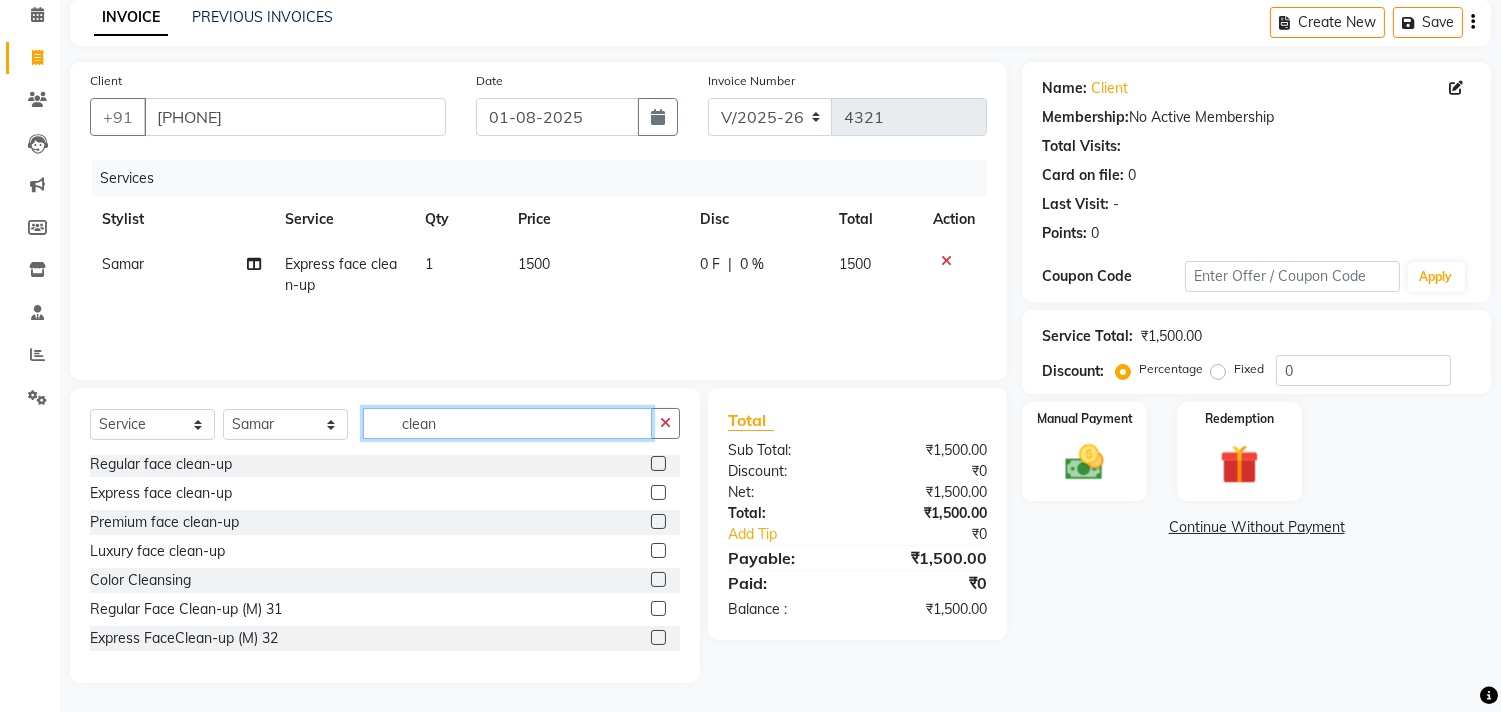 click on "clean" 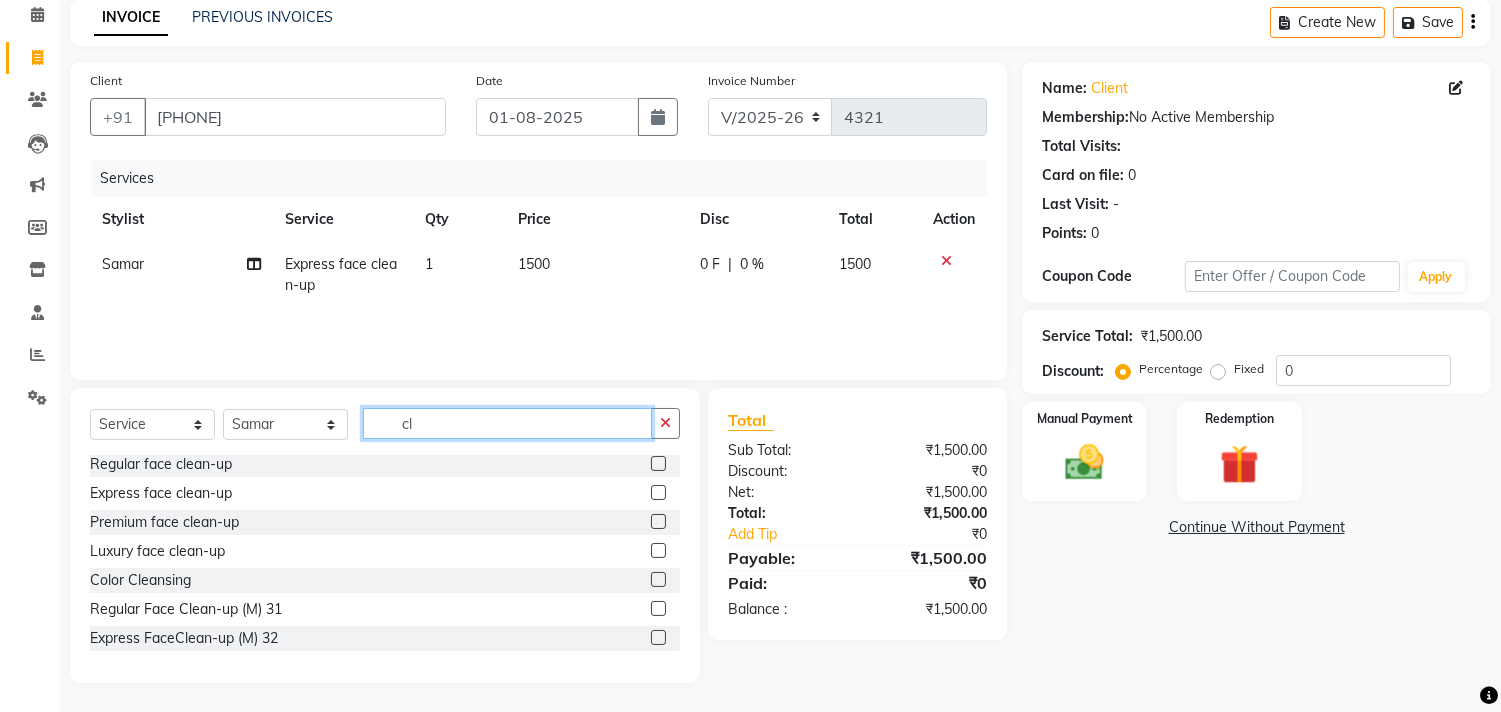 type on "c" 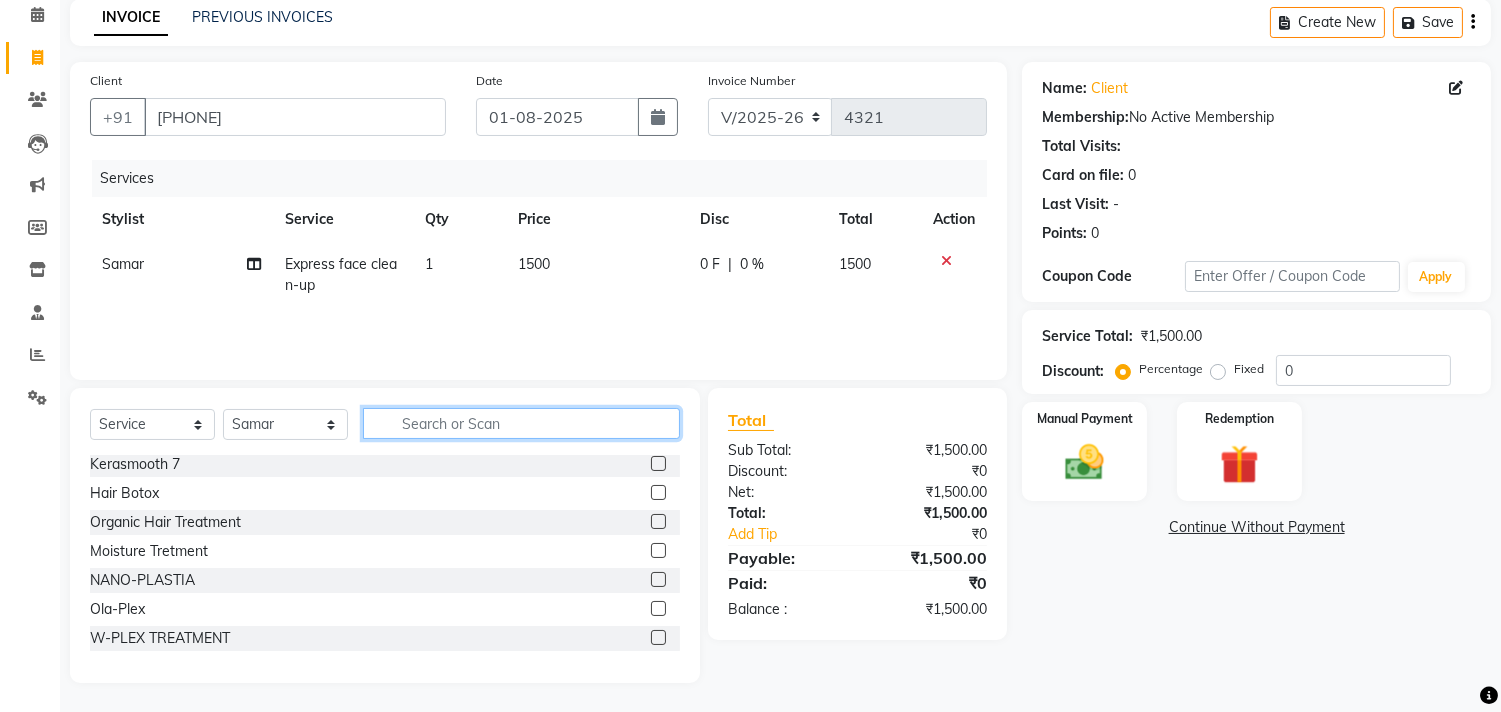 scroll, scrollTop: 264, scrollLeft: 0, axis: vertical 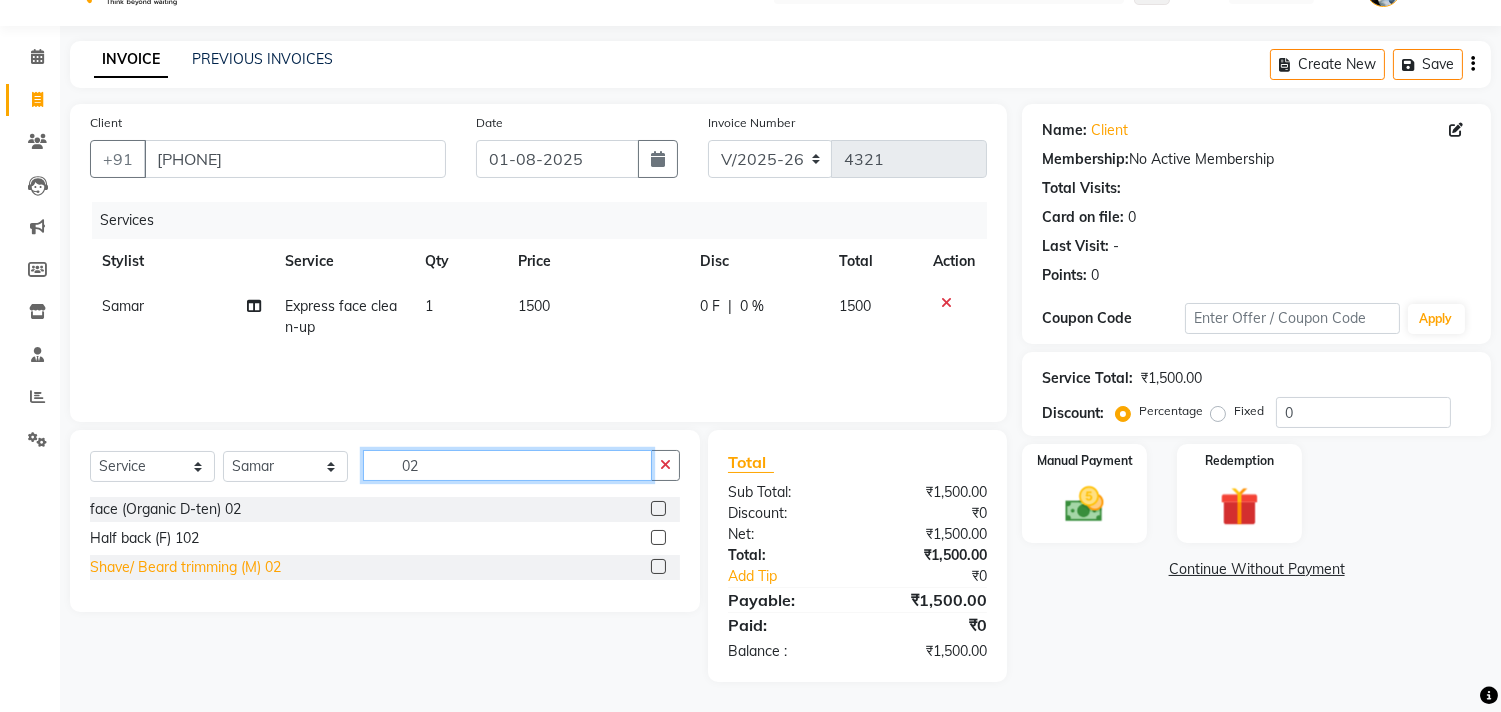 type on "02" 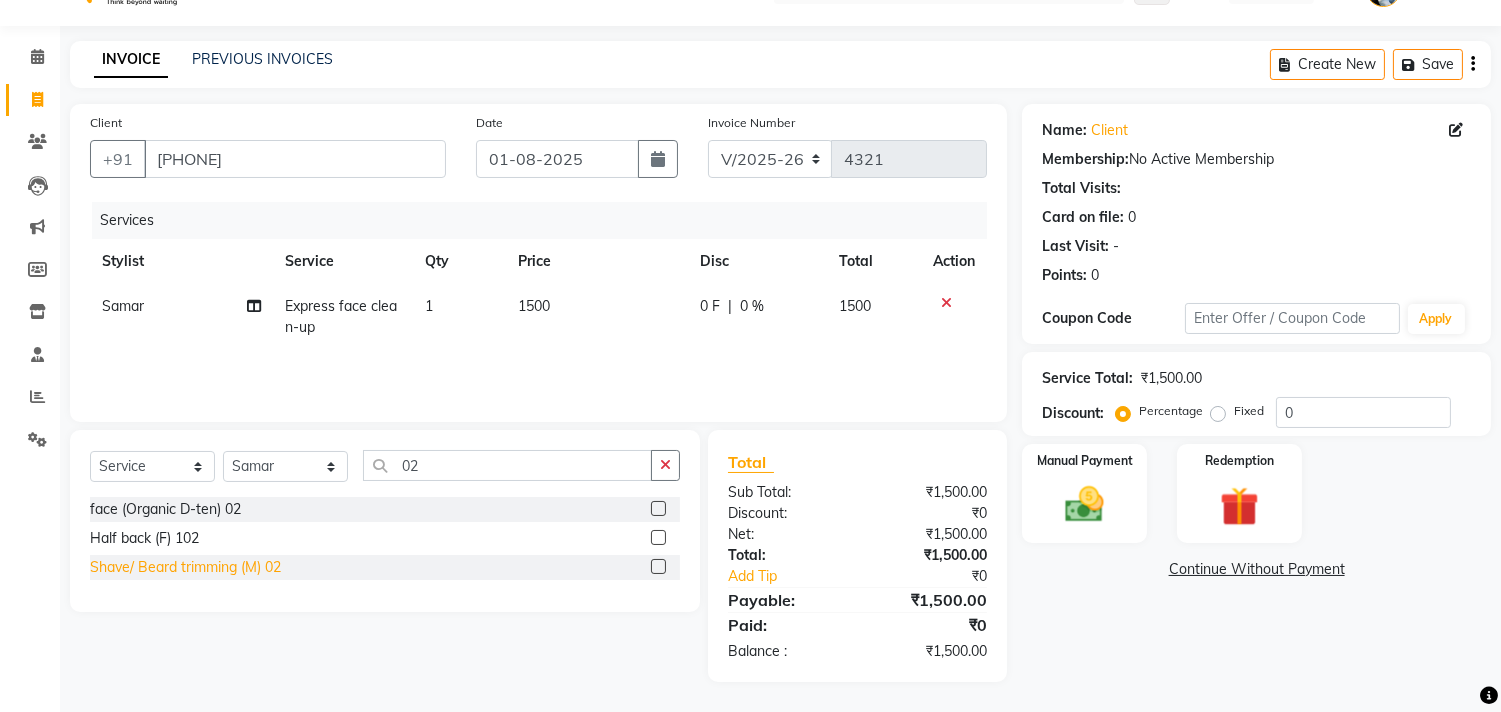 click on "Shave/ Beard trimming (M) 02" 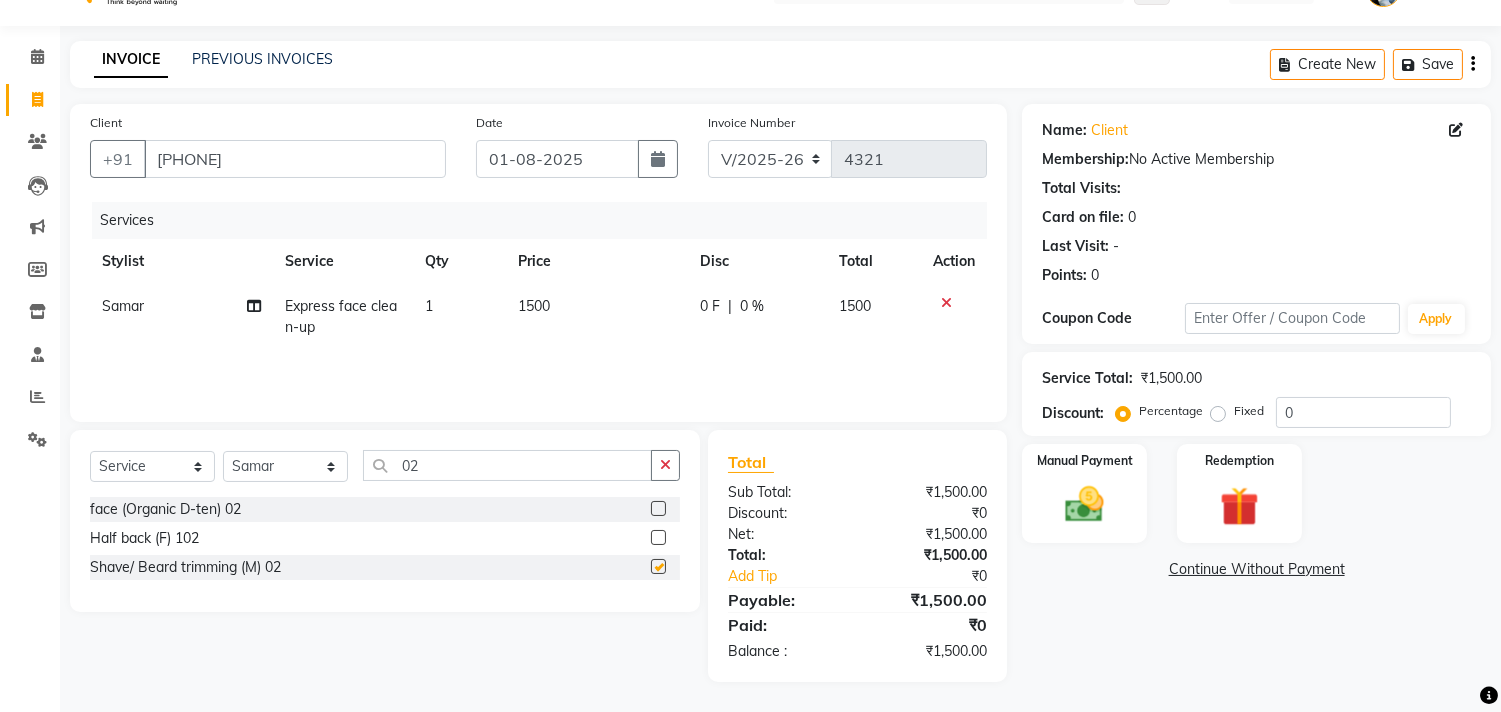 checkbox on "false" 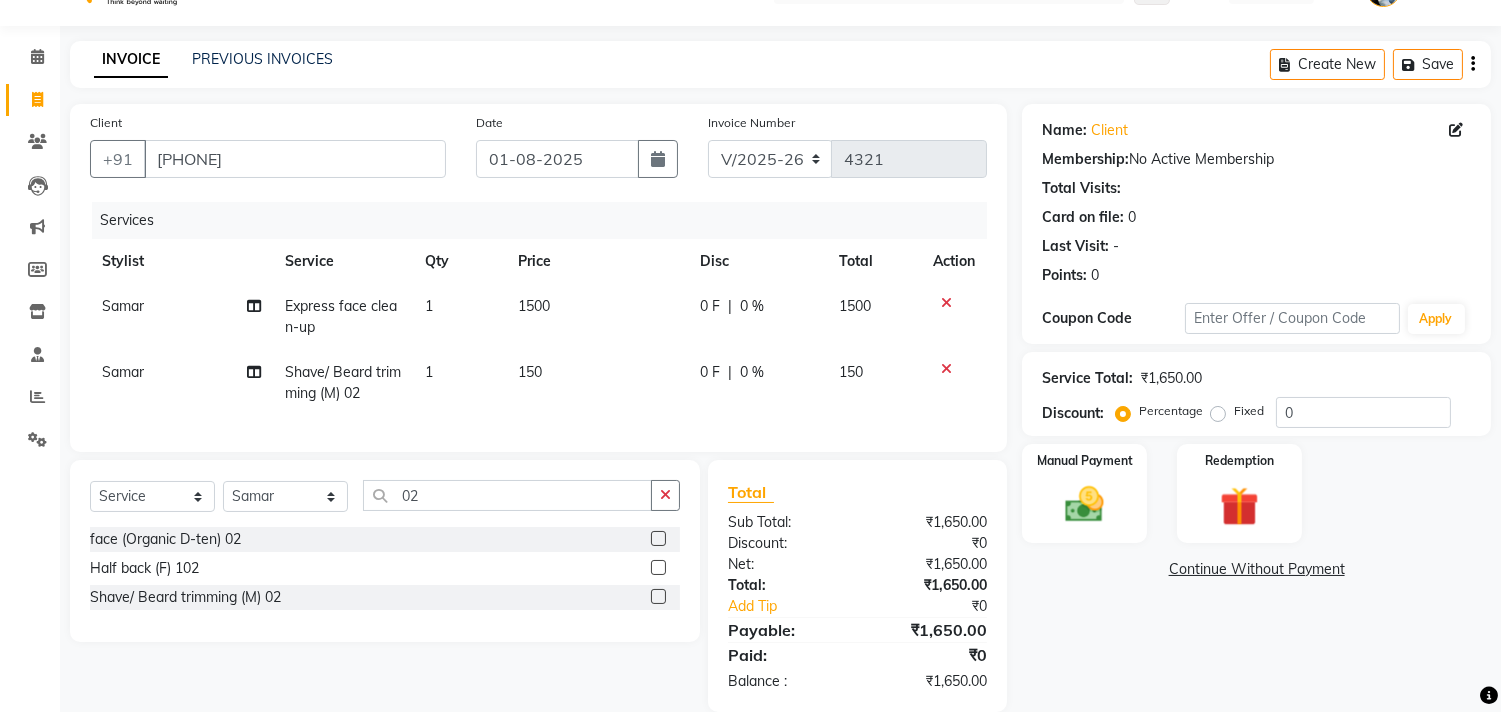 click on "Fixed" 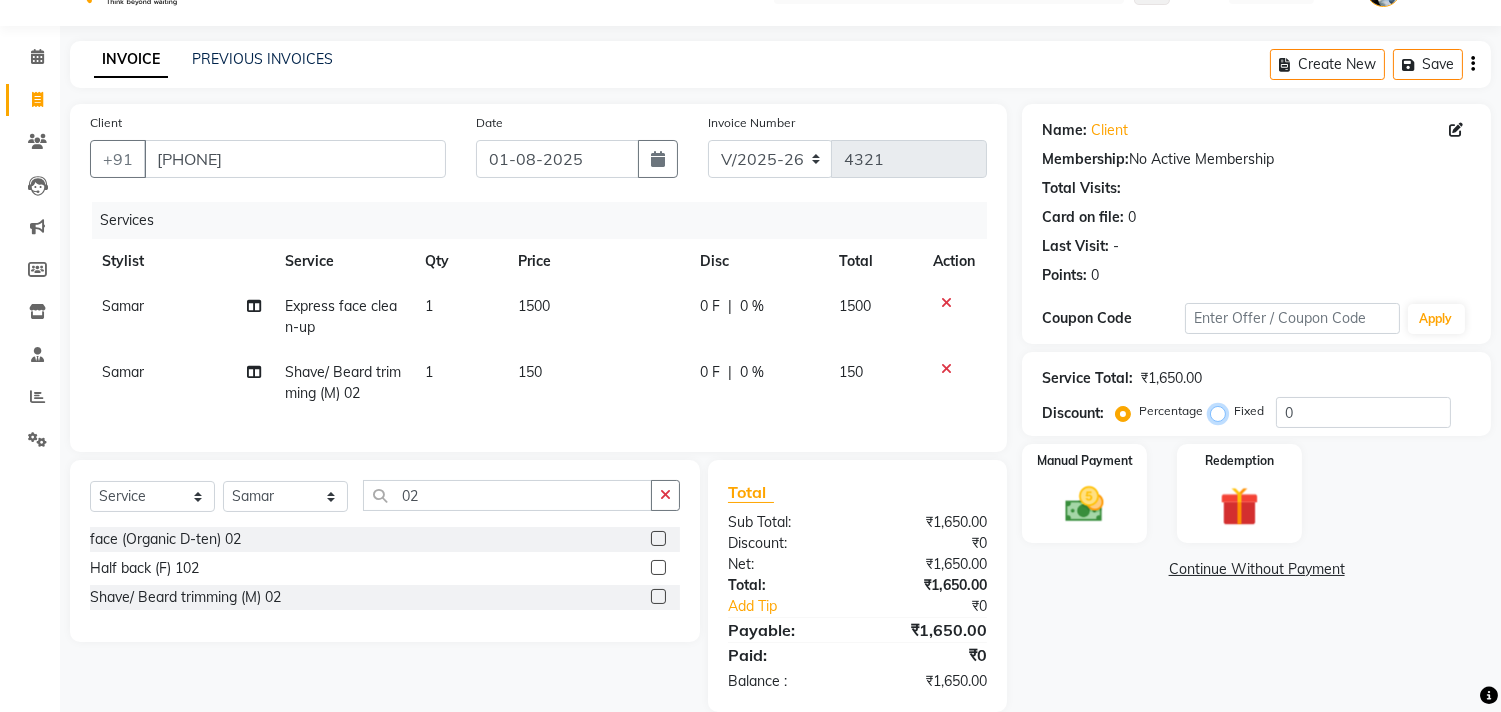 click on "Fixed" at bounding box center [1222, 411] 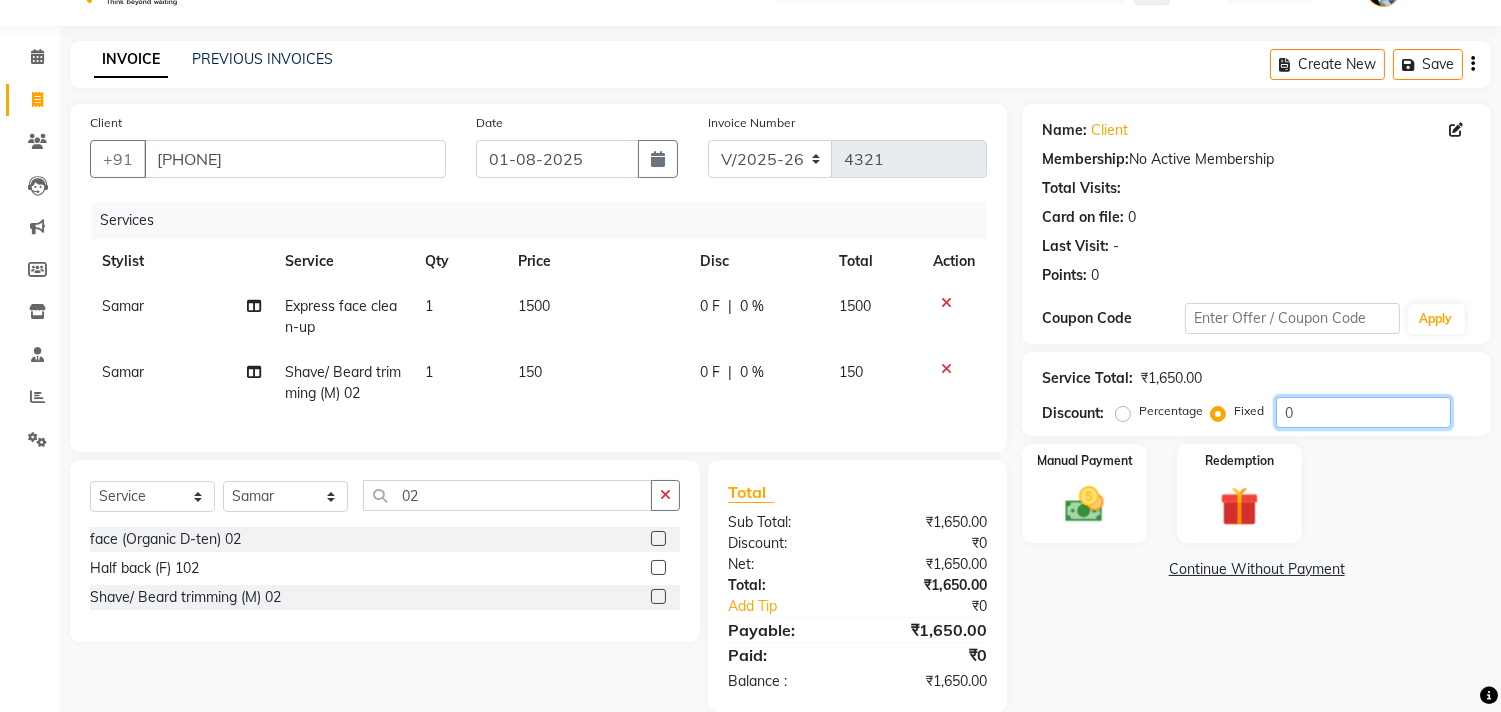 click on "0" 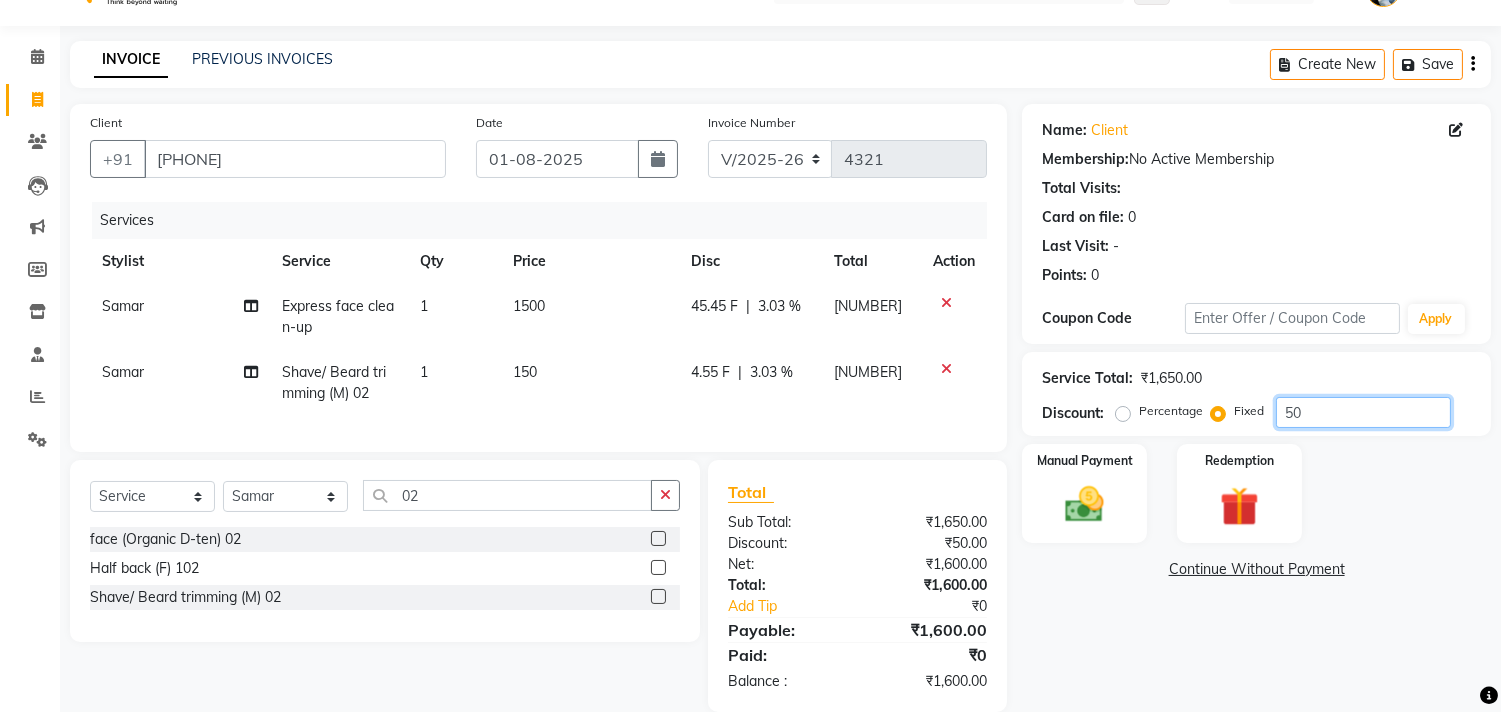 type on "50" 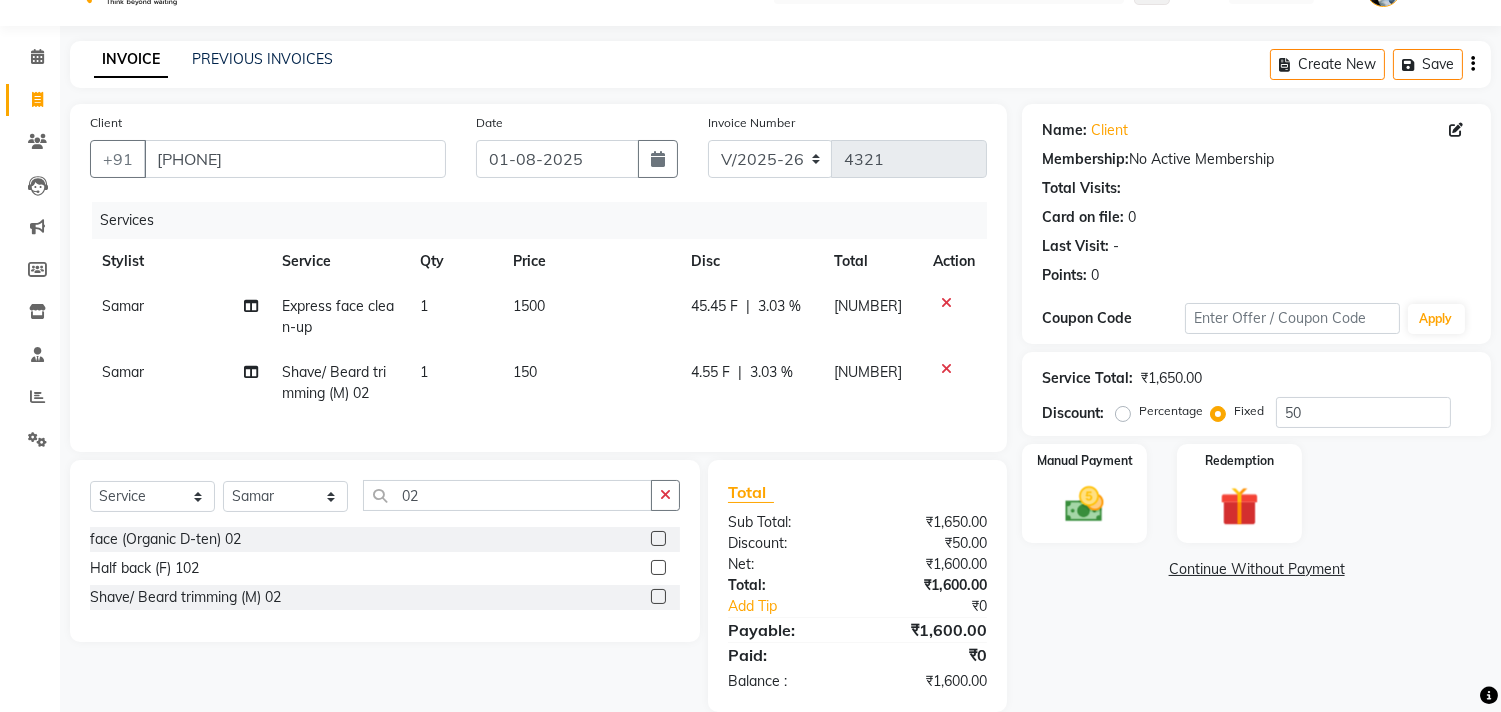 click on "Manual Payment Redemption" 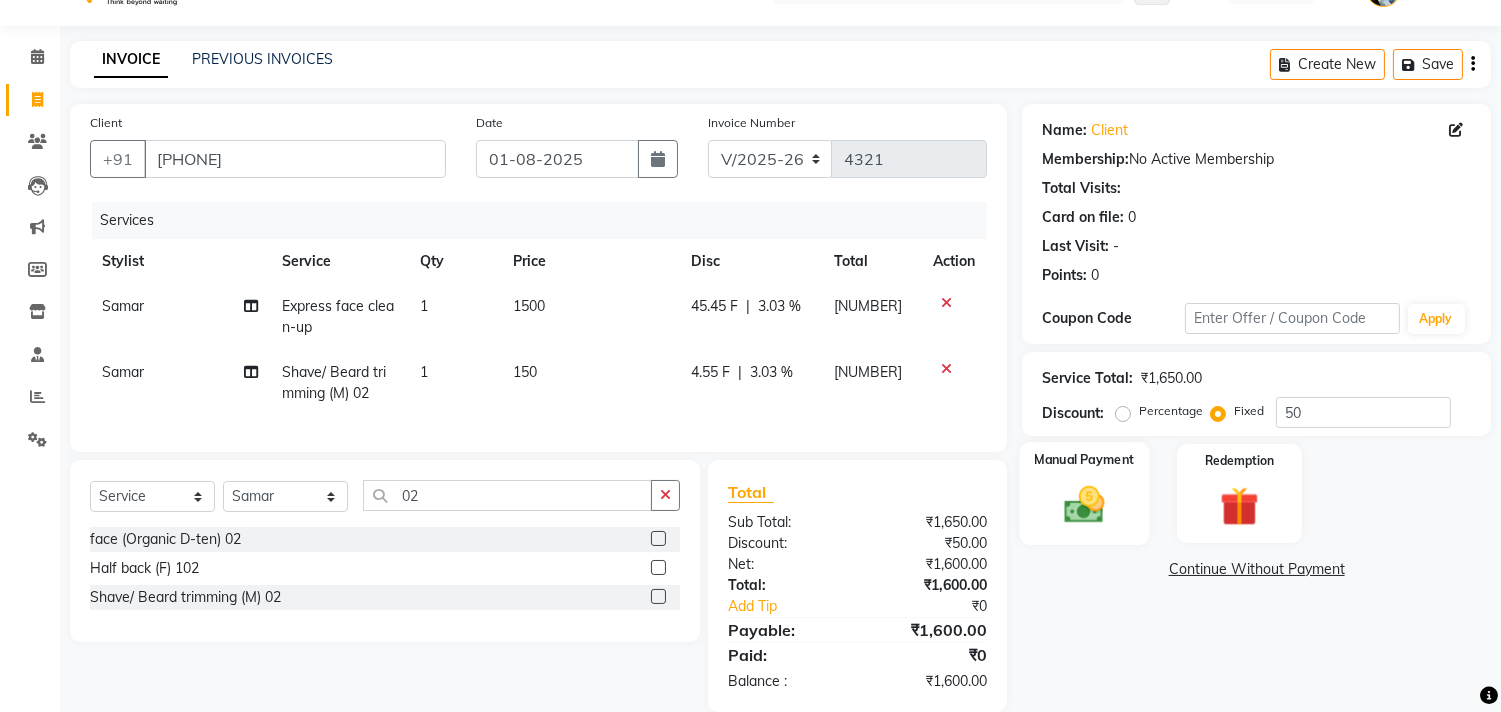 click 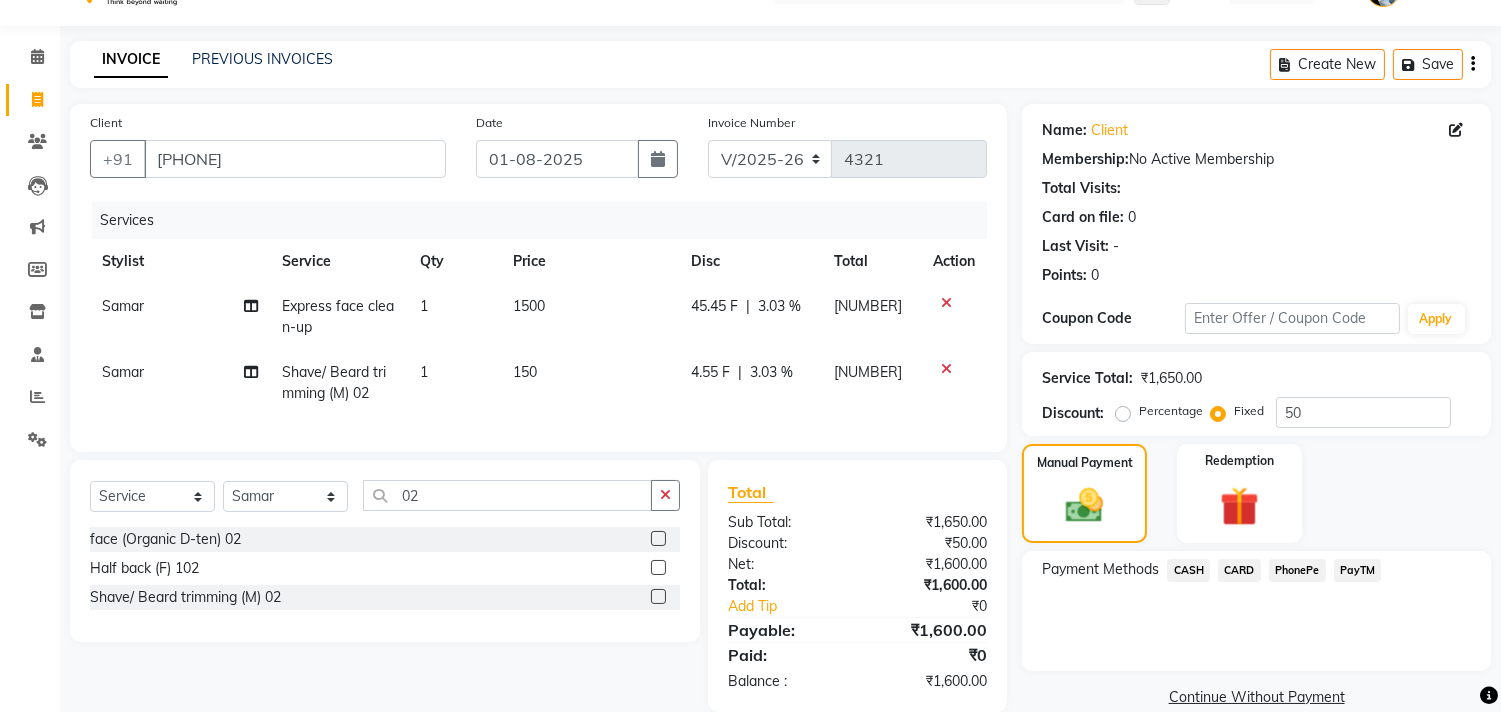 click on "Payment Methods  CASH   CARD   PhonePe   PayTM" 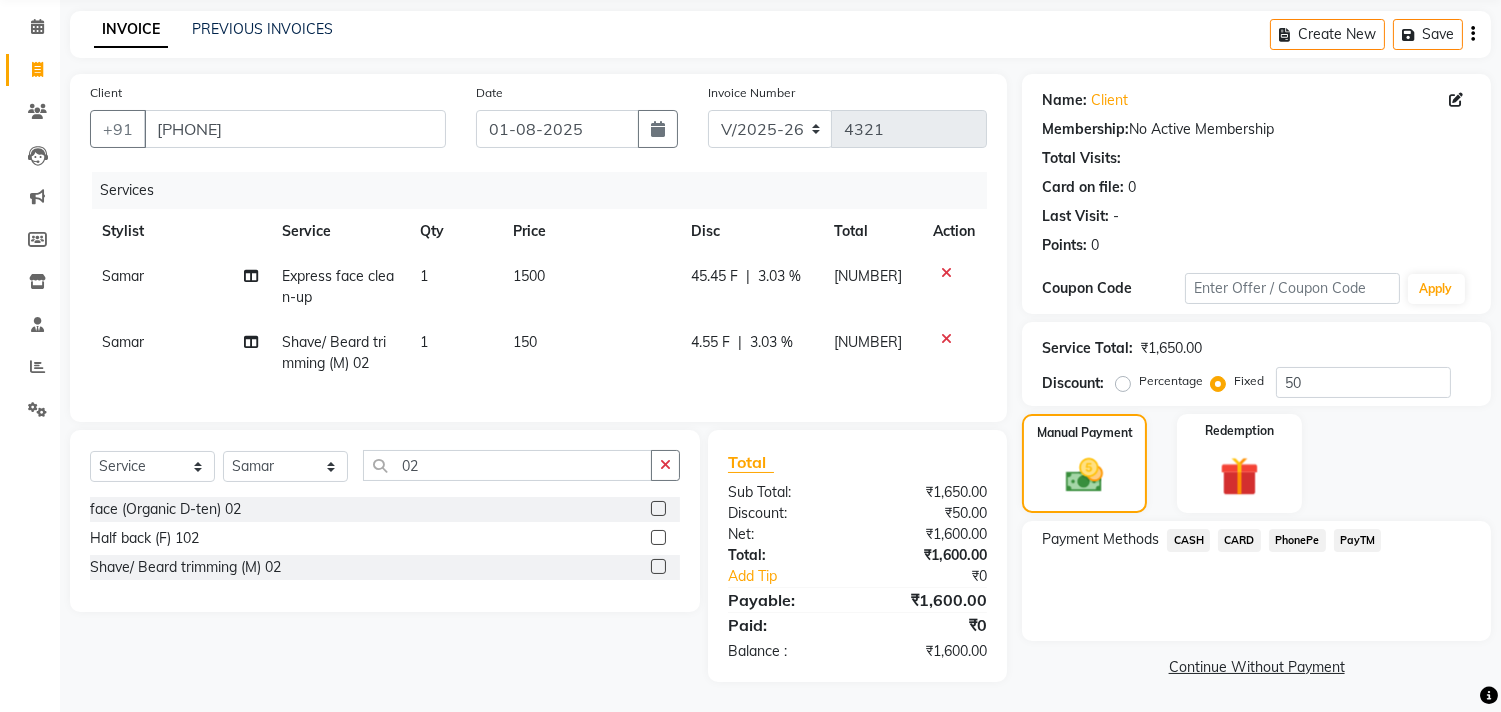click on "PayTM" 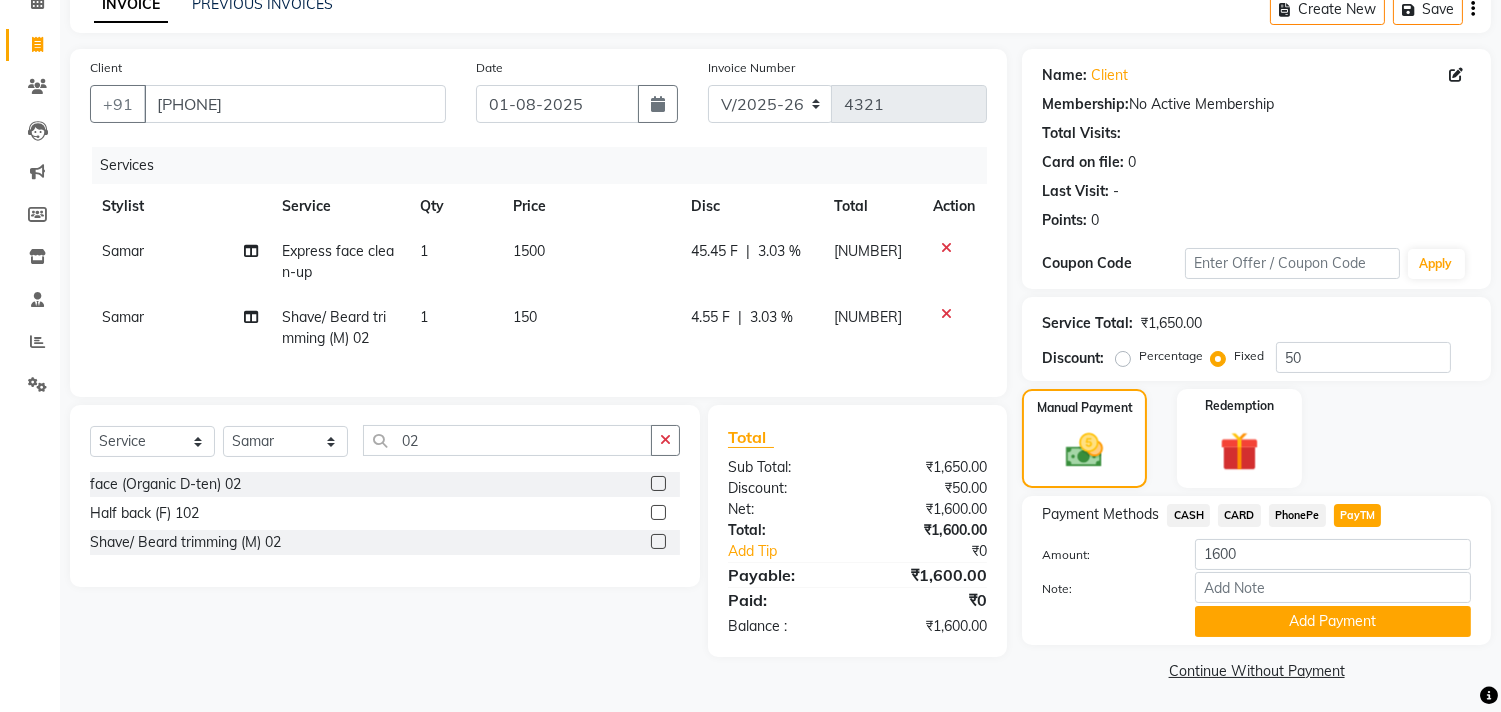 scroll, scrollTop: 104, scrollLeft: 0, axis: vertical 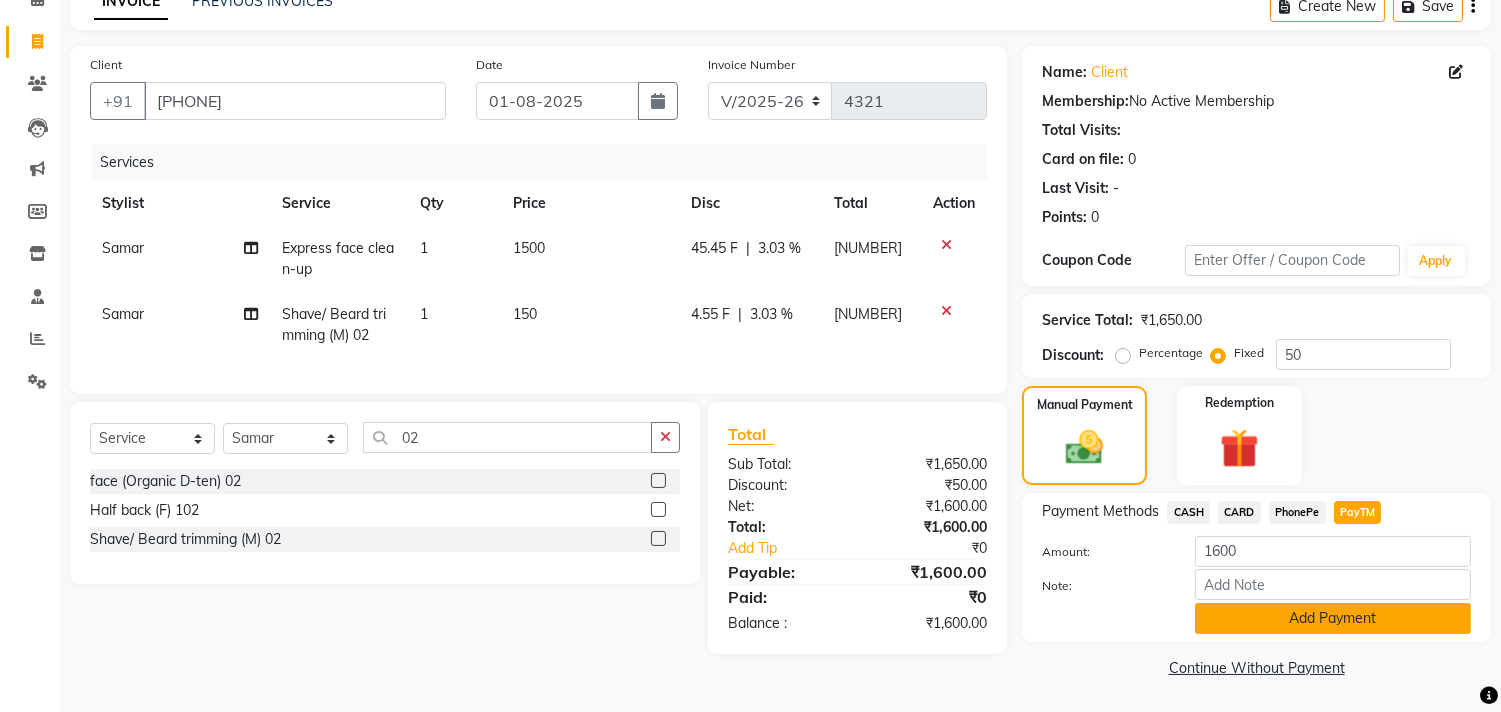 click on "Add Payment" 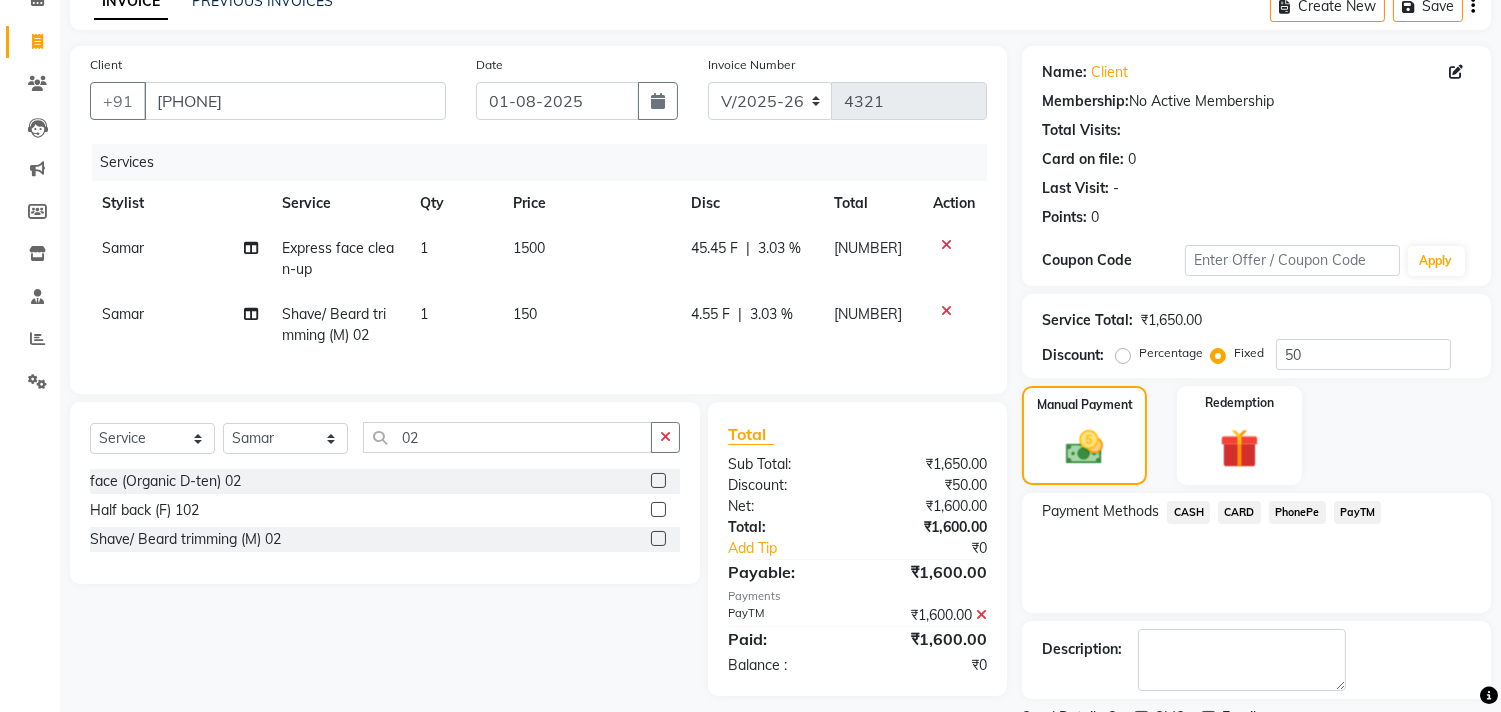scroll, scrollTop: 187, scrollLeft: 0, axis: vertical 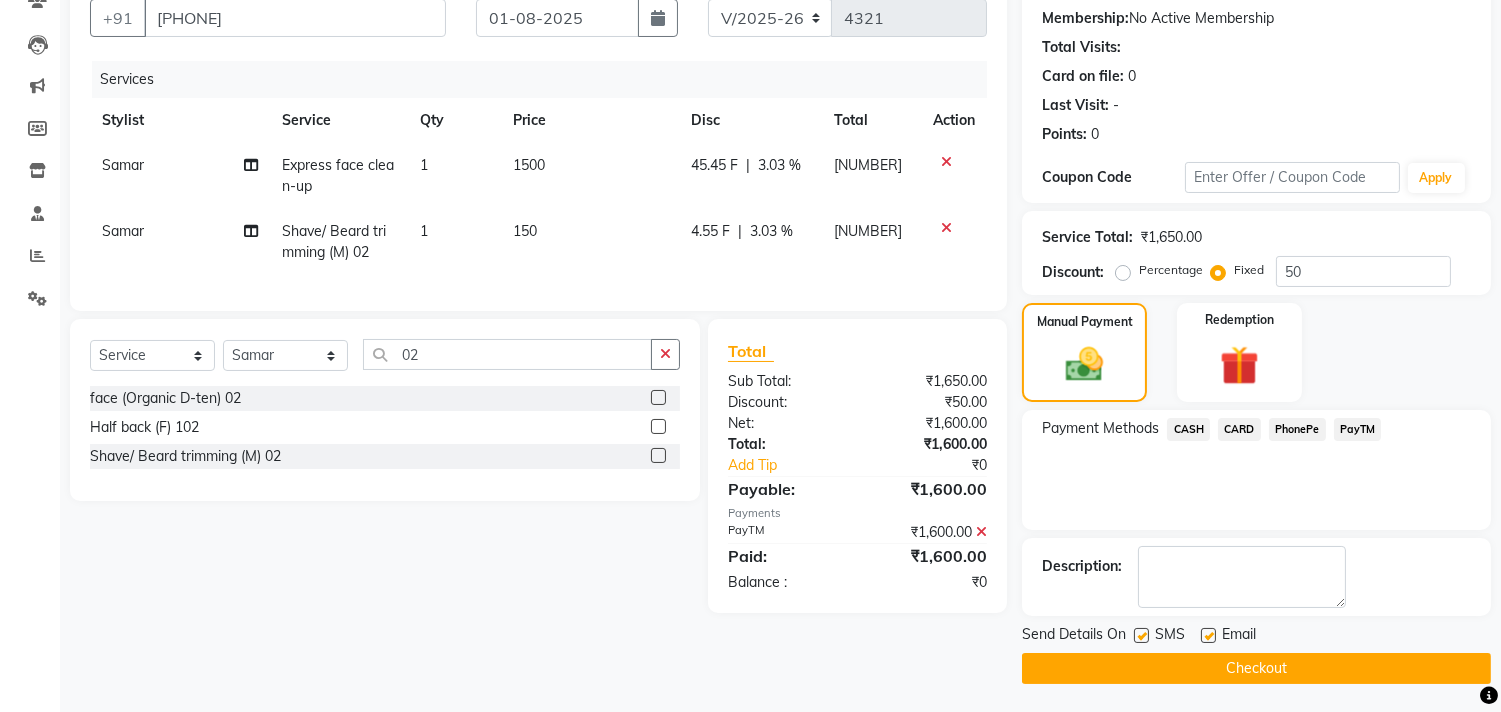 click on "Checkout" 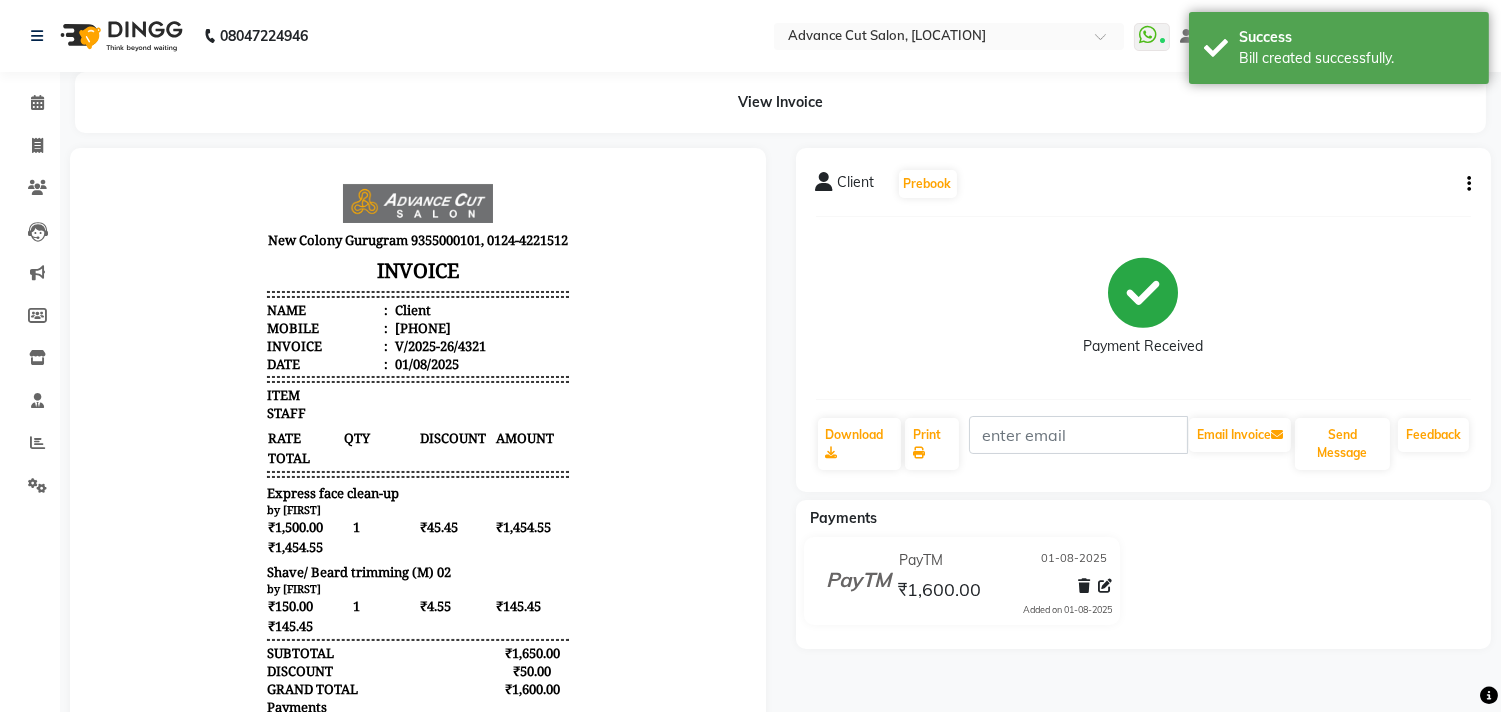 scroll, scrollTop: 0, scrollLeft: 0, axis: both 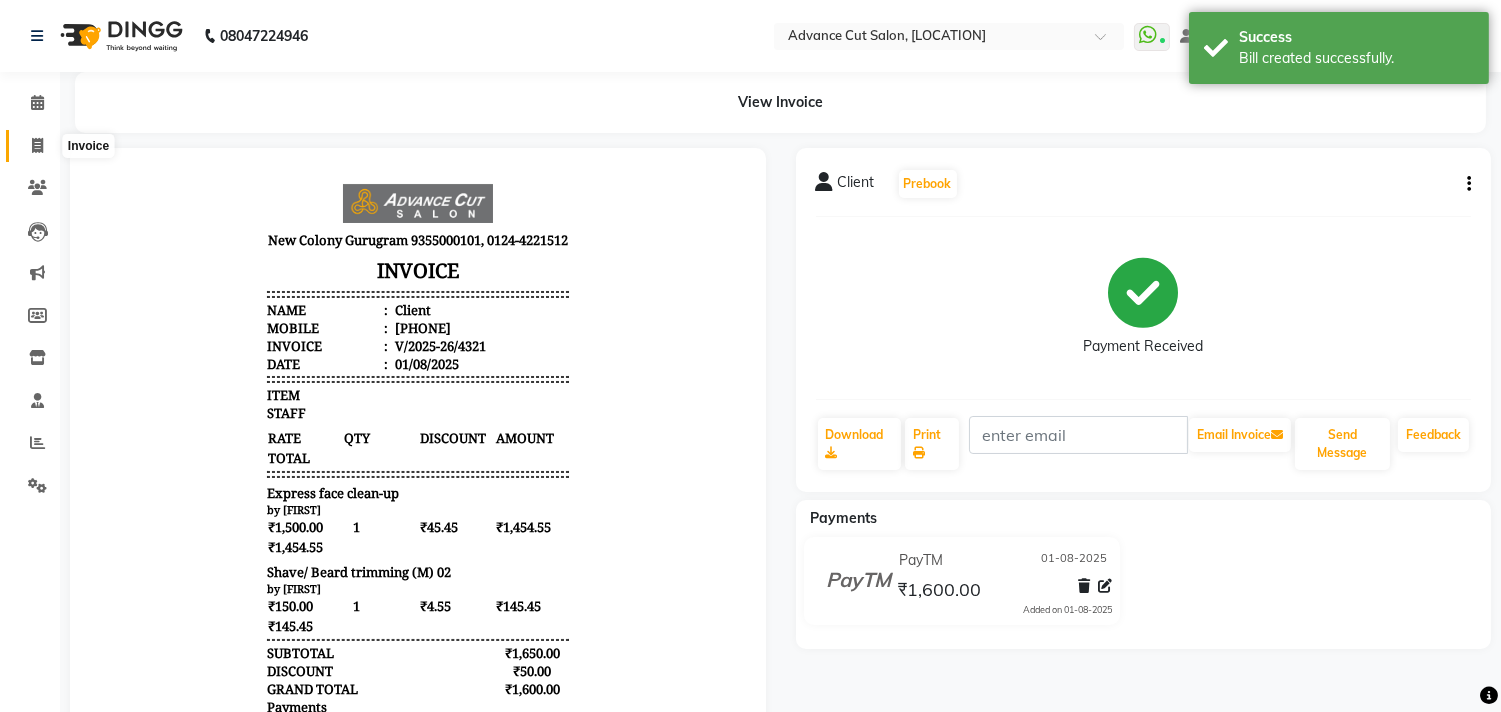 click 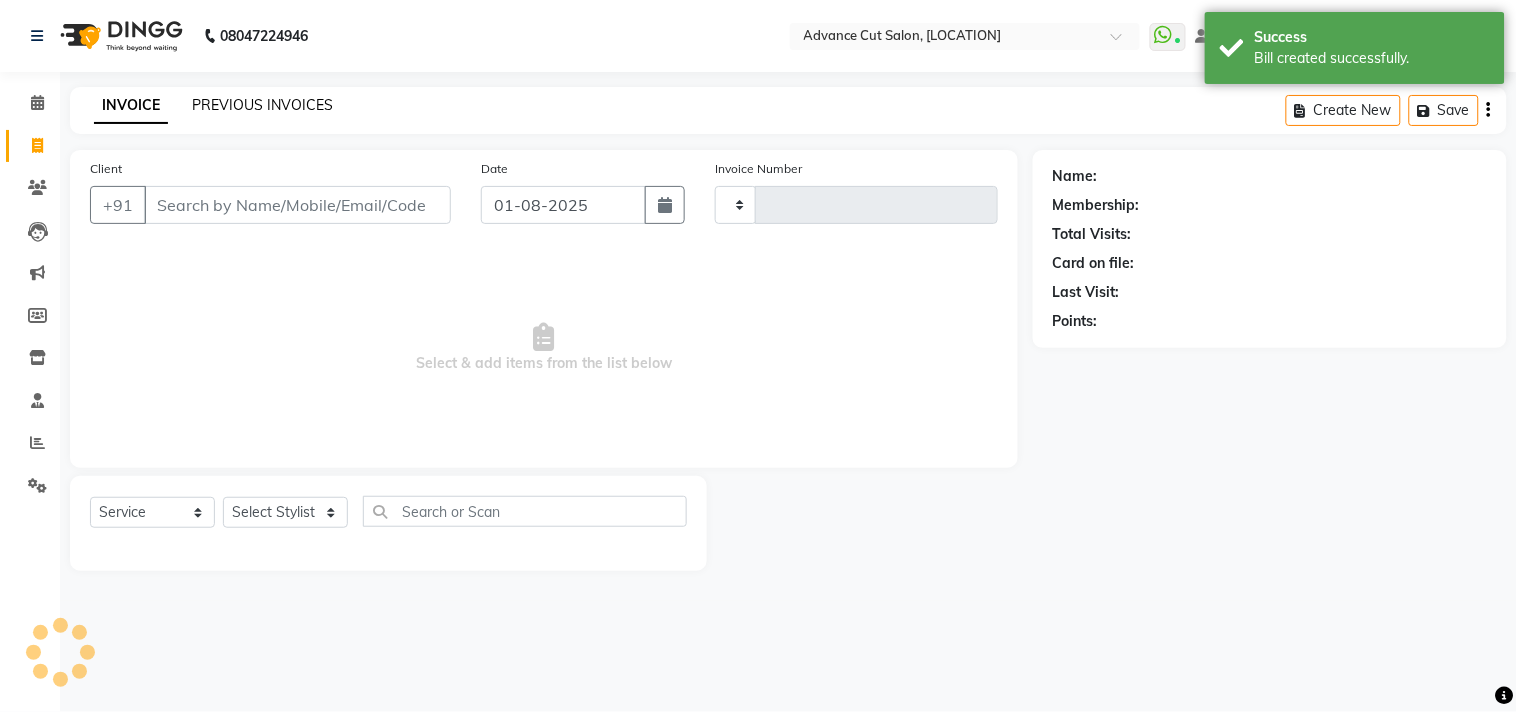 type on "4322" 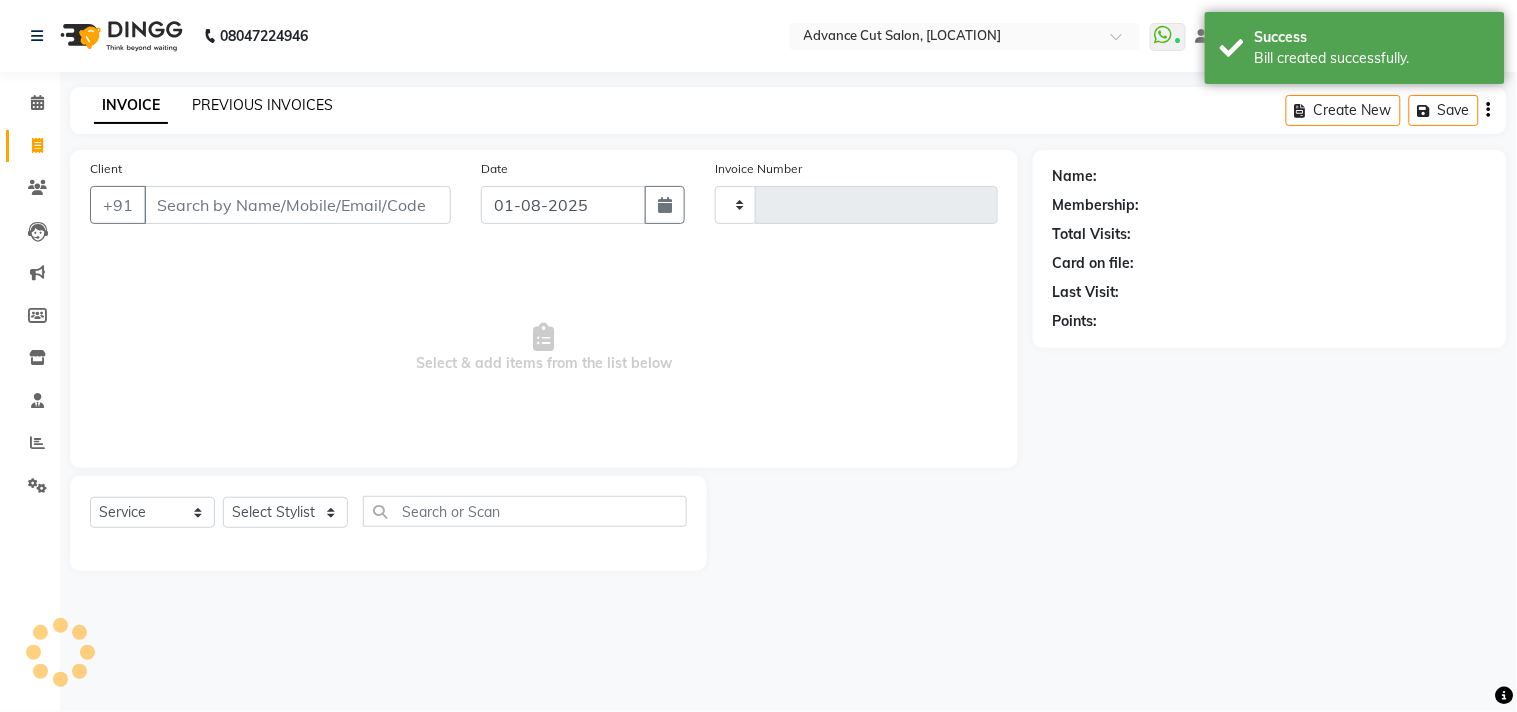 select on "922" 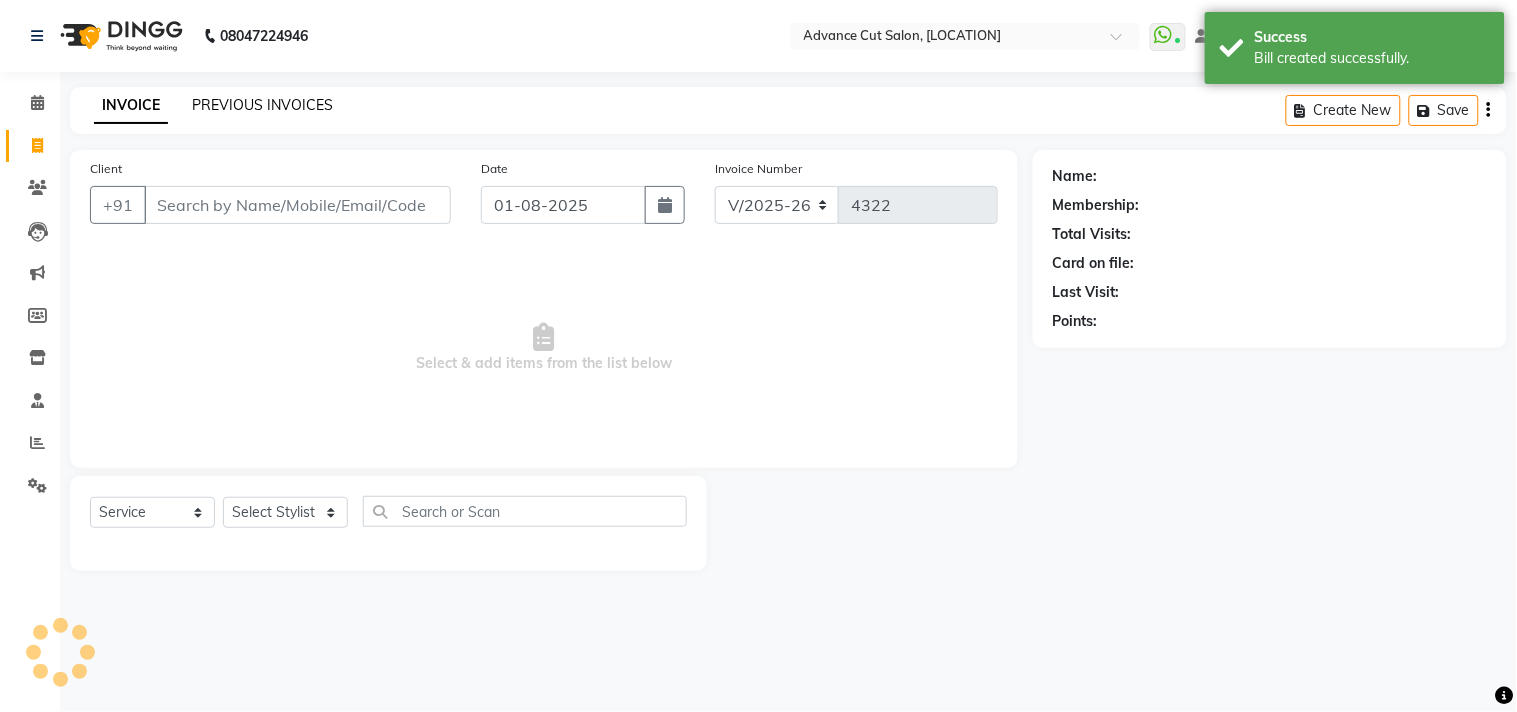 click on "PREVIOUS INVOICES" 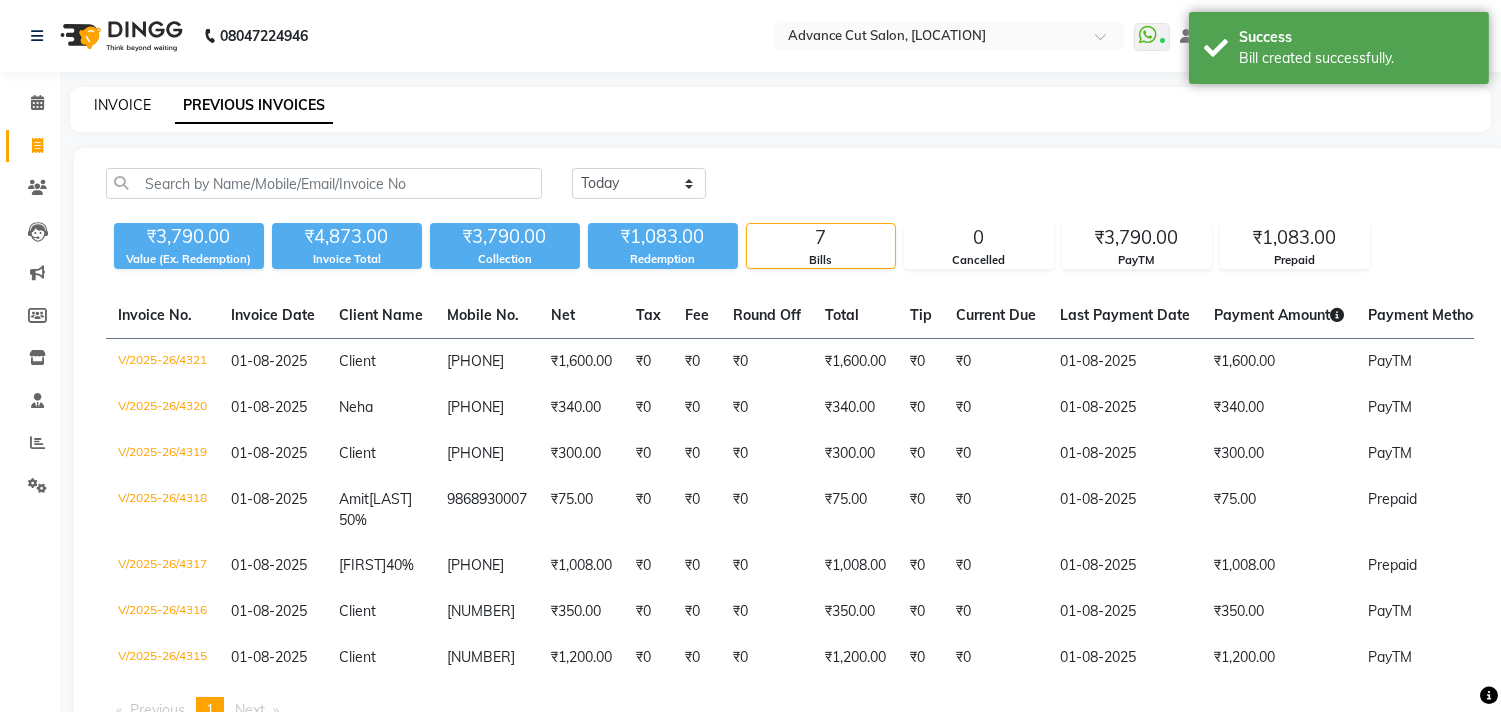 click on "INVOICE" 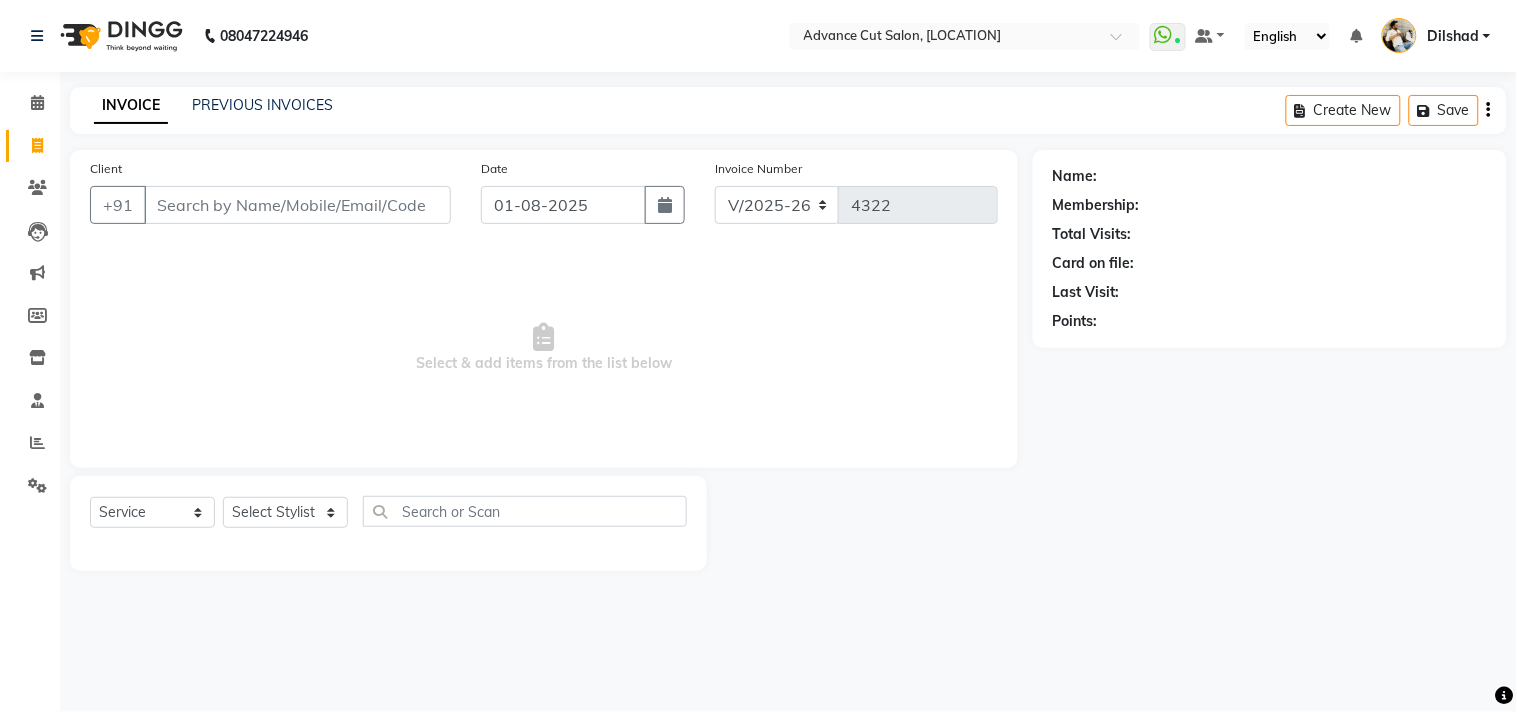 click on "Client" at bounding box center (297, 205) 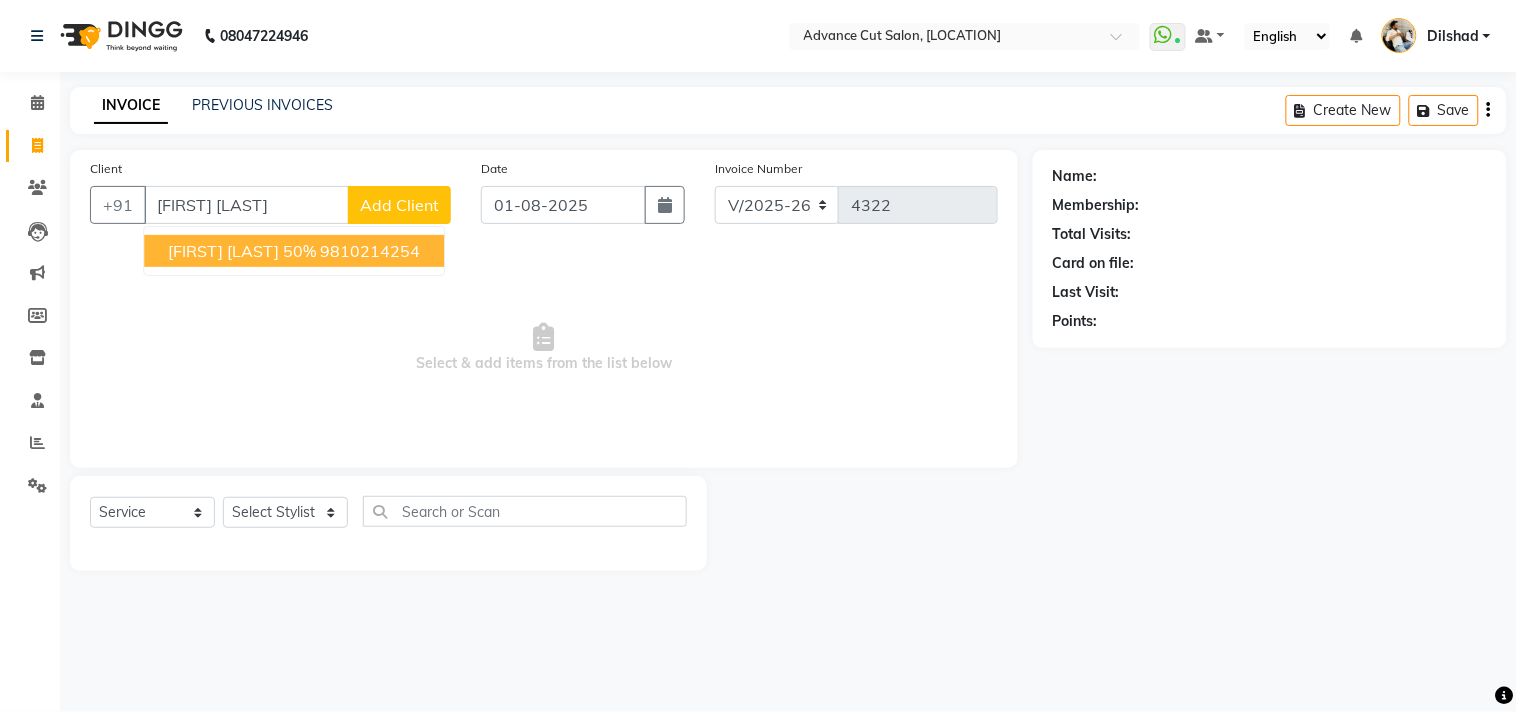 click on "[FIRST] [LAST] 50%" at bounding box center [242, 251] 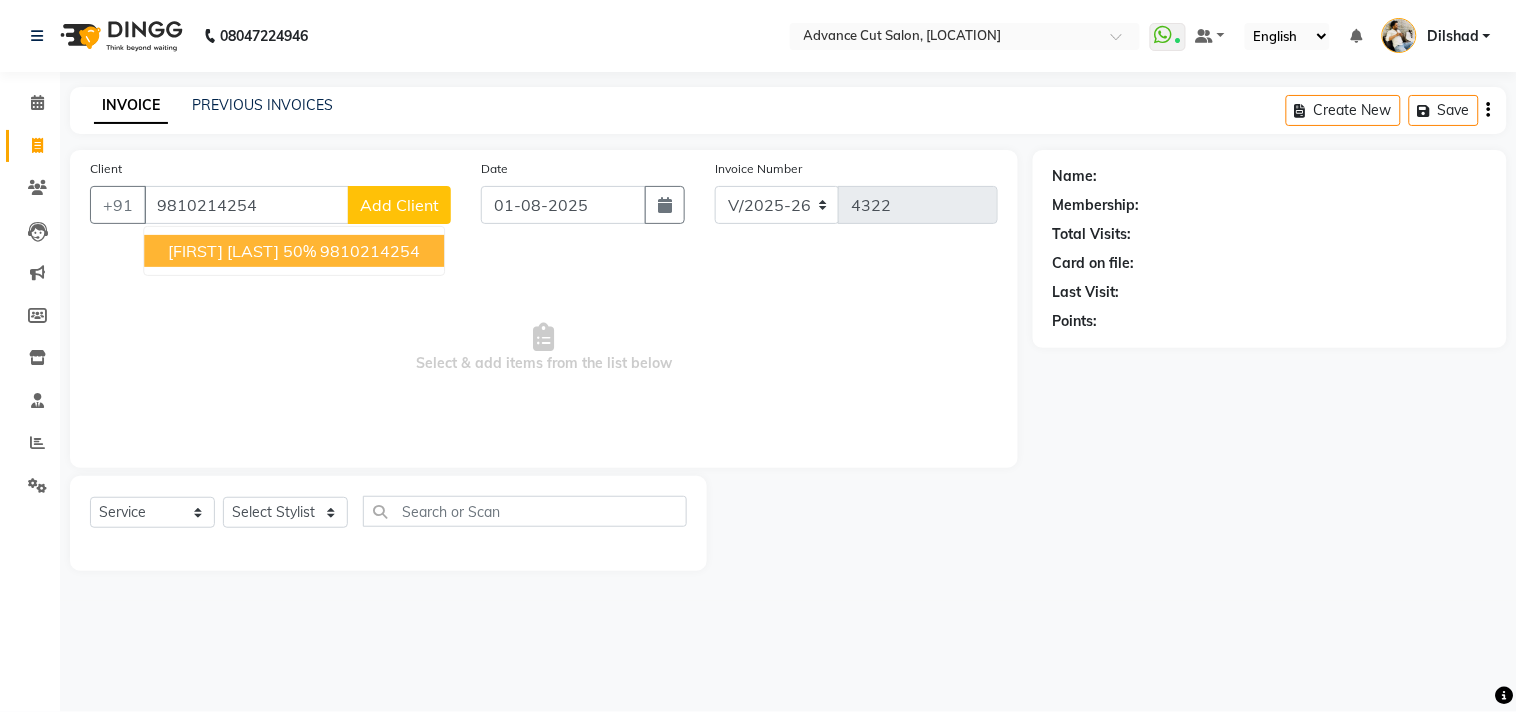 type on "9810214254" 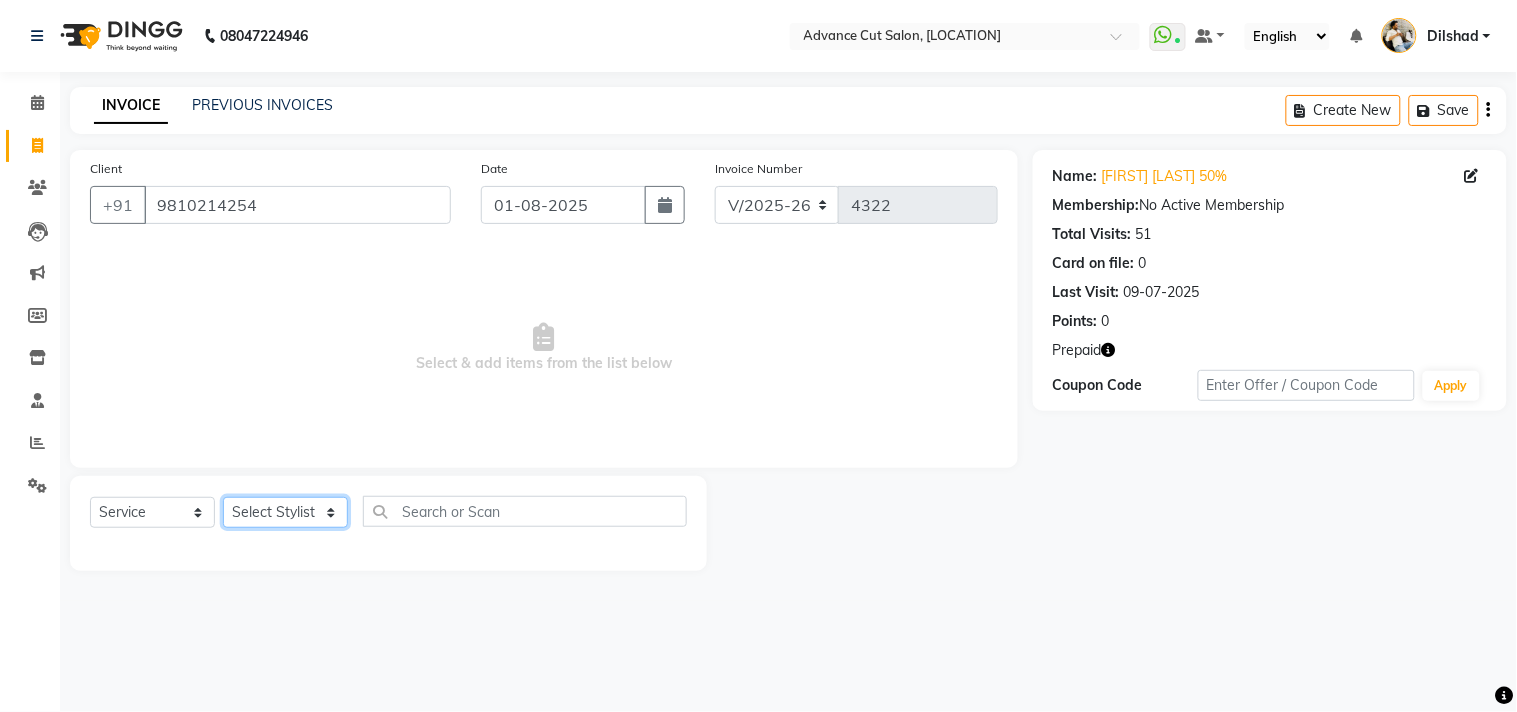 click on "Select Stylist Abrar Alam Dilshad Lallan Meenu Nabeel Nafeesh Ahmad O.P. Sharma Samar Shahzad SHWETA SINGH Zarina" 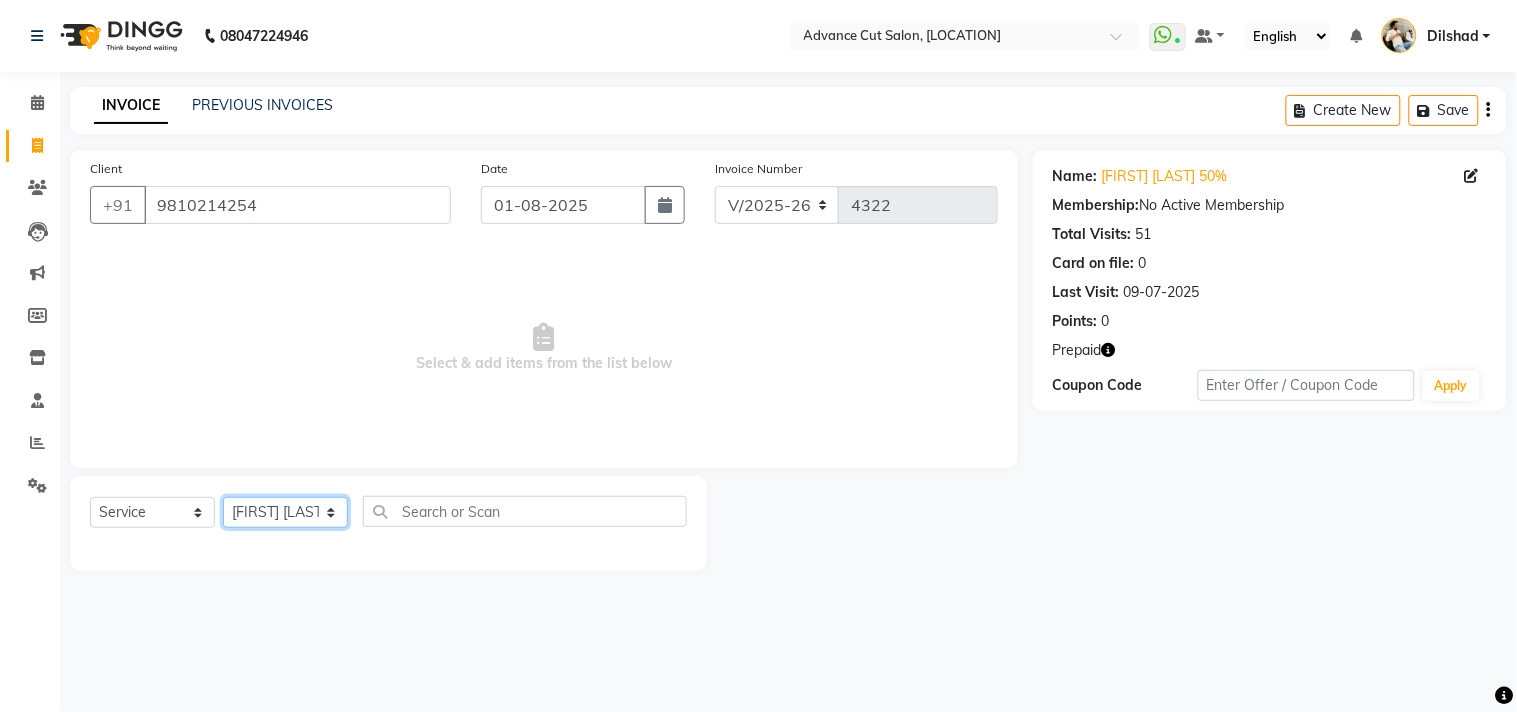 click on "Select Stylist Abrar Alam Dilshad Lallan Meenu Nabeel Nafeesh Ahmad O.P. Sharma Samar Shahzad SHWETA SINGH Zarina" 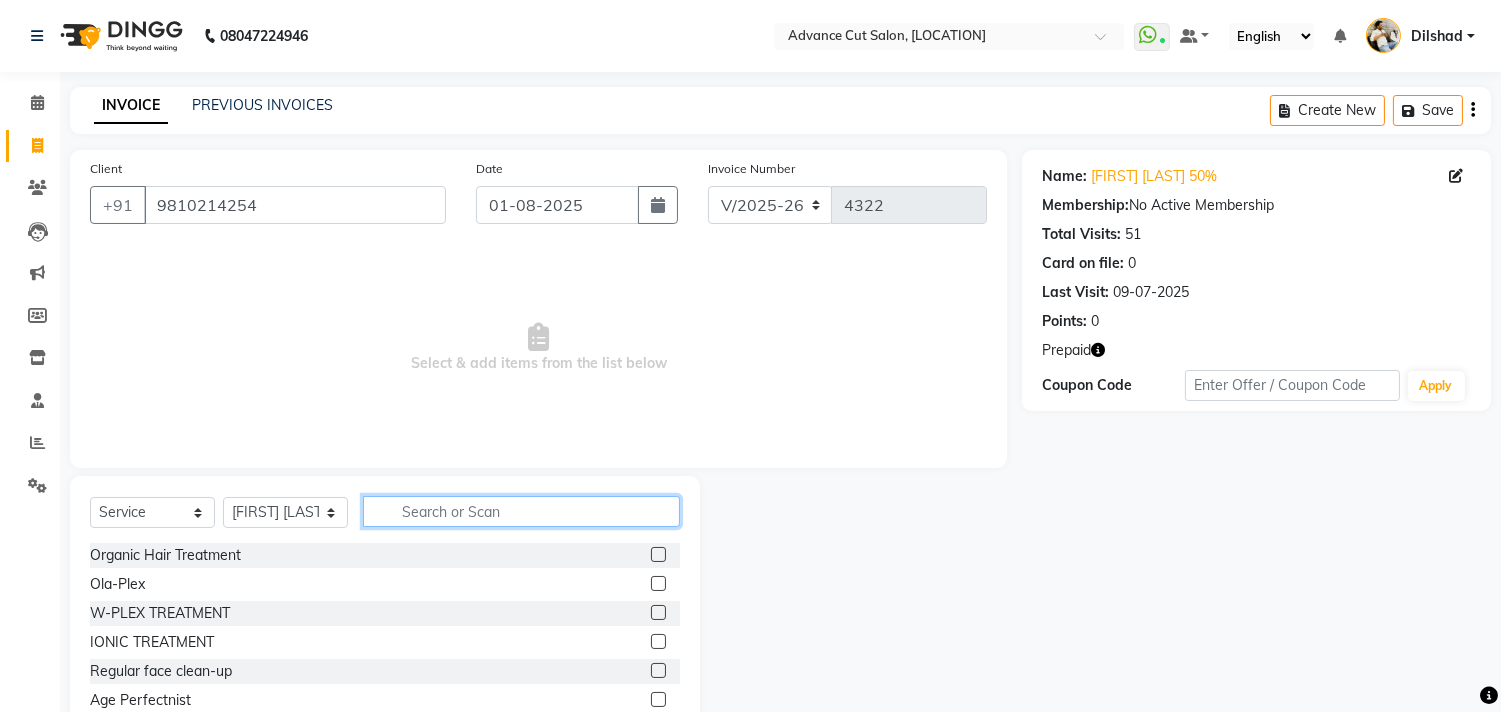 click 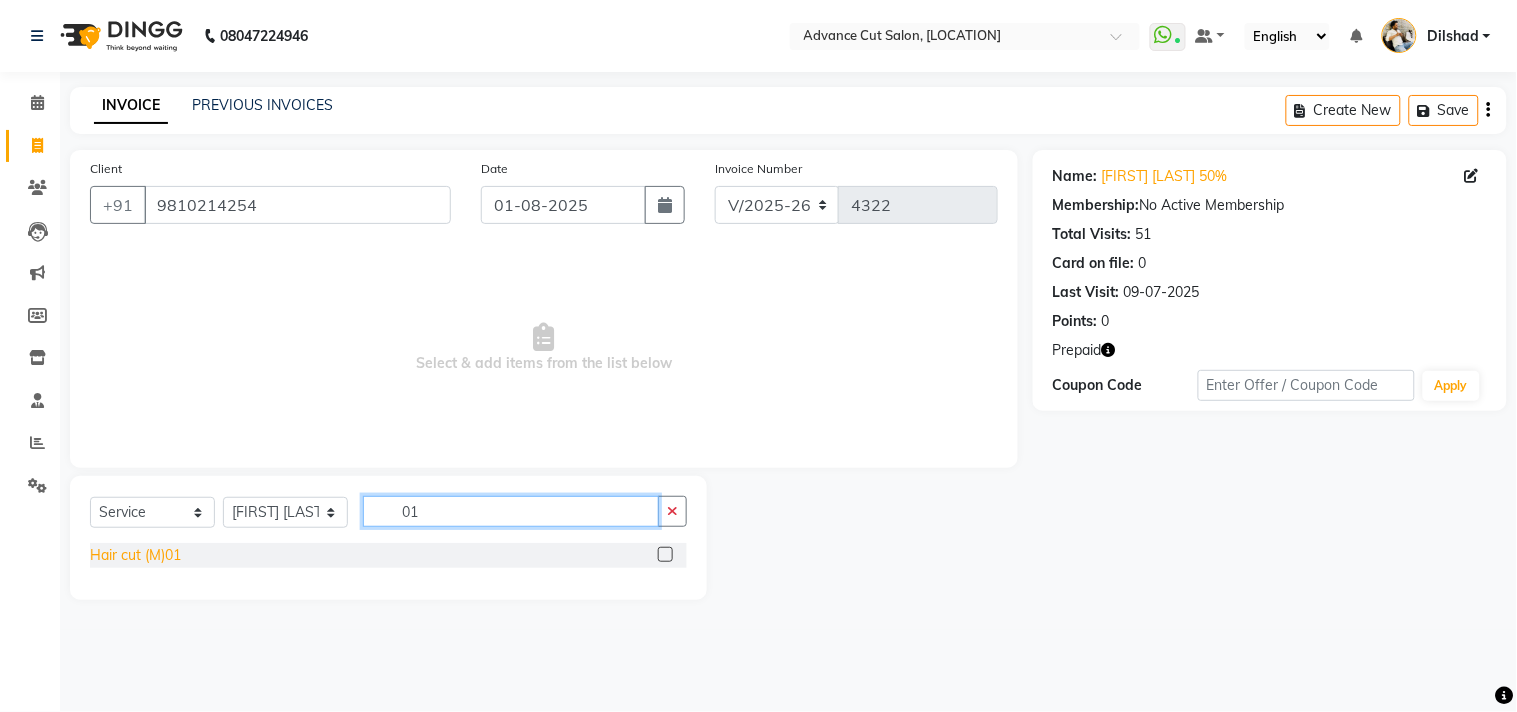type on "01" 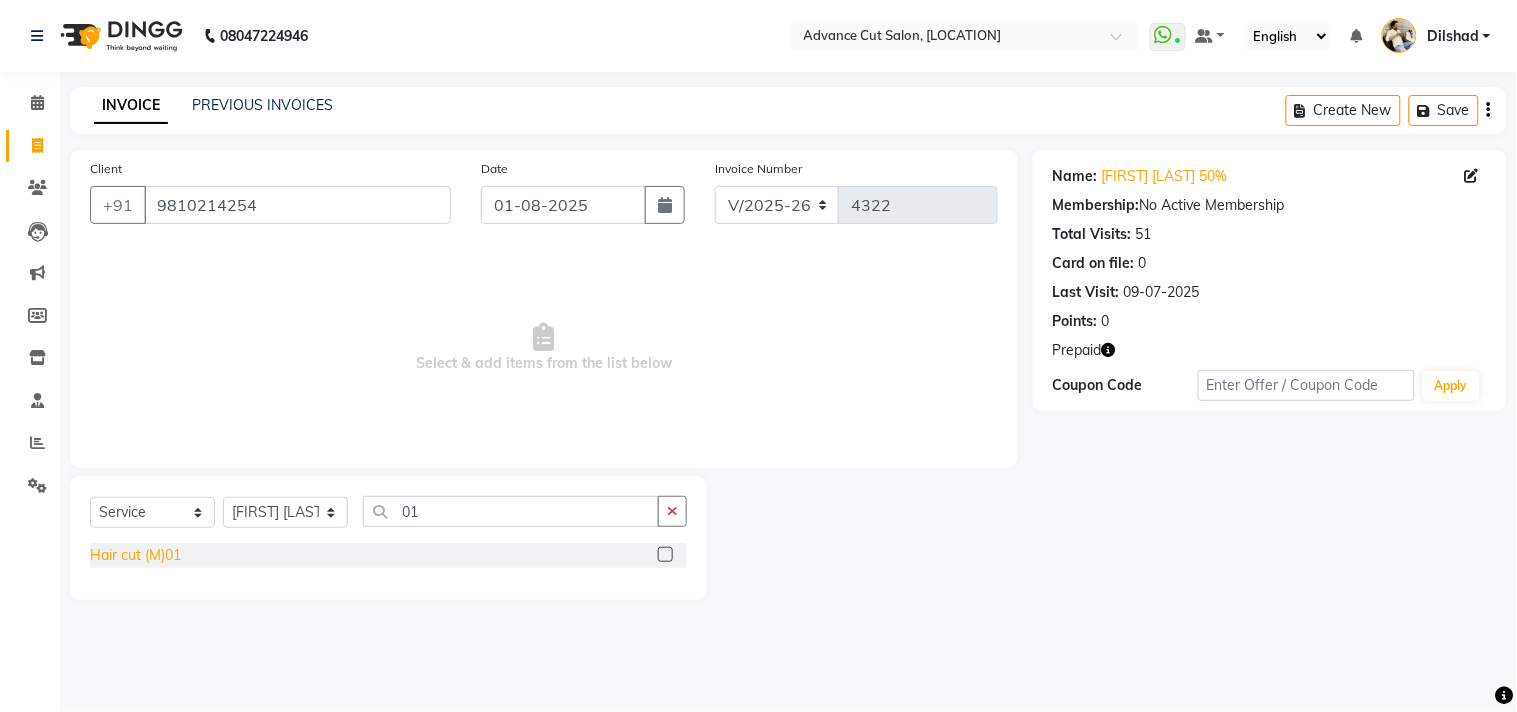 click on "Hair cut (M)01" 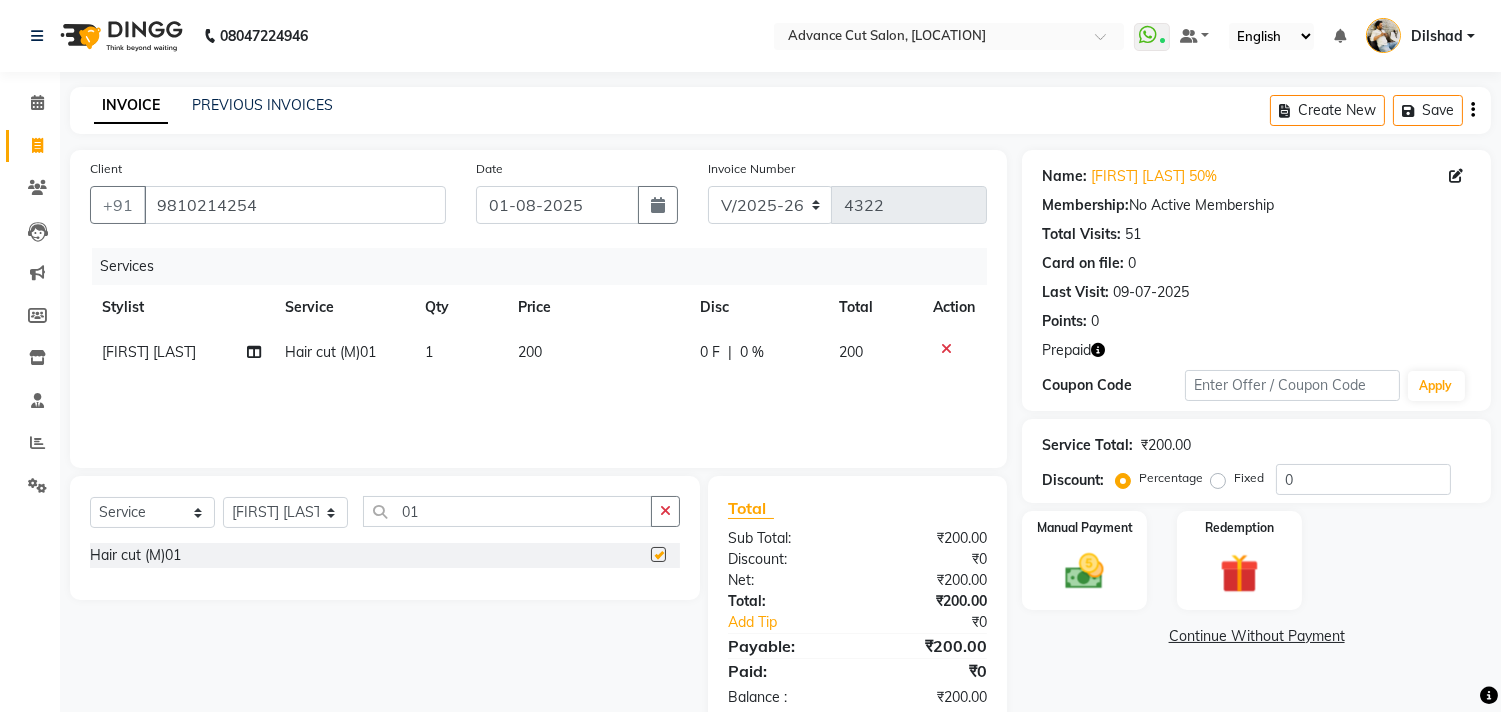 checkbox on "false" 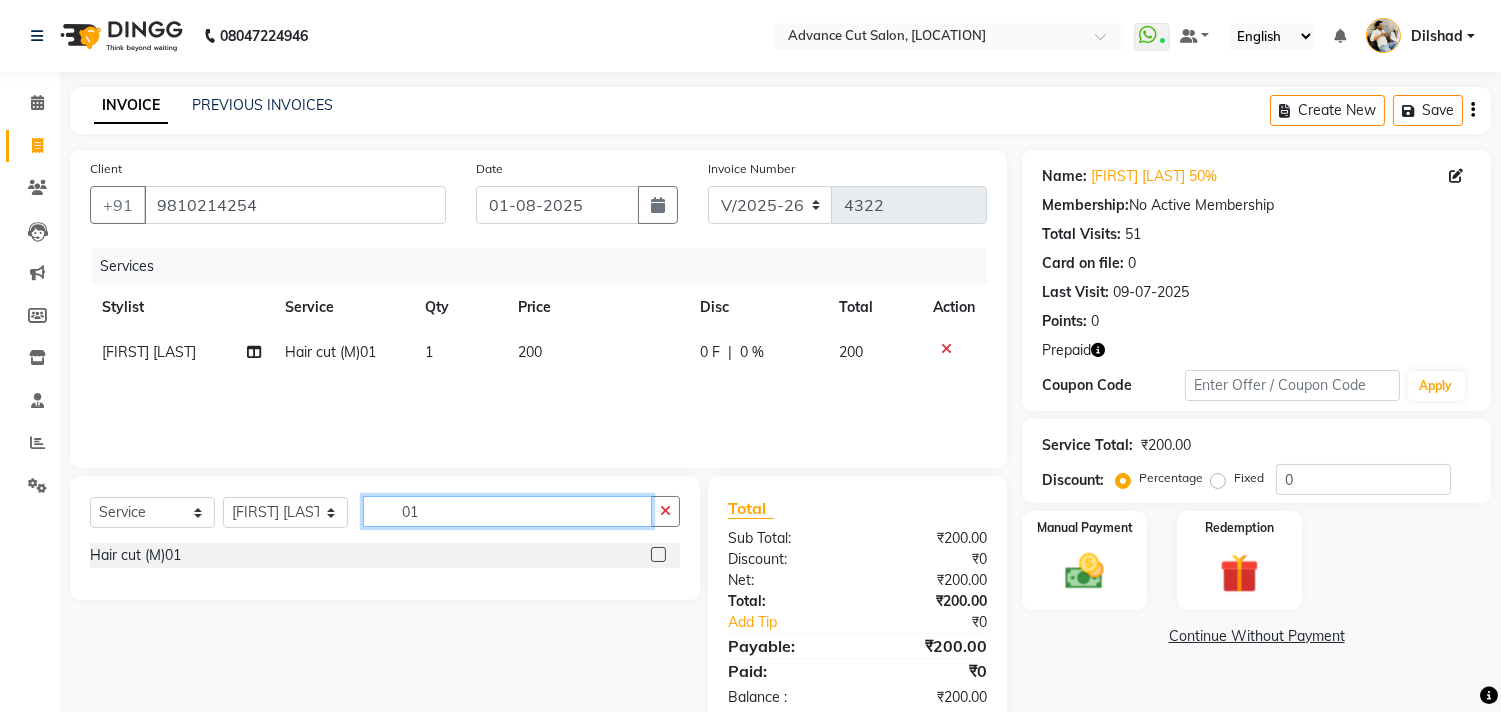 click on "01" 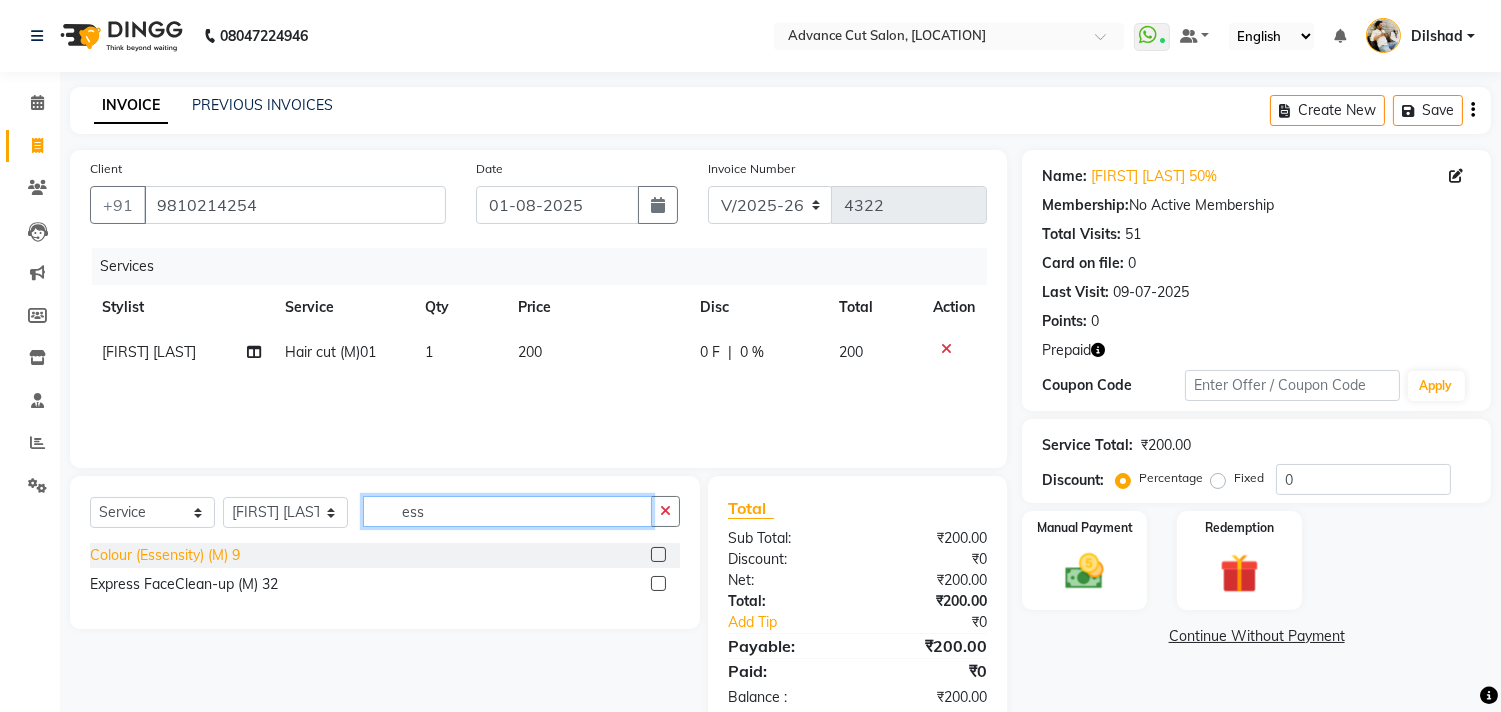 type on "ess" 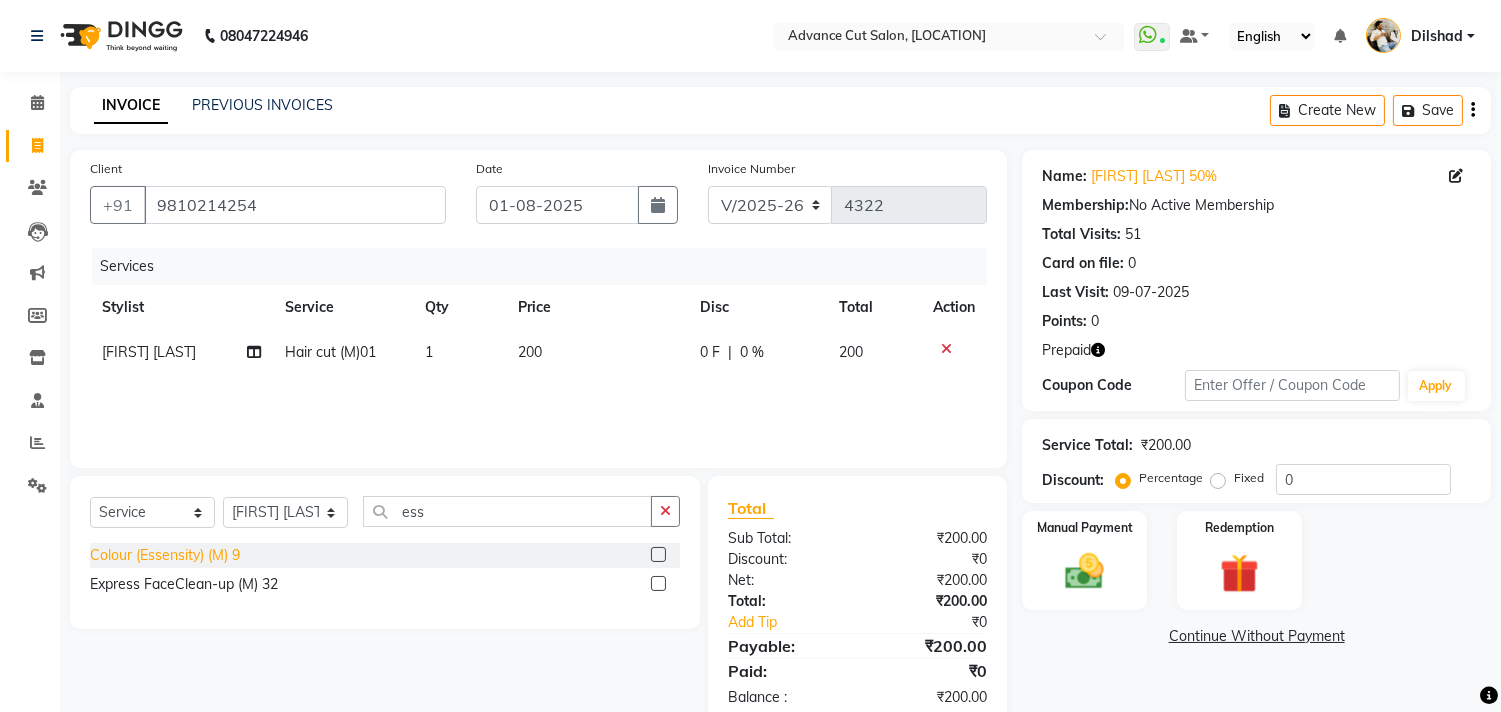 click on "Colour (Essensity) (M) 9" 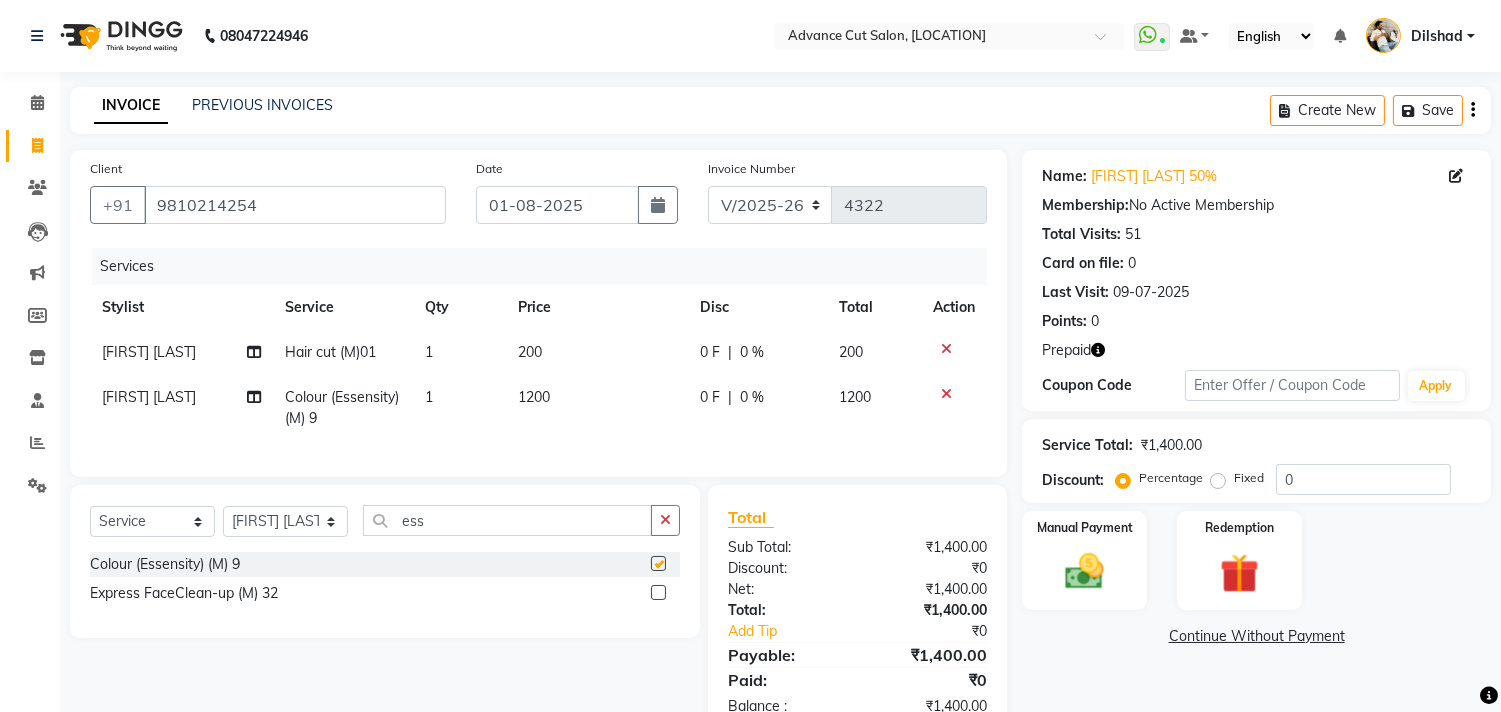 checkbox on "false" 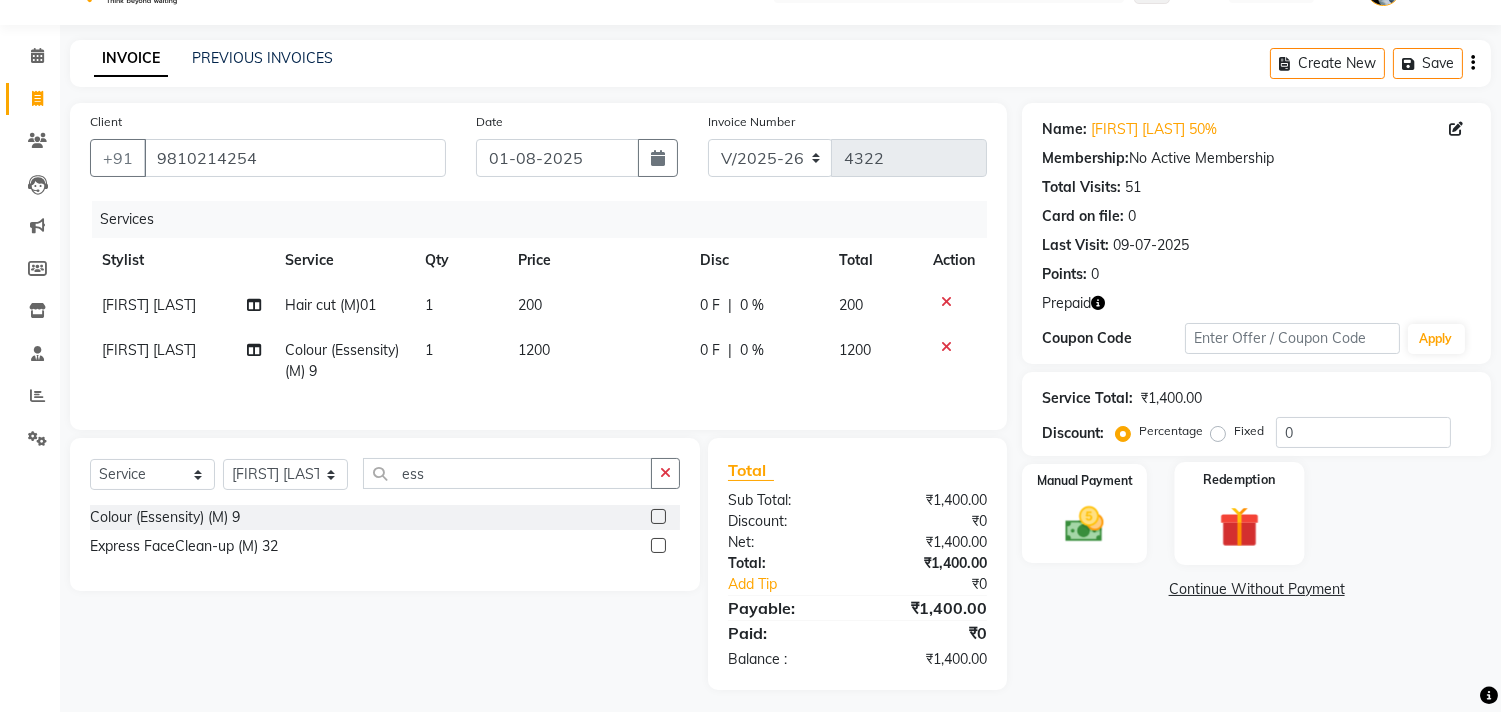 scroll, scrollTop: 72, scrollLeft: 0, axis: vertical 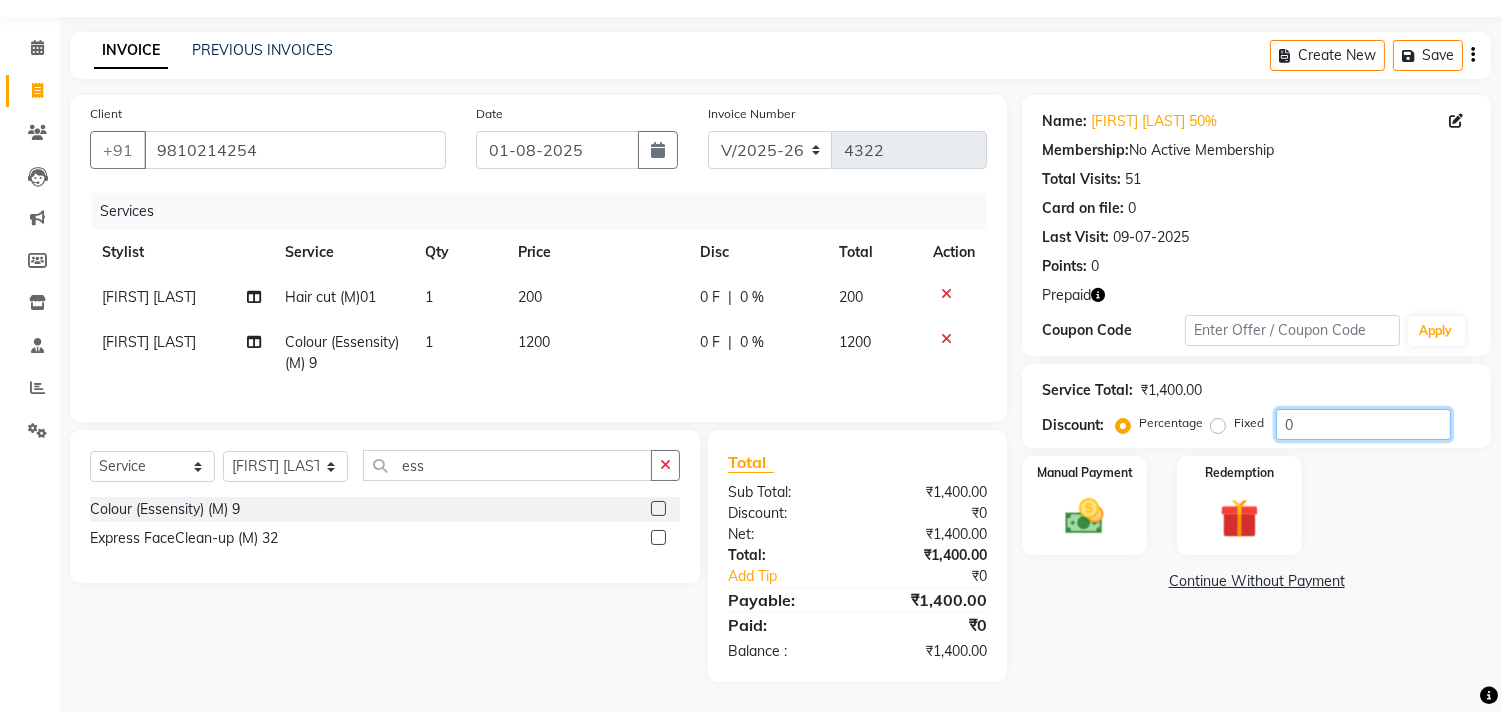 click on "0" 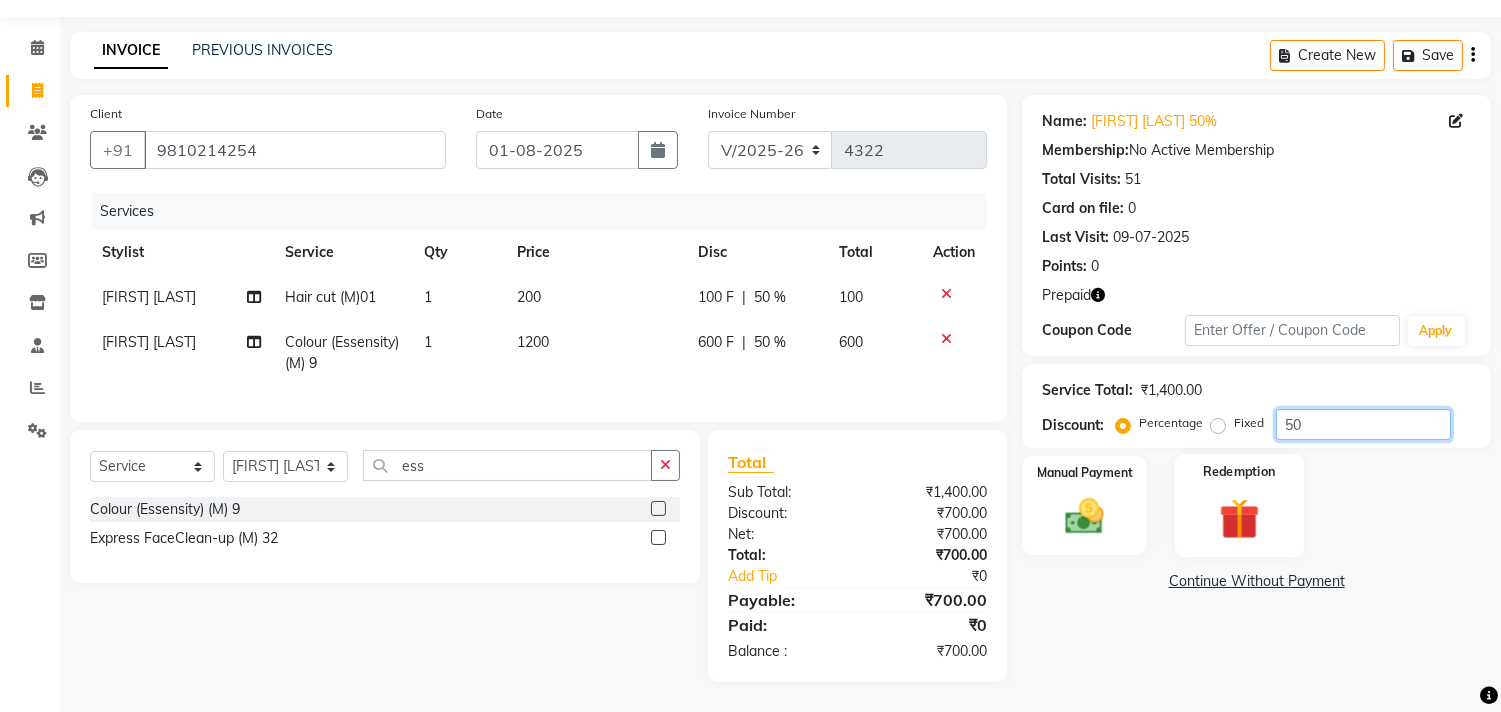 type on "50" 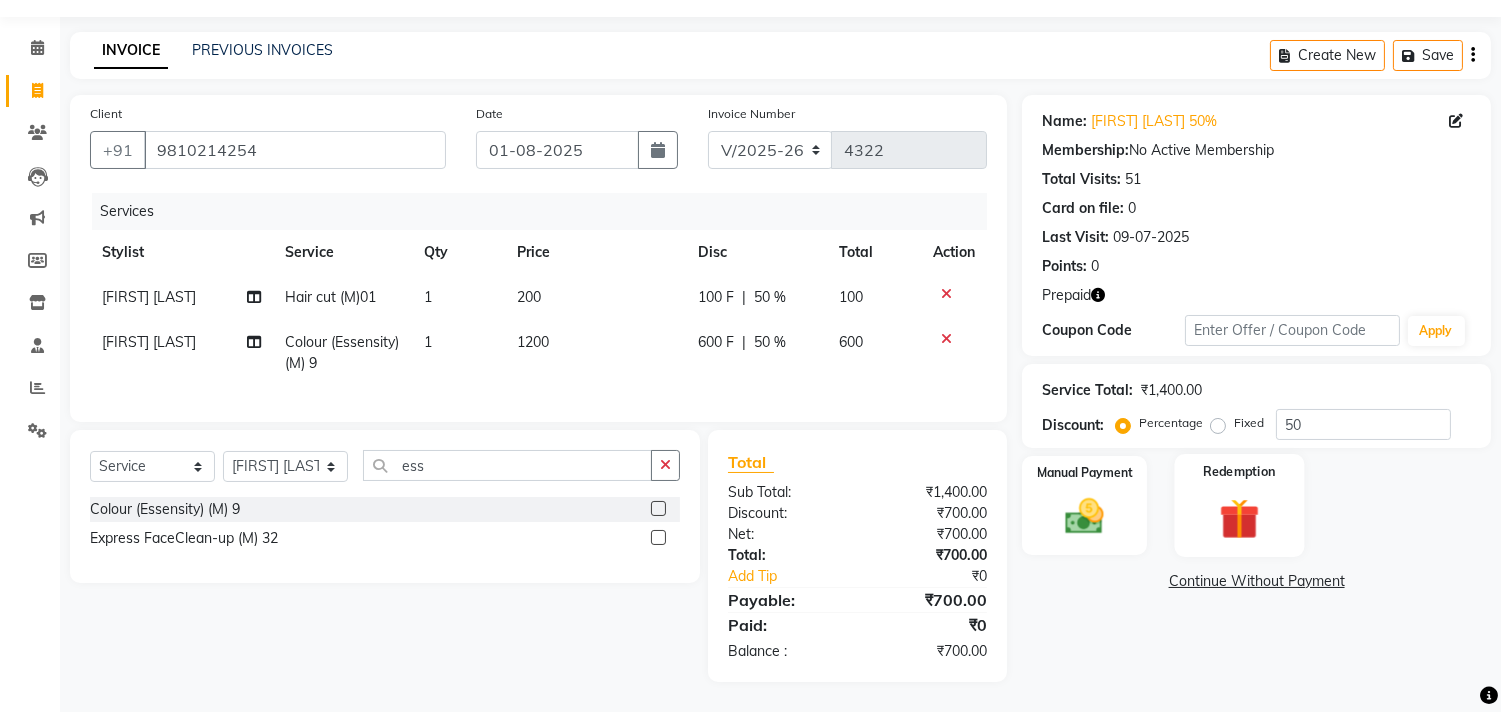 click on "Redemption" 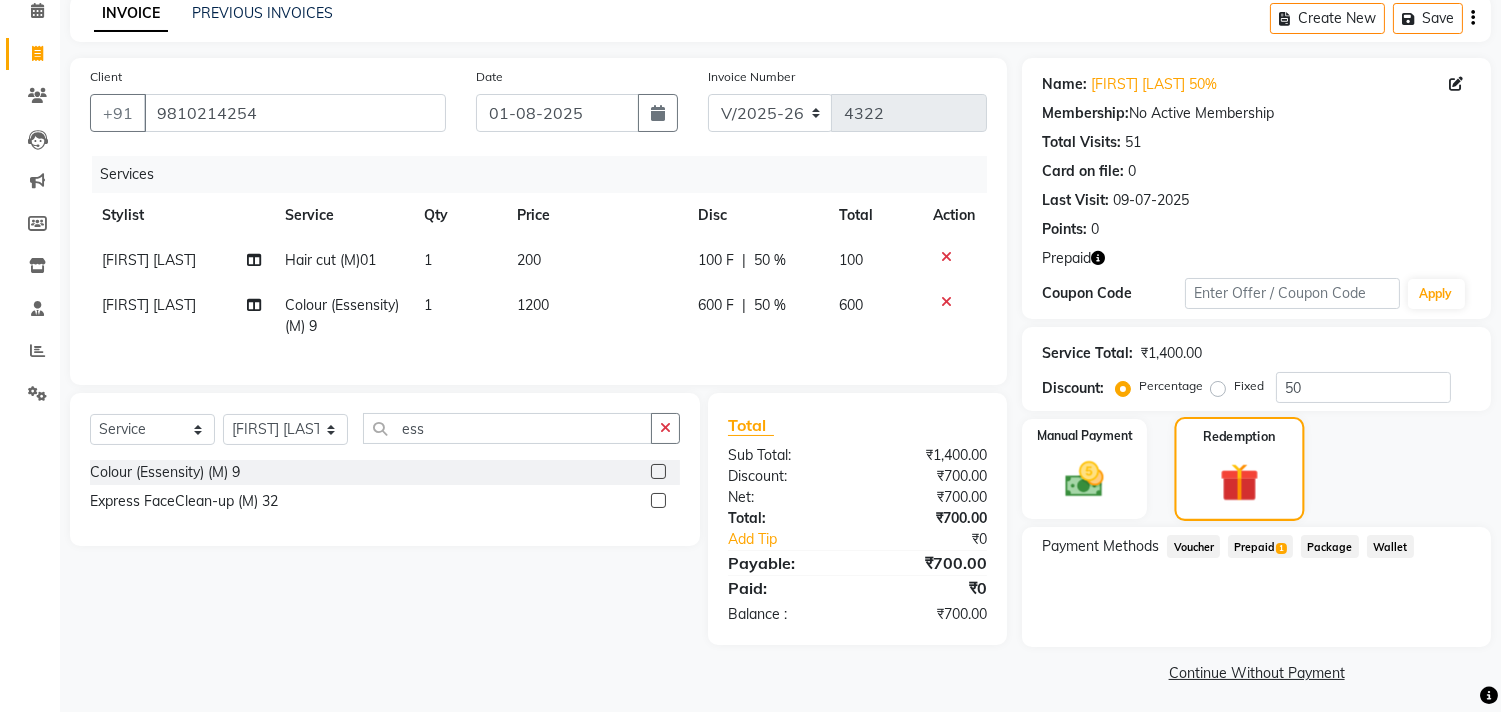 scroll, scrollTop: 96, scrollLeft: 0, axis: vertical 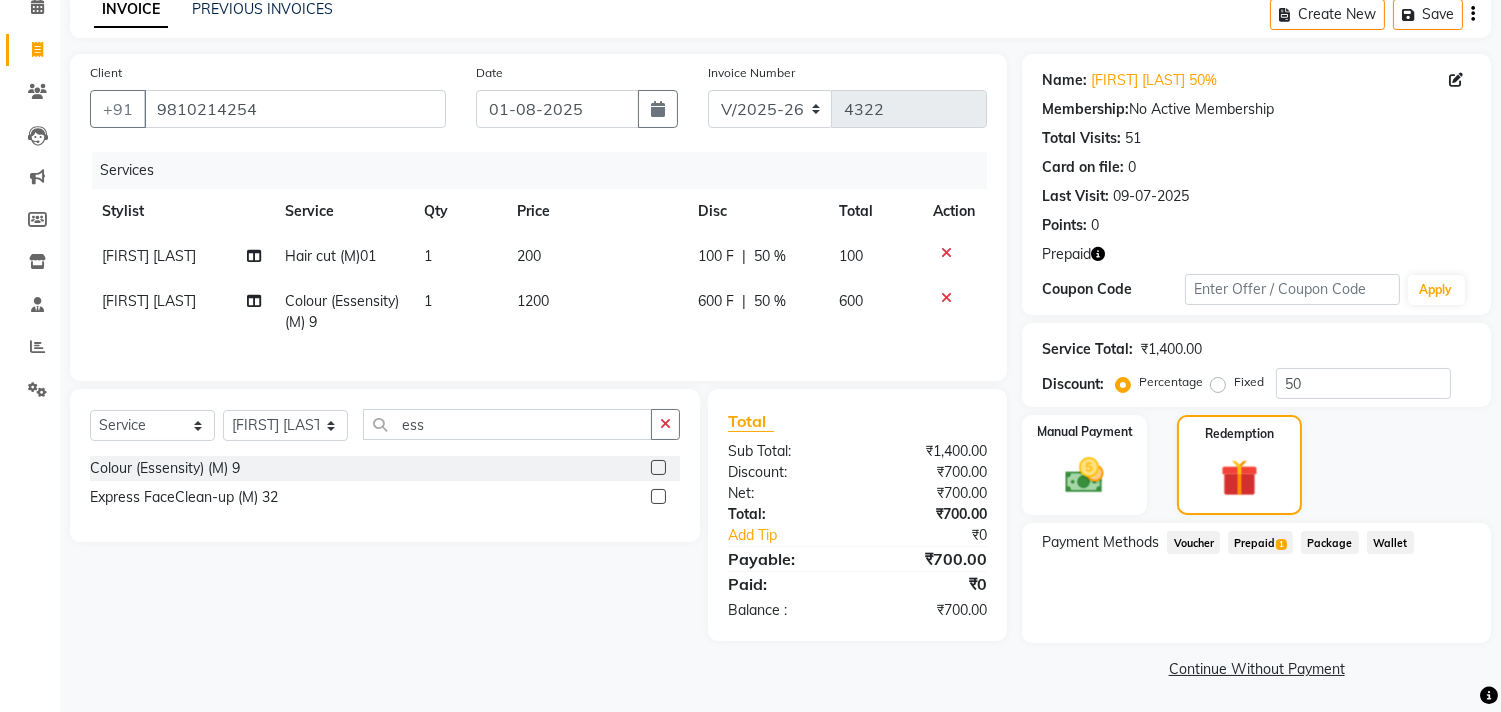 drag, startPoint x: 1265, startPoint y: 546, endPoint x: 1286, endPoint y: 561, distance: 25.806976 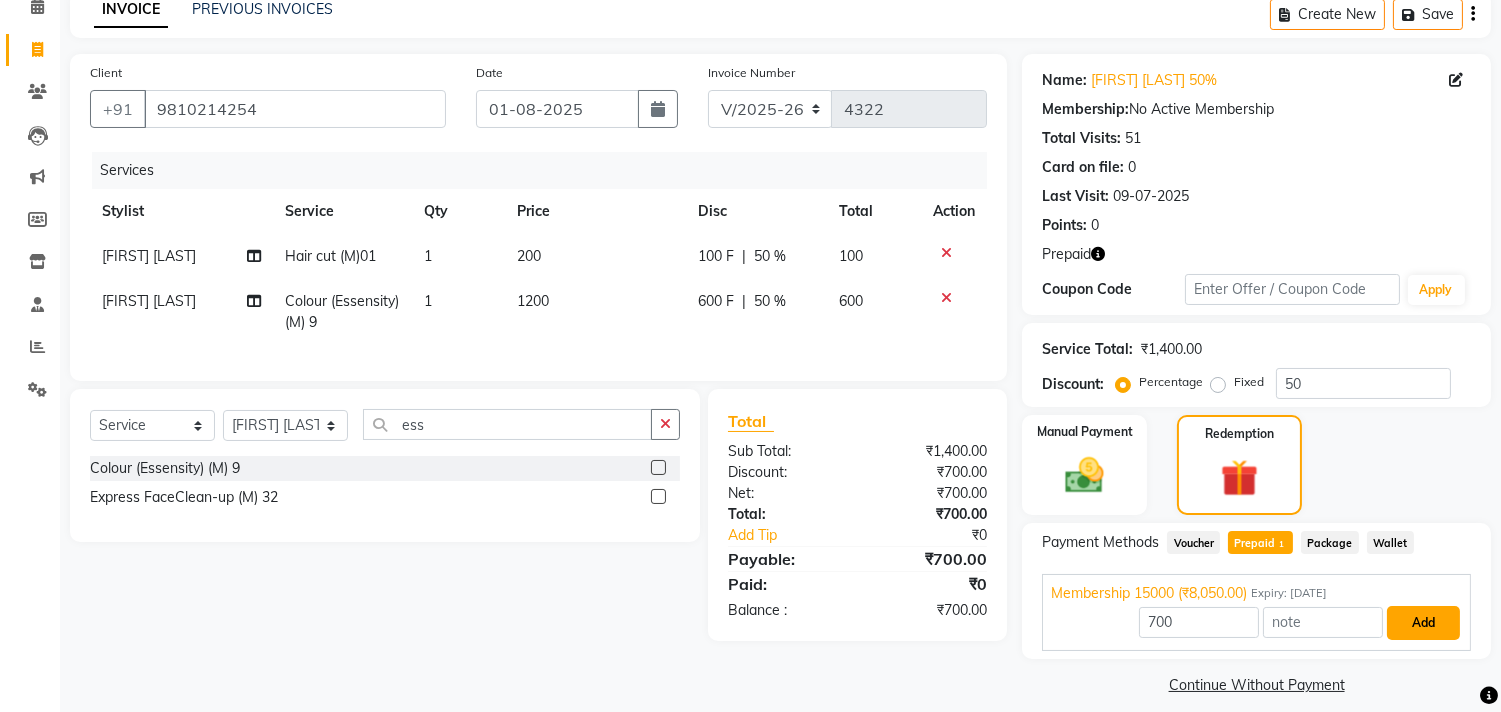 click on "Add" at bounding box center [1423, 623] 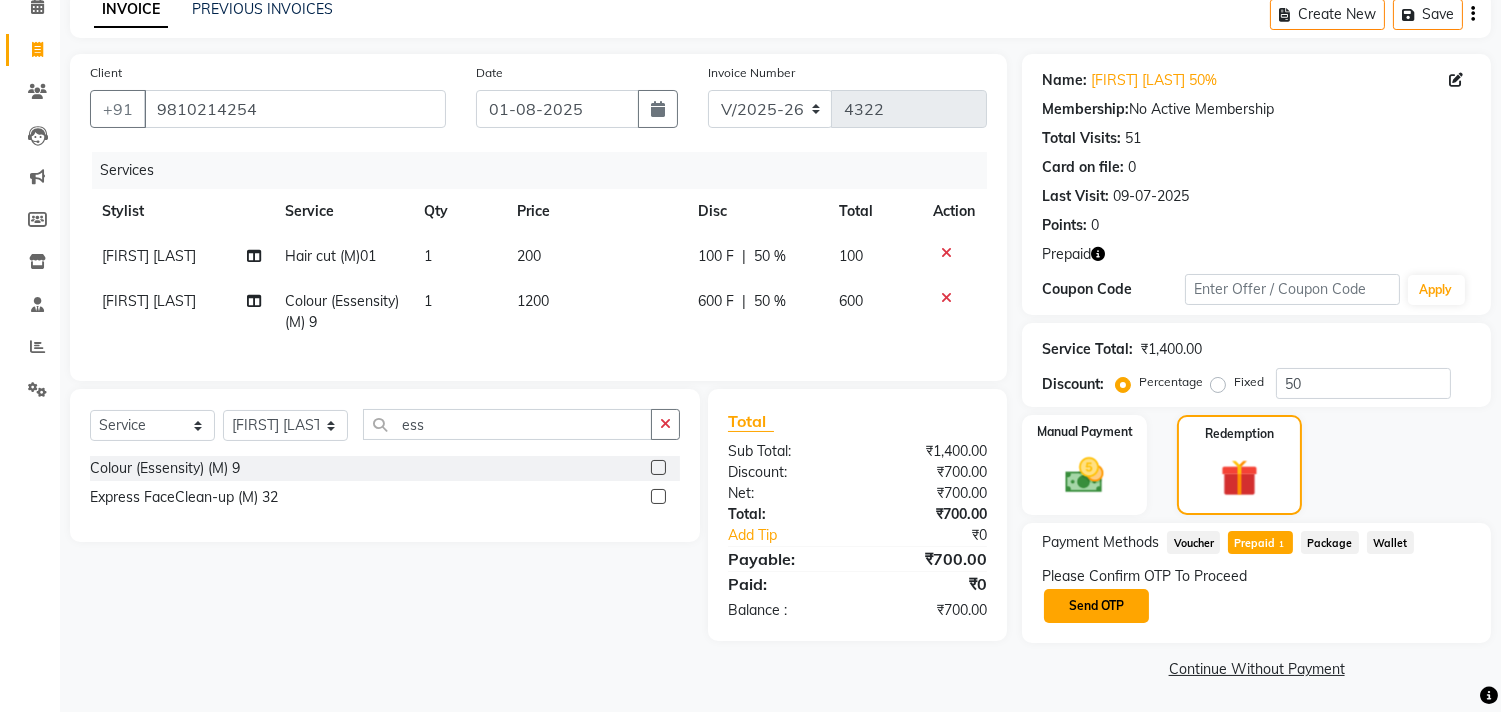 click on "Send OTP" 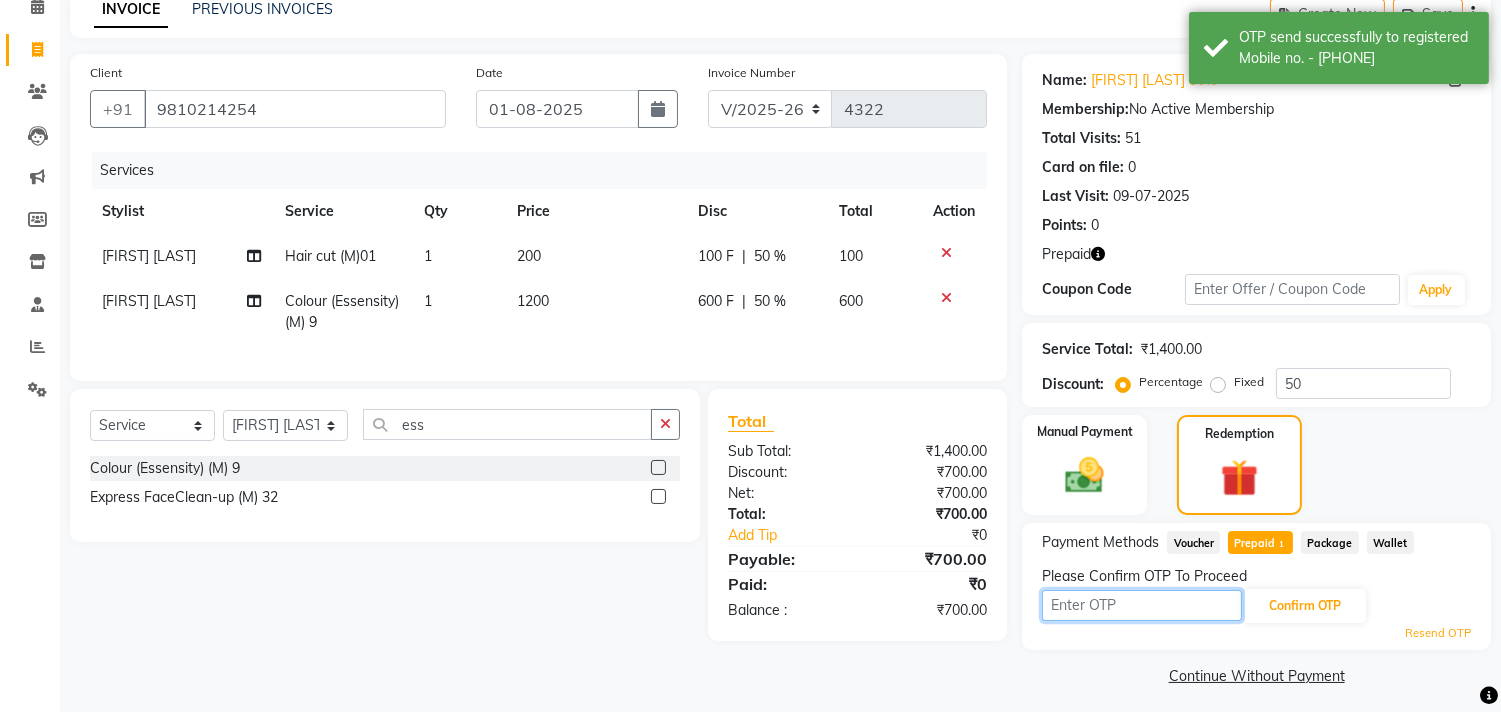 click at bounding box center [1142, 605] 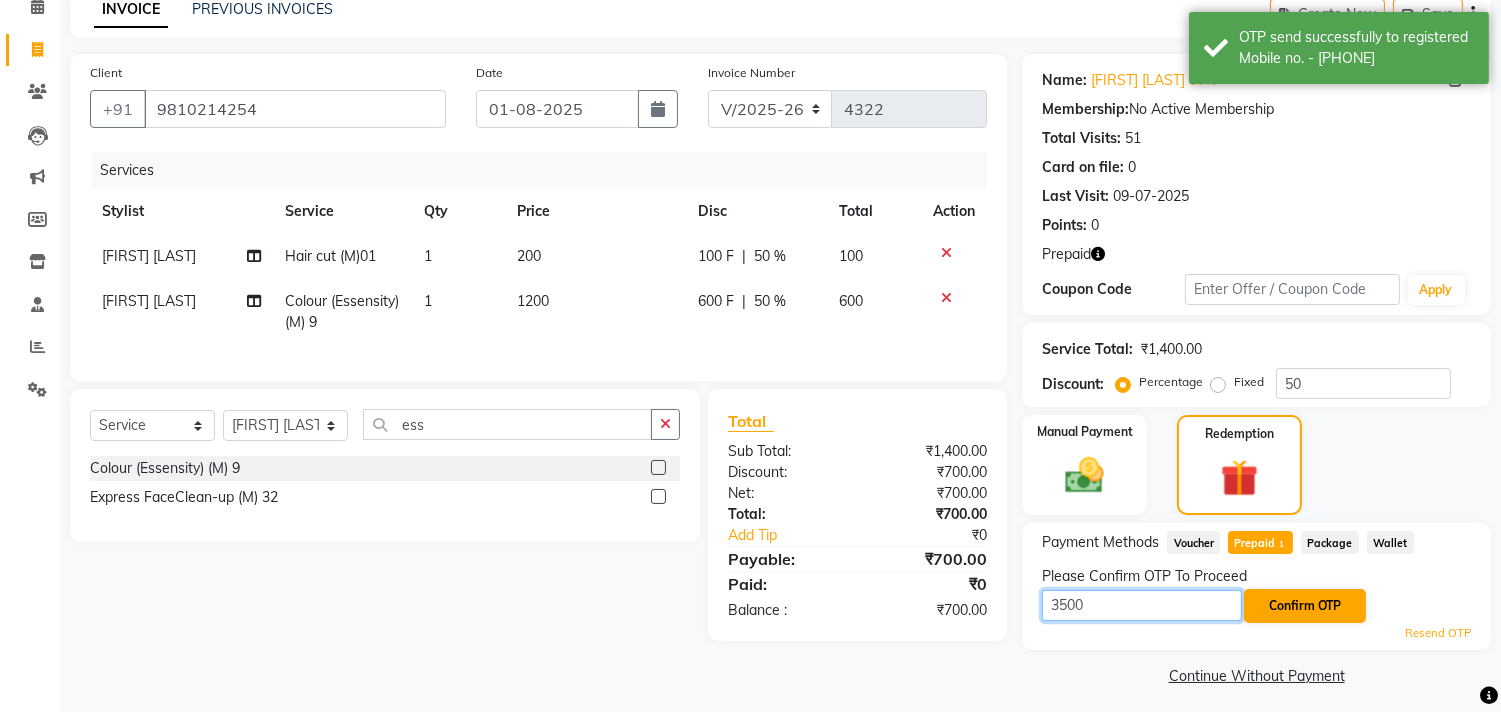 type on "3500" 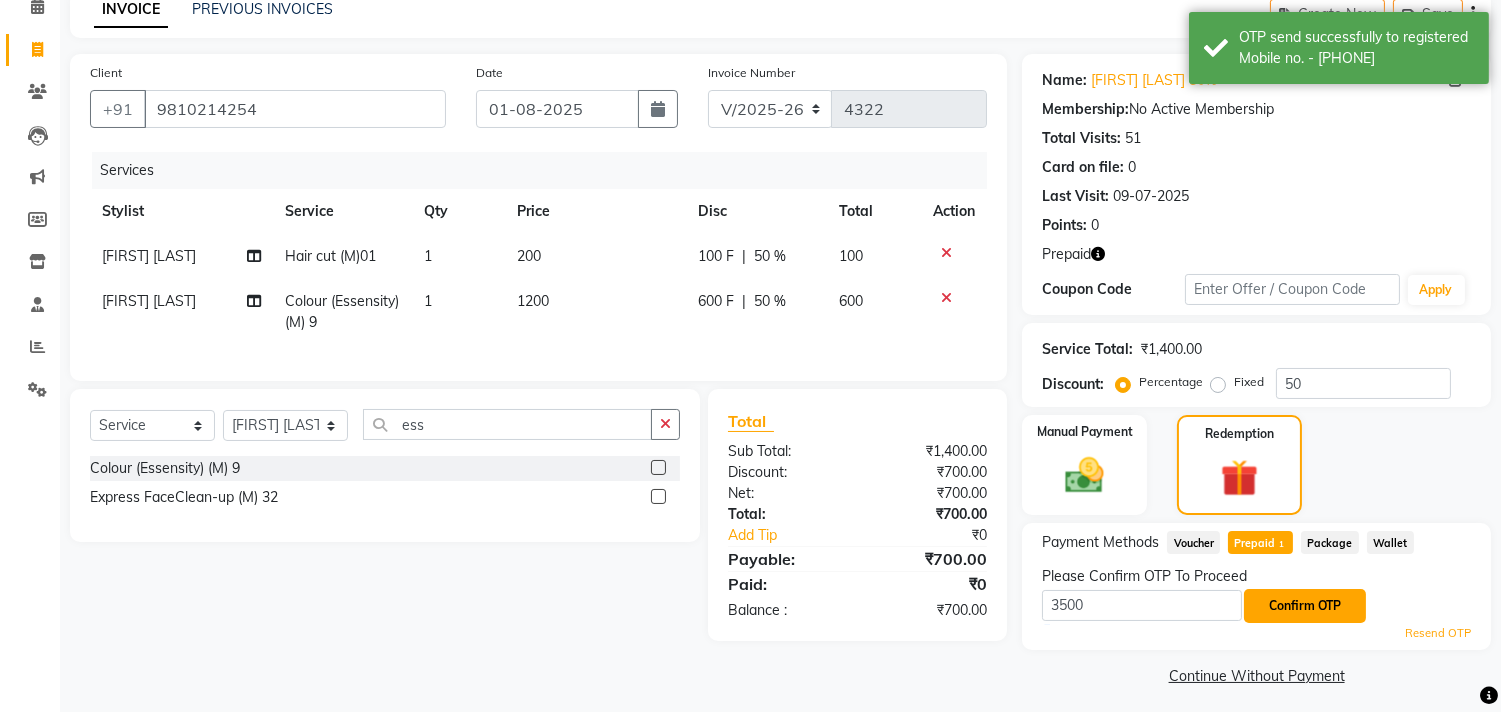click on "Confirm OTP" 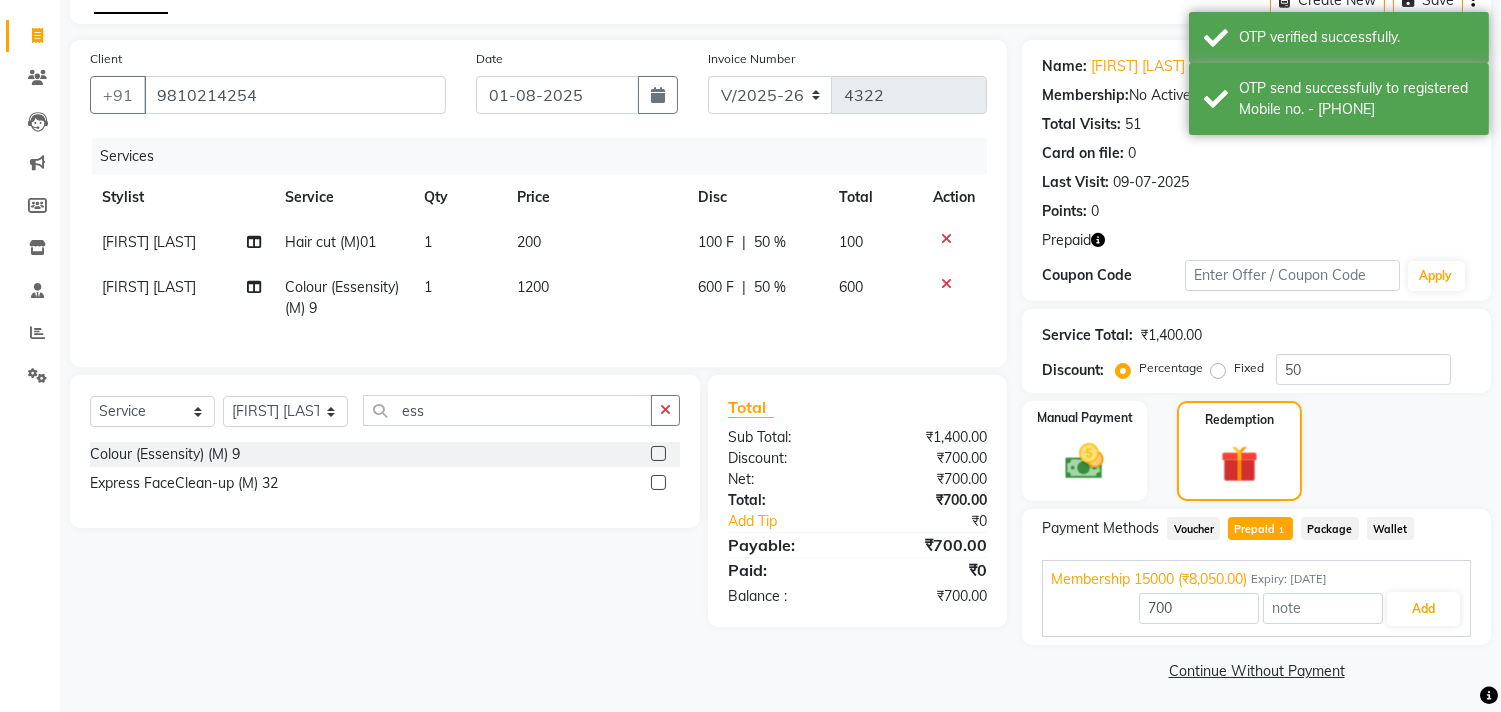 scroll, scrollTop: 113, scrollLeft: 0, axis: vertical 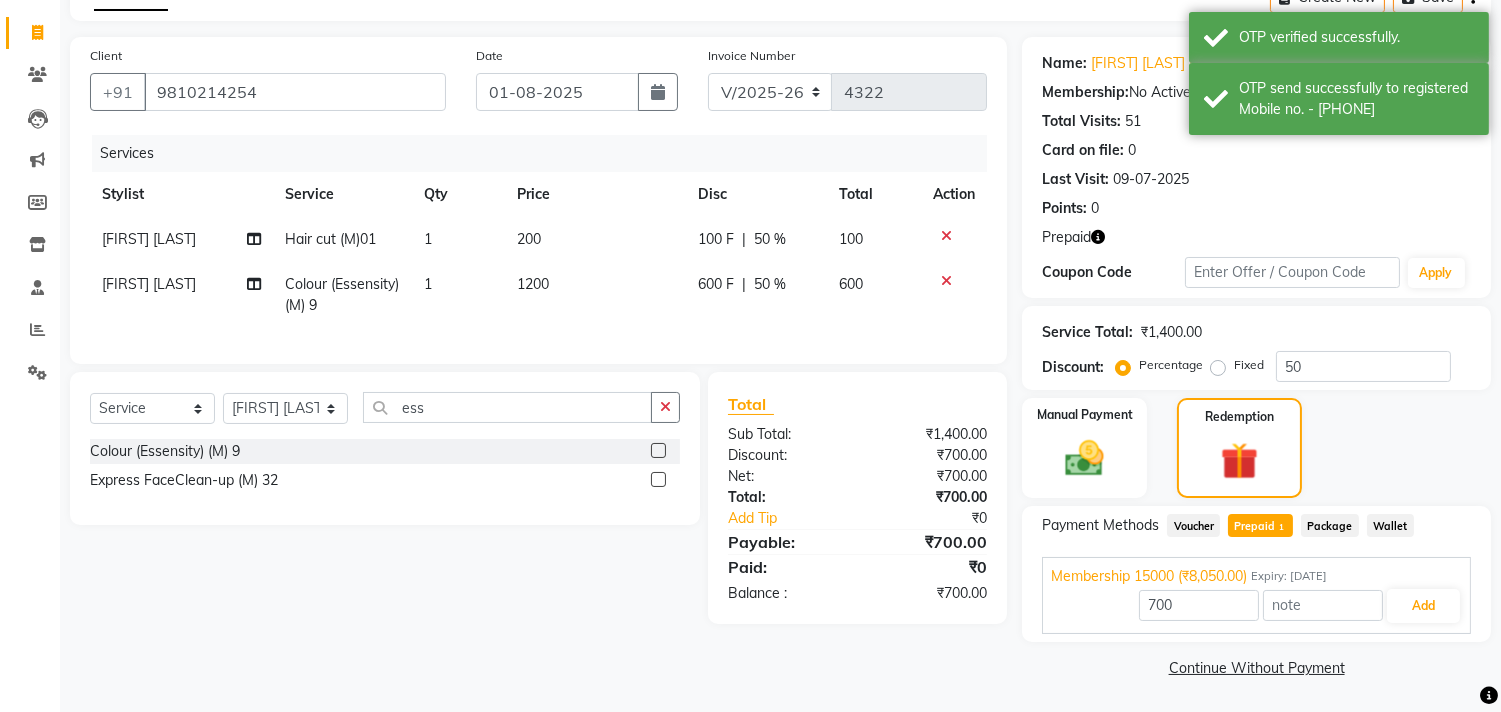 click on "Membership 15000 (₹8,050.00) Expiry: [DATE] 700 Add" at bounding box center (1256, 595) 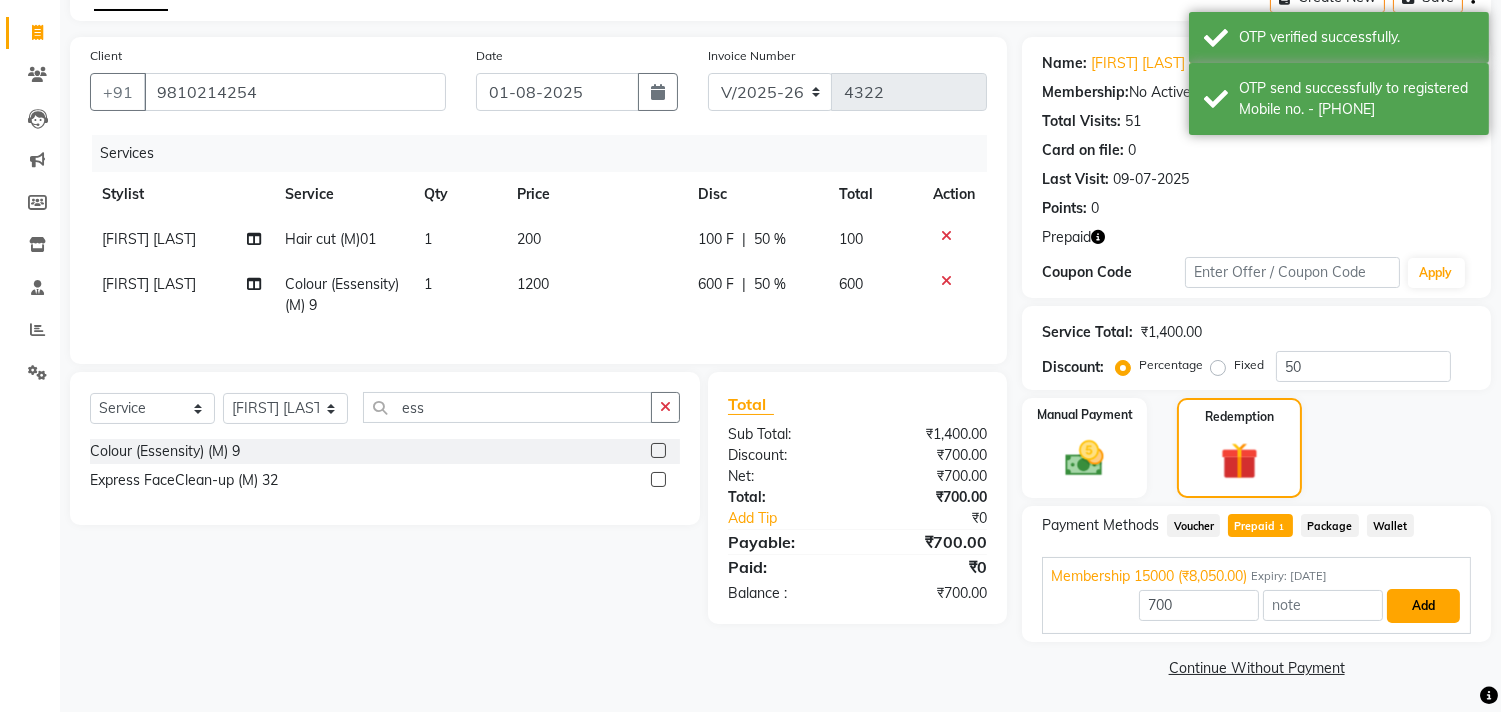 click on "Add" at bounding box center (1423, 606) 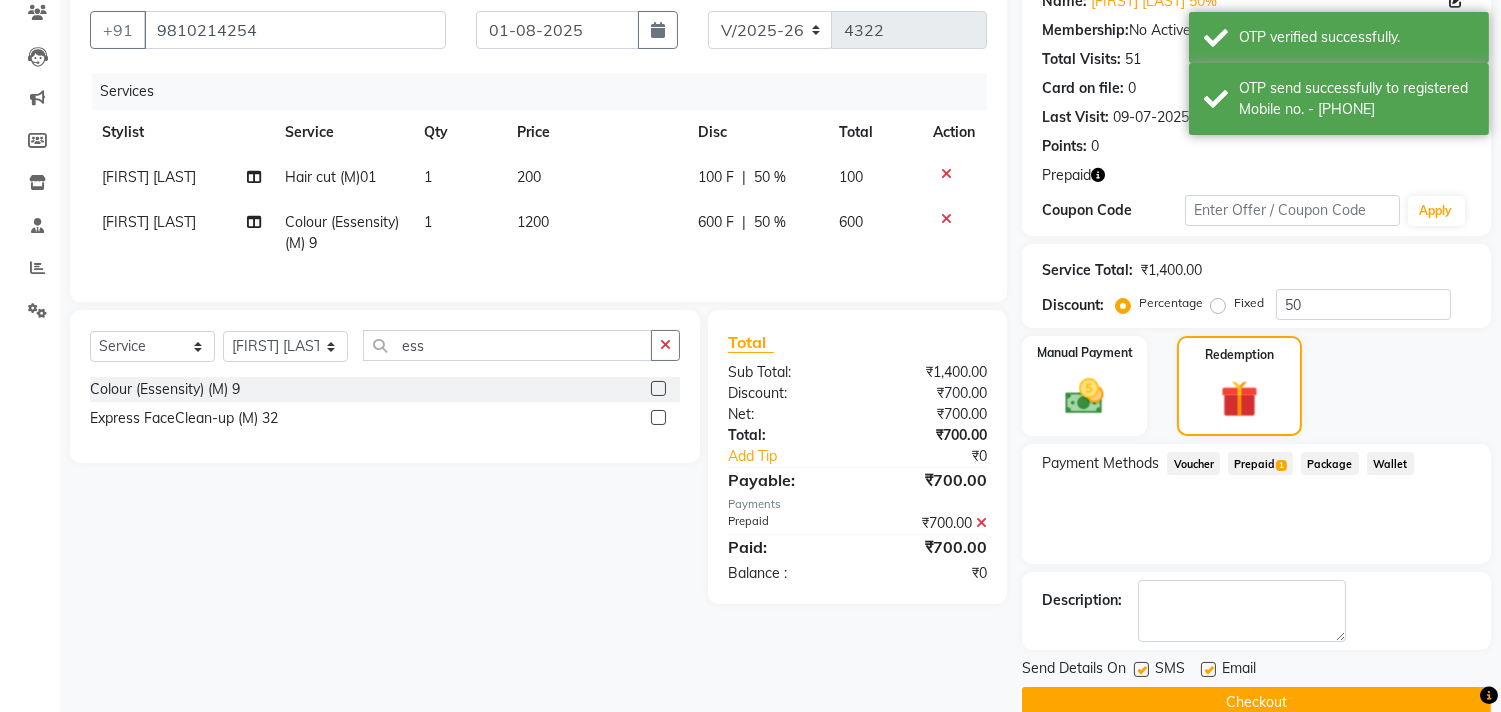 scroll, scrollTop: 210, scrollLeft: 0, axis: vertical 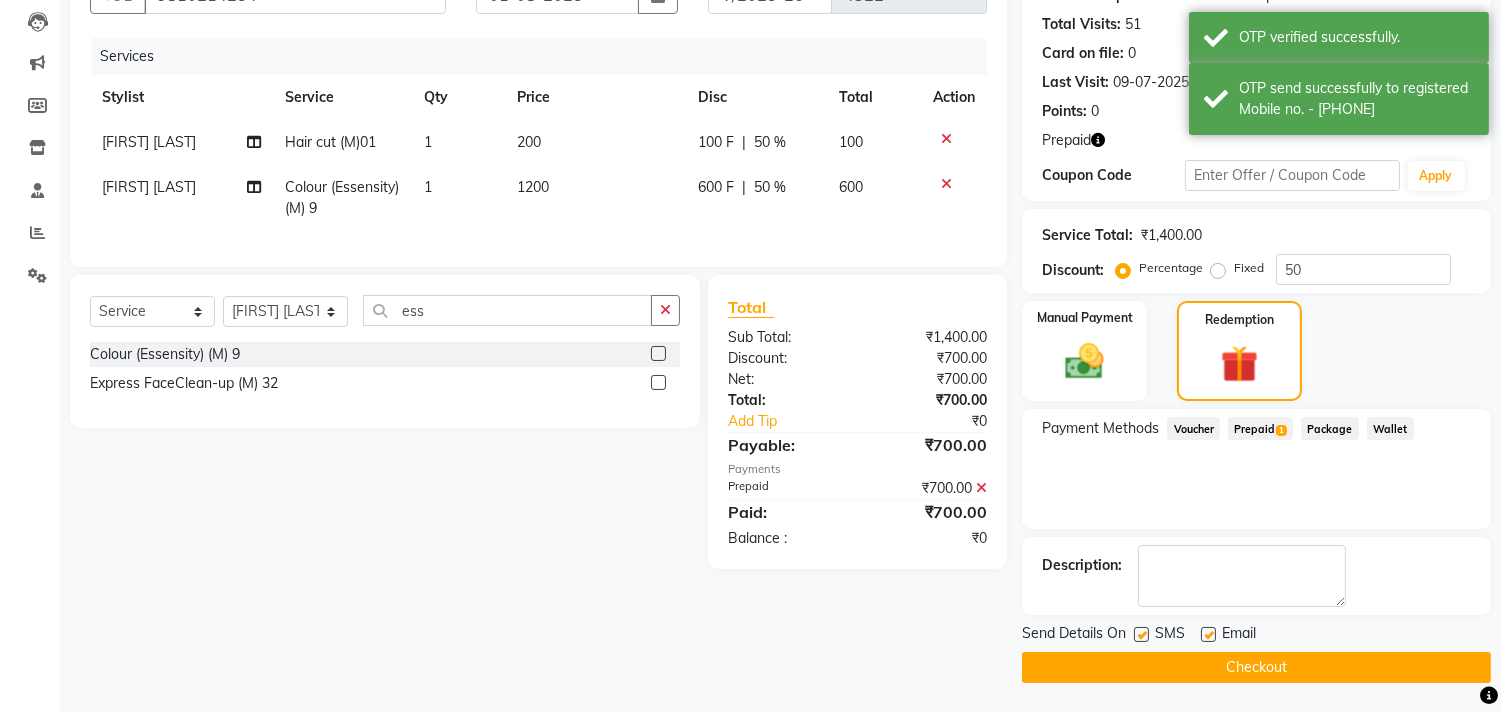 click on "Checkout" 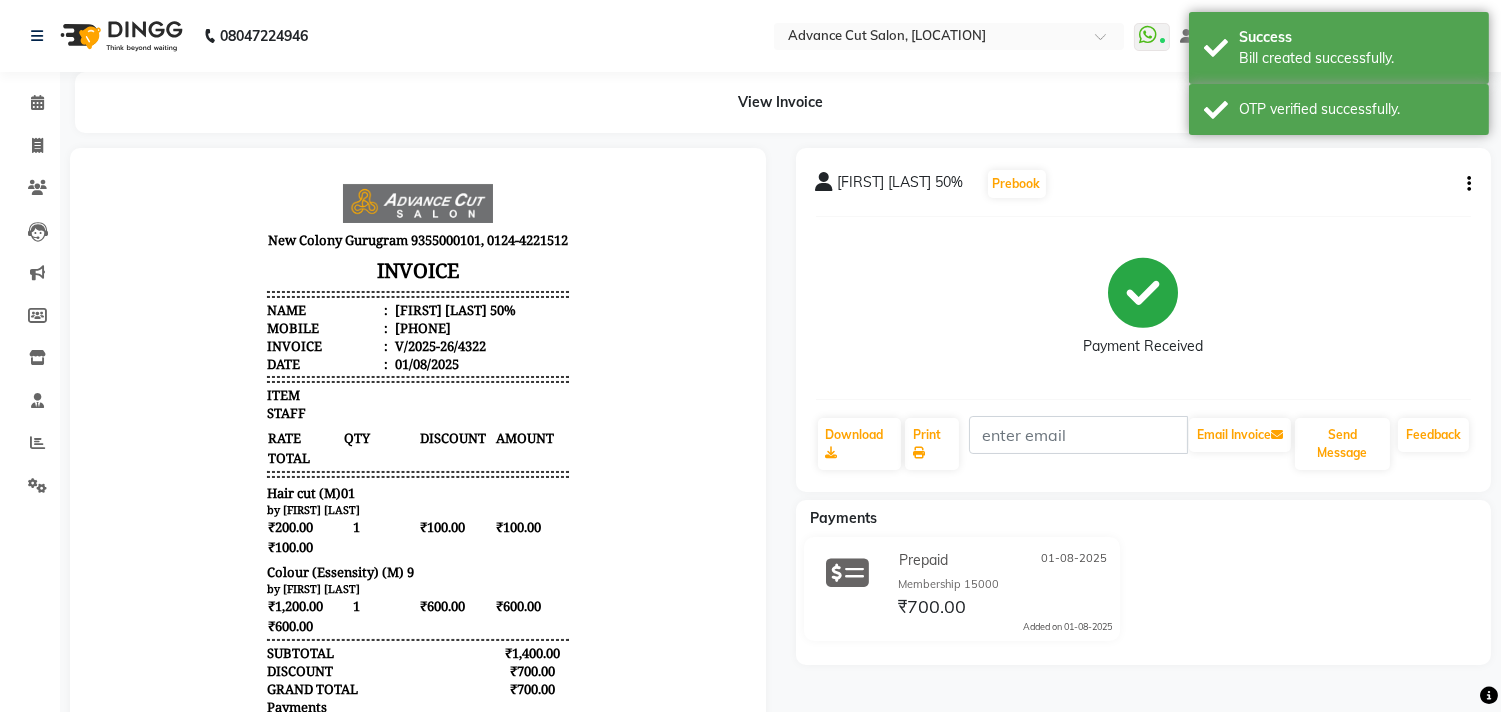 scroll, scrollTop: 0, scrollLeft: 0, axis: both 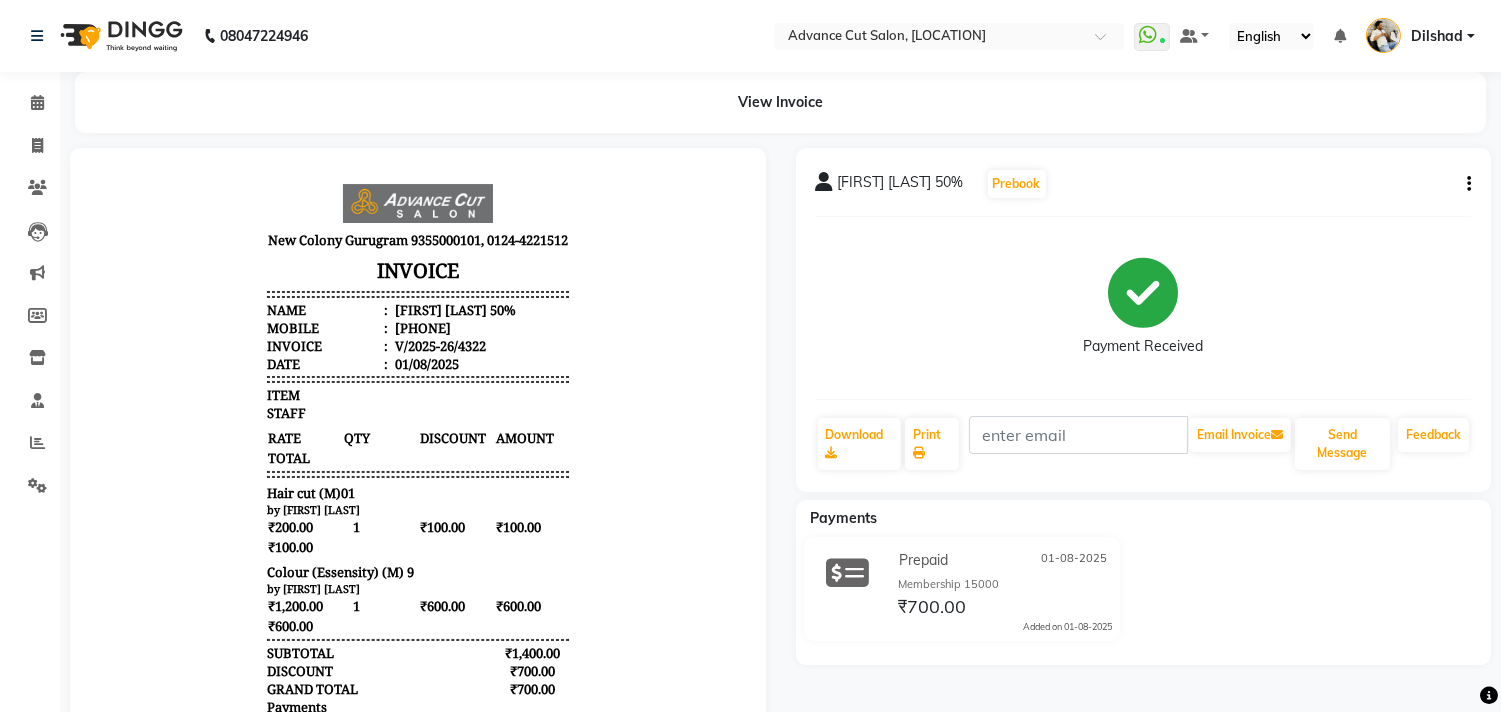 click on "New Colony Gurugram
[PHONE], 0124-4221512
INVOICE
Name  :
[FIRST] [LAST] 50%
Mobile :
[PHONE]
Invoice  :
V/2025-26/4322
Date  :
01/08/2025
ITEM
STAFF
RATE
QTY
DISCOUNT AMOUNT TOTAL 1" at bounding box center (418, 584) 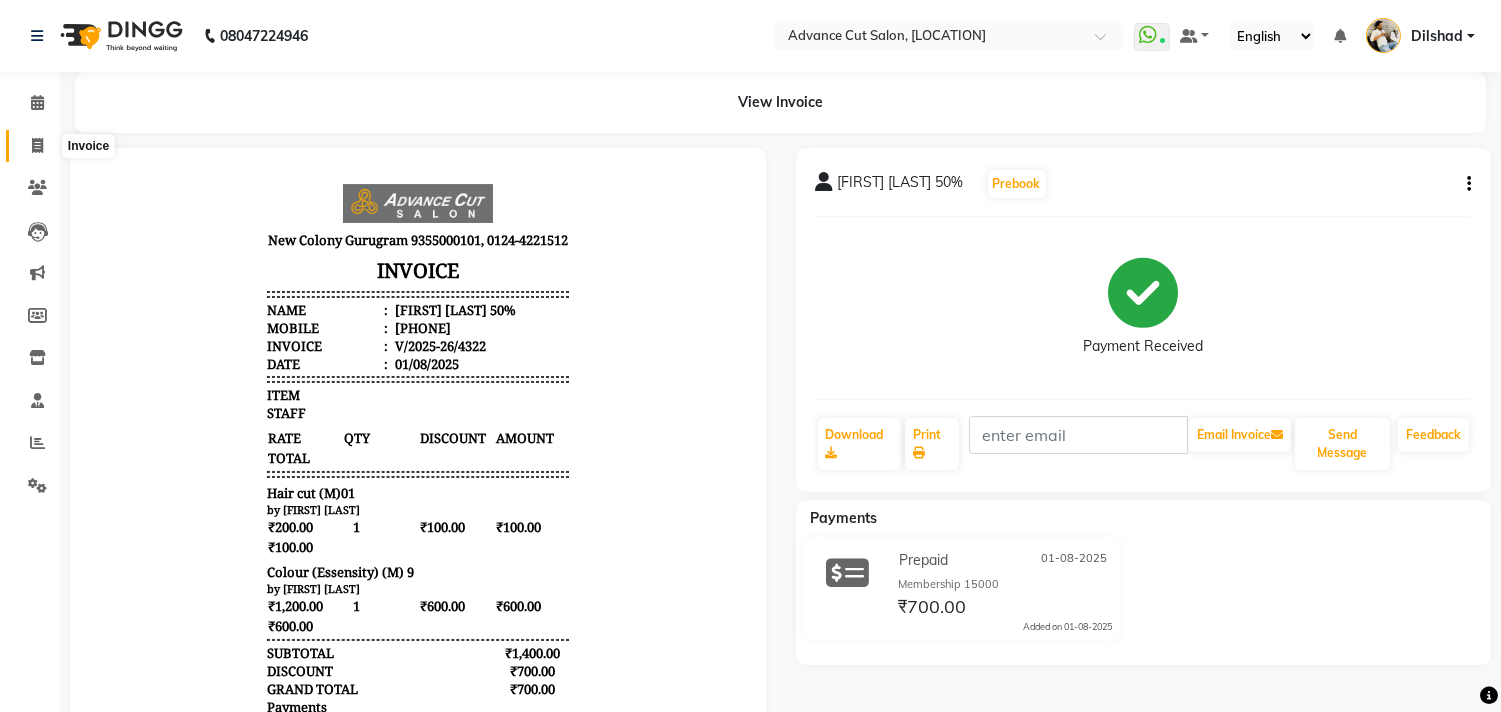 click 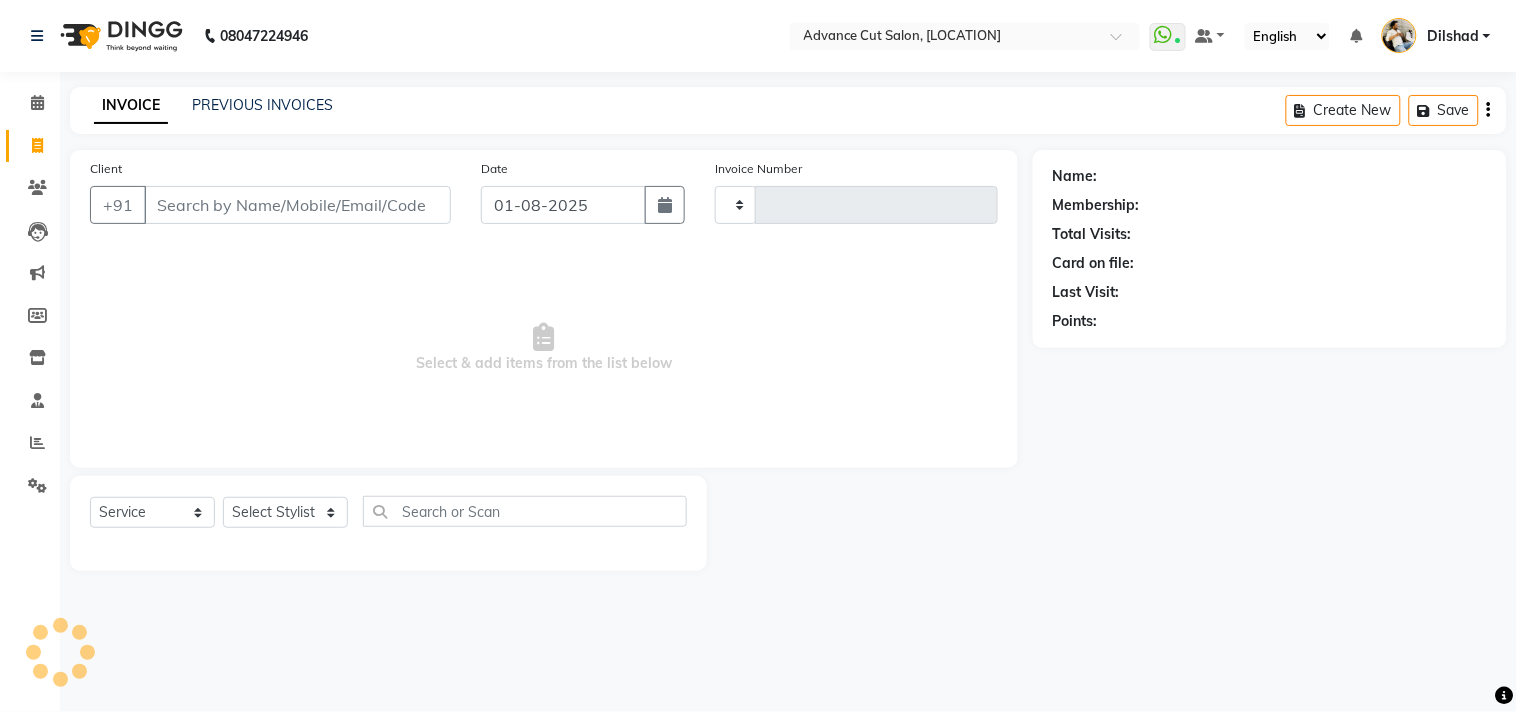 type on "4323" 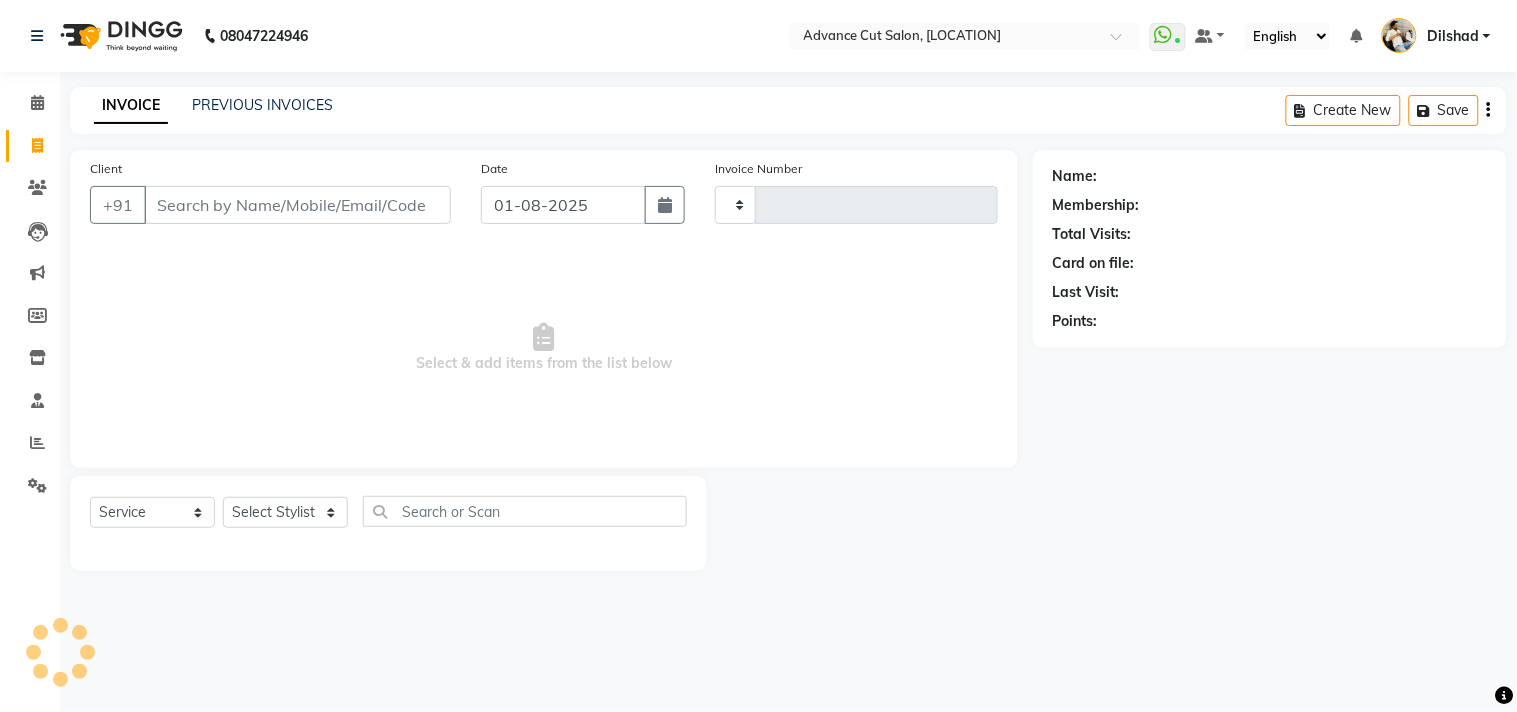 select on "922" 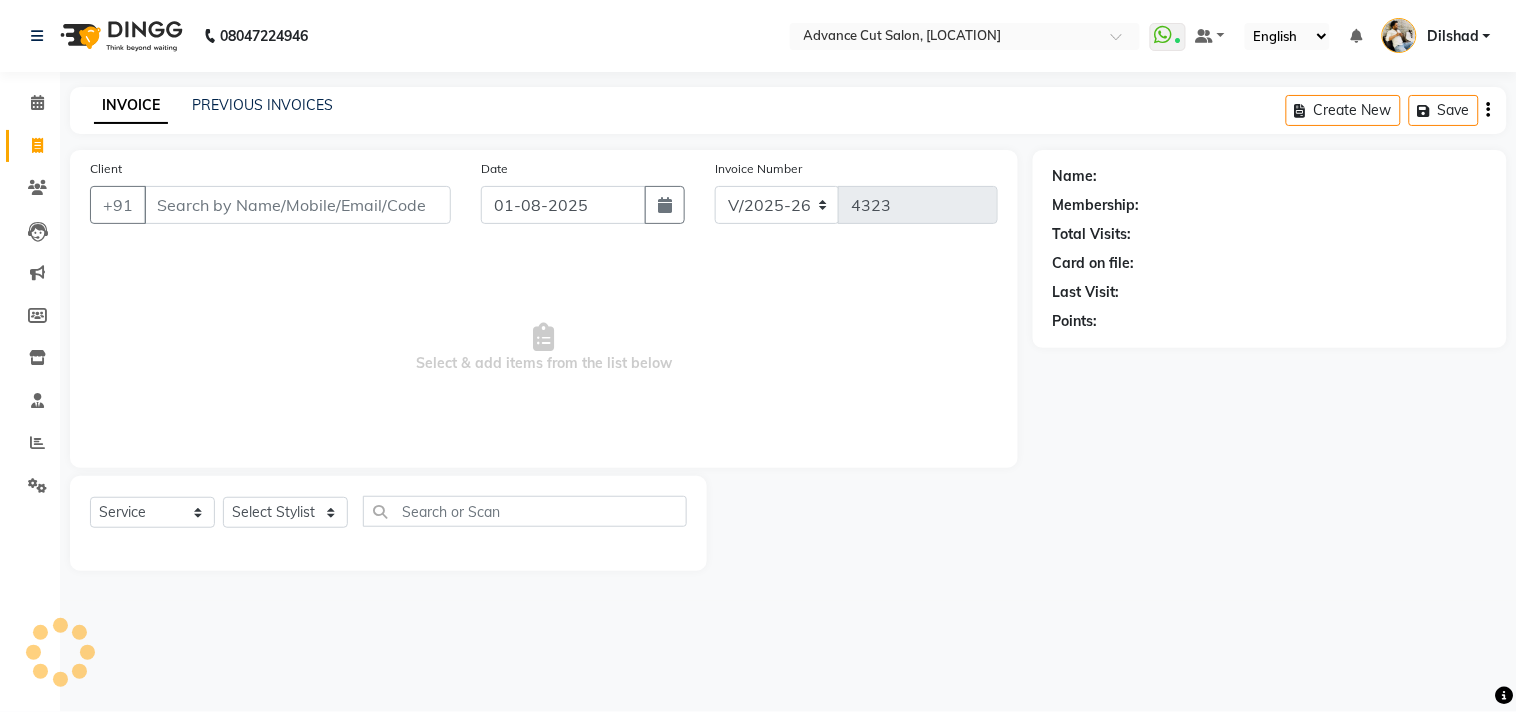 click on "Client" at bounding box center [297, 205] 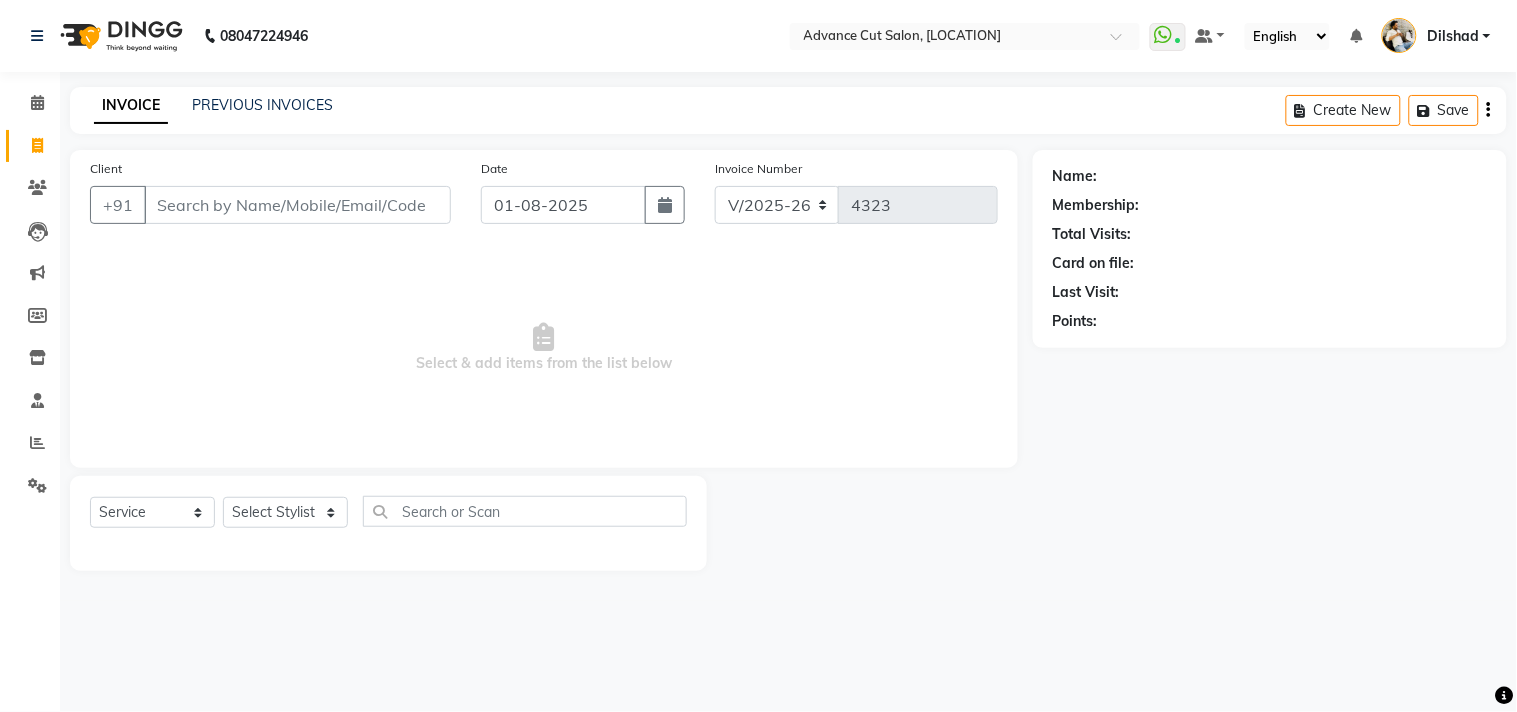 click on "Client" at bounding box center (297, 205) 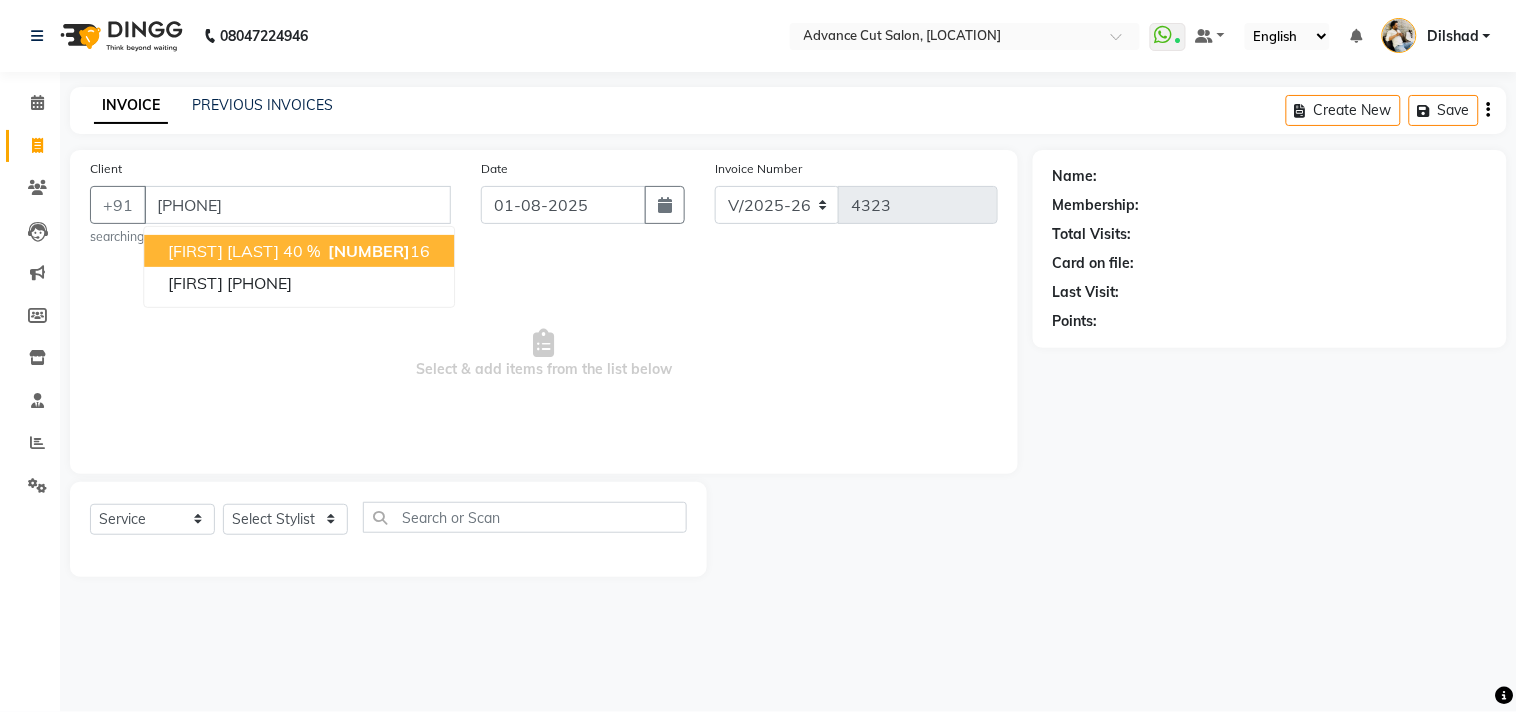 type on "[PHONE]" 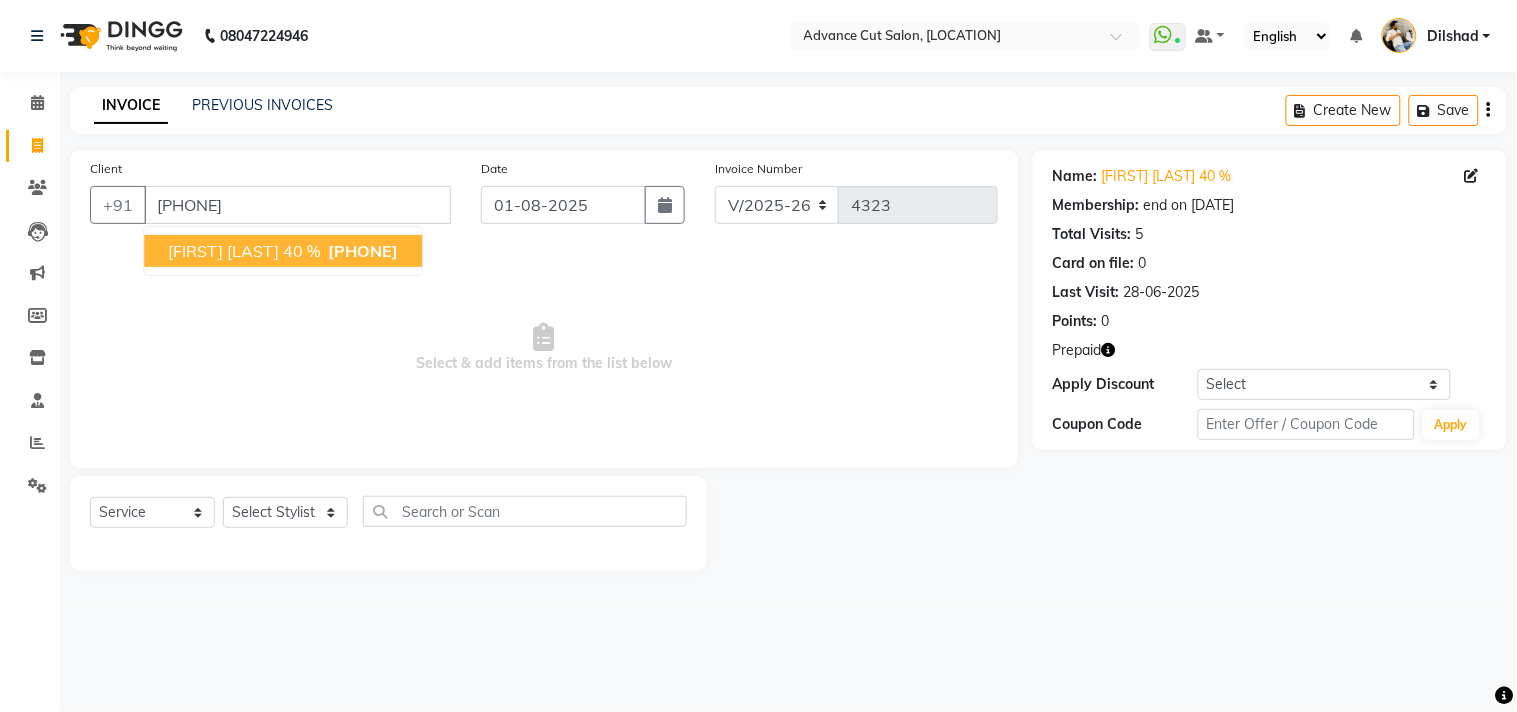 click on "[FIRST] [LAST] 40 %" at bounding box center [244, 251] 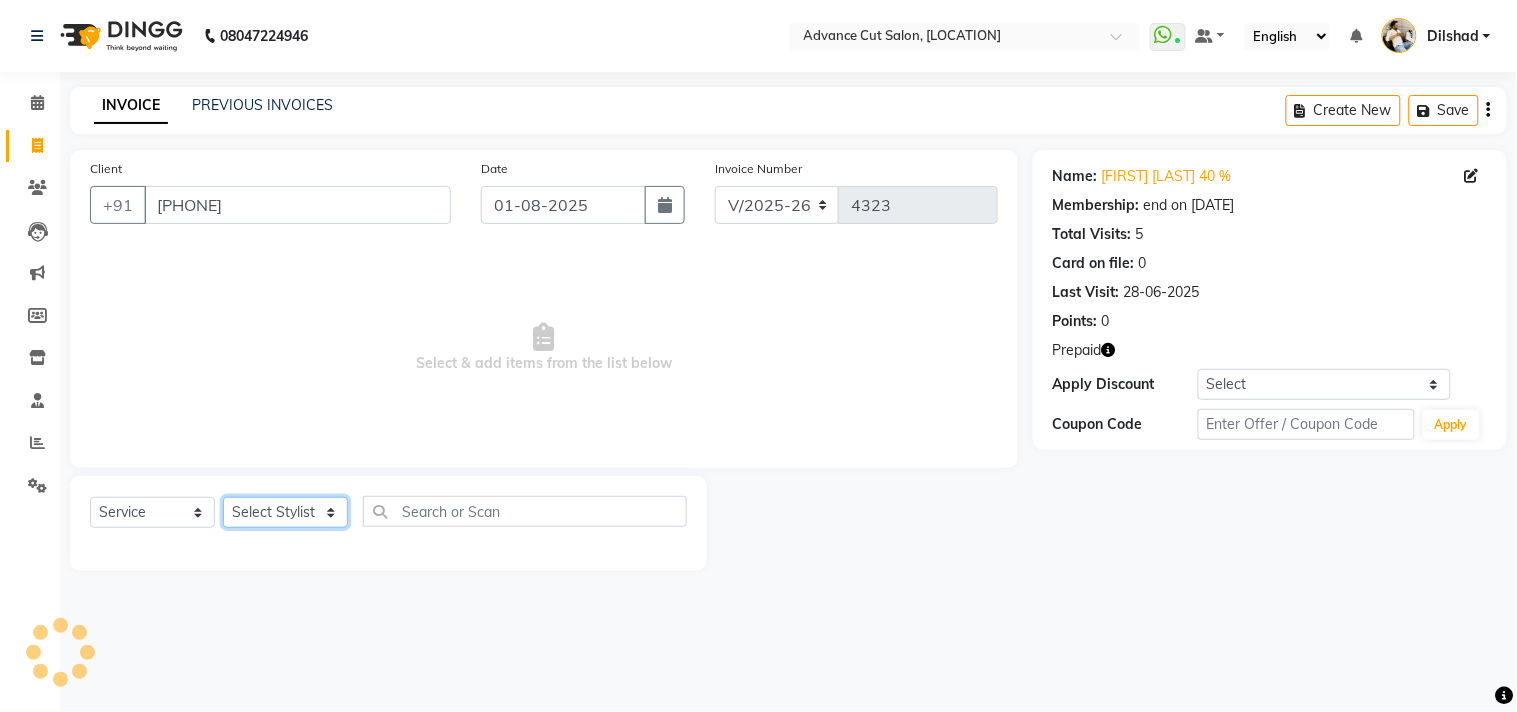 click on "Select Stylist Abrar Alam Dilshad Lallan Meenu Nabeel Nafeesh Ahmad O.P. Sharma Samar Shahzad SHWETA SINGH Zarina" 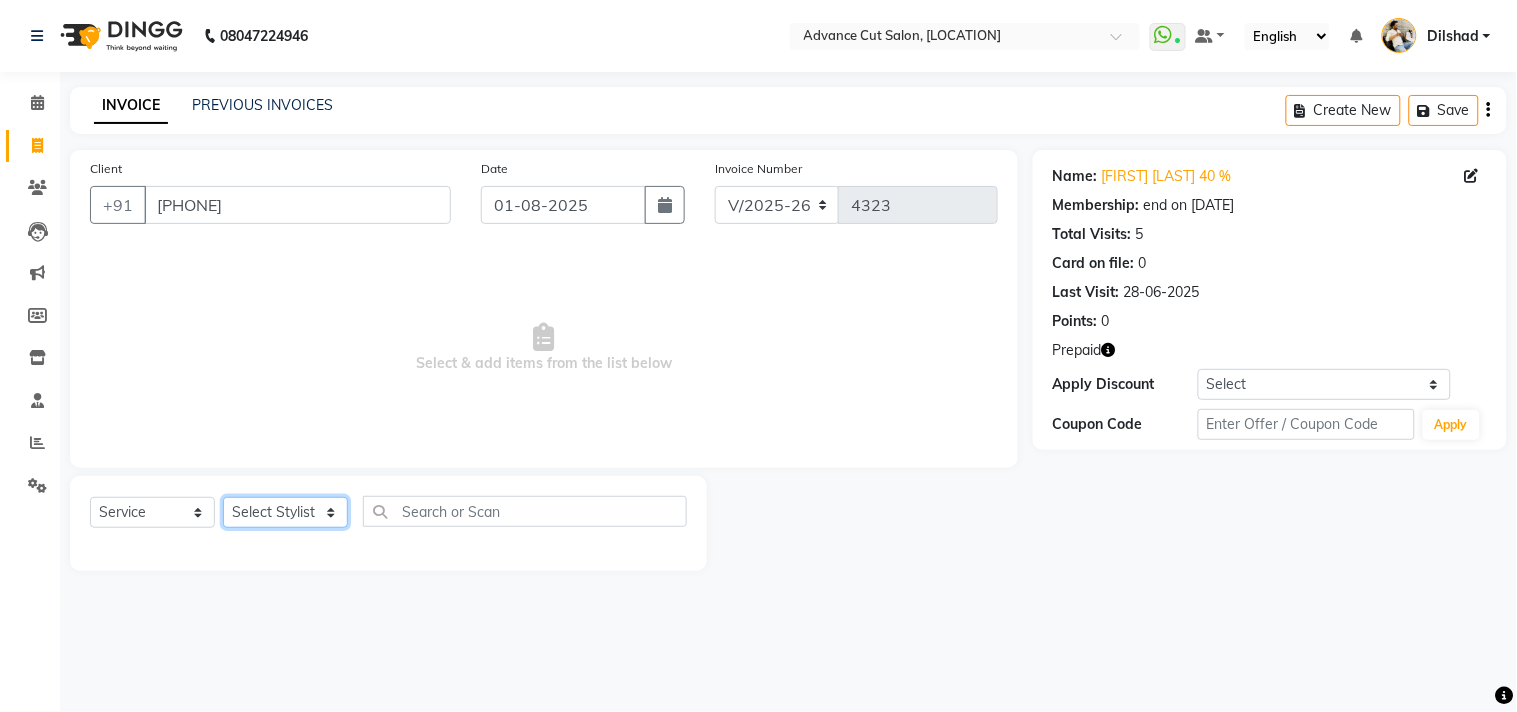 select on "15349" 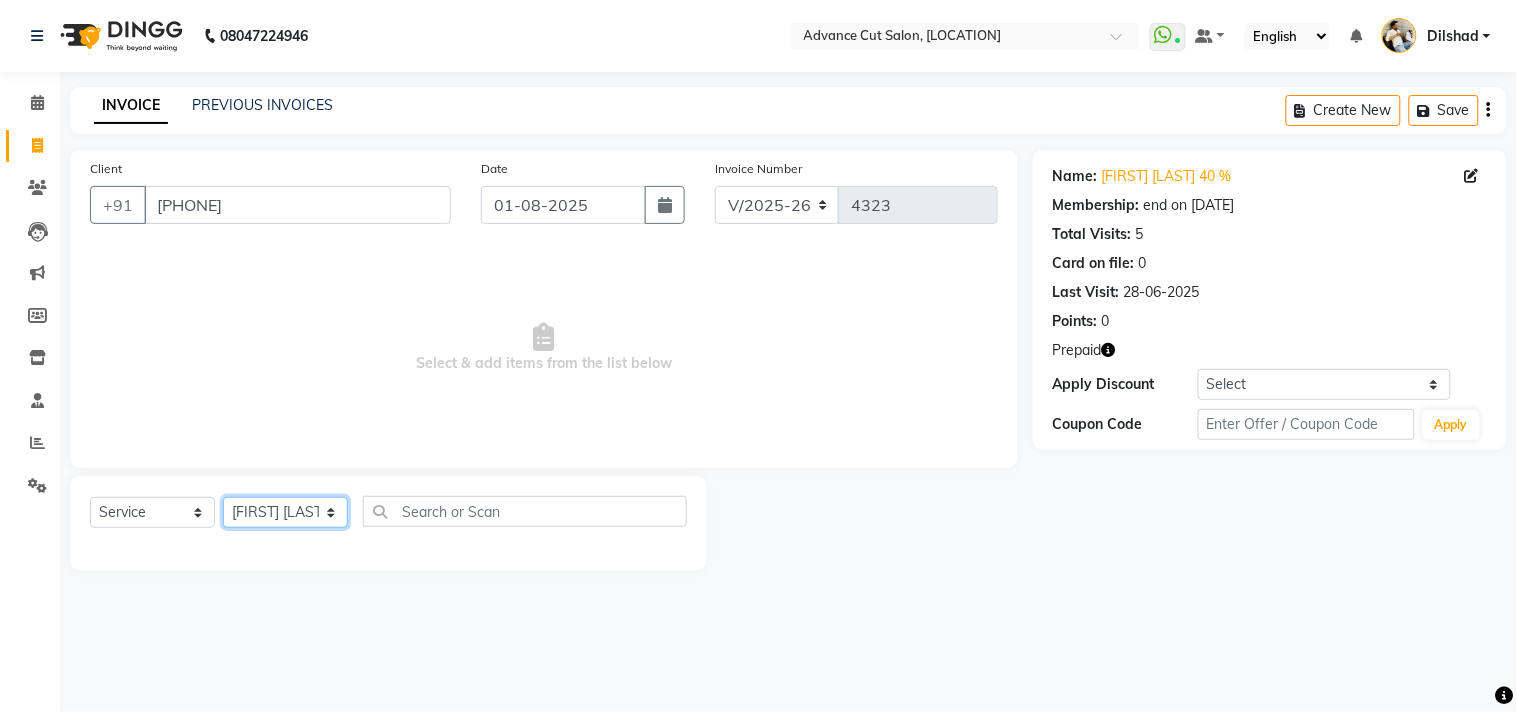 click on "Select Stylist Abrar Alam Dilshad Lallan Meenu Nabeel Nafeesh Ahmad O.P. Sharma Samar Shahzad SHWETA SINGH Zarina" 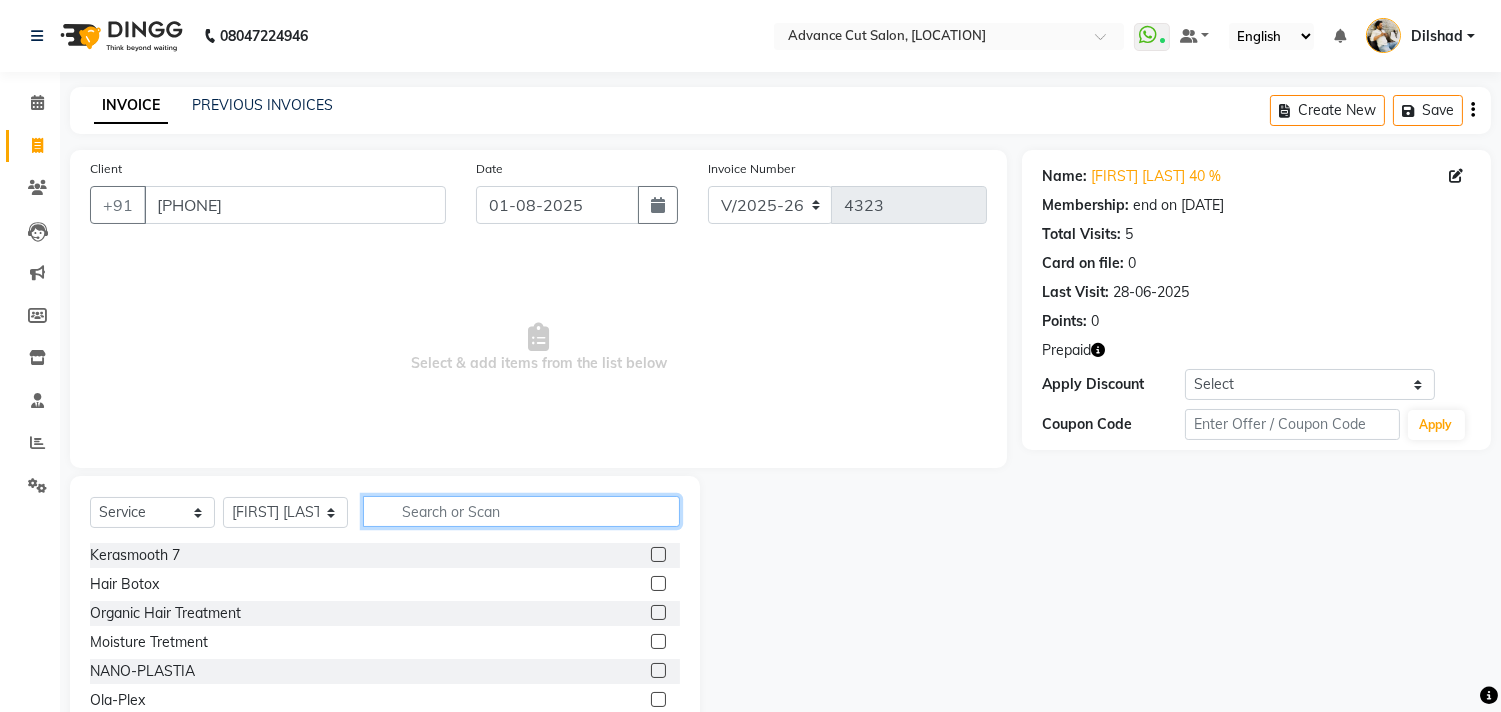 click 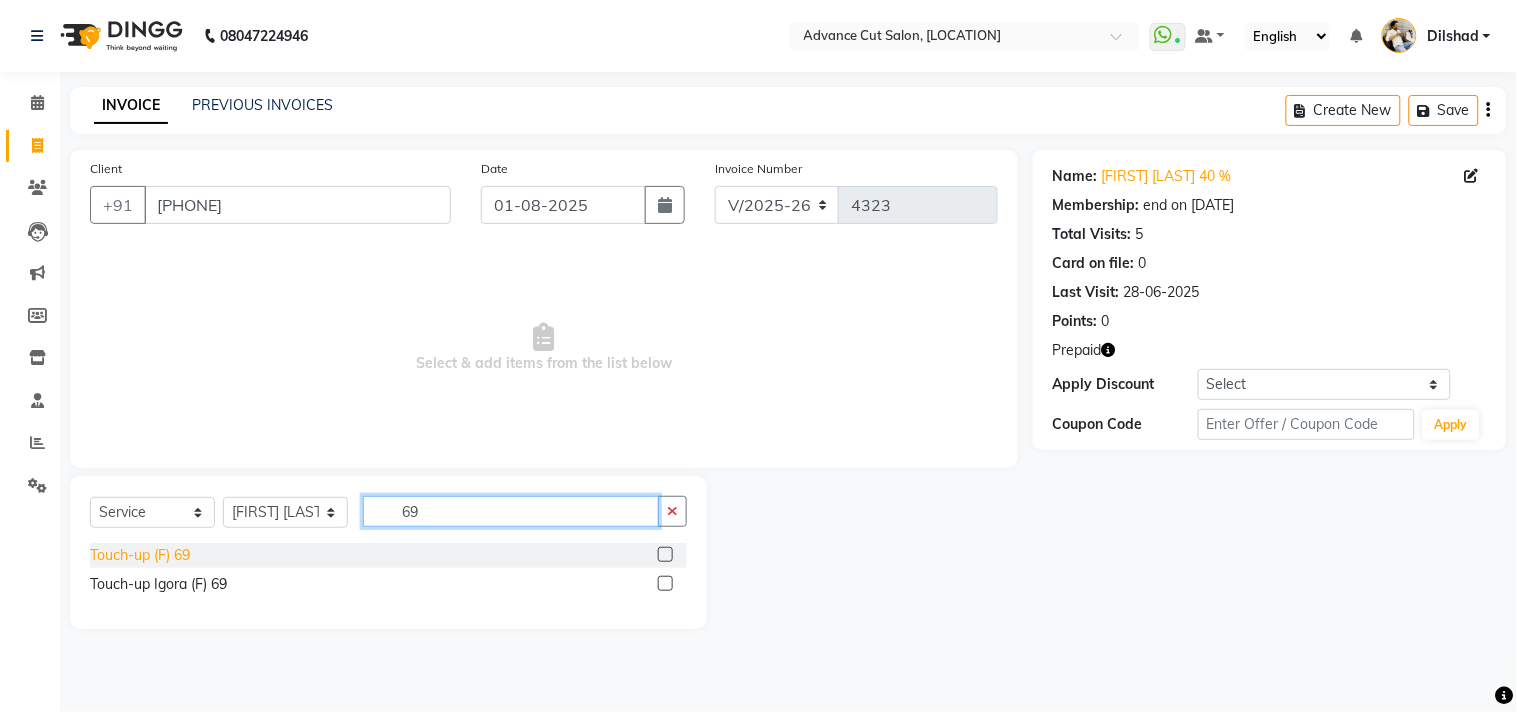 type on "69" 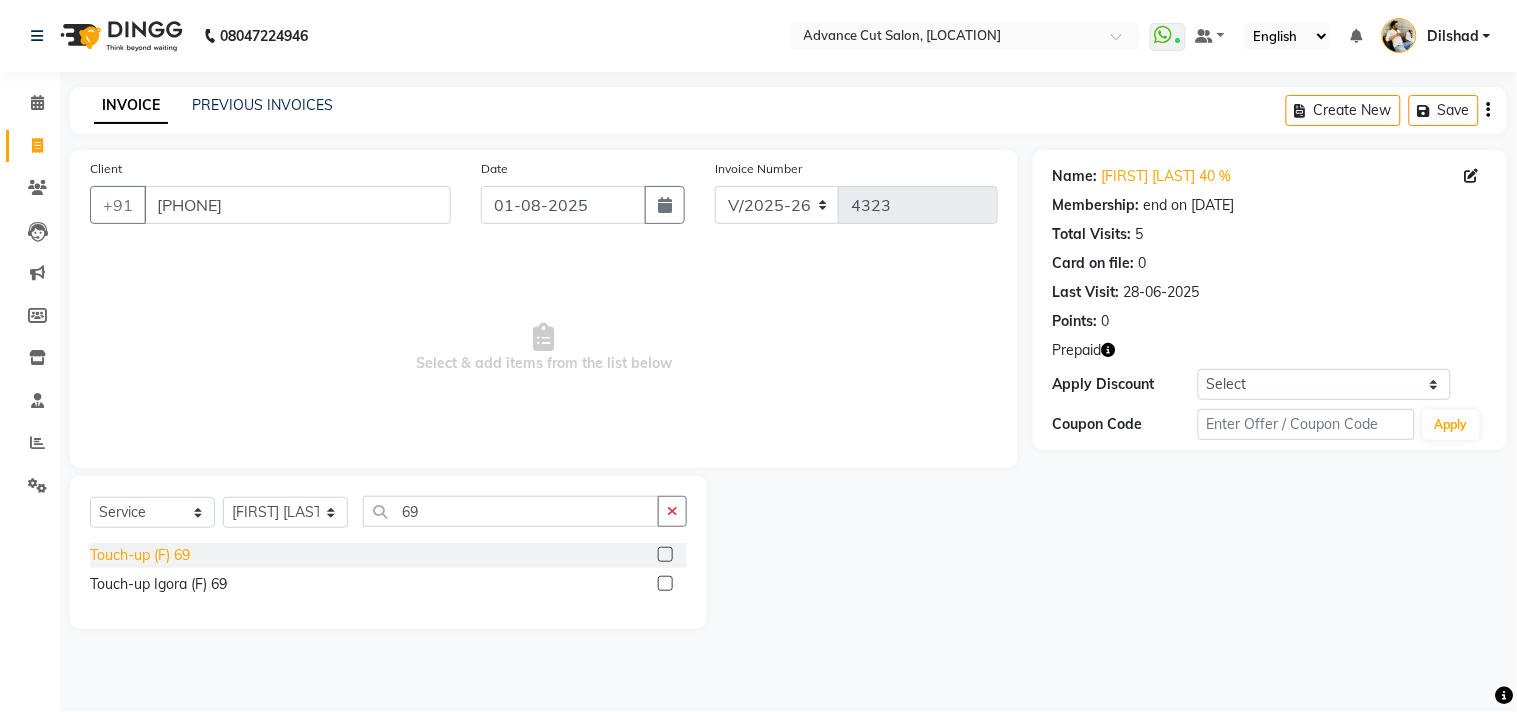 click on "Touch-up (F) 69" 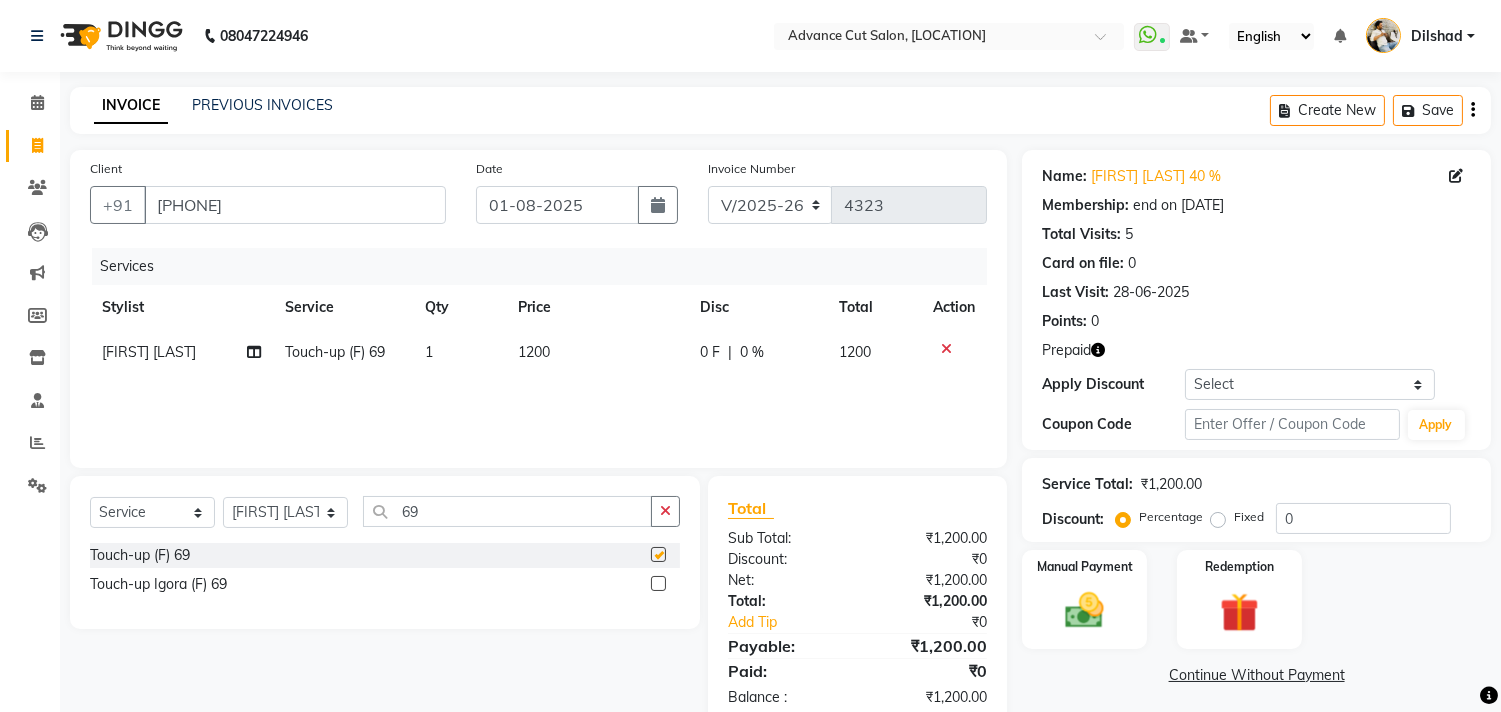 checkbox on "false" 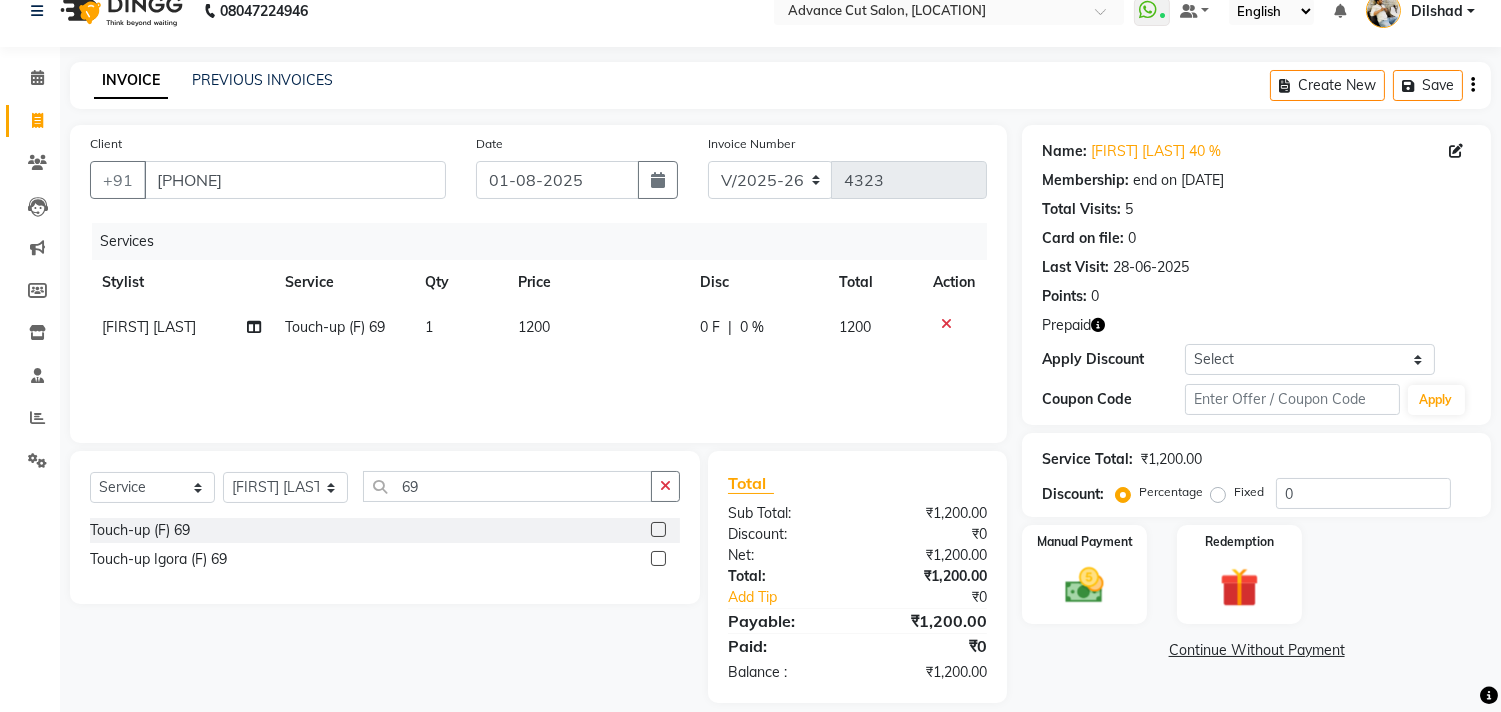 scroll, scrollTop: 46, scrollLeft: 0, axis: vertical 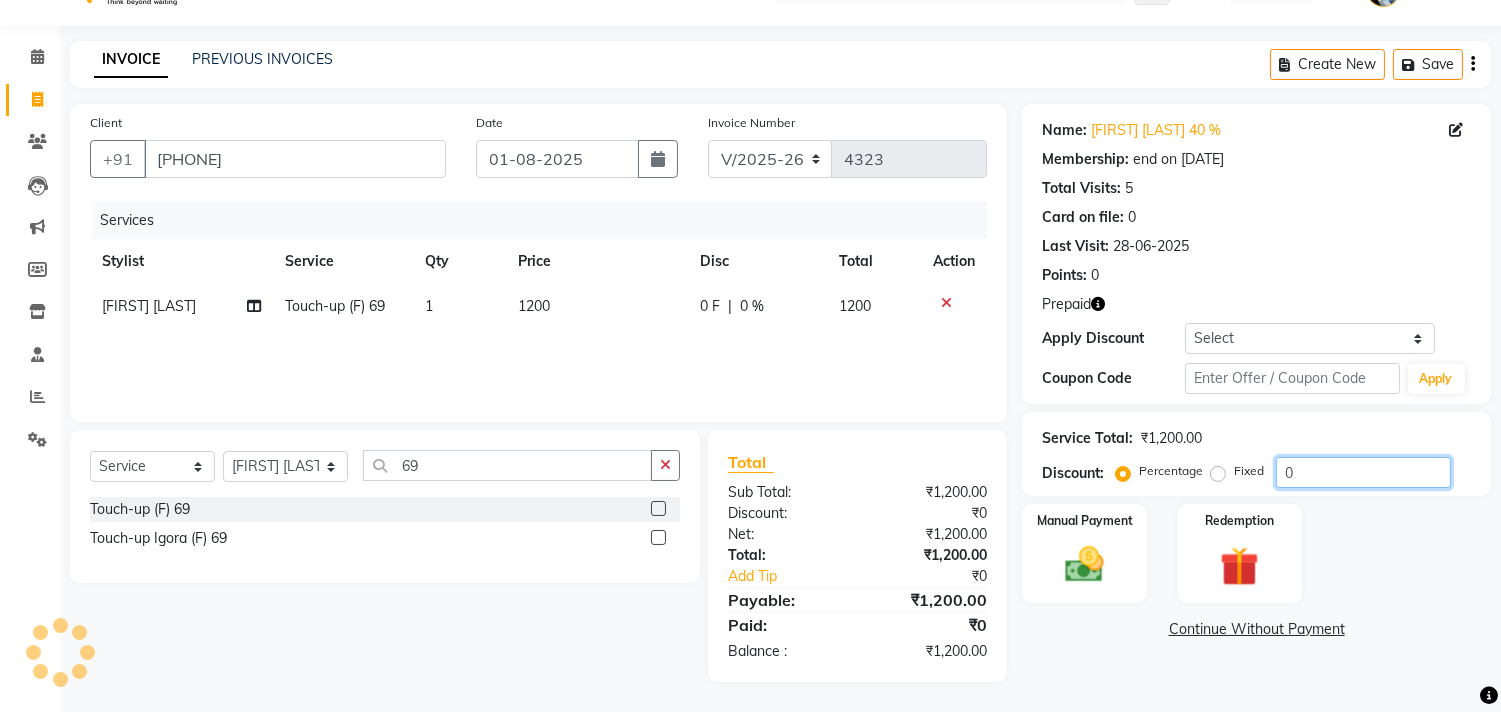 click on "0" 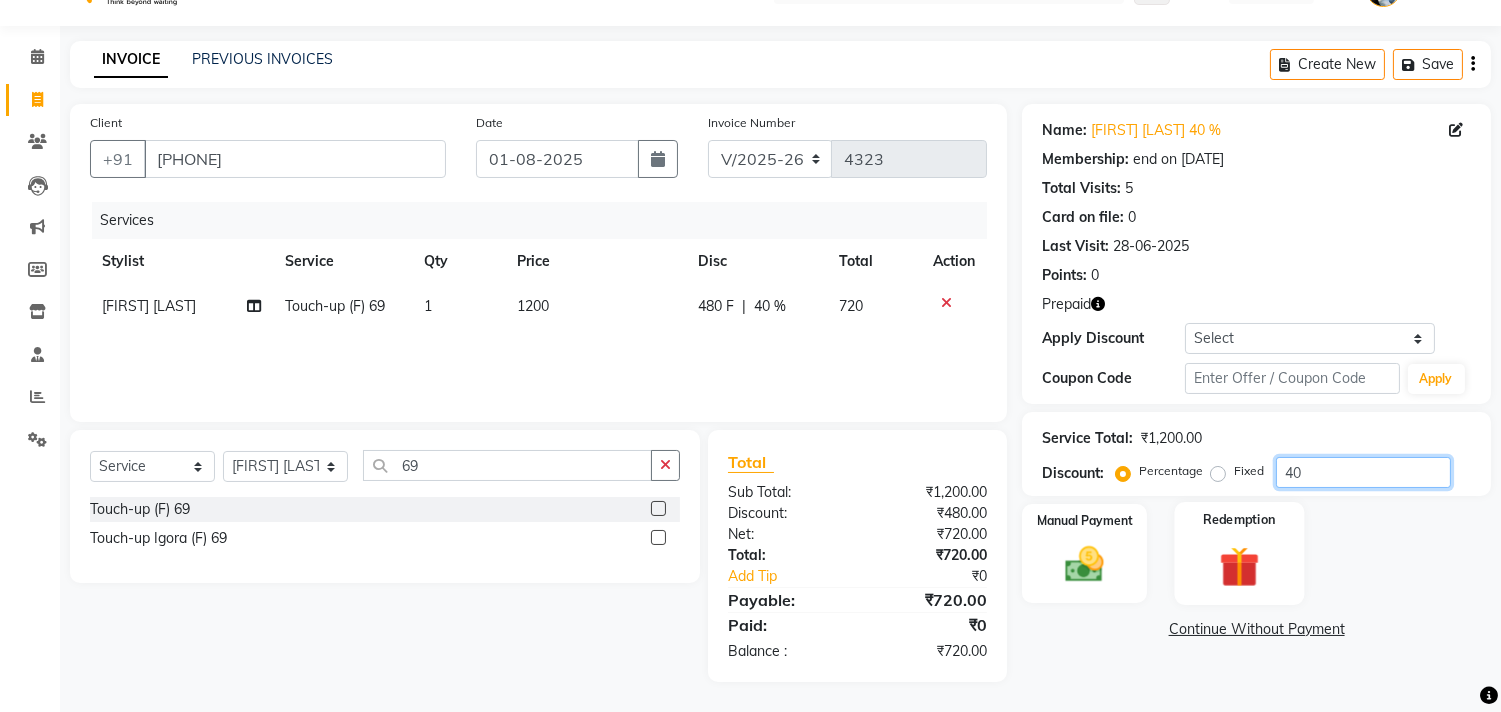 type on "40" 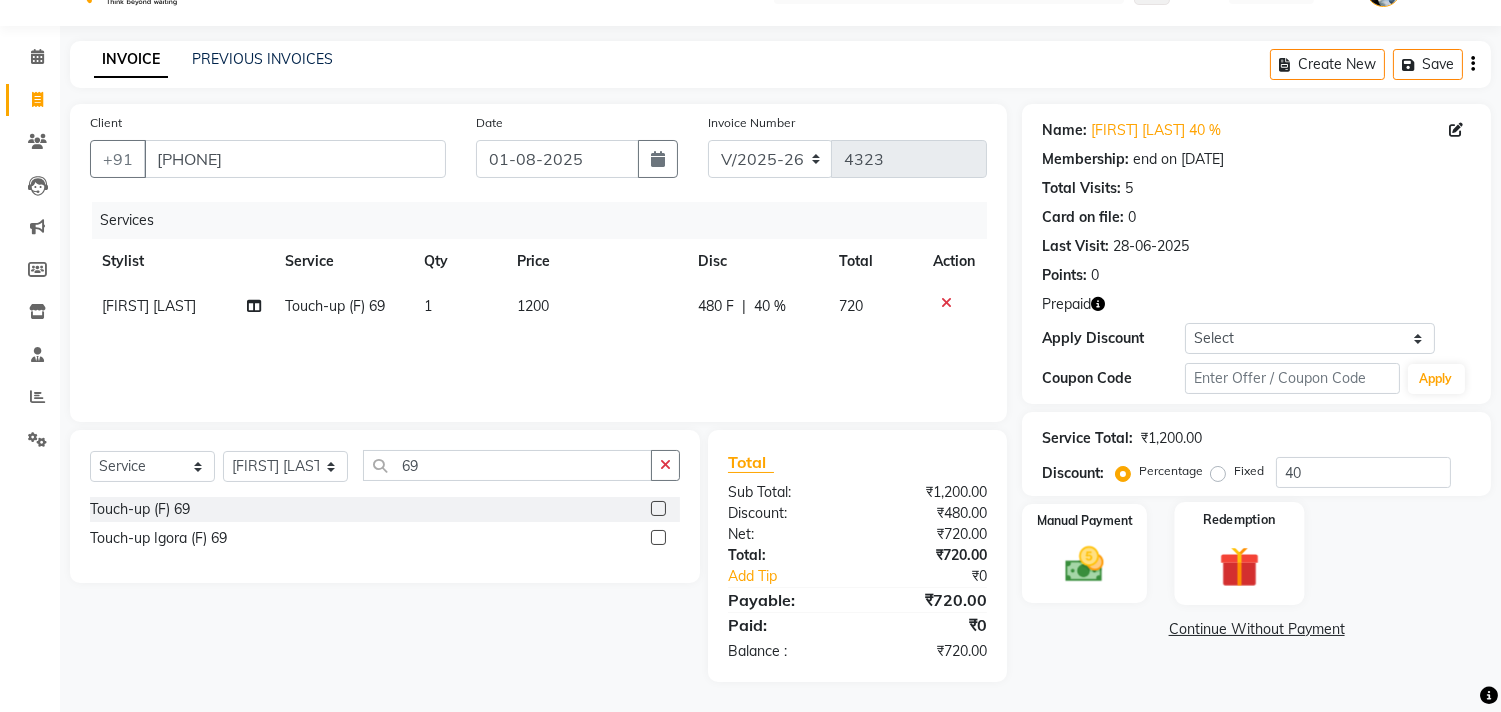 click 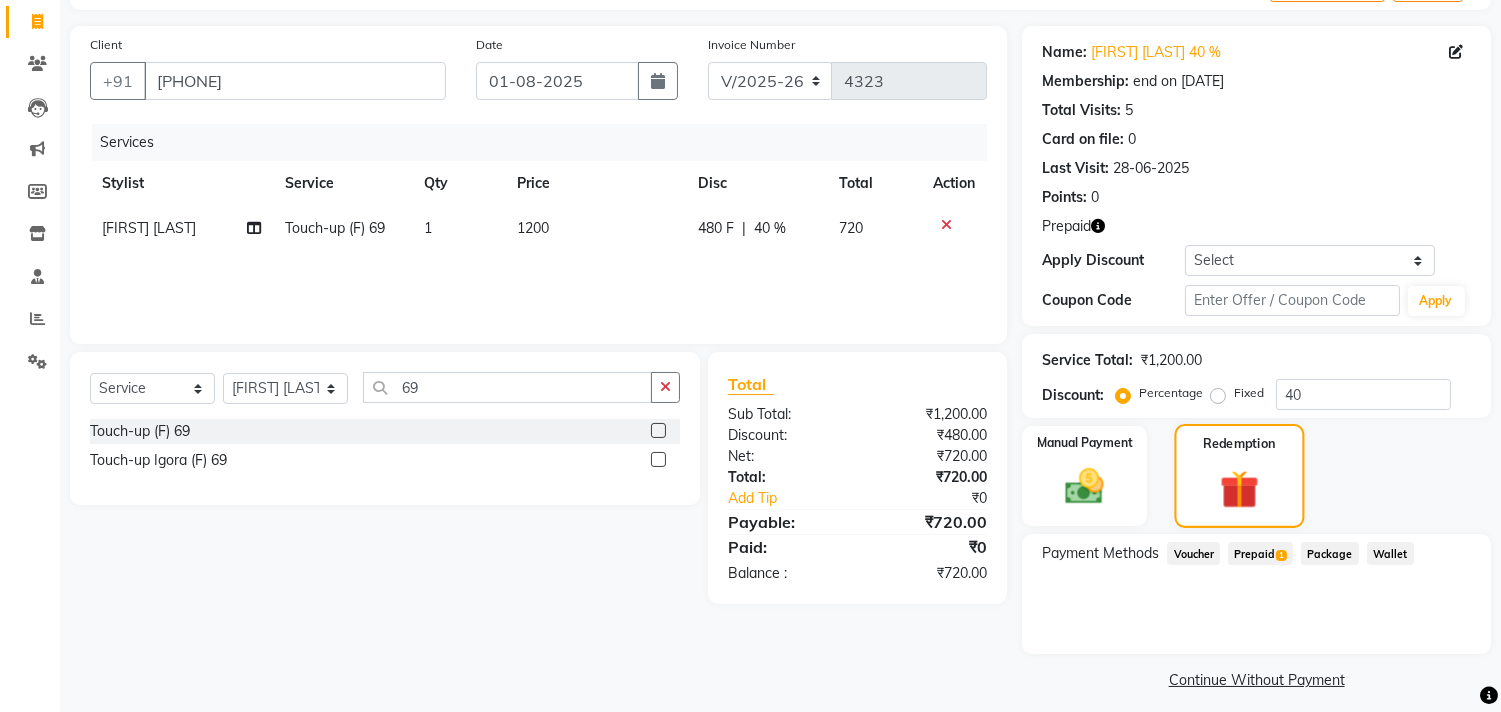 scroll, scrollTop: 135, scrollLeft: 0, axis: vertical 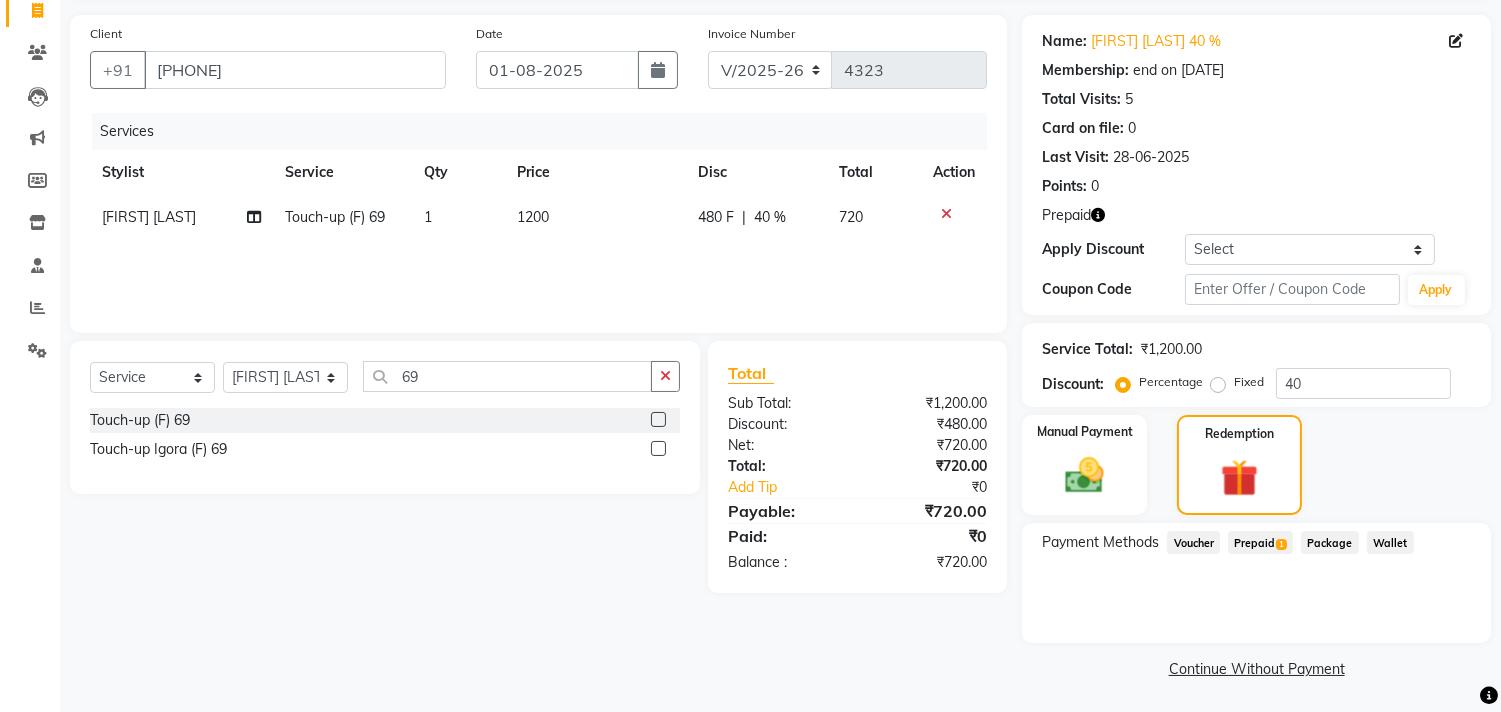 click on "Prepaid  1" 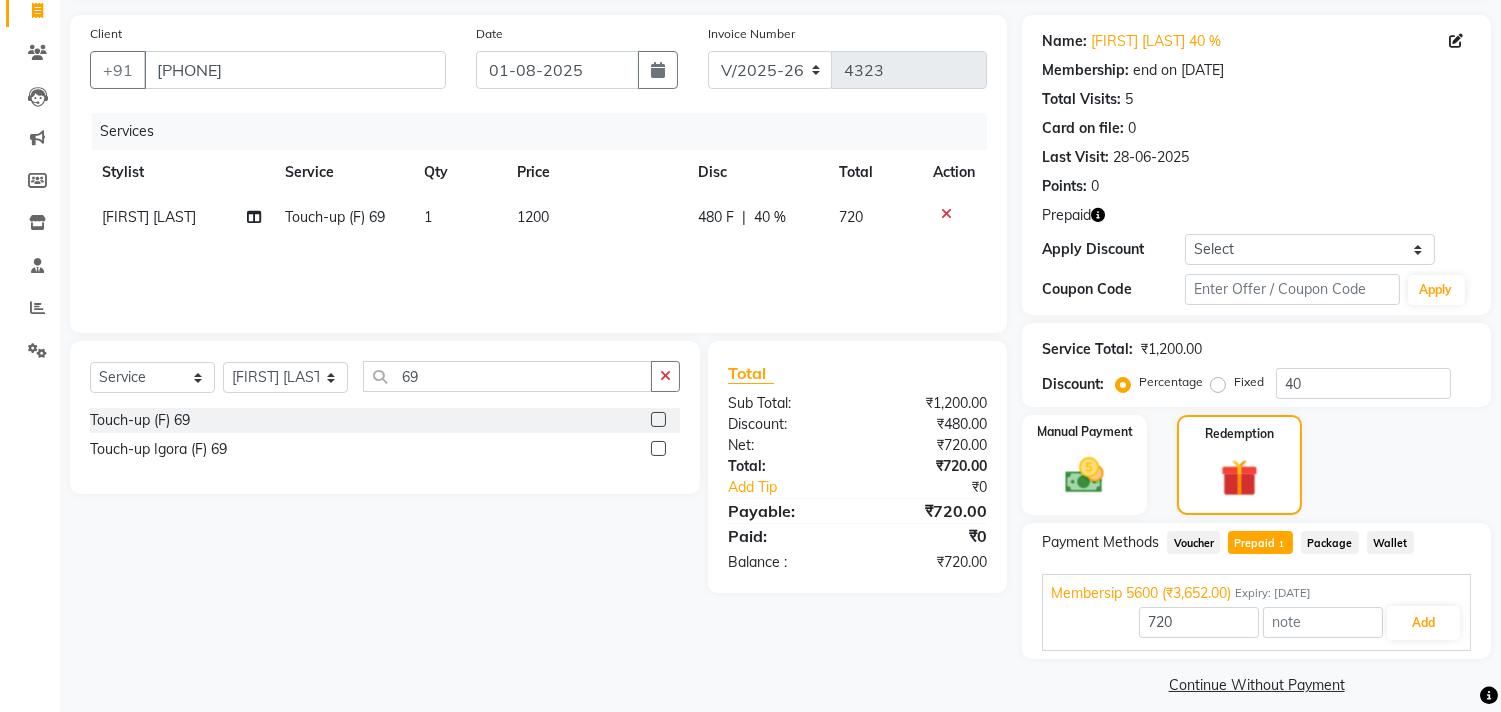 click on "[NUMBER] Add" at bounding box center (1256, 623) 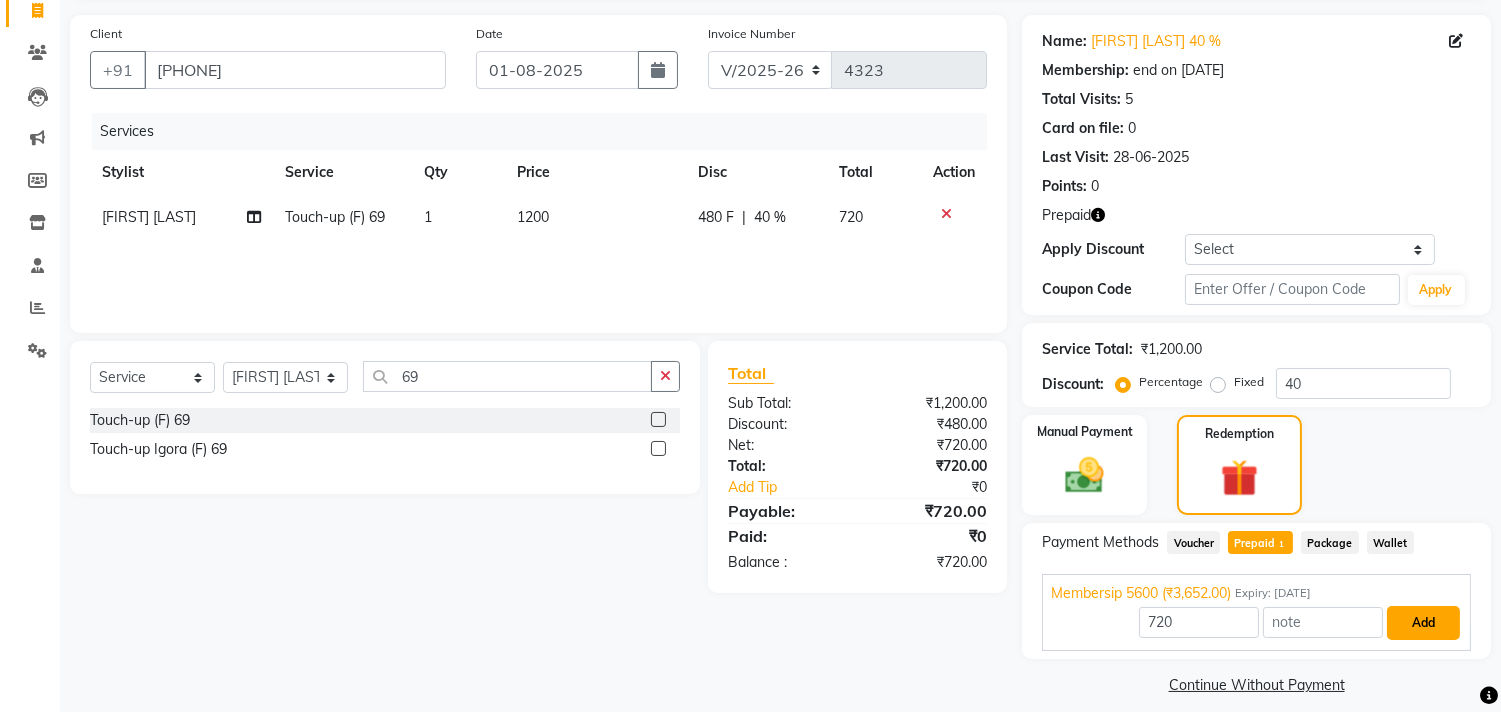 click on "Add" at bounding box center (1423, 623) 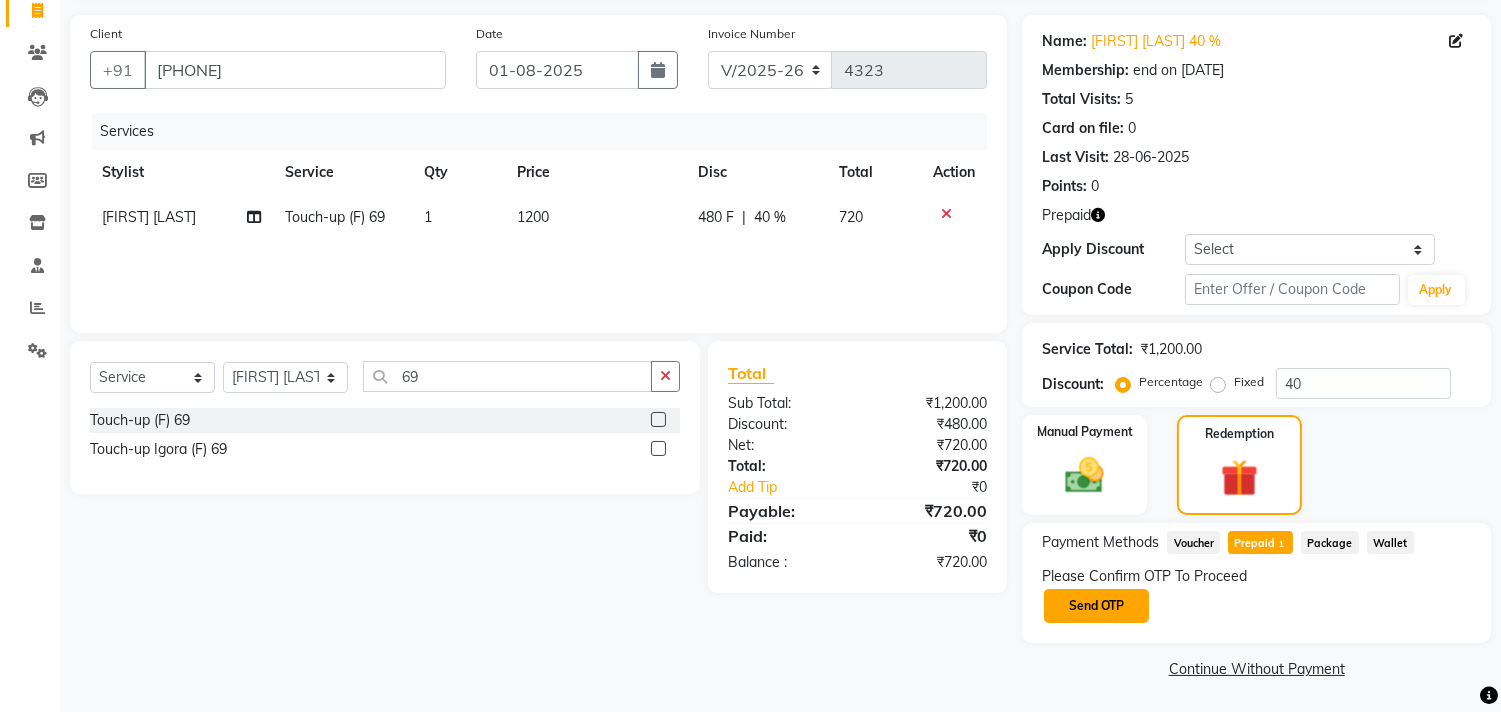 click on "Send OTP" 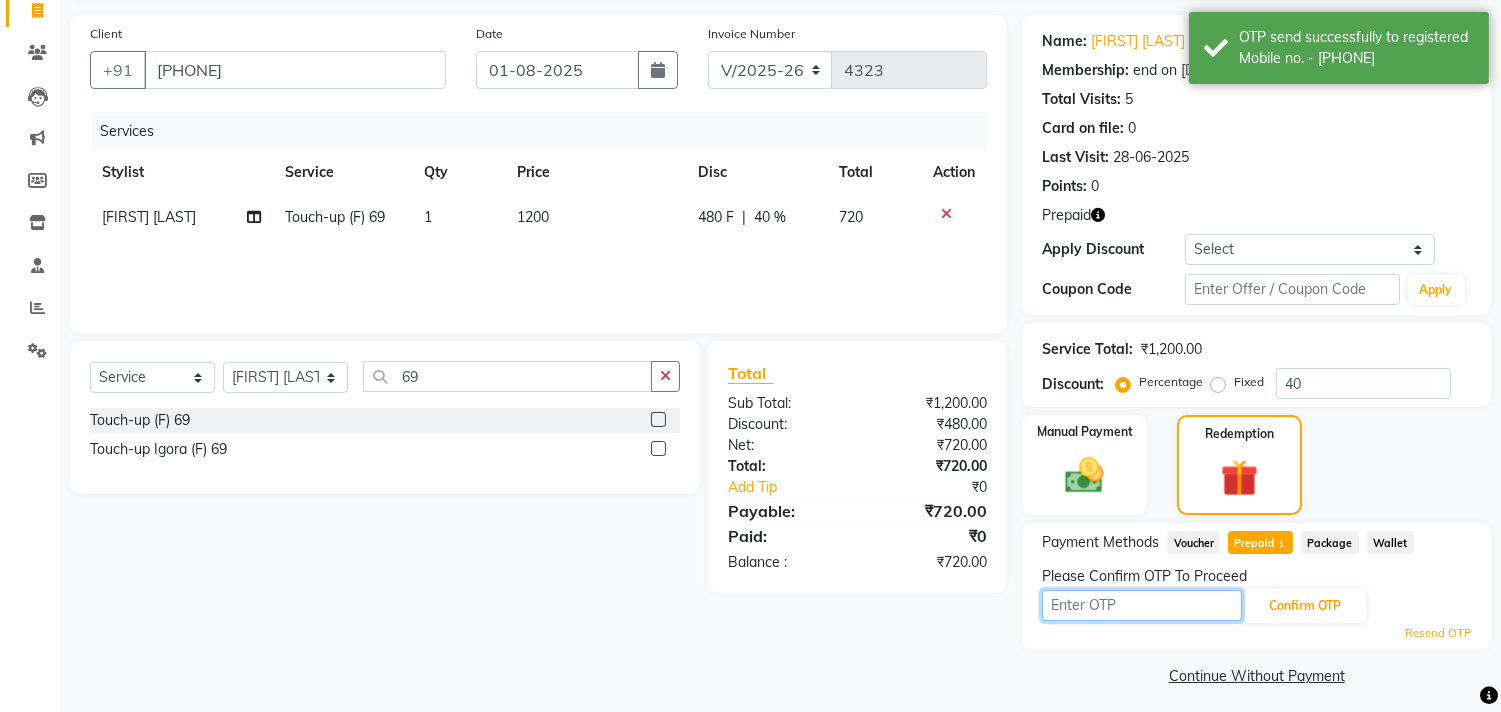 click at bounding box center [1142, 605] 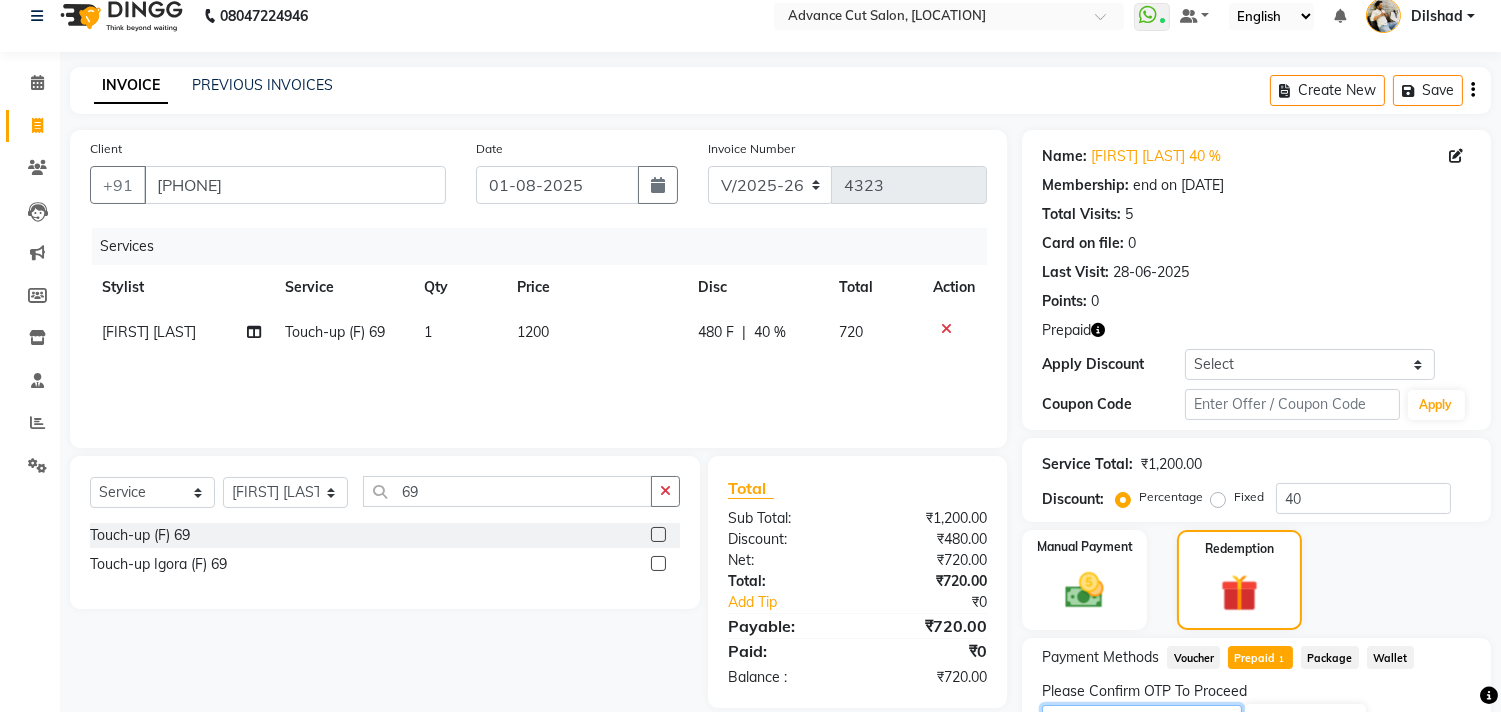 scroll, scrollTop: 0, scrollLeft: 0, axis: both 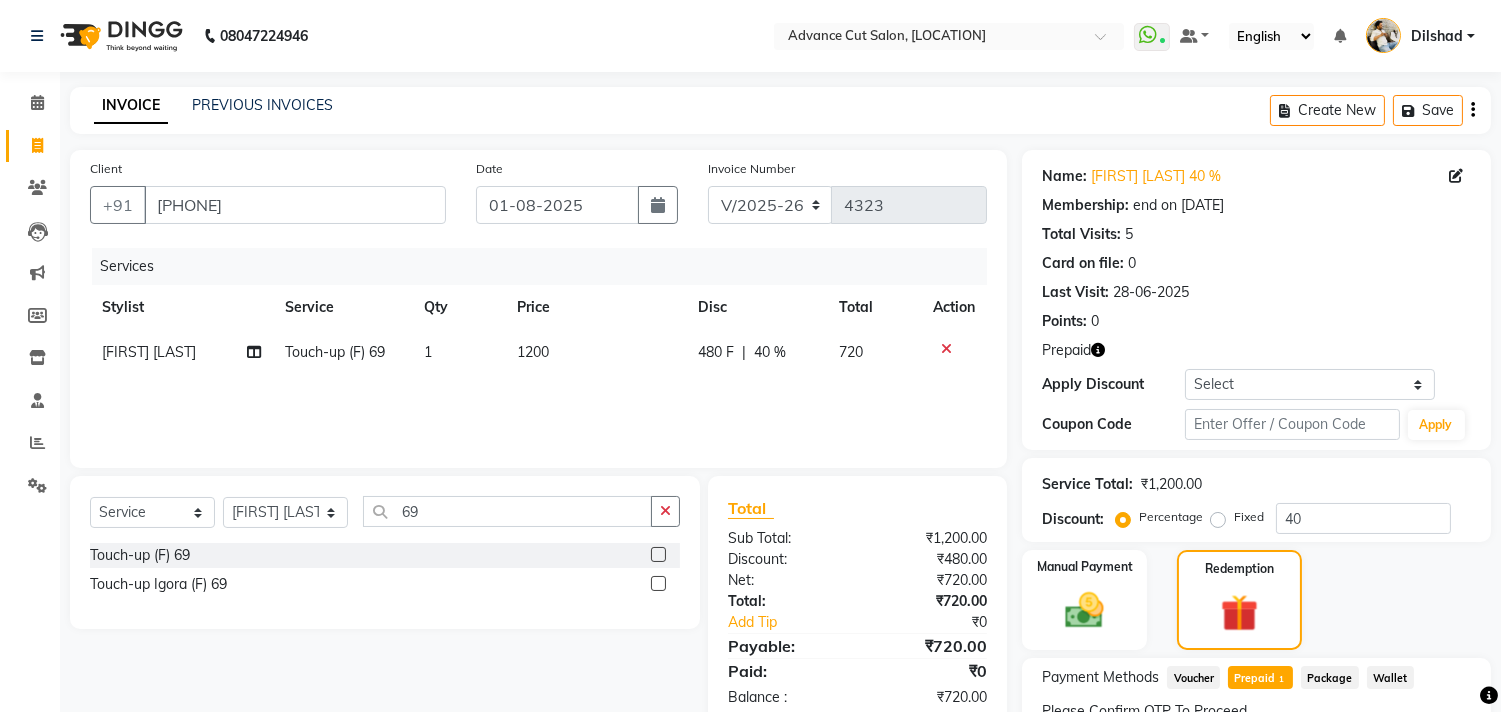 click on "INVOICE PREVIOUS INVOICES Create New   Save" 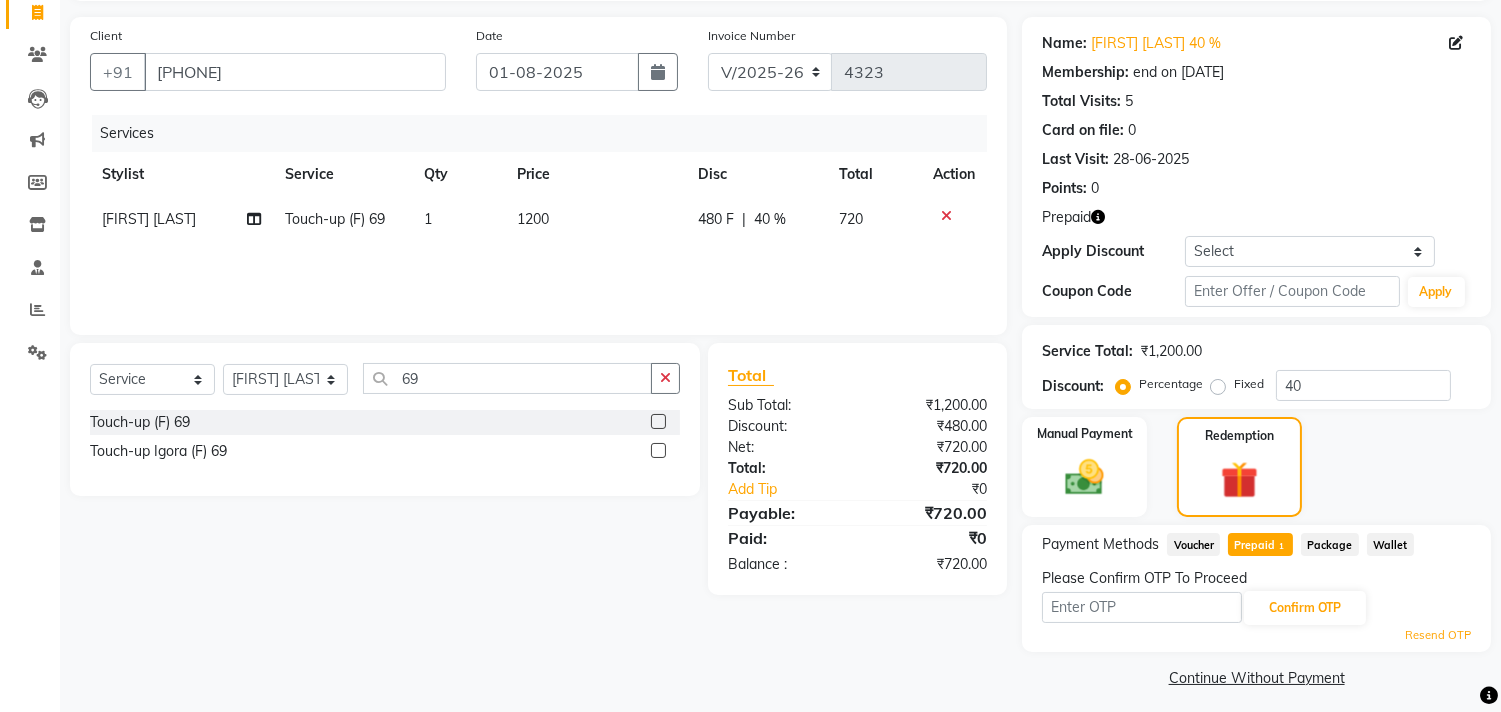 scroll, scrollTop: 143, scrollLeft: 0, axis: vertical 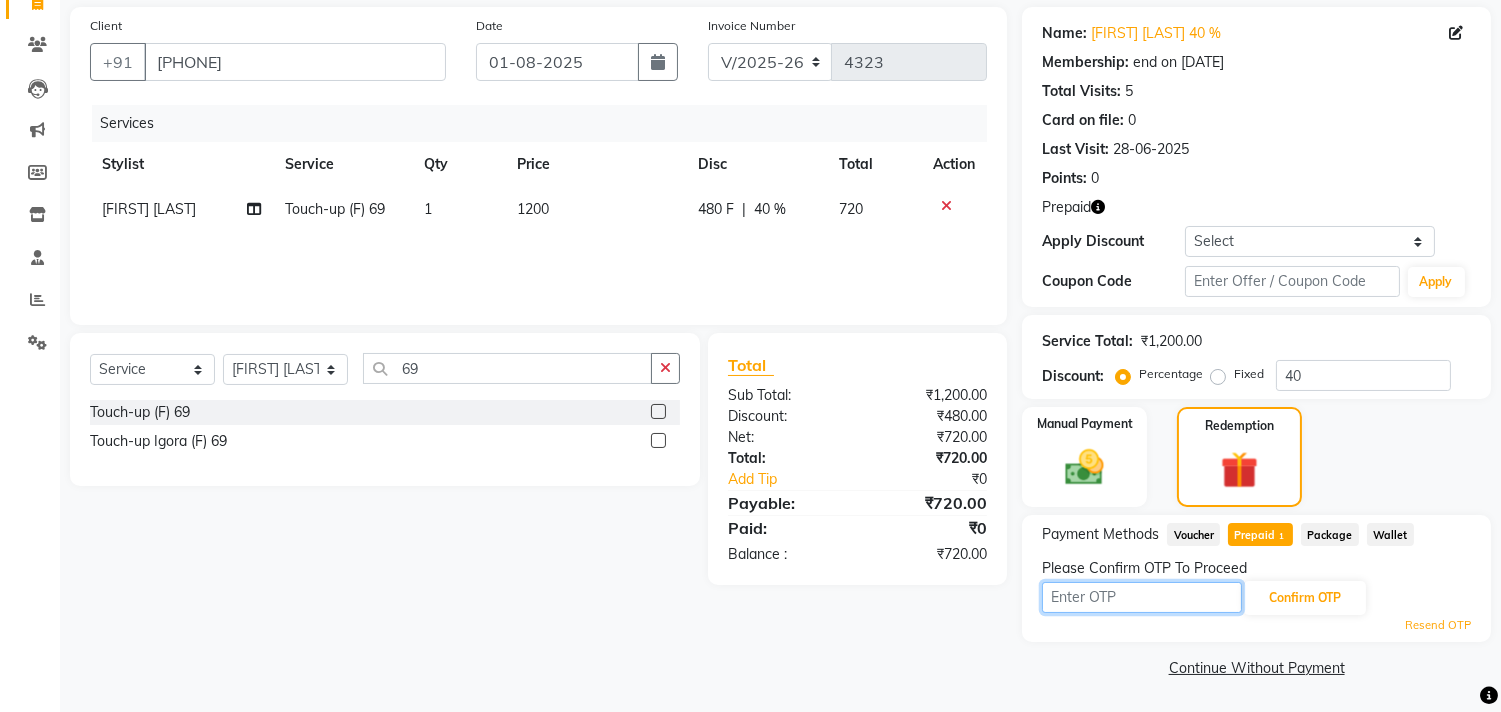 click at bounding box center [1142, 597] 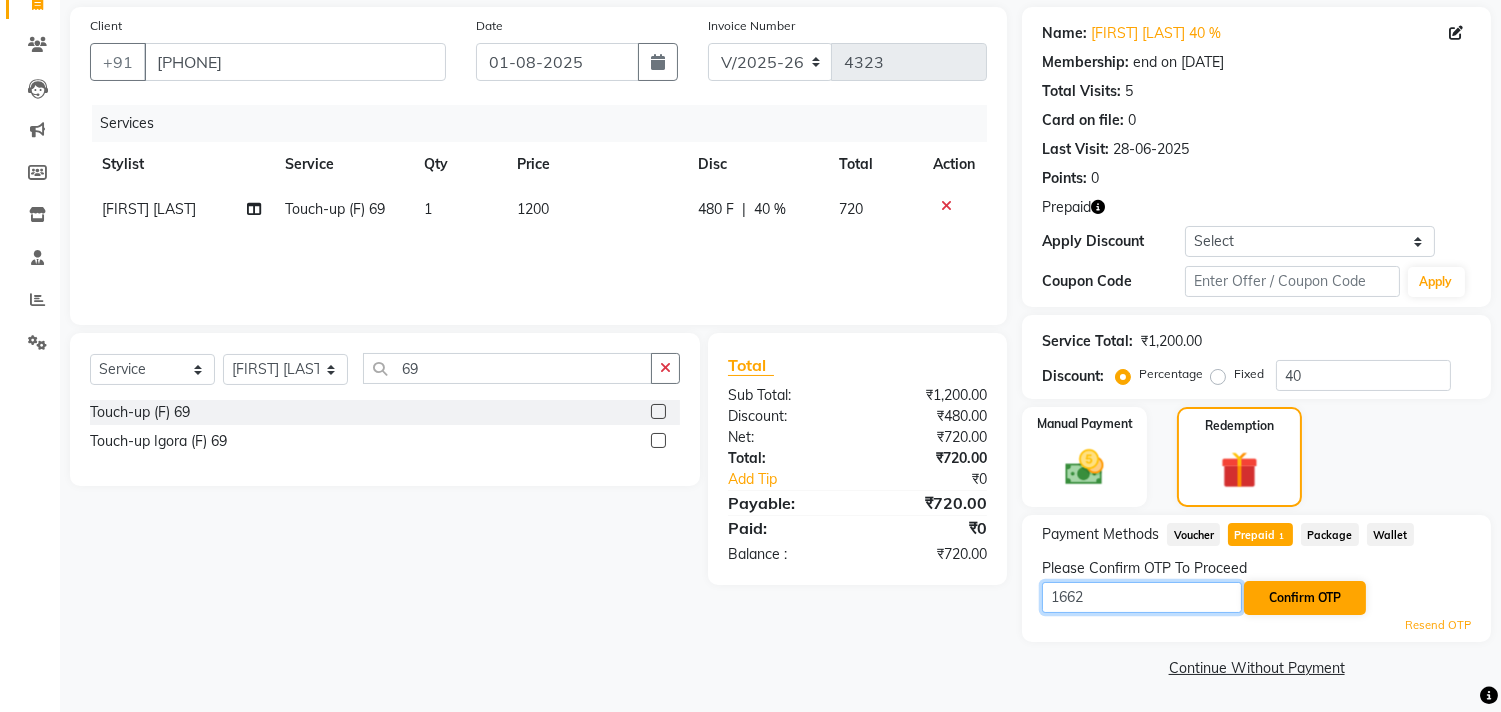 type on "1662" 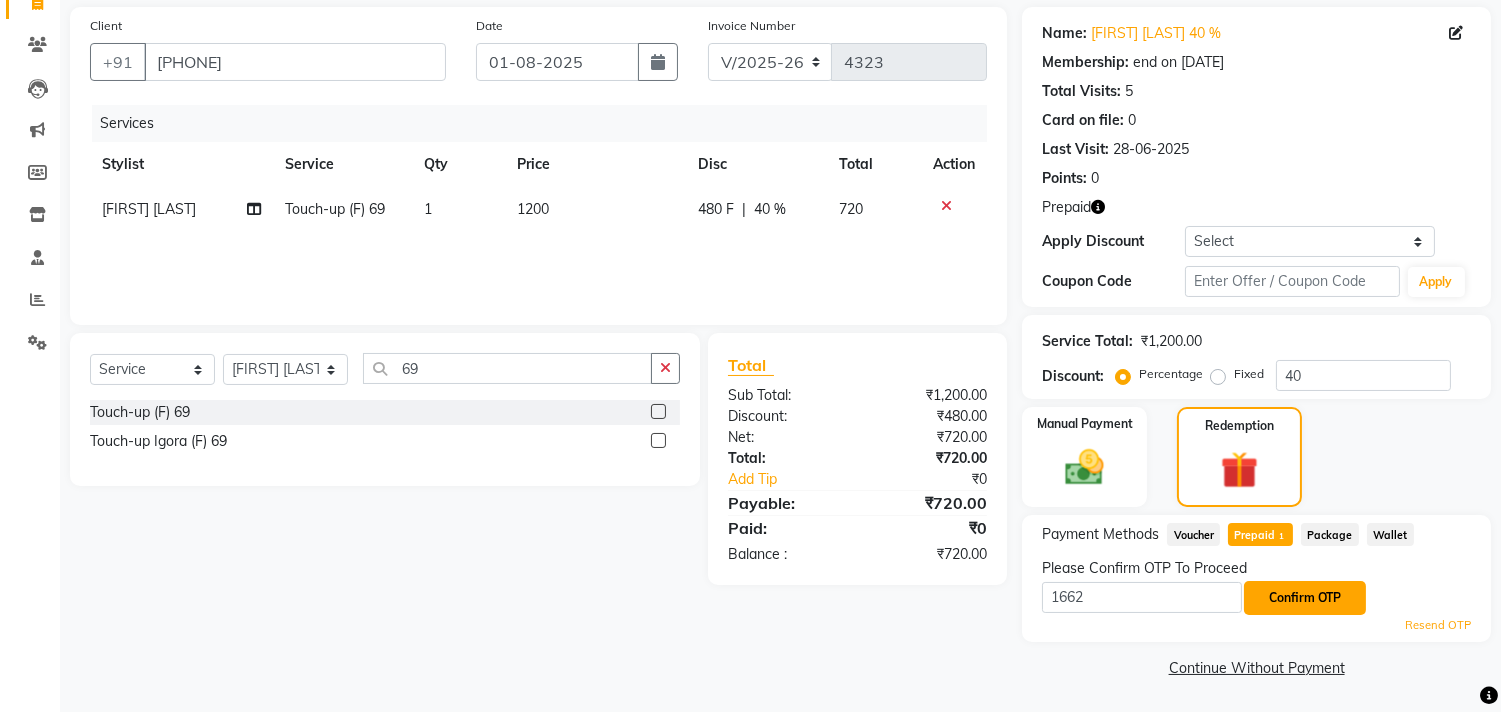 click on "Confirm OTP" 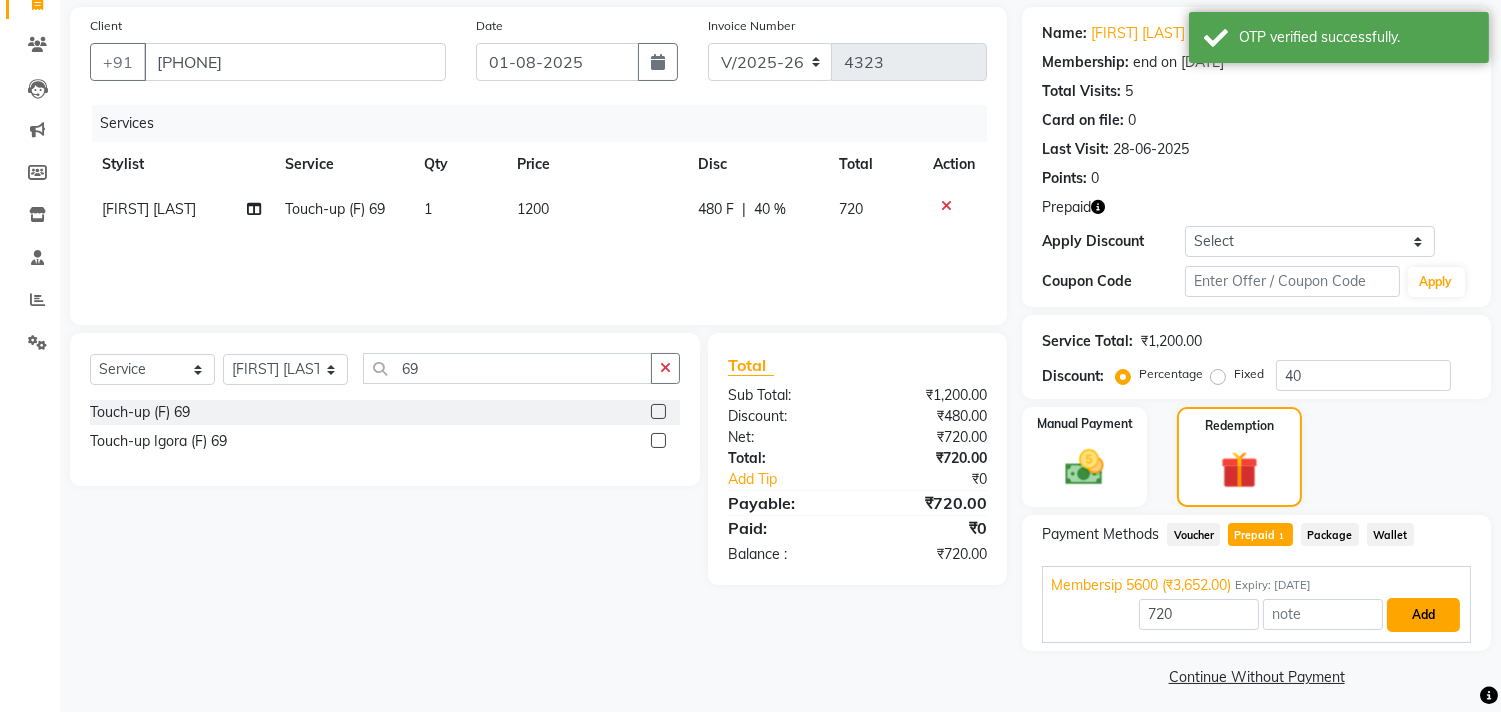 click on "Add" at bounding box center [1423, 615] 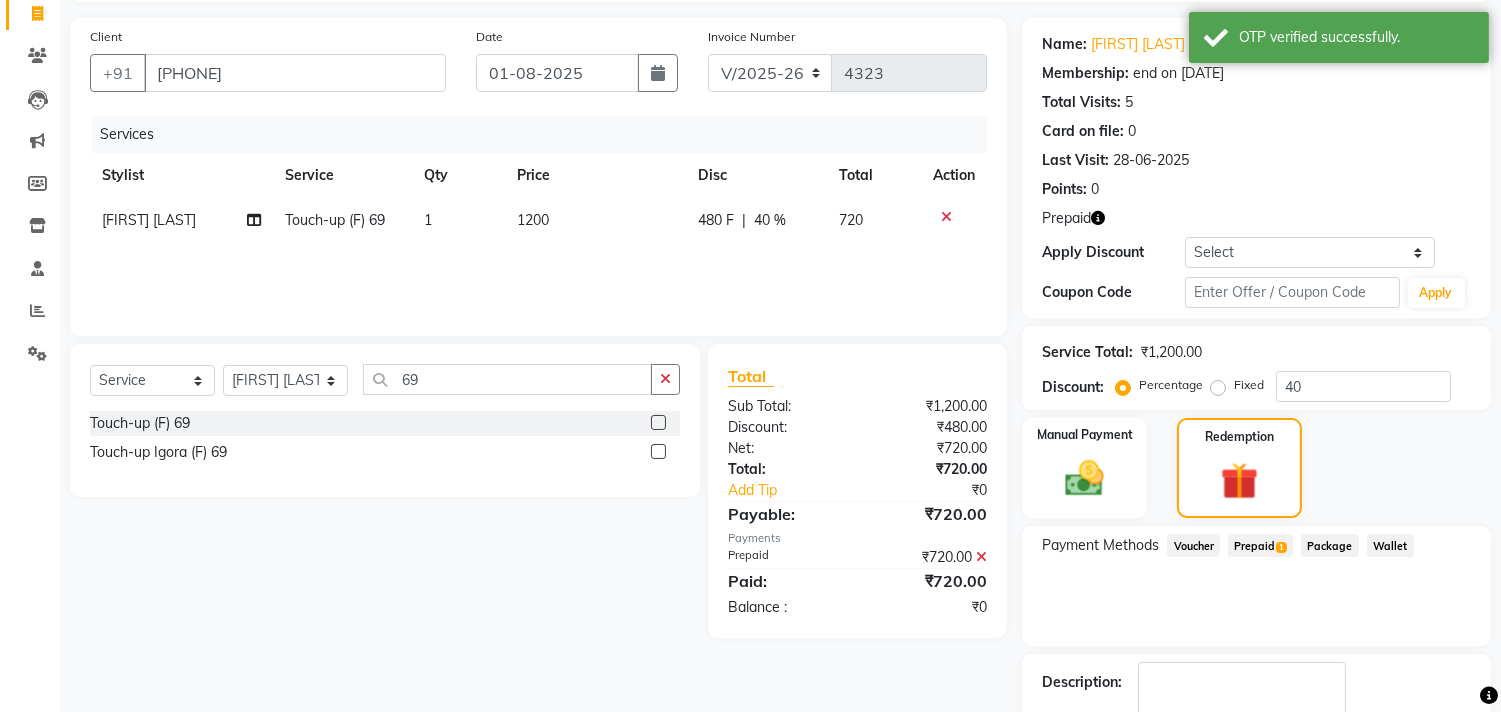 scroll, scrollTop: 248, scrollLeft: 0, axis: vertical 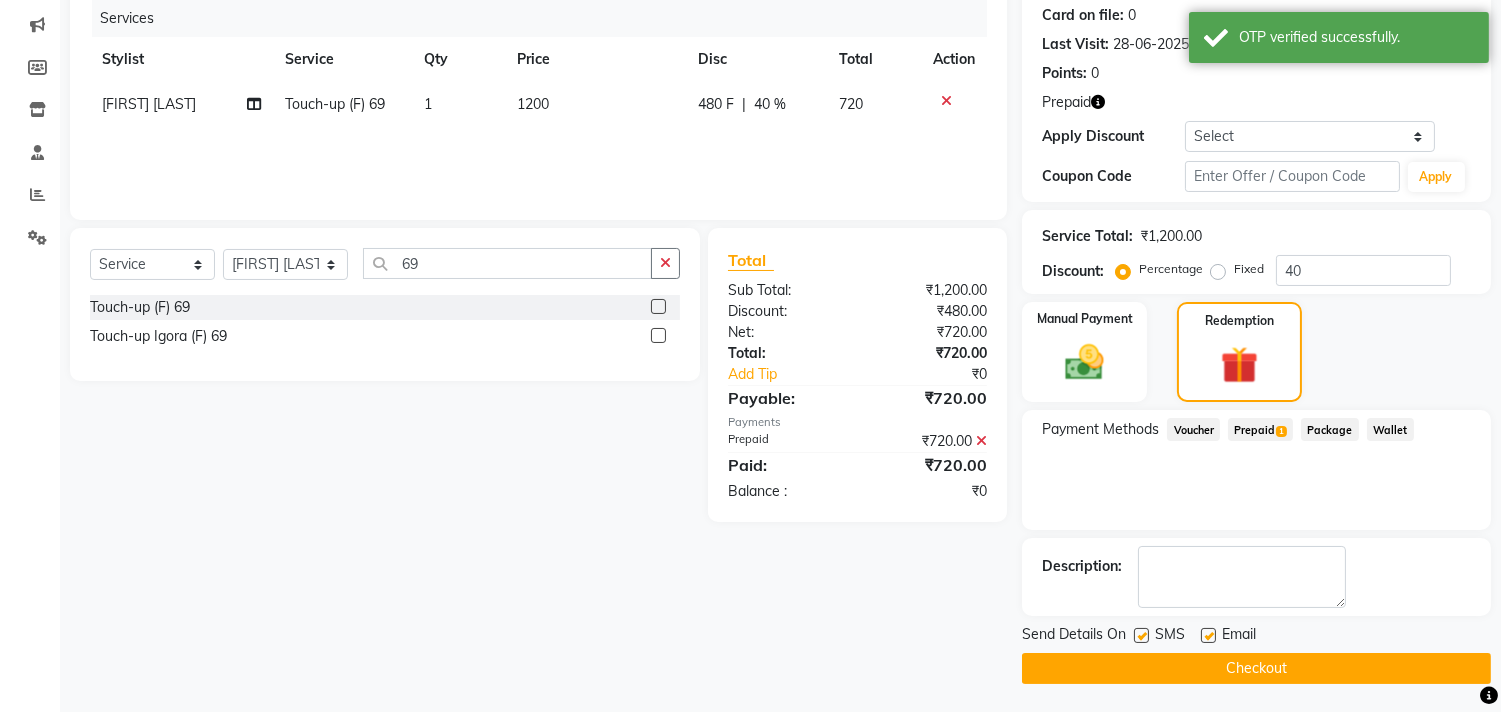 click on "Checkout" 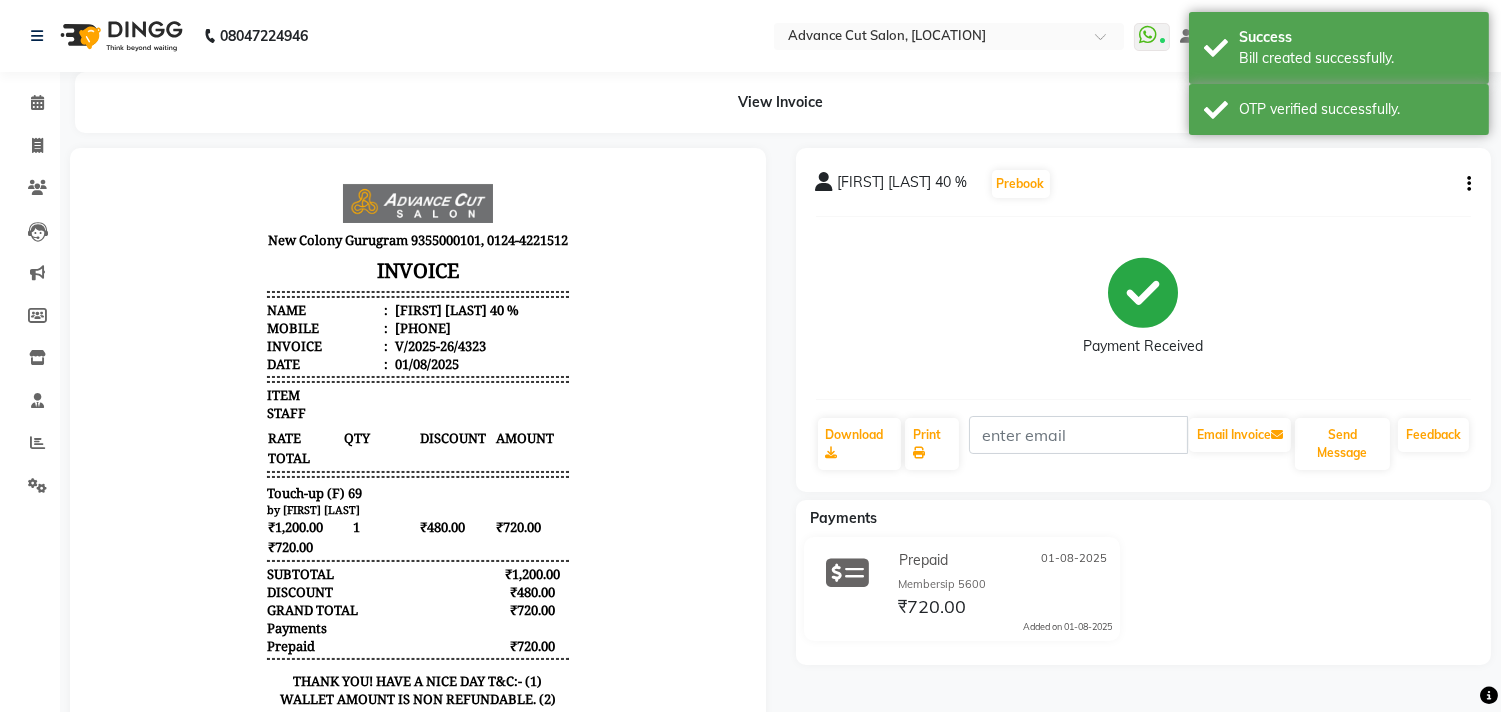 scroll, scrollTop: 0, scrollLeft: 0, axis: both 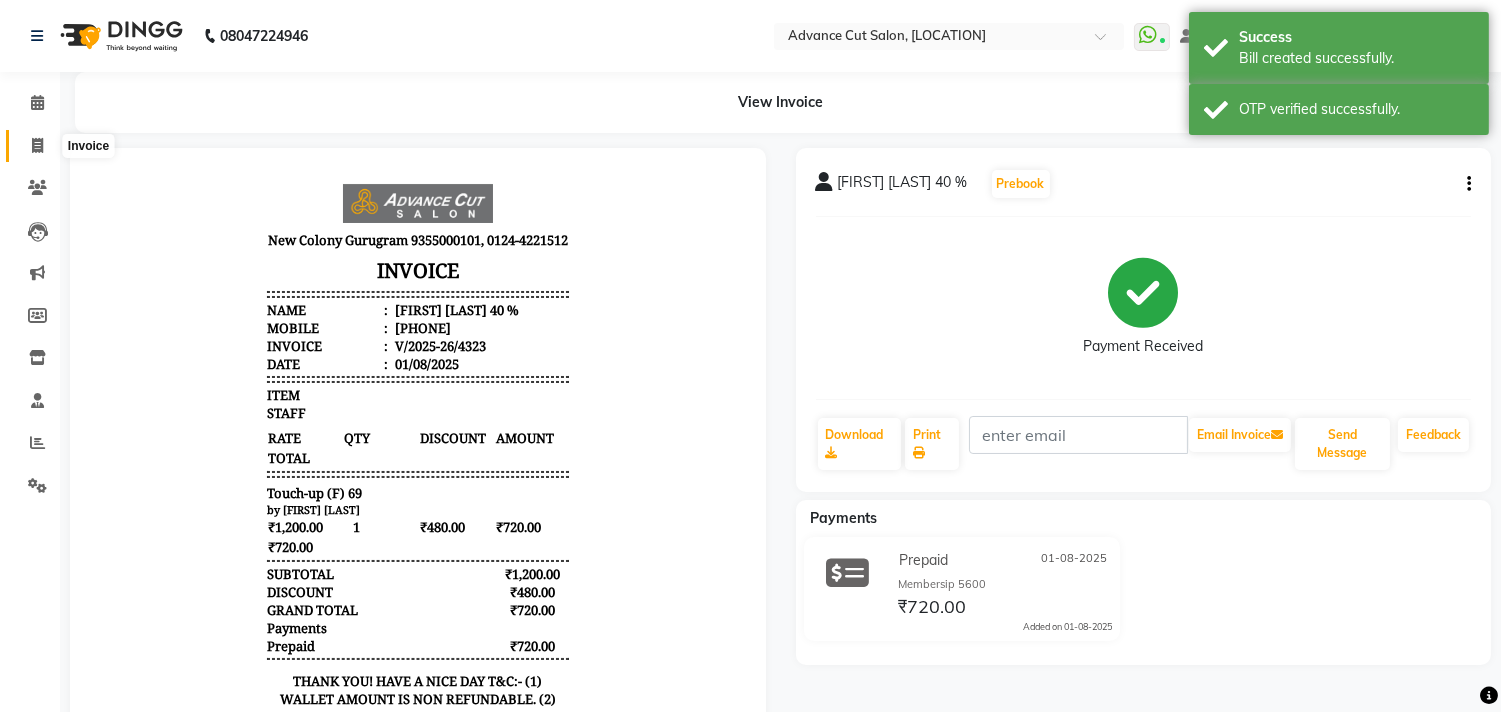 click 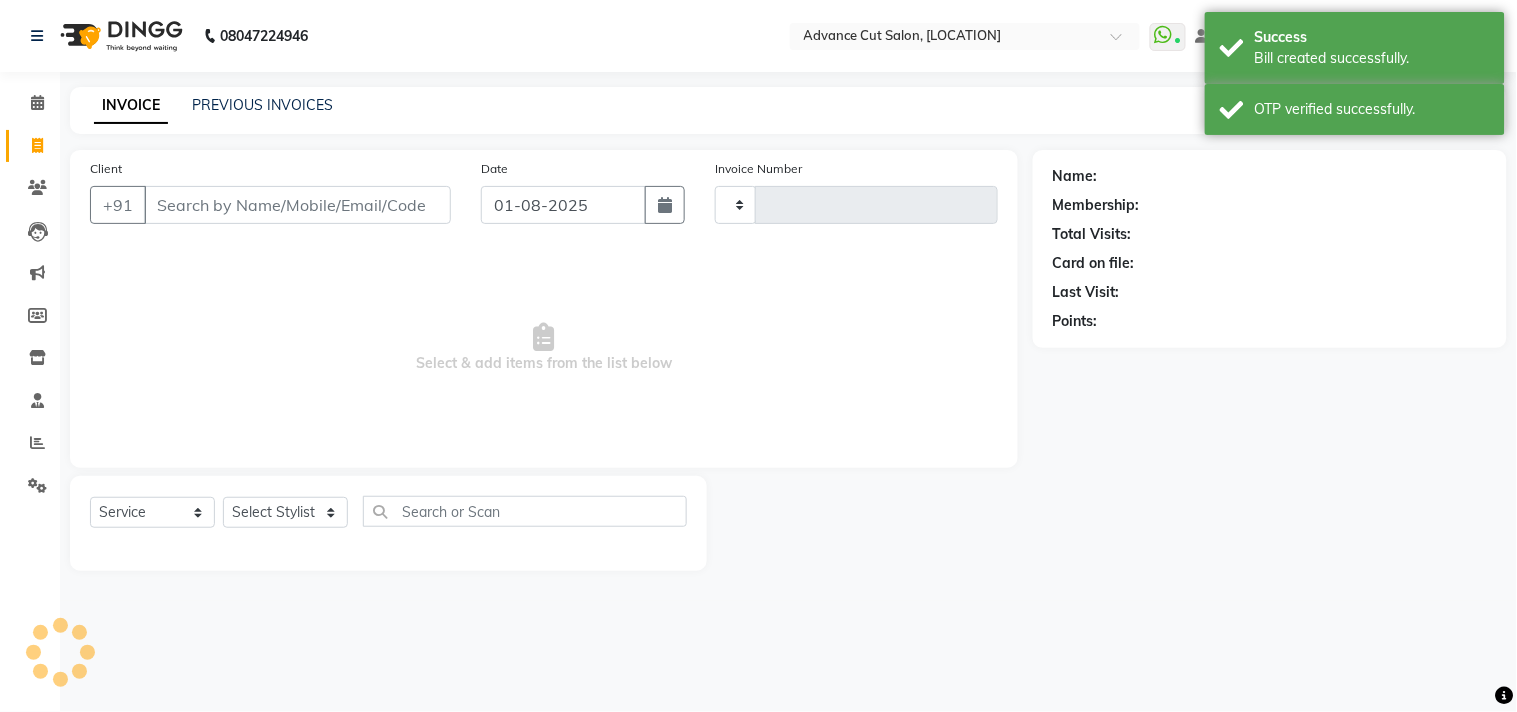 type on "4324" 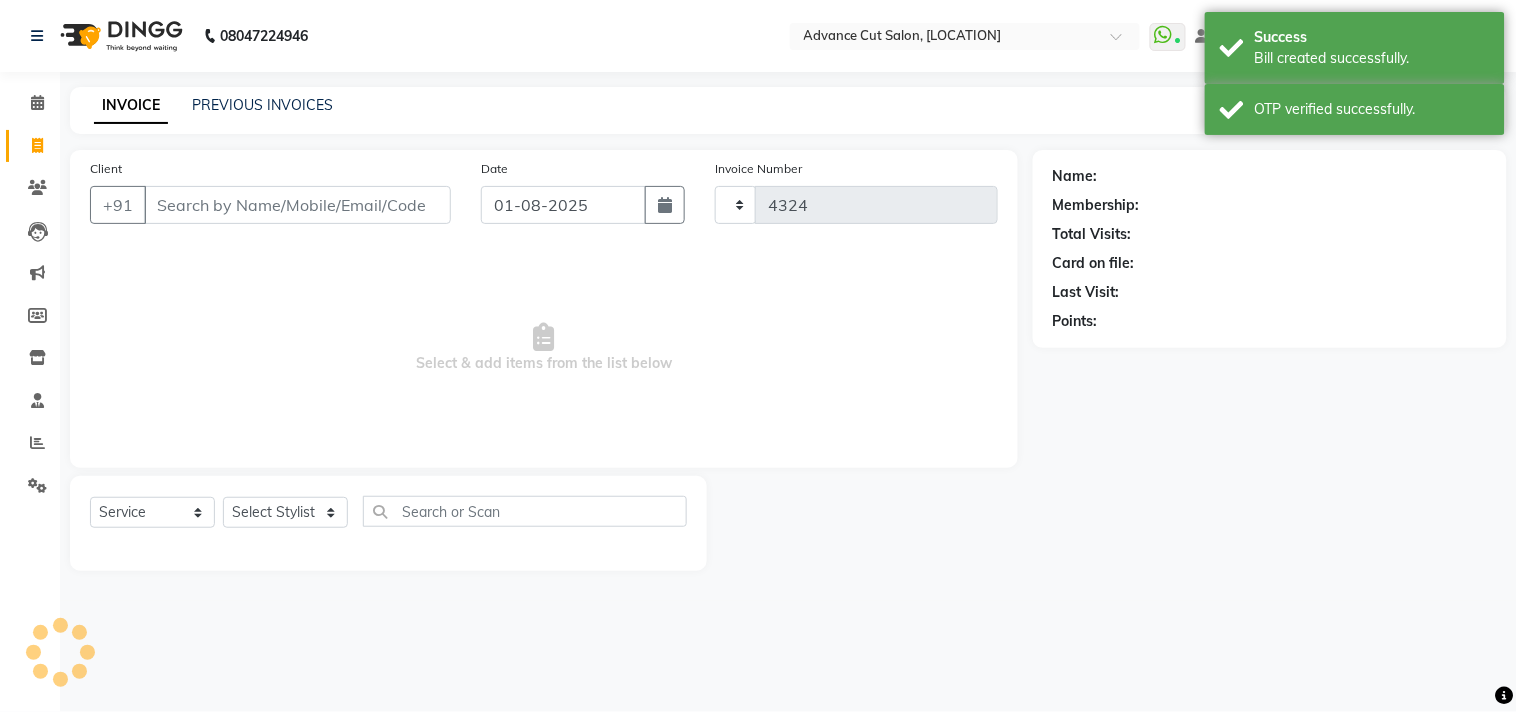 select on "922" 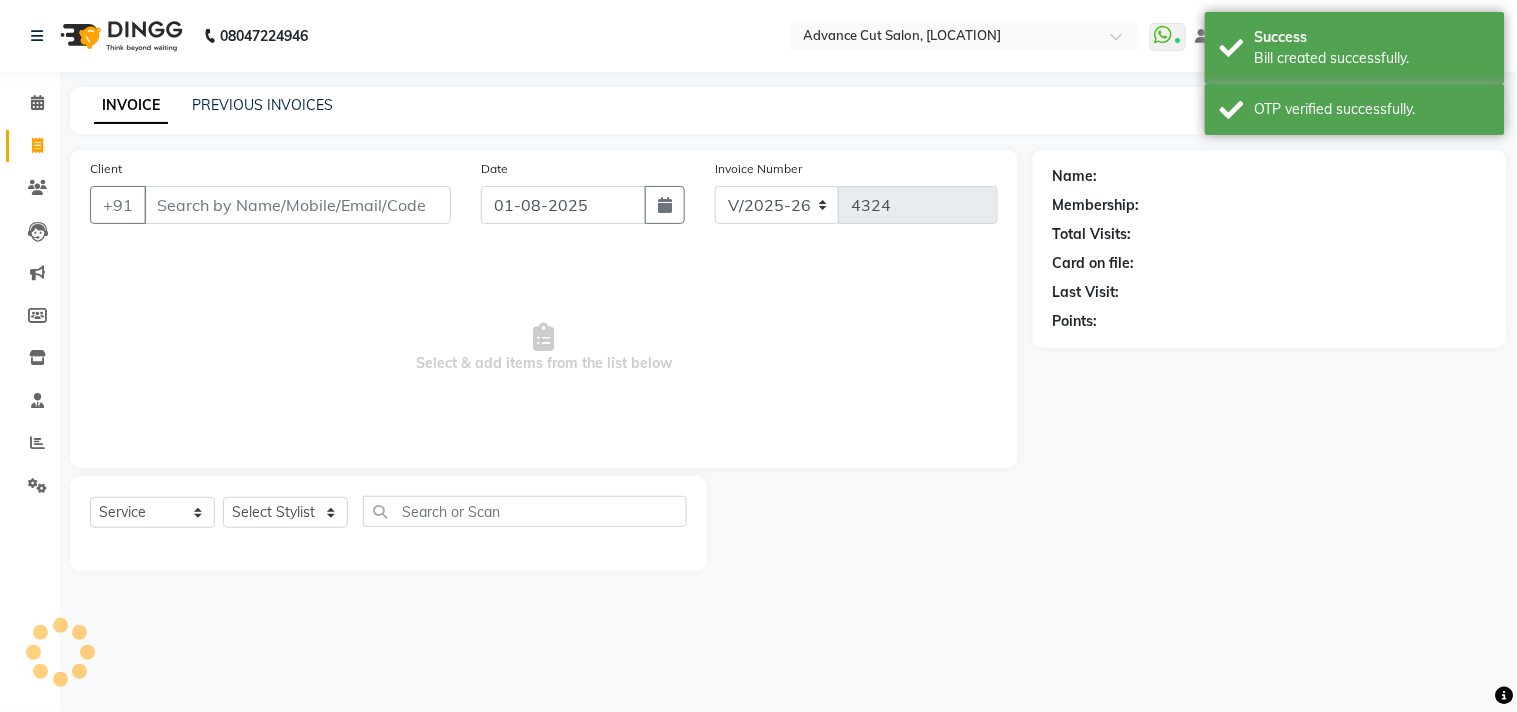 click on "INVOICE PREVIOUS INVOICES Create New   Save  Client +91 Date [DATE] Invoice Number V/2025 V/2025-26 4324  Select & add items from the list below  Select  Service  Product  Membership  Package Voucher Prepaid Gift Card  Select Stylist Name: Membership: Total Visits: Card on file: Last Visit:  Points:" 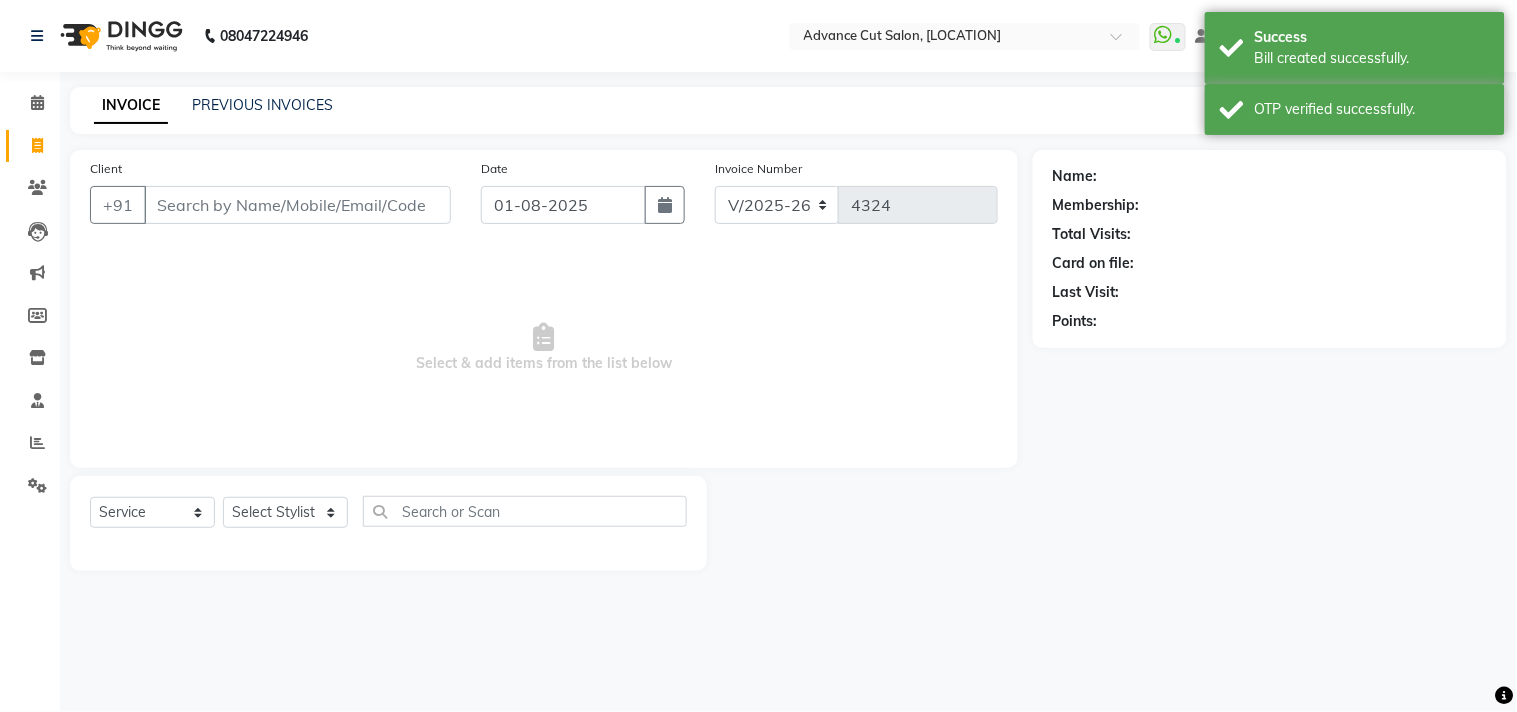click on "INVOICE PREVIOUS INVOICES Create New   Save  Client +91 Date [DATE] Invoice Number V/2025 V/2025-26 4324  Select & add items from the list below  Select  Service  Product  Membership  Package Voucher Prepaid Gift Card  Select Stylist Abrar Alam Dilshad Lallan Meenu Nabeel Nafeesh Ahmad O.P. Sharma  Samar Shahzad  SHWETA SINGH Zarina Name: Membership: Total Visits: Card on file: Last Visit:  Points:" 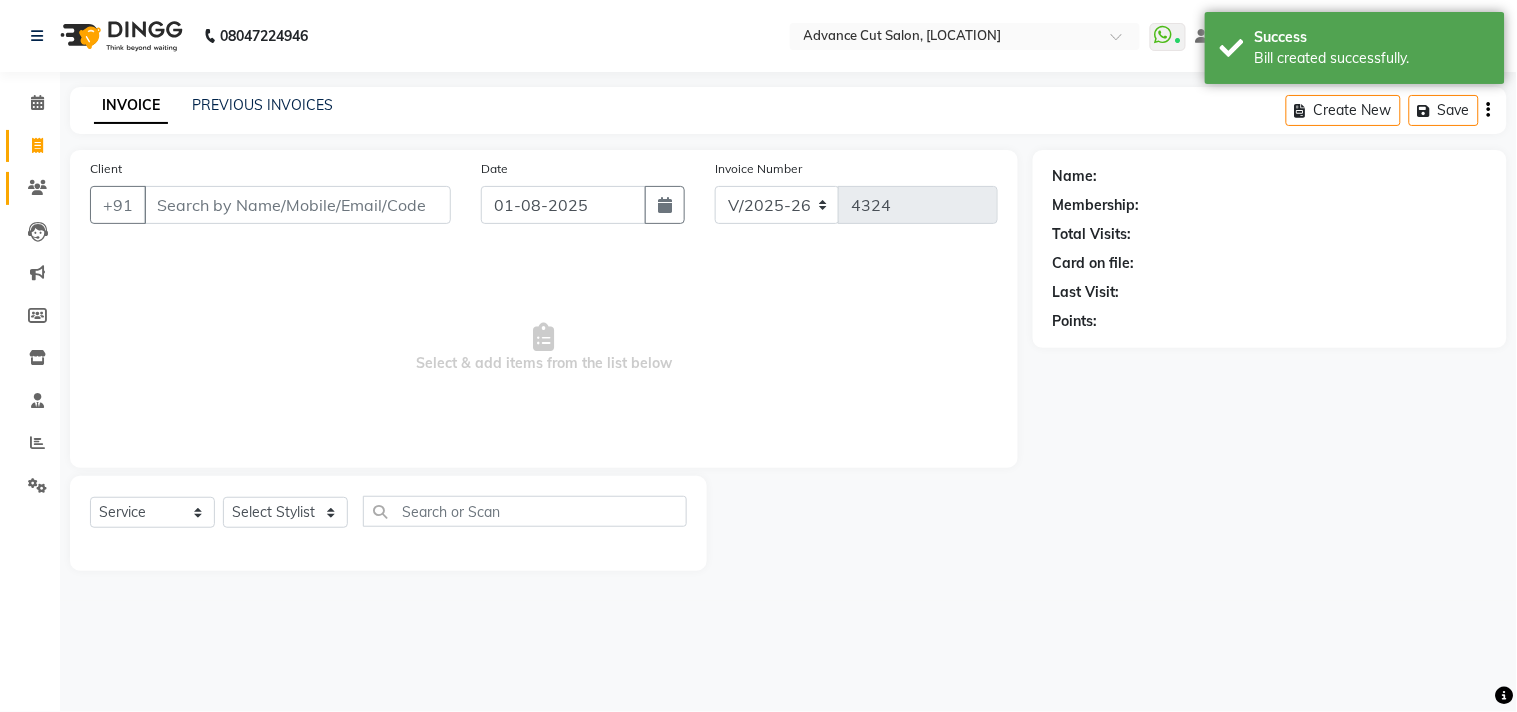 click 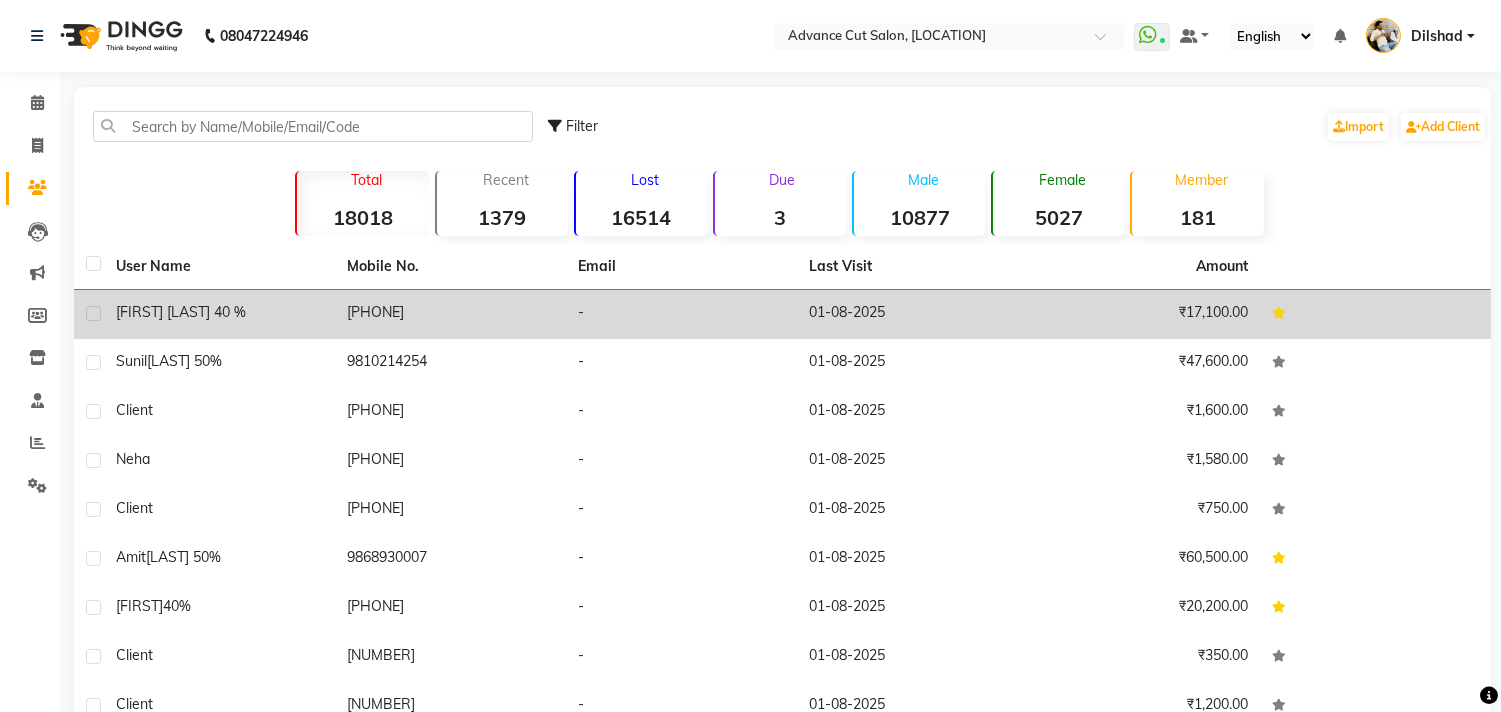 click on "[PHONE]" 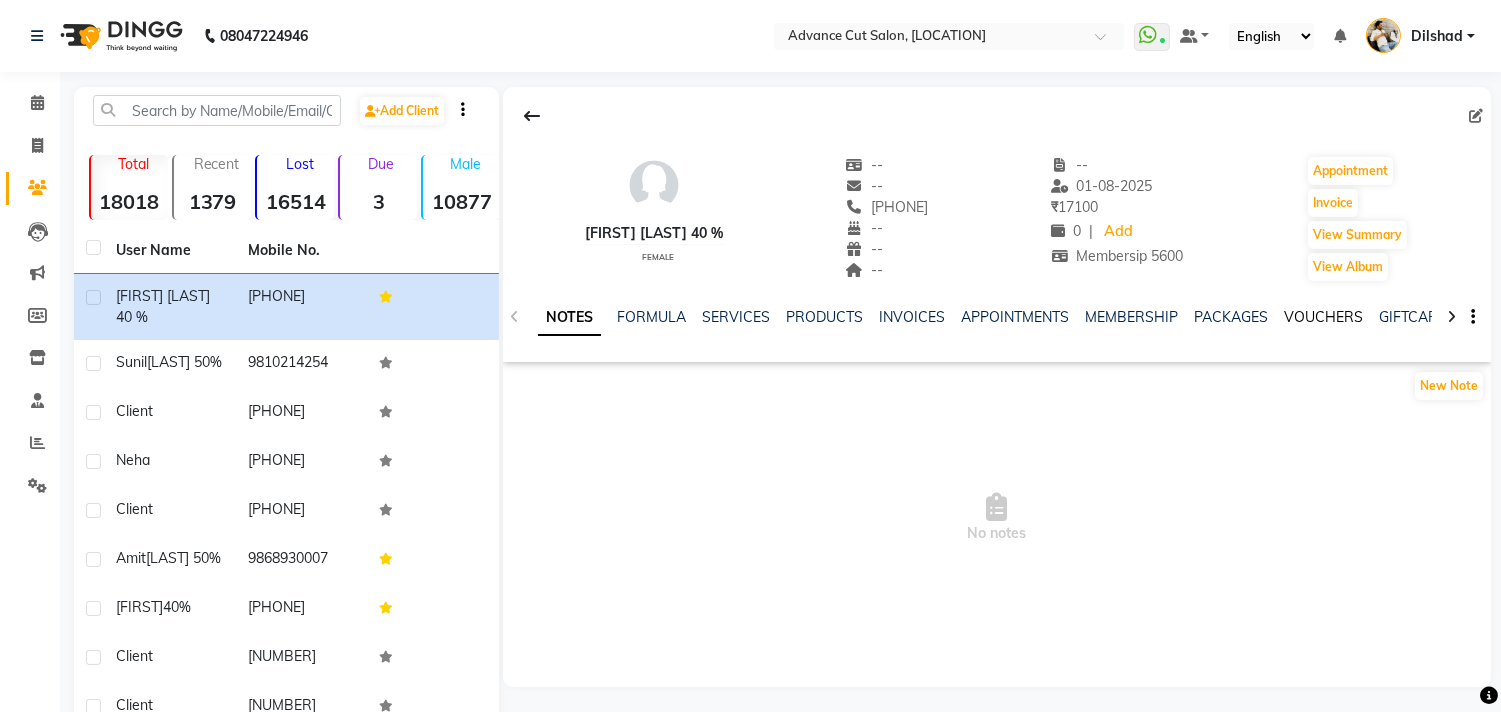 click on "VOUCHERS" 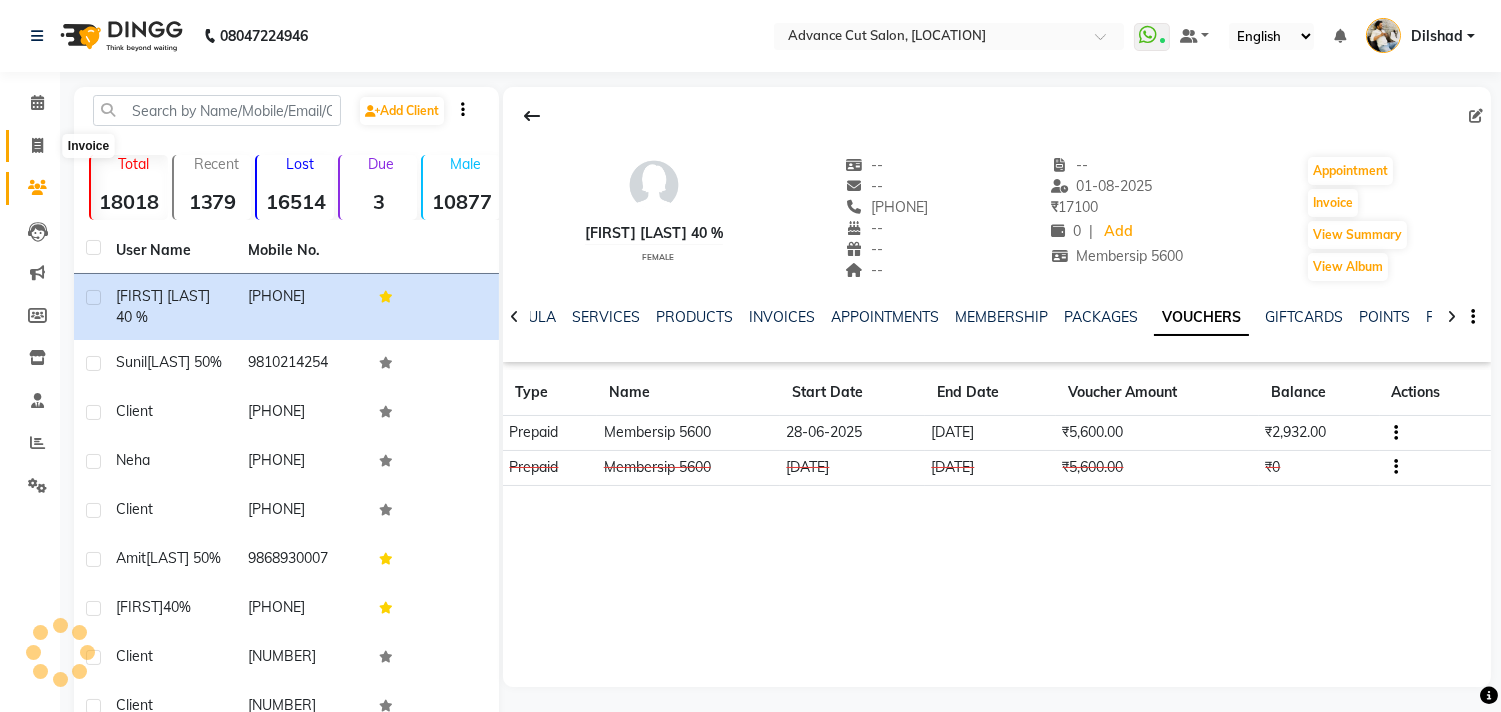 click 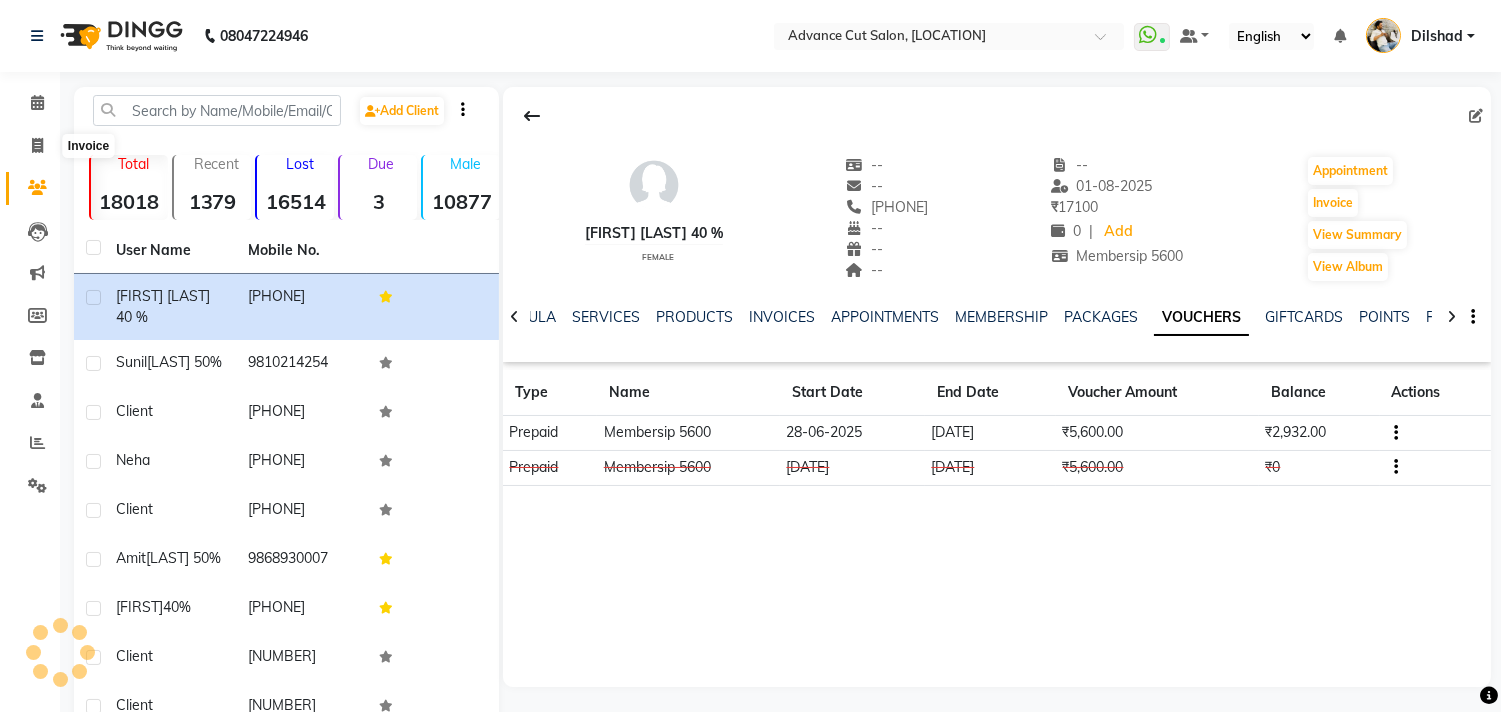 select on "service" 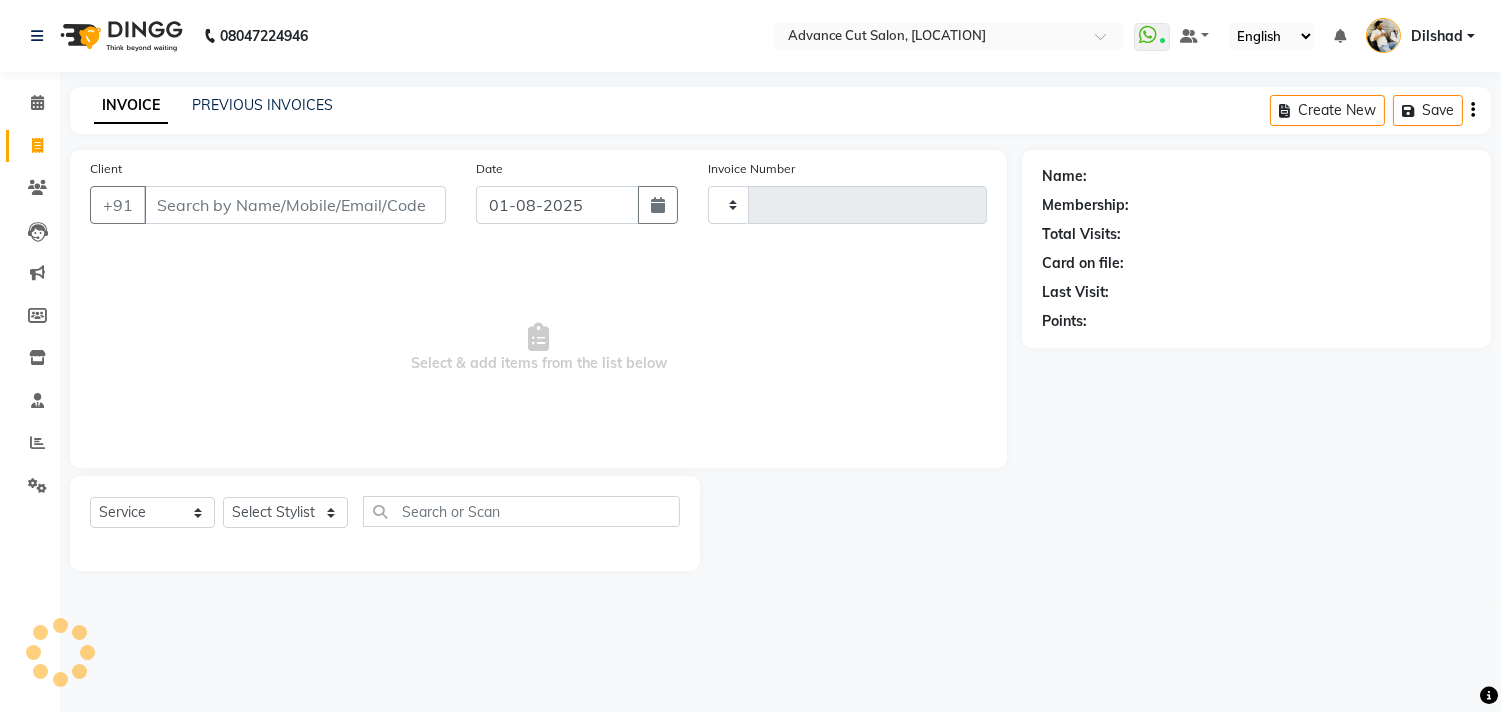type on "4324" 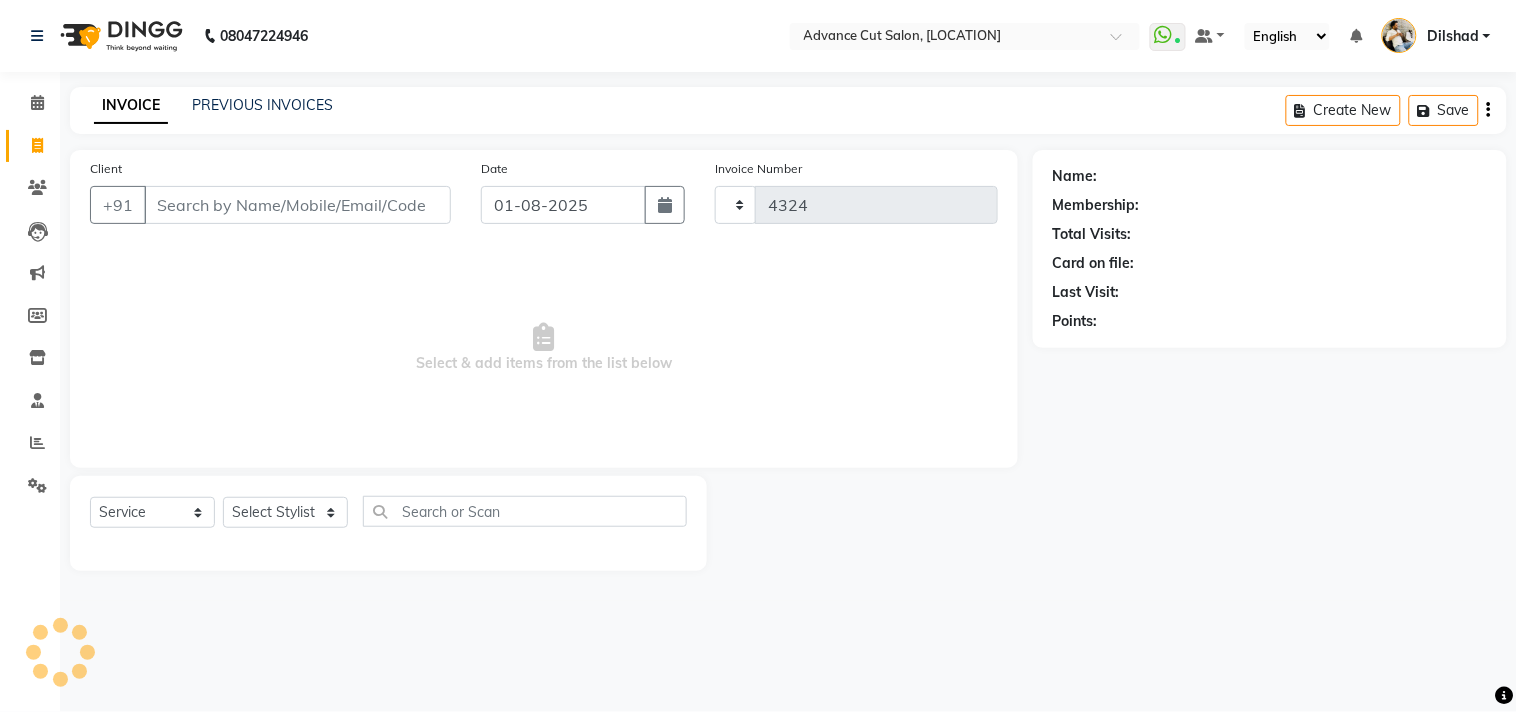 click on "08047224946 Select Location × [BRAND], New Colony WhatsApp Status ✕ Status: Connected Most Recent Message: 31-07-2025 07:44 PM Recent Service Activity: 01-08-2025 10:49 AM Default Panel My Panel English ENGLISH Español العربية मराठी हिंदी ગુજરાતી தமிழ் 中文 Notifications nothing to show Dilshad Manage Profile Change Password Sign out Version:3.15.11" 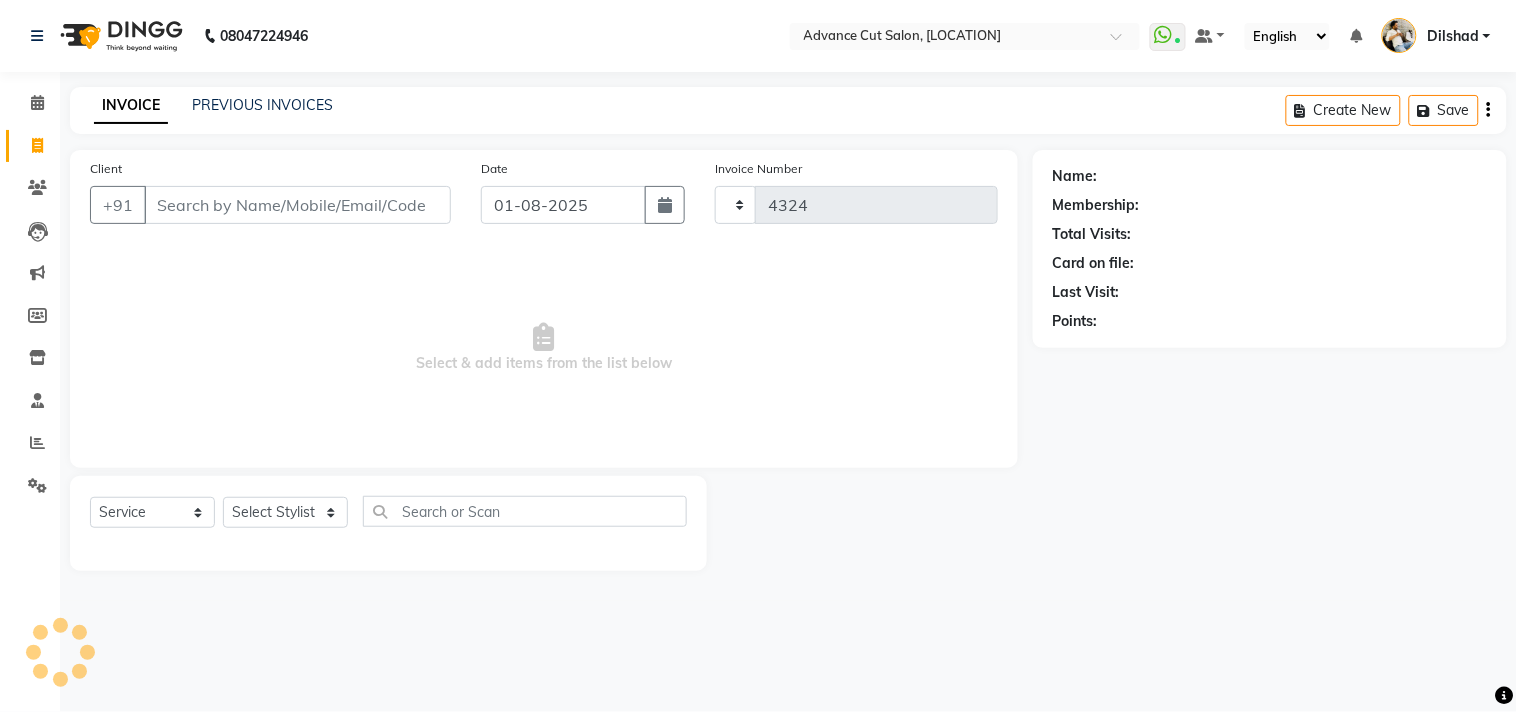 select on "922" 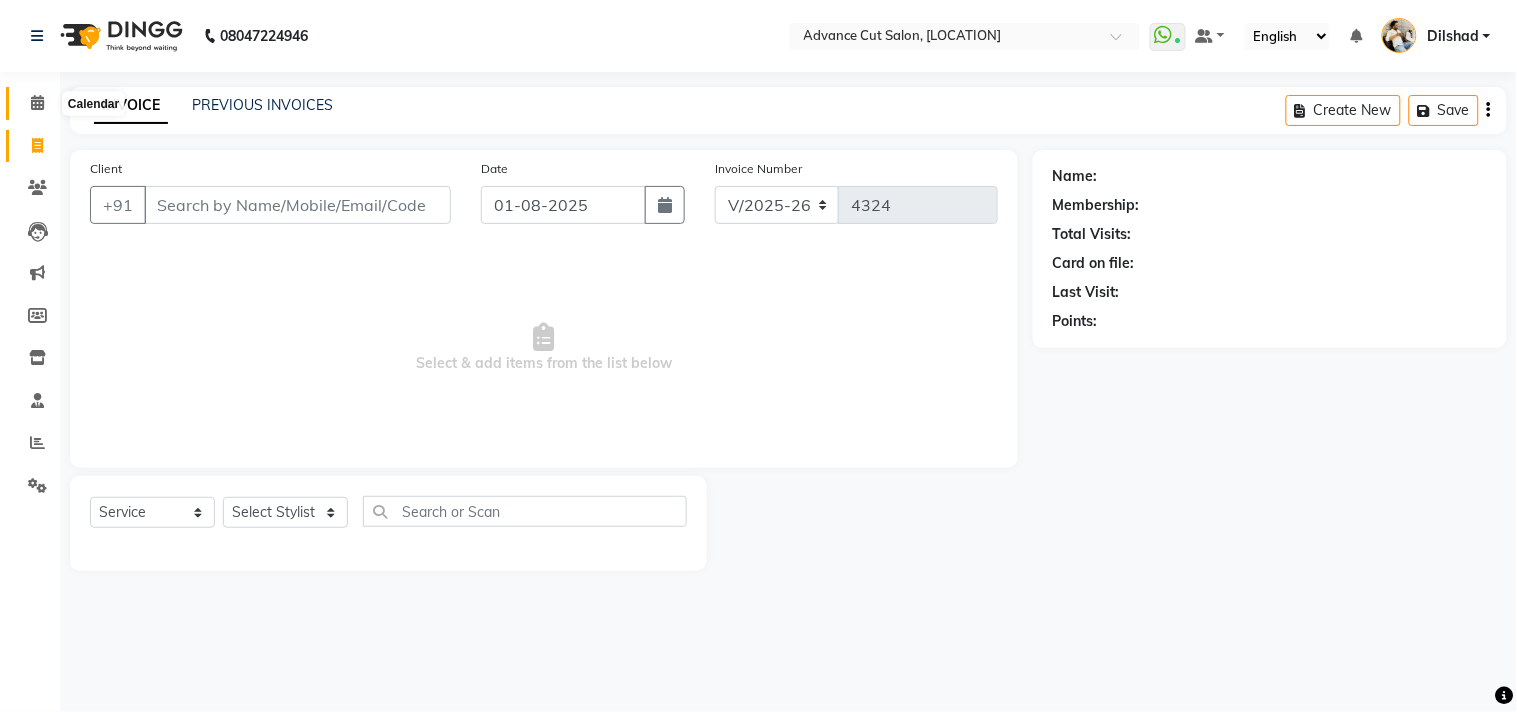 click 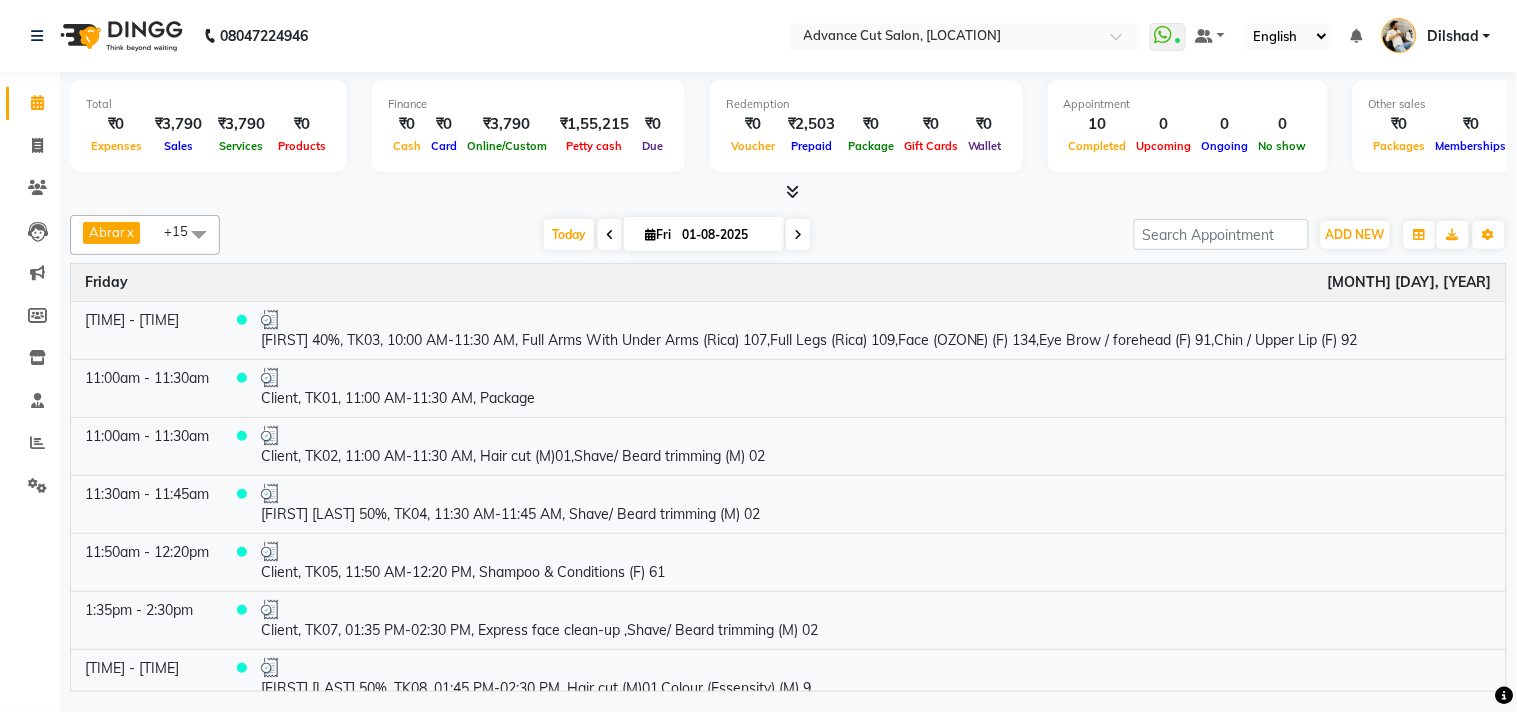 click at bounding box center (792, 191) 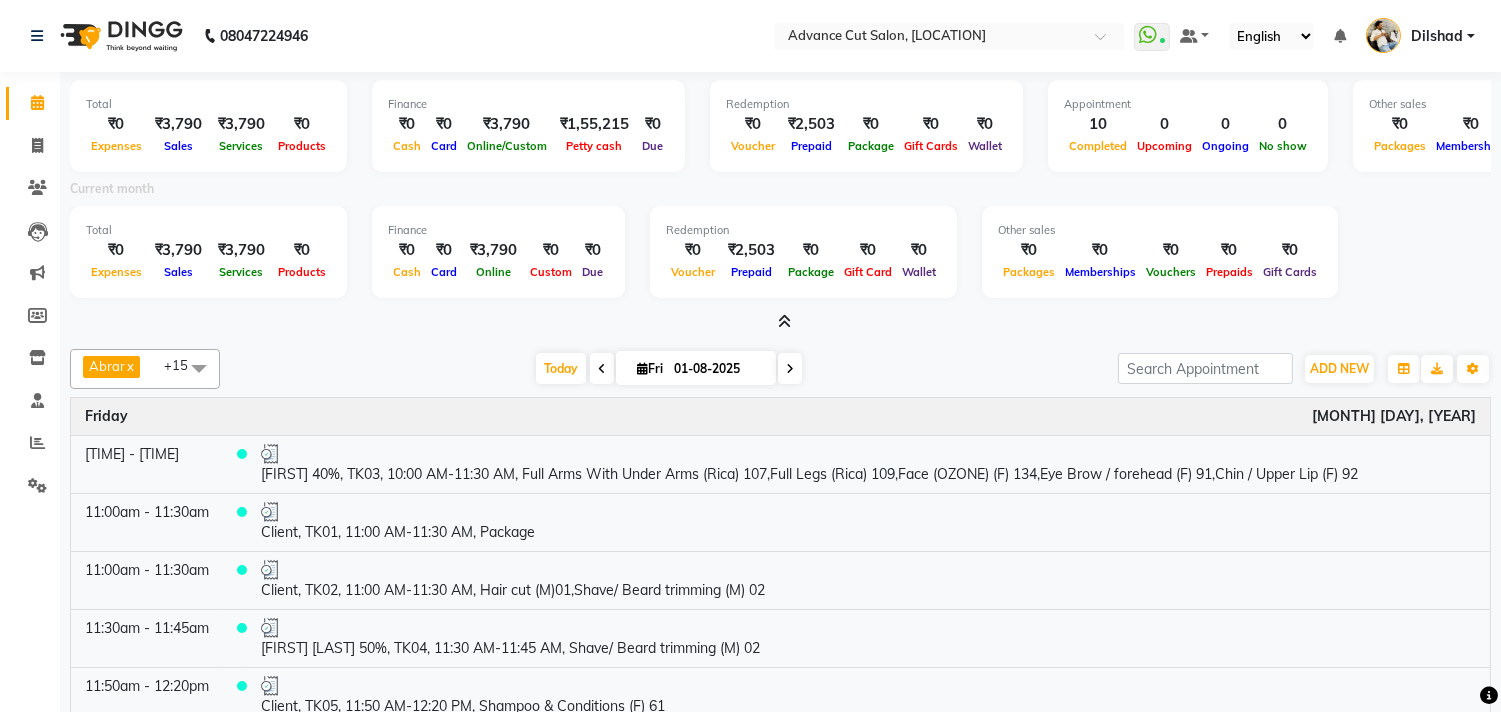 click at bounding box center (784, 321) 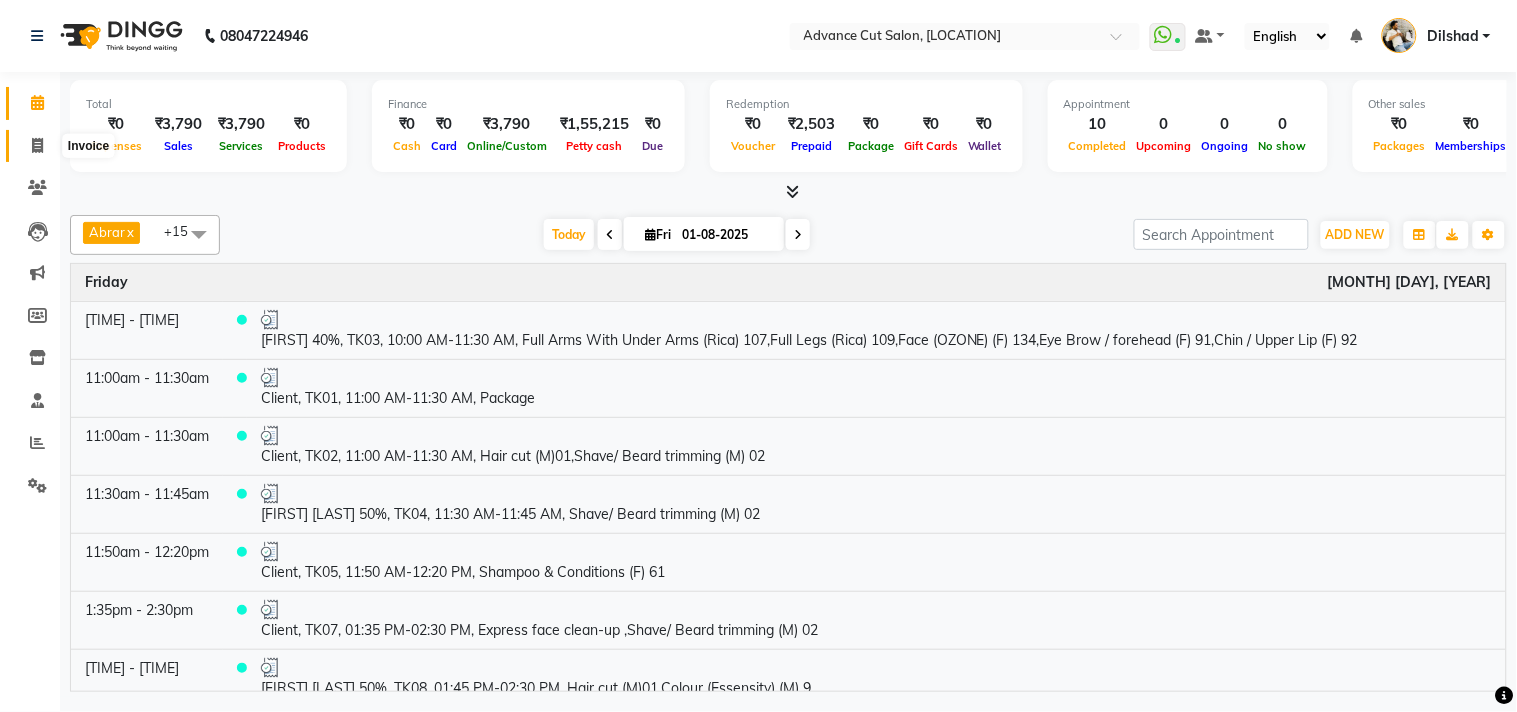 click 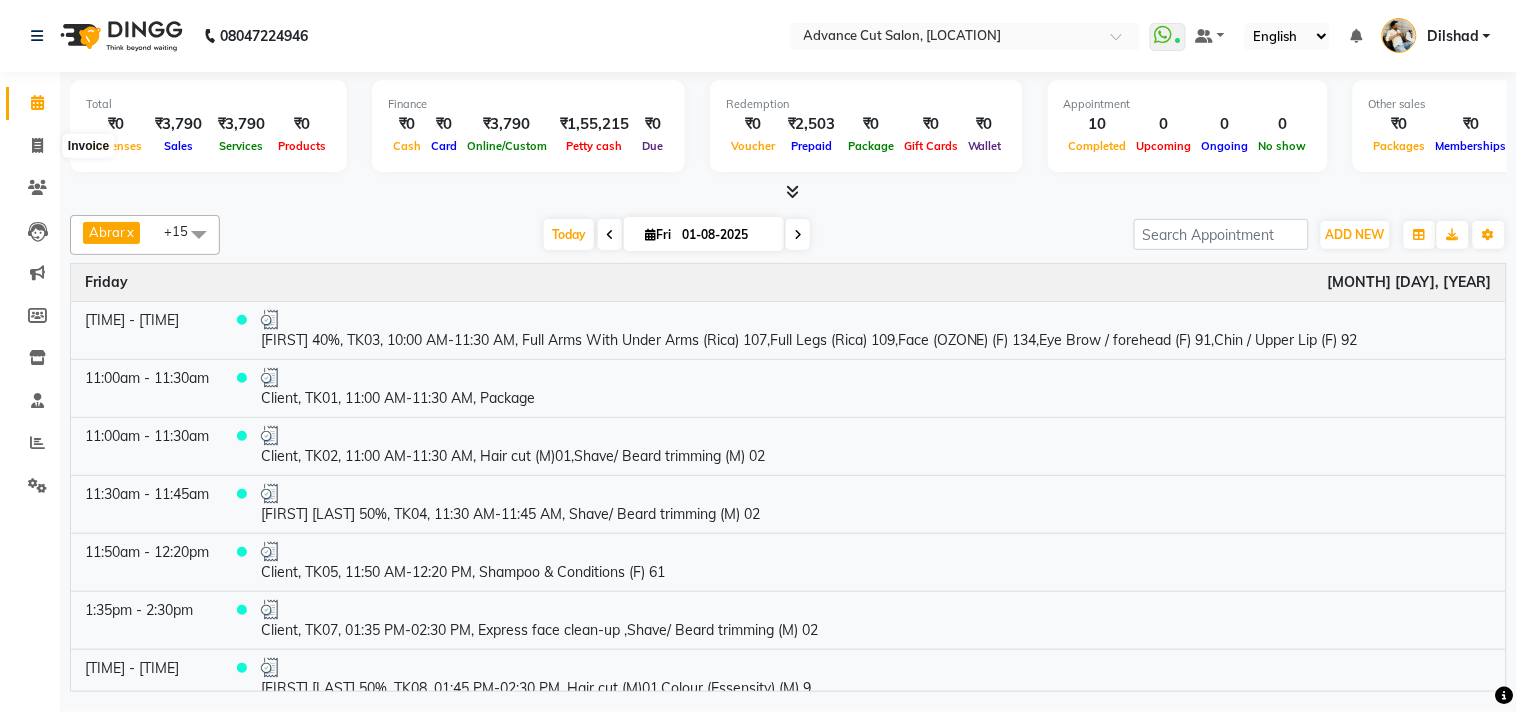 select on "922" 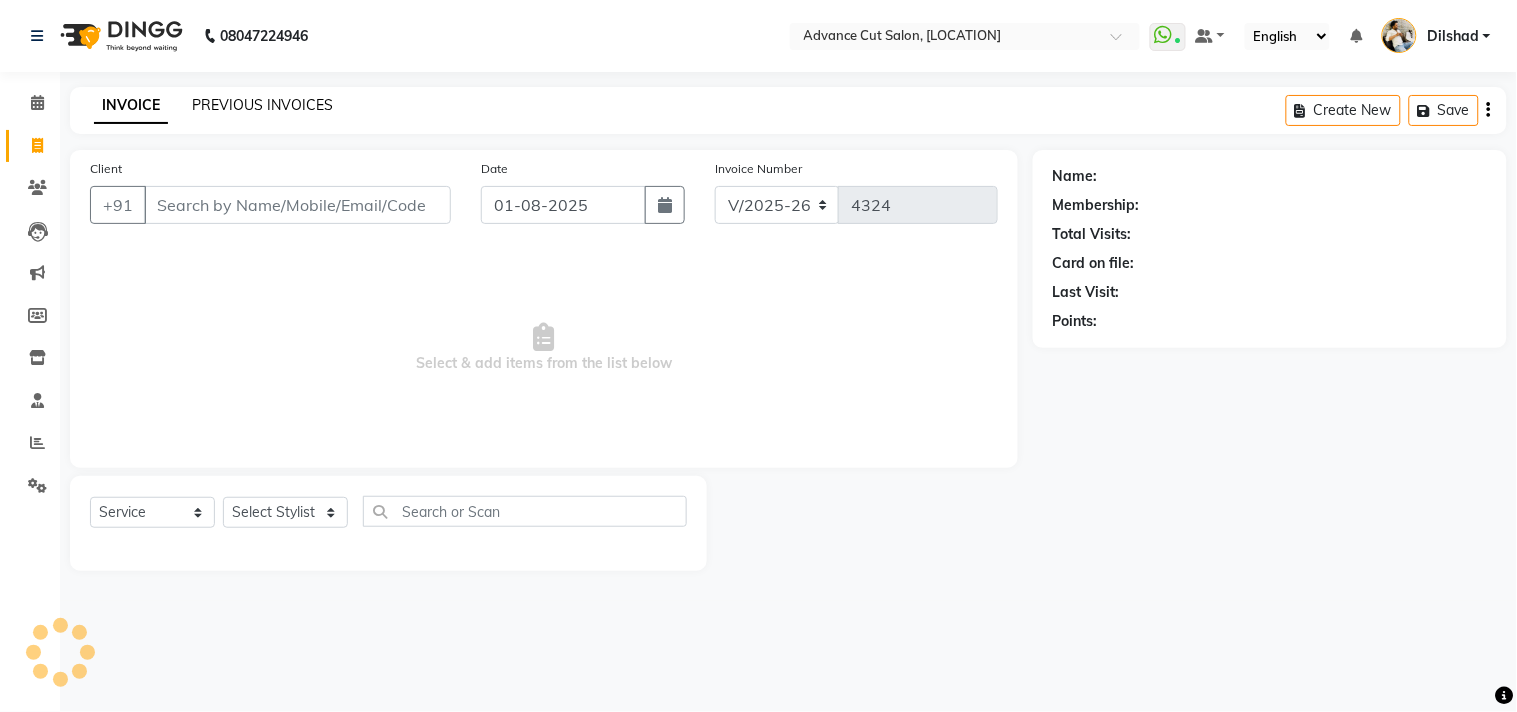 click on "PREVIOUS INVOICES" 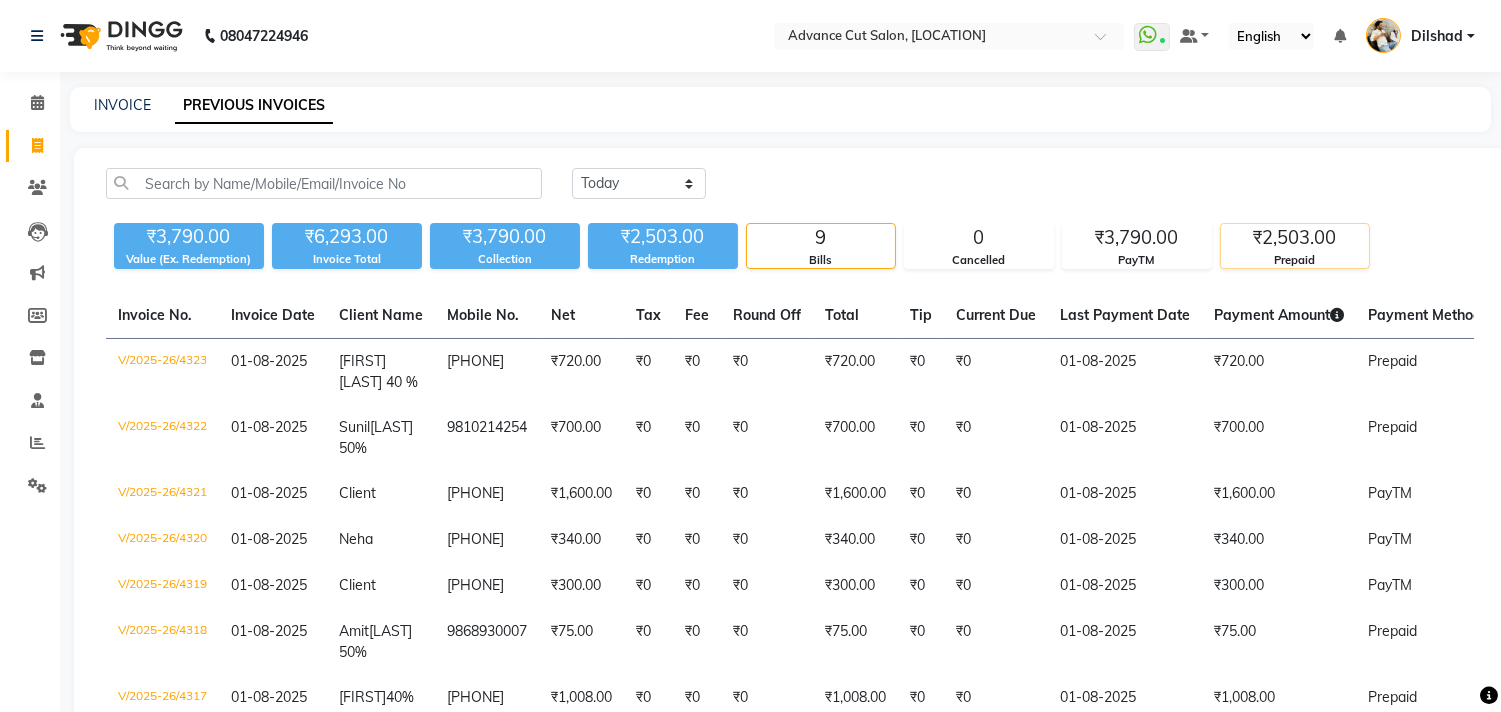 click on "Prepaid" 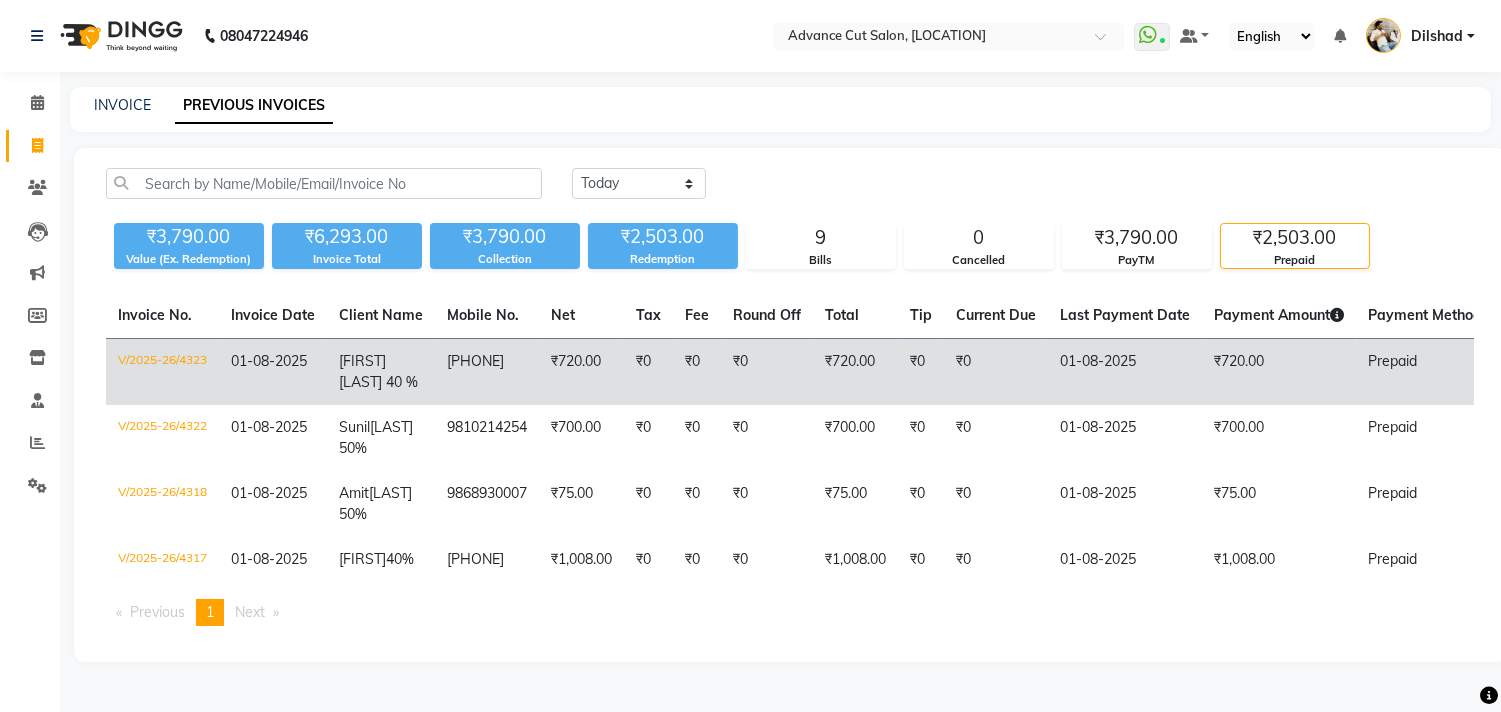 scroll, scrollTop: 0, scrollLeft: 0, axis: both 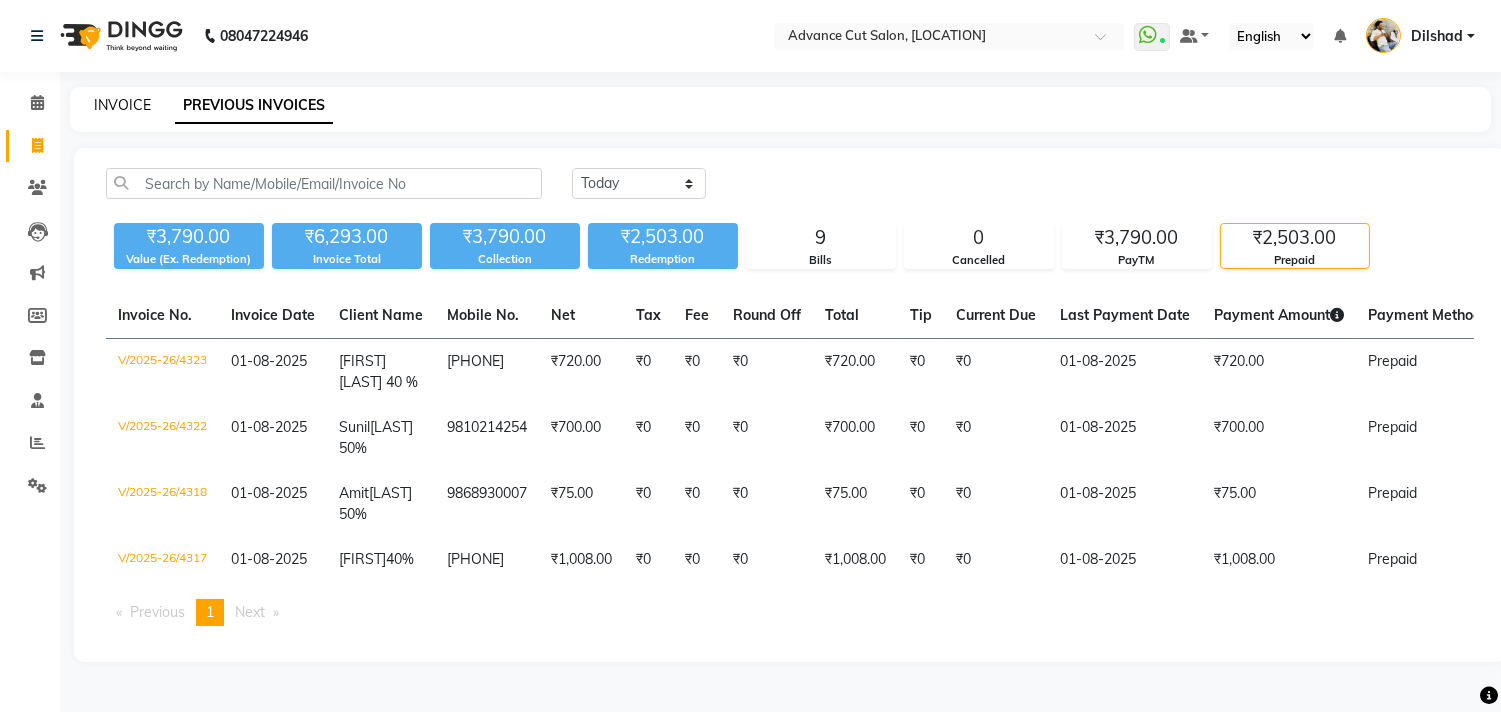 click on "INVOICE" 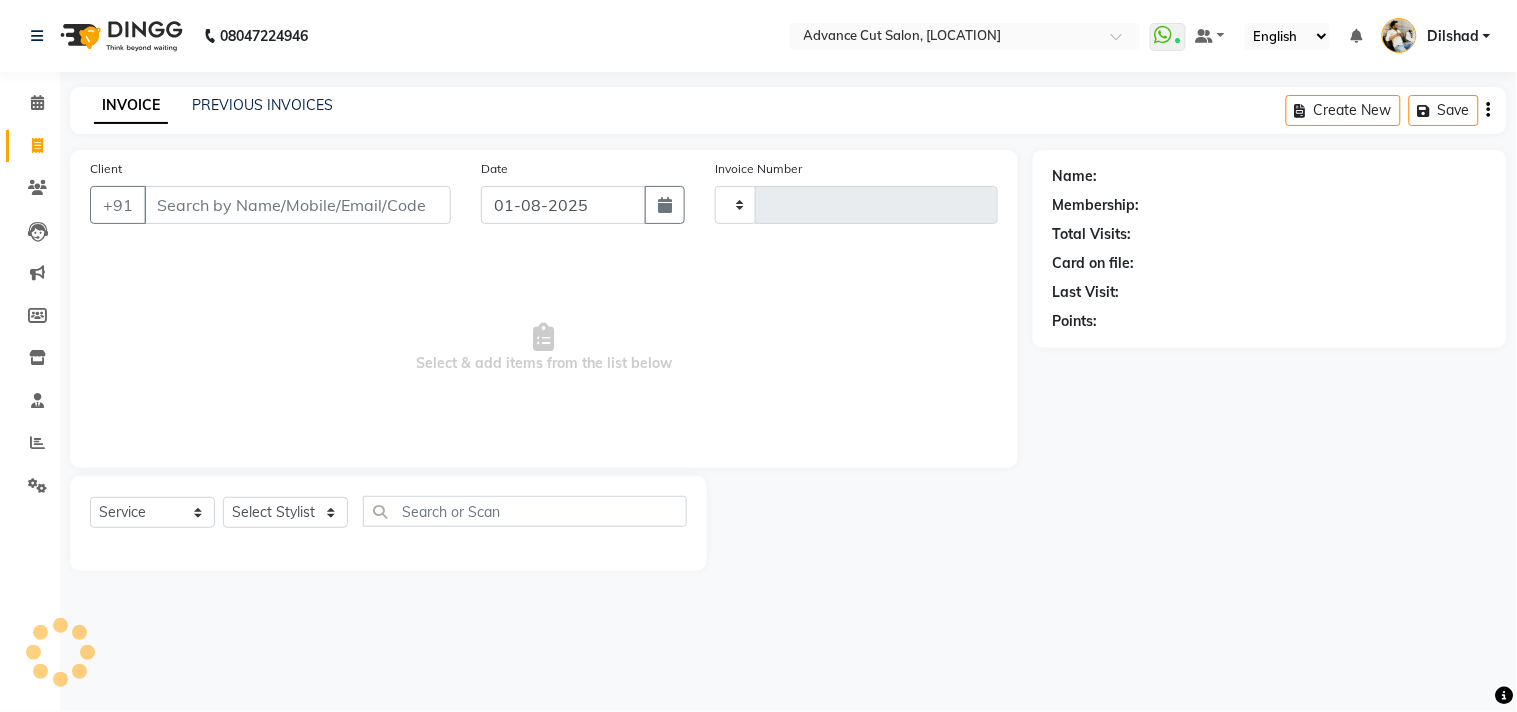 type on "4324" 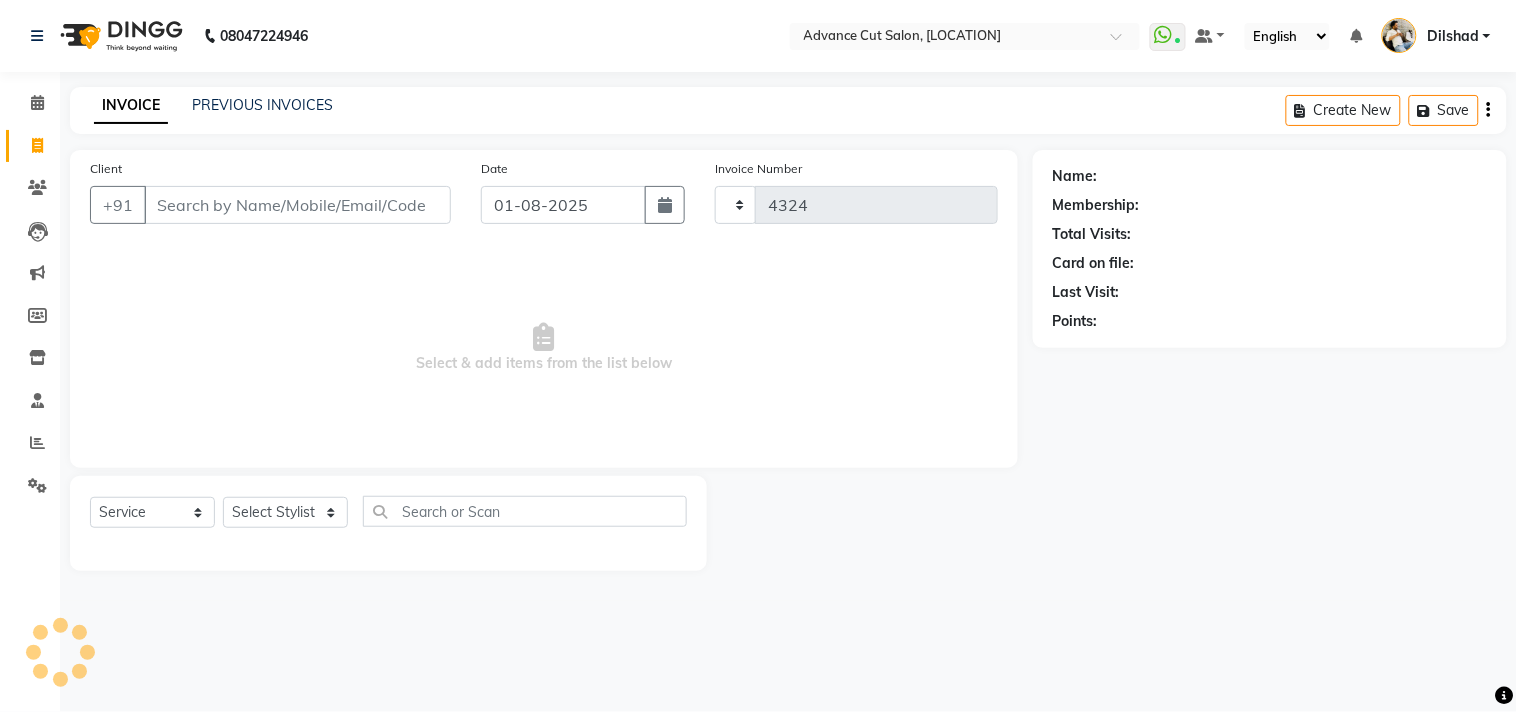 select on "922" 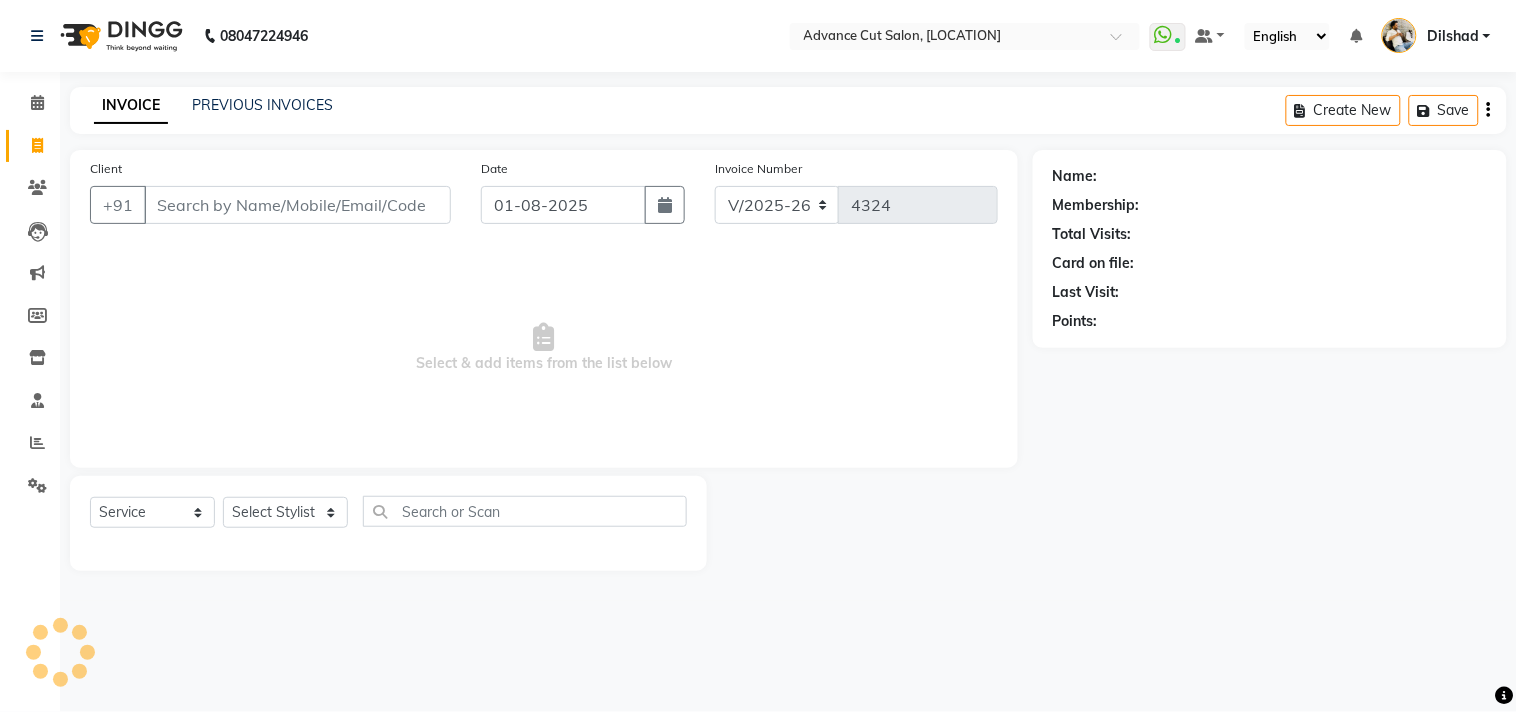 click on "INVOICE PREVIOUS INVOICES Create New   Save" 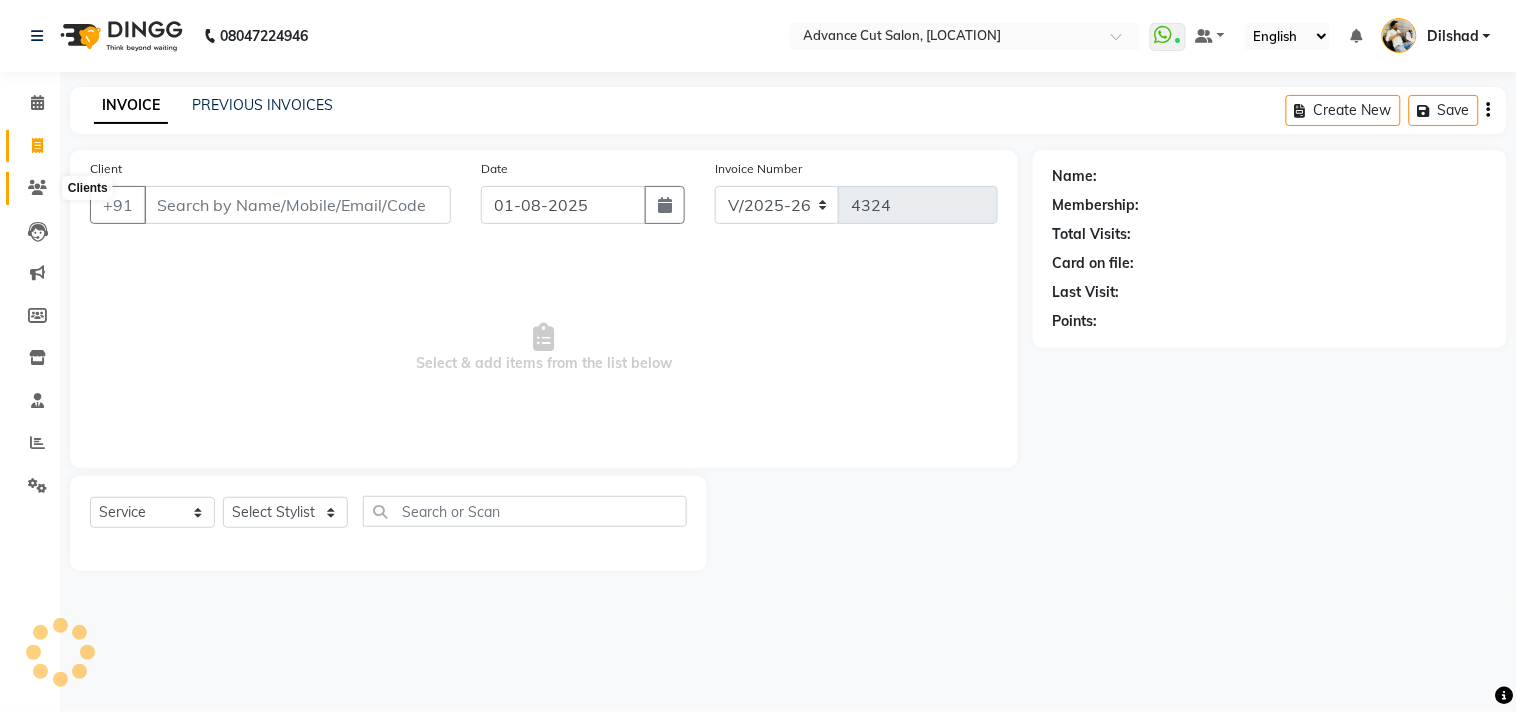 click 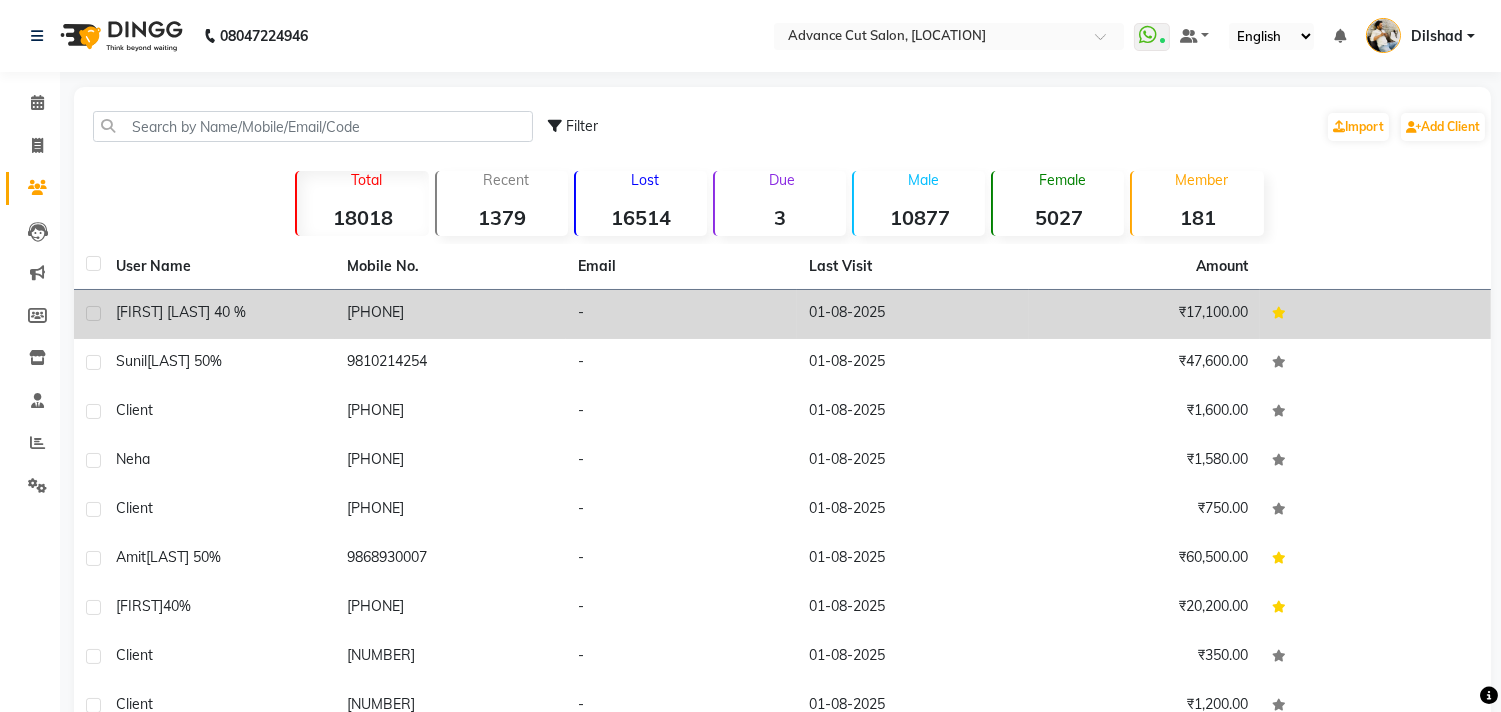 drag, startPoint x: 425, startPoint y: 316, endPoint x: 463, endPoint y: 317, distance: 38.013157 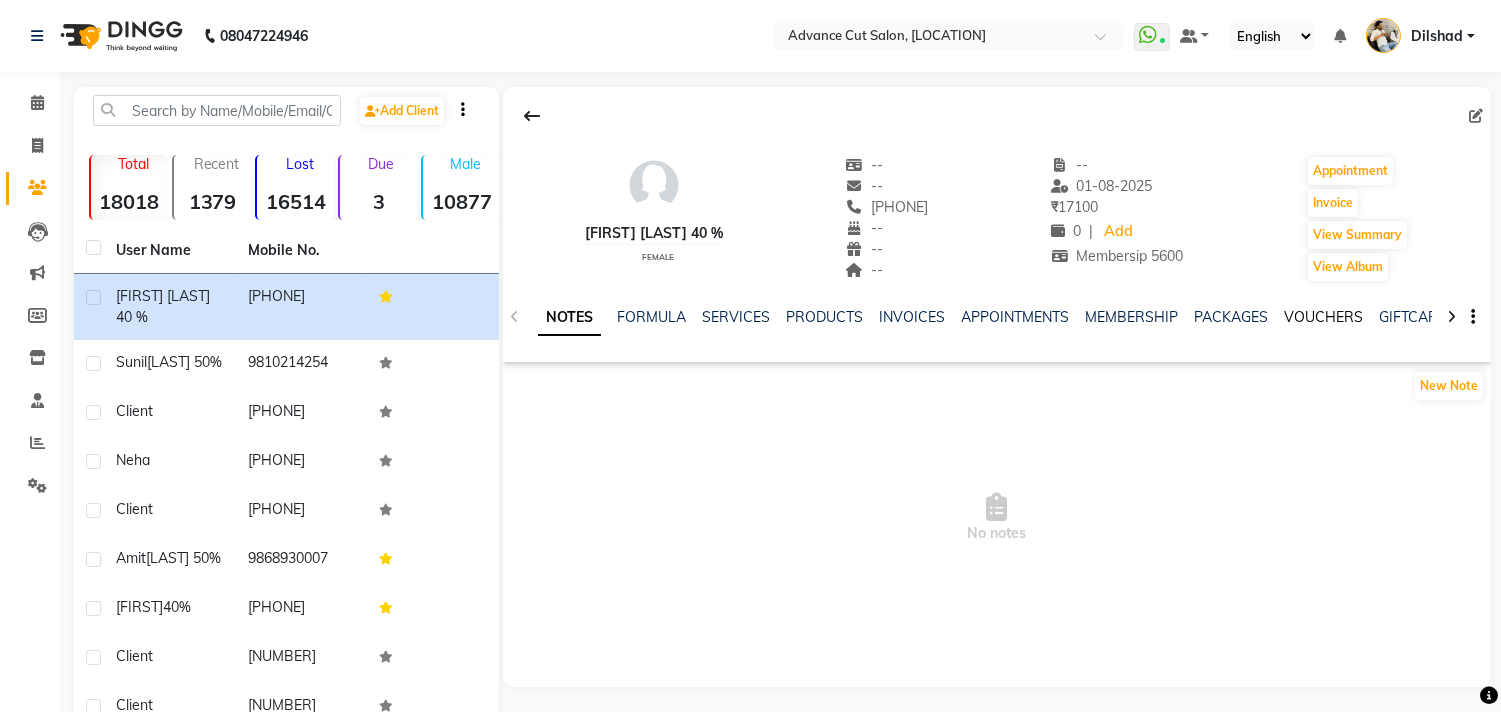 click on "VOUCHERS" 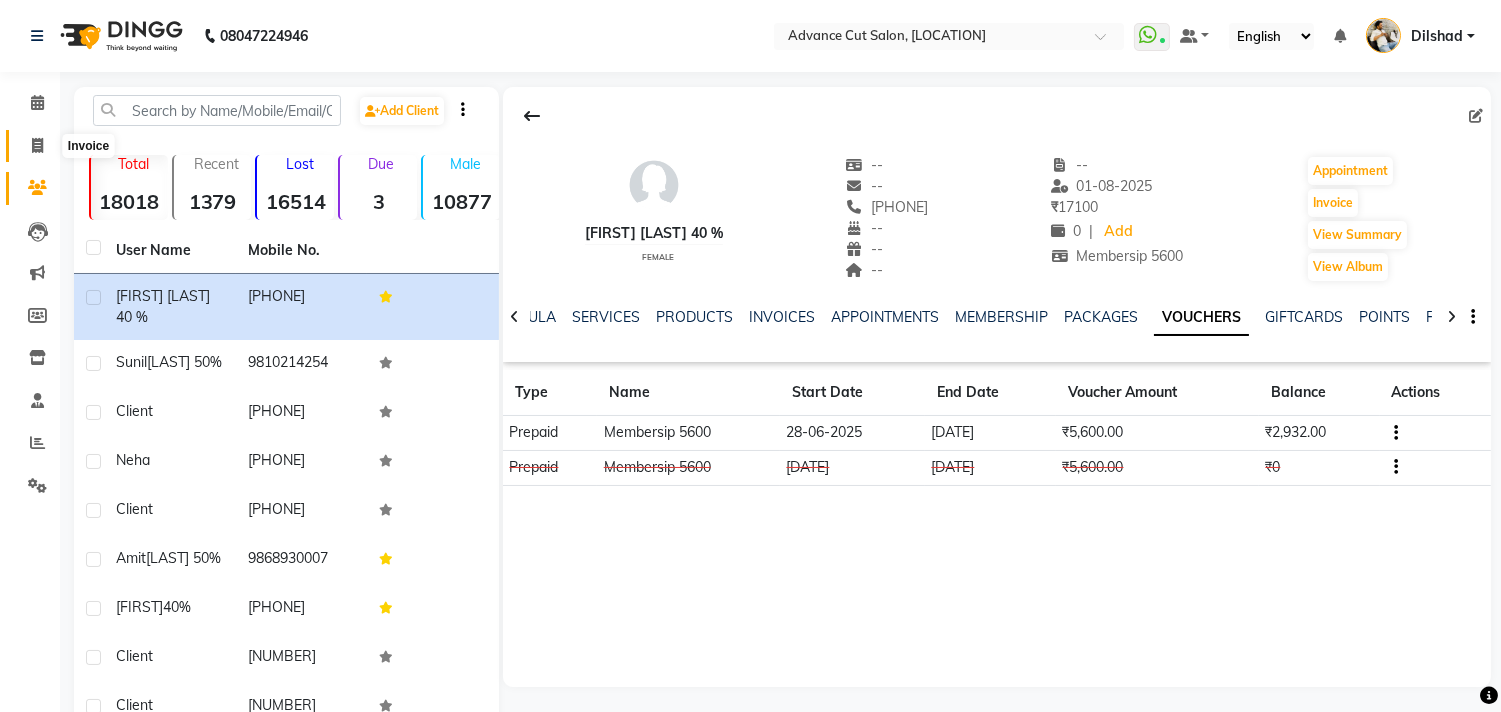 click 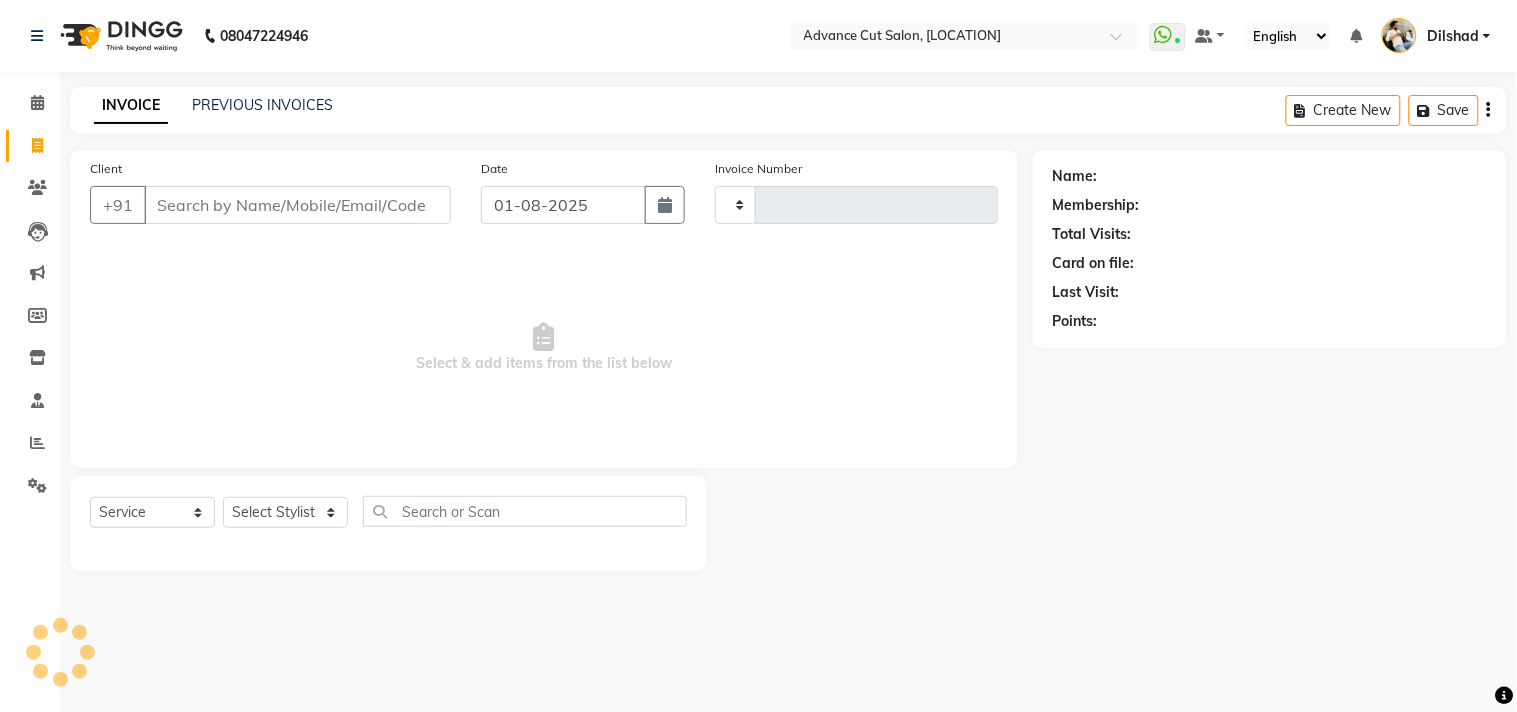 type on "4324" 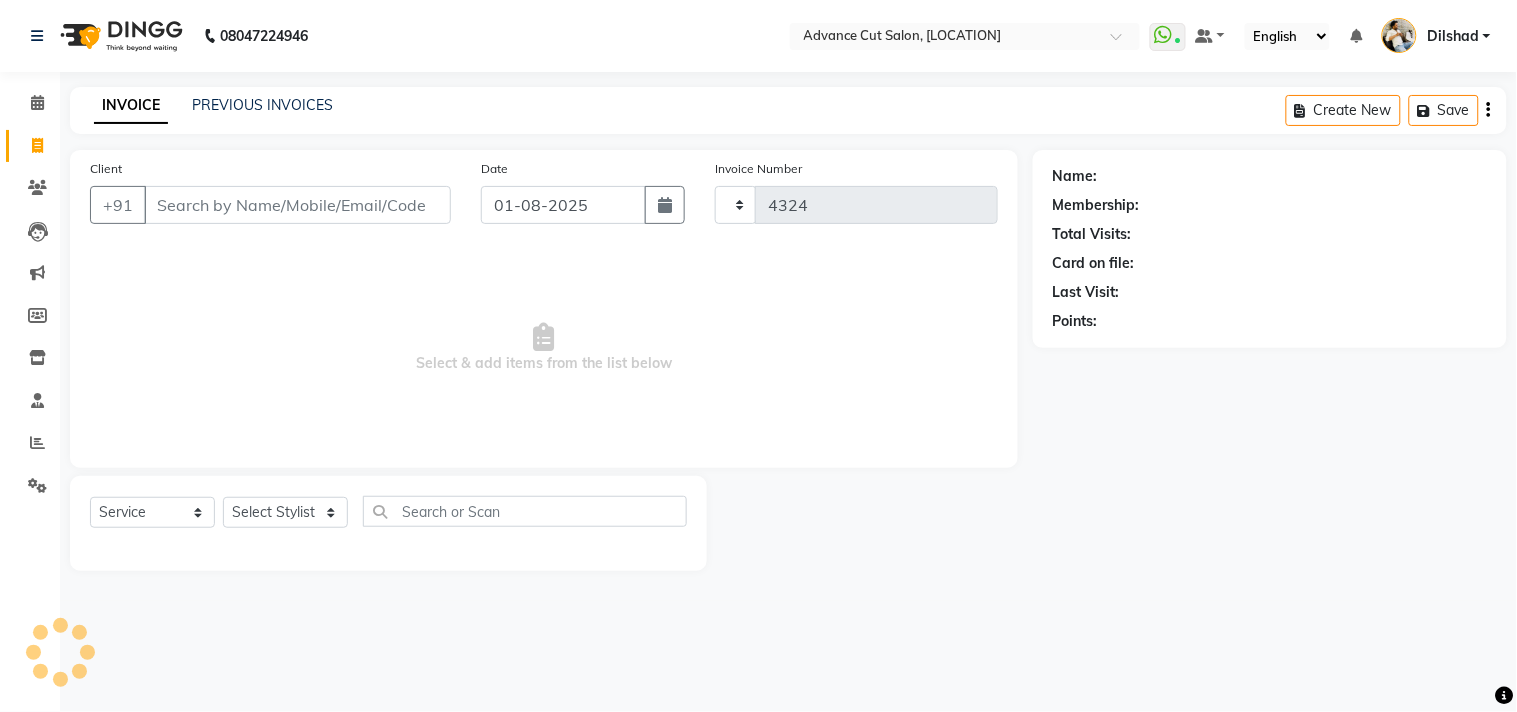 select on "922" 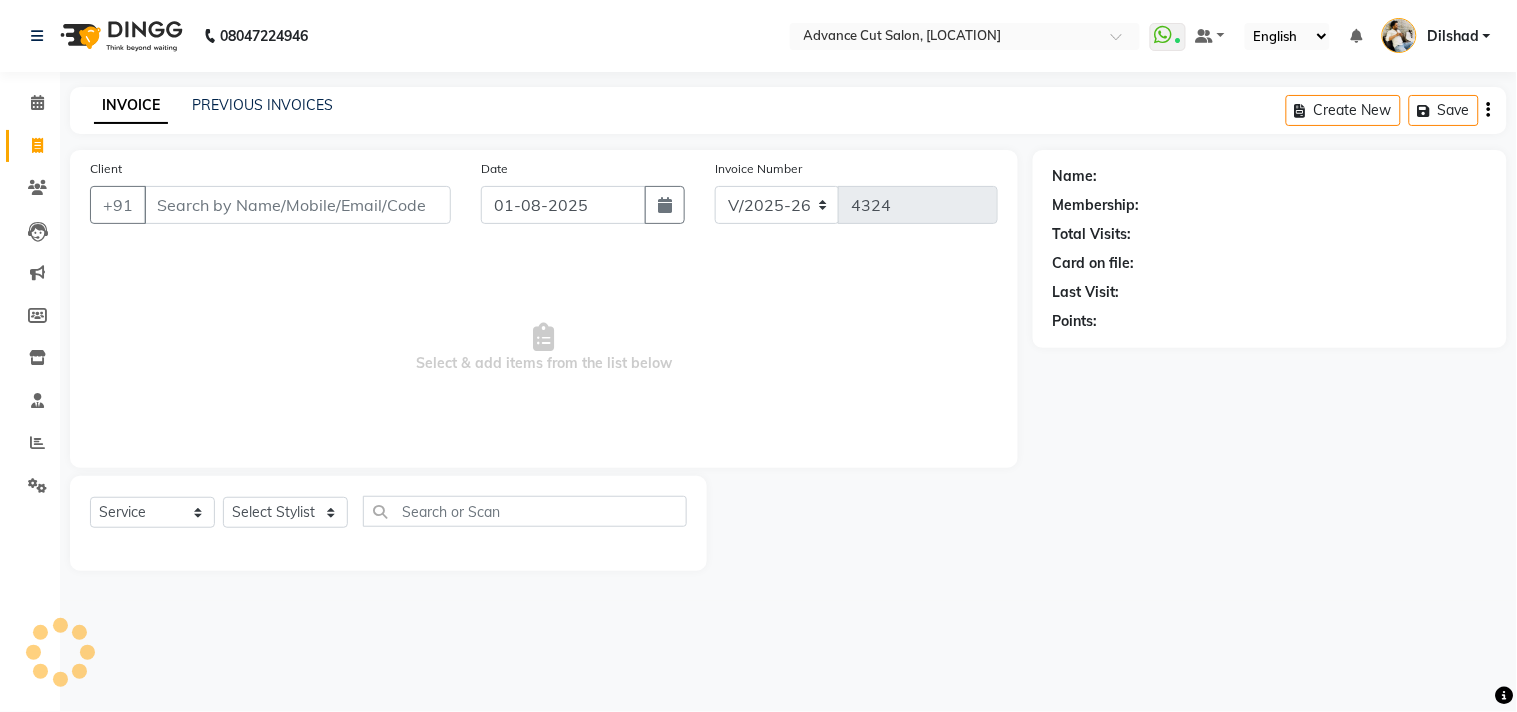 click on "INVOICE PREVIOUS INVOICES Create New   Save" 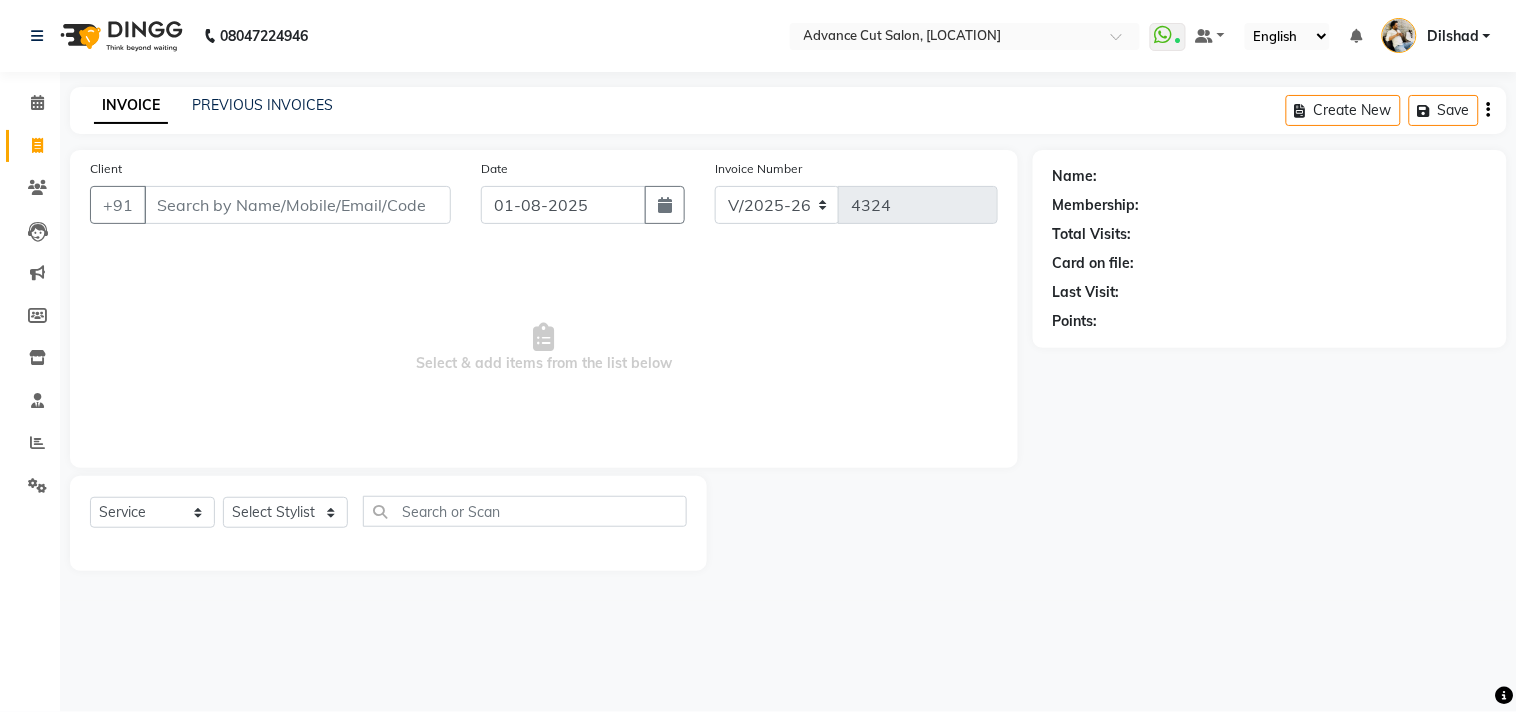 click on "INVOICE PREVIOUS INVOICES Create New   Save  Client +91 Date [DATE] Invoice Number V/2025 V/2025-26 4324  Select & add items from the list below  Select  Service  Product  Membership  Package Voucher Prepaid Gift Card  Select Stylist Abrar Alam Dilshad Lallan Meenu Nabeel Nafeesh Ahmad O.P. Sharma  Samar Shahzad  SHWETA SINGH Zarina Name: Membership: Total Visits: Card on file: Last Visit:  Points:" 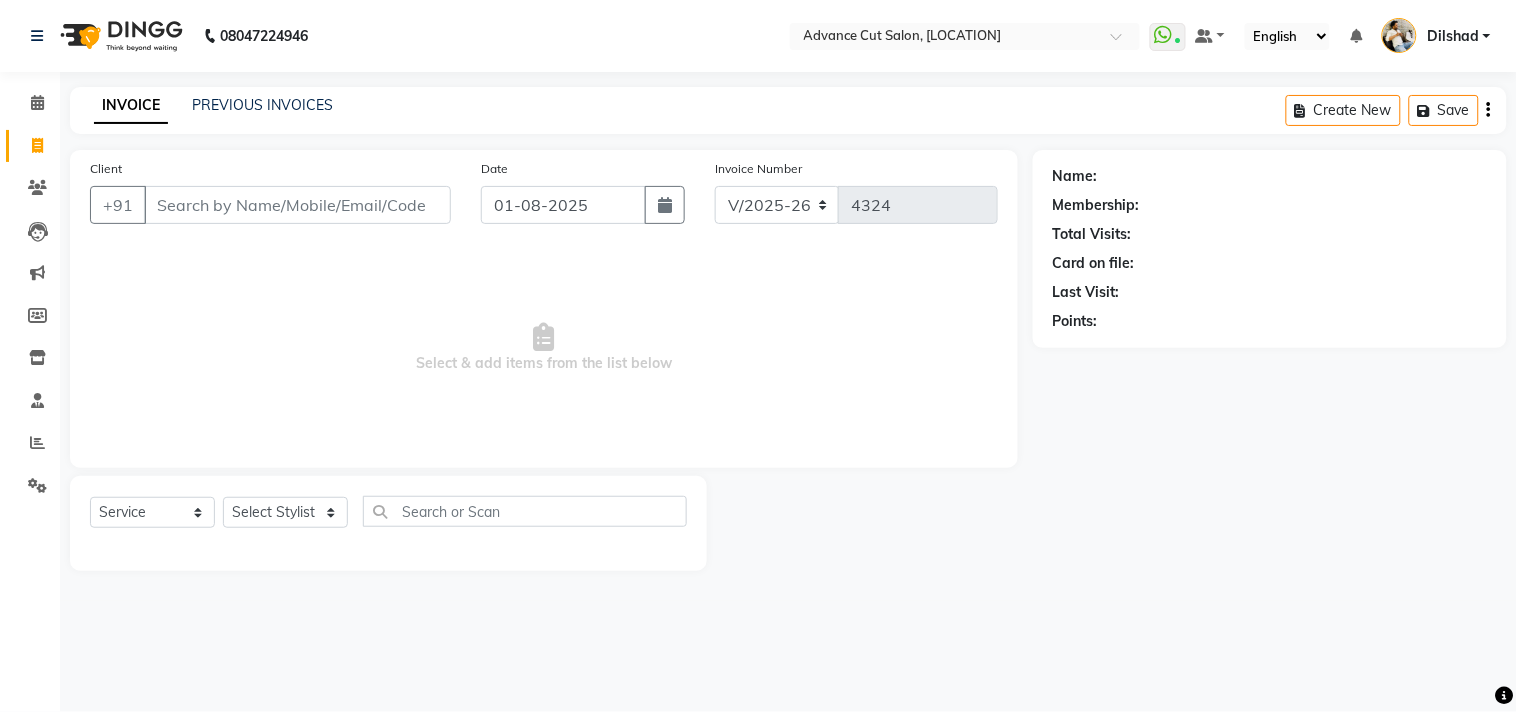 click on "08047224946 Select Location × [BRAND], New Colony WhatsApp Status ✕ Status: Connected Most Recent Message: 31-07-2025 07:44 PM Recent Service Activity: 01-08-2025 10:49 AM Default Panel My Panel English ENGLISH Español العربية मराठी हिंदी ગુજરાતી தமிழ் 中文 Notifications nothing to show Dilshad Manage Profile Change Password Sign out Version:3.15.11 ☀ [BRAND], New Colony Calendar Invoice Clients Leads Marketing Members Inventory Staff Reports Settings Completed InProgress Upcoming Dropped Tentative Check-In Confirm Bookings Generate Report Segments Page Builder INVOICE PREVIOUS INVOICES Create New Save Client +[PHONE] Date 01-08-2025 Invoice Number V/2025 V/2025-26 4324 Select & add items from the list below Select Service Product Membership Package Voucher Prepaid Gift Card Select Stylist Abrar Alam Dilshad Lallan Meenu Nabeel Nafeesh Ahmad O.P. Sharma Samar Shahzad SHWETA SINGH Zarina" at bounding box center [758, 356] 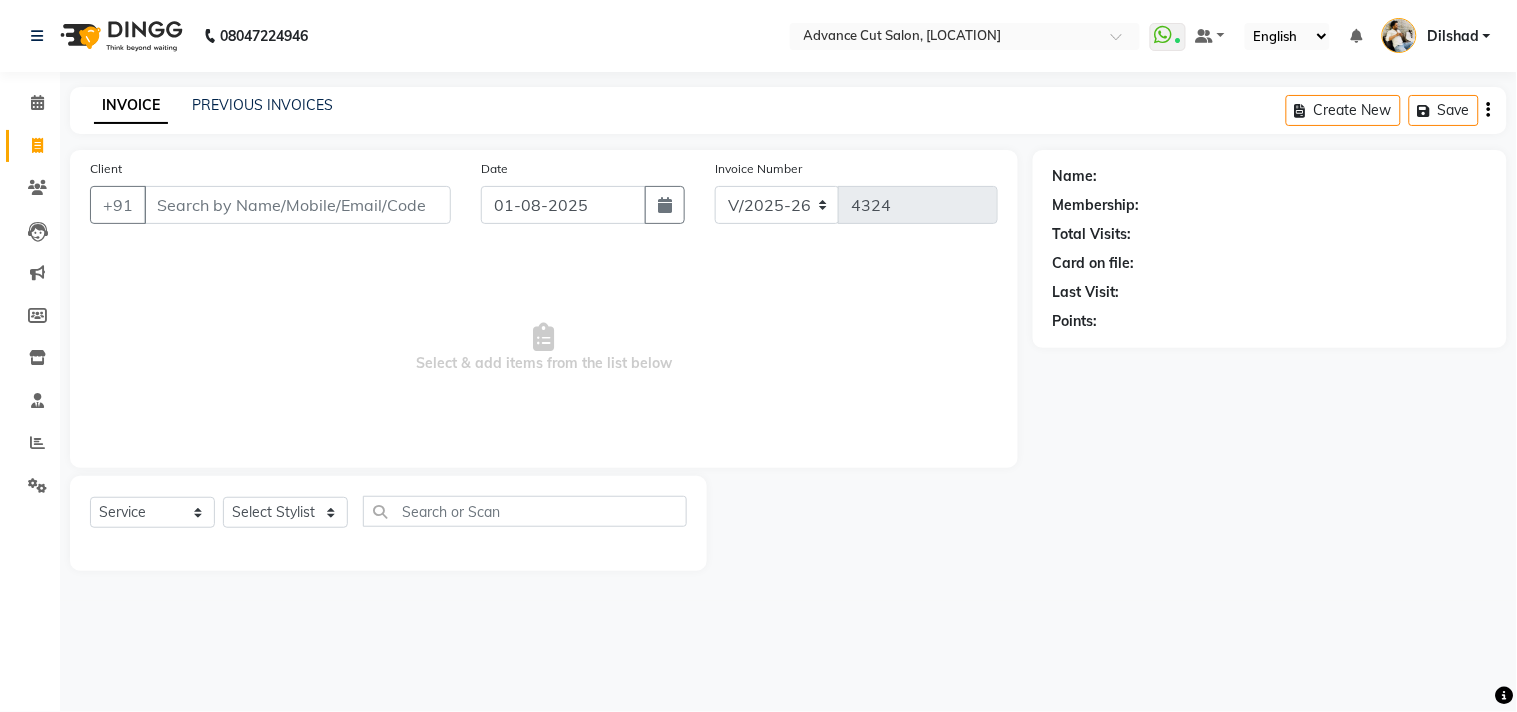 click on "INVOICE PREVIOUS INVOICES Create New   Save" 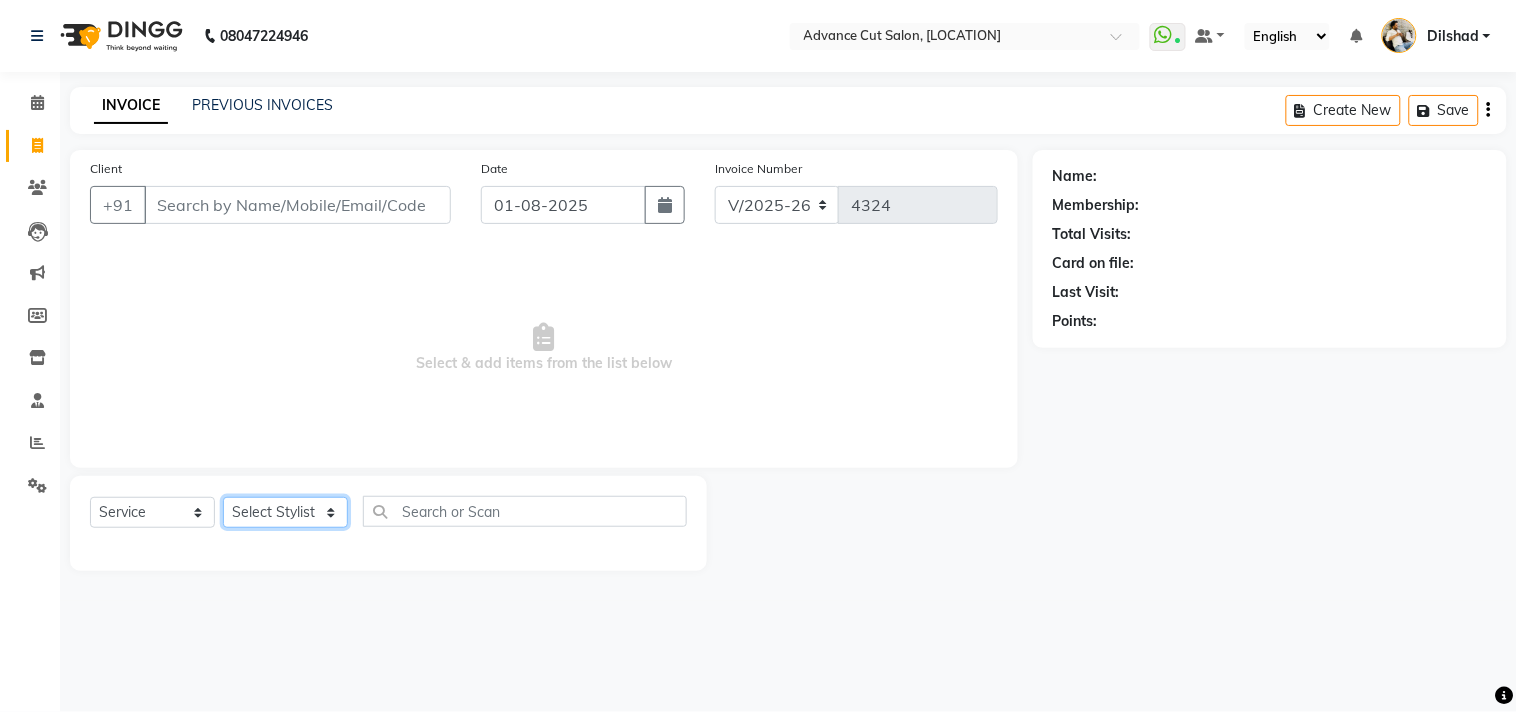 drag, startPoint x: 258, startPoint y: 528, endPoint x: 261, endPoint y: 513, distance: 15.297058 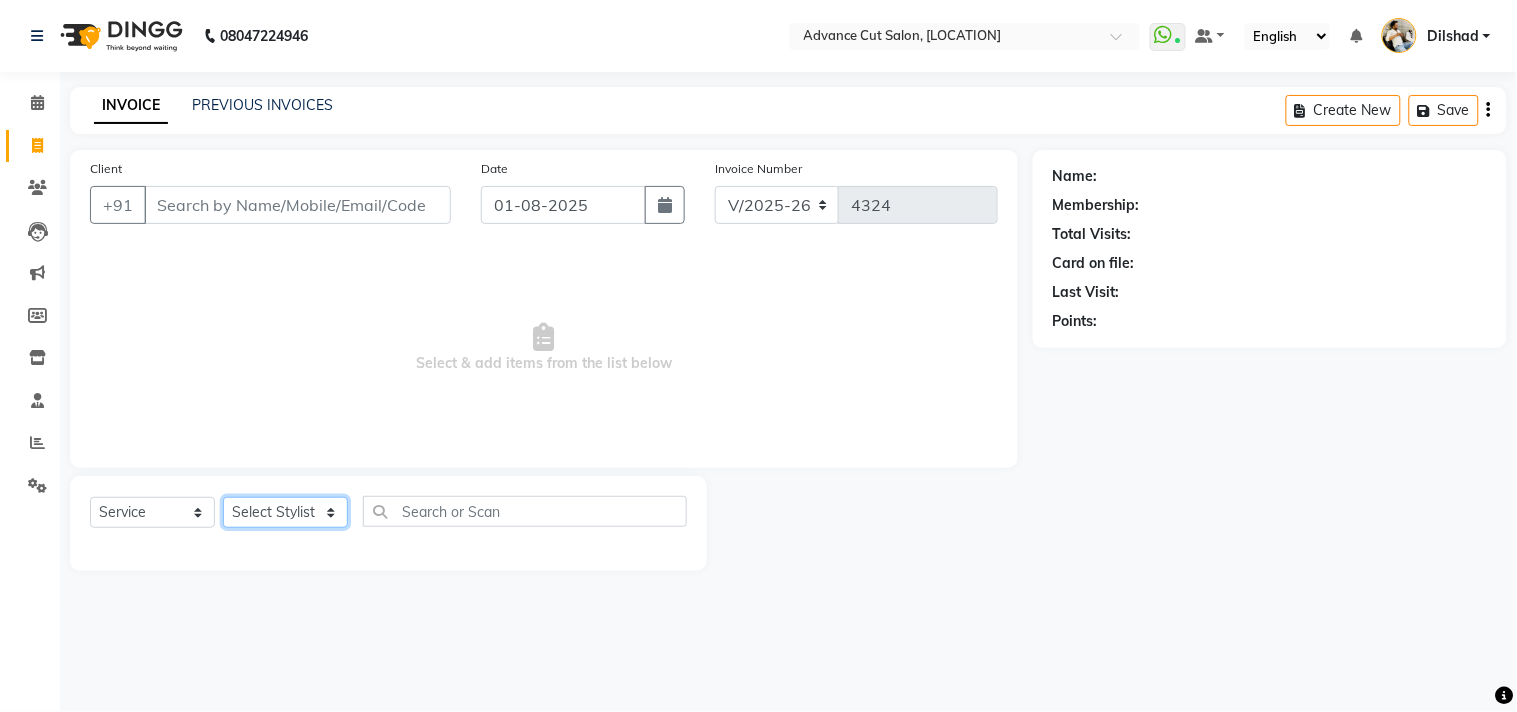 select on "15350" 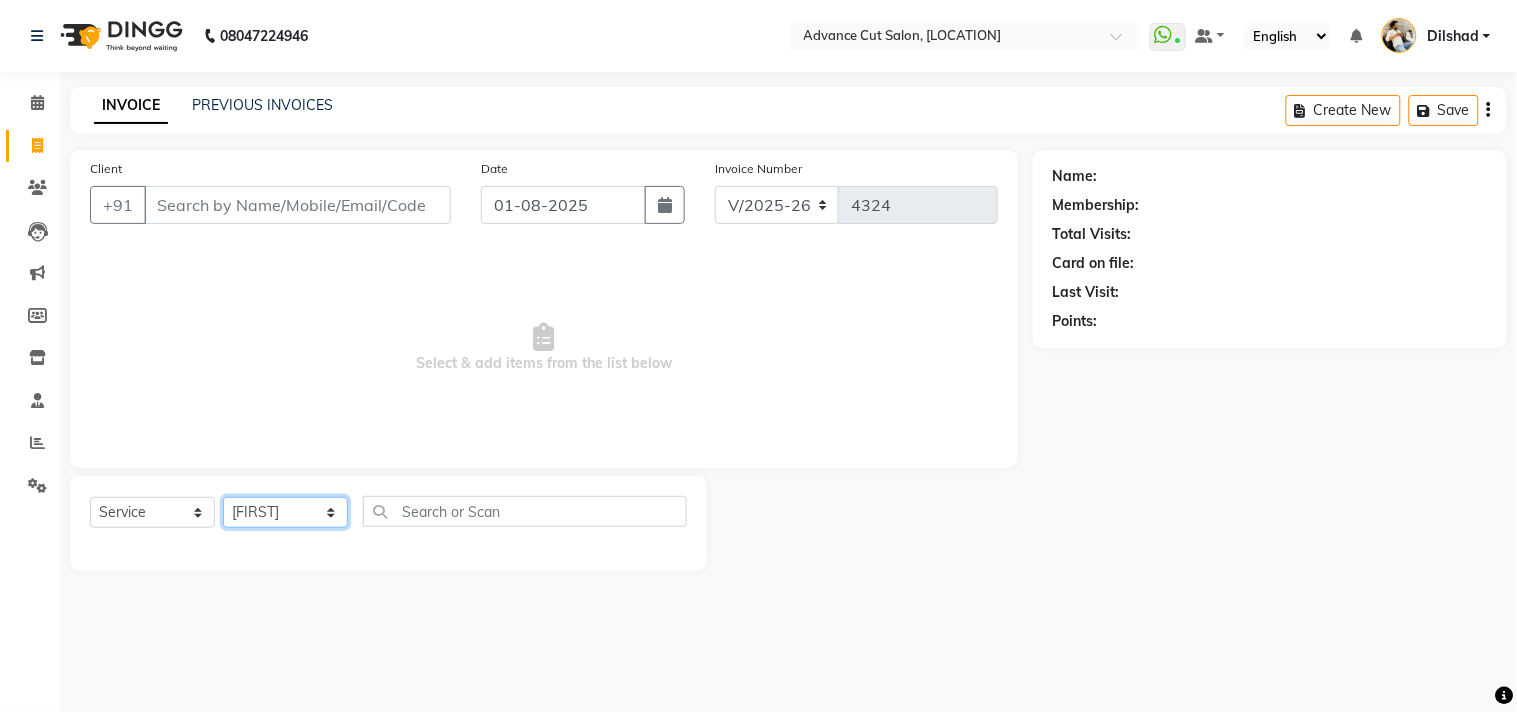 click on "Select Stylist Abrar Alam Dilshad Lallan Meenu Nabeel Nafeesh Ahmad O.P. Sharma Samar Shahzad SHWETA SINGH Zarina" 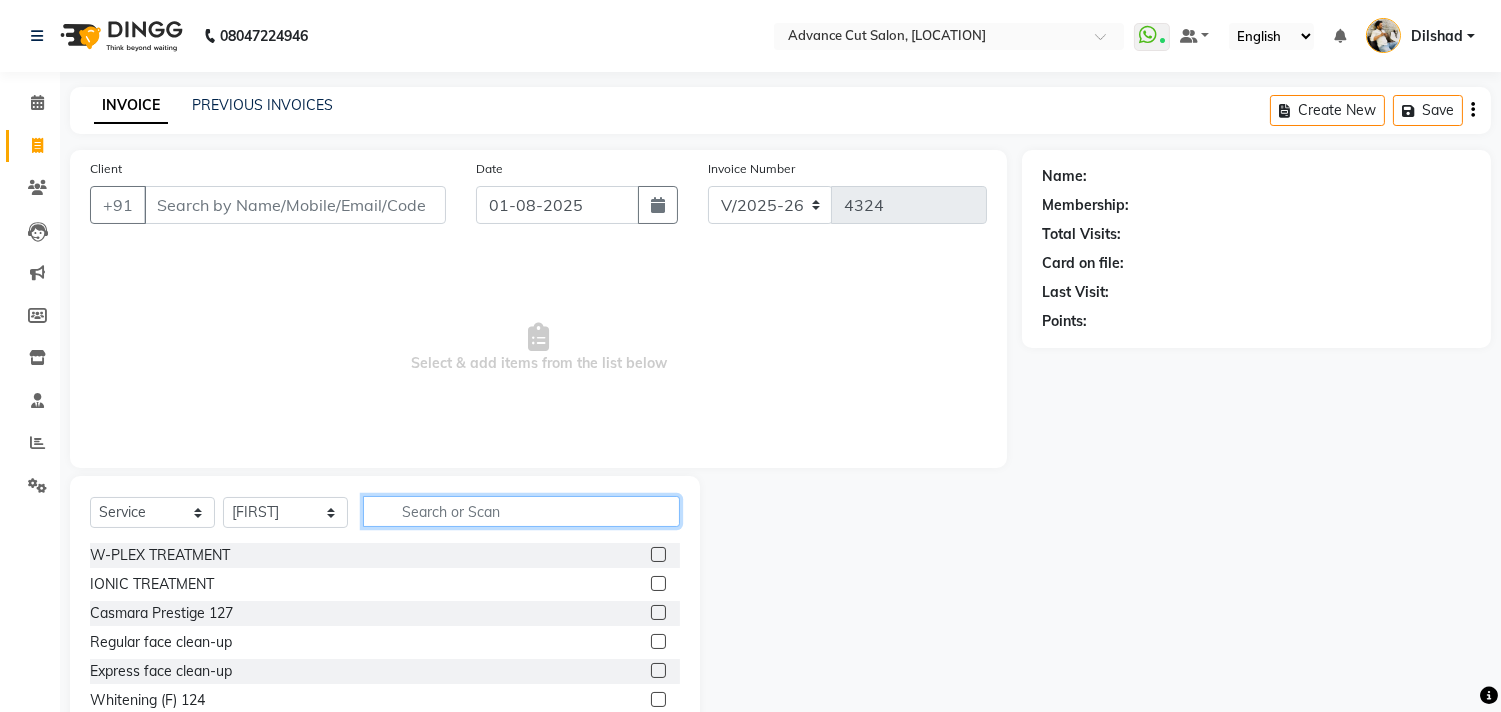 click 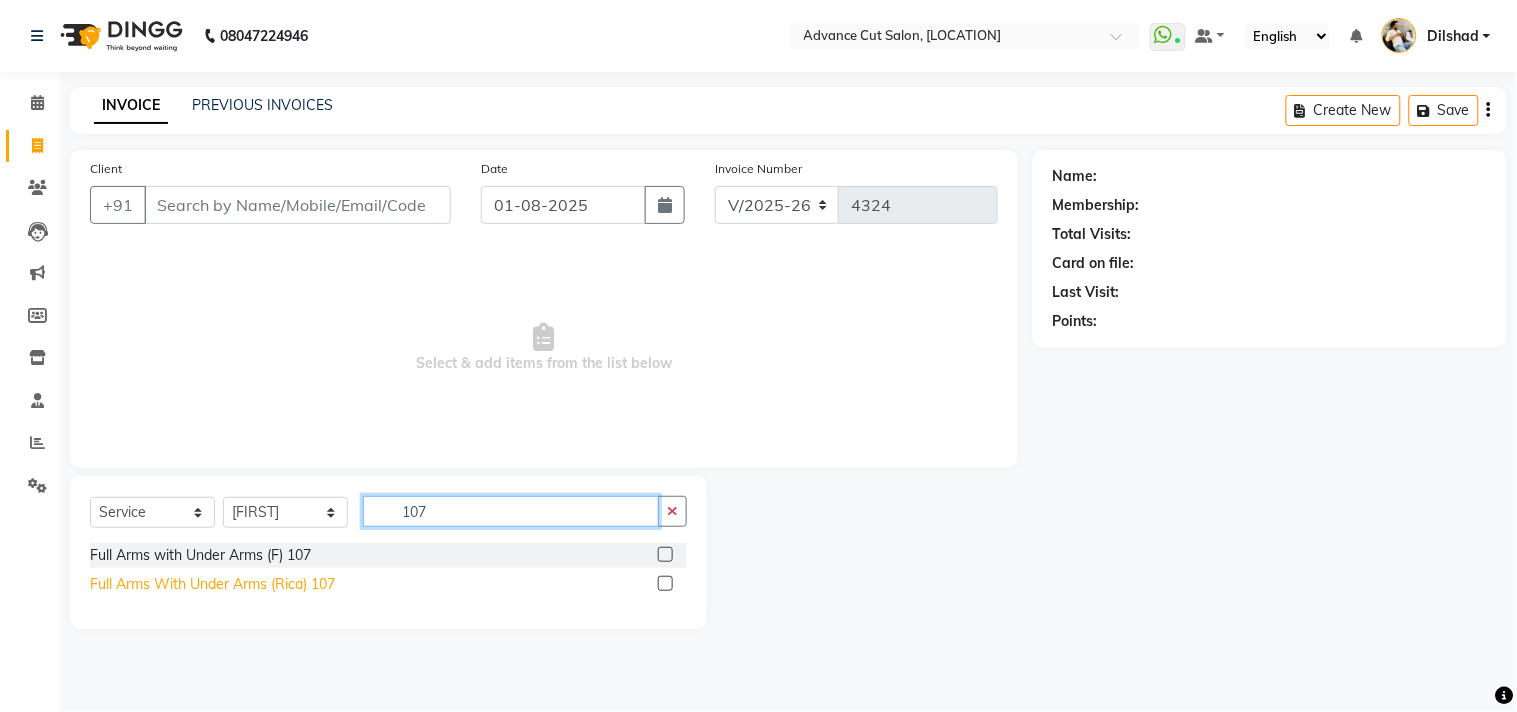 type on "107" 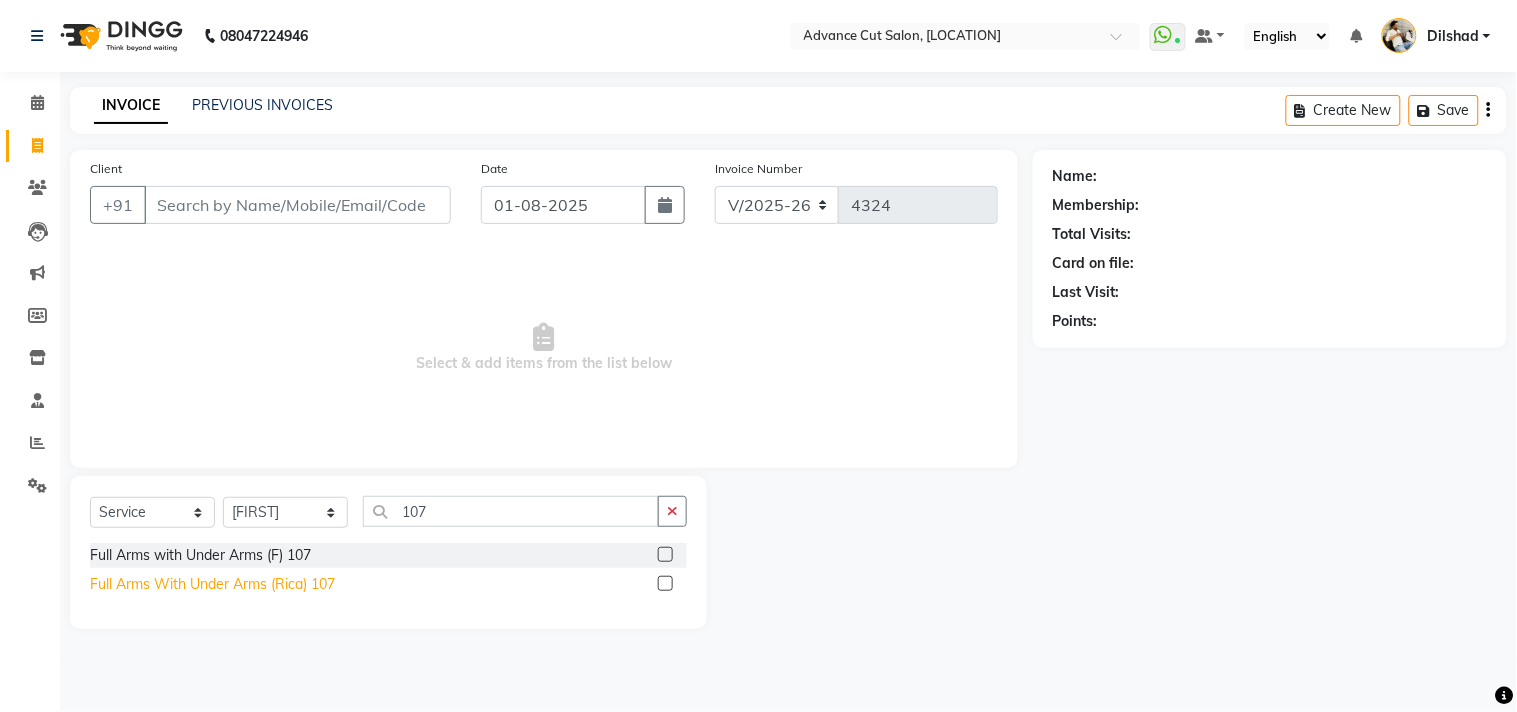 click on "Full Arms With Under Arms (Rica) 107" 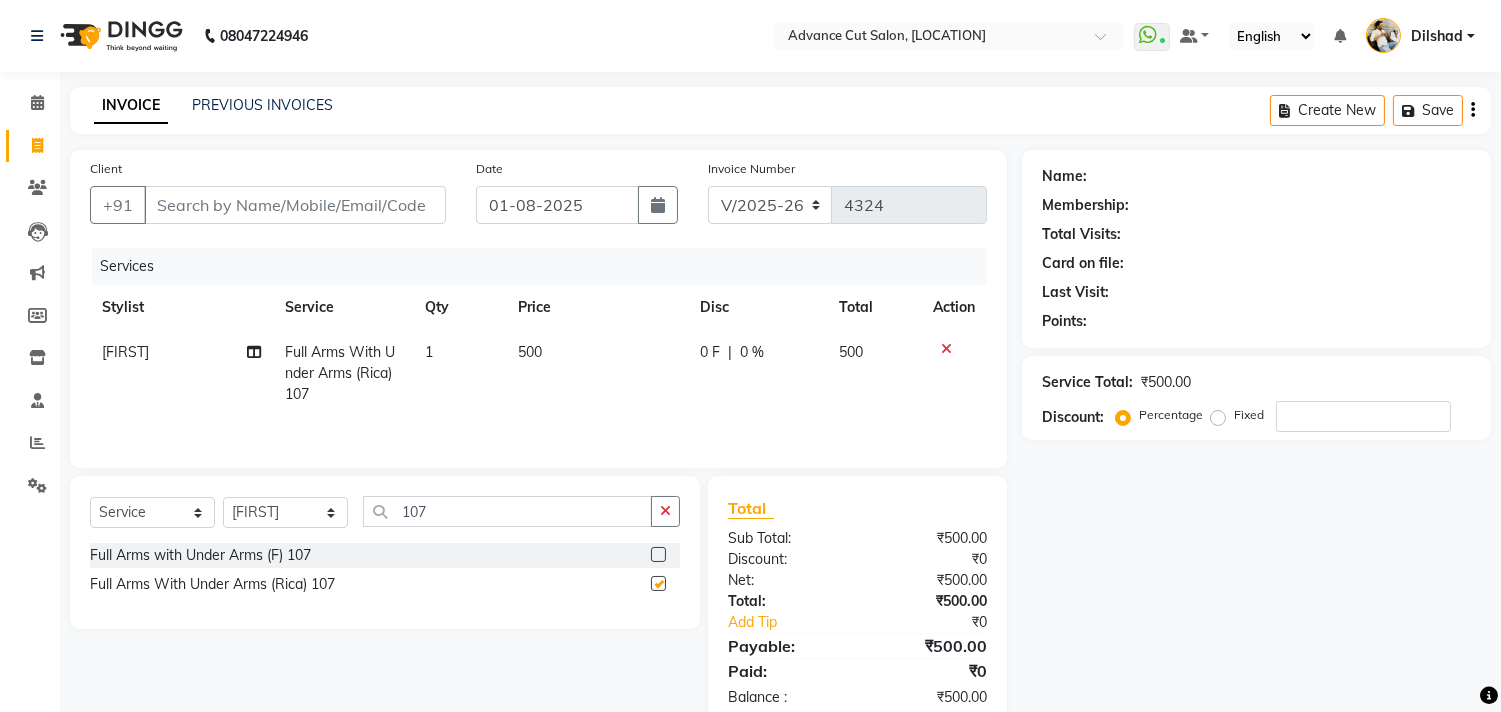 checkbox on "false" 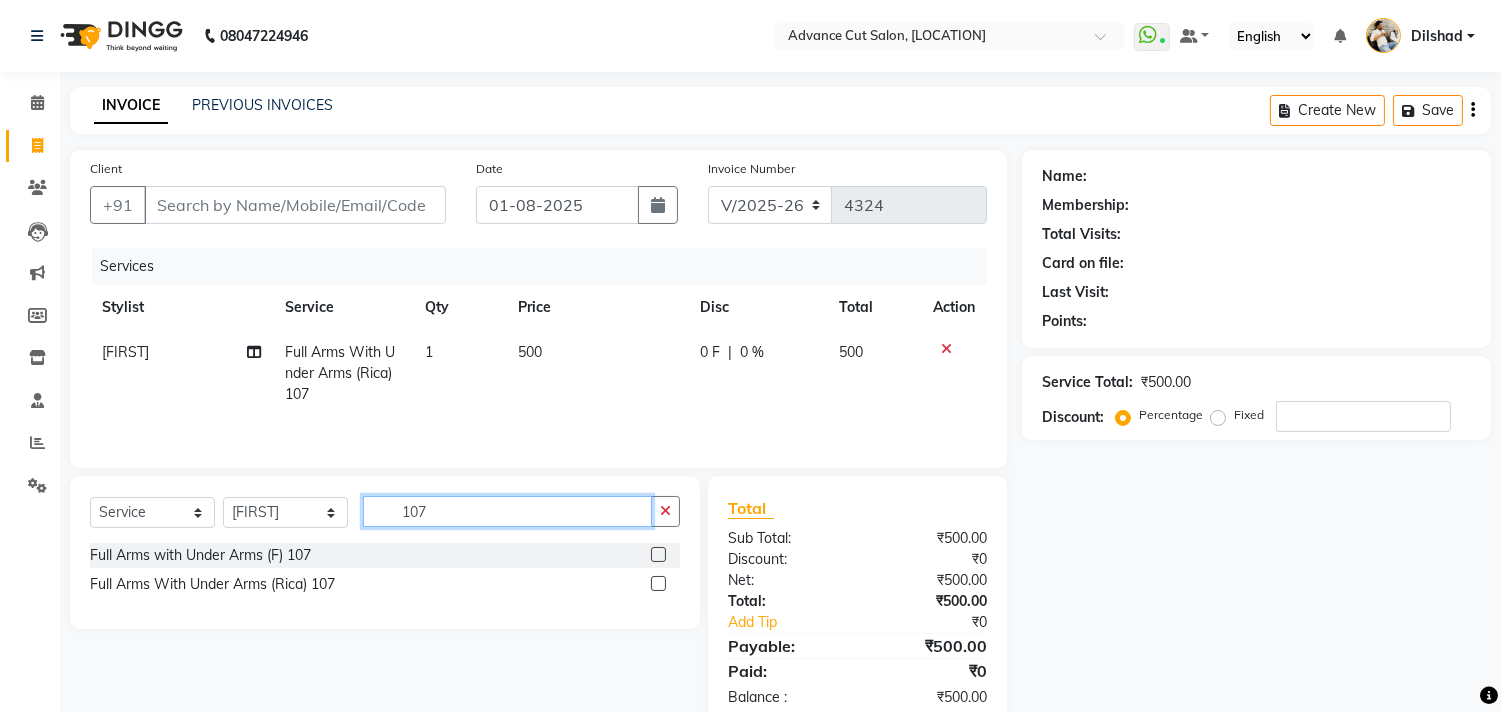 click on "107" 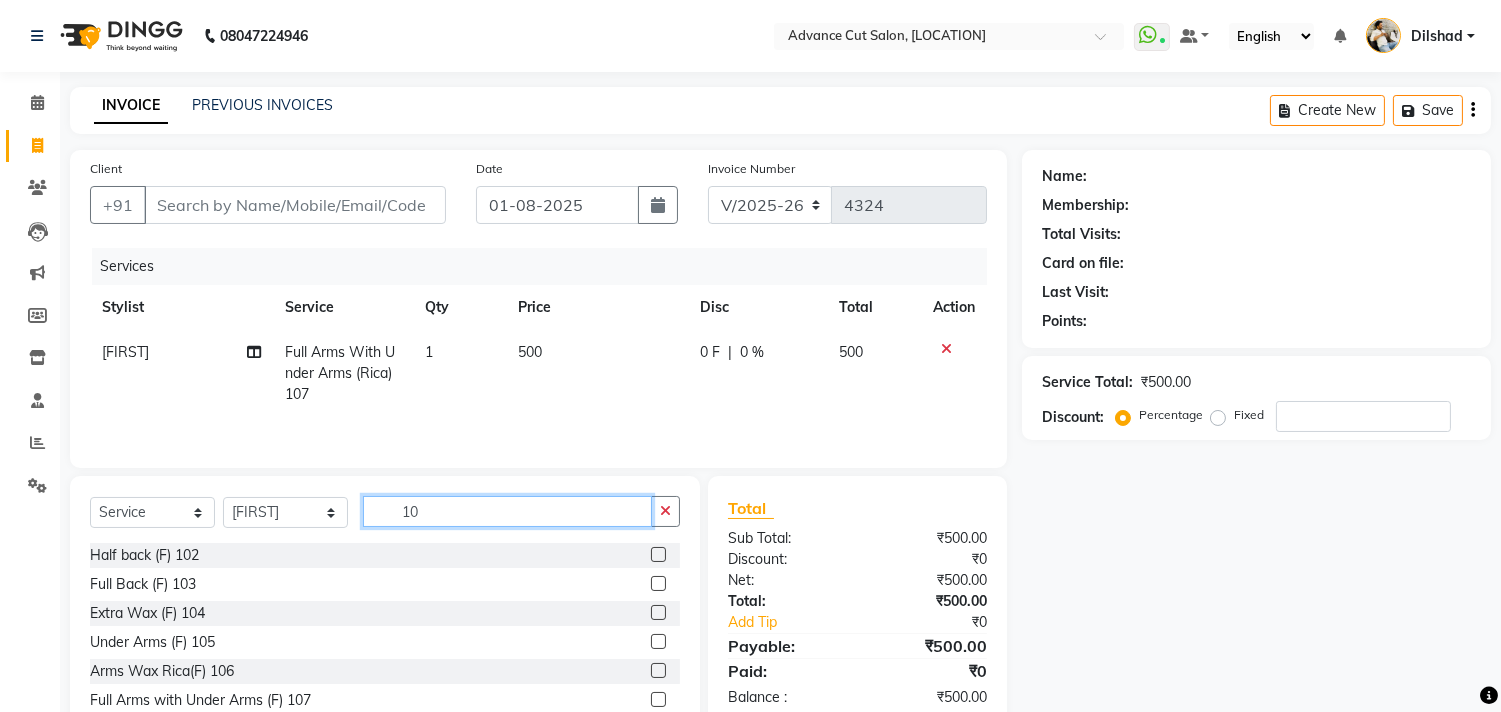 type on "1" 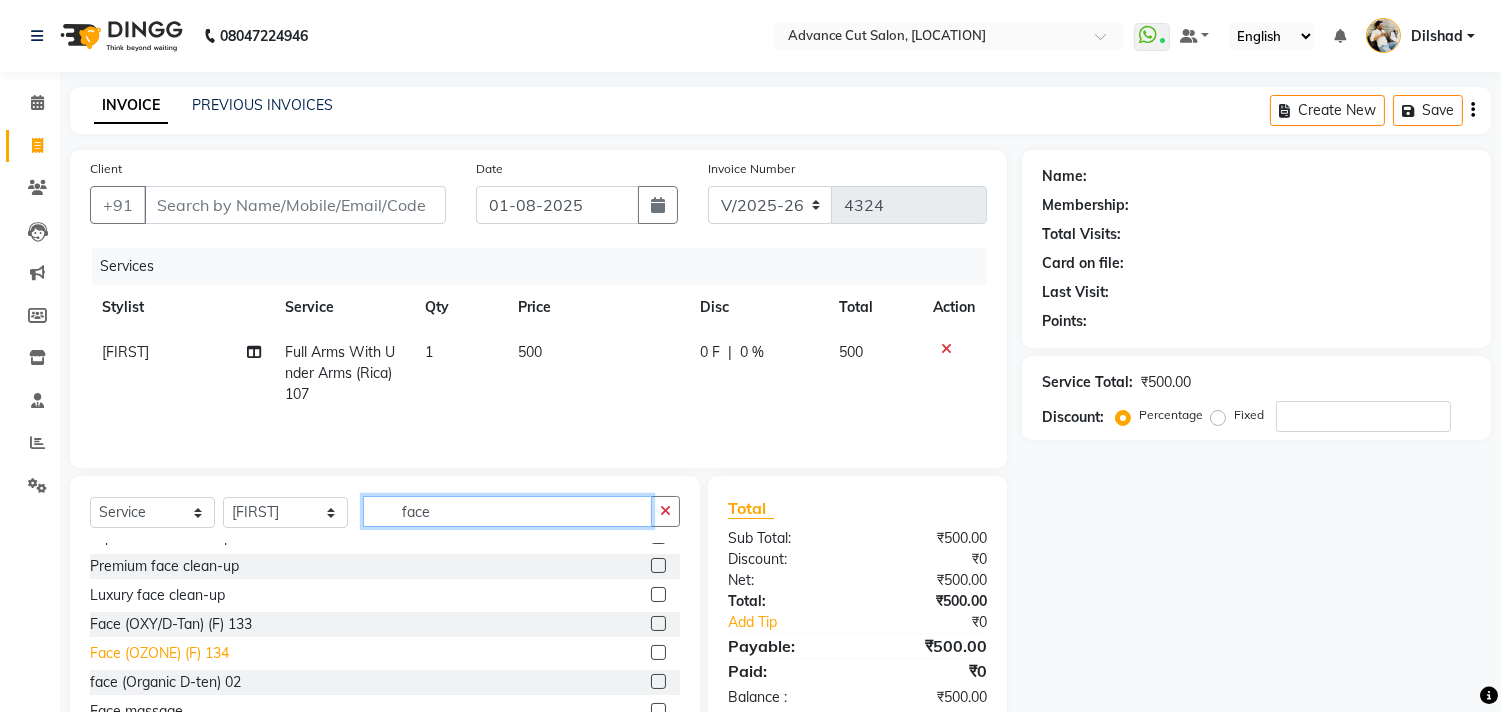 scroll, scrollTop: 88, scrollLeft: 0, axis: vertical 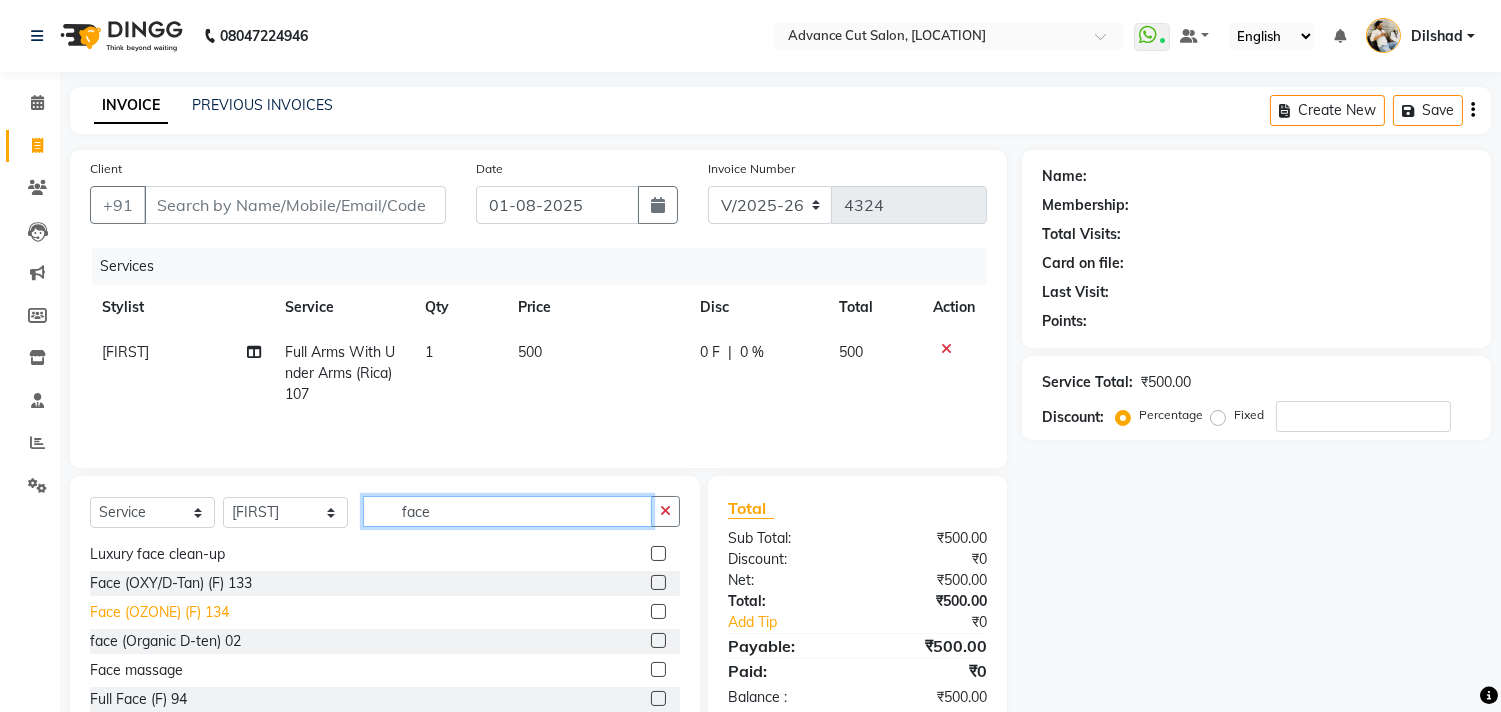 type on "face" 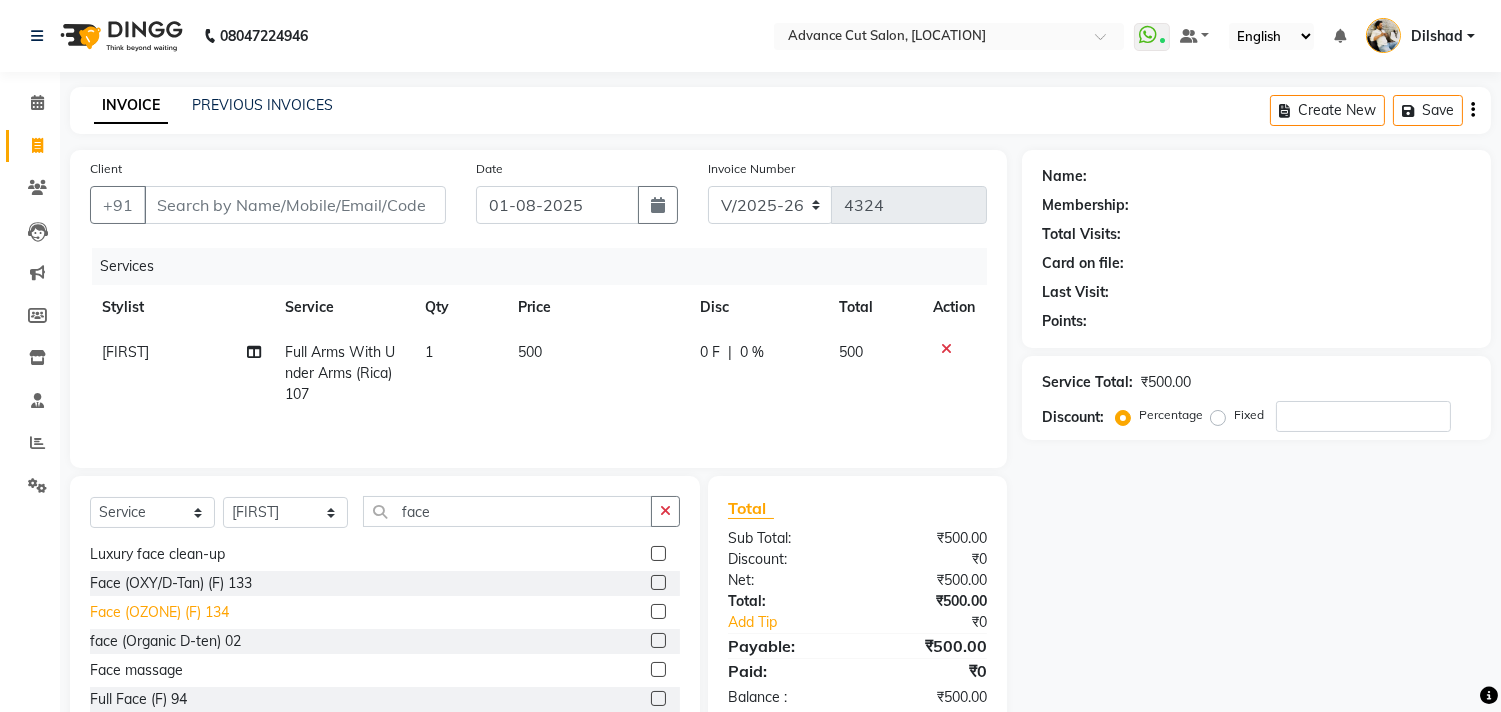 click on "Face (OZONE) (F) 134" 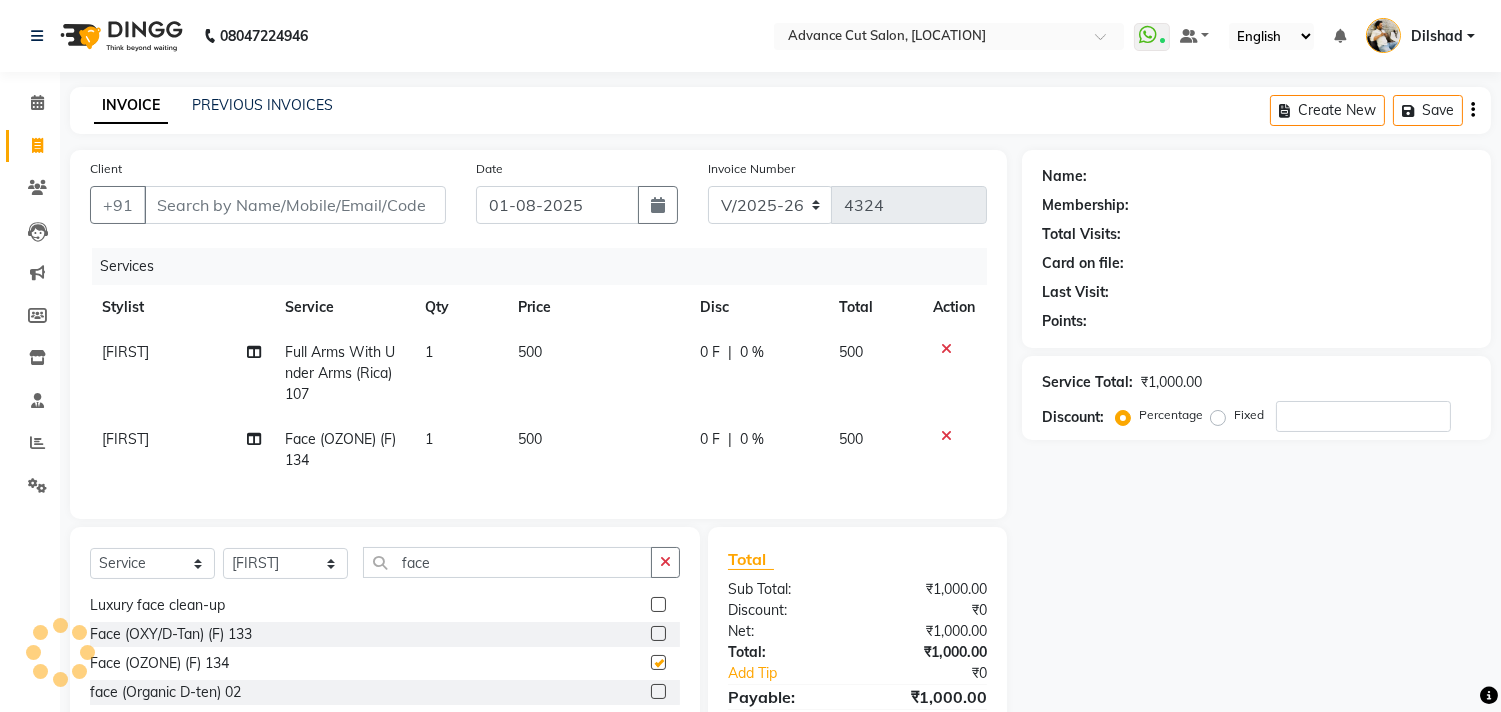 checkbox on "false" 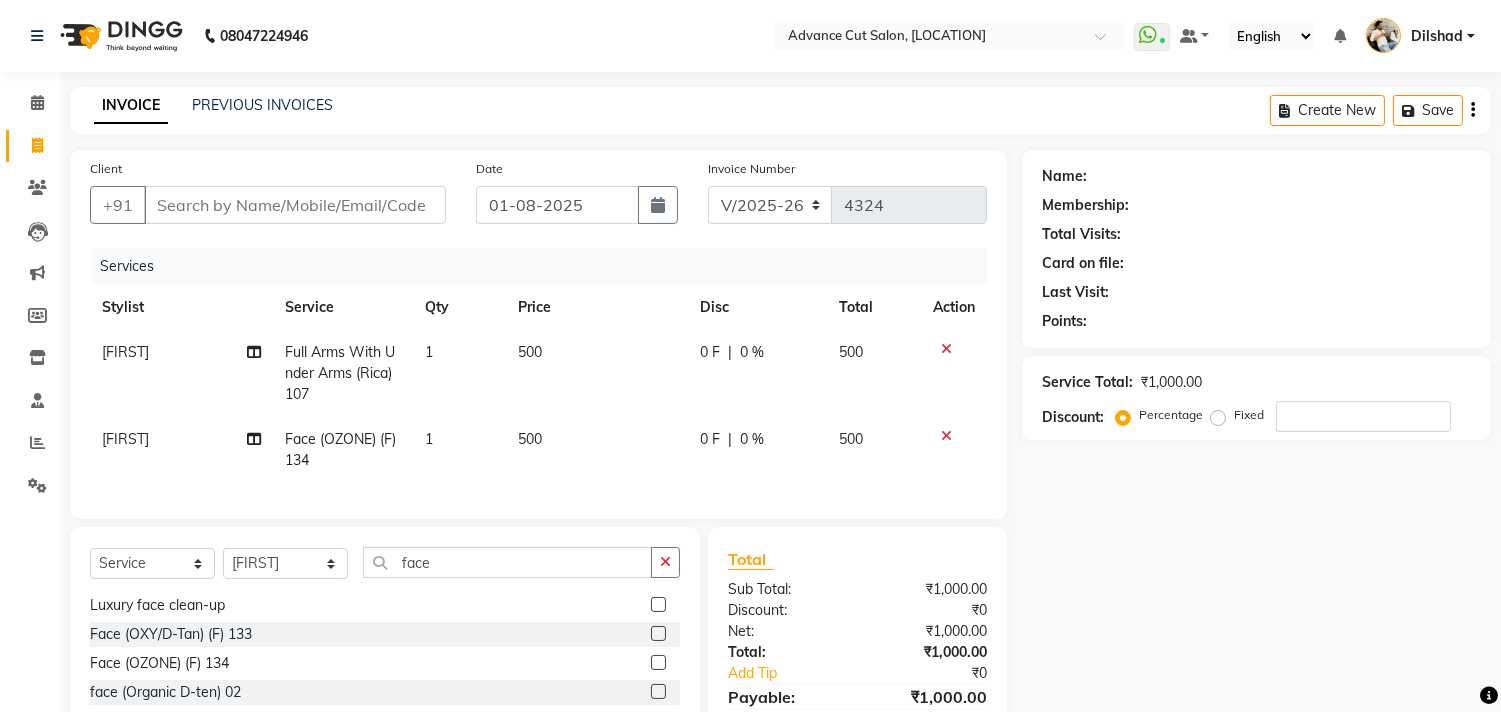 click on "Select Service Product Membership Package Voucher Prepaid Gift Card Select Stylist Abrar Alam Dilshad Lallan Meenu Nabeel Nafeesh Ahmad O.P. Sharma Samar Shahzad SHWETA SINGH Zarina face" 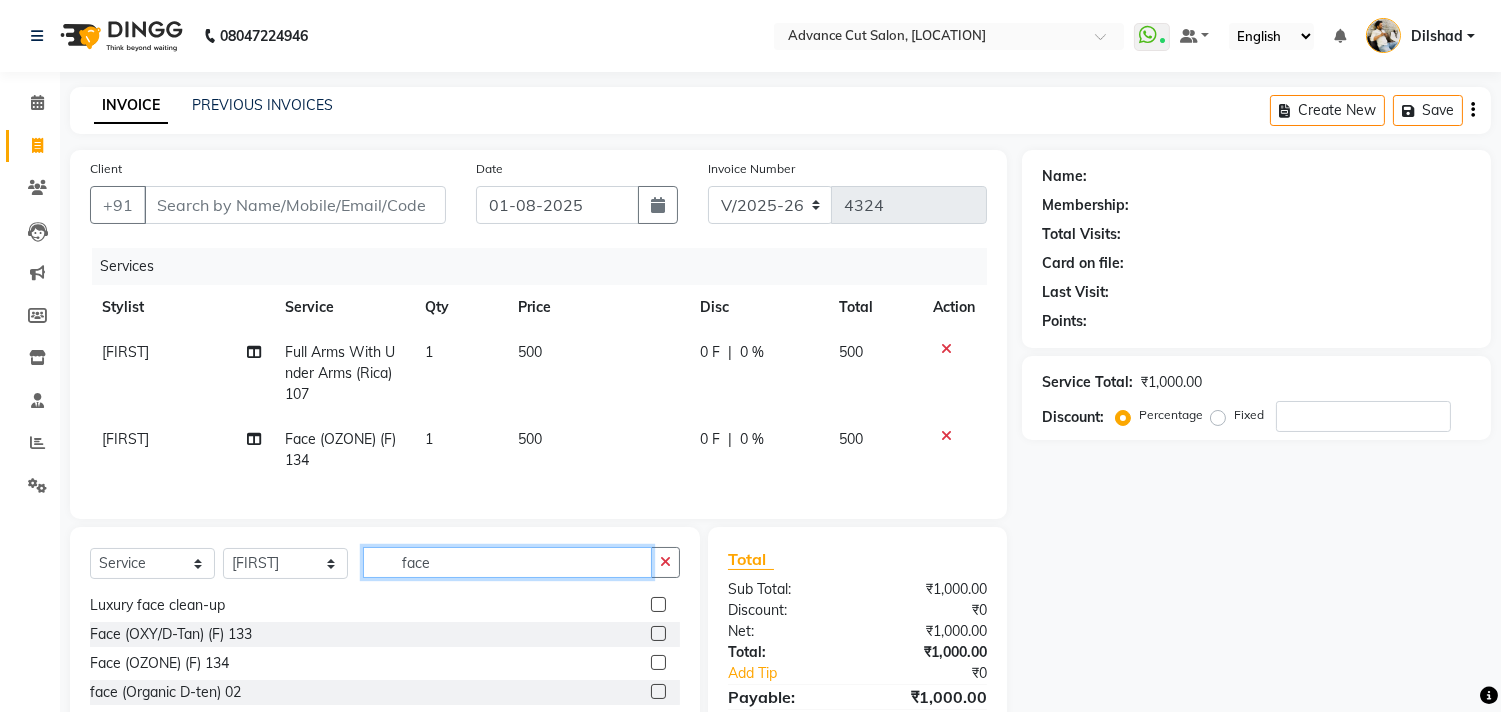 click on "face" 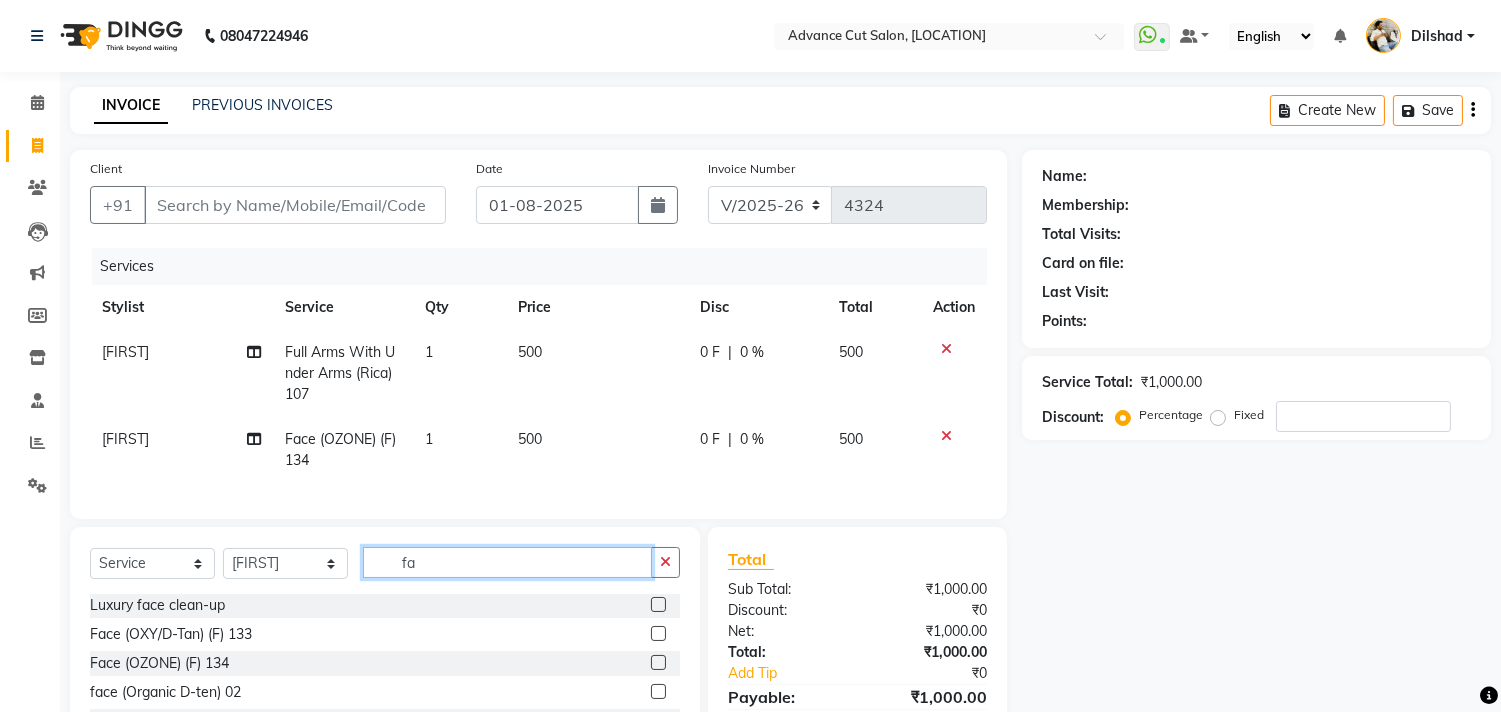 type on "f" 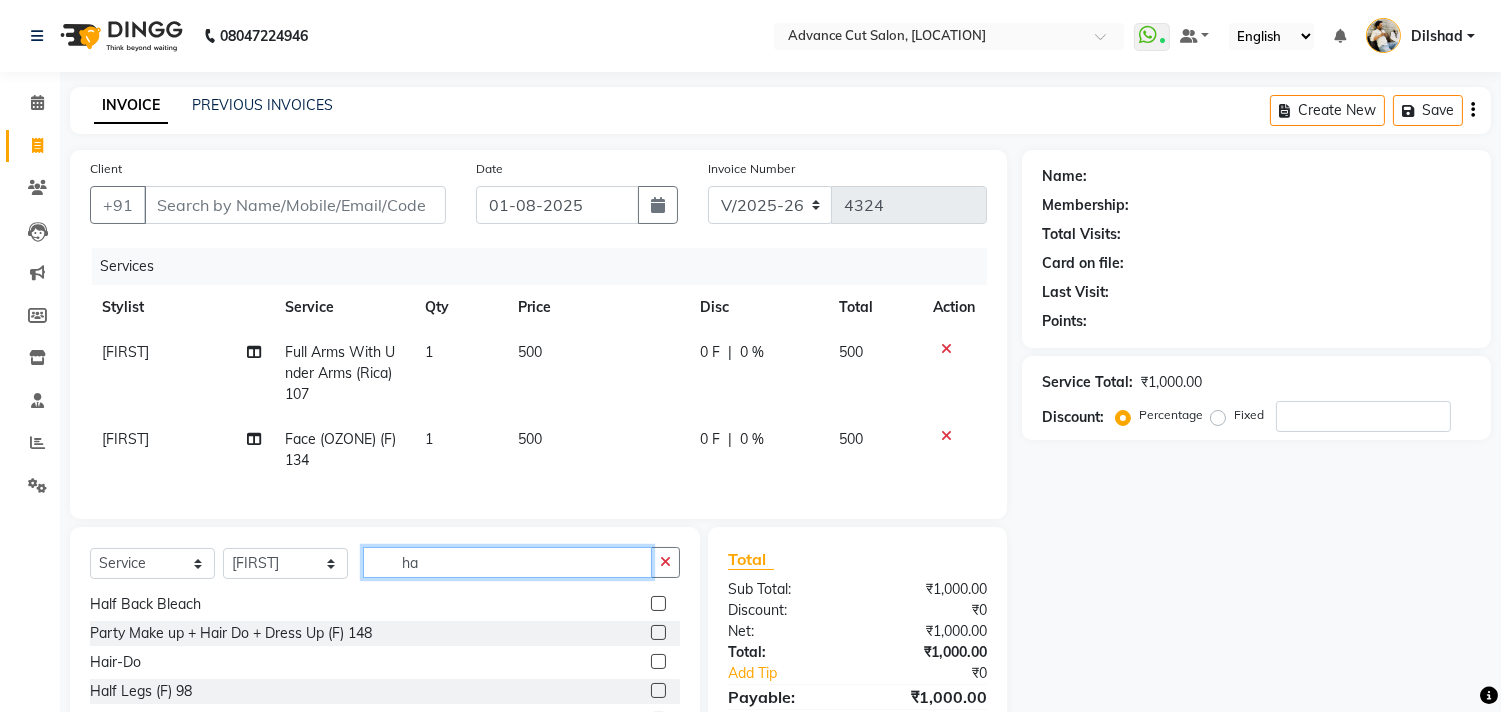scroll, scrollTop: 0, scrollLeft: 0, axis: both 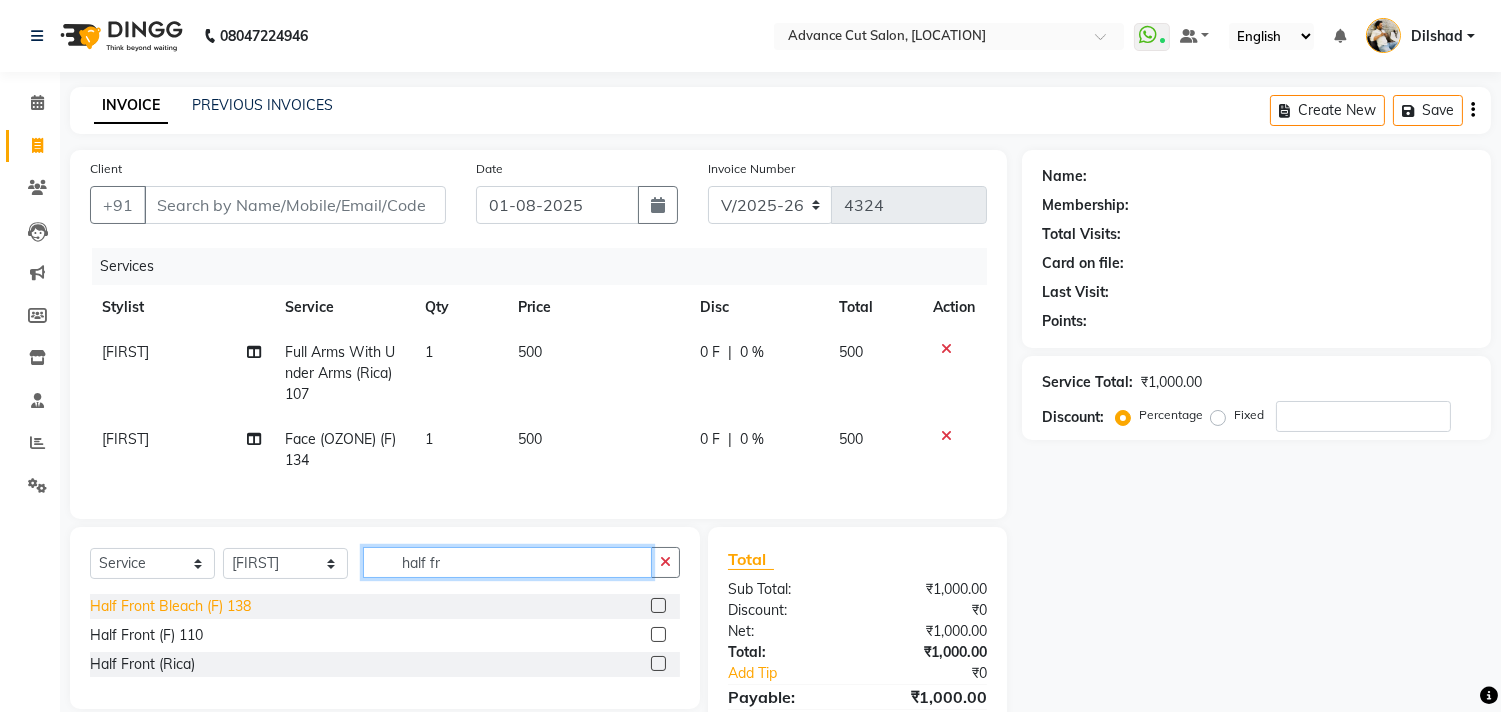 type on "half fr" 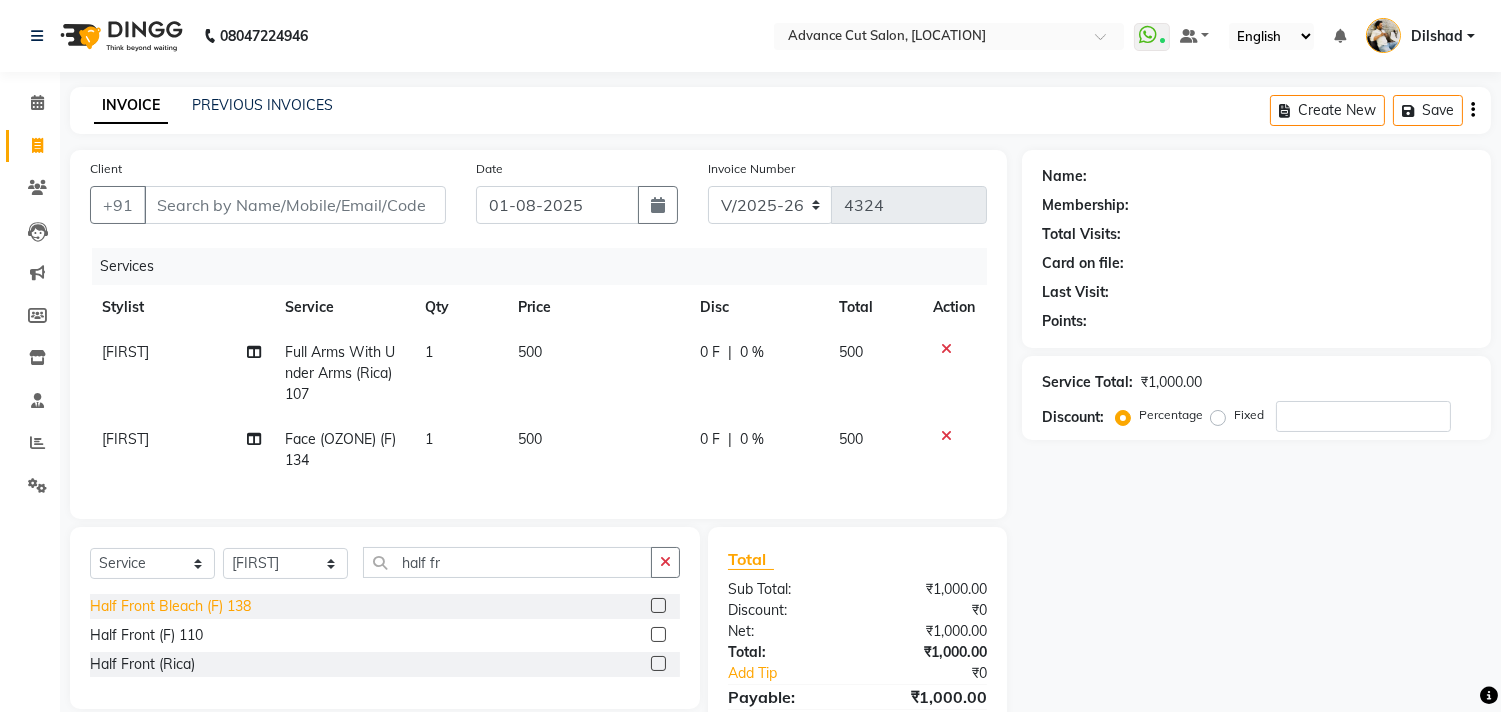 click on "Half Front Bleach (F) 138" 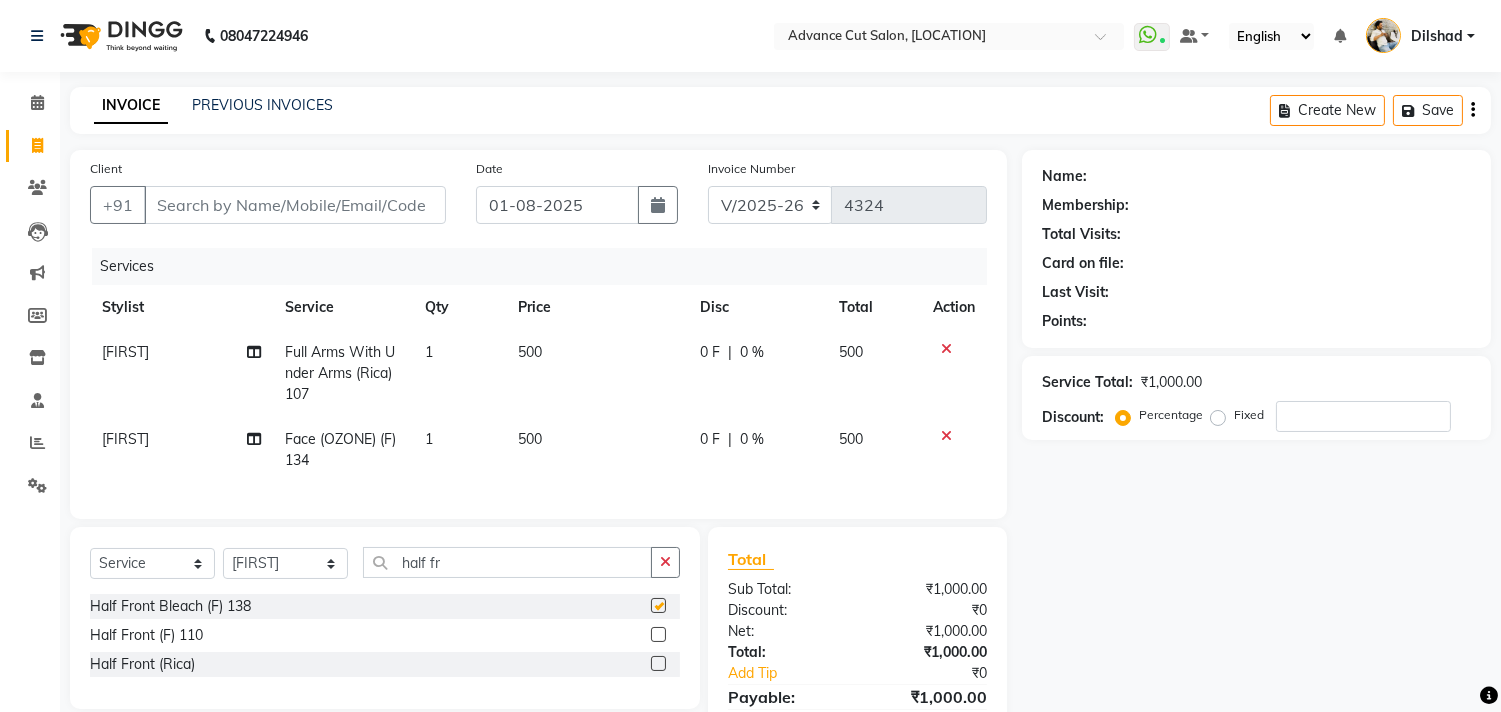 checkbox on "false" 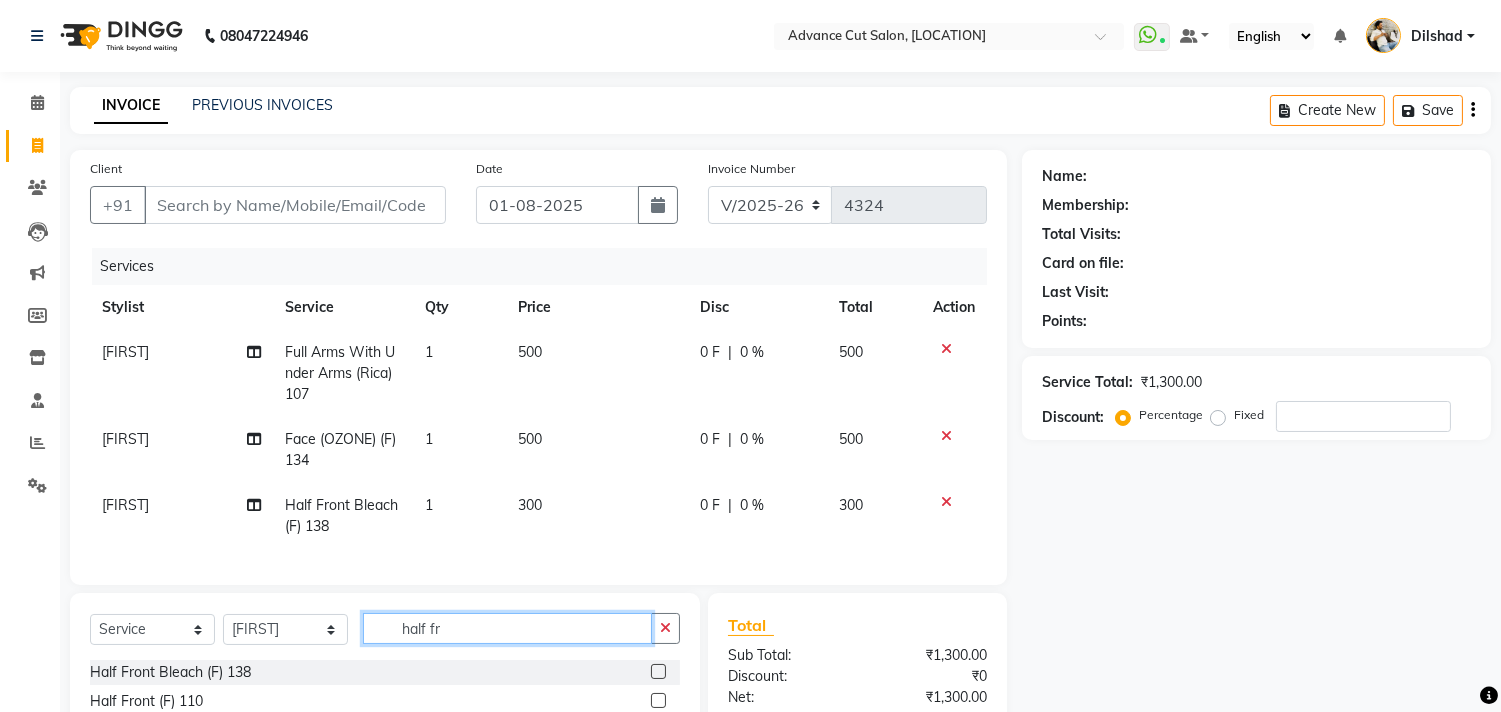 click on "half fr" 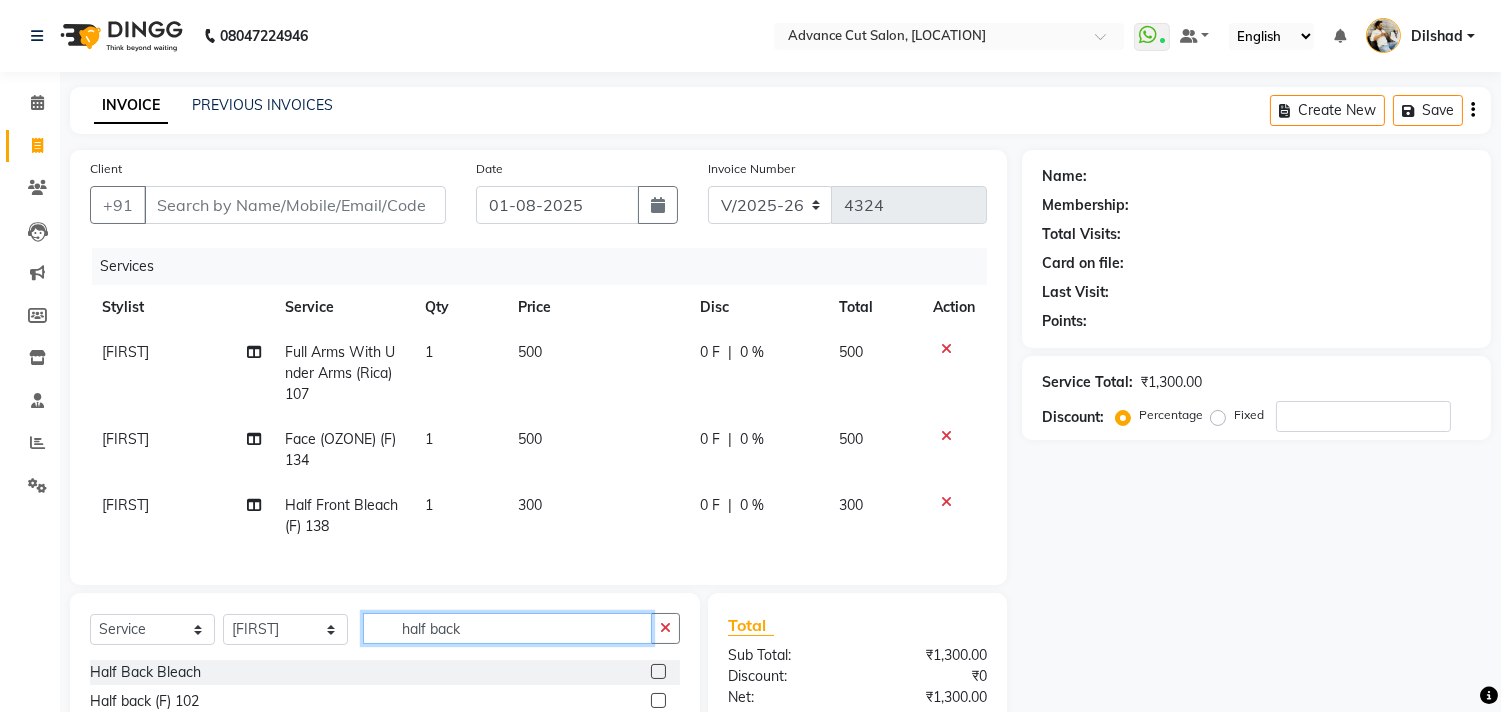 type on "half back" 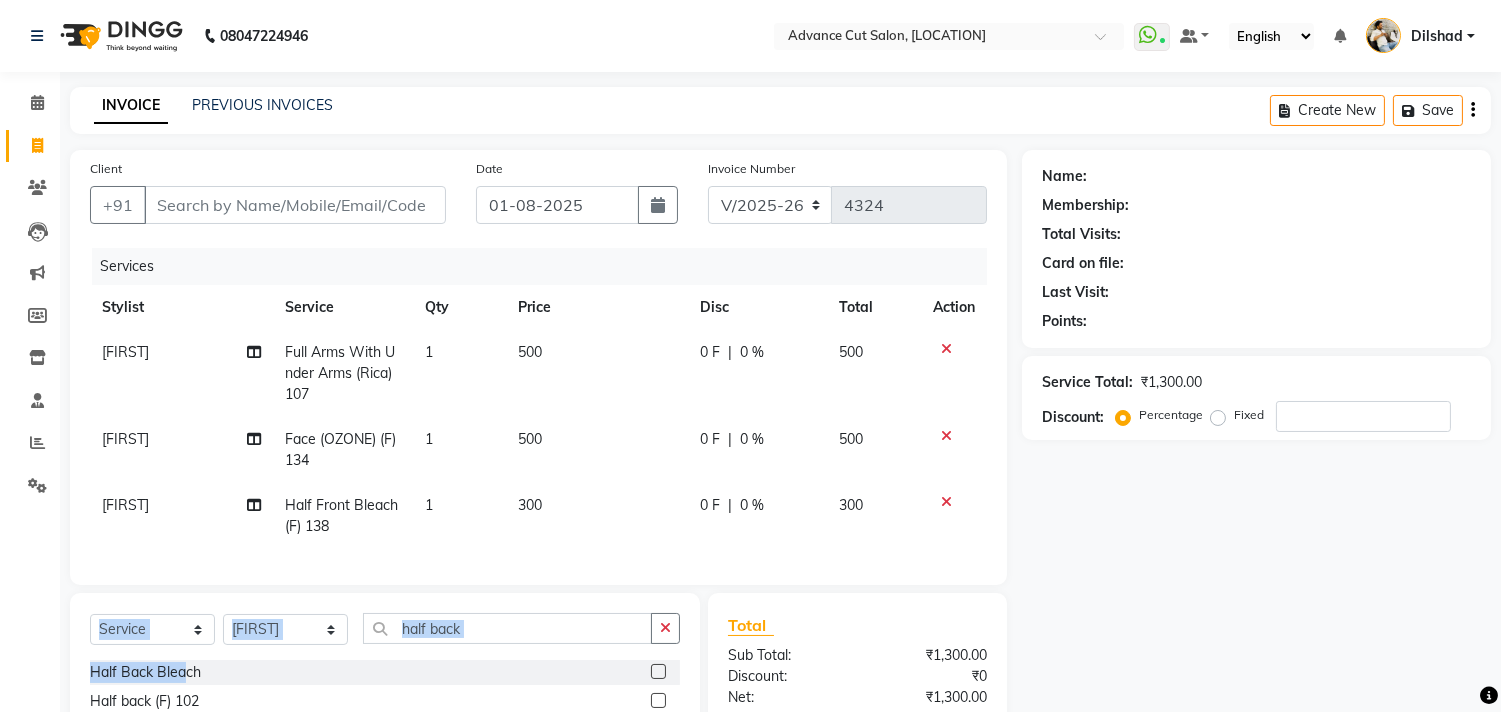 click on "Select Service Product Membership Package Voucher Prepaid Gift Card Select Stylist Abrar Alam Dilshad Lallan Meenu Nabeel Nafeesh Ahmad O.P. Sharma Samar Shahzad SHWETA SINGH Zarina half back Half Back Bleach Half back (F) 102 Half back (F) 112 Half Back (Rica)" 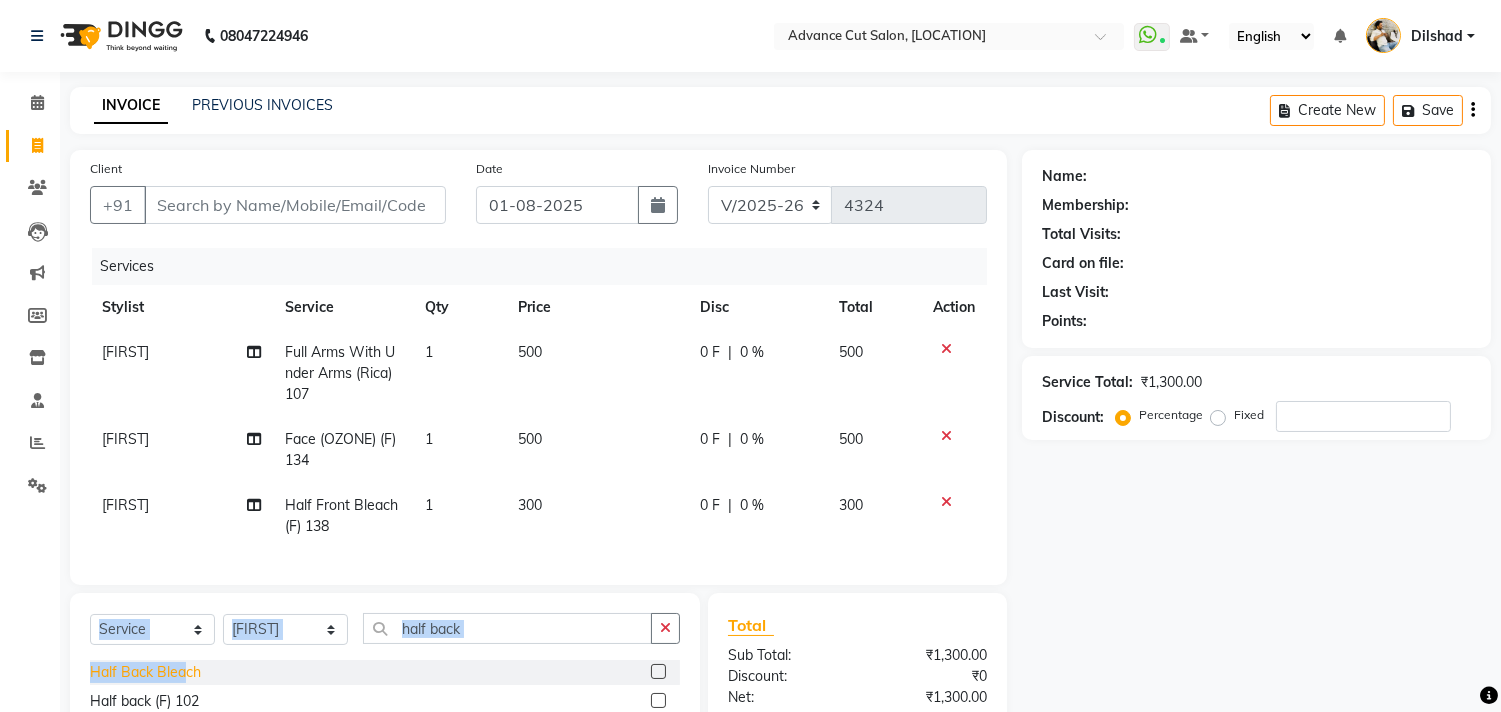 click on "Half Back Bleach" 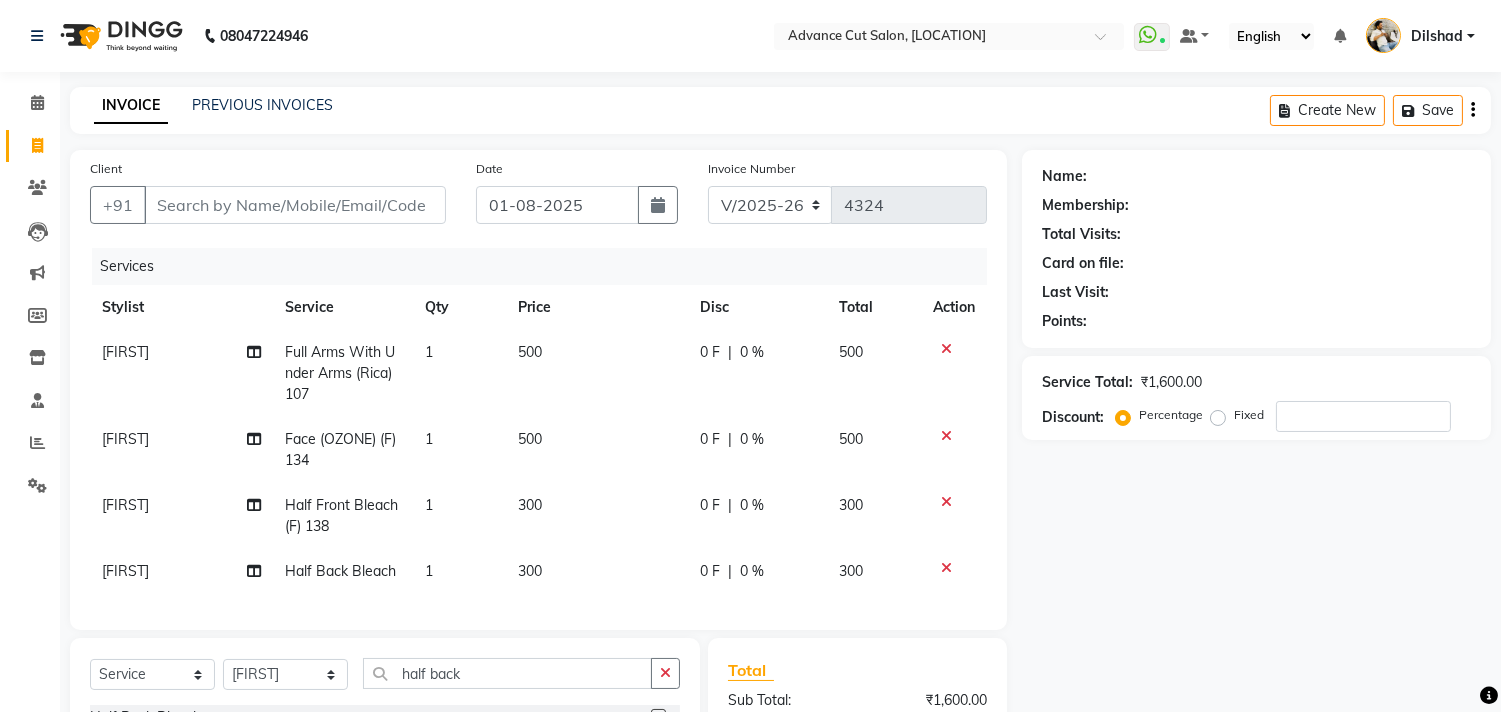 checkbox on "false" 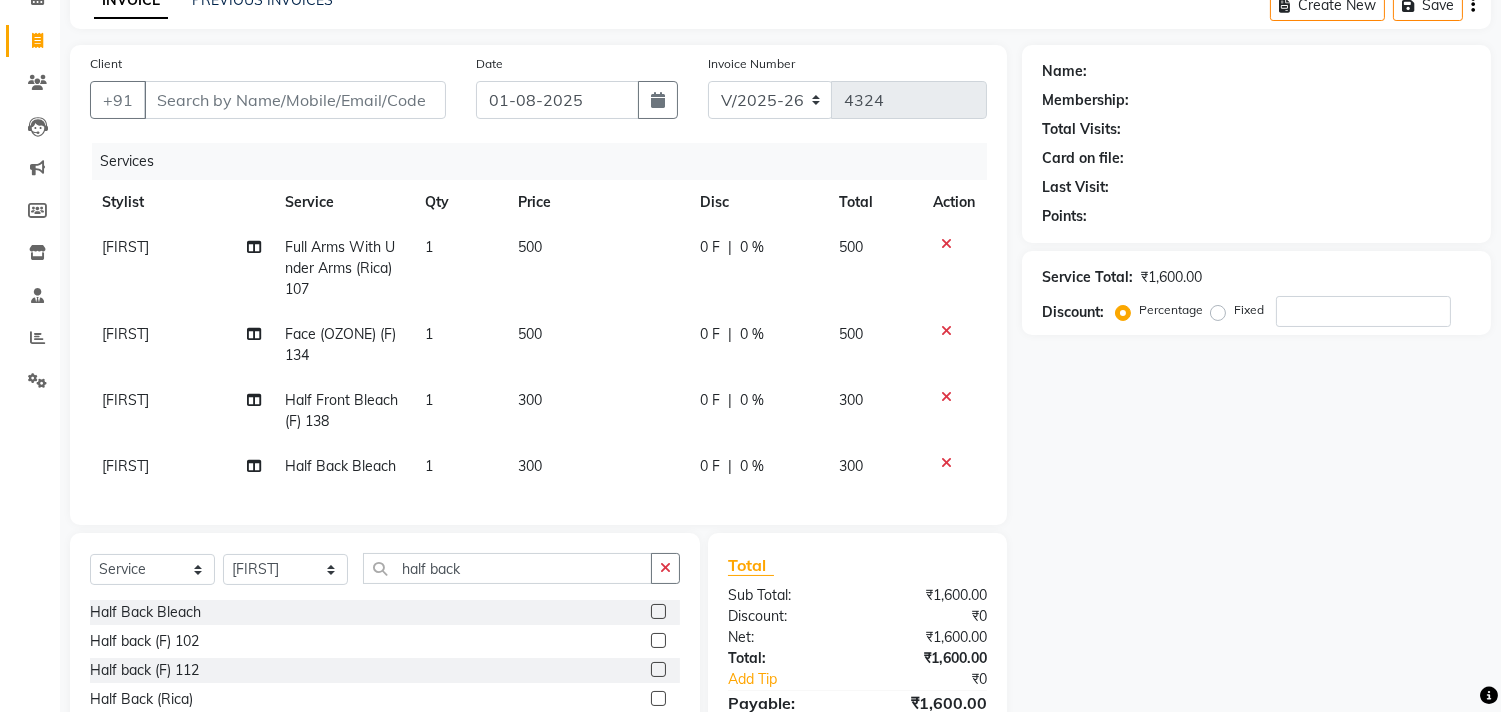 scroll, scrollTop: 0, scrollLeft: 0, axis: both 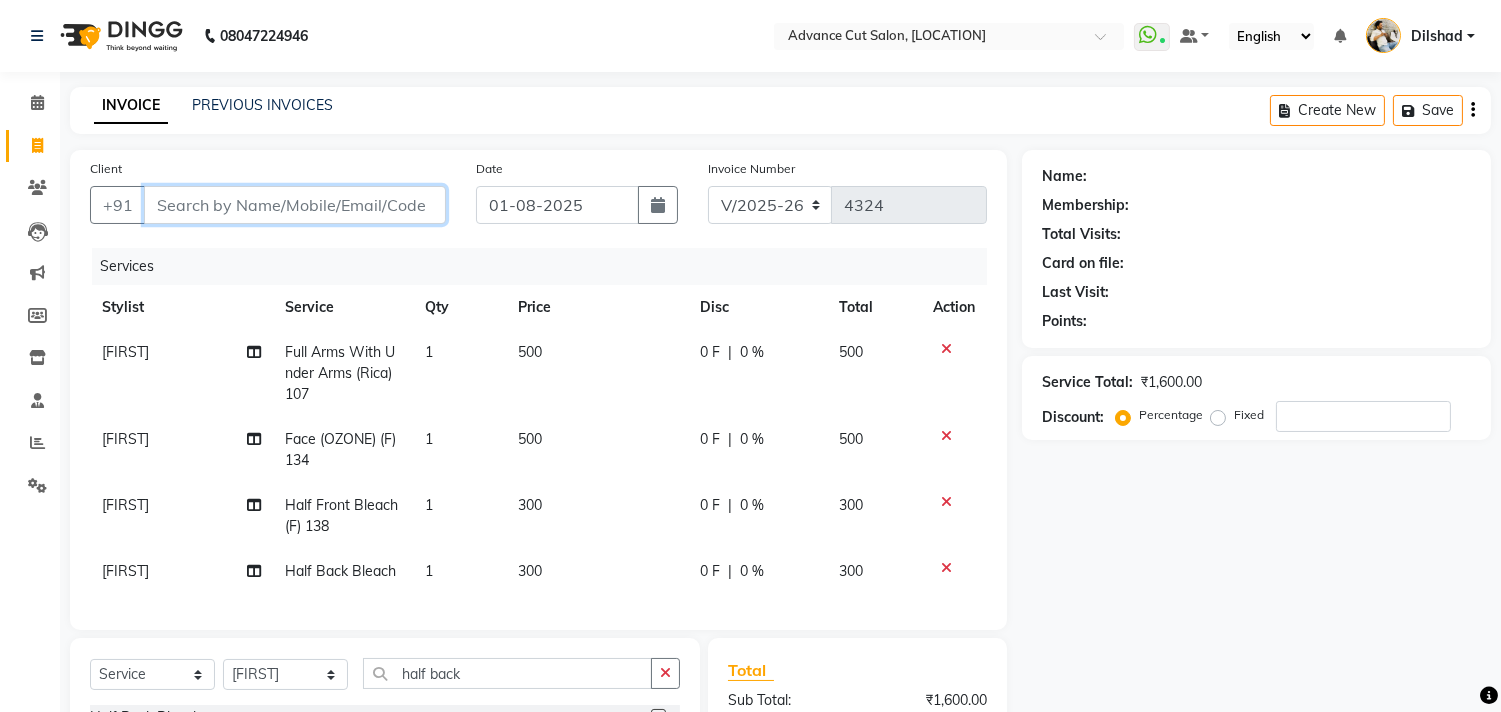 click on "Client" at bounding box center (295, 205) 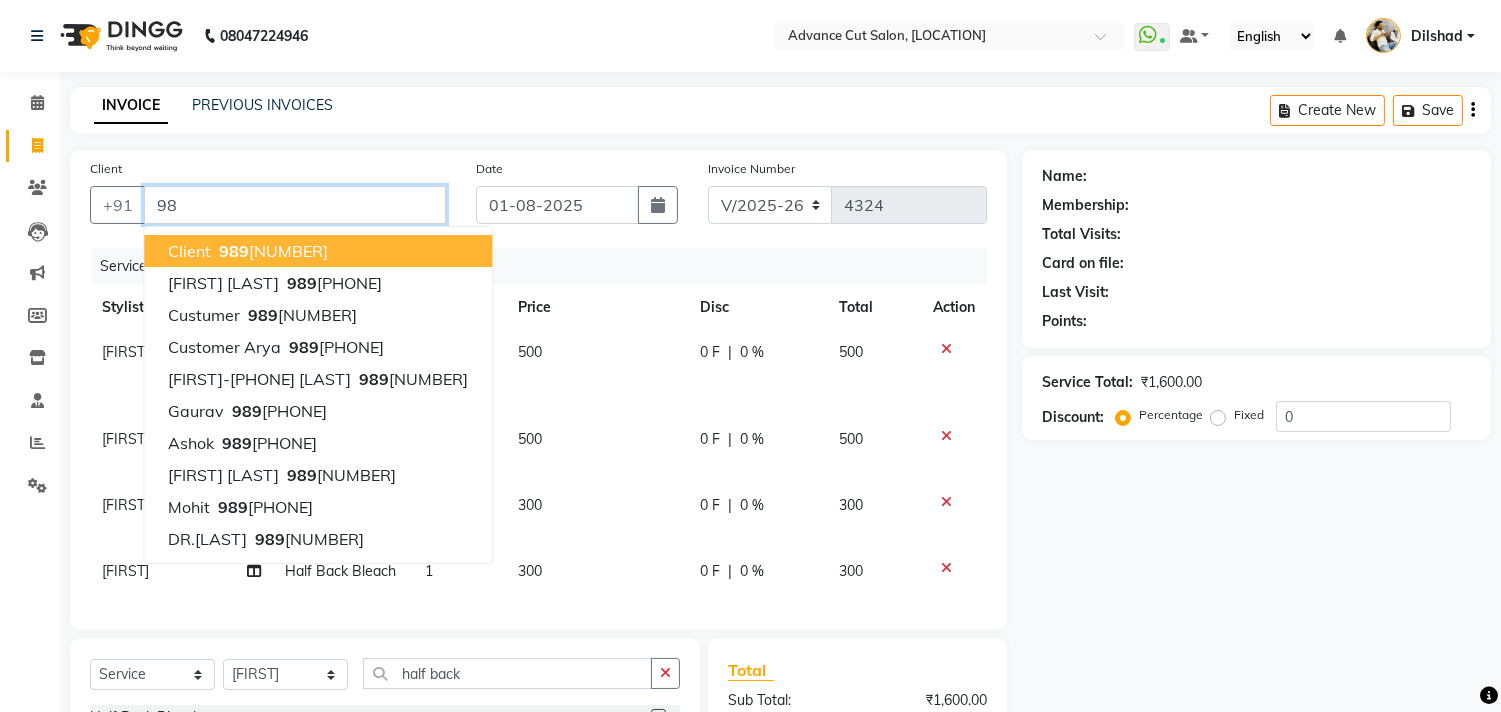 type on "9" 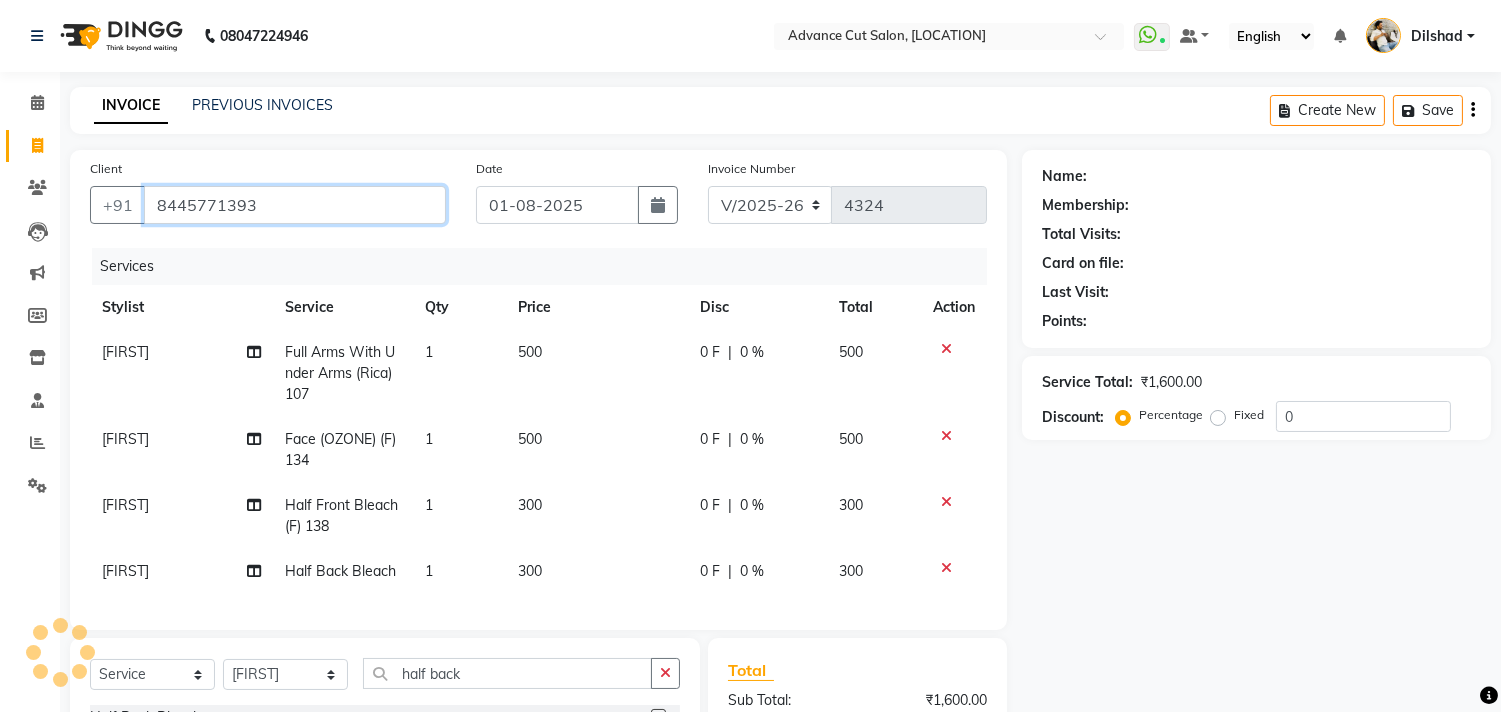 type on "8445771393" 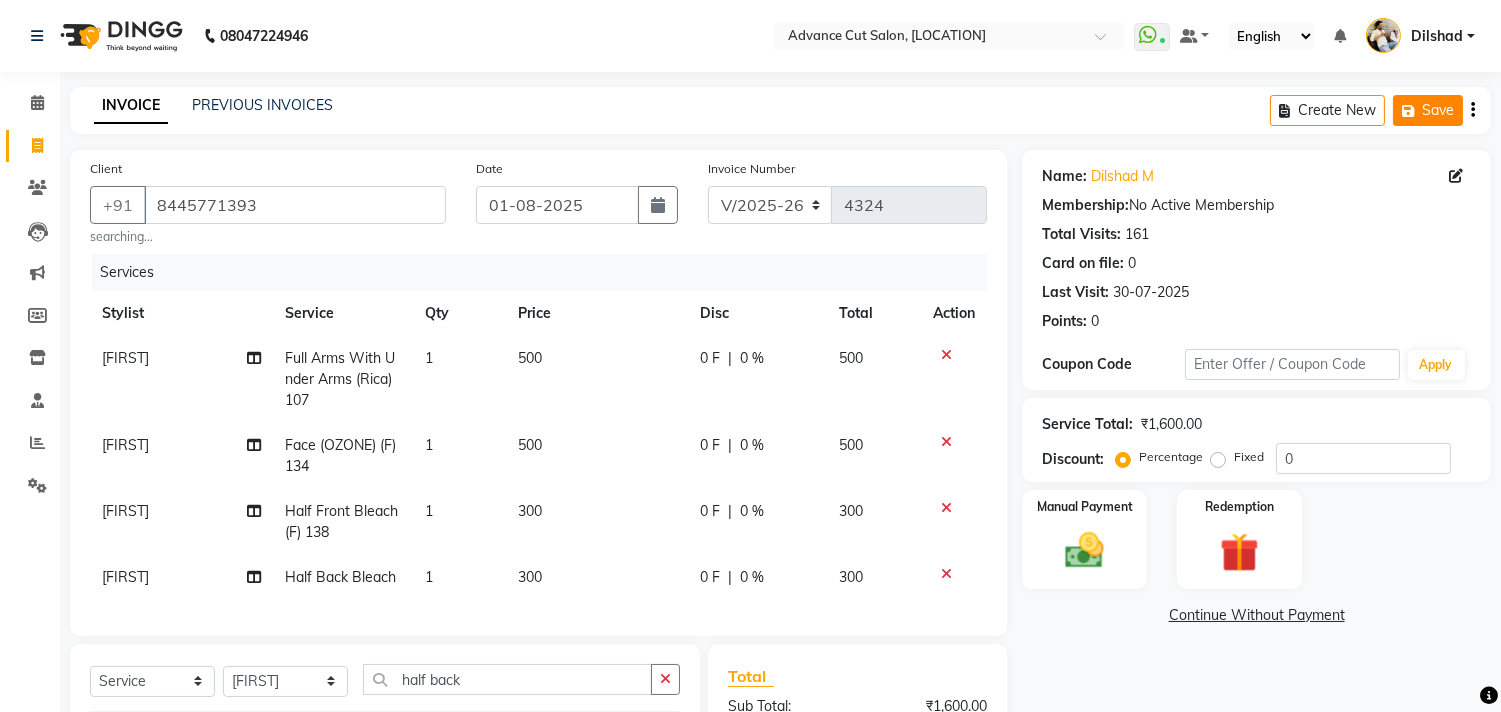 click on "Save" 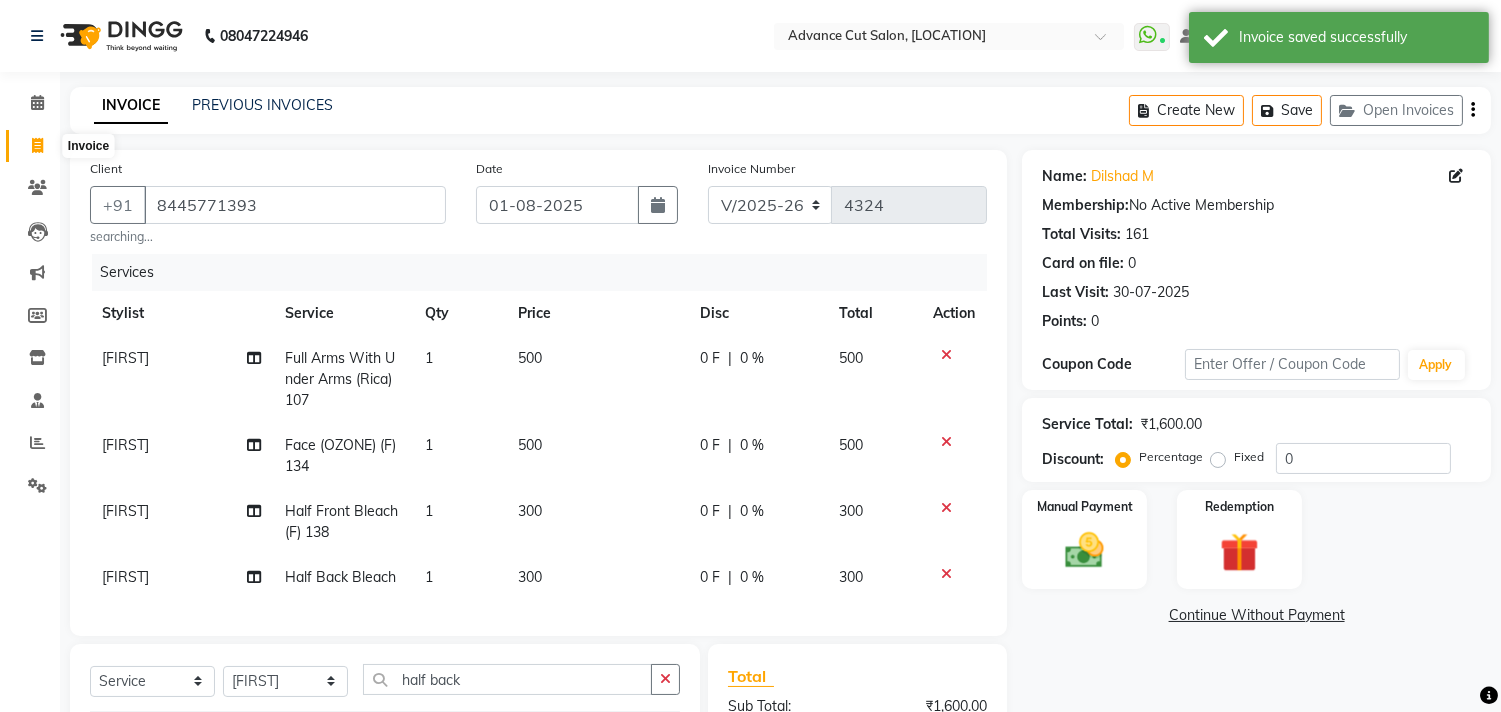 click 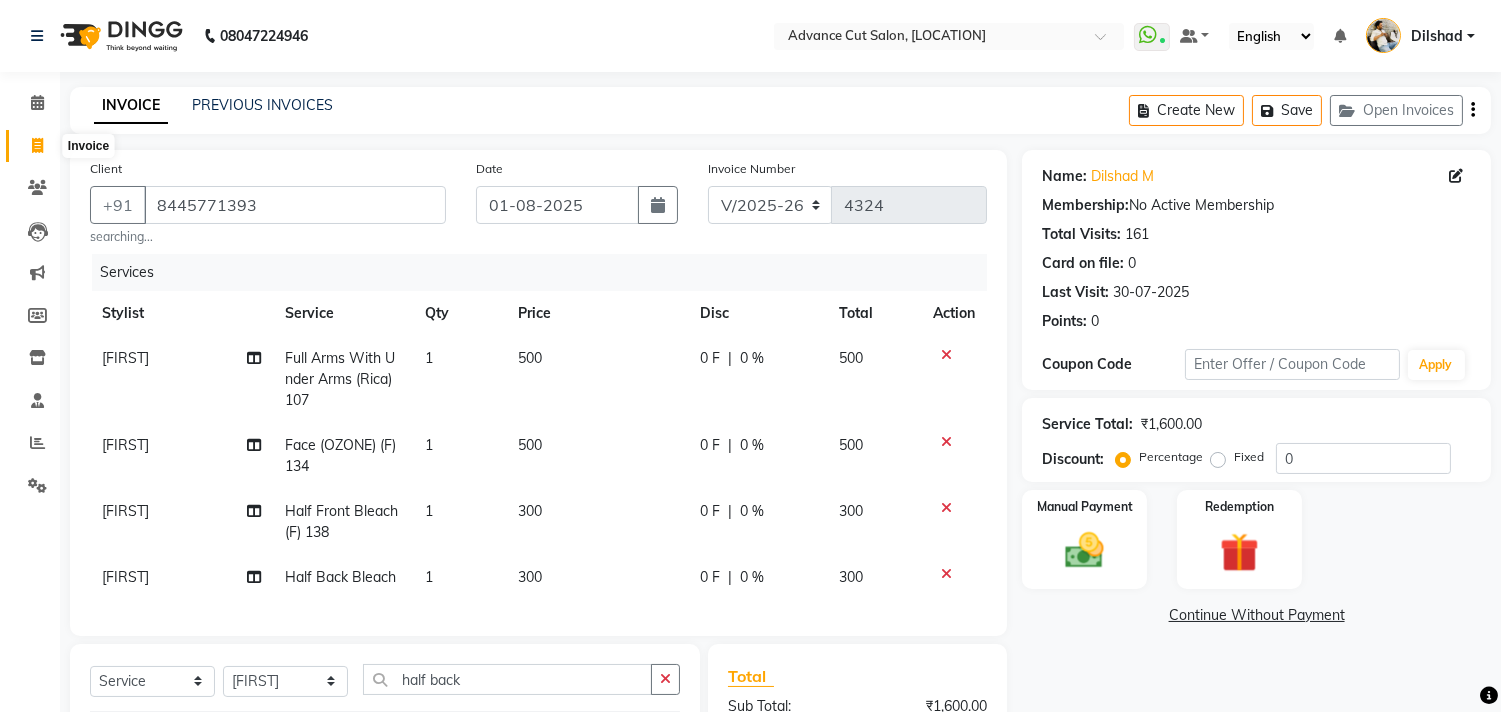 select on "service" 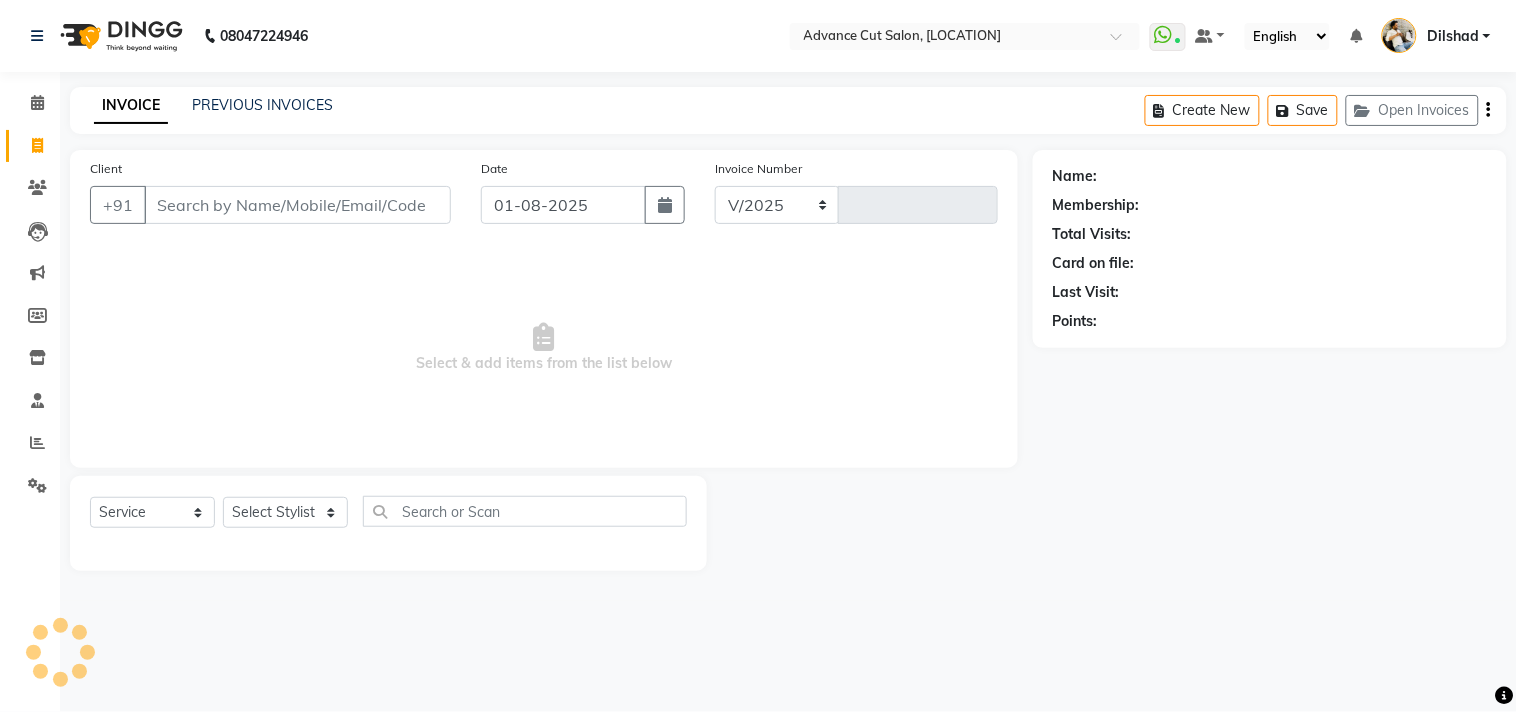 select on "922" 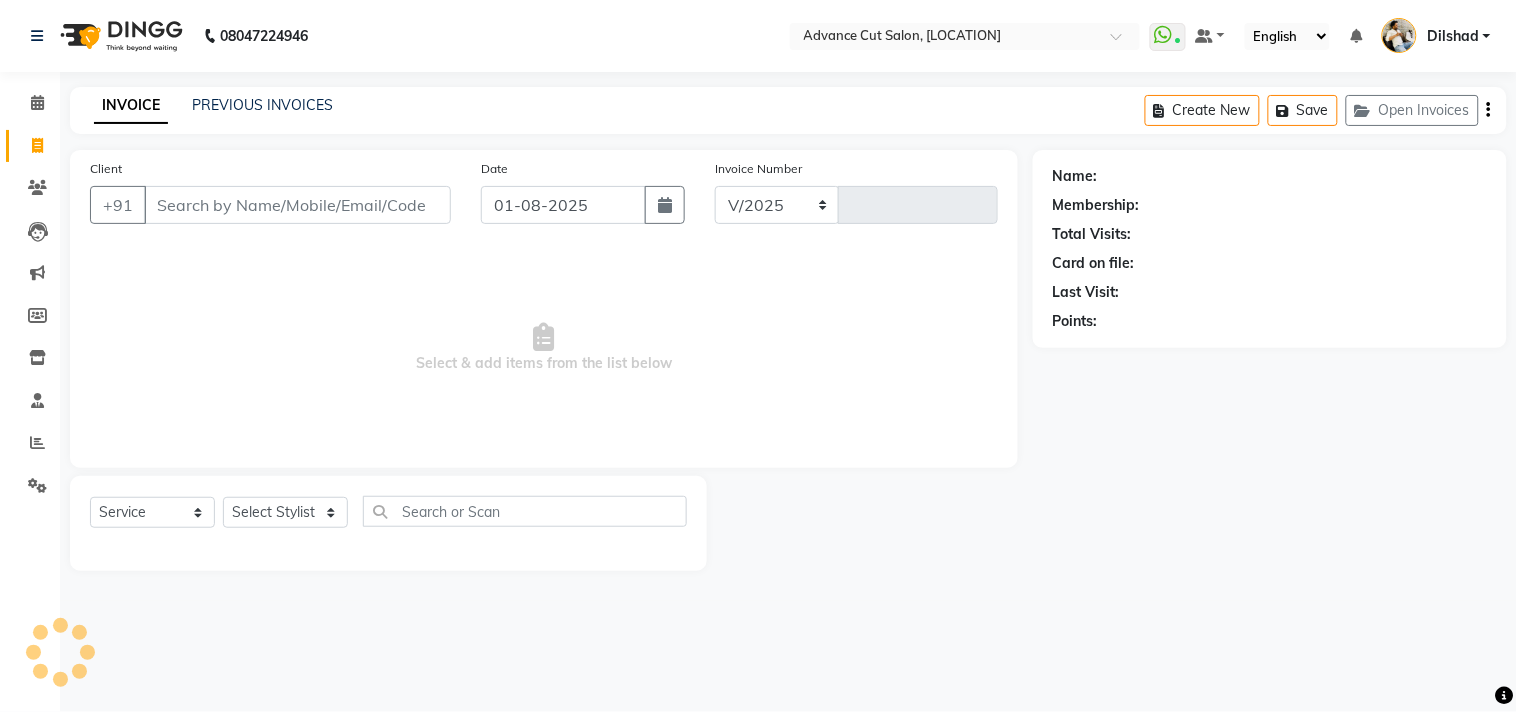type on "4324" 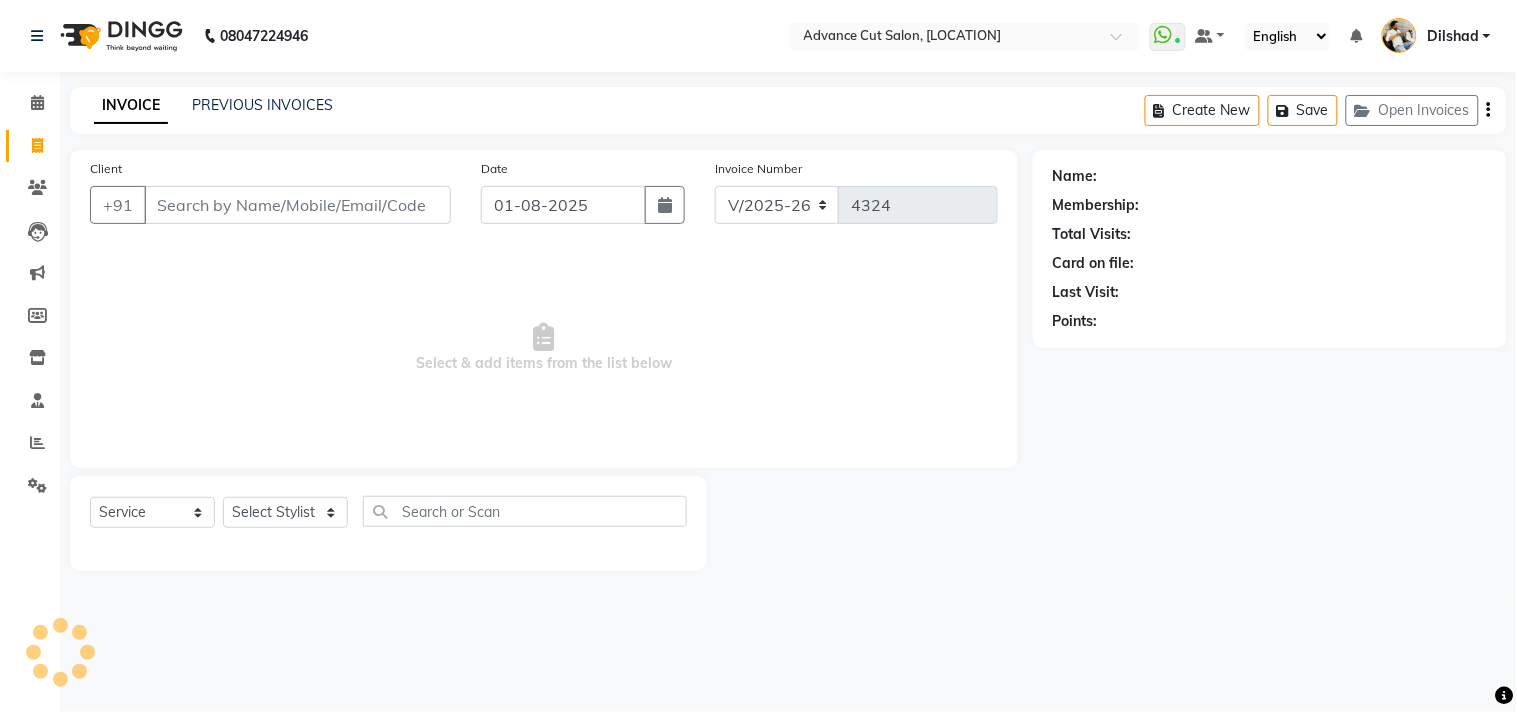 click on "INVOICE PREVIOUS INVOICES Create New   Save   Open Invoices" 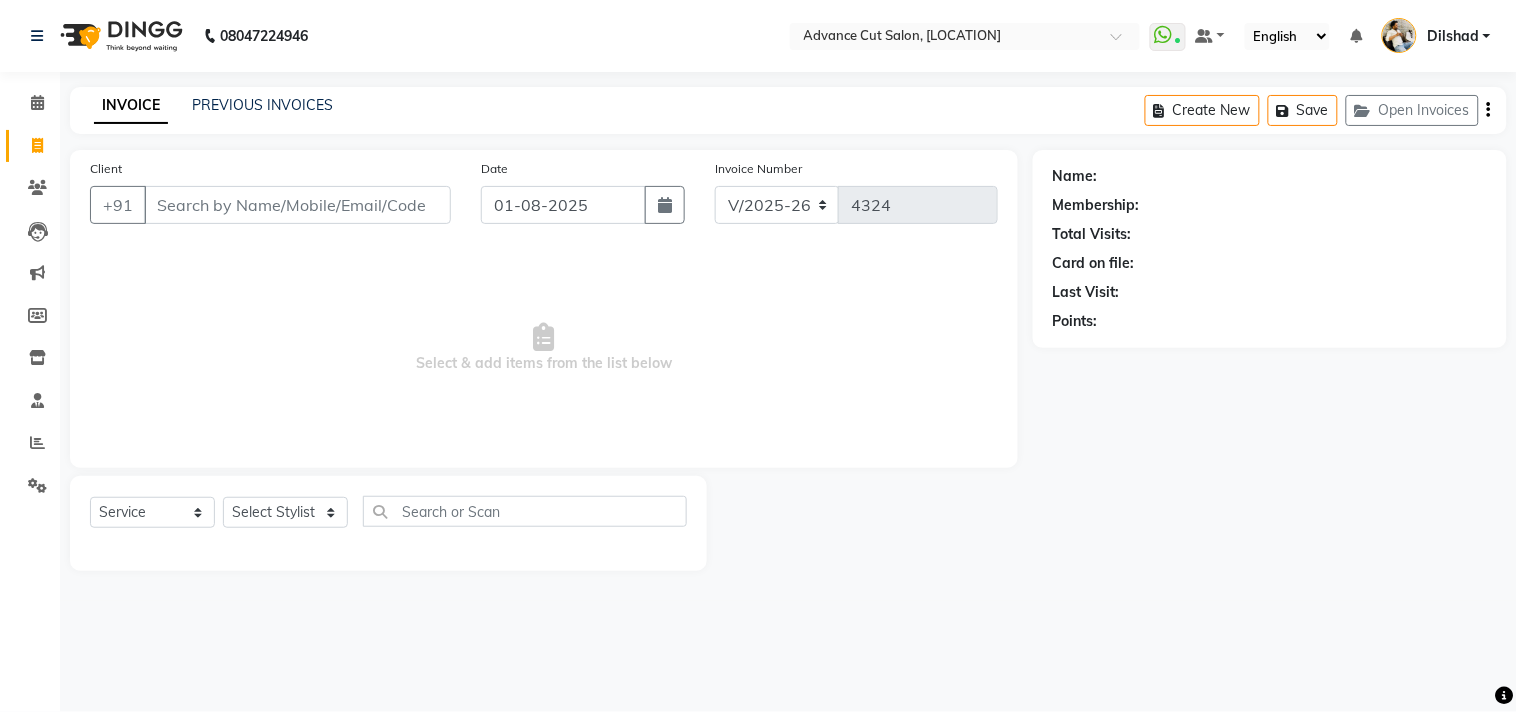 click on "Create New   Save   Open Invoices" 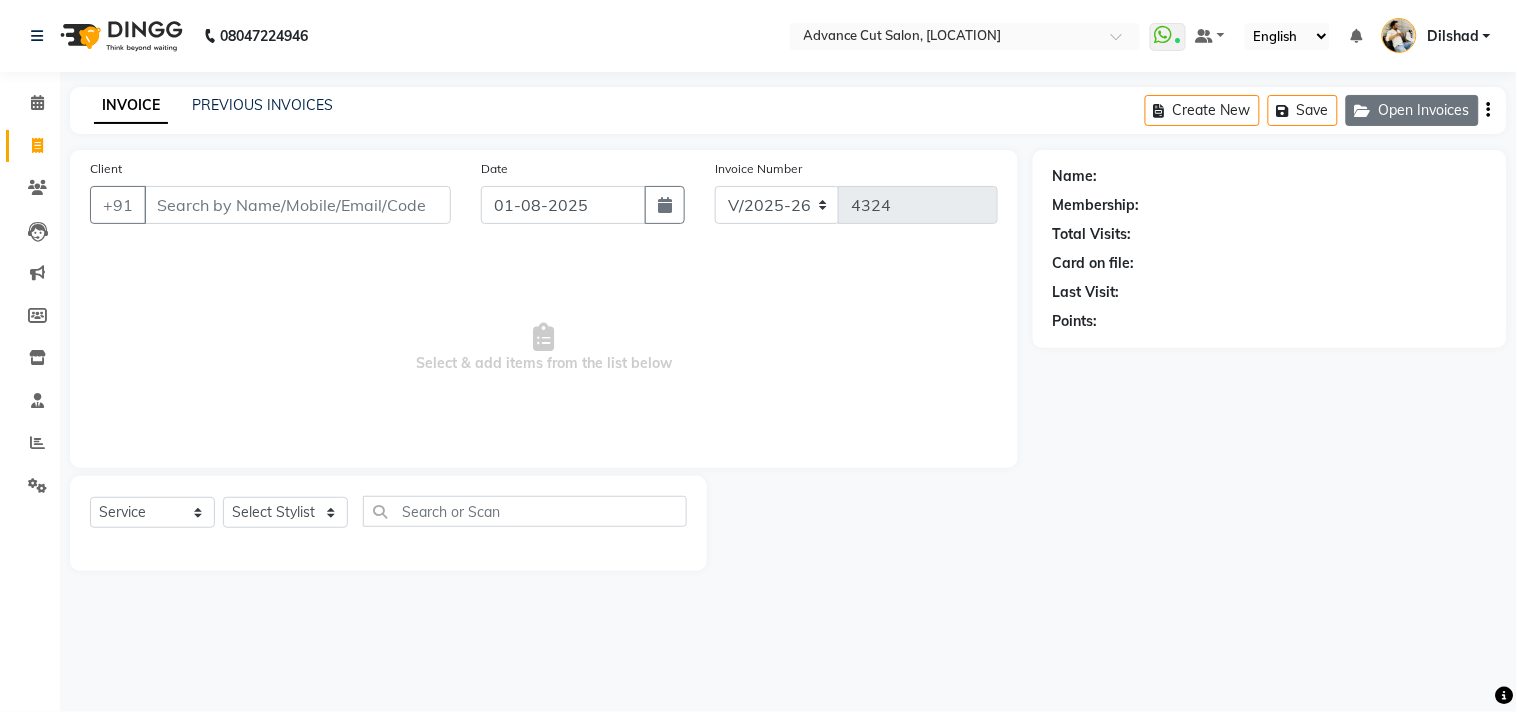 click on "Open Invoices" 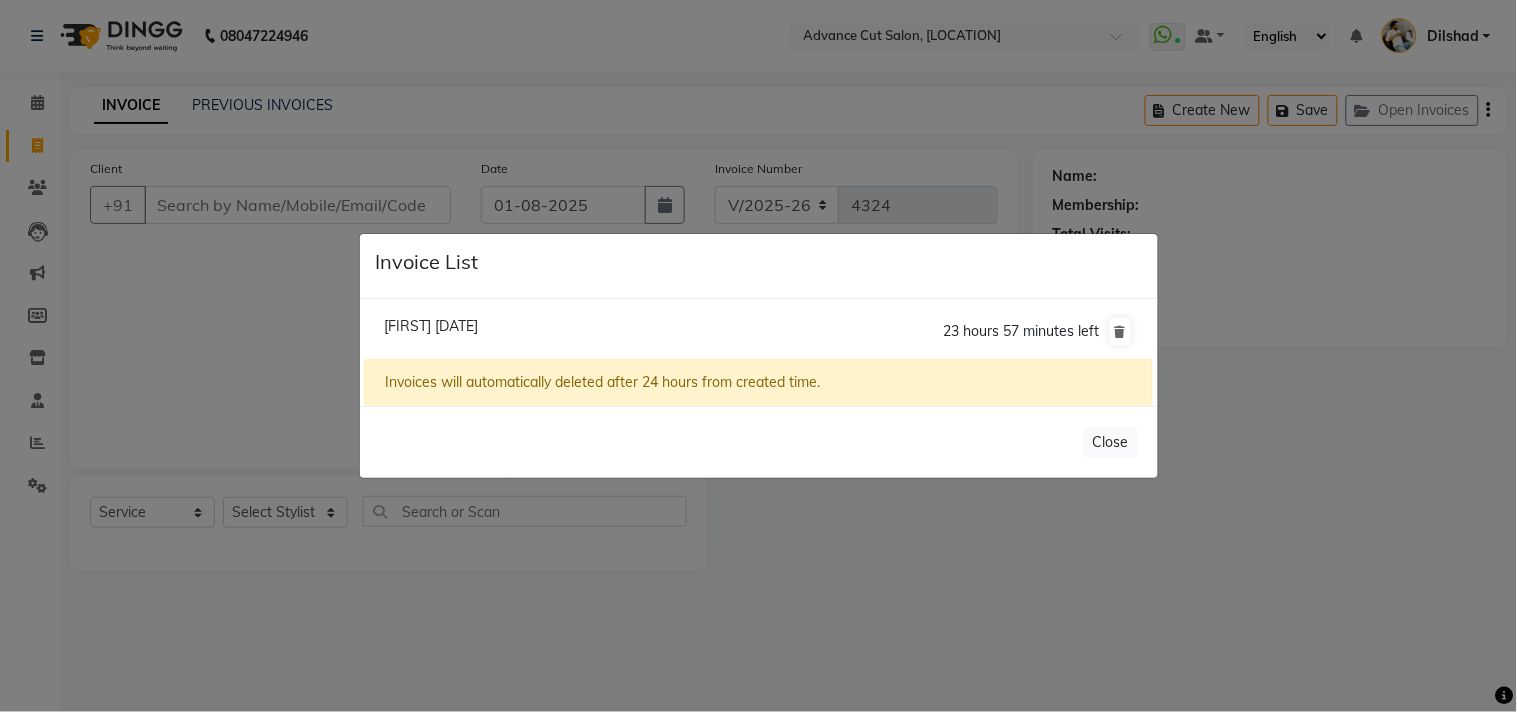 click on "[FIRST] [DATE]" 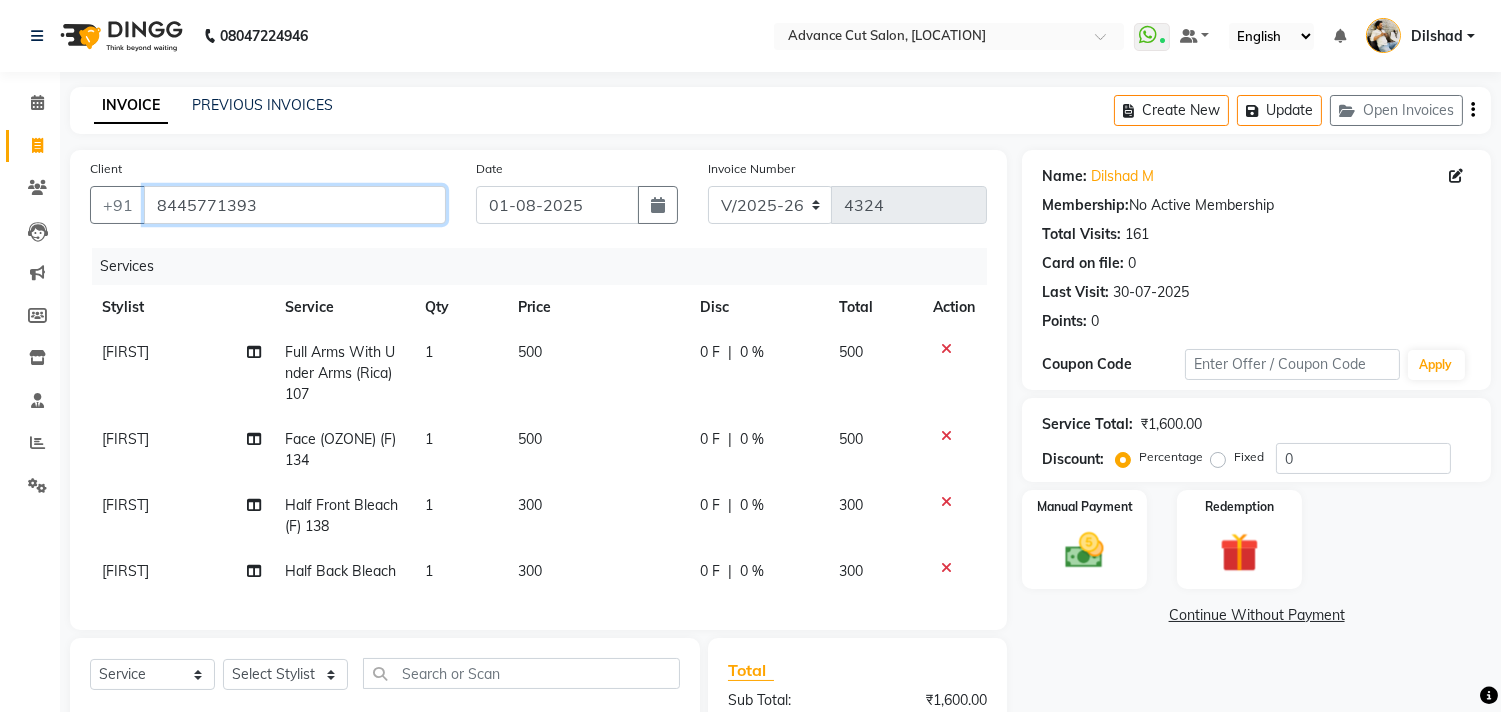 click on "8445771393" at bounding box center [295, 205] 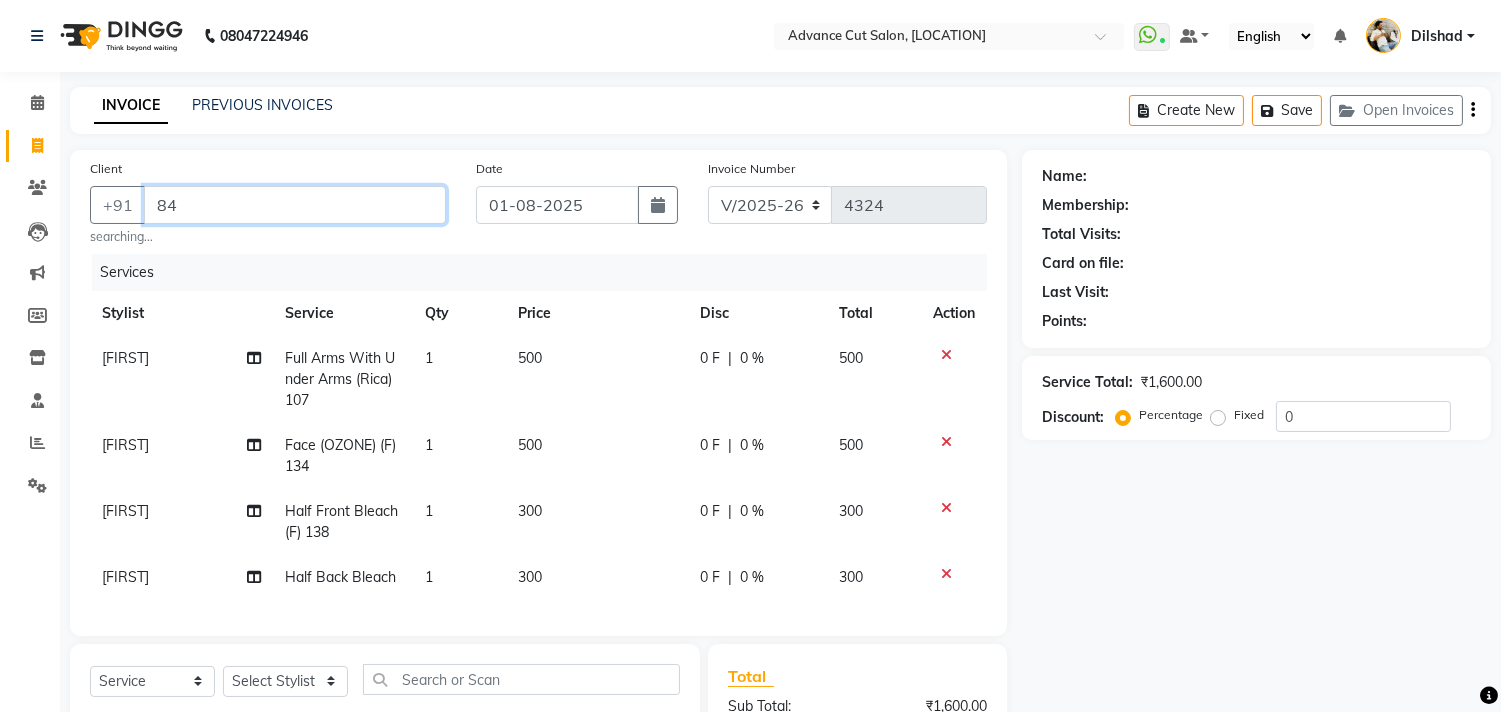 type on "8" 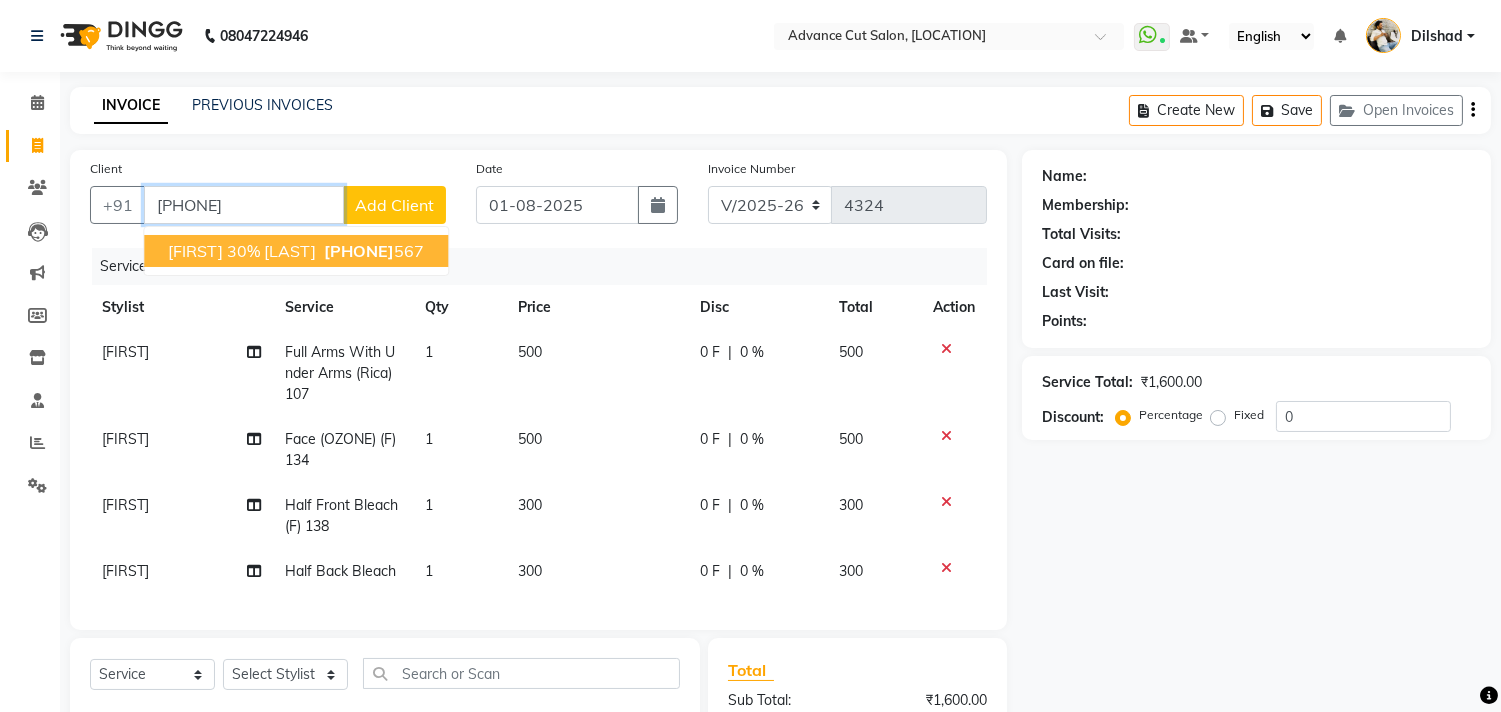 click on "[FIRST] 30% [LAST]" at bounding box center [242, 251] 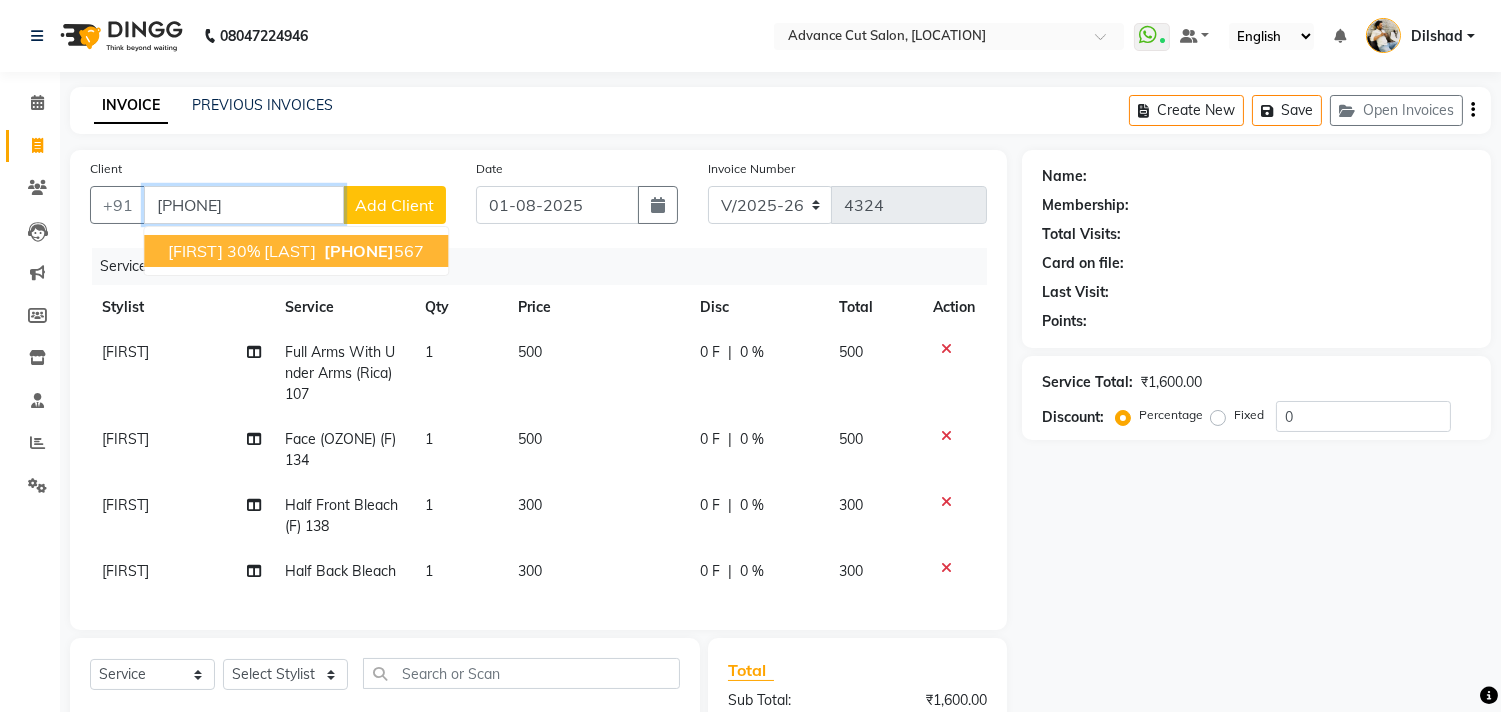 type on "[PHONE]" 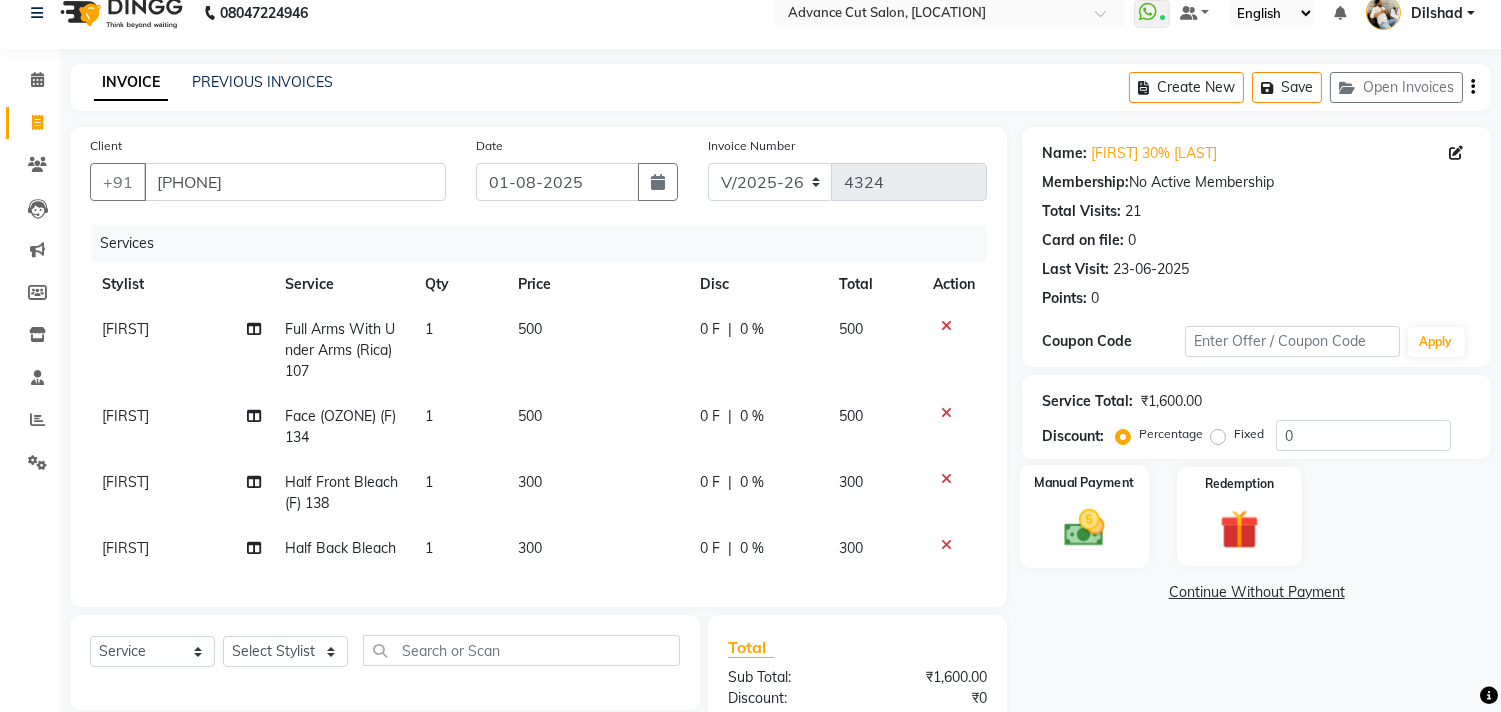 scroll, scrollTop: 224, scrollLeft: 0, axis: vertical 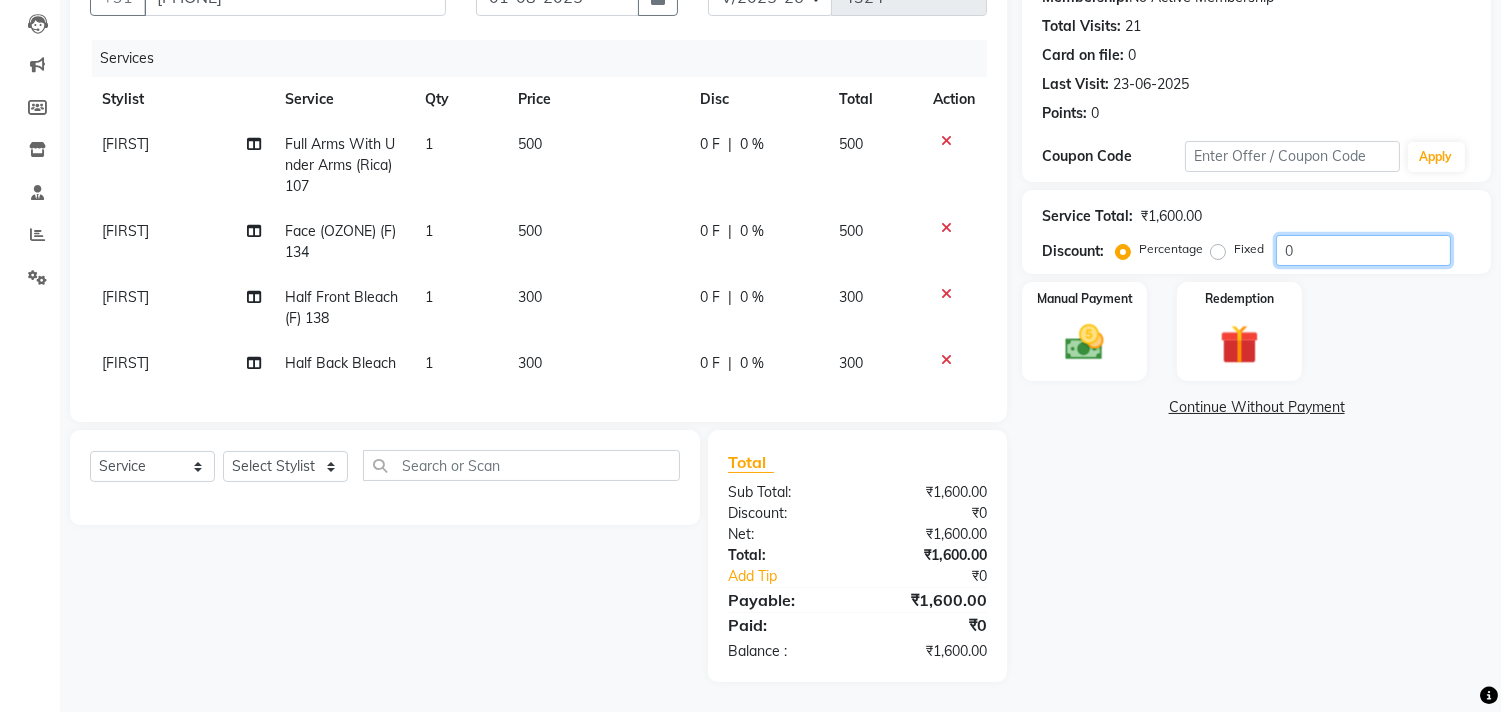 click on "0" 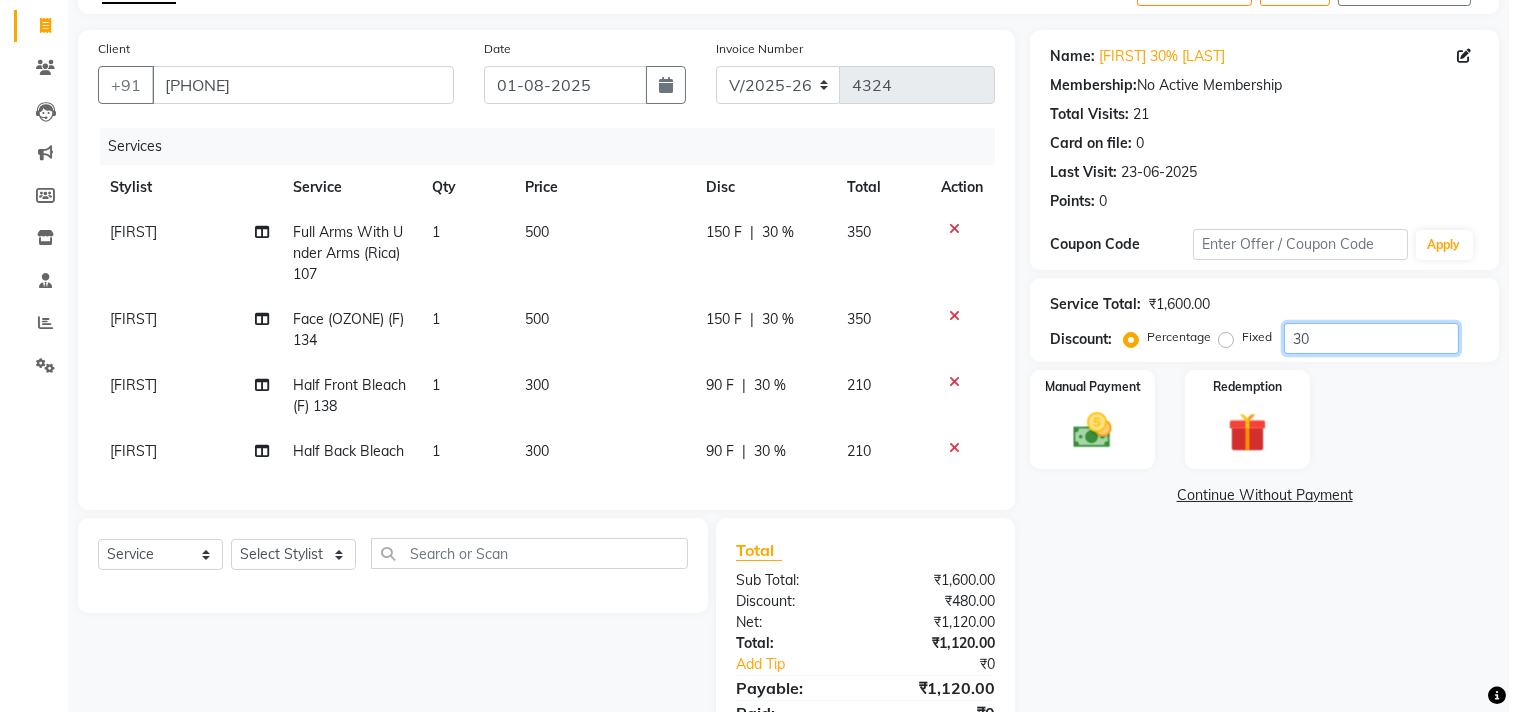 scroll, scrollTop: 0, scrollLeft: 0, axis: both 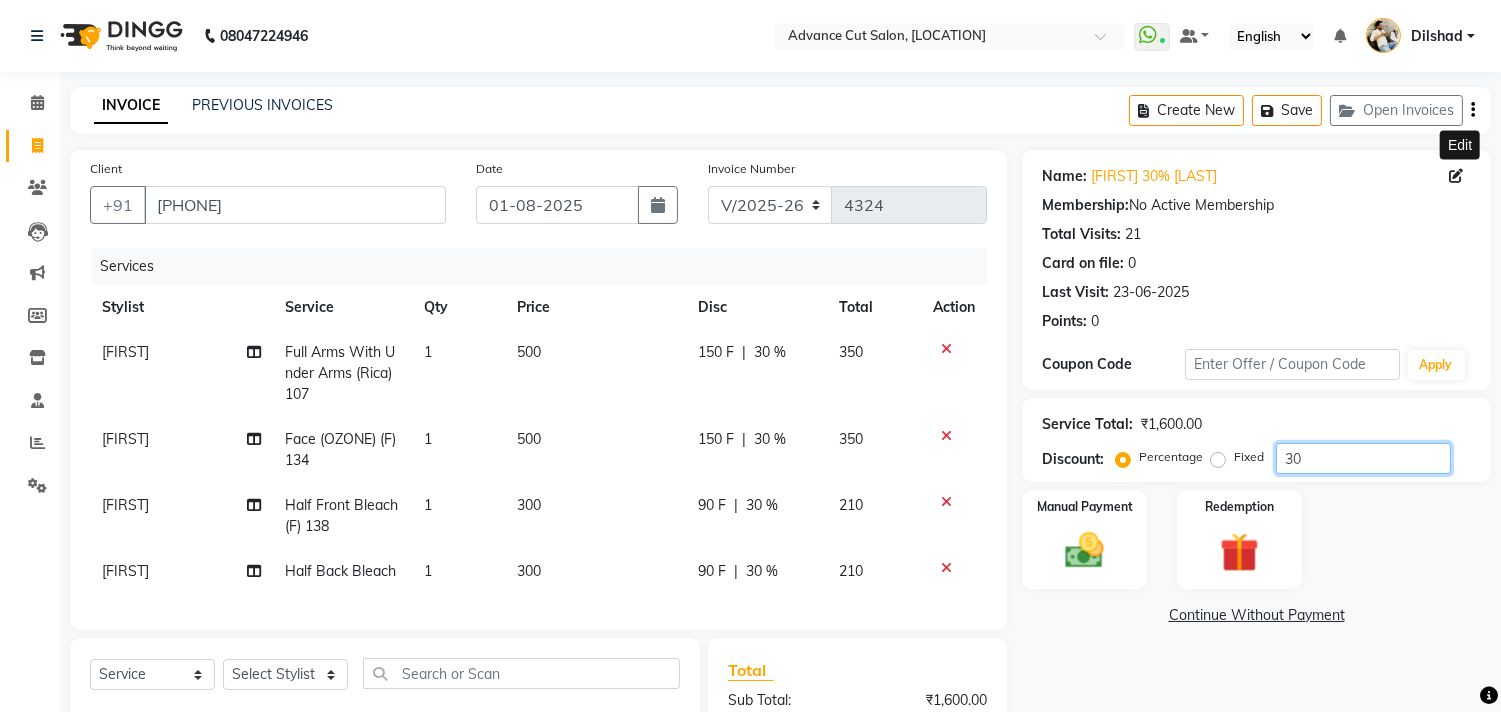 type on "30" 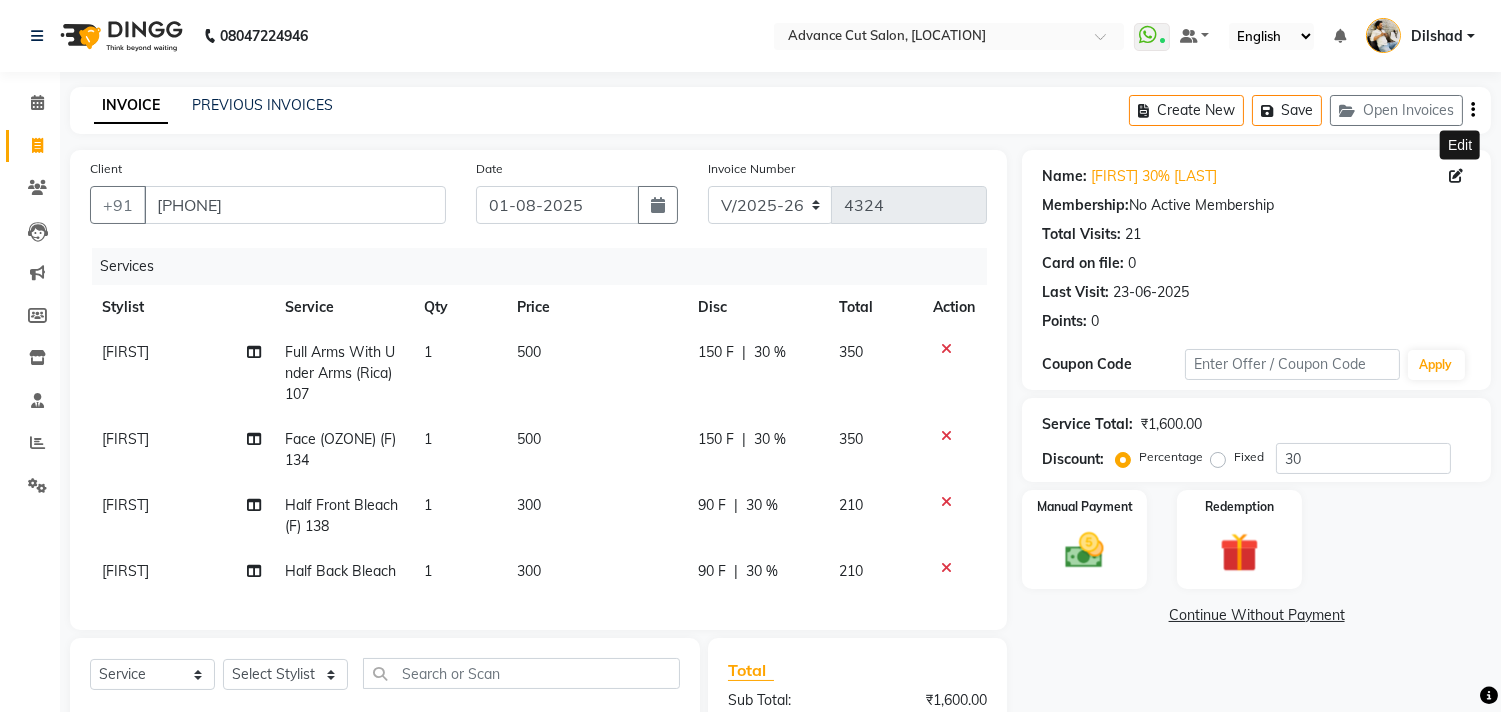 click 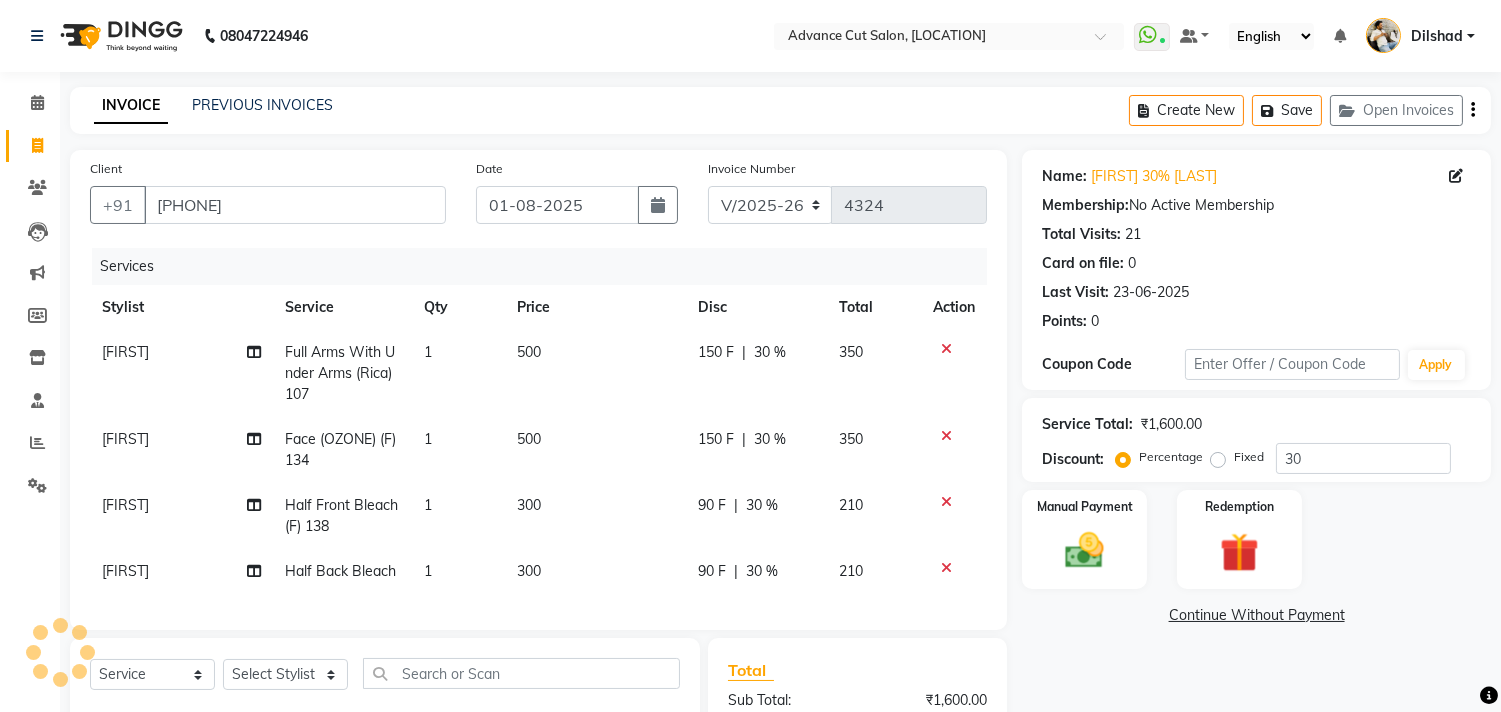select on "male" 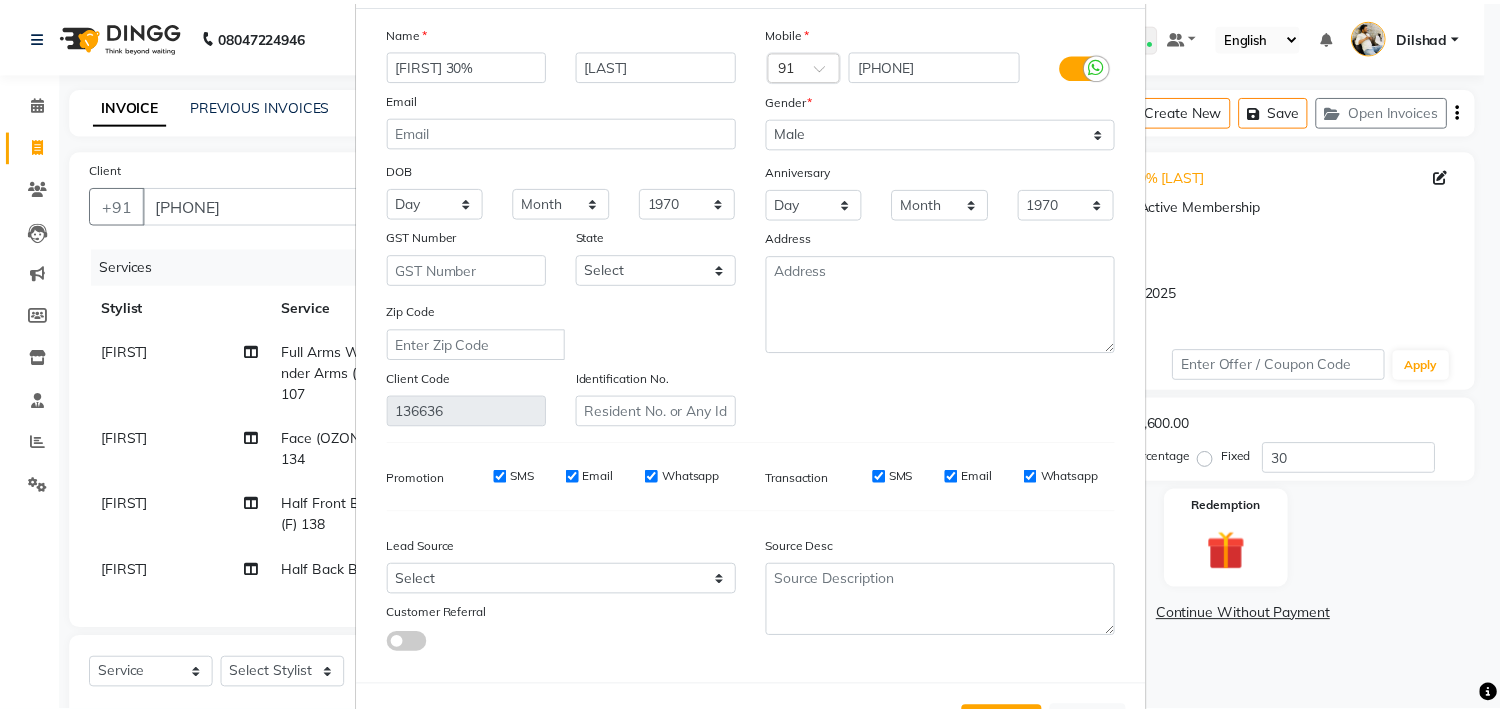 scroll, scrollTop: 177, scrollLeft: 0, axis: vertical 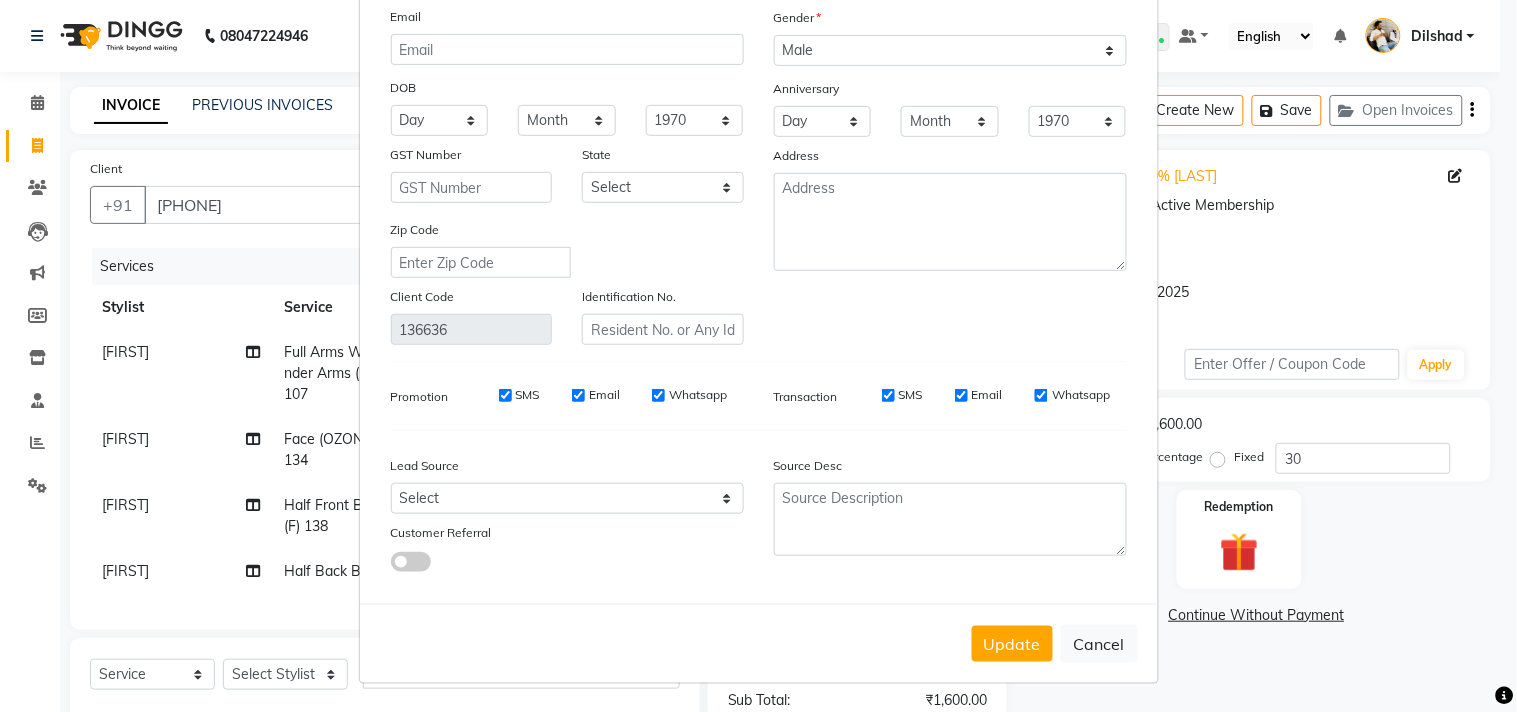 click on "Update Client Name [FIRST] 30% [LAST] Email DOB Day 01 02 03 04 05 06 07 08 09 10 11 12 13 14 15 16 17 18 19 20 21 22 23 24 25 26 27 28 29 30 31 Month January February March April May June July August September October November December 1940 1941 1942 1943 1944 1945 1946 1947 1948 1949 1950 1951 1952 1953 1954 1955 1956 1957 1958 1959 1960 1961 1962 1963 1964 1965 1966 1967 1968 1969 1970 1971 1972 1973 1974 1975 1976 1977 1978 1979 1980 1981 1982 1983 1984 1985 1986 1987 1988 1989 1990 1991 1992 1993 1994 1995 1996 1997 1998 1999 2000 2001 2002 2003 2004 2005 2006 2007 2008 2009 2010 2011 2012 2013 2014 2015 2016 2017 2018 2019 2020 2021 2022 2023 2024 GST Number State Select Andaman and Nicobar Islands Andhra Pradesh Arunachal Pradesh Assam Bihar Chandigarh Chhattisgarh Dadra and Nagar Haveli Daman and Diu Delhi Goa Gujarat Haryana Himachal Pradesh Jammu and Kashmir Jharkhand Karnataka Kerala Lakshadweep Madhya Pradesh Maharashtra Manipur Meghalaya Mizoram Nagaland Odisha Pondicherry Punjab Rajasthan Sikkim" at bounding box center (758, 356) 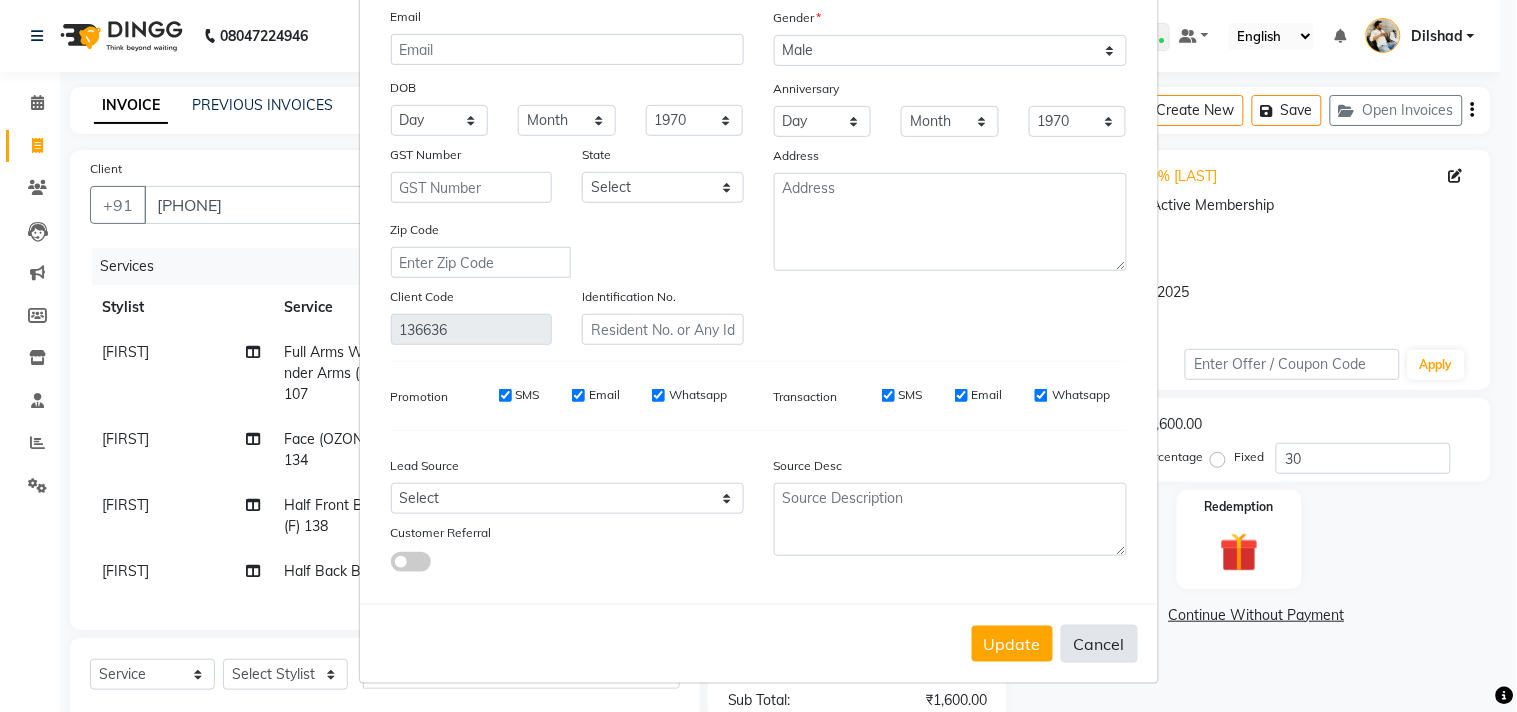 click on "Cancel" at bounding box center [1099, 644] 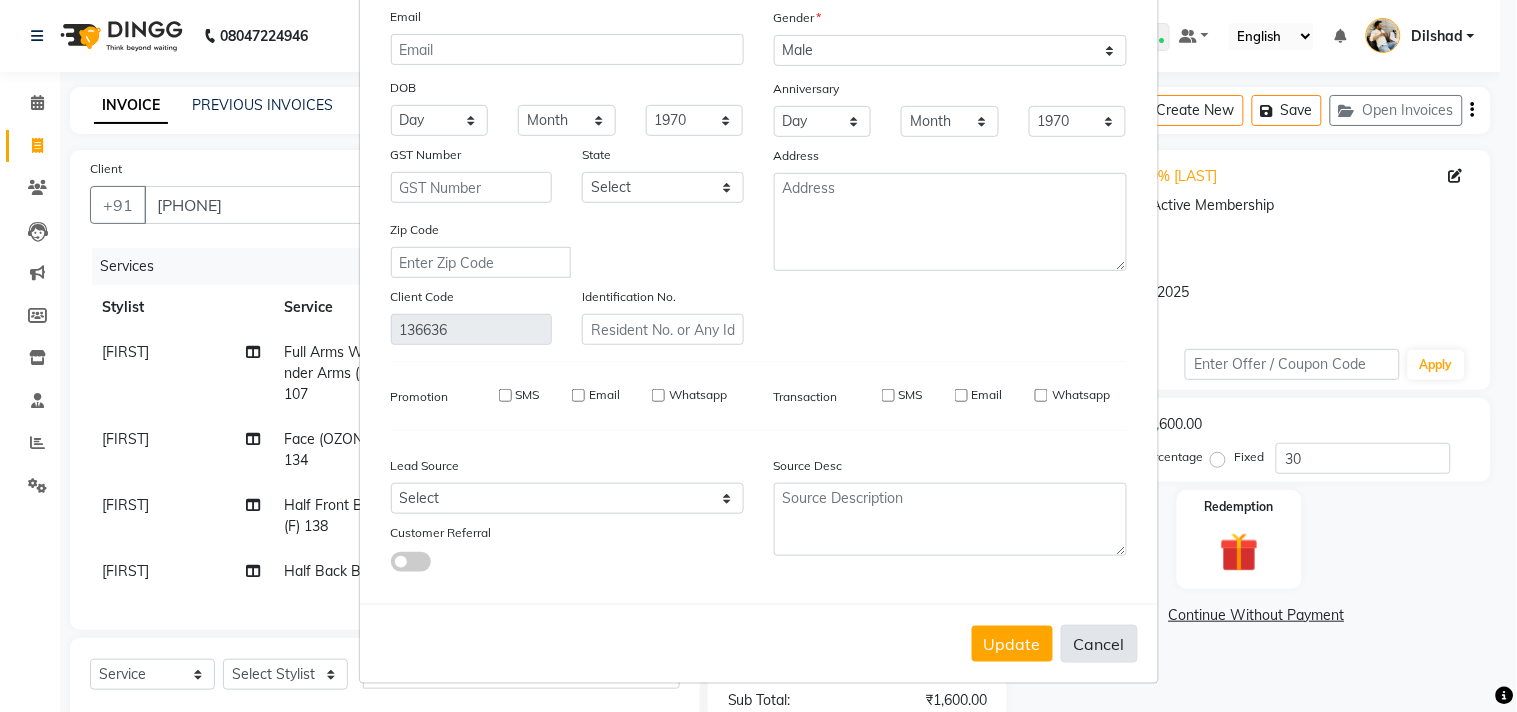 type 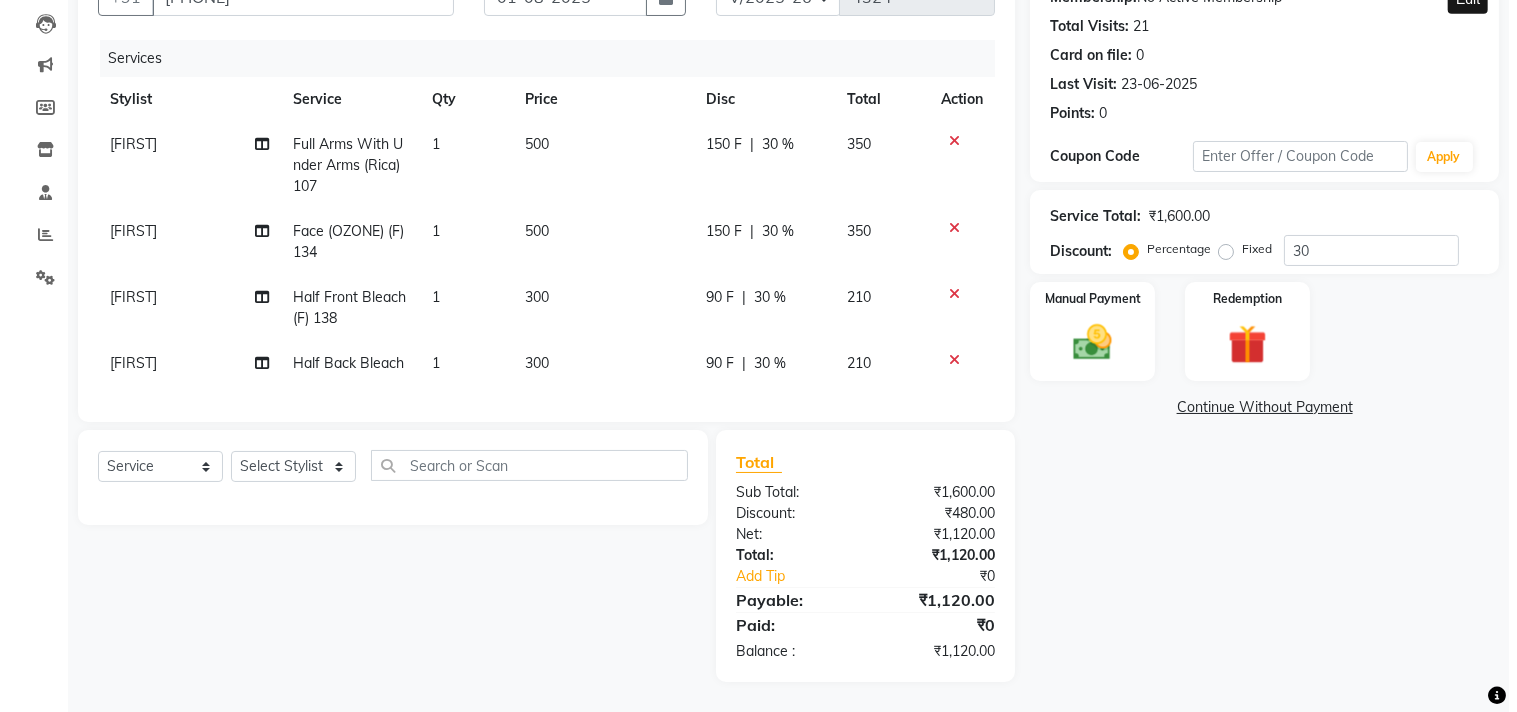 scroll, scrollTop: 0, scrollLeft: 0, axis: both 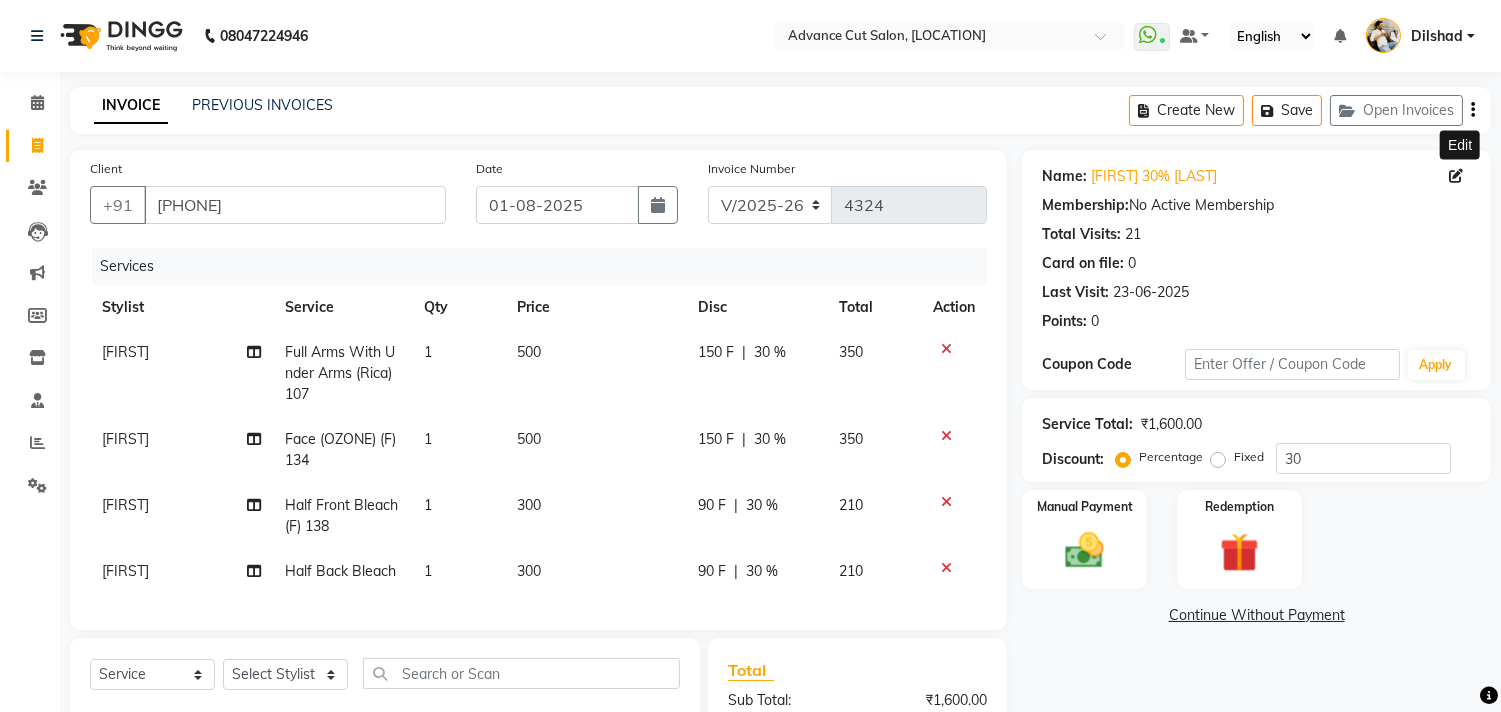 click 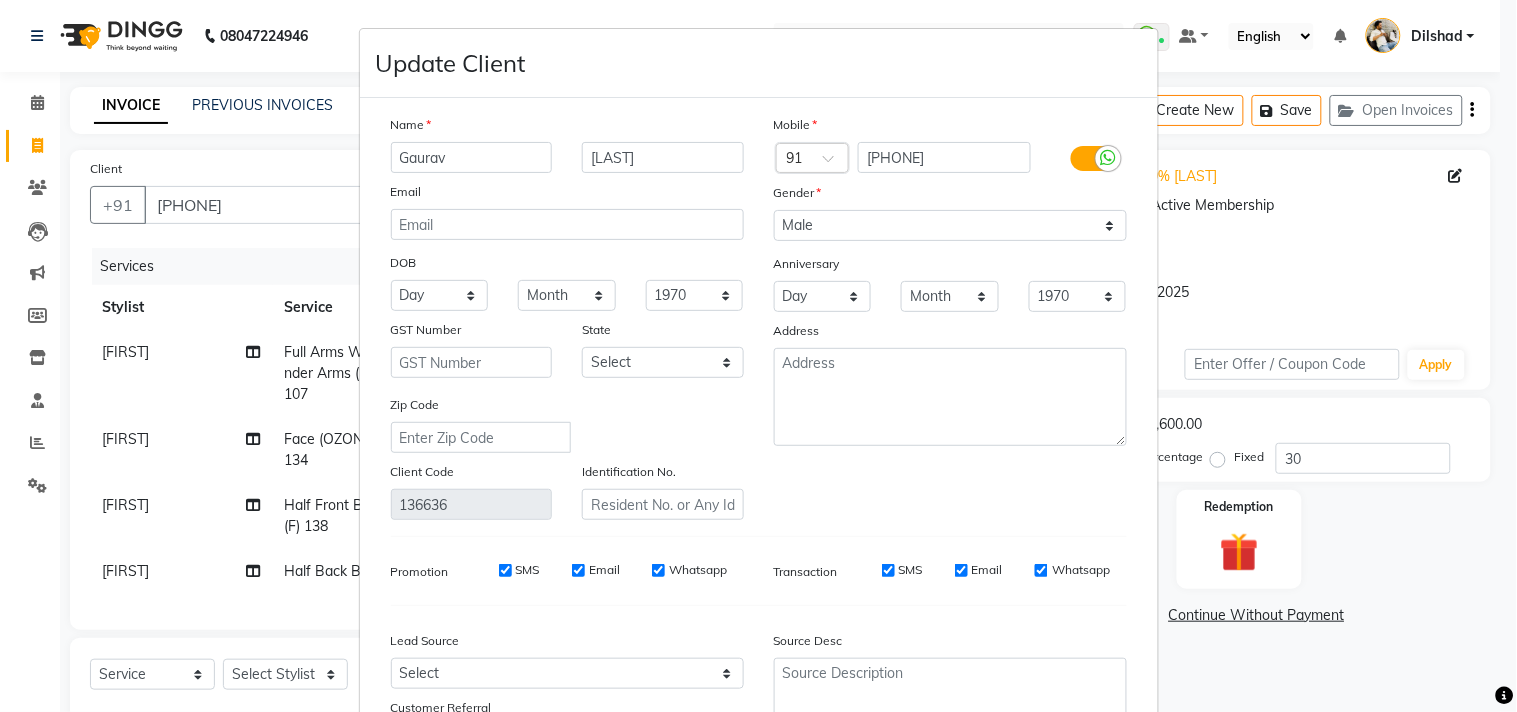 type on "Gaurav" 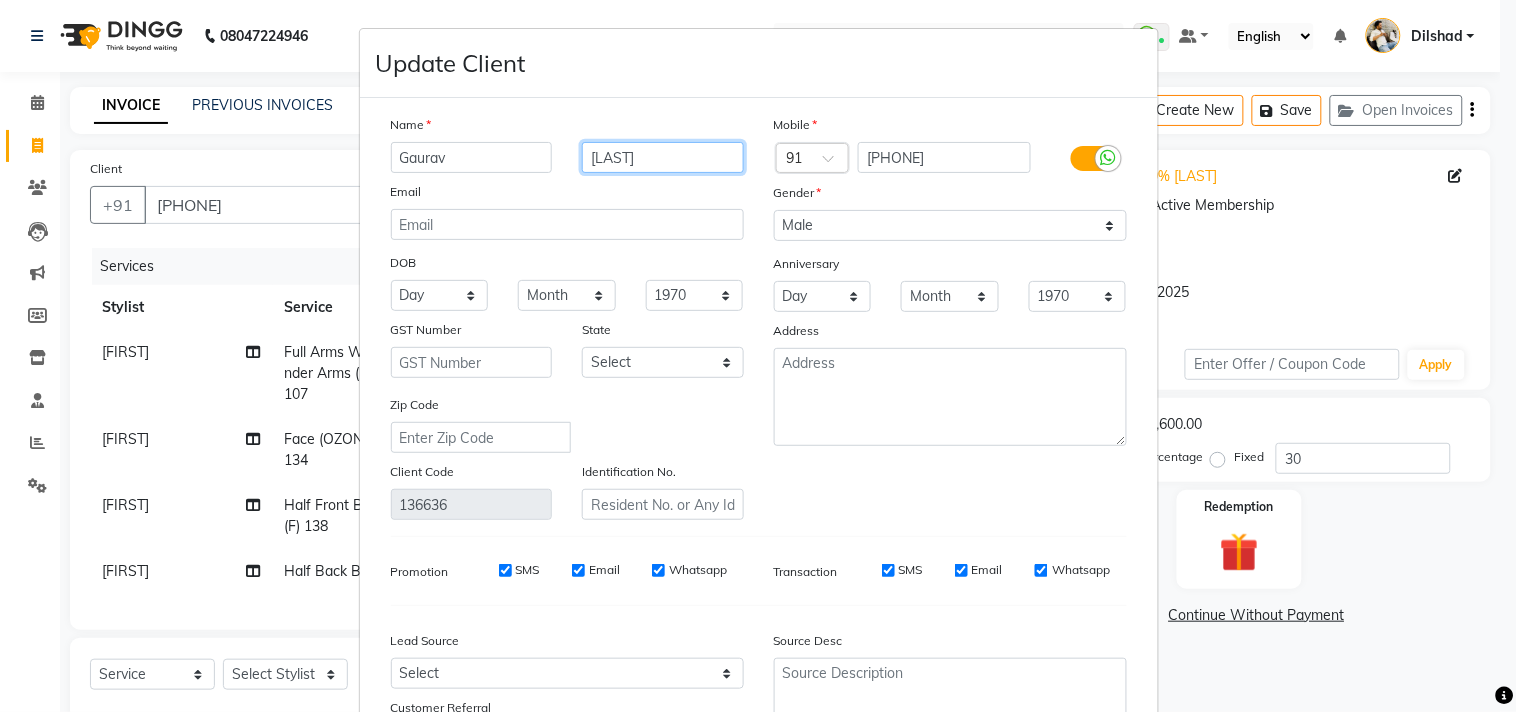 click on "[LAST]" at bounding box center [663, 157] 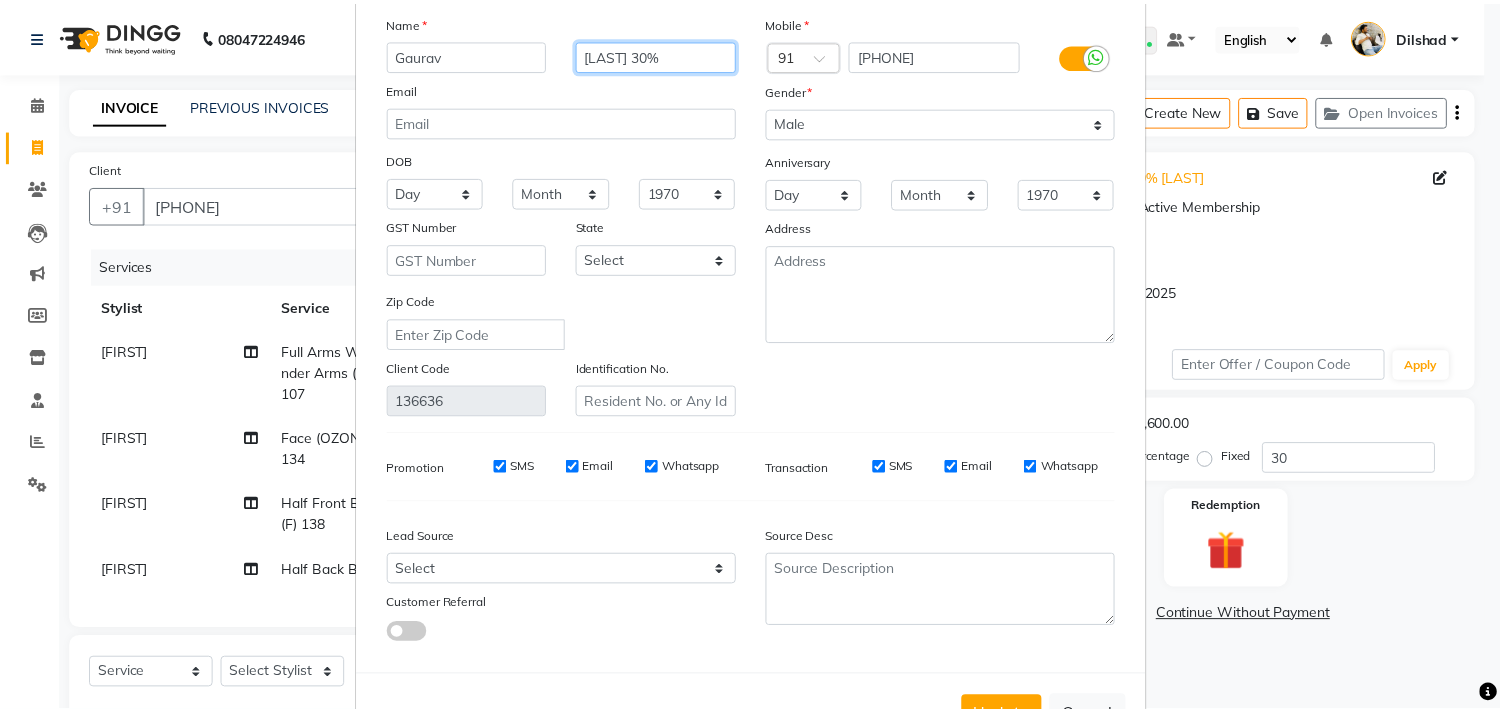 scroll, scrollTop: 177, scrollLeft: 0, axis: vertical 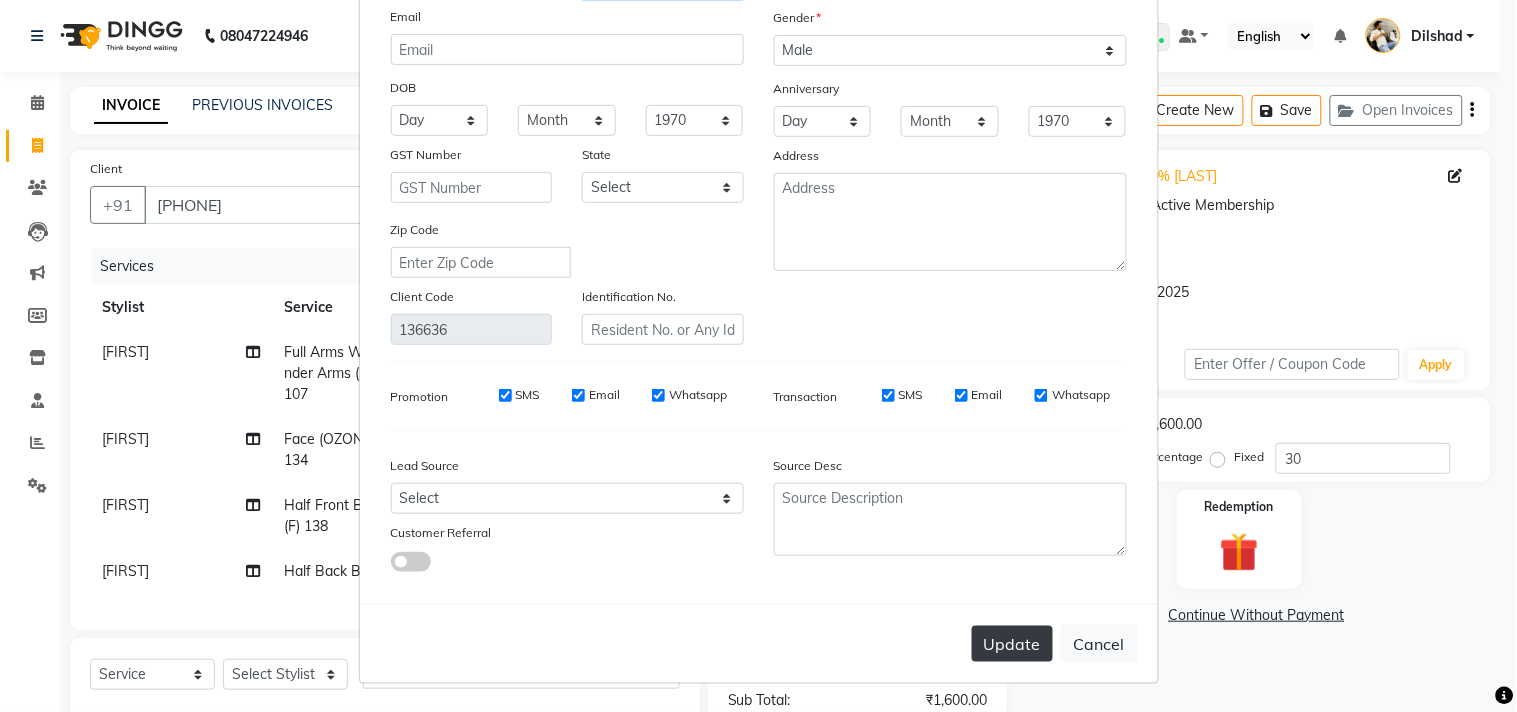 type on "[LAST] 30%" 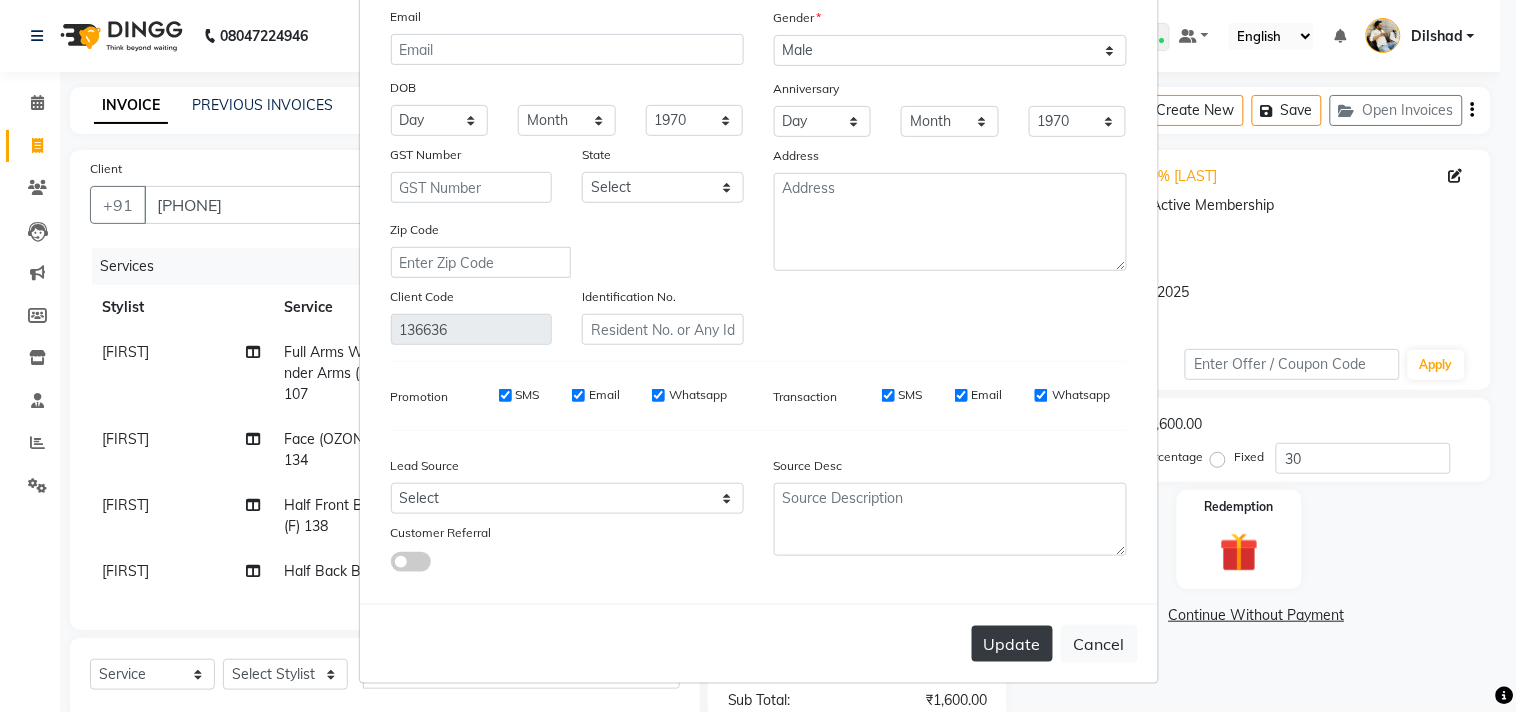 click on "Update" at bounding box center [1012, 644] 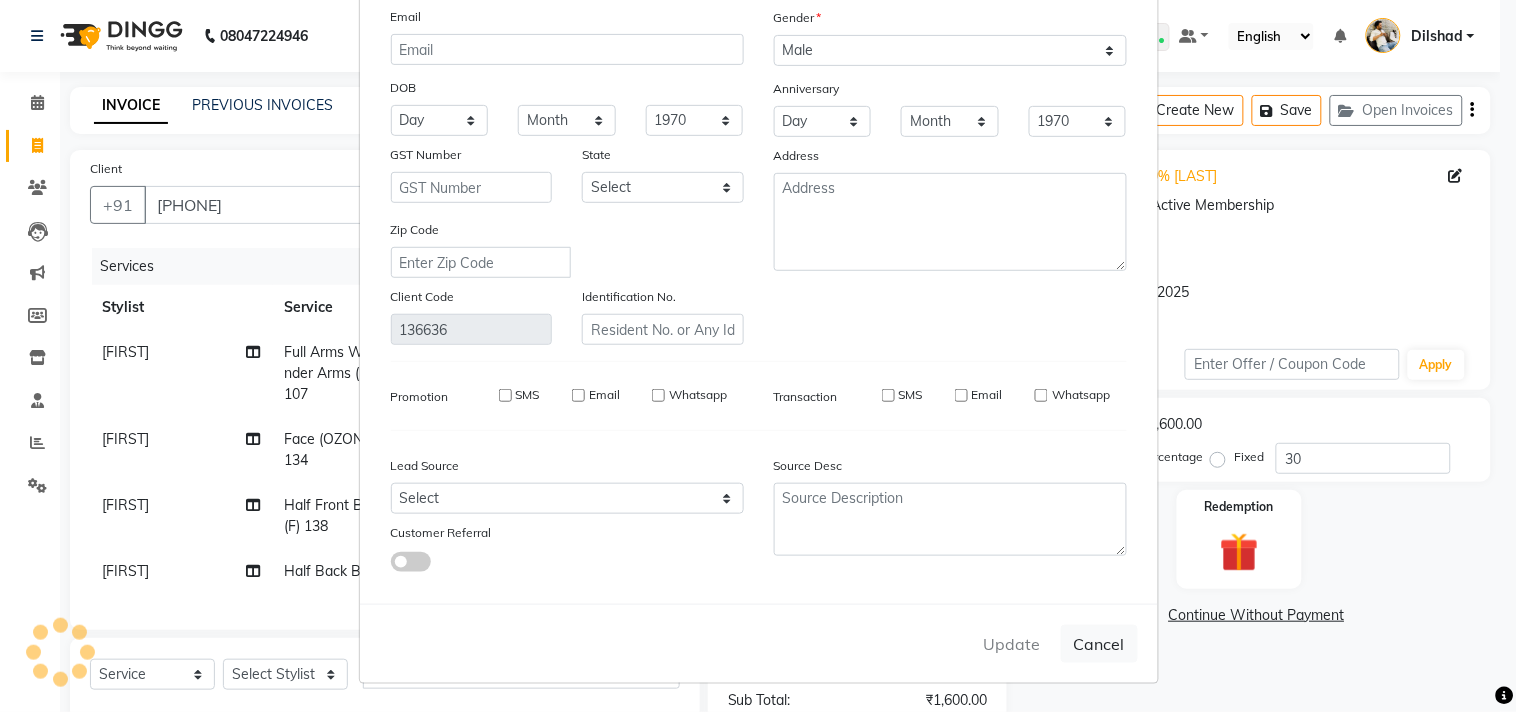 type 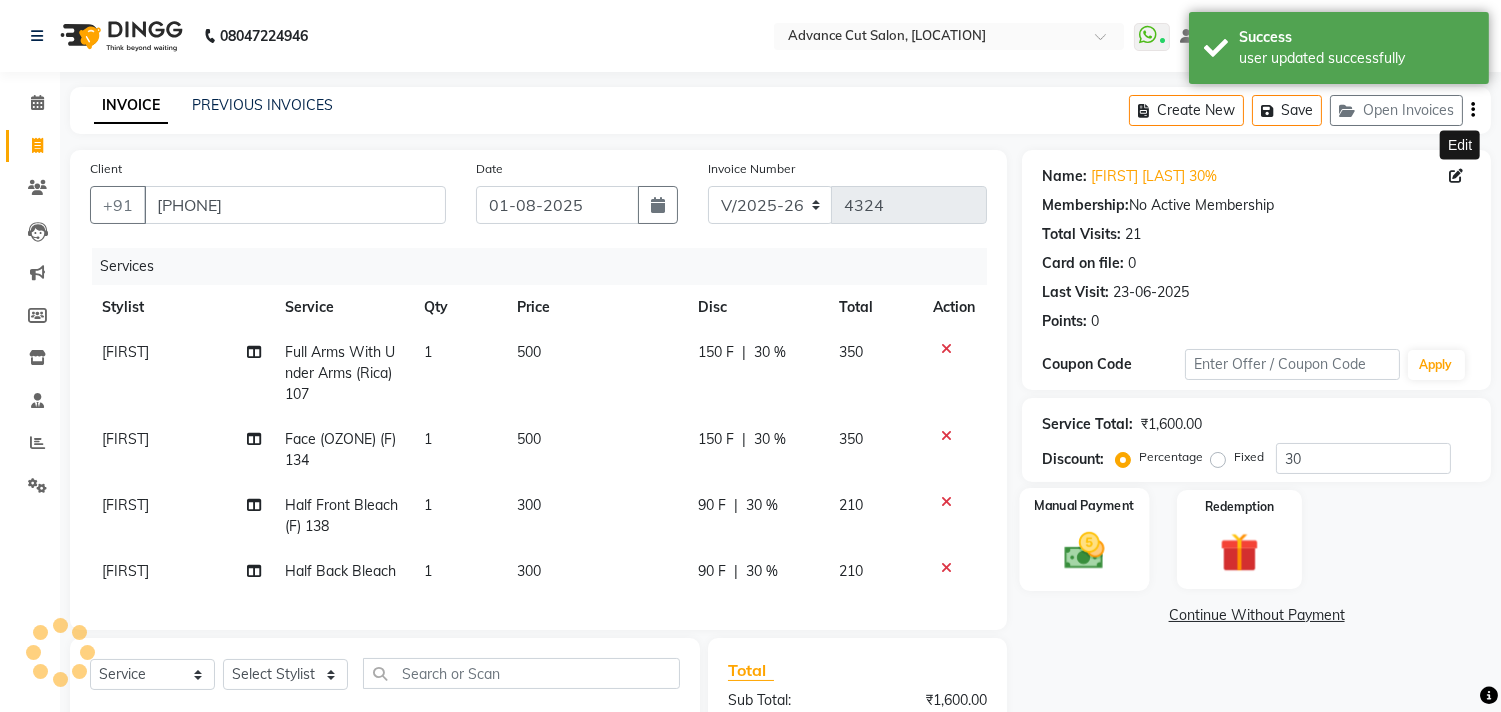 click 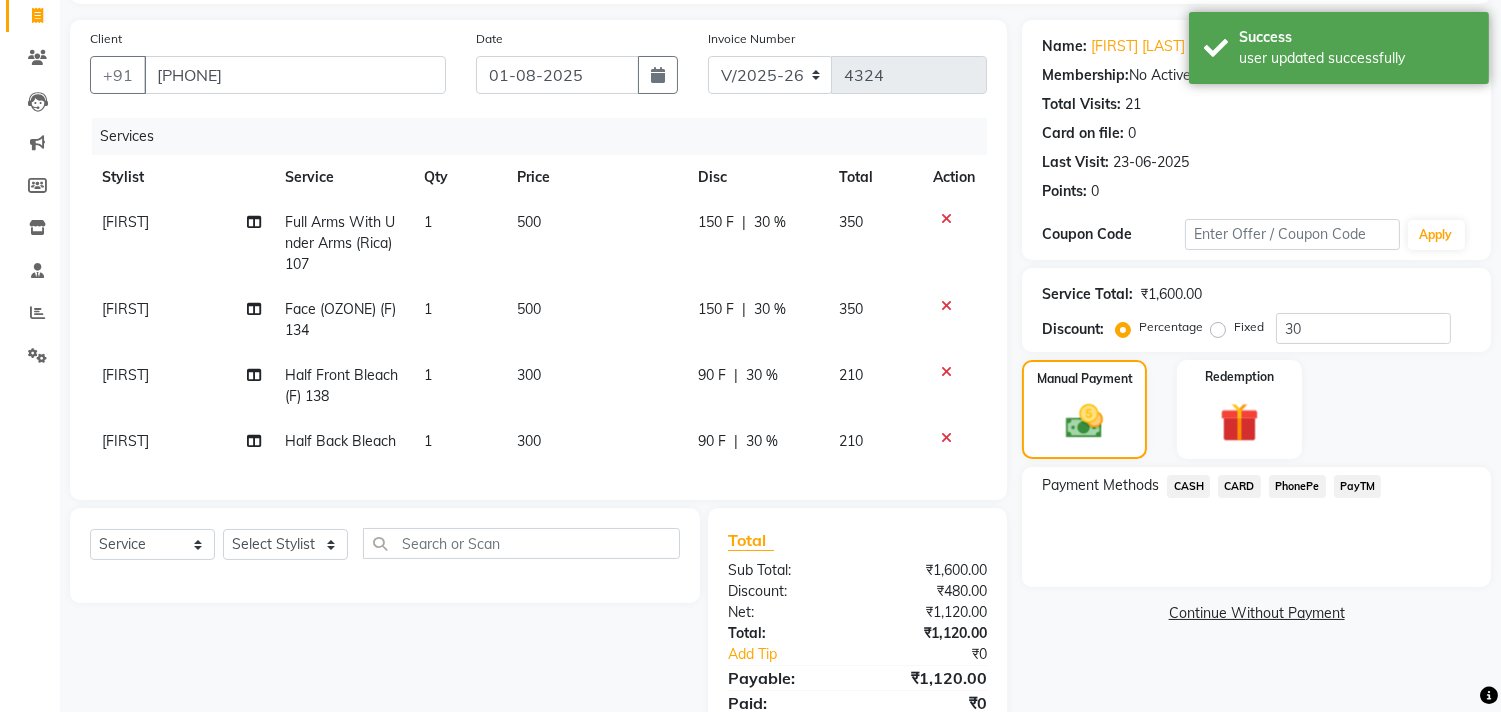scroll, scrollTop: 224, scrollLeft: 0, axis: vertical 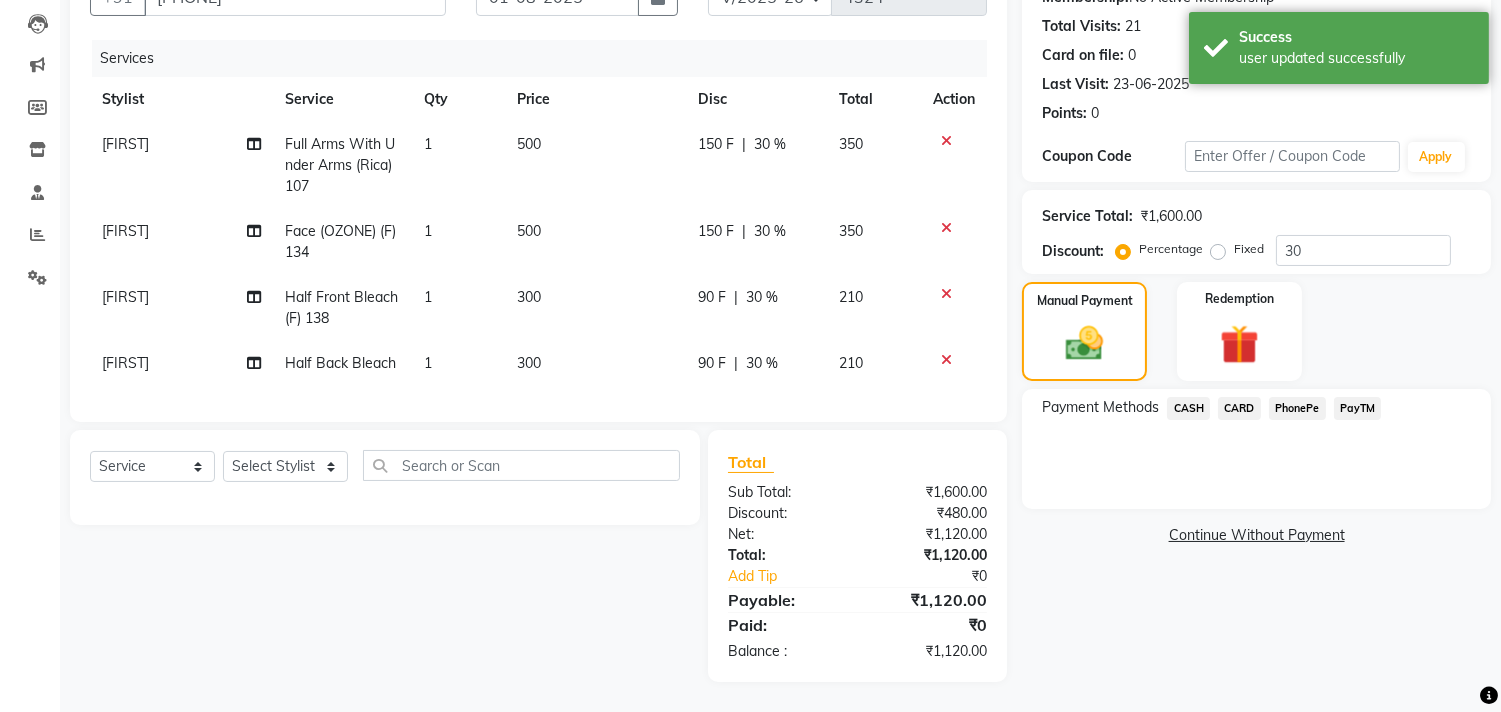 click on "CASH" 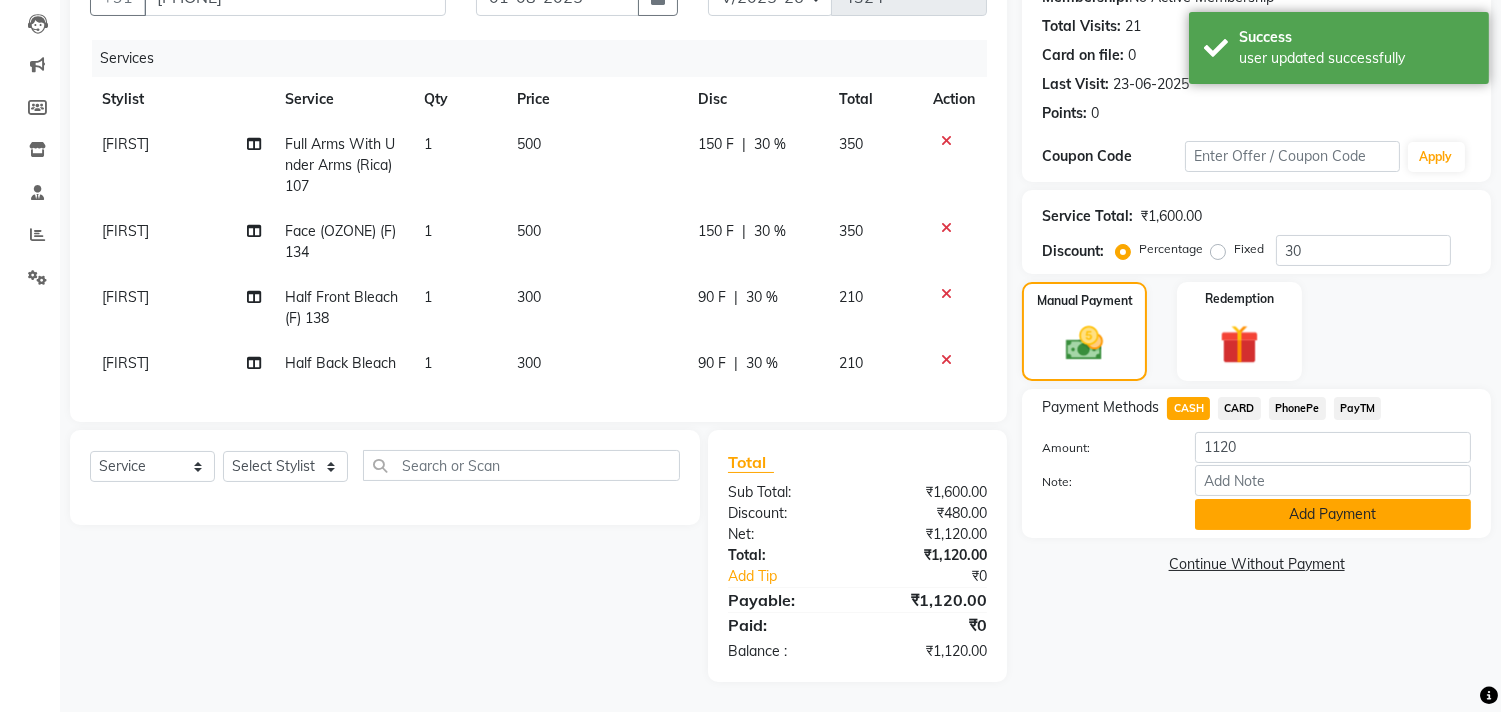 click on "Add Payment" 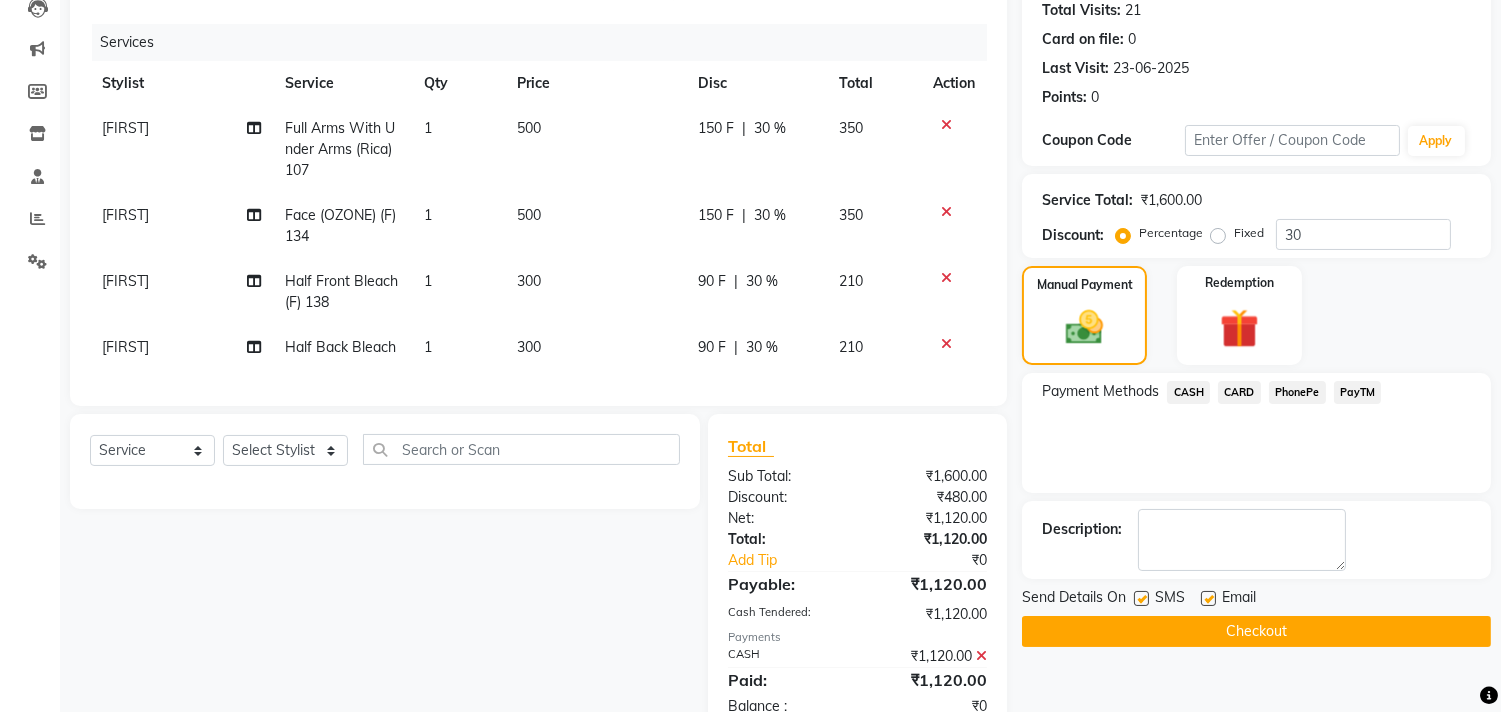 click on "Checkout" 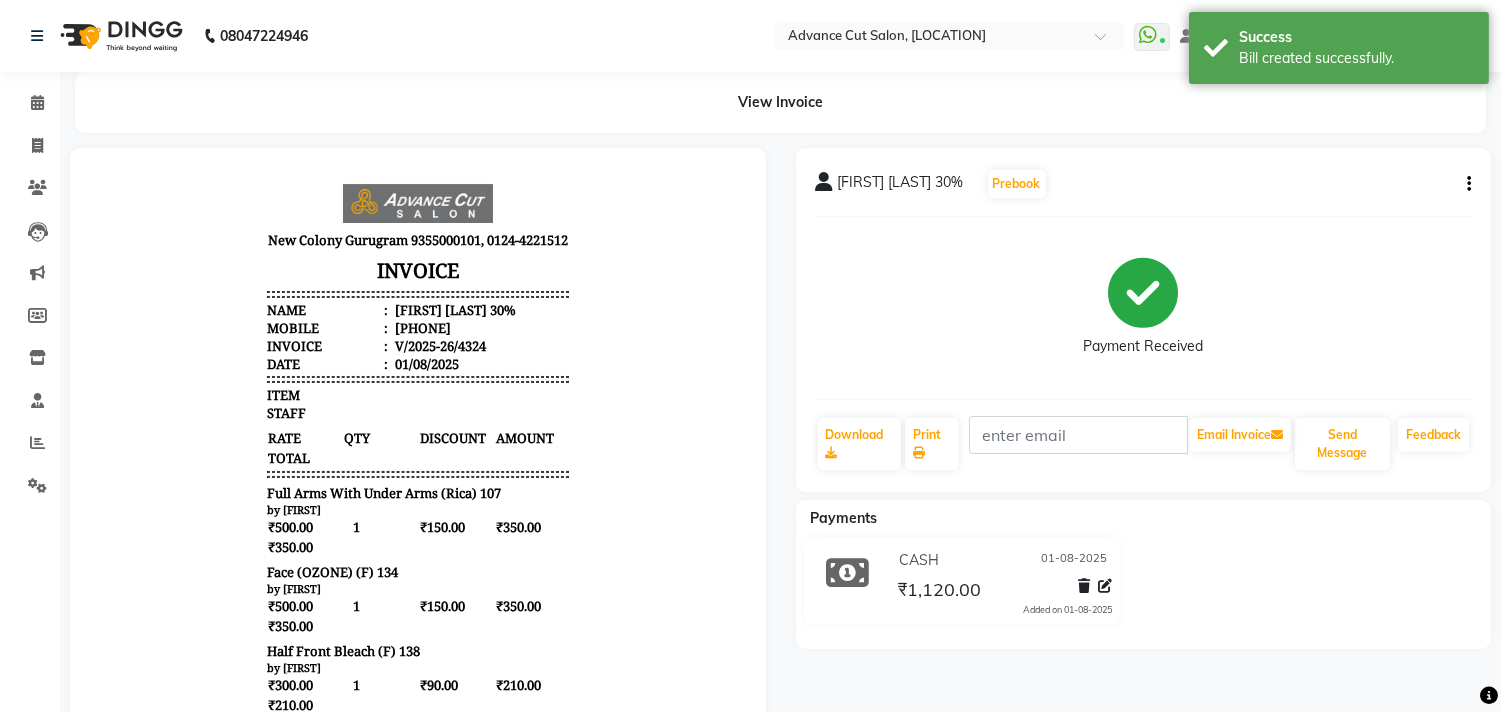 scroll, scrollTop: 0, scrollLeft: 0, axis: both 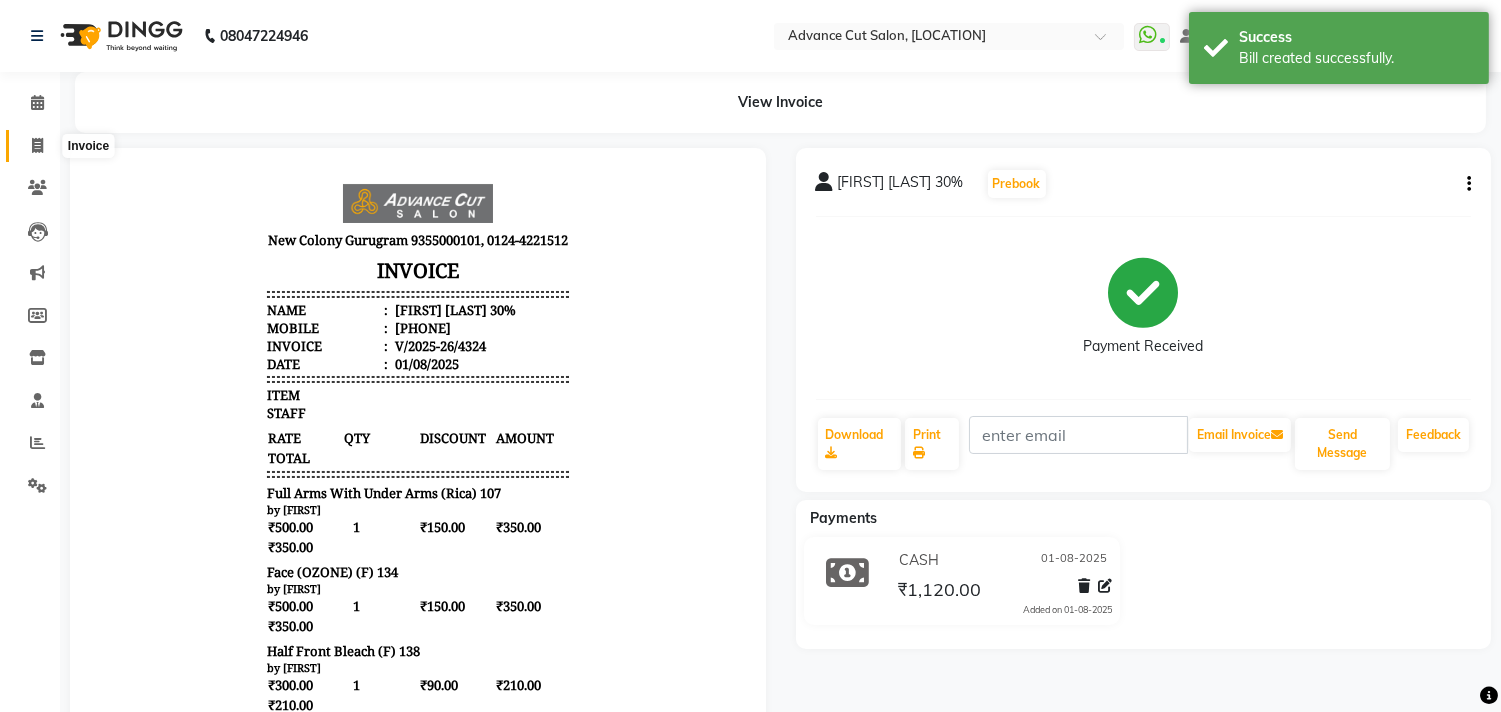 click 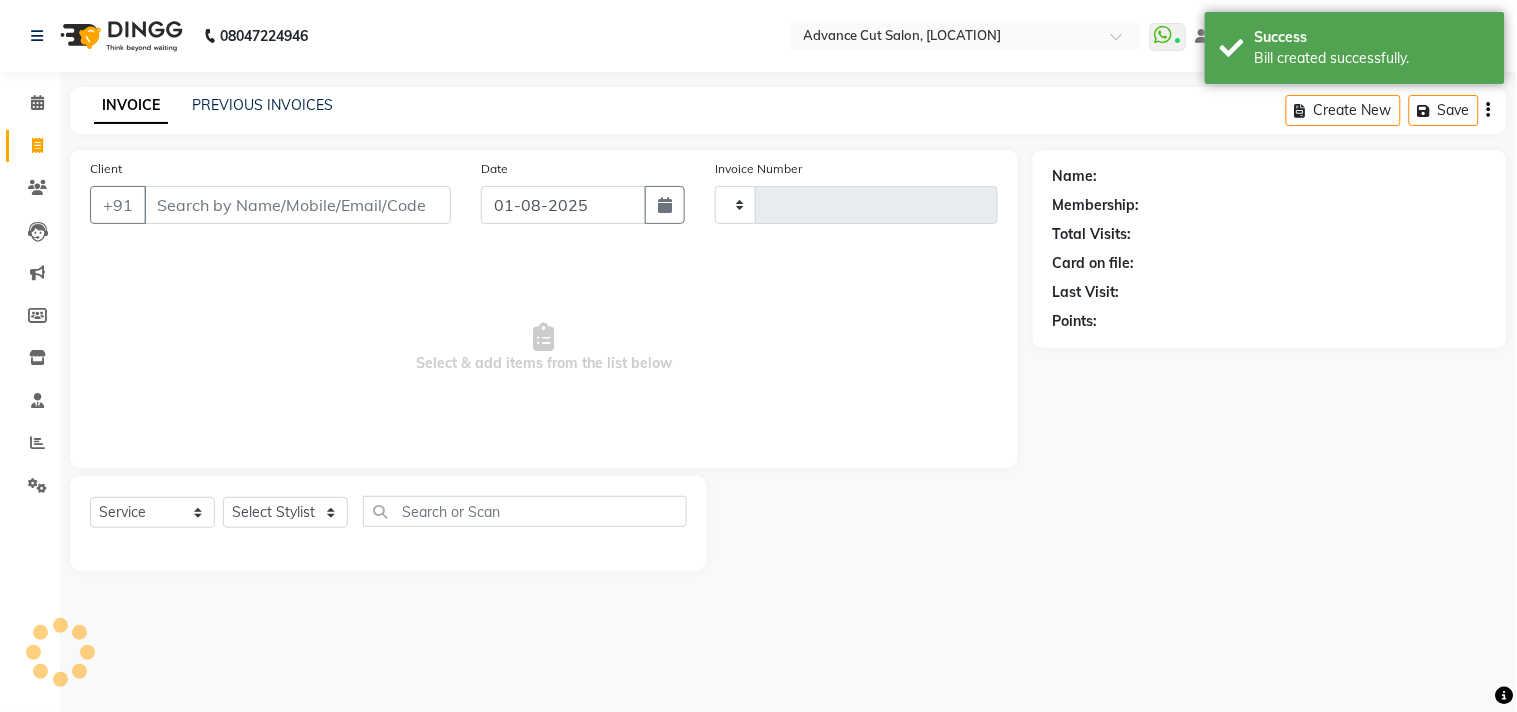 type on "4325" 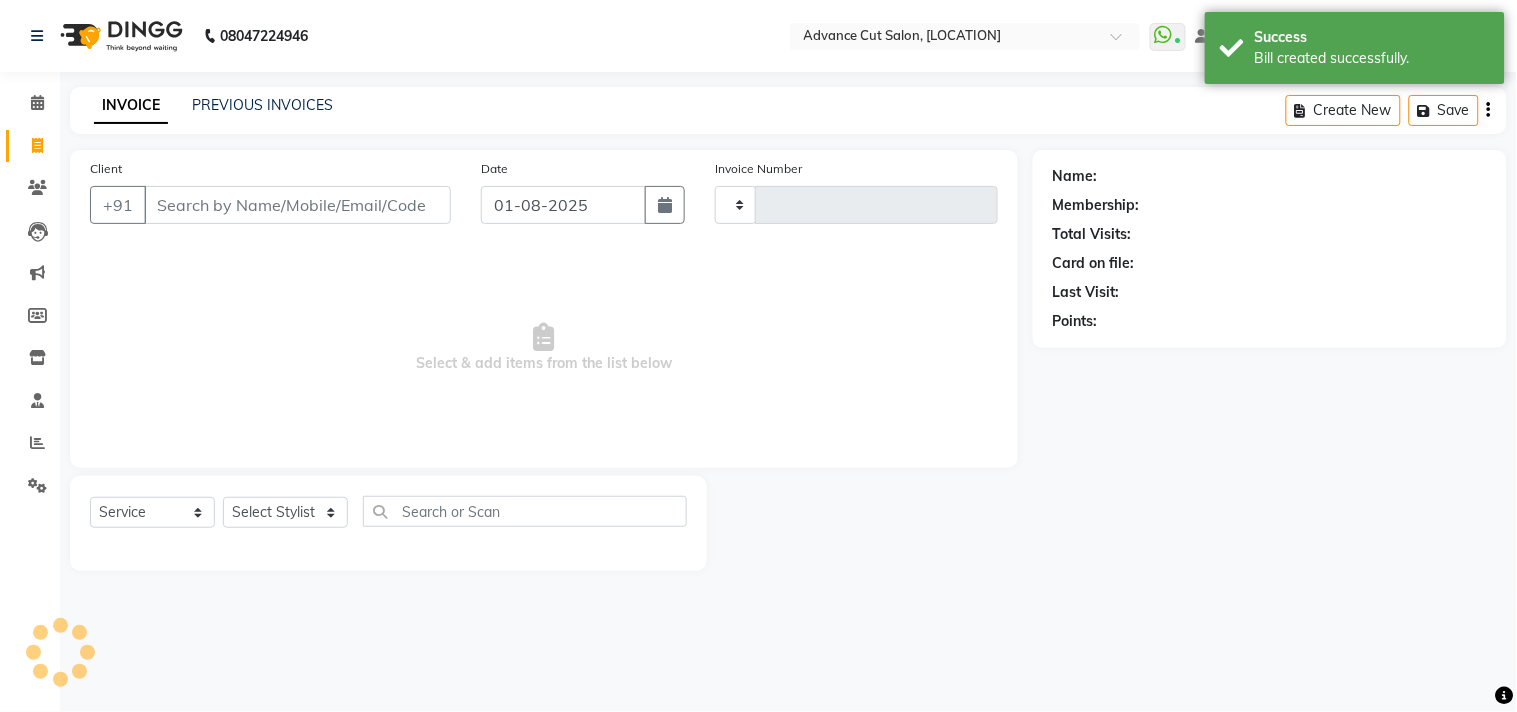 select on "922" 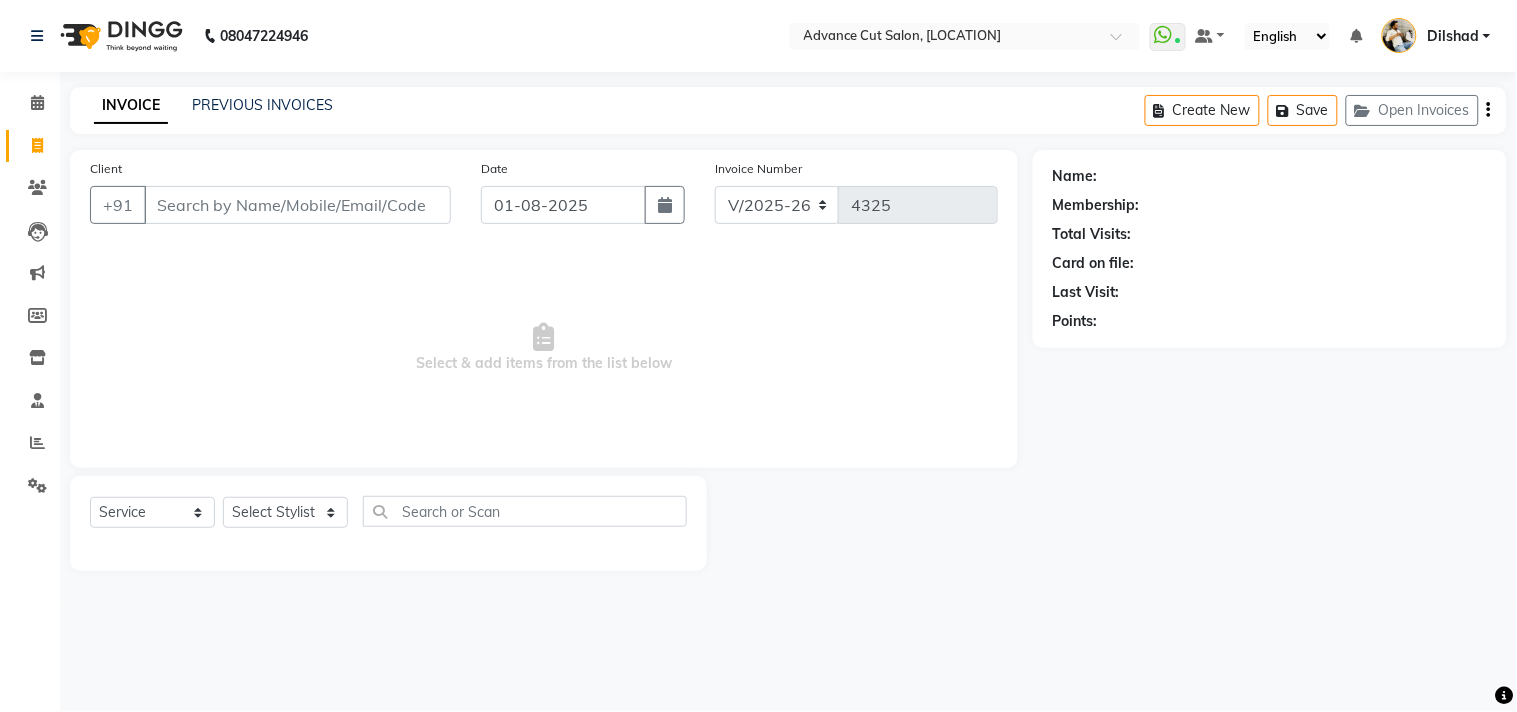click on "08047224946 Select Location × [BRAND], New Colony WhatsApp Status ✕ Status: Connected Most Recent Message: 31-07-2025 07:44 PM Recent Service Activity: 01-08-2025 10:49 AM Default Panel My Panel English ENGLISH Español العربية मराठी हिंदी ગુજરાતી தமிழ் 中文 Notifications nothing to show Dilshad Manage Profile Change Password Sign out Version:3.15.11" 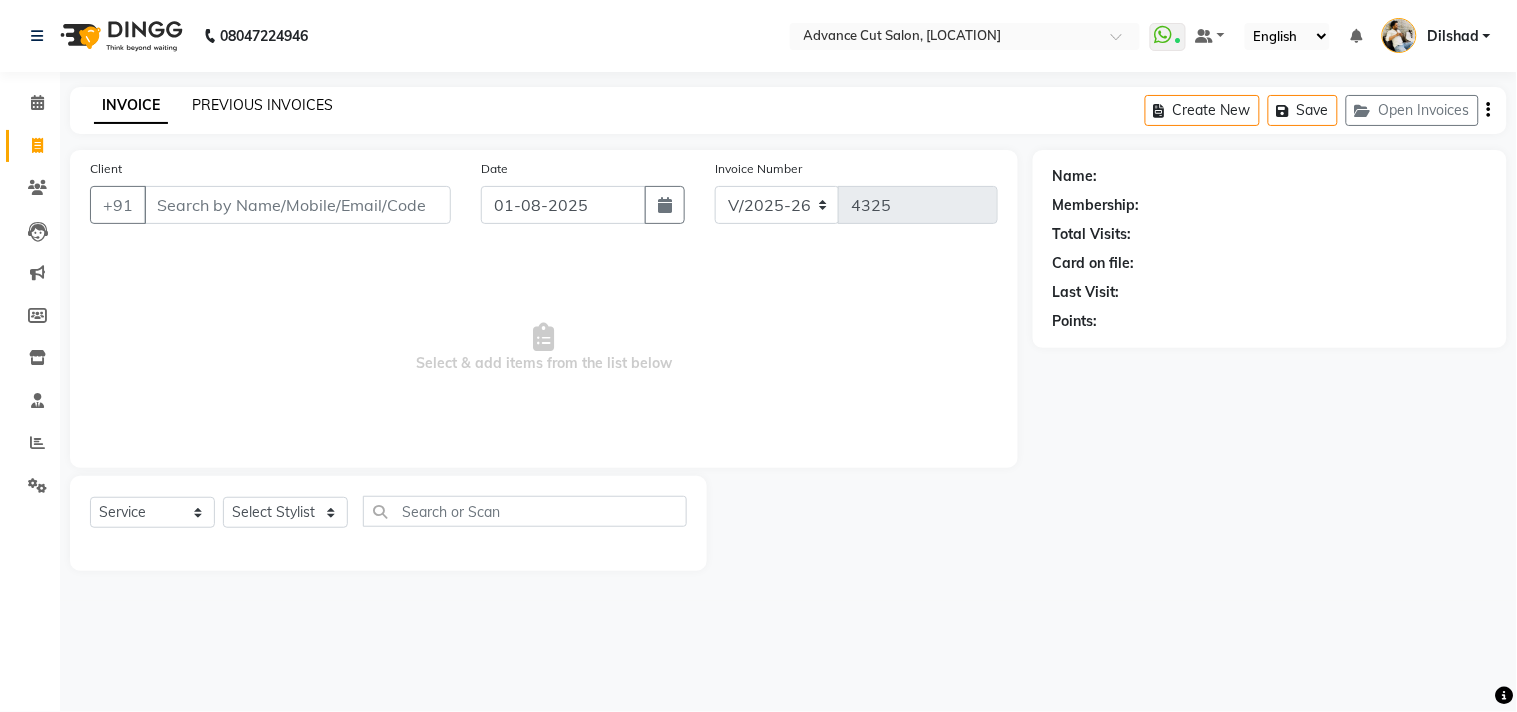 click on "PREVIOUS INVOICES" 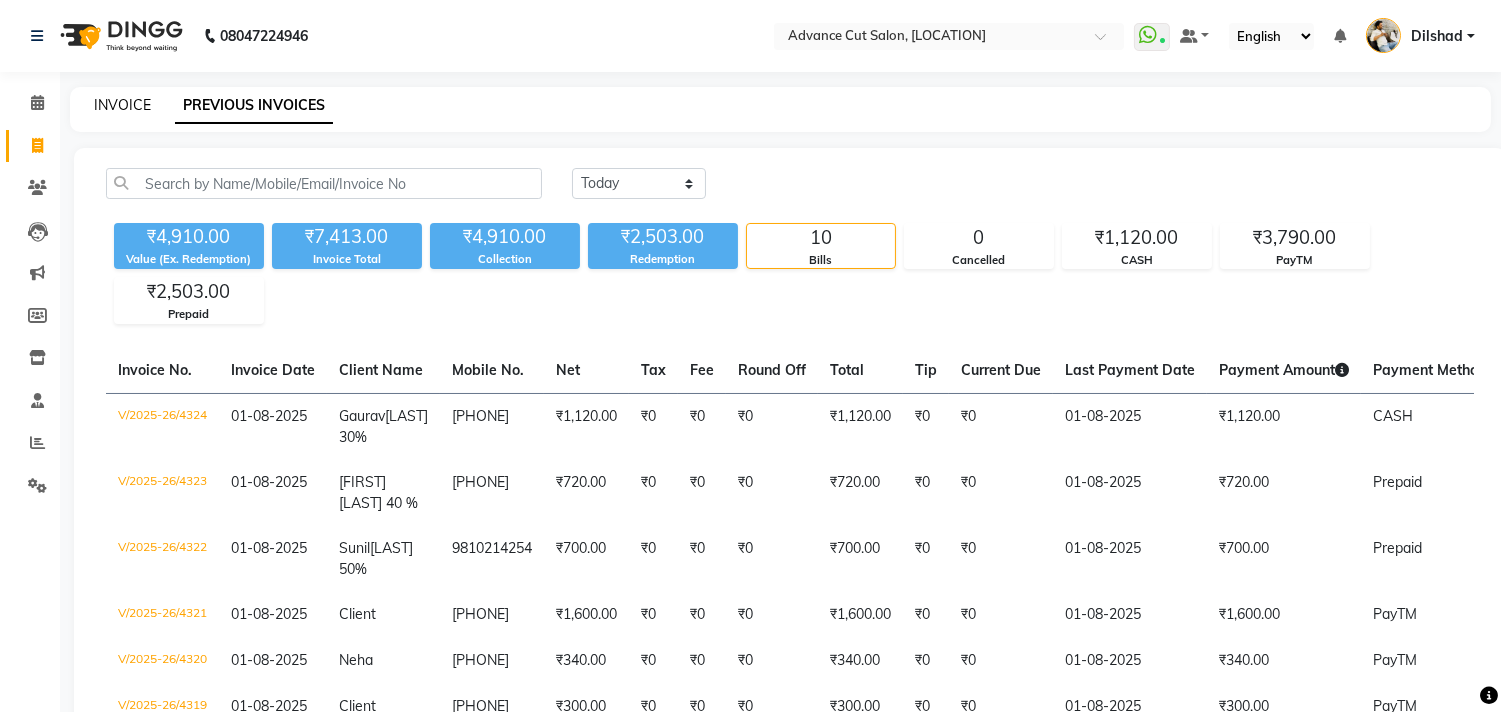 click on "INVOICE" 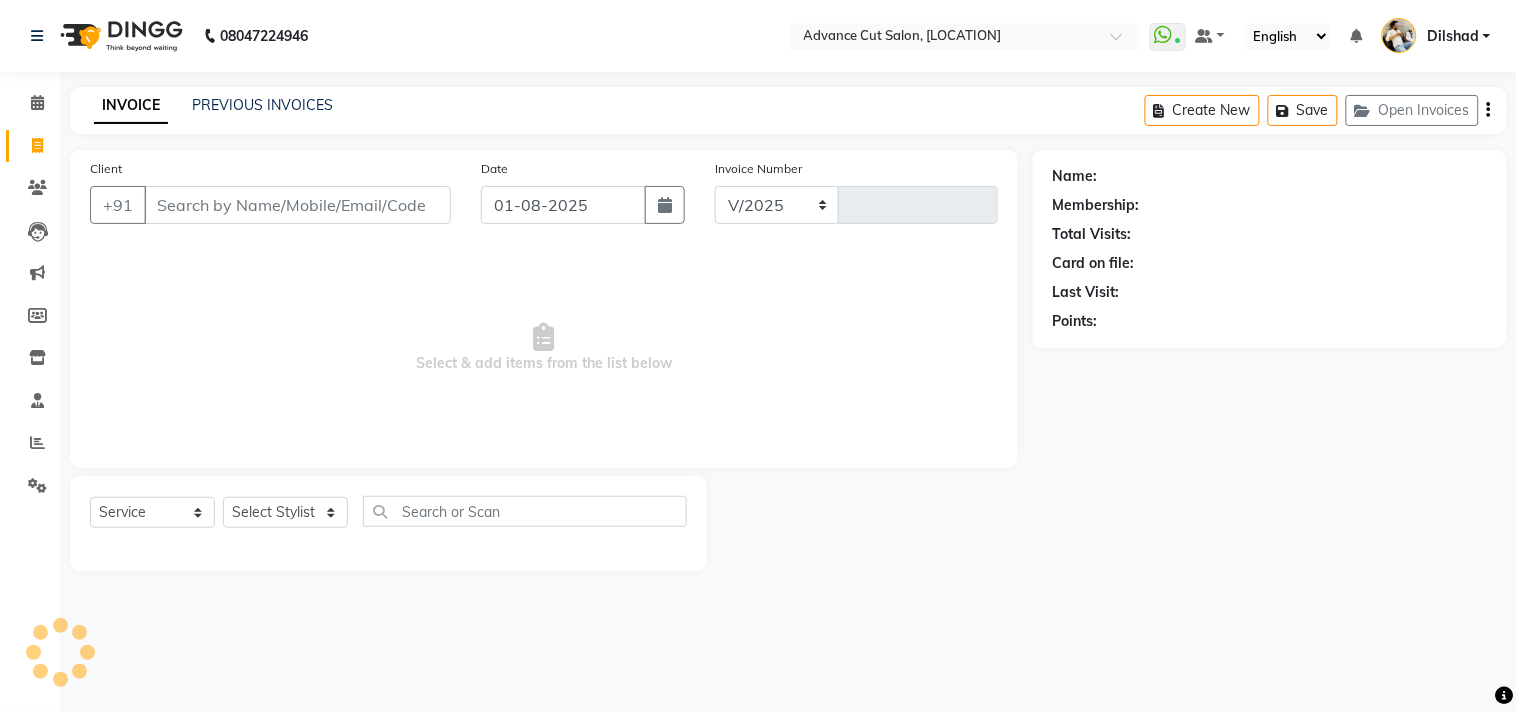 select on "922" 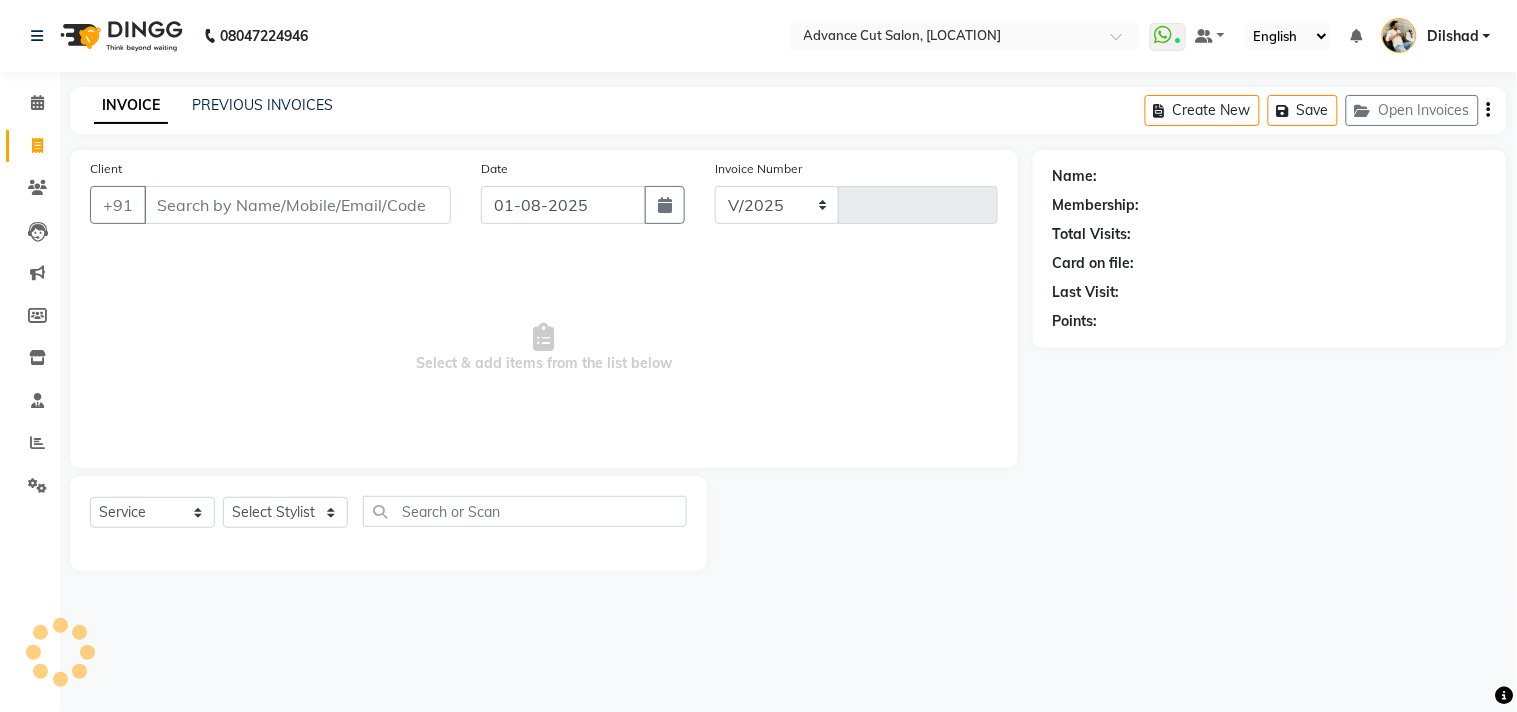 type on "4325" 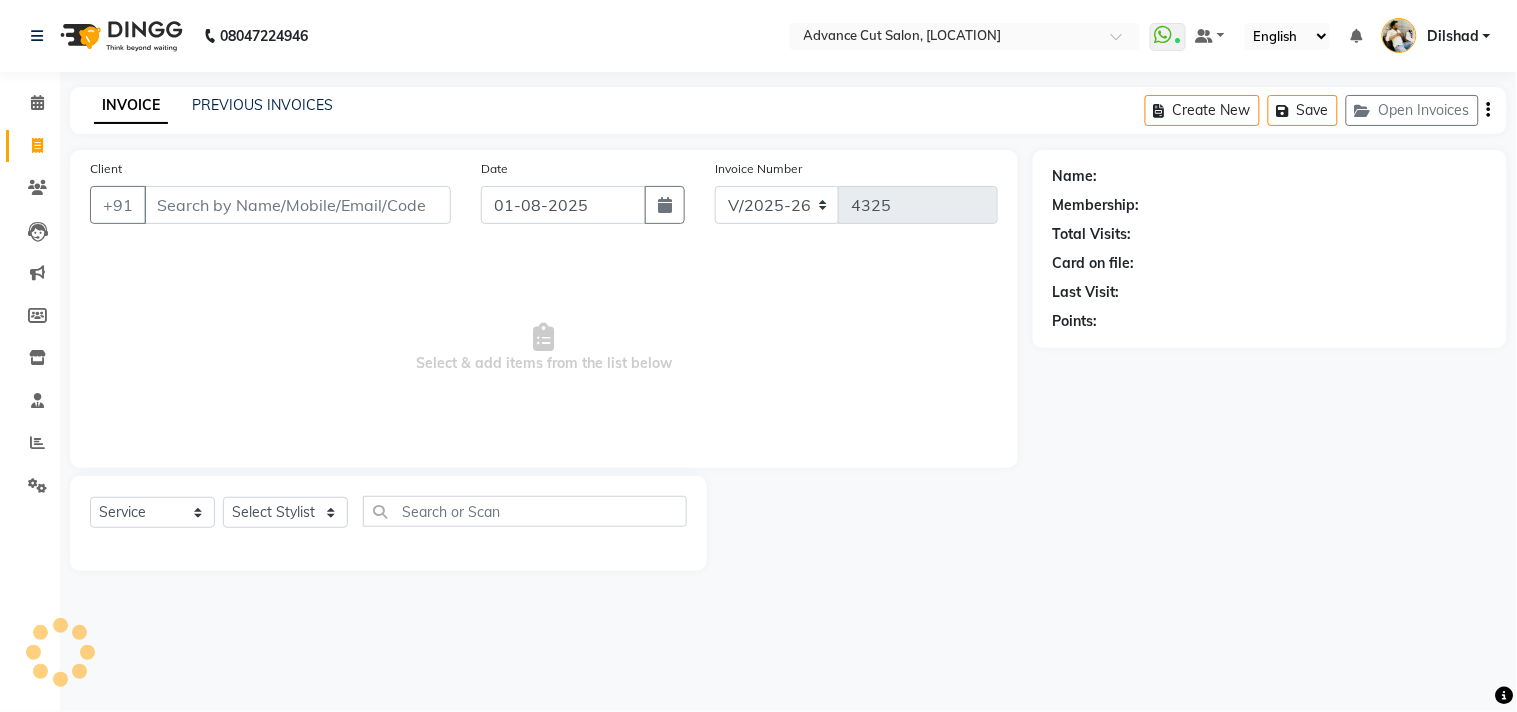click on "08047224946 Select Location × [BRAND], New Colony WhatsApp Status ✕ Status: Connected Most Recent Message: 31-07-2025 07:44 PM Recent Service Activity: 01-08-2025 10:49 AM Default Panel My Panel English ENGLISH Español العربية मराठी हिंदी ગુજરાતી தமிழ் 中文 Notifications nothing to show Dilshad Manage Profile Change Password Sign out Version:3.15.11" 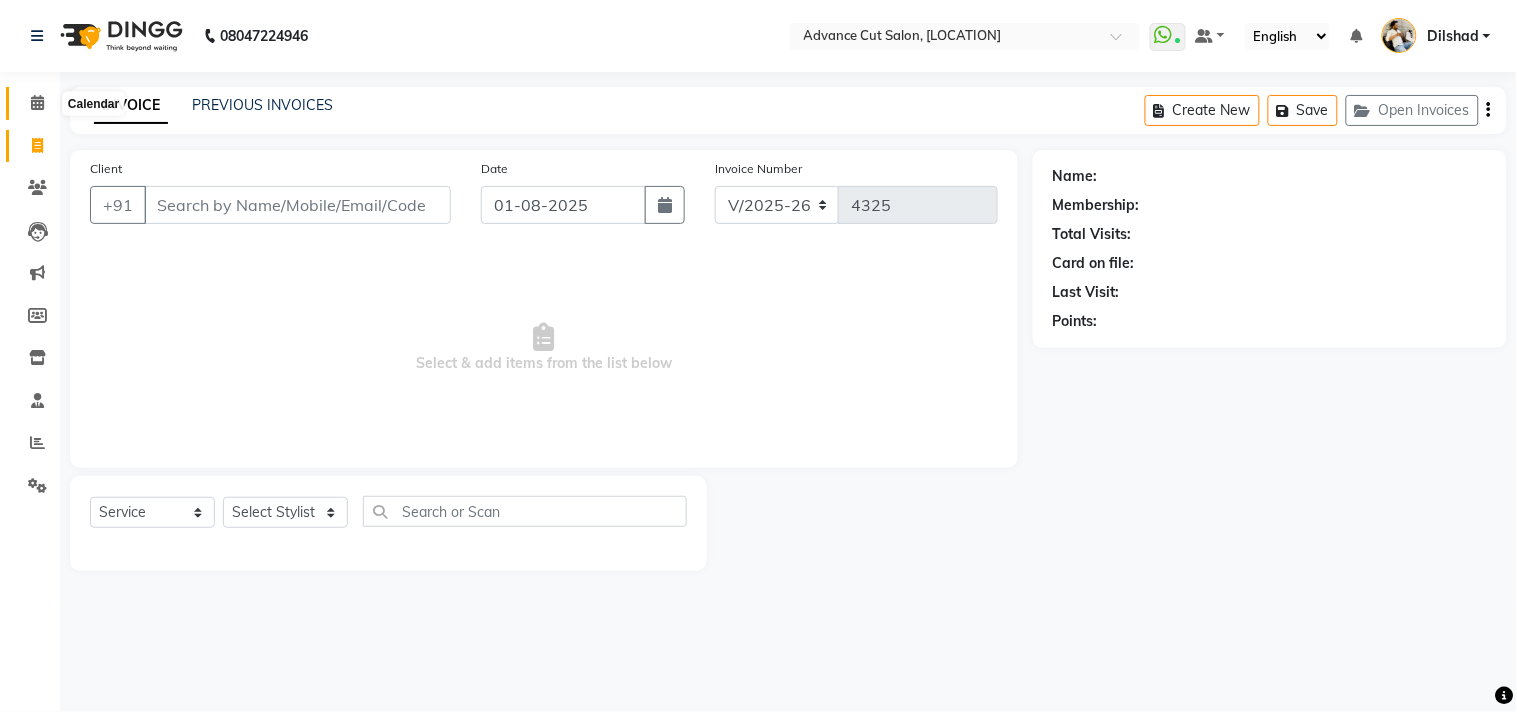 click 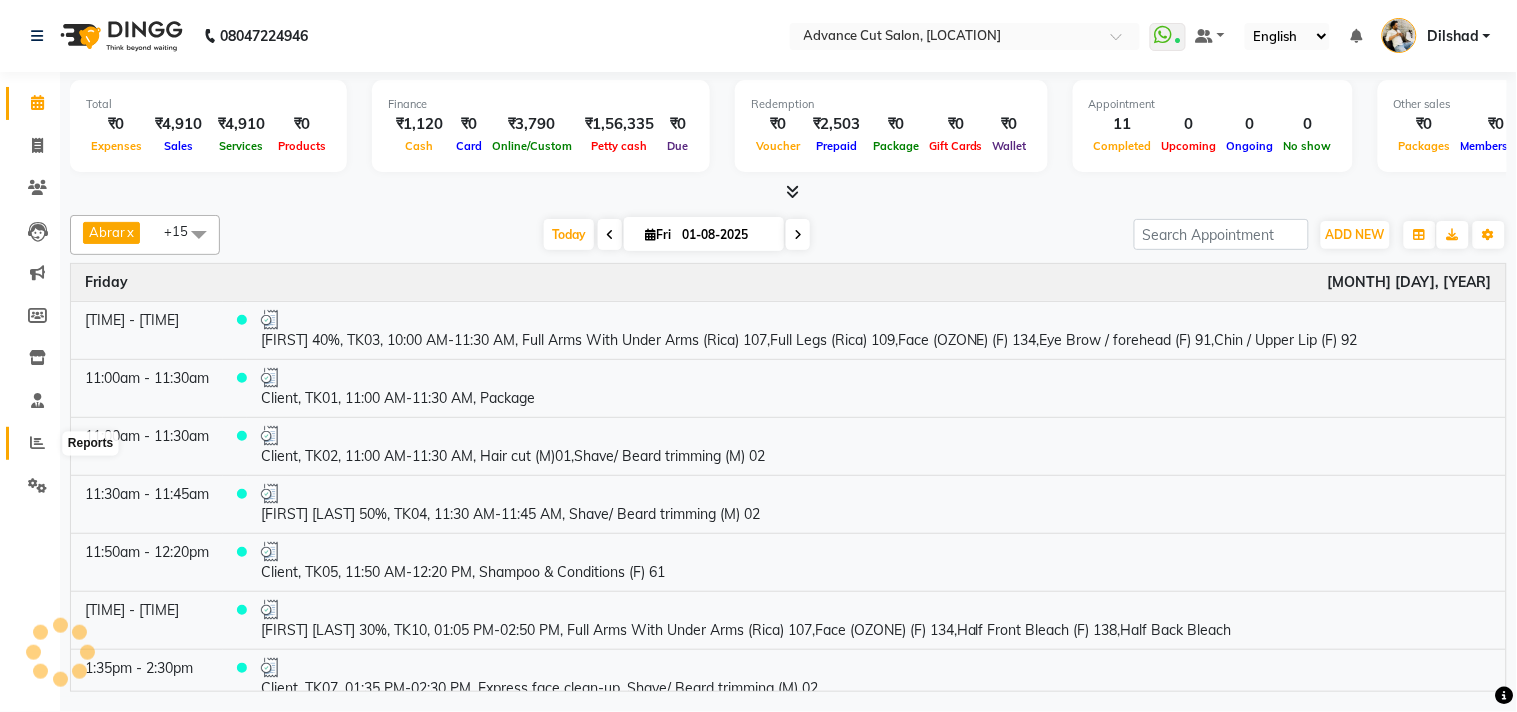 click 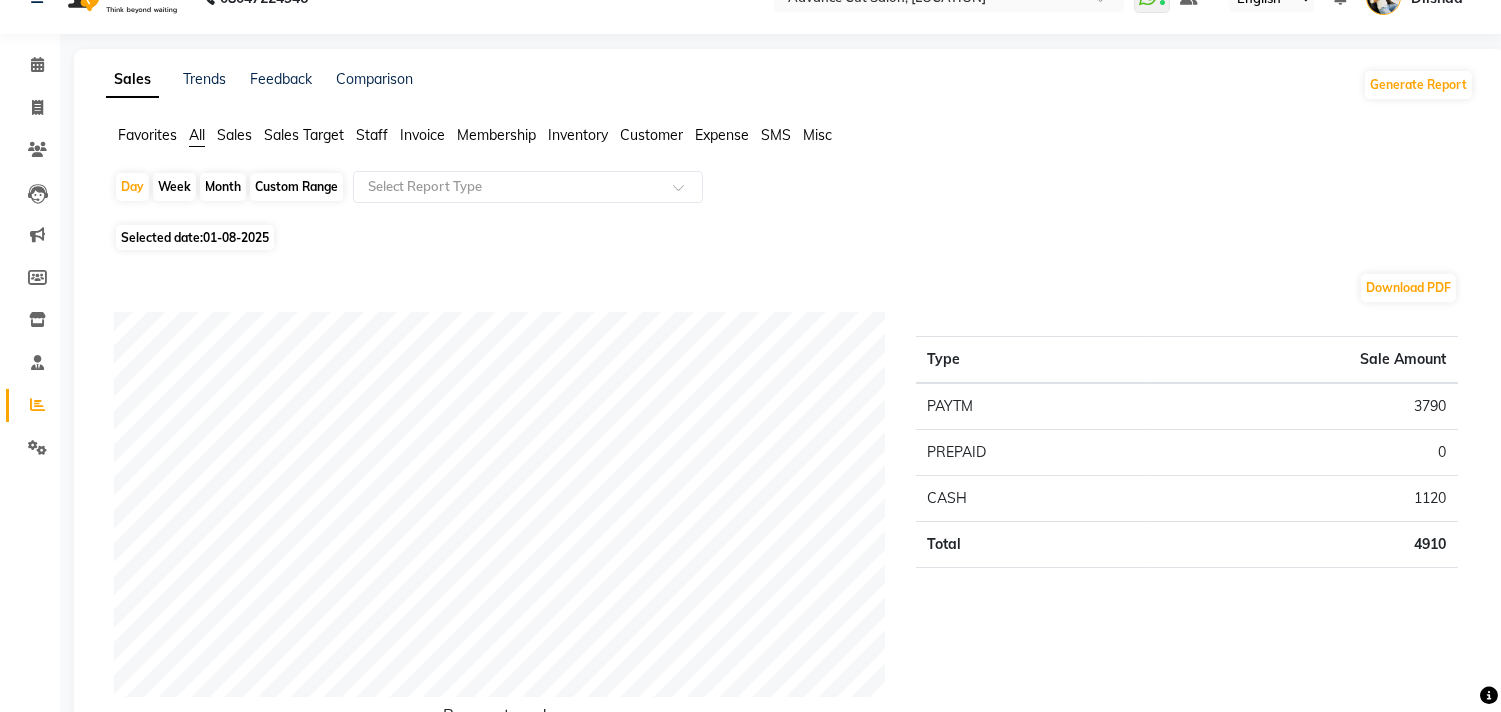 scroll, scrollTop: 0, scrollLeft: 0, axis: both 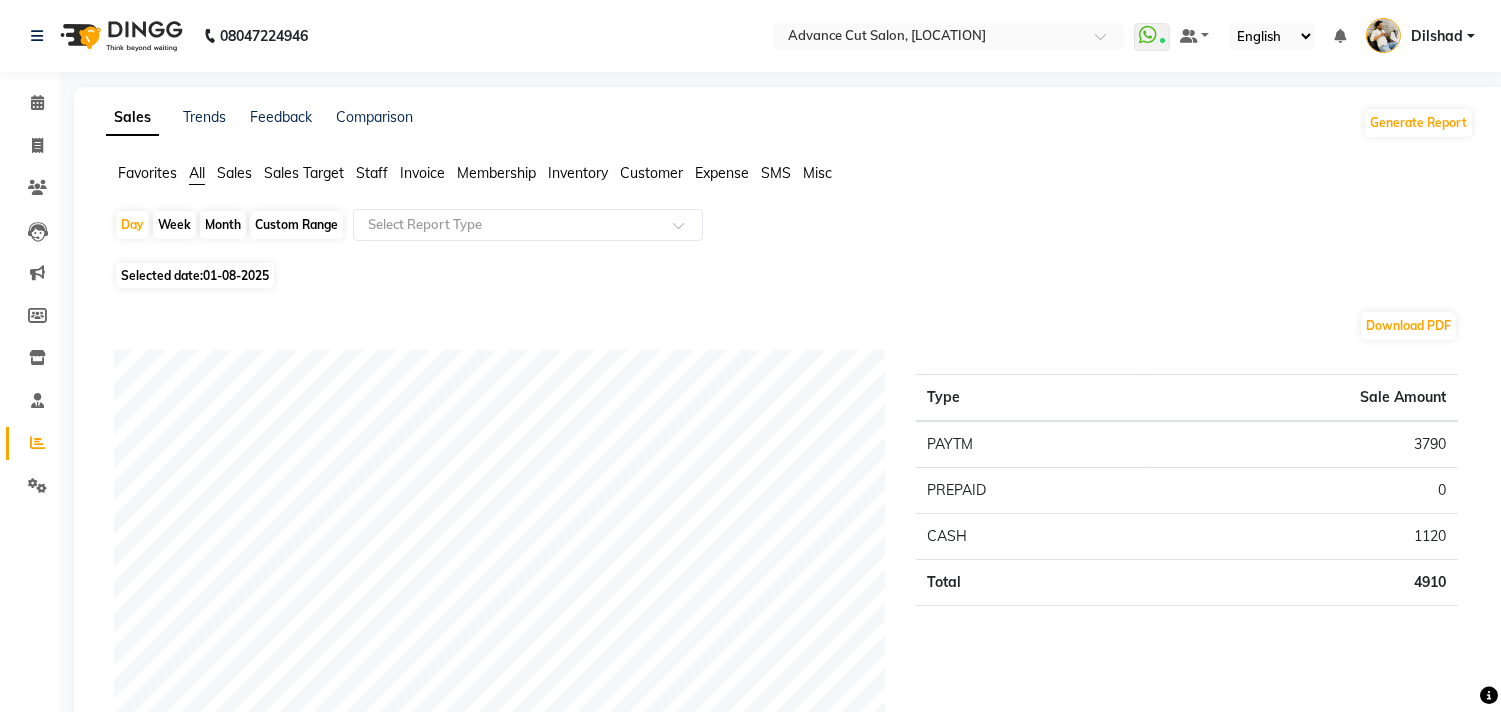 click on "Invoice" 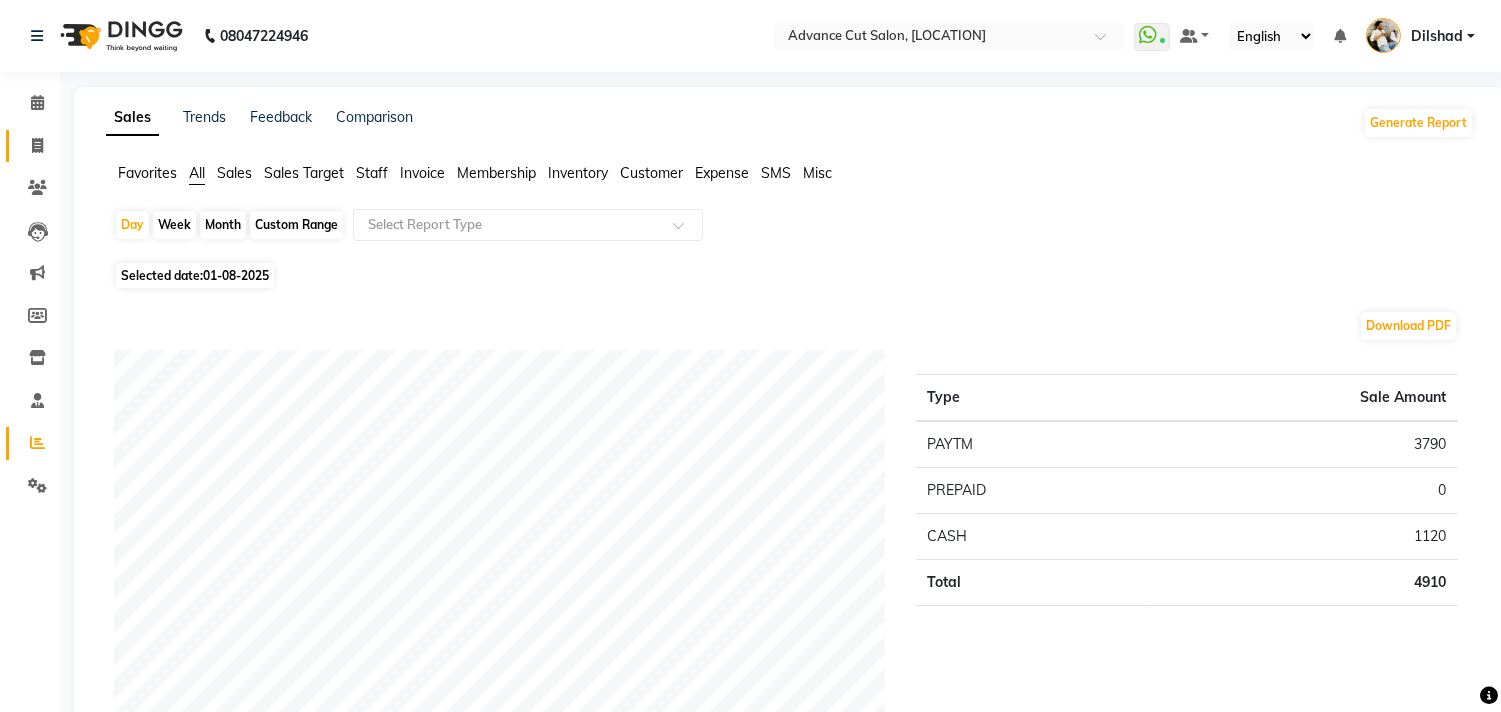 click on "Invoice" 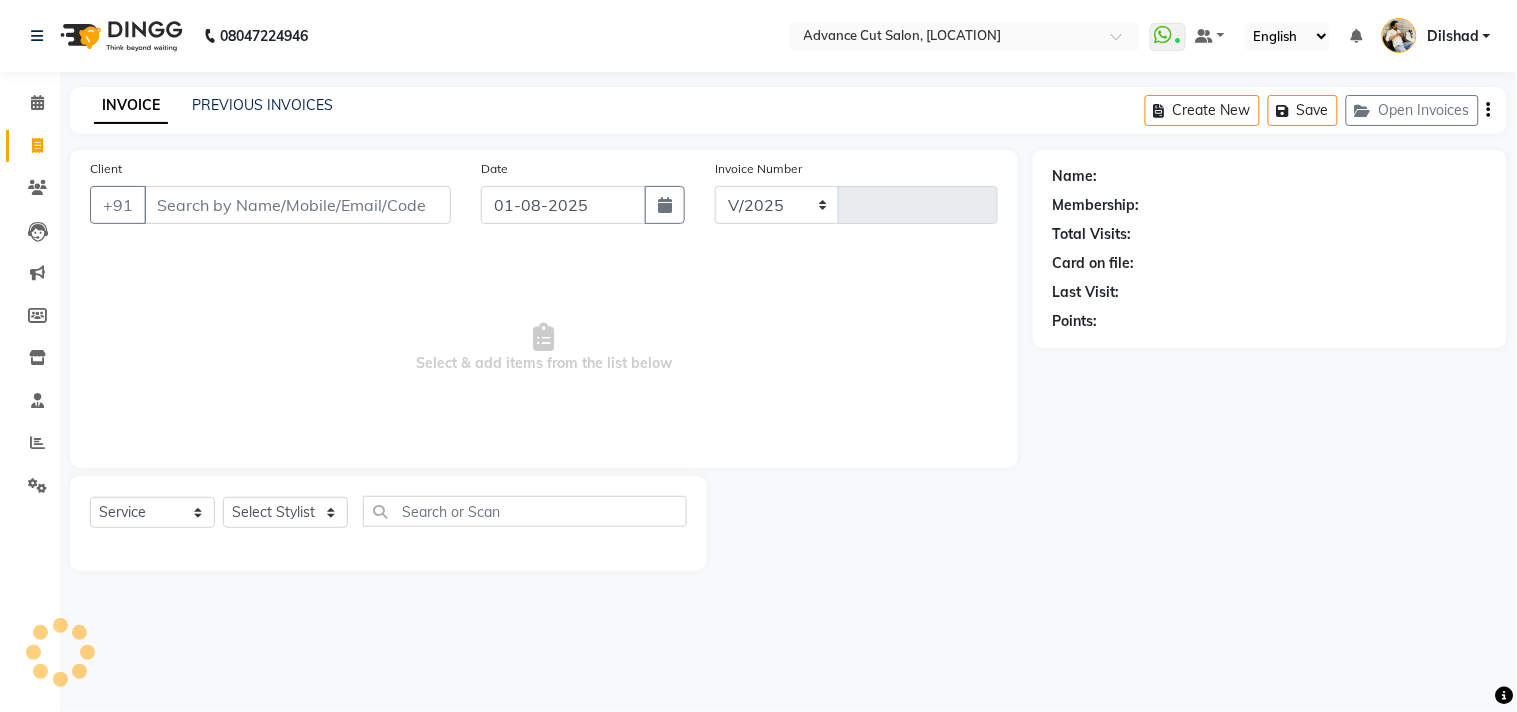 select on "922" 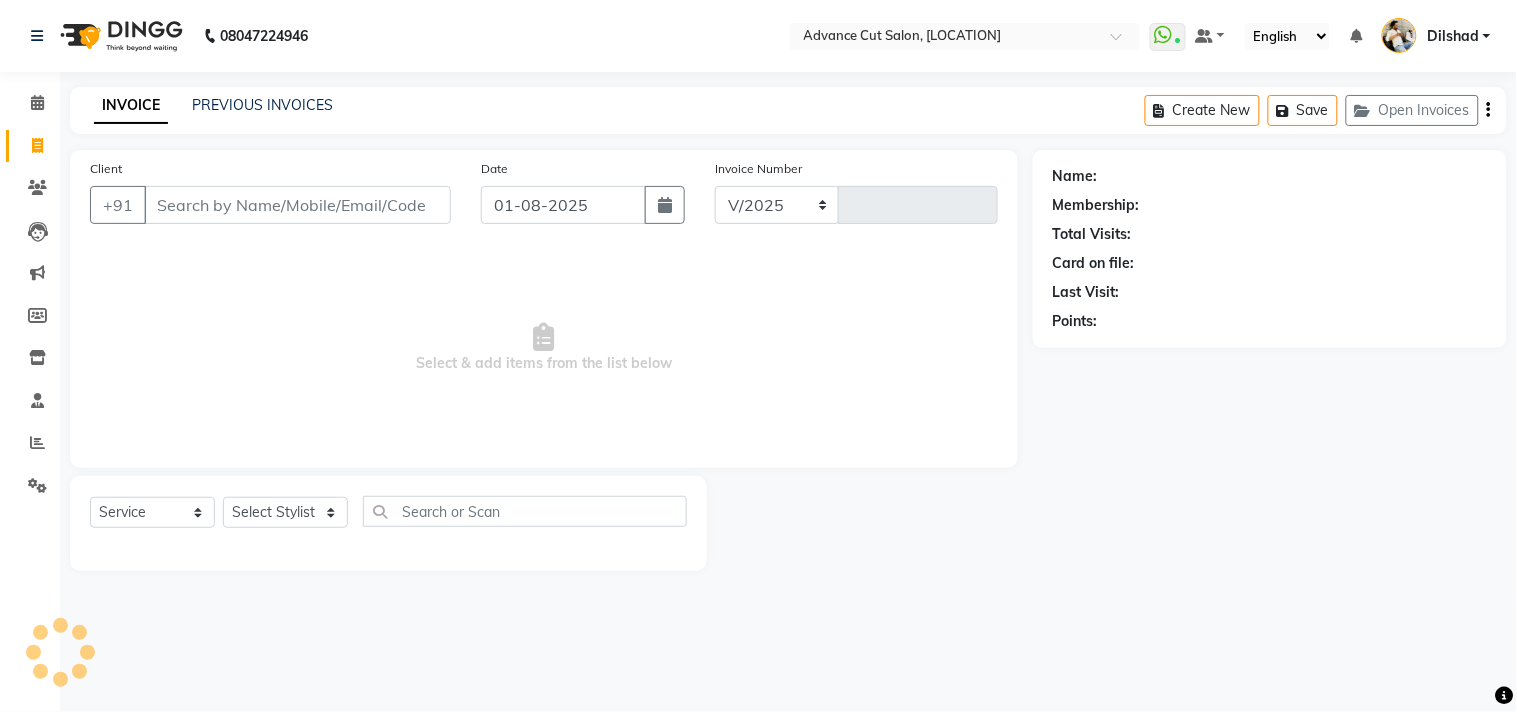 type on "4325" 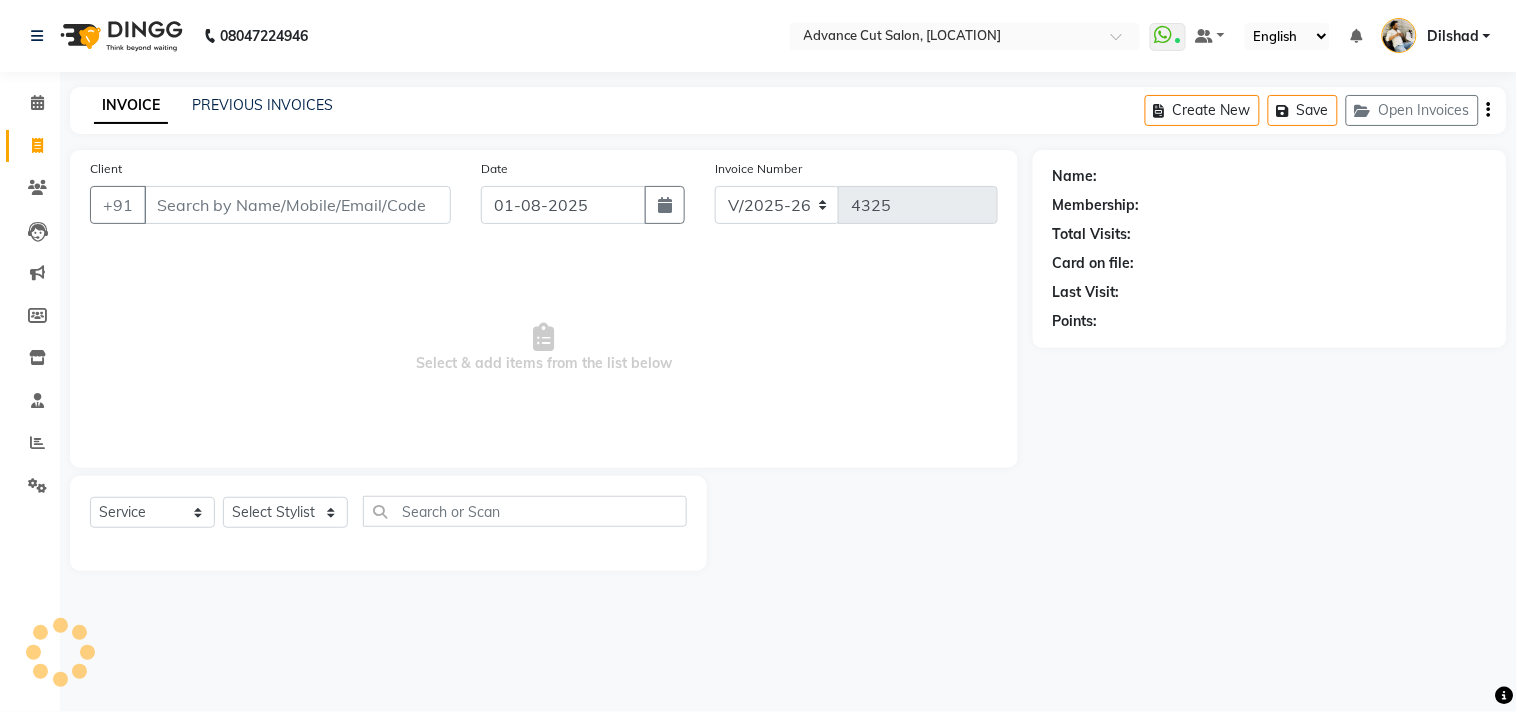 click on "Status:  Connected Most Recent Message: [DATE]     07:44 PM Recent Service Activity: [DATE]     10:49 AM Default Panel My Panel English ENGLISH Español العربية मराठी हिंदी ગુજરાતી தமிழ் 中文 Notifications nothing to show Dilshad Manage Profile Change Password Sign out  Version:3.15.11  ☀  Advance Cut Salon, [LOCATION]  Calendar  Invoice  Clients  Leads   Marketing  Members  Inventory  Staff  Reports  Settings Completed InProgress Upcoming Dropped Tentative Check-In Confirm Bookings Generate Report Segments Page Builder INVOICE PREVIOUS INVOICES Create New   Save   Open Invoices  Client +91 Date [DATE] Invoice Number V/2025 V/2025-26 4325  Select & add items from the list below  Select  Service  Product  Membership  Package Voucher Prepaid Gift Card  Select Stylist Name: Membership: Total Visits: Card on file: Last Visit:  Points:" at bounding box center [758, 356] 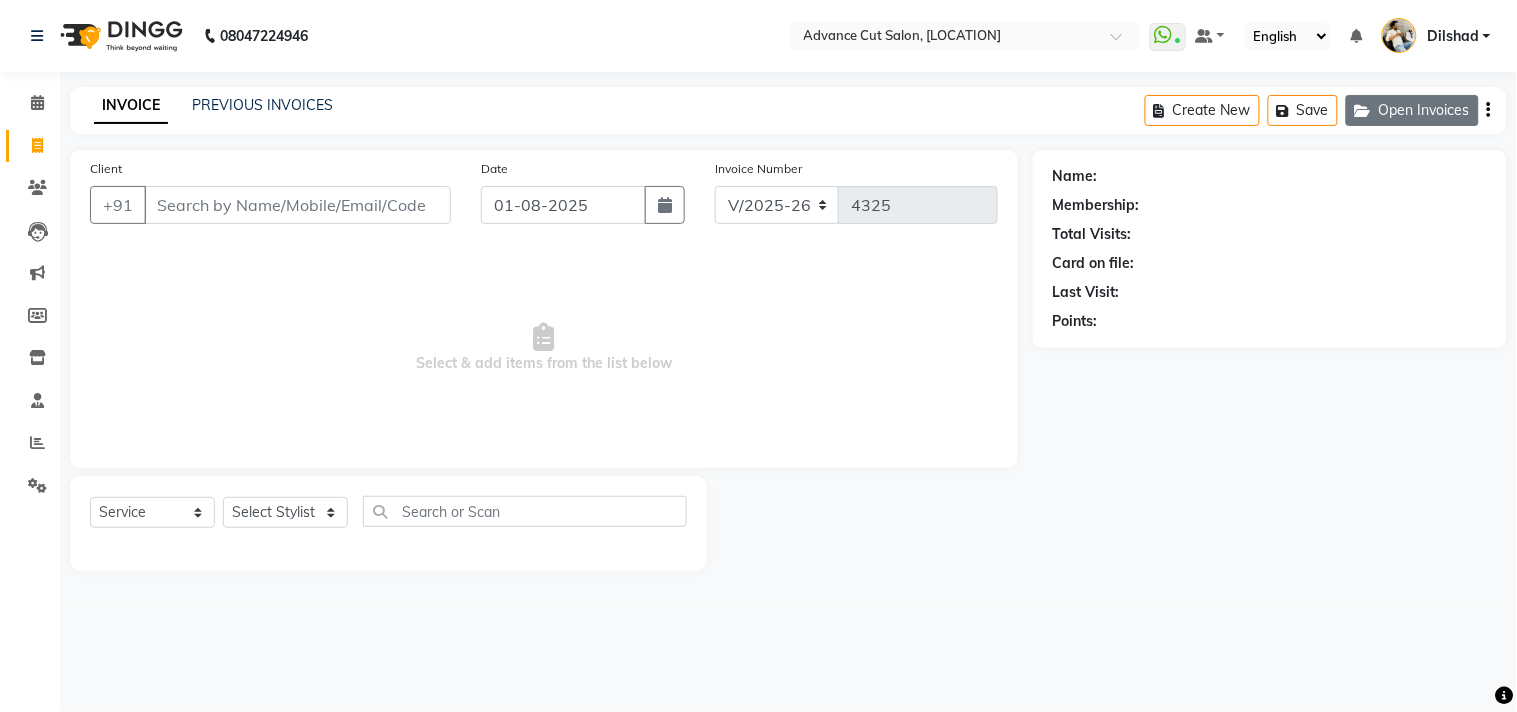 click on "Open Invoices" 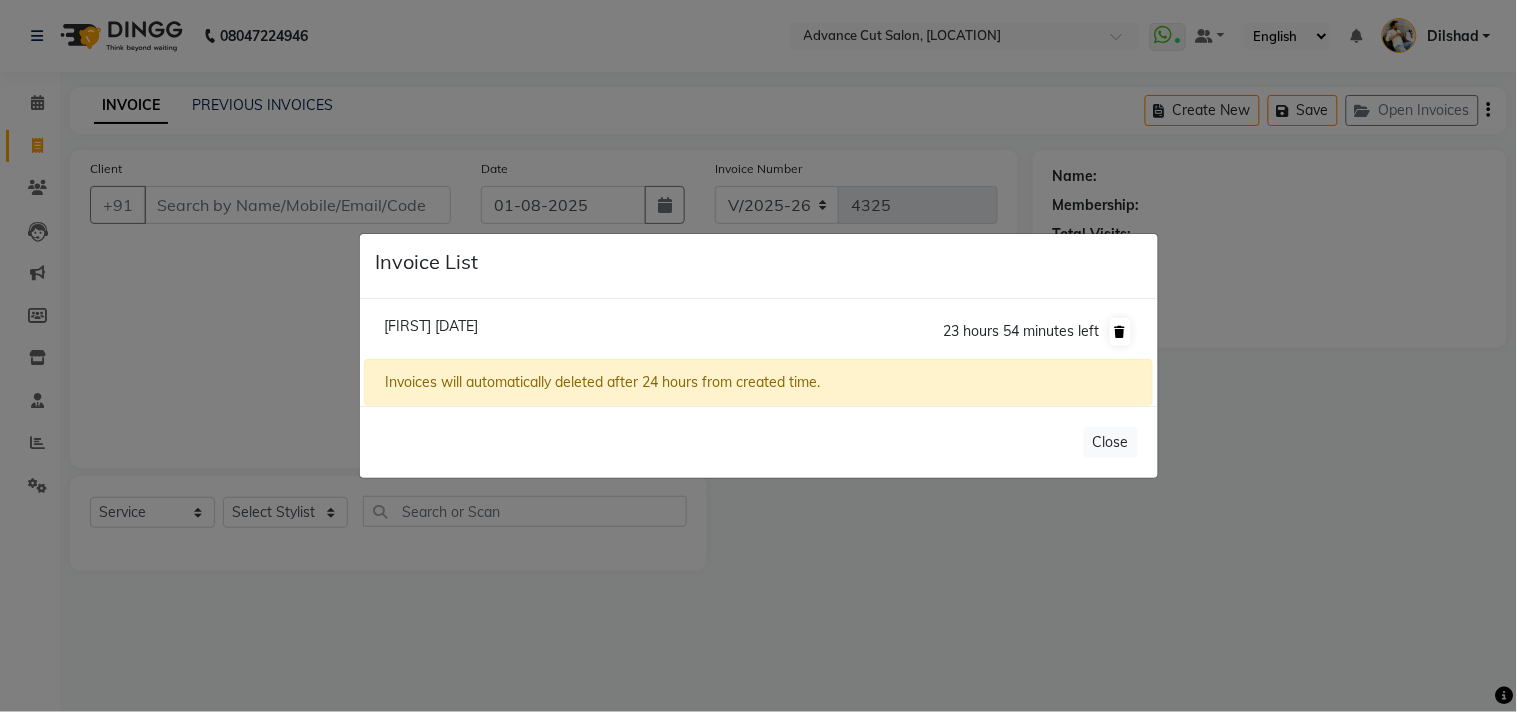 click 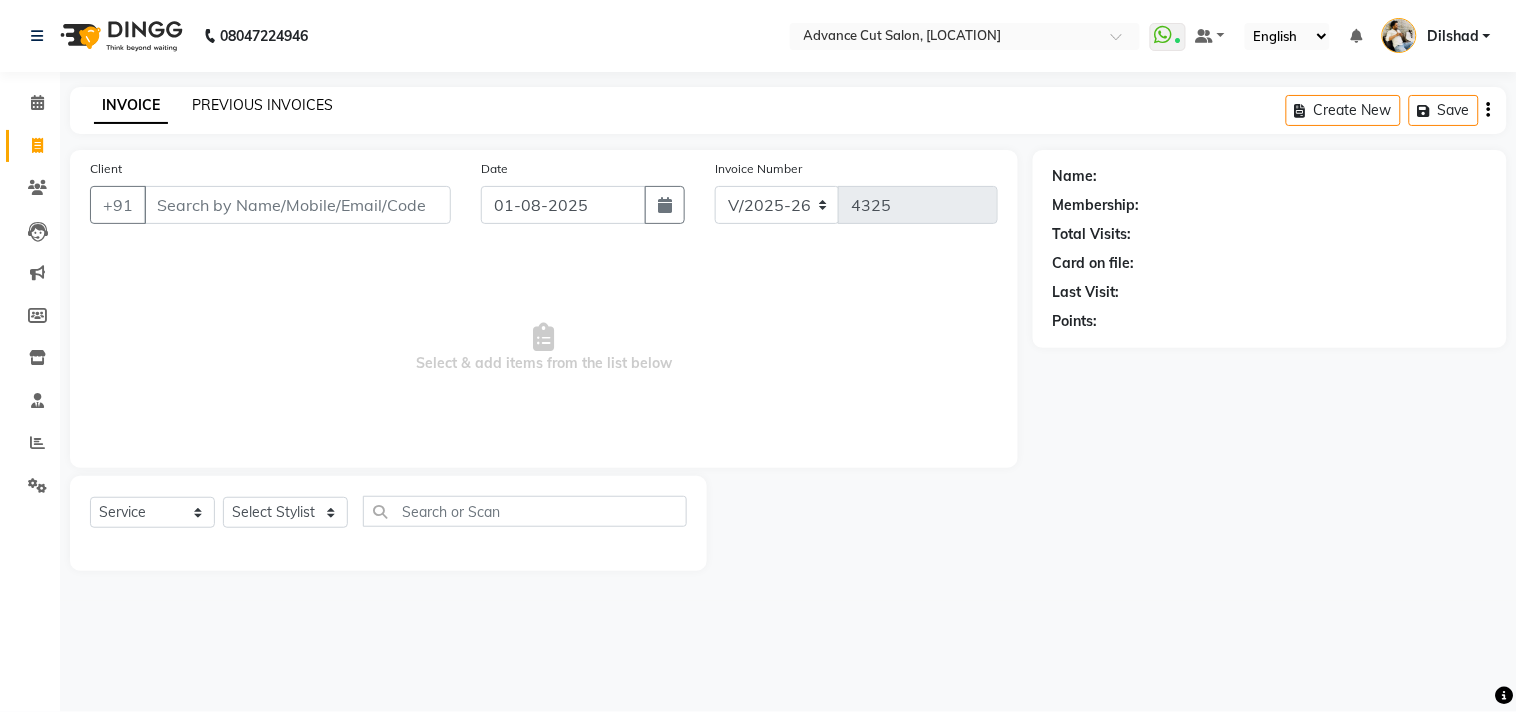 click on "PREVIOUS INVOICES" 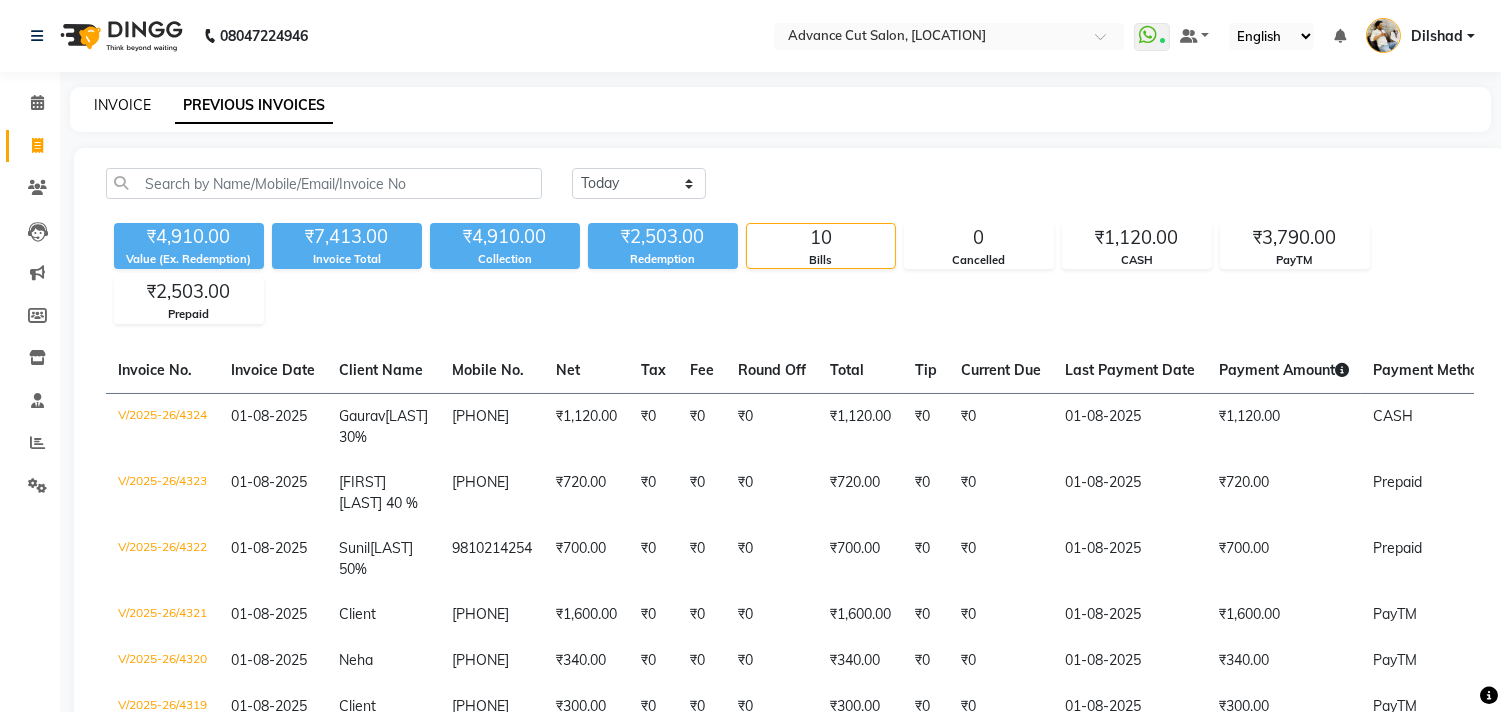 click on "INVOICE" 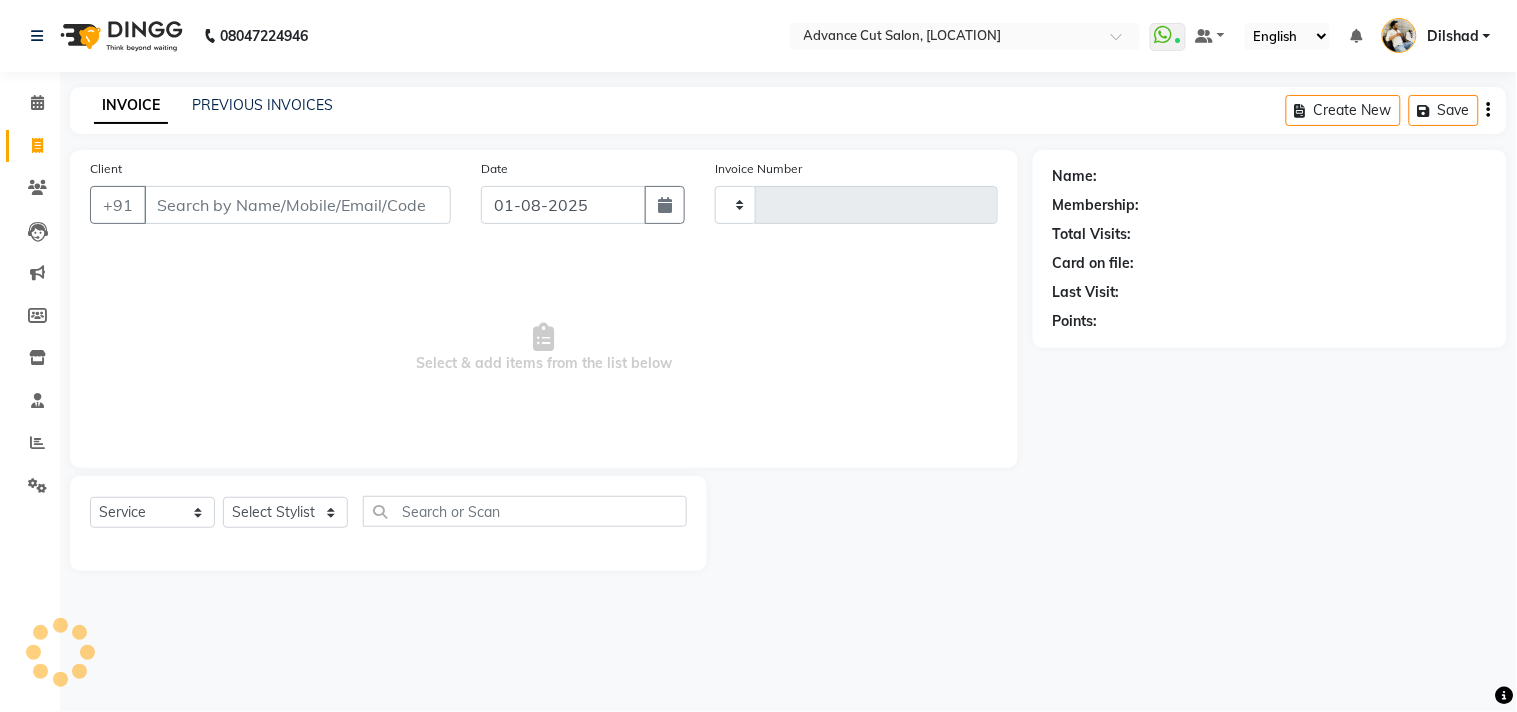 type on "4325" 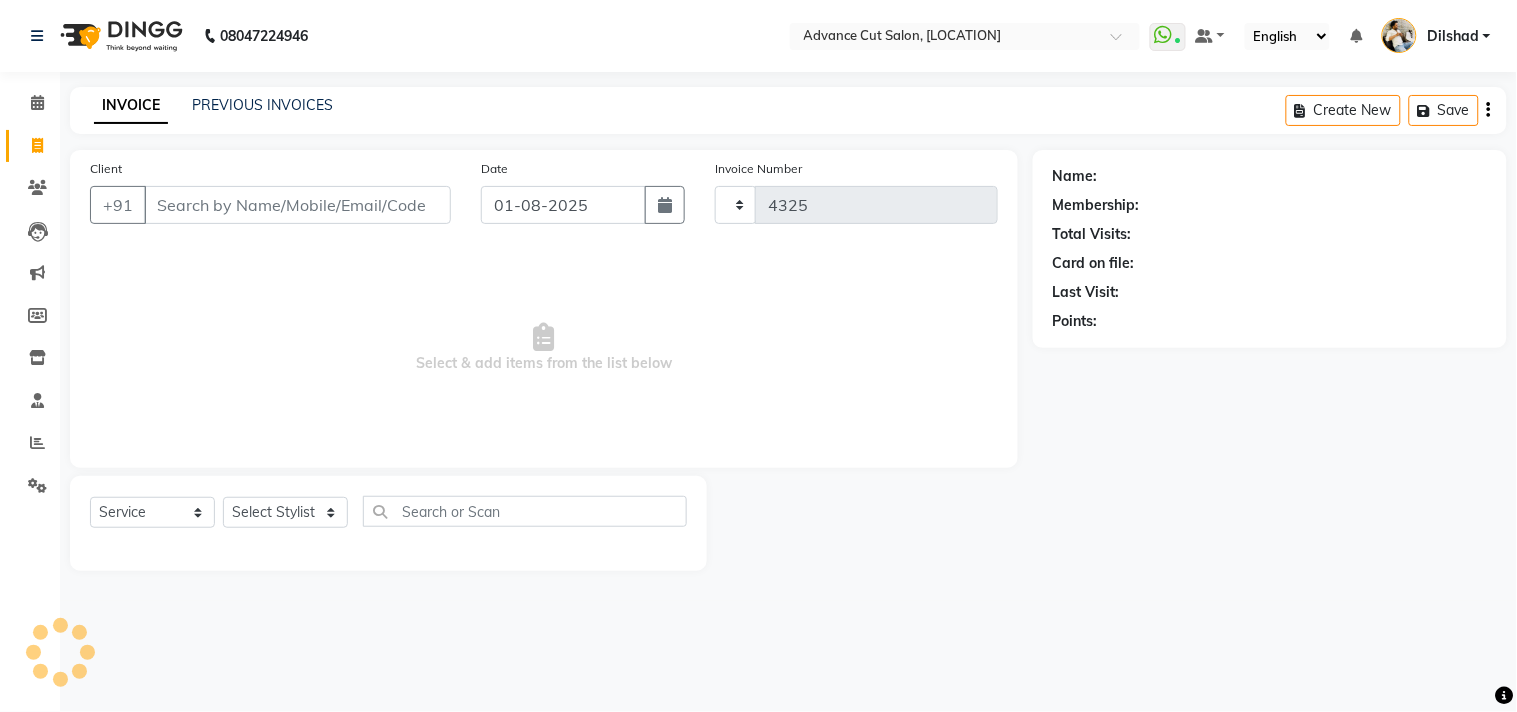 select on "922" 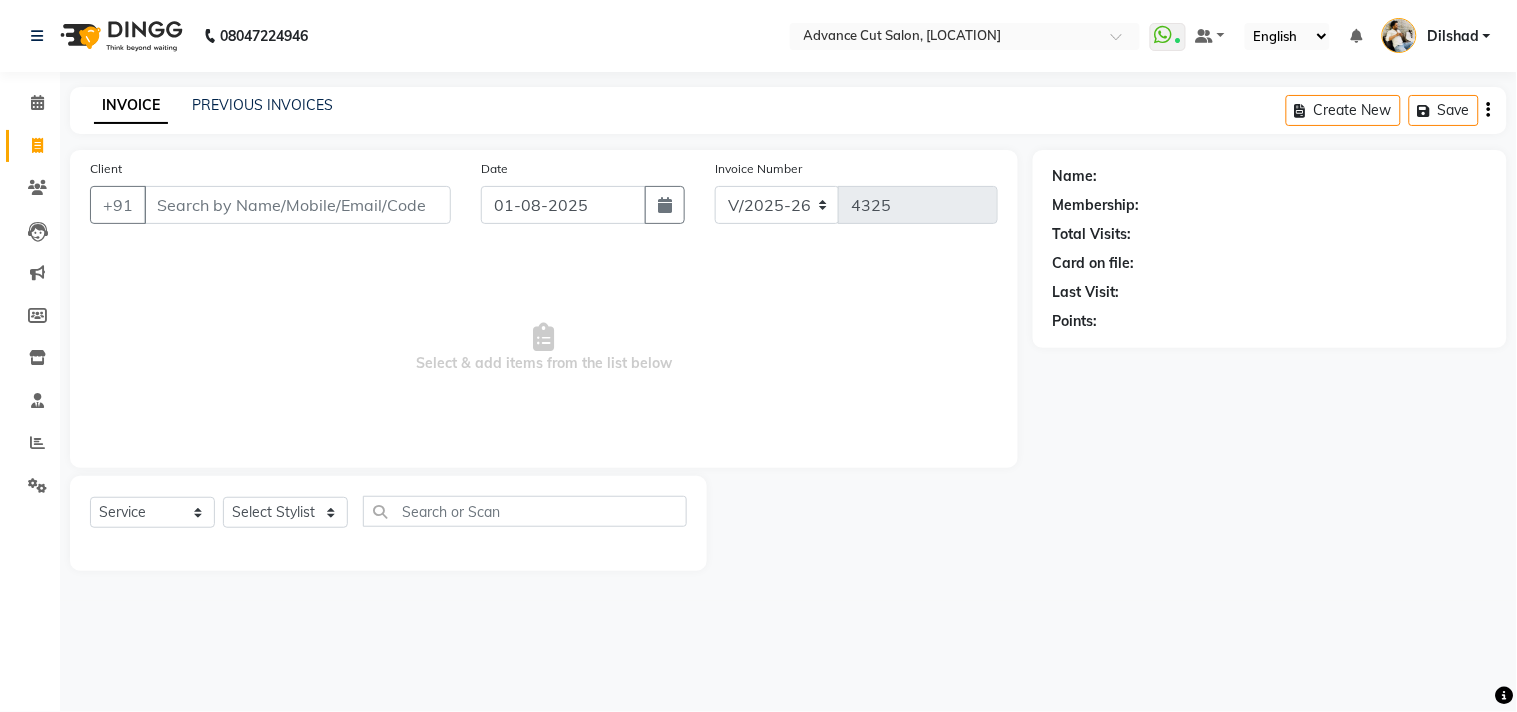 click on "Client" at bounding box center (297, 205) 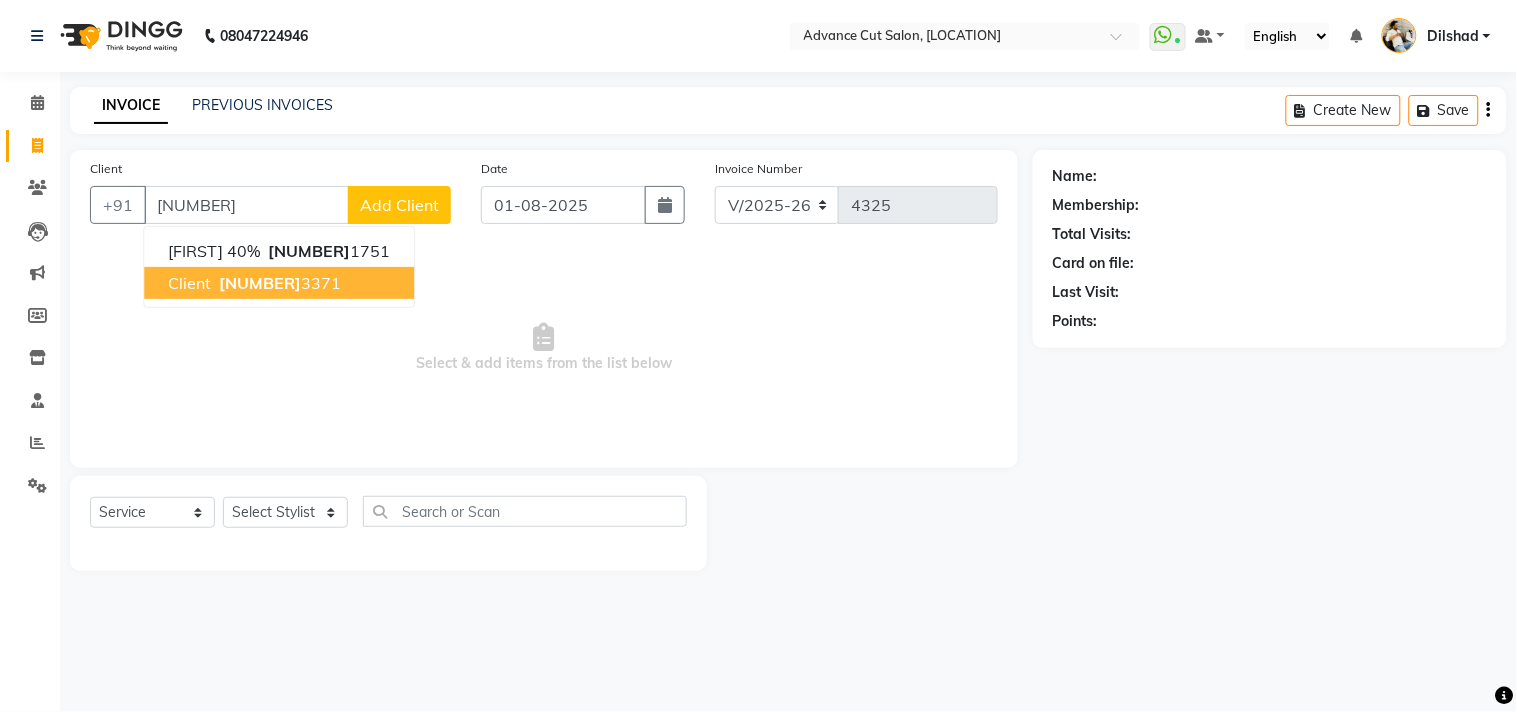 click on "Client [PHONE]" at bounding box center [279, 283] 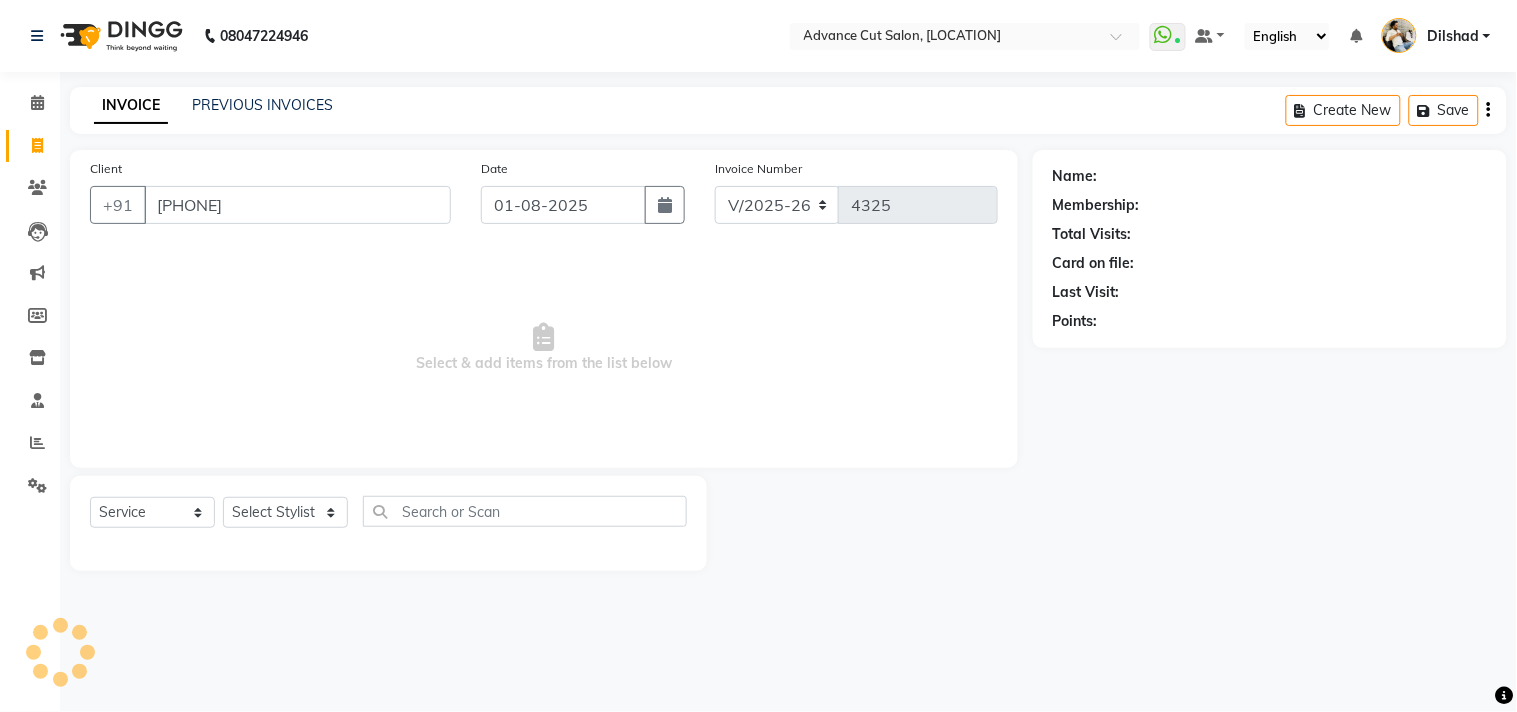 type on "[PHONE]" 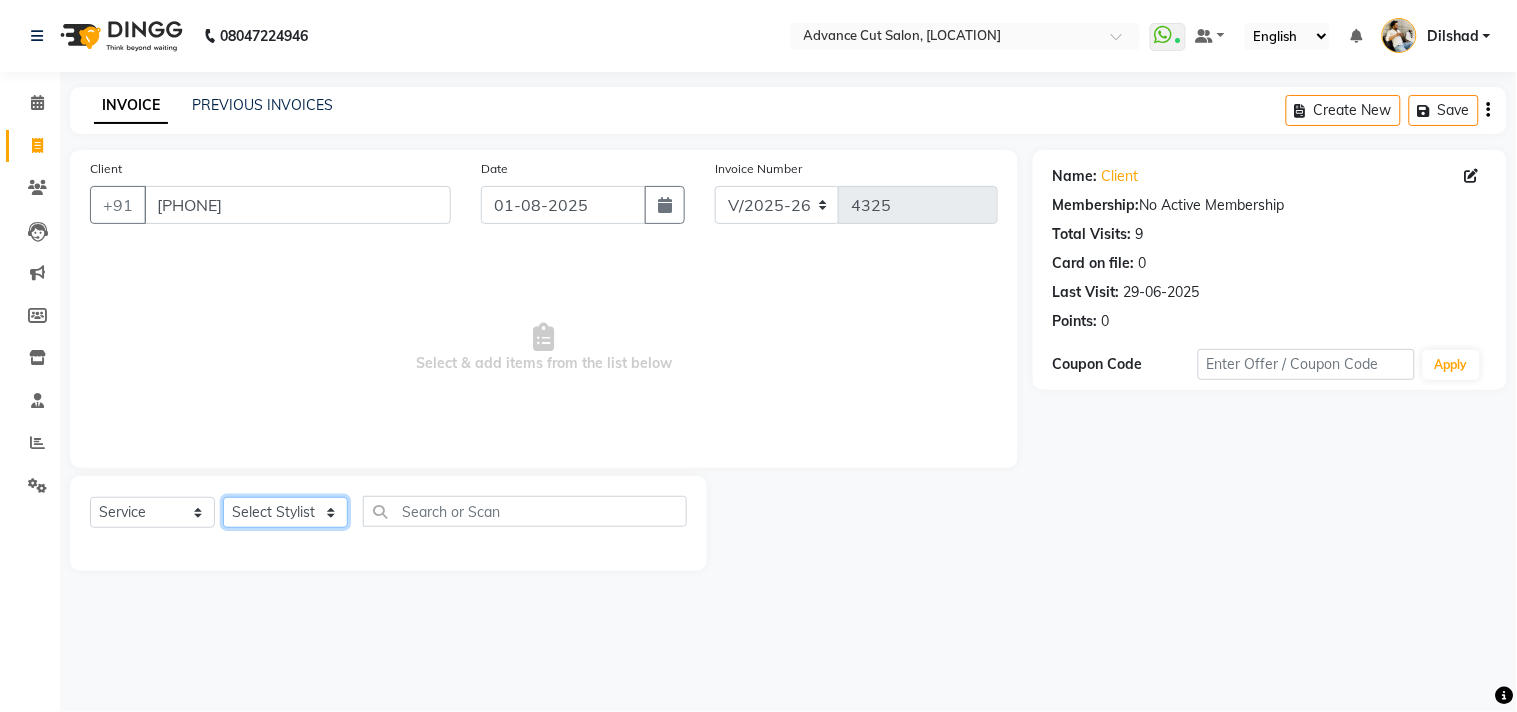 drag, startPoint x: 268, startPoint y: 522, endPoint x: 274, endPoint y: 512, distance: 11.661903 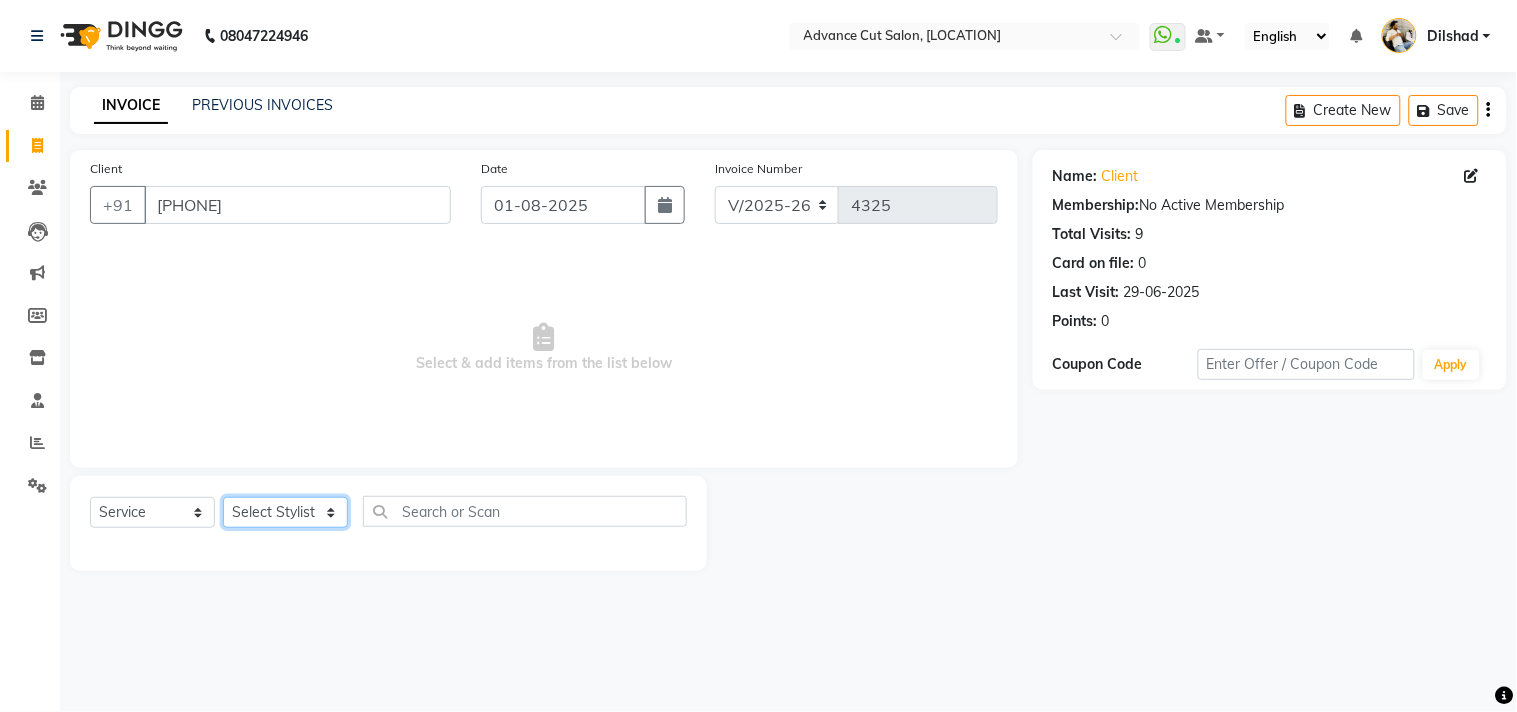select on "35524" 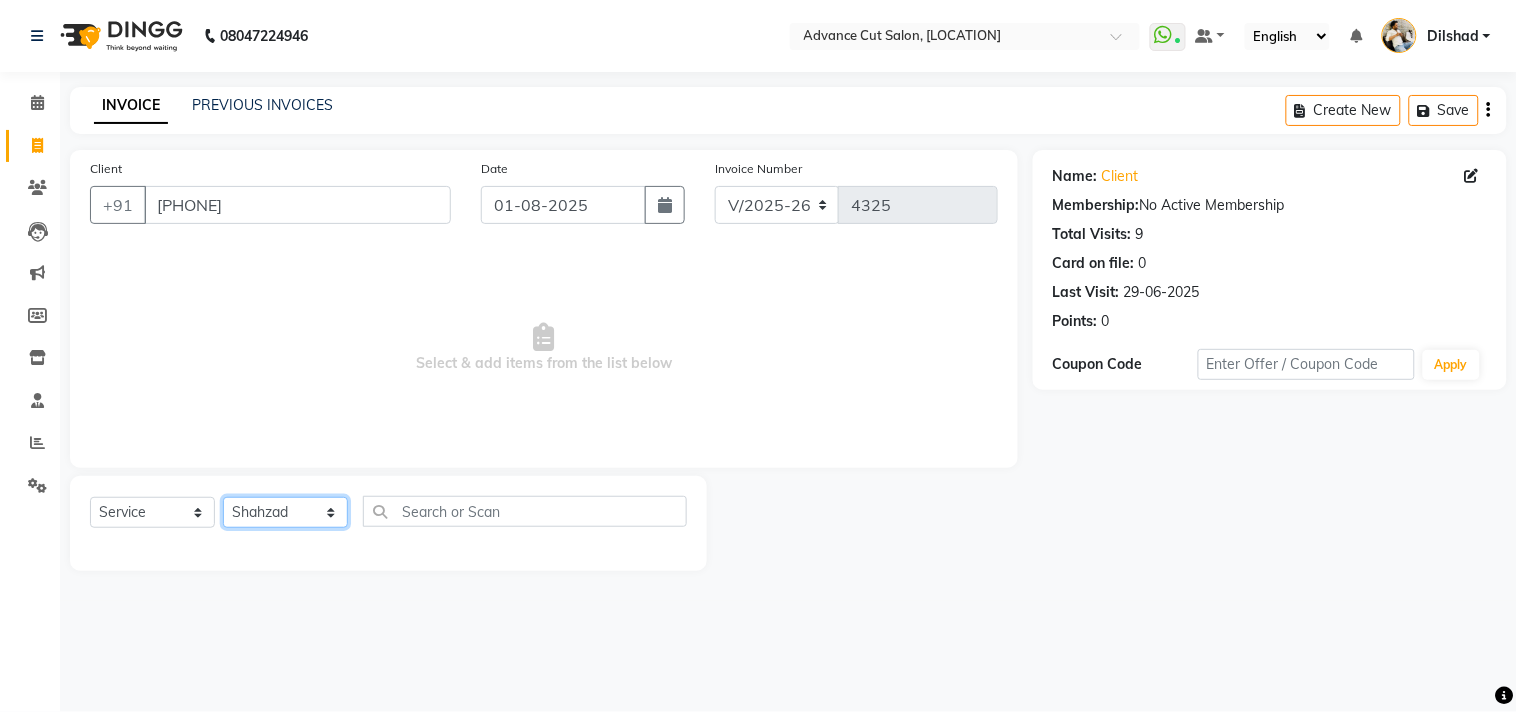 click on "Select Stylist Abrar Alam Dilshad Lallan Meenu Nabeel Nafeesh Ahmad O.P. Sharma Samar Shahzad SHWETA SINGH Zarina" 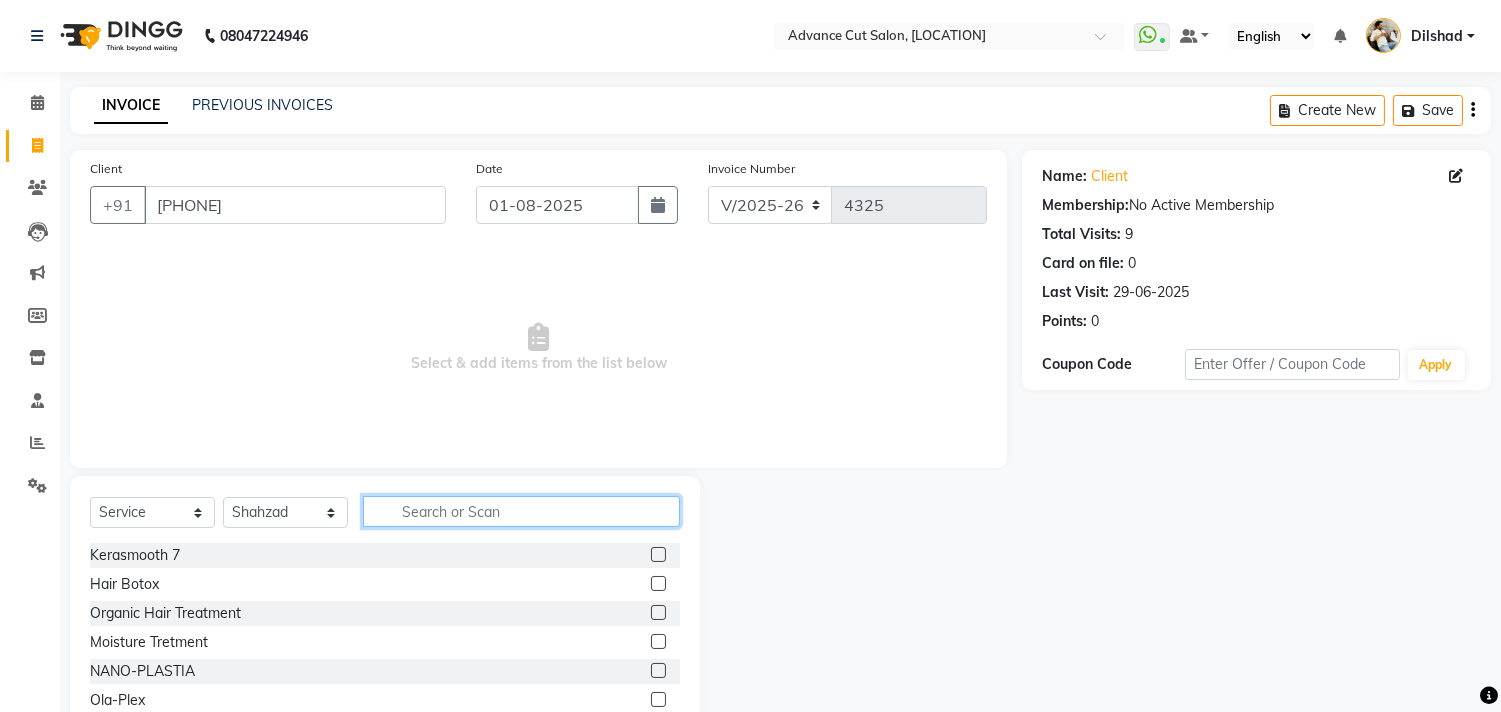 click 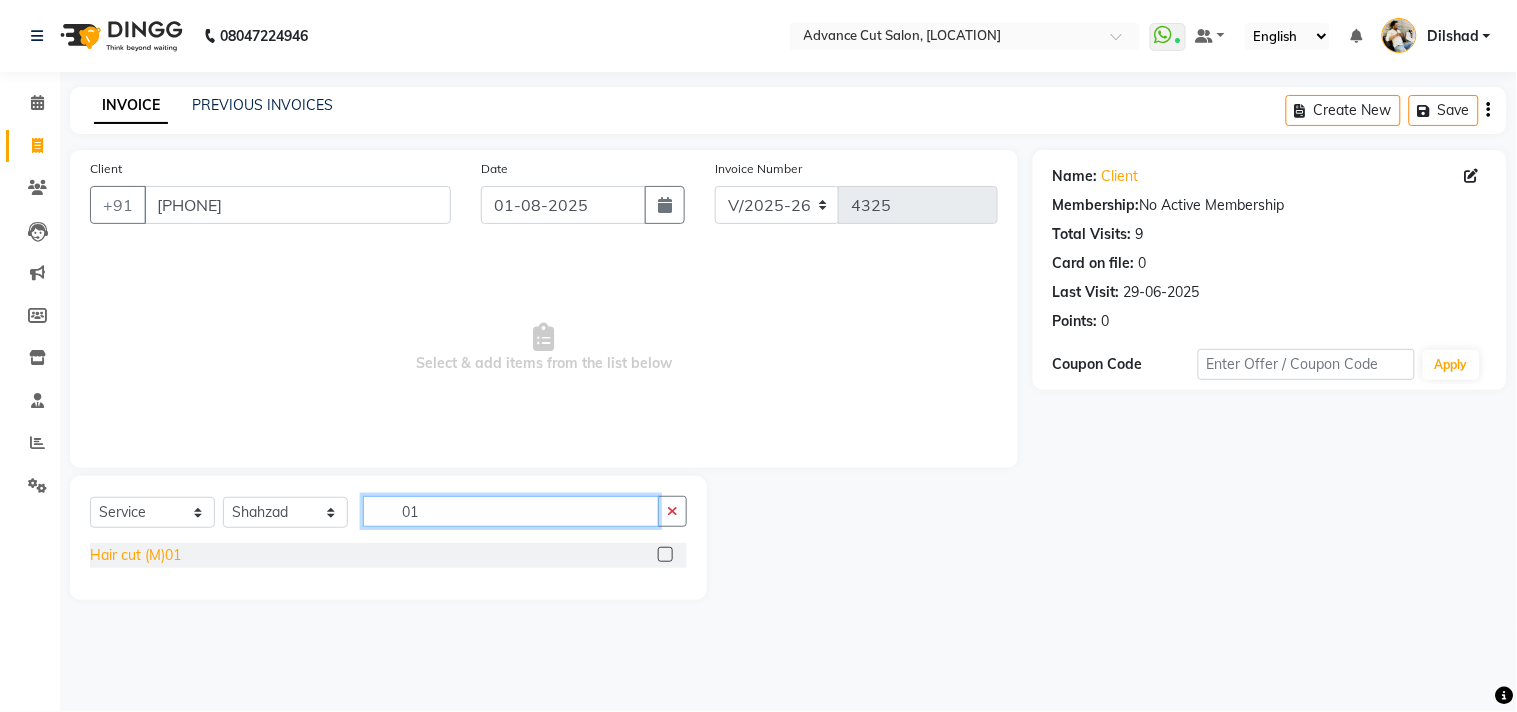 type on "01" 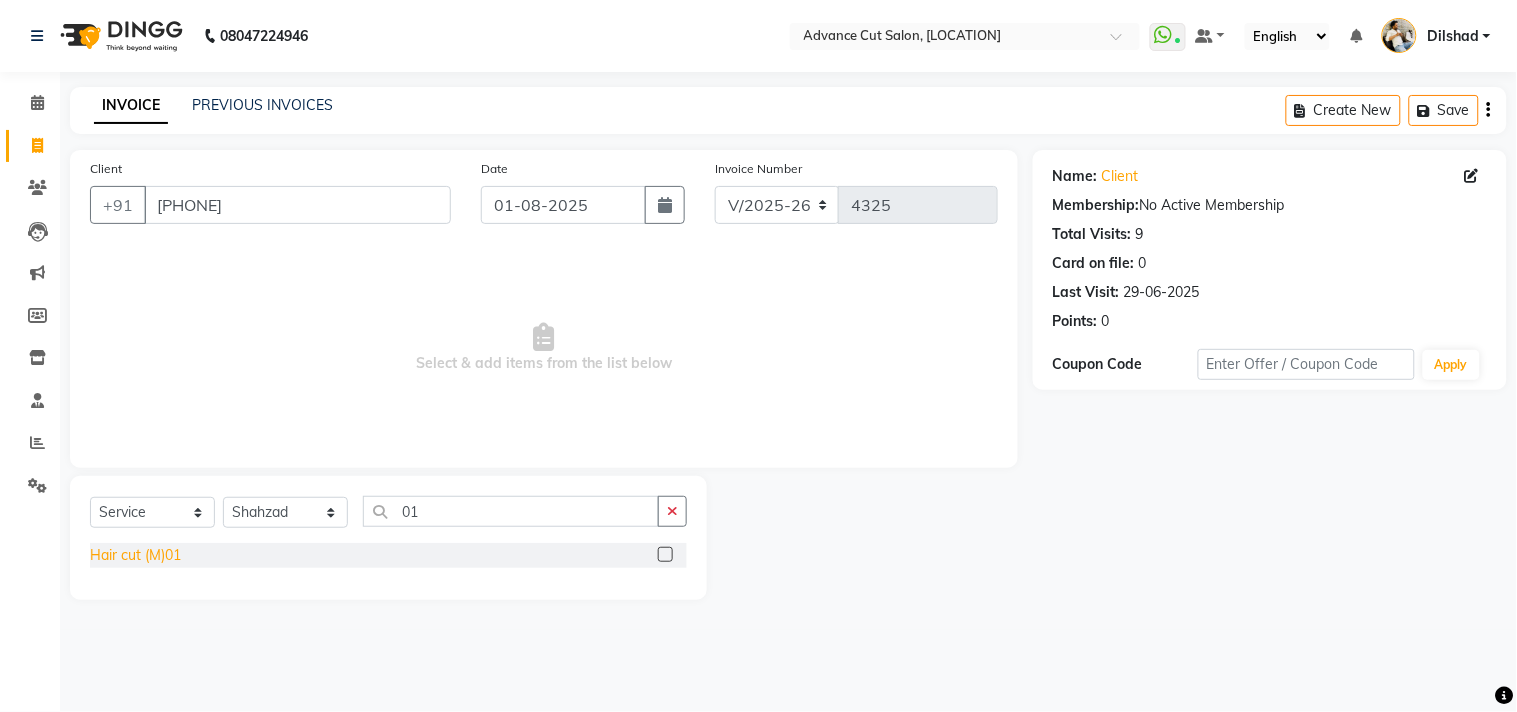 click on "Hair cut (M)01" 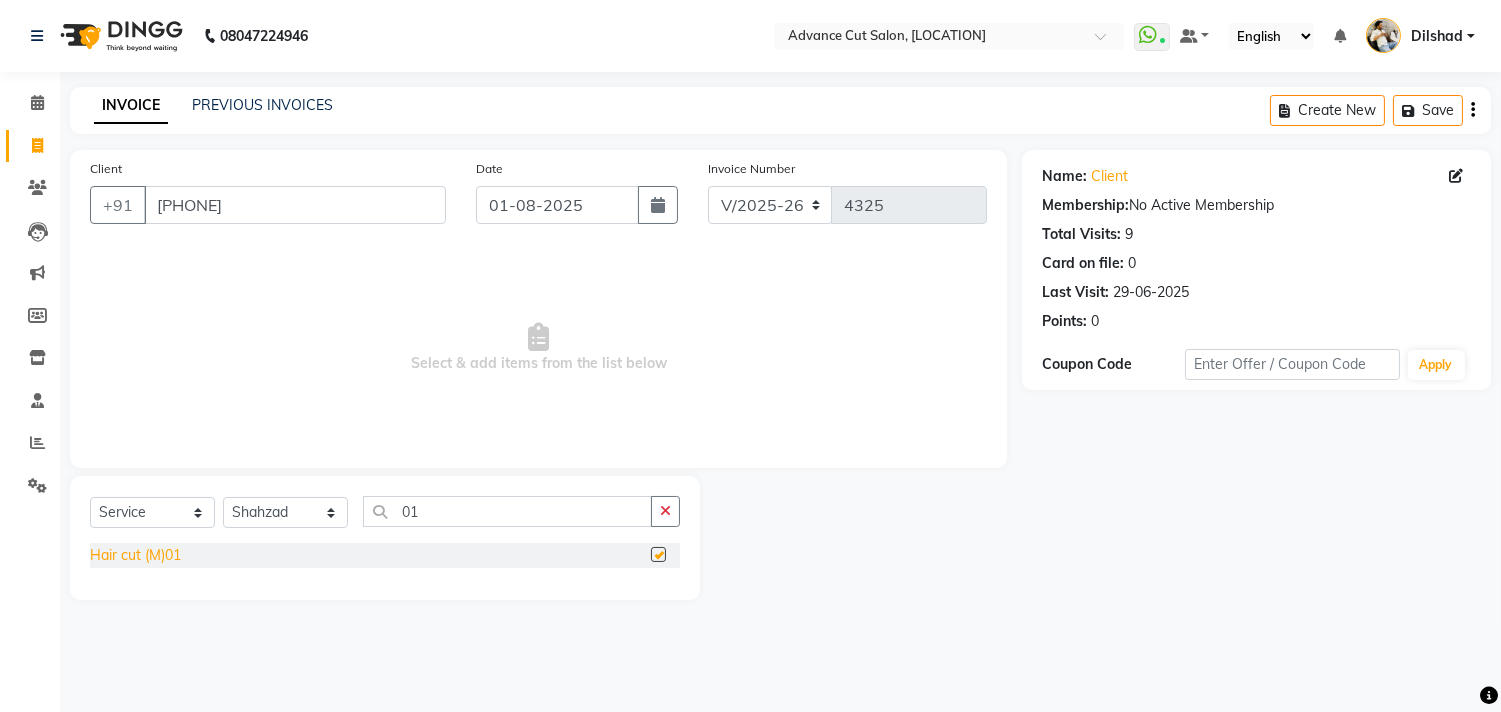 checkbox on "false" 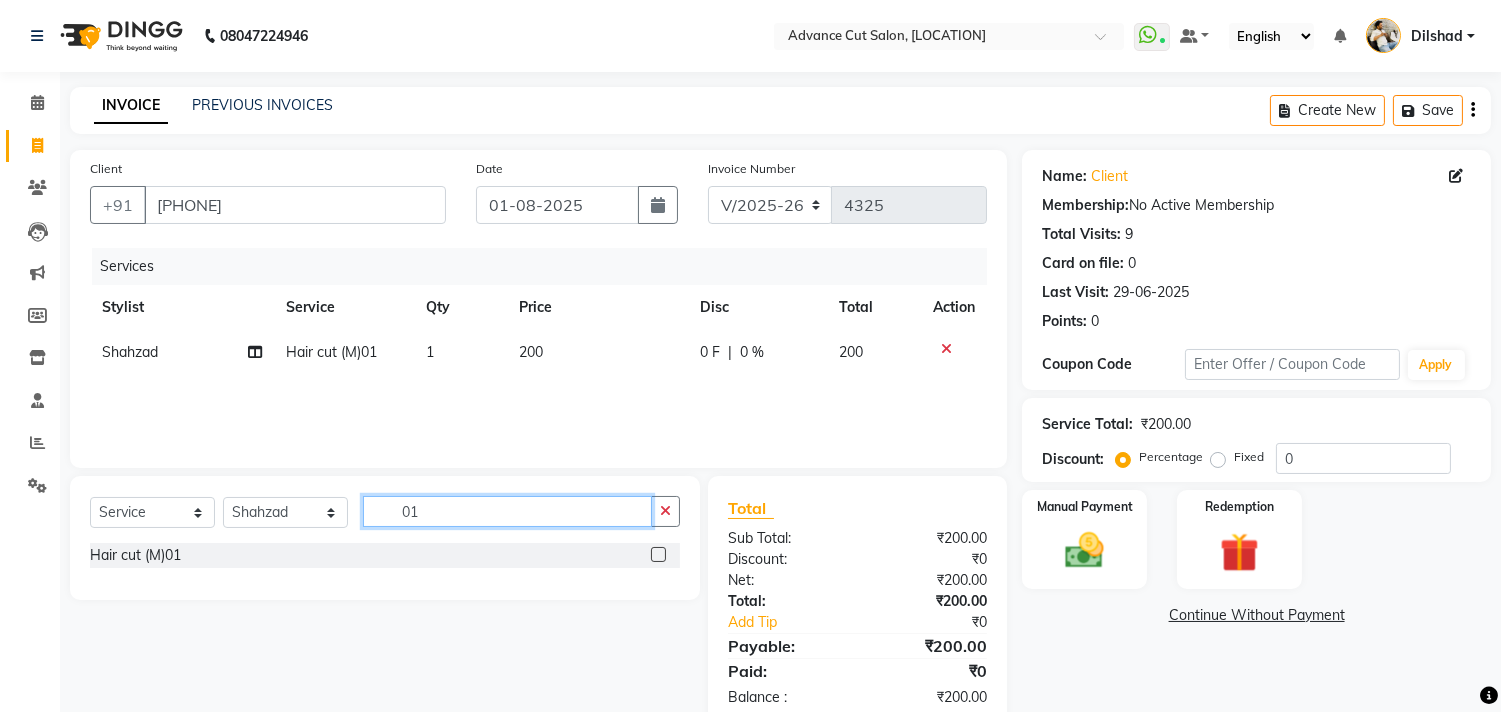 click on "01" 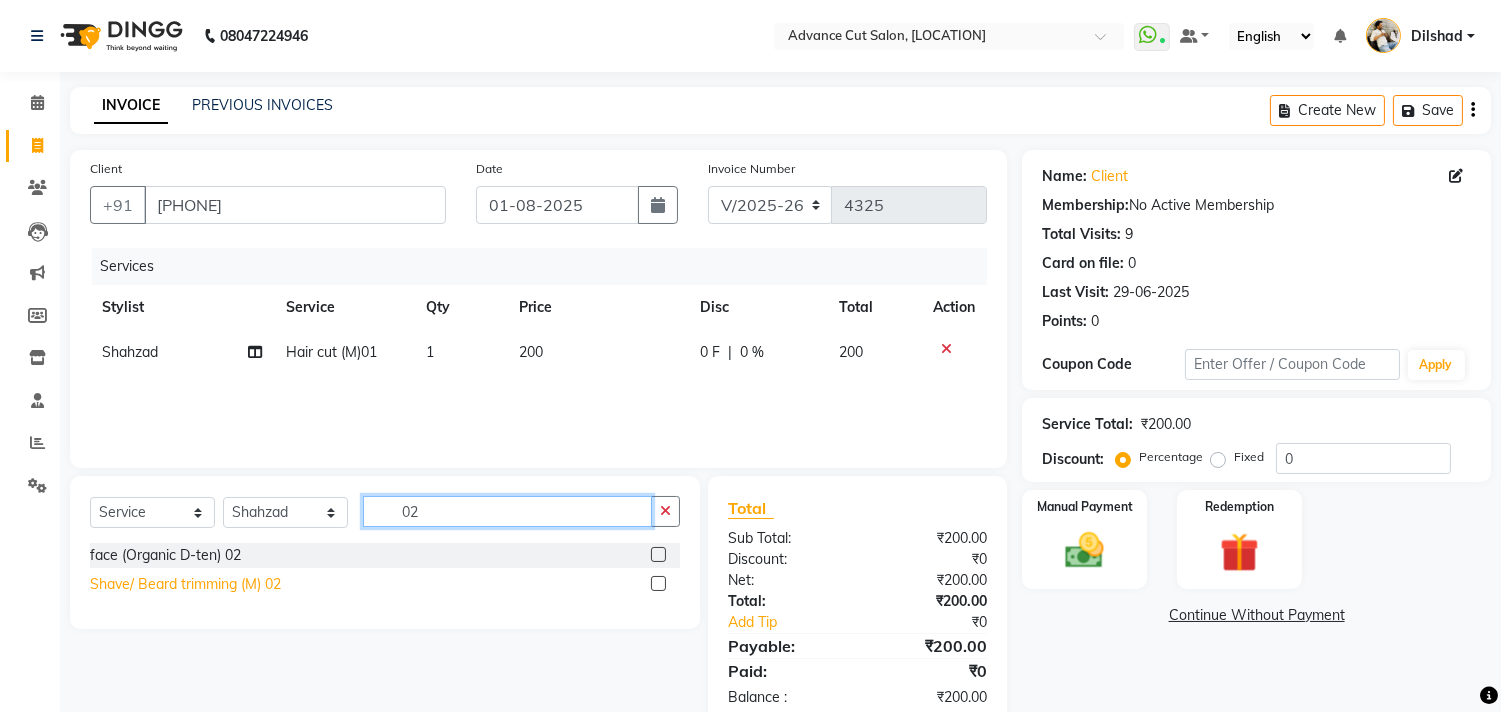 type on "02" 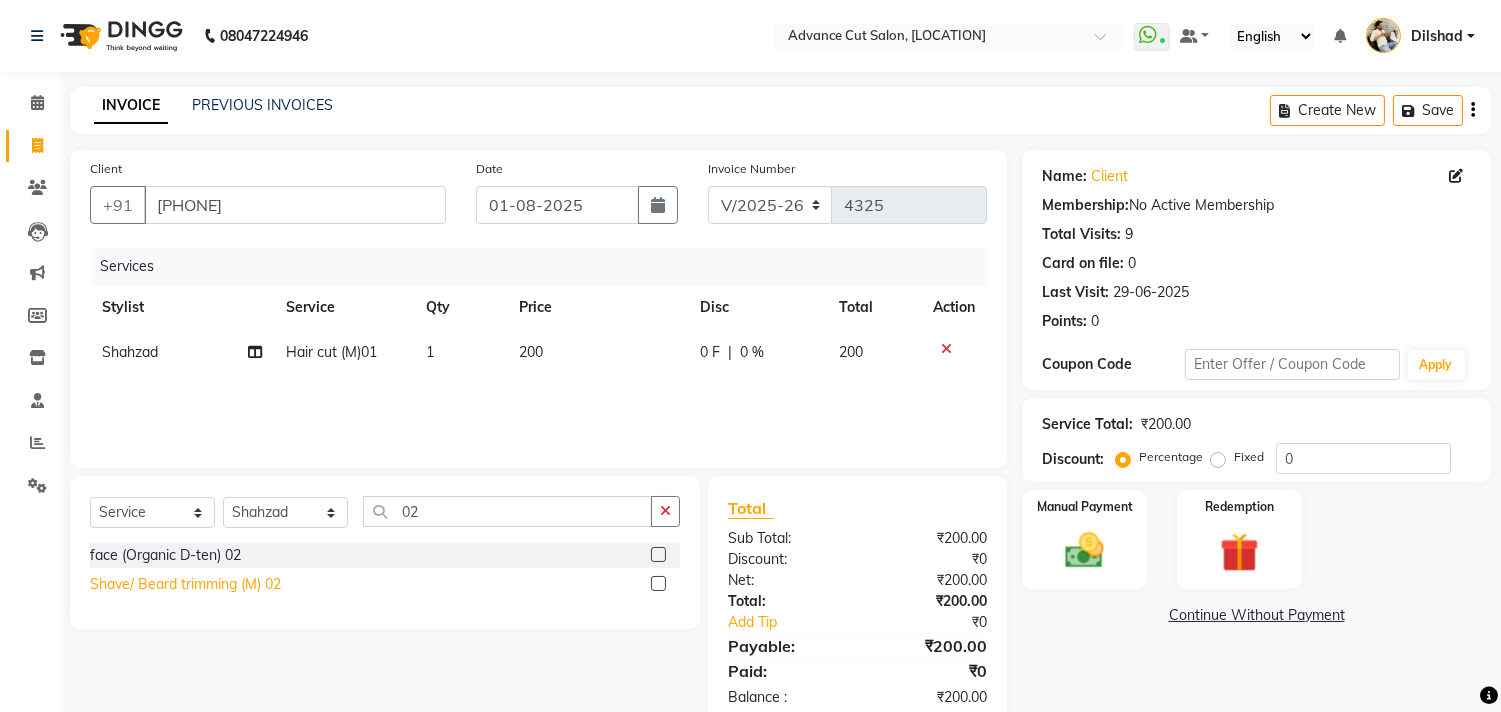 click on "Shave/ Beard trimming (M) 02" 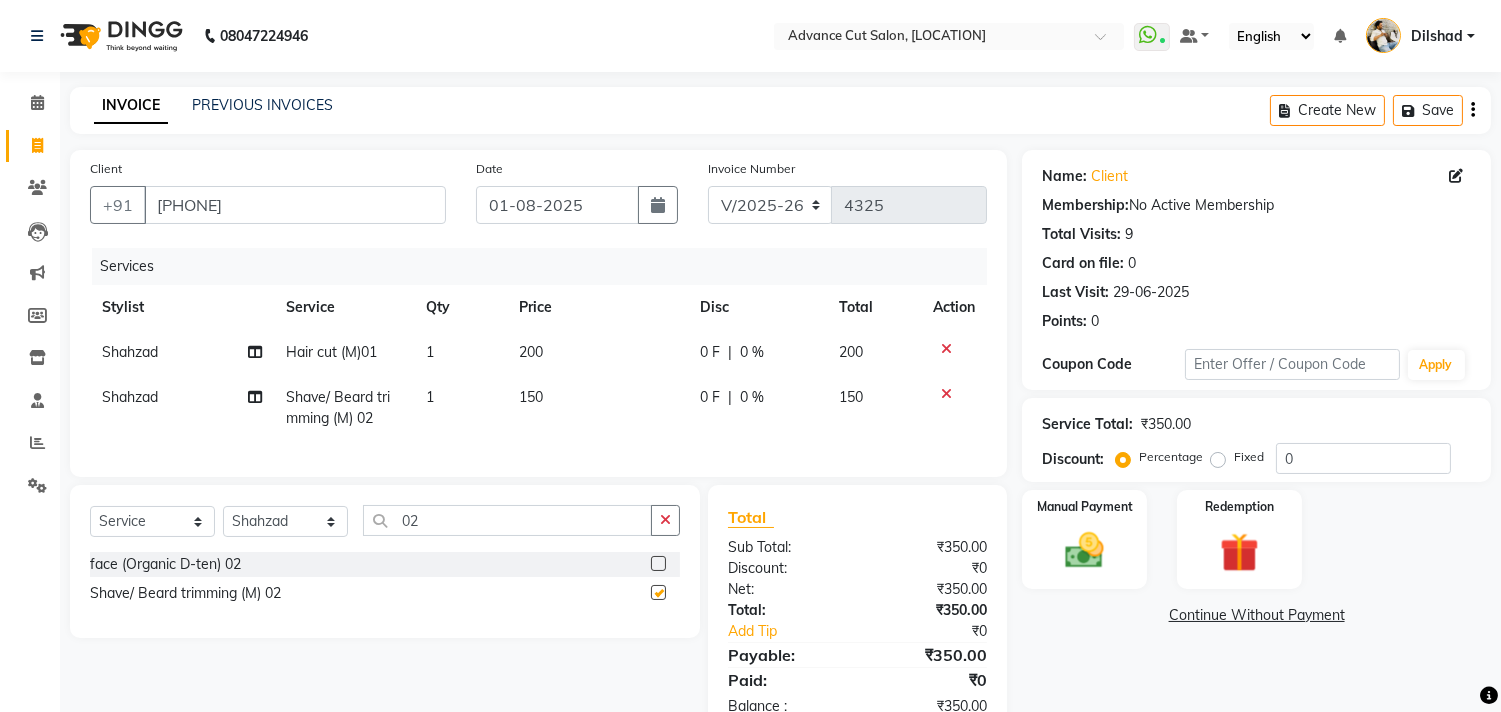 checkbox on "false" 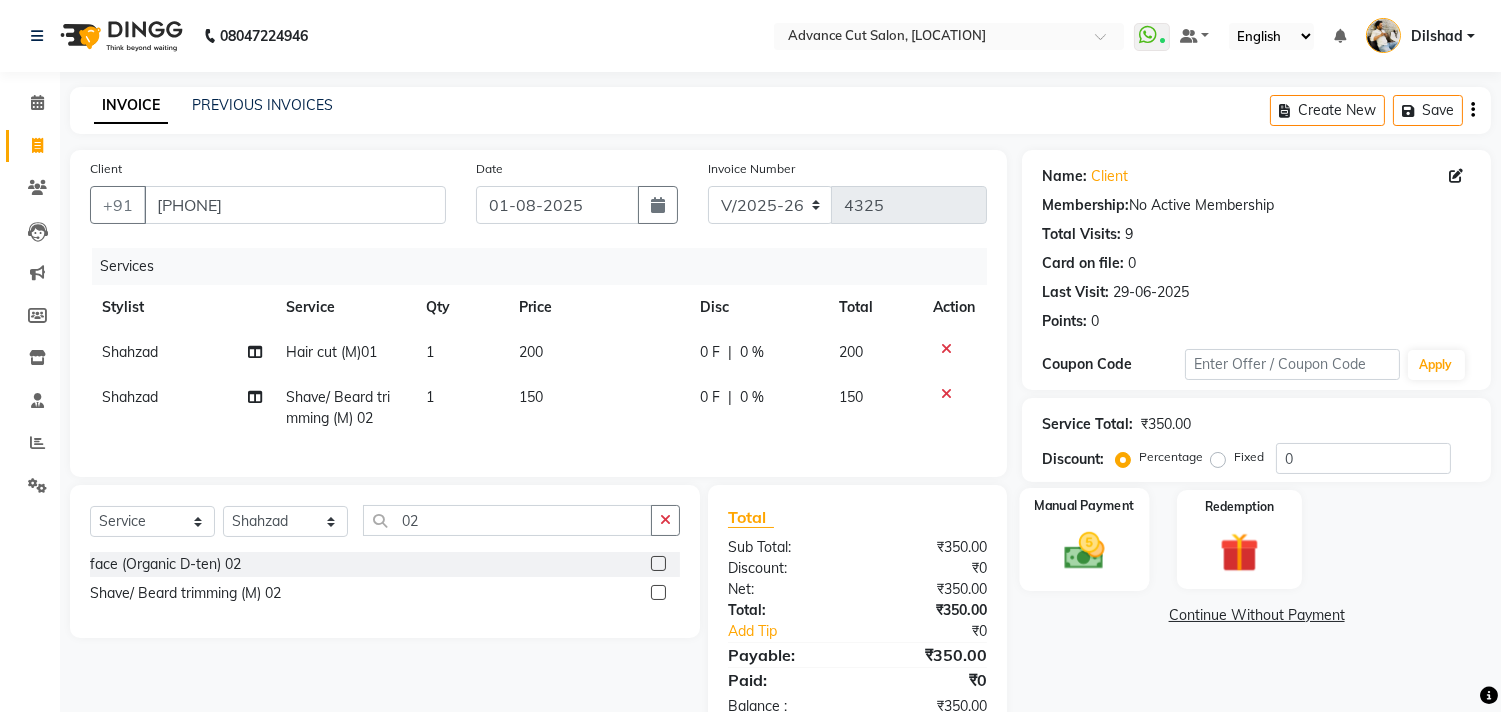 click 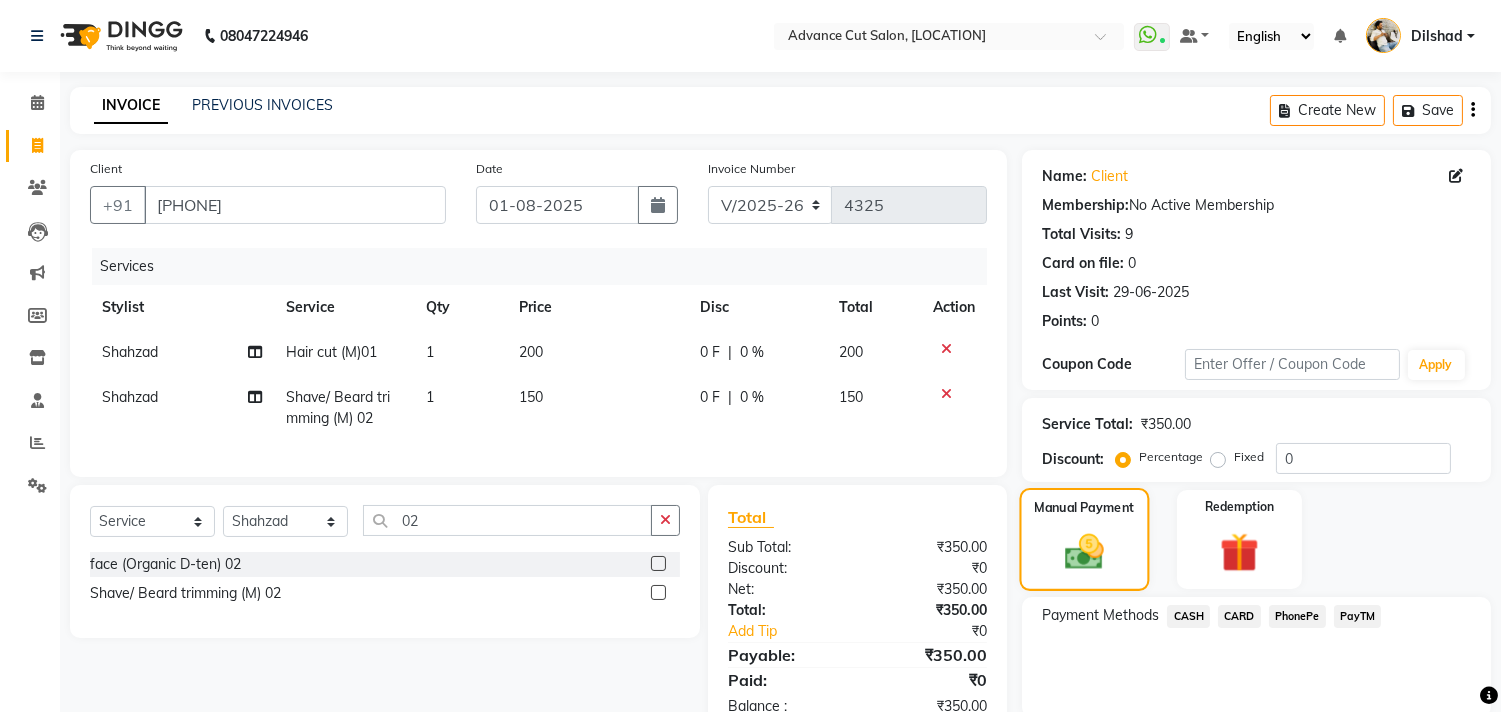 scroll, scrollTop: 74, scrollLeft: 0, axis: vertical 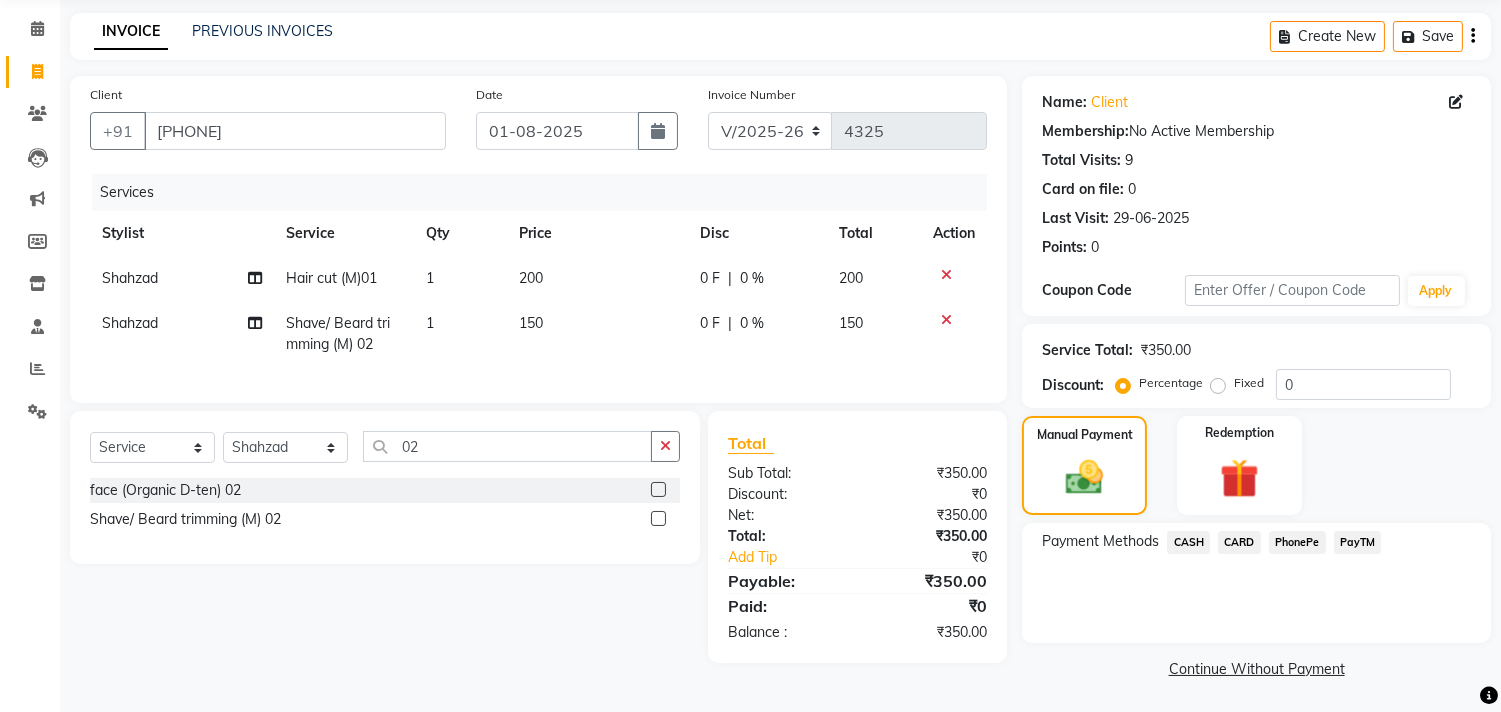 click on "PayTM" 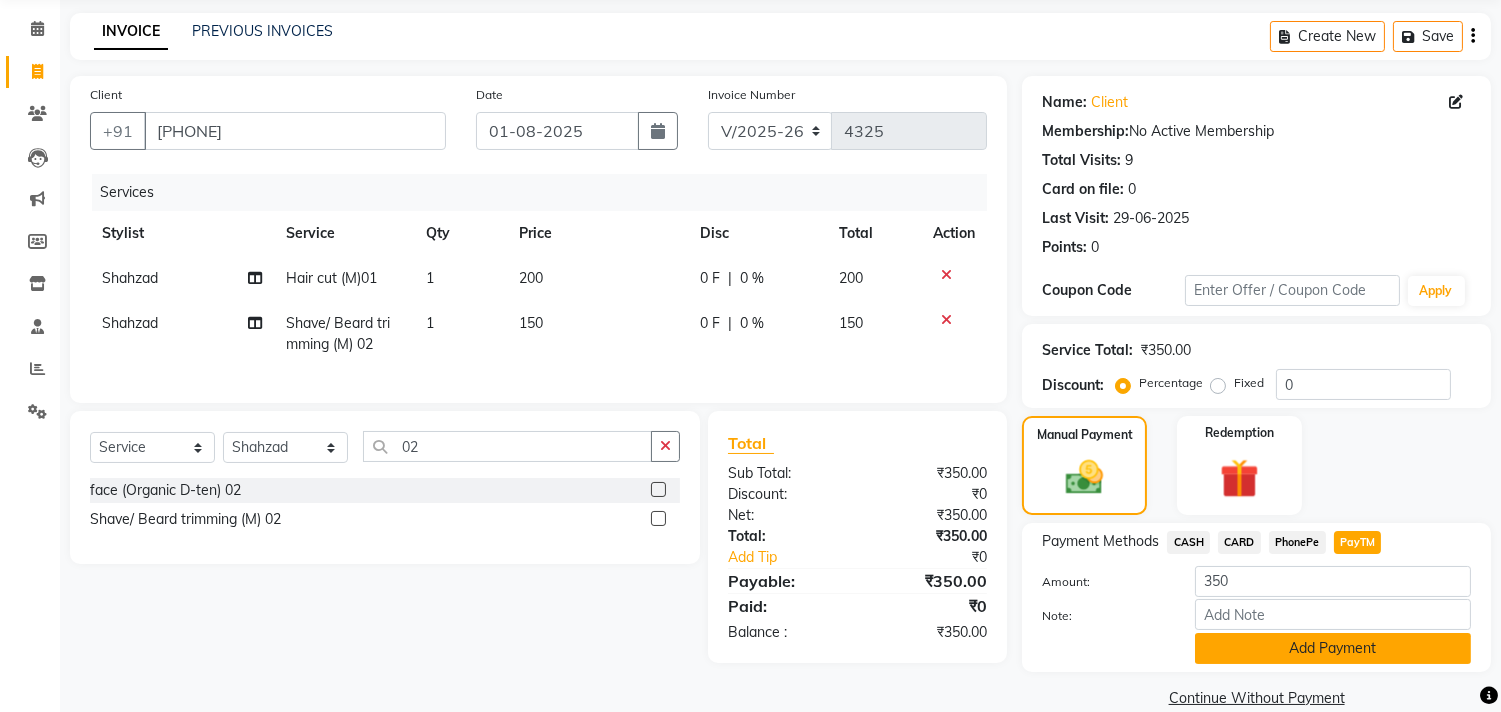 click on "Add Payment" 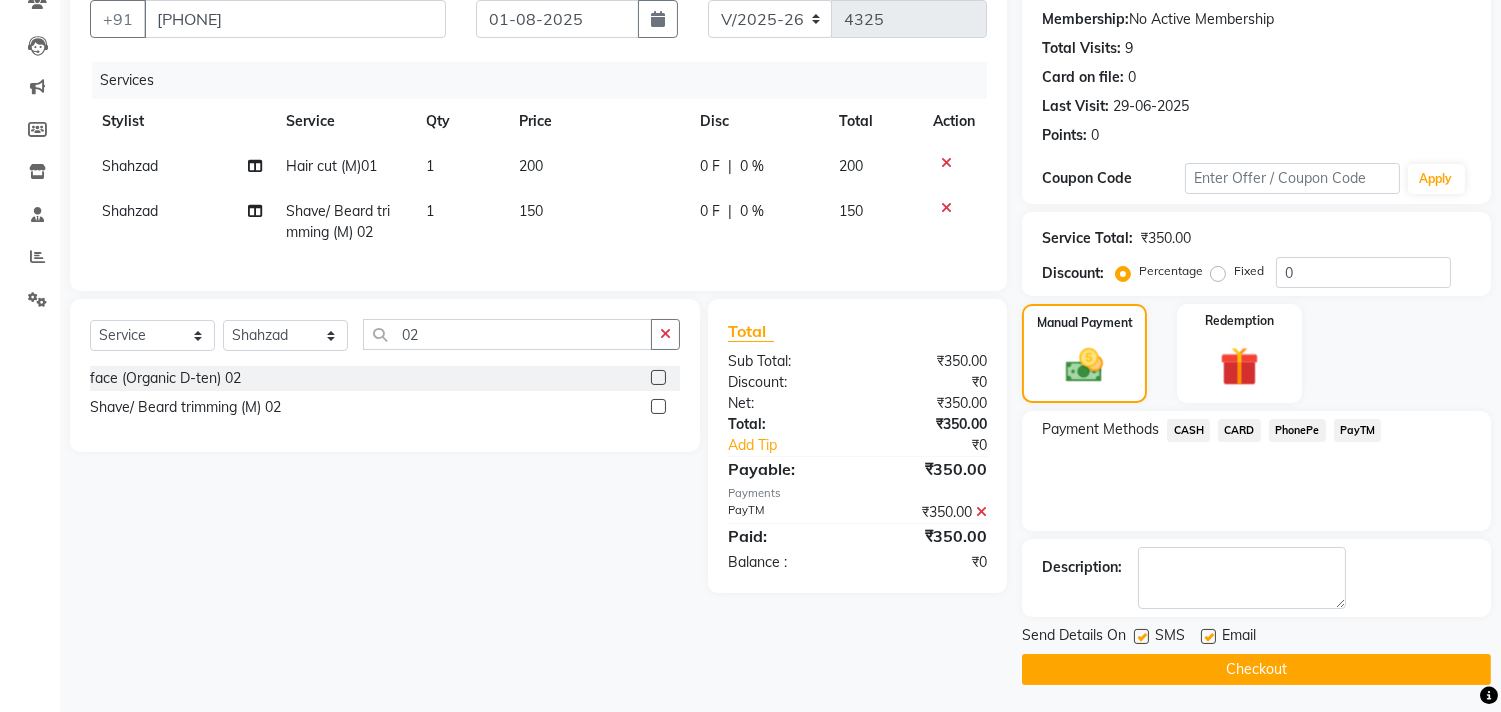 scroll, scrollTop: 187, scrollLeft: 0, axis: vertical 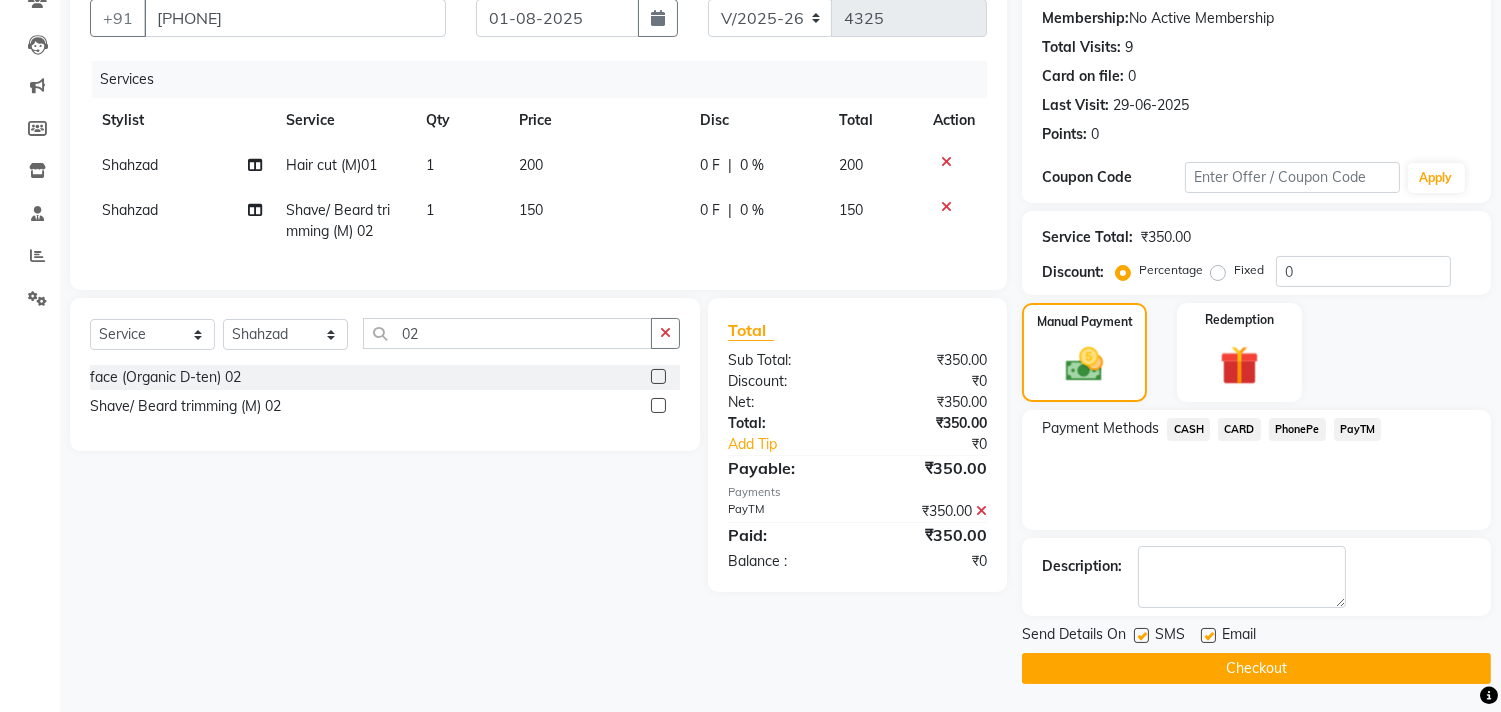 click on "Checkout" 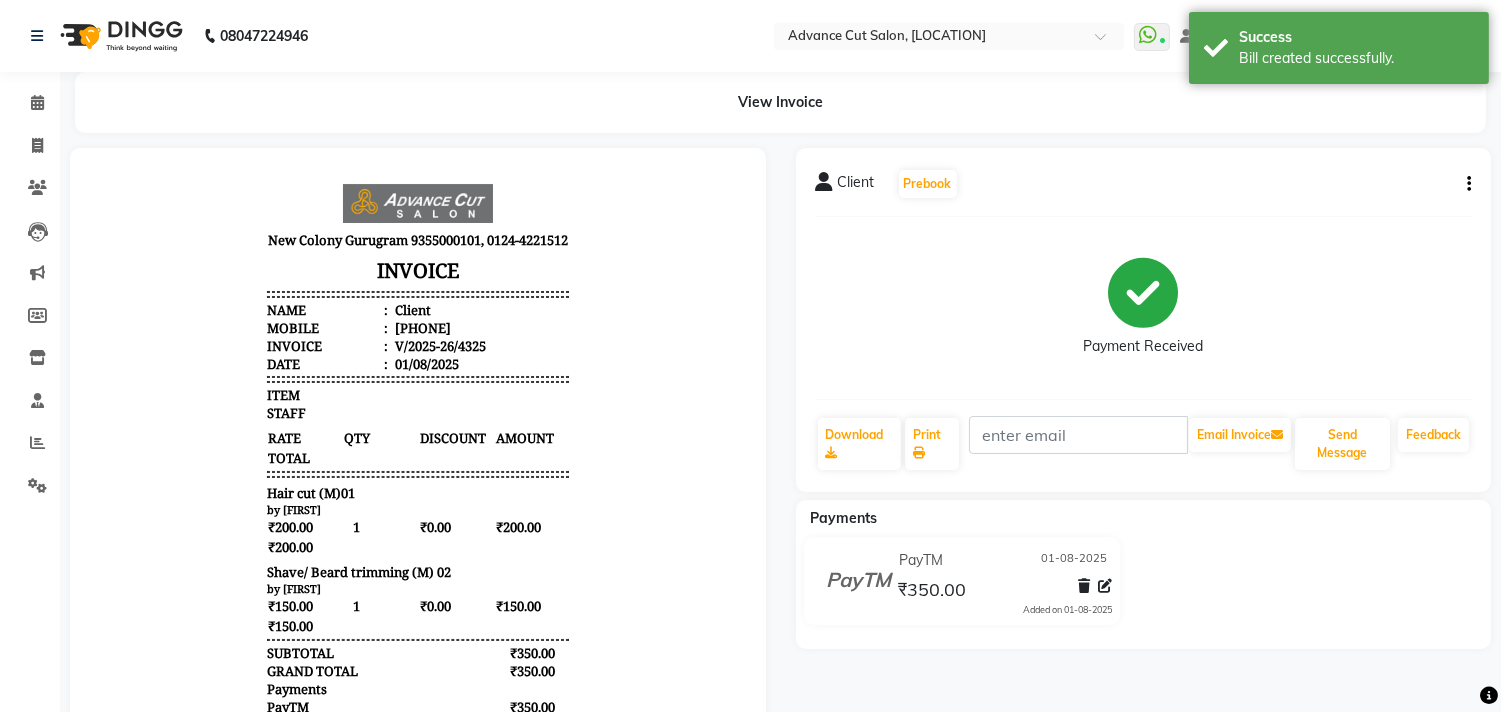 scroll, scrollTop: 0, scrollLeft: 0, axis: both 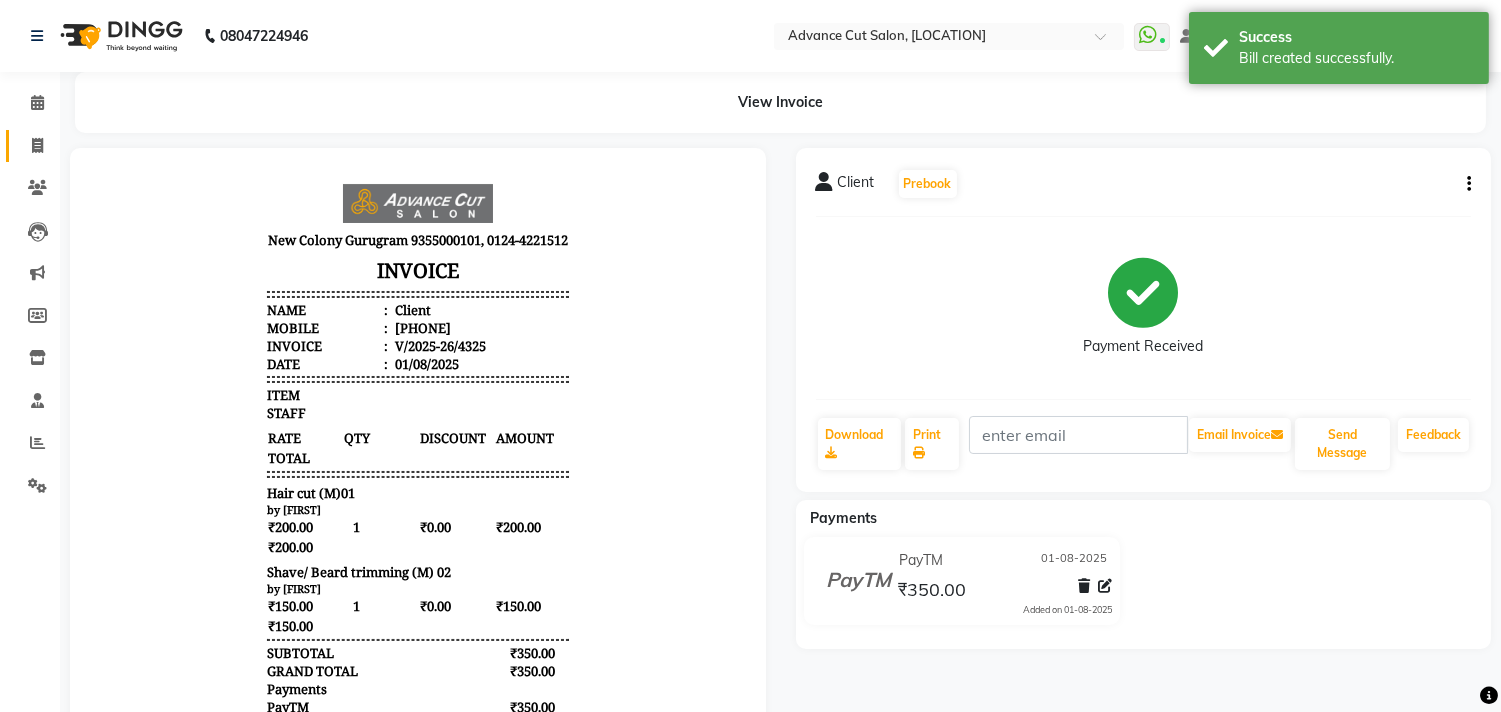 click on "Invoice" 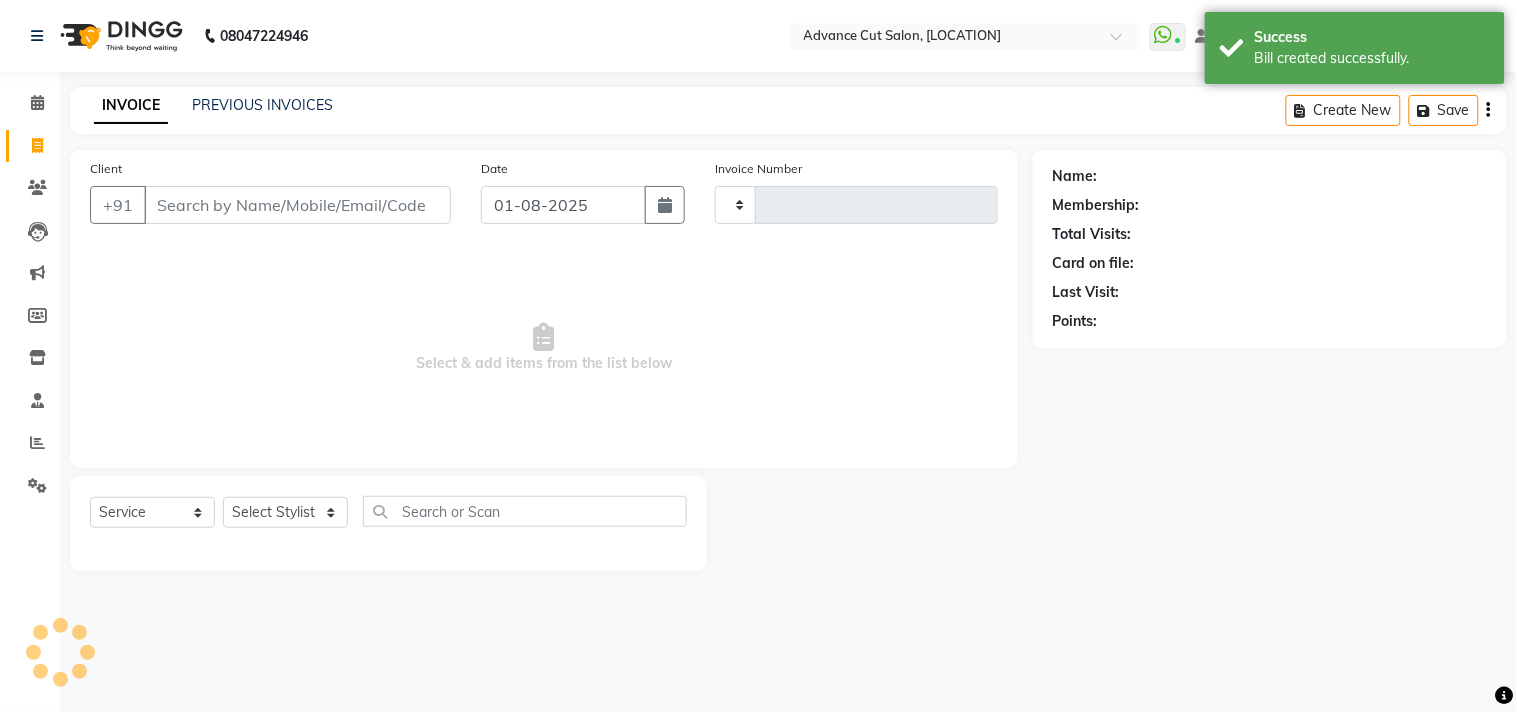 type on "4326" 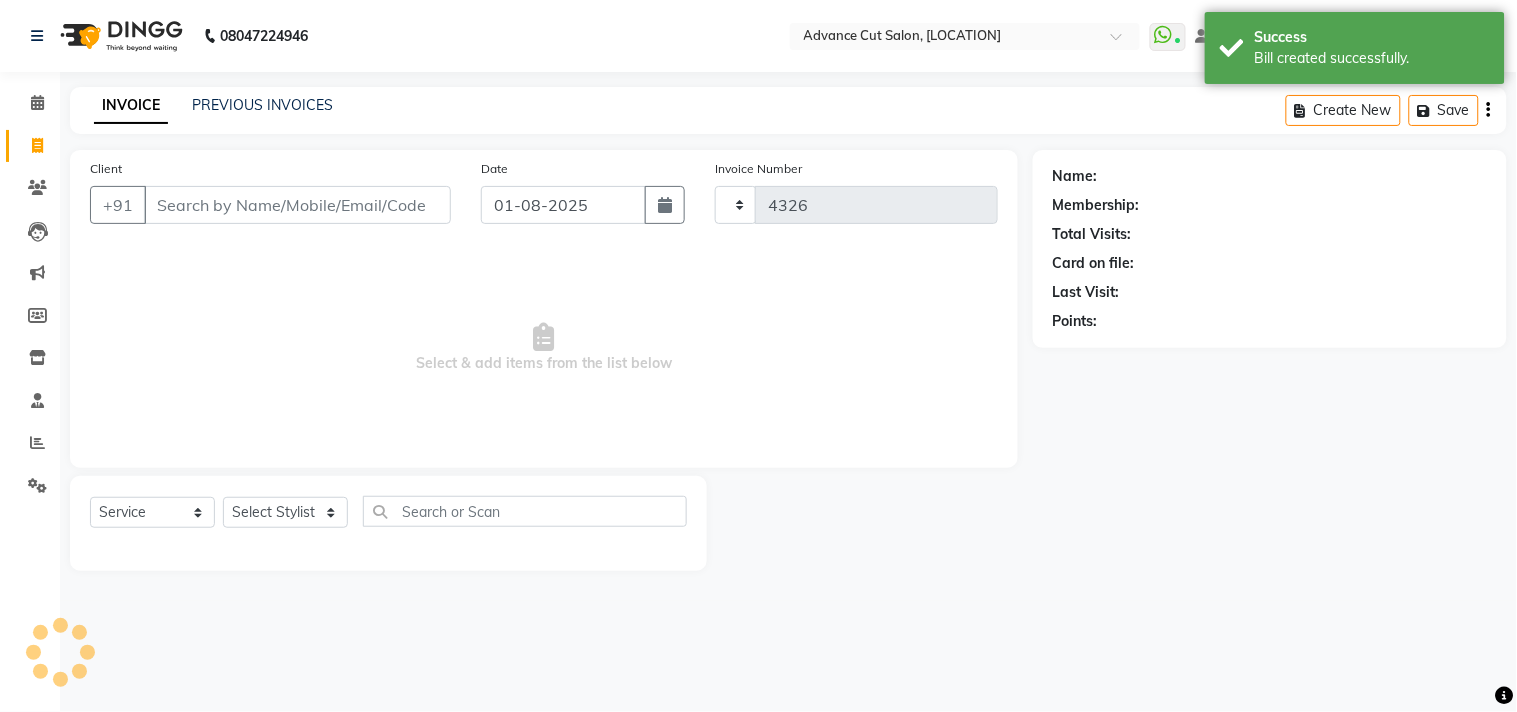select on "922" 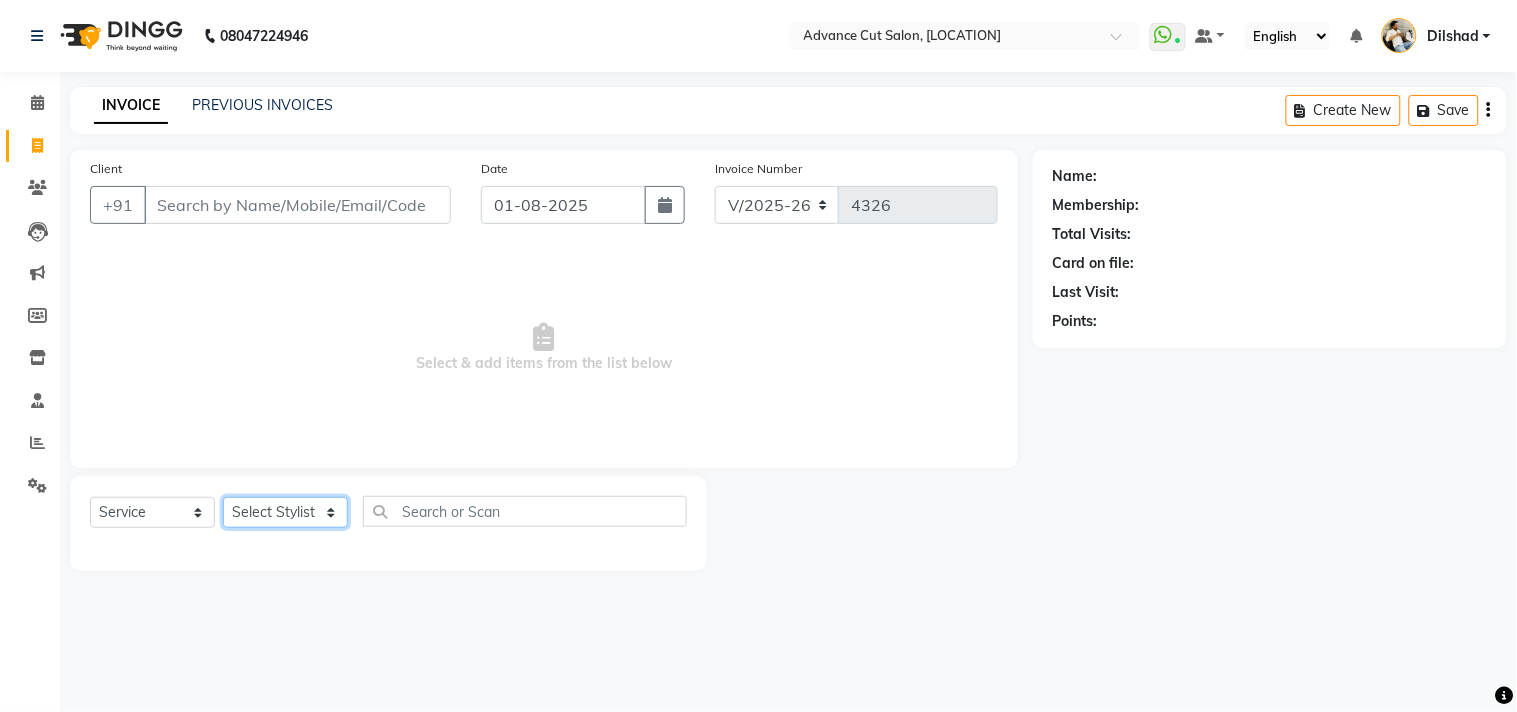 click on "Select Stylist Abrar Alam Dilshad Lallan Meenu Nabeel Nafeesh Ahmad O.P. Sharma Samar Shahzad SHWETA SINGH Zarina" 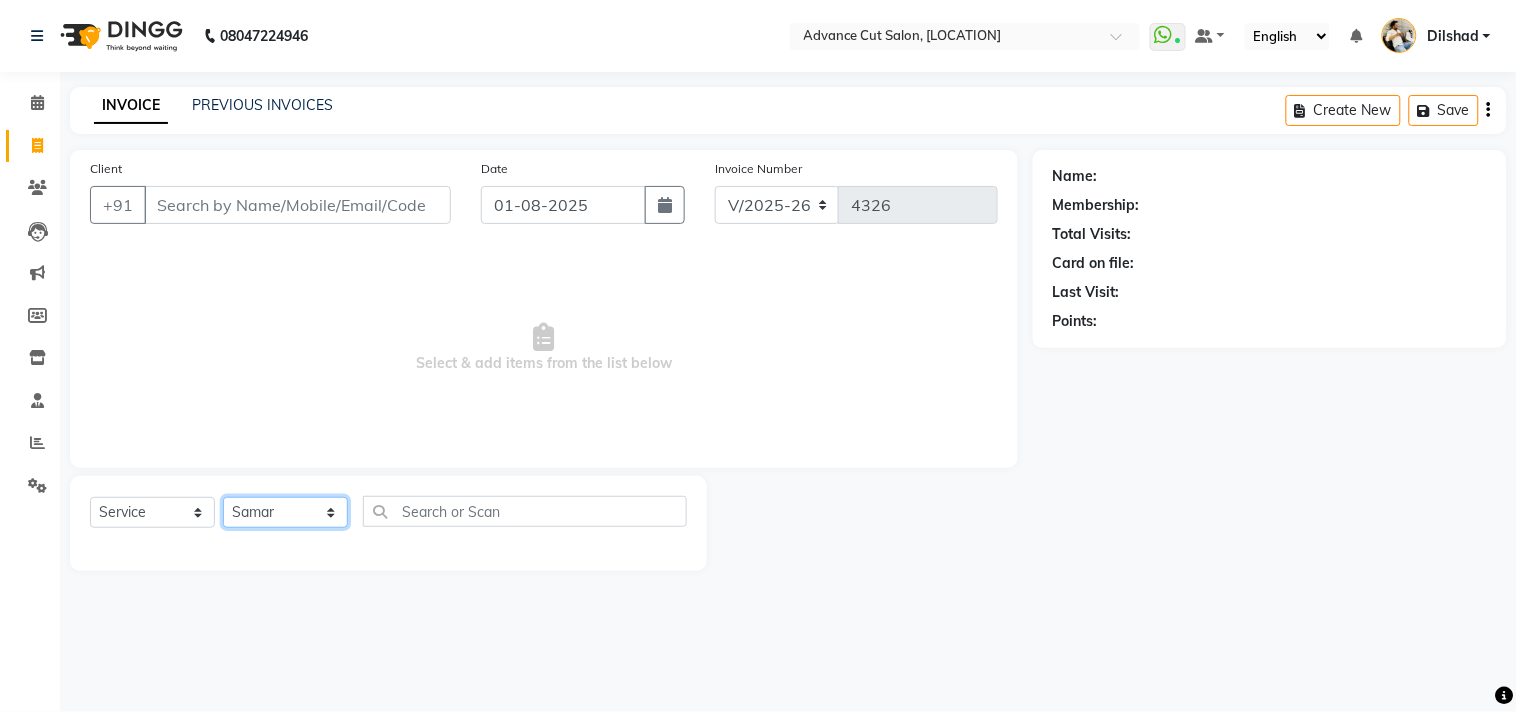 click on "Select Stylist Abrar Alam Dilshad Lallan Meenu Nabeel Nafeesh Ahmad O.P. Sharma Samar Shahzad SHWETA SINGH Zarina" 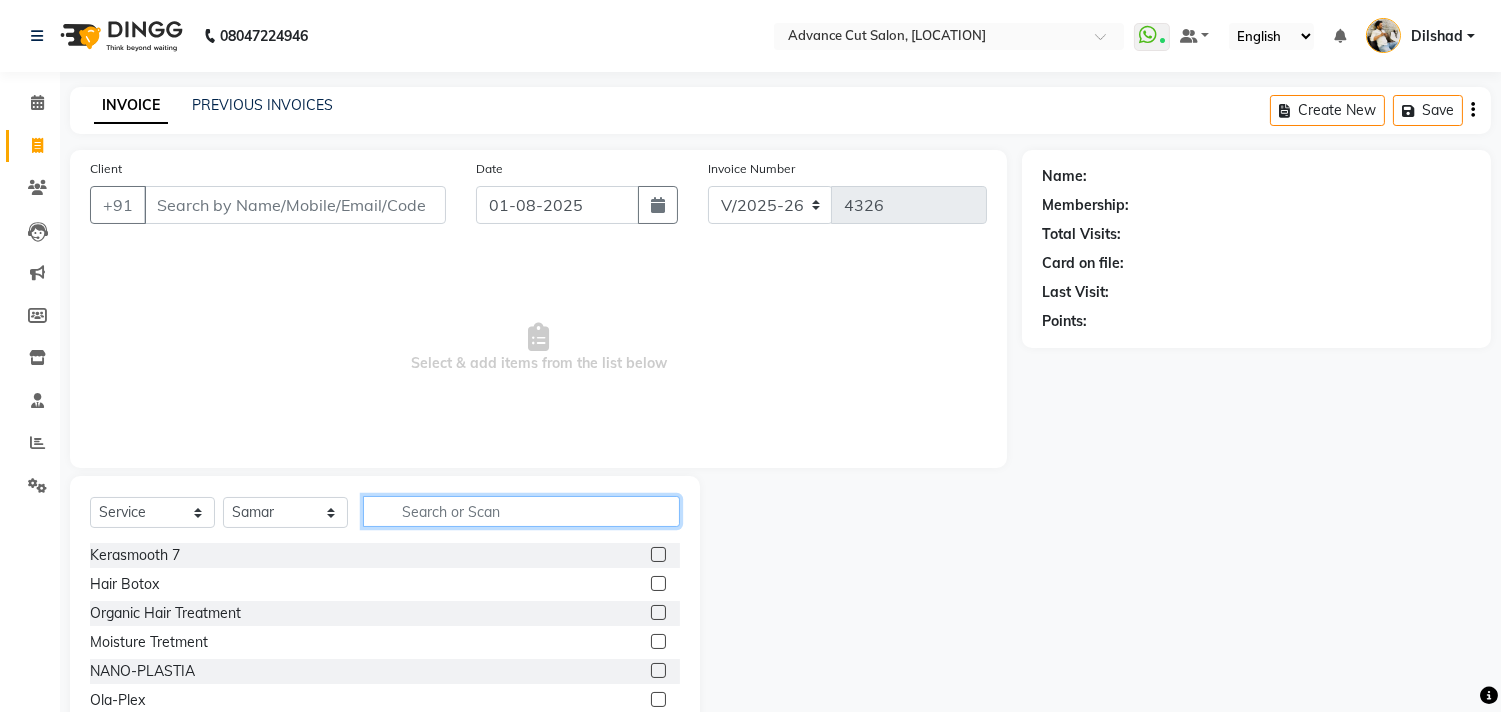 click 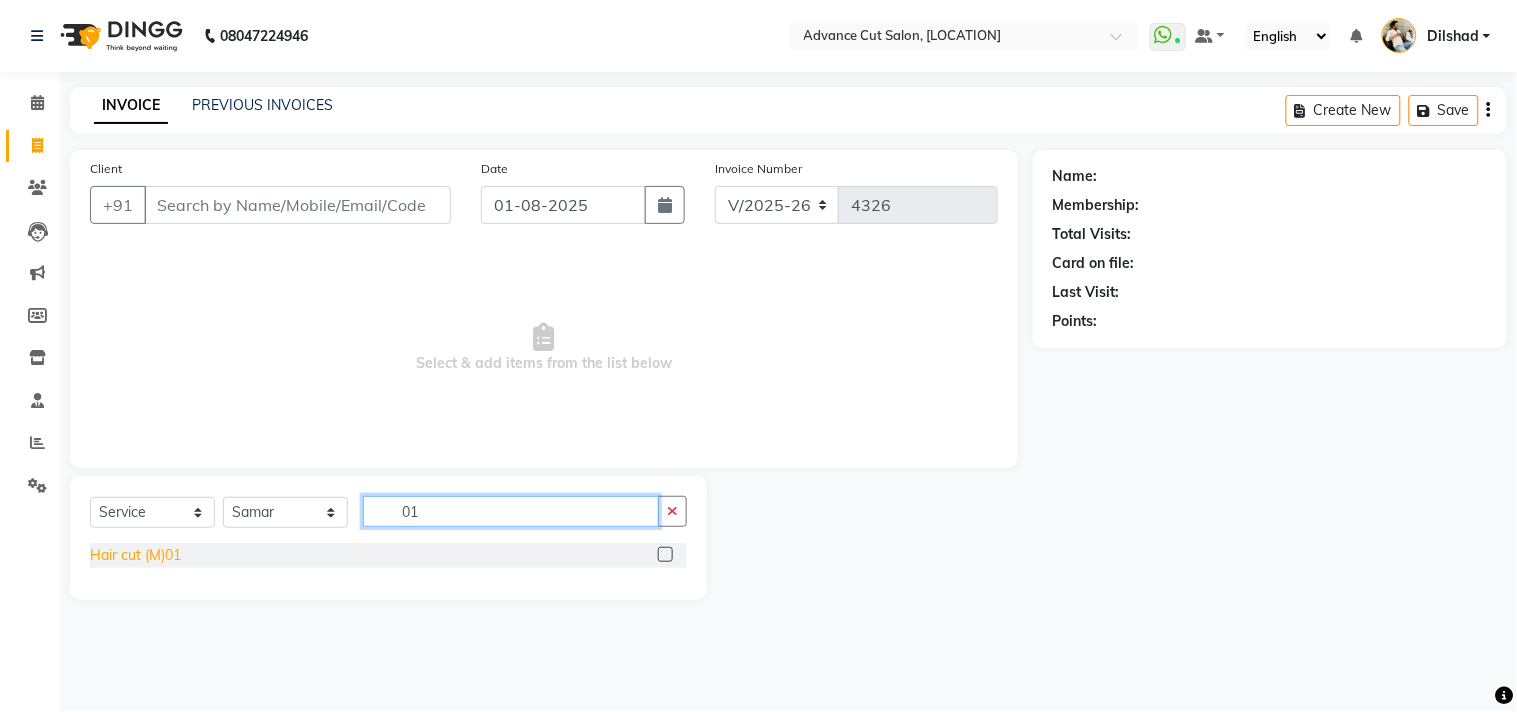 type on "01" 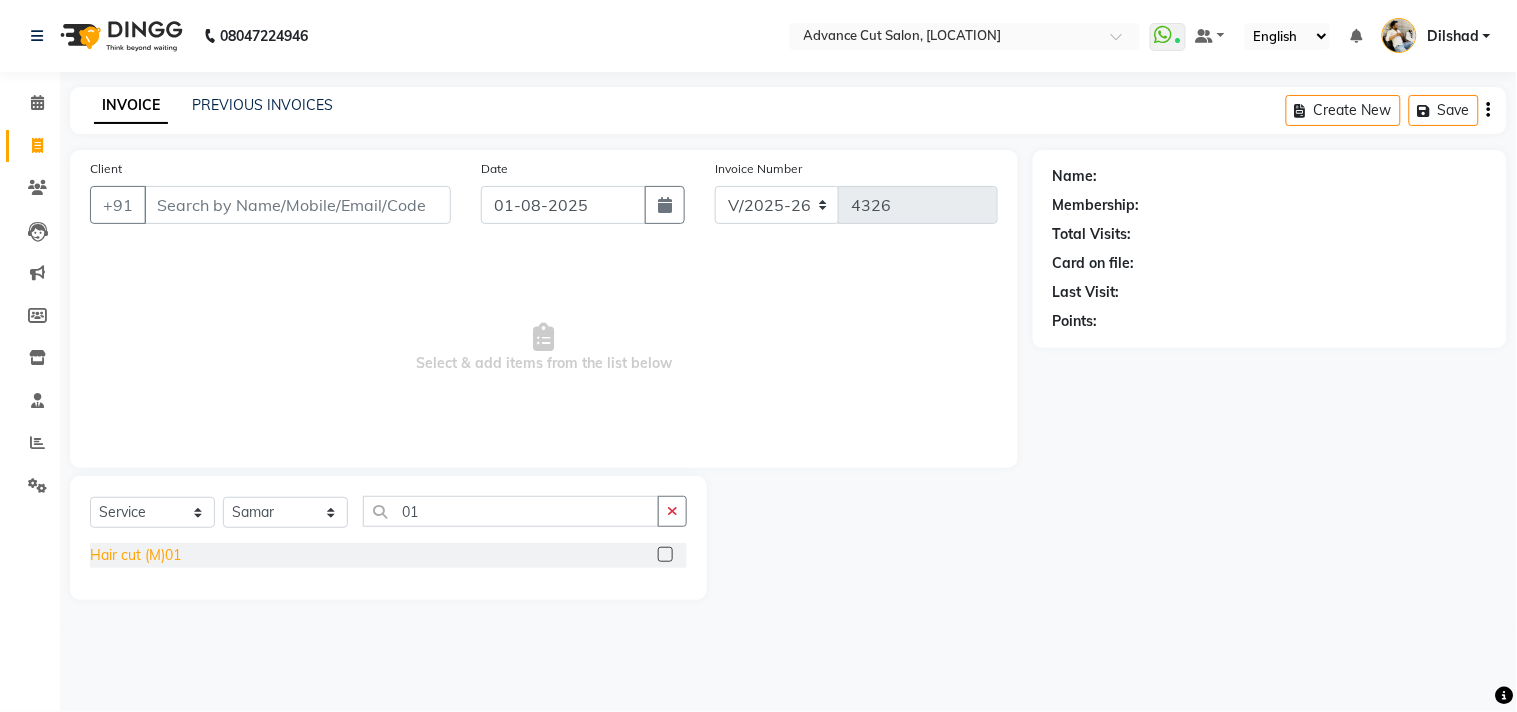 click on "Hair cut (M)01" 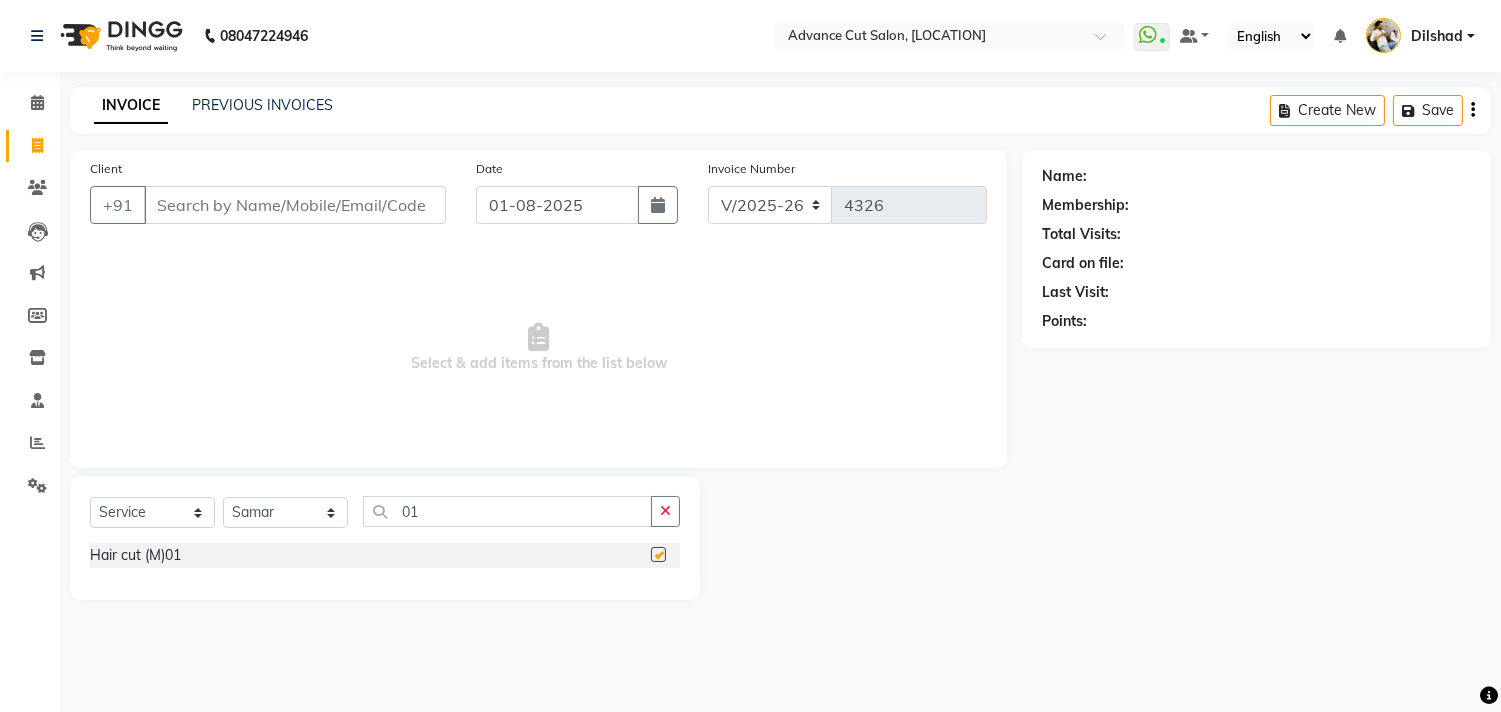checkbox on "false" 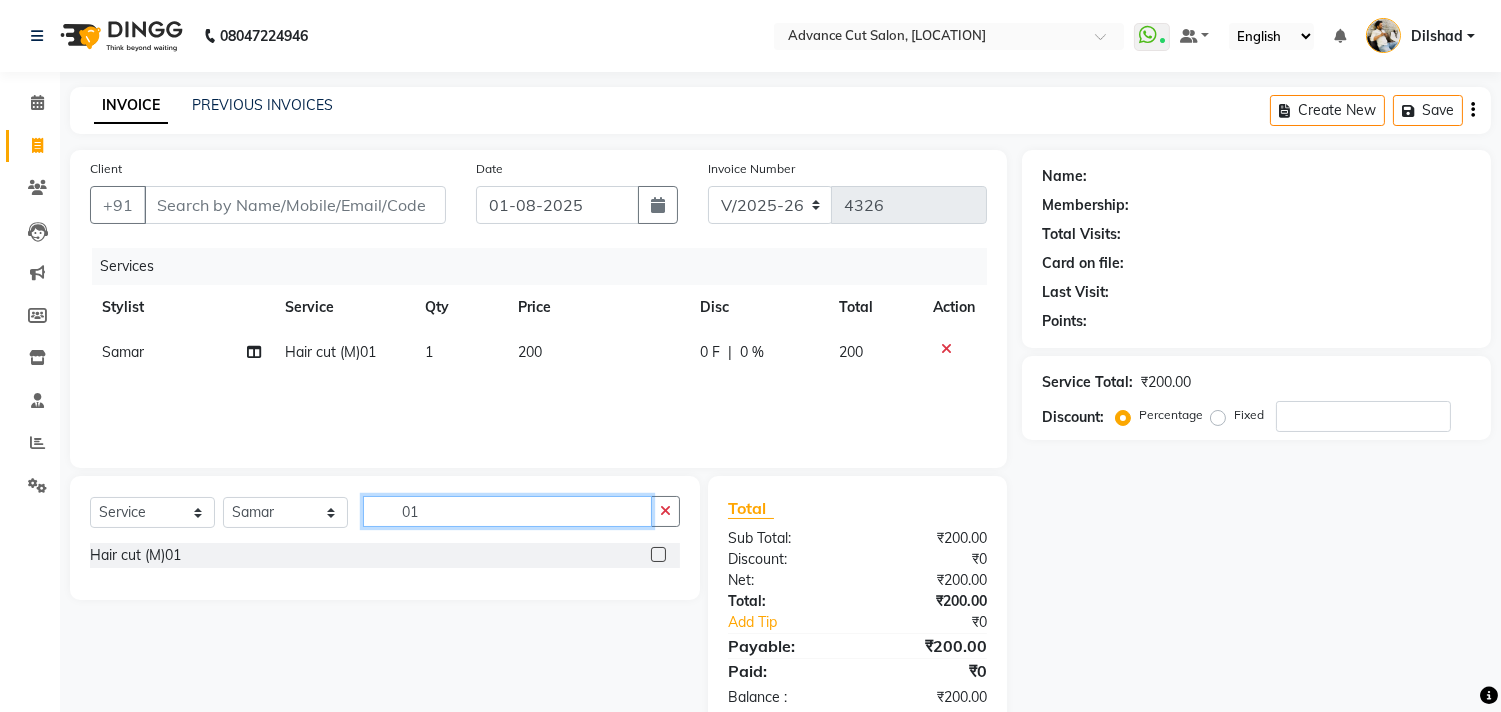 click on "01" 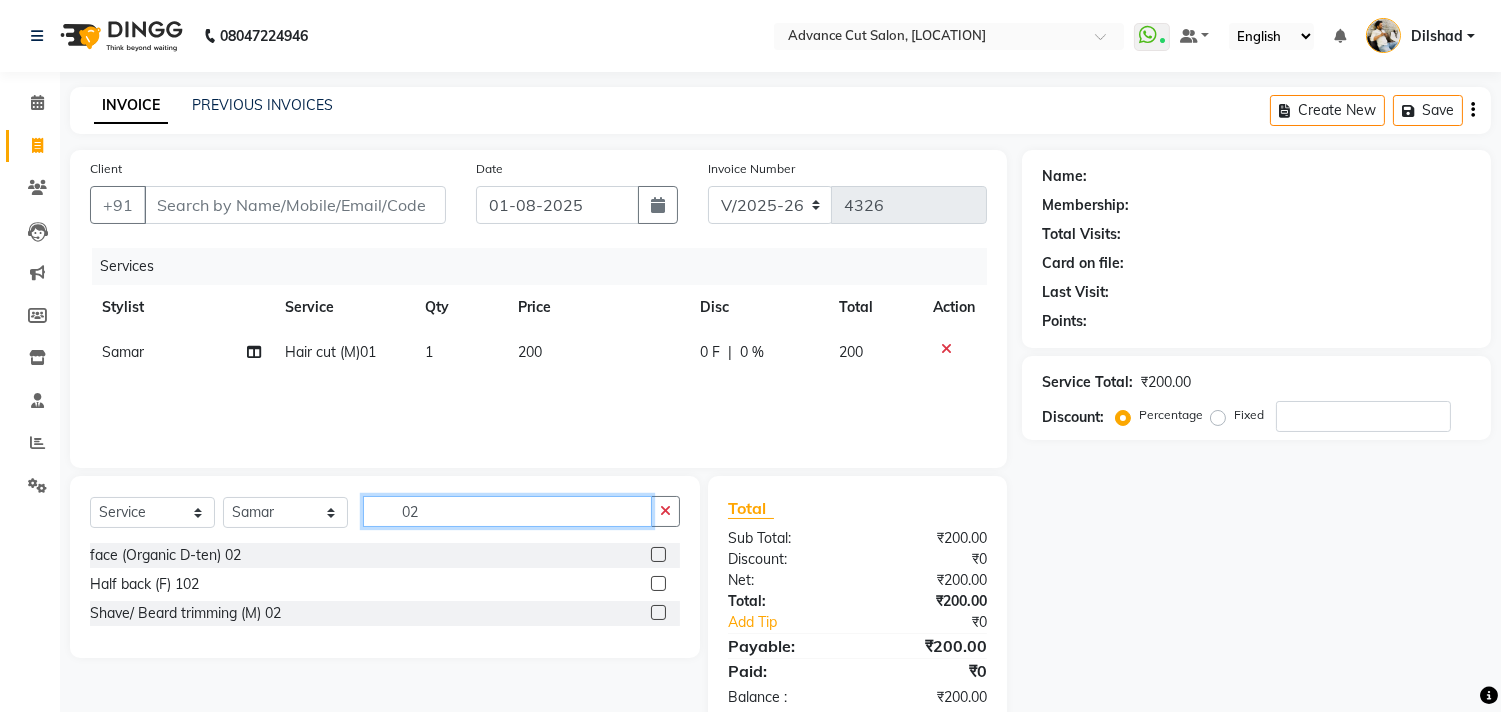 type on "02" 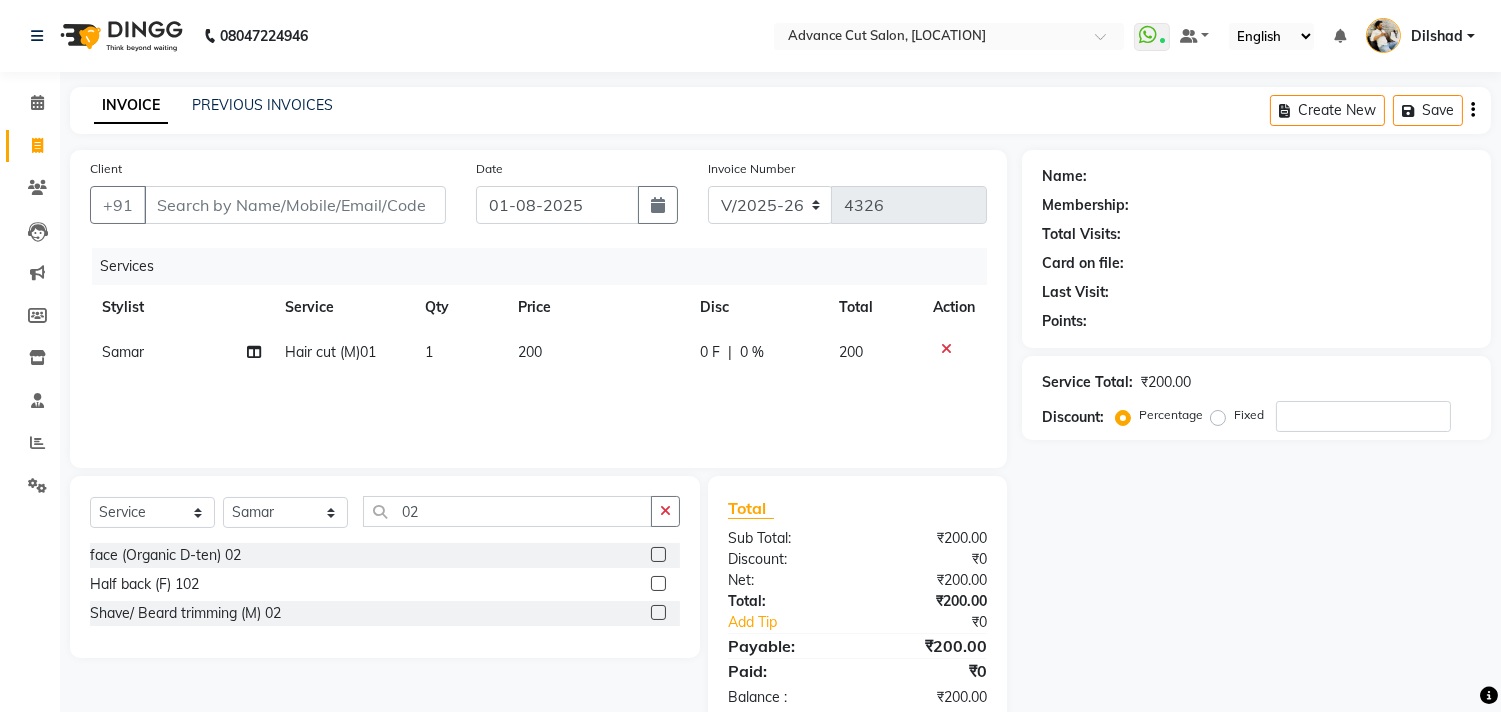 click on "Shave/ Beard trimming (M) 02" 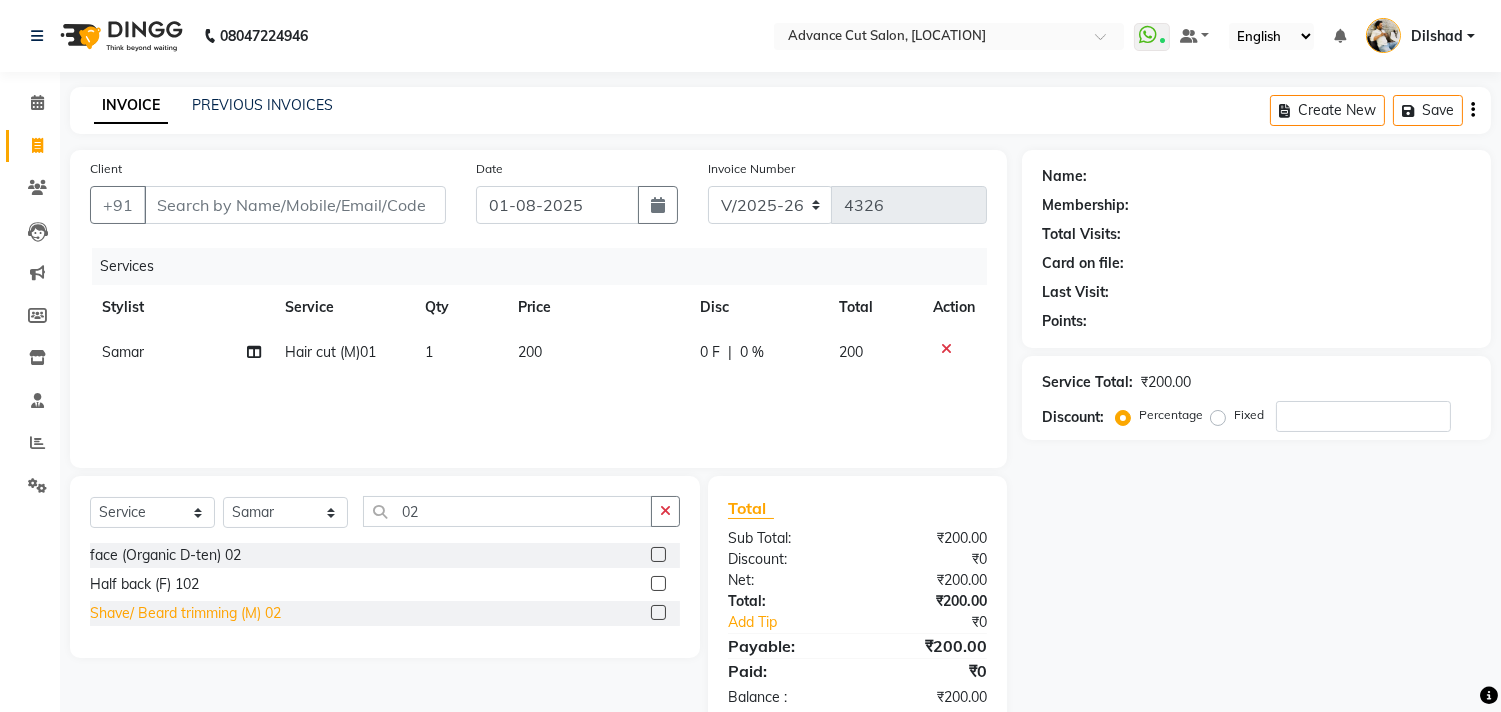 click on "Shave/ Beard trimming (M) 02" 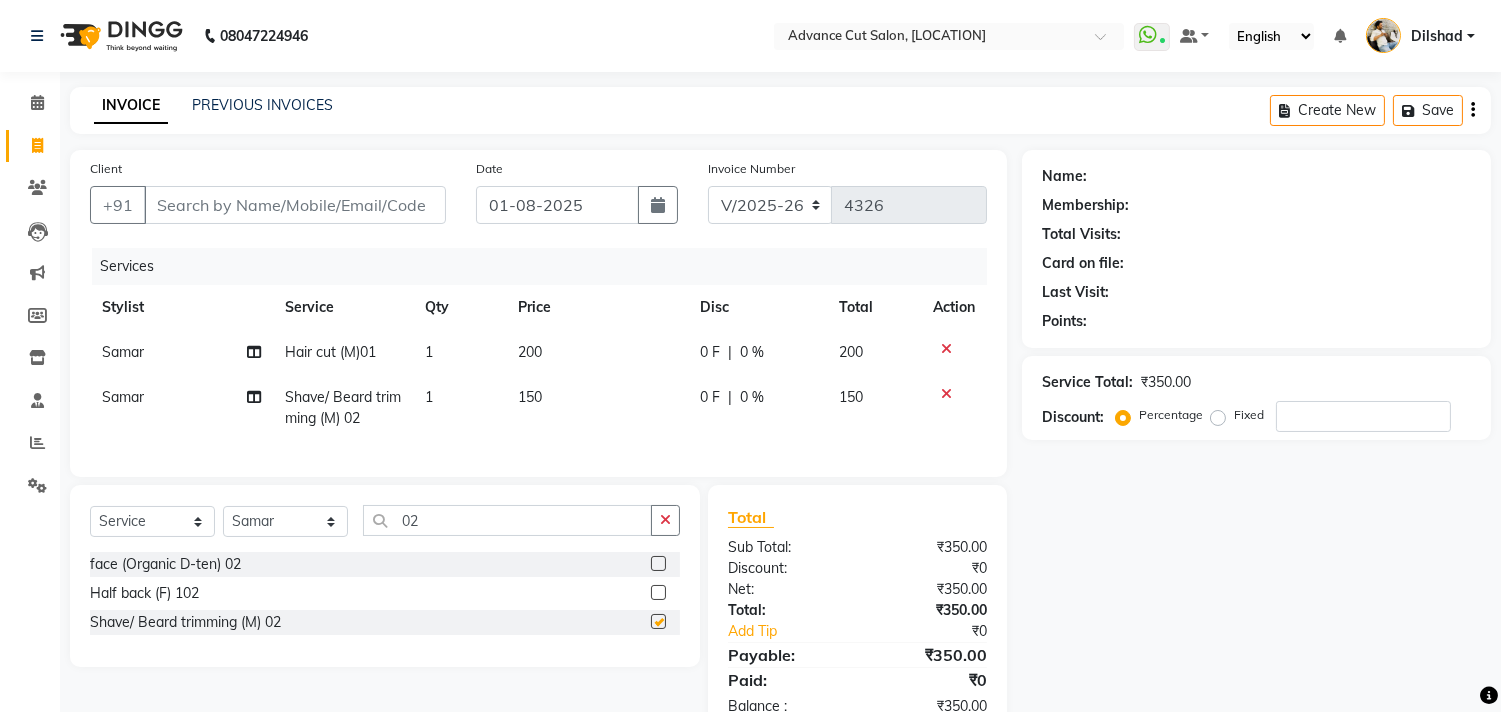 checkbox on "false" 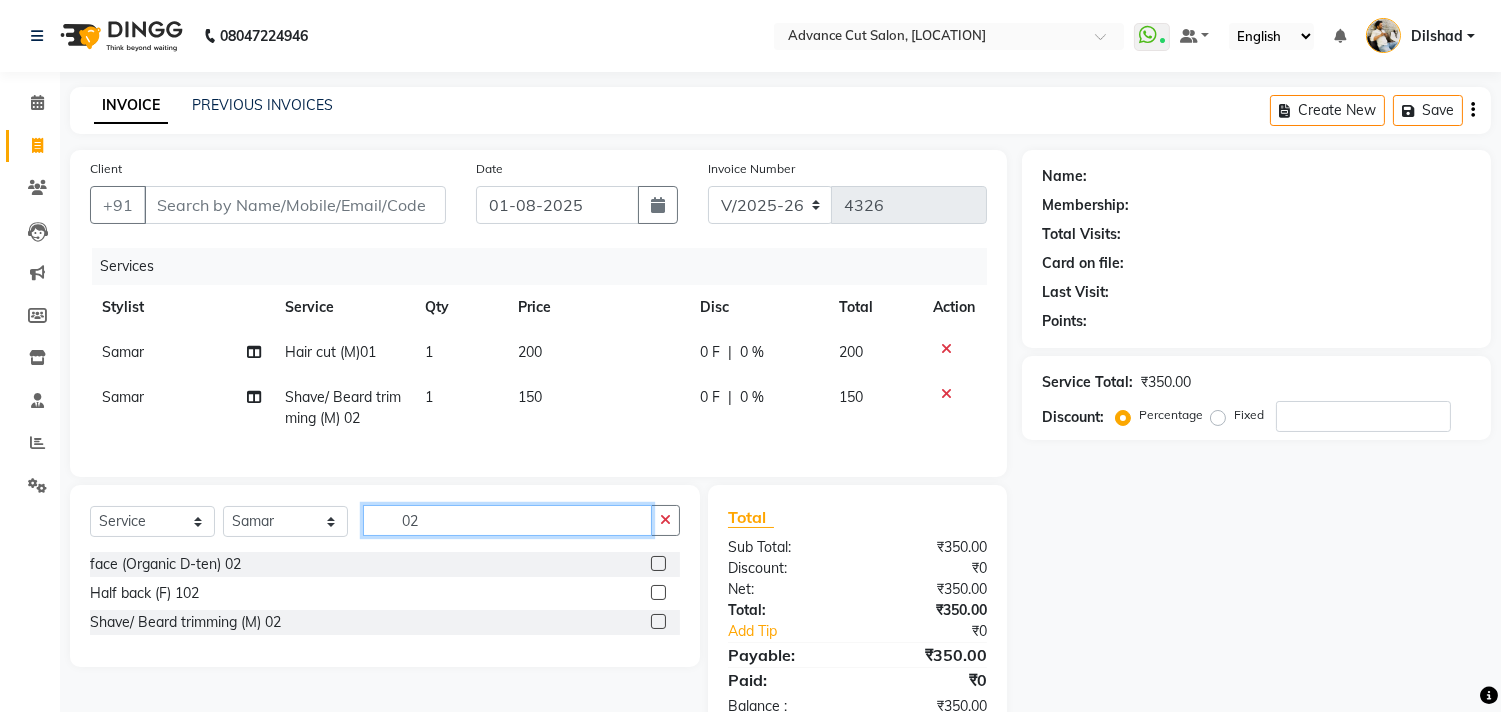 click on "02" 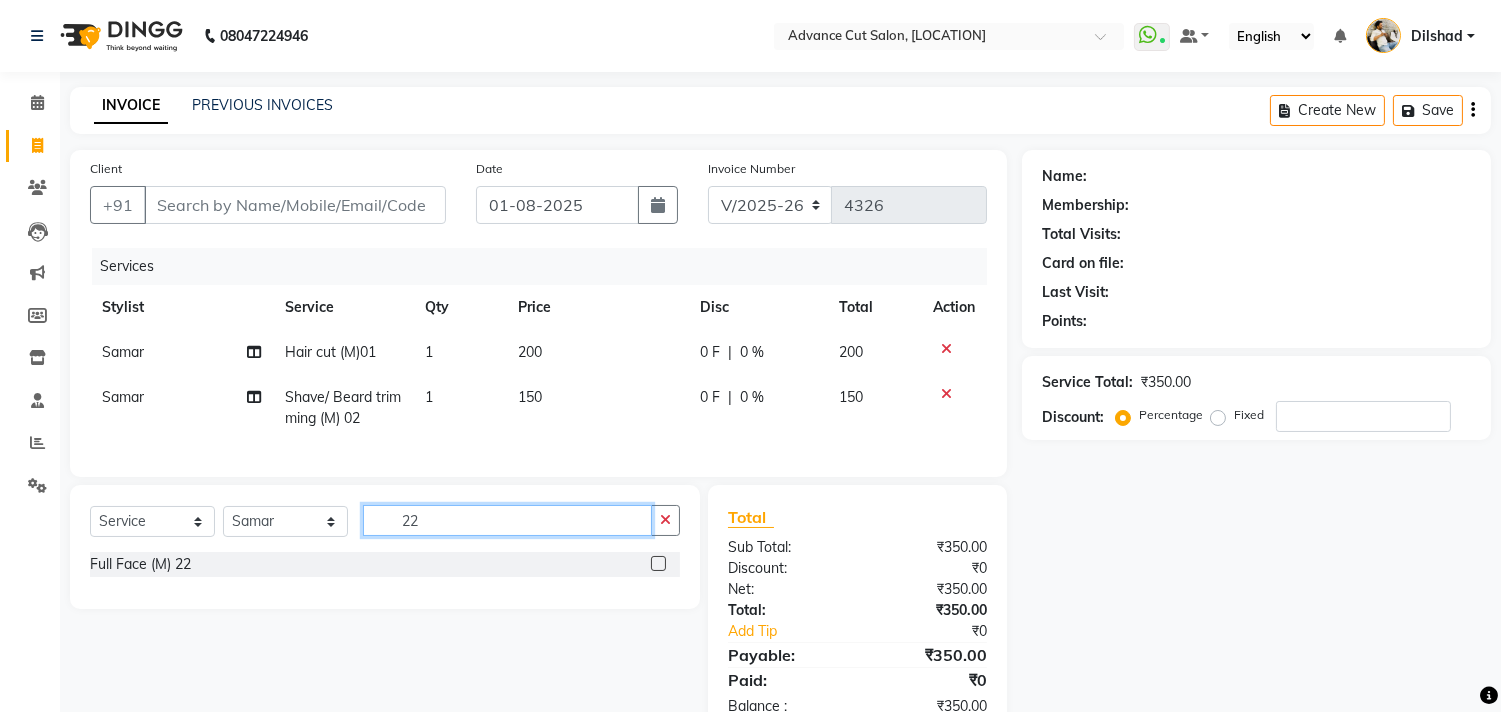 type on "22" 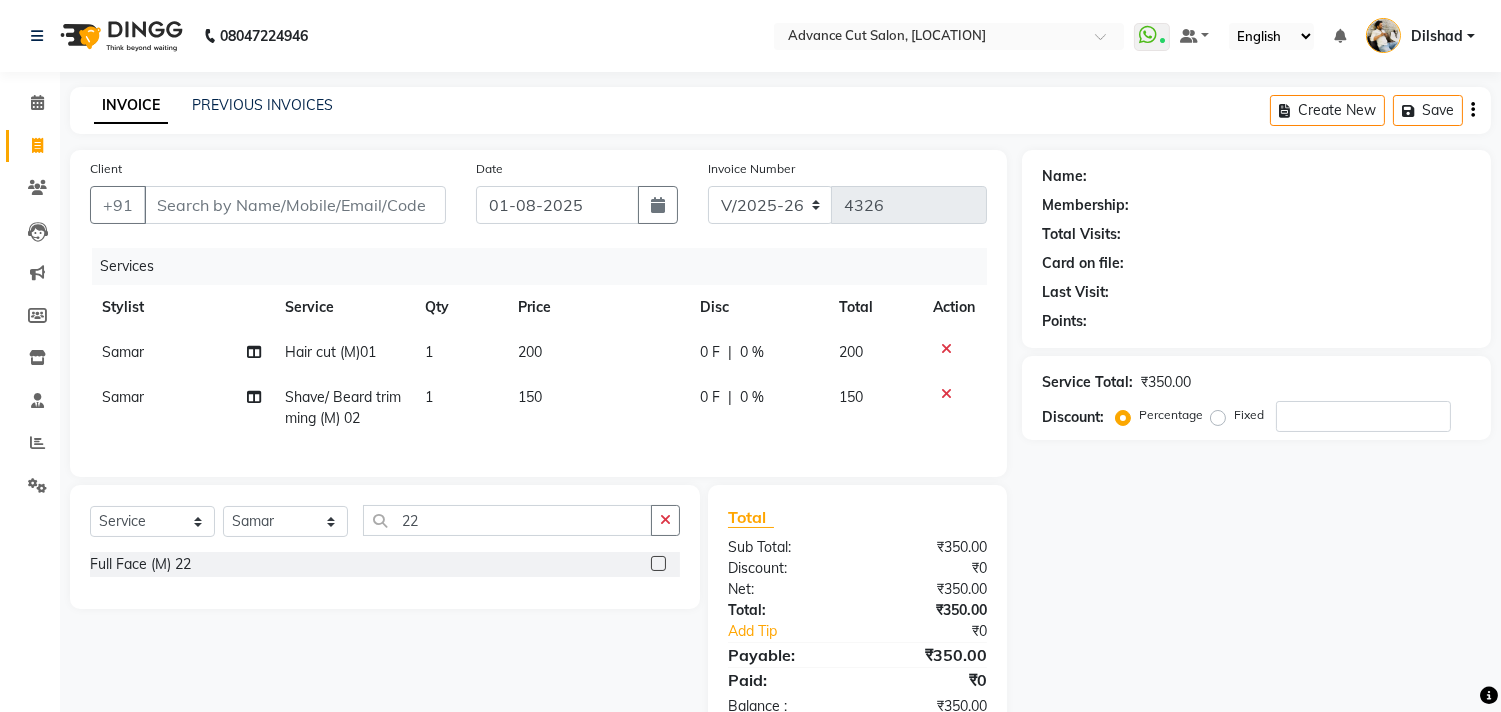 click on "Full Face (M) 22" 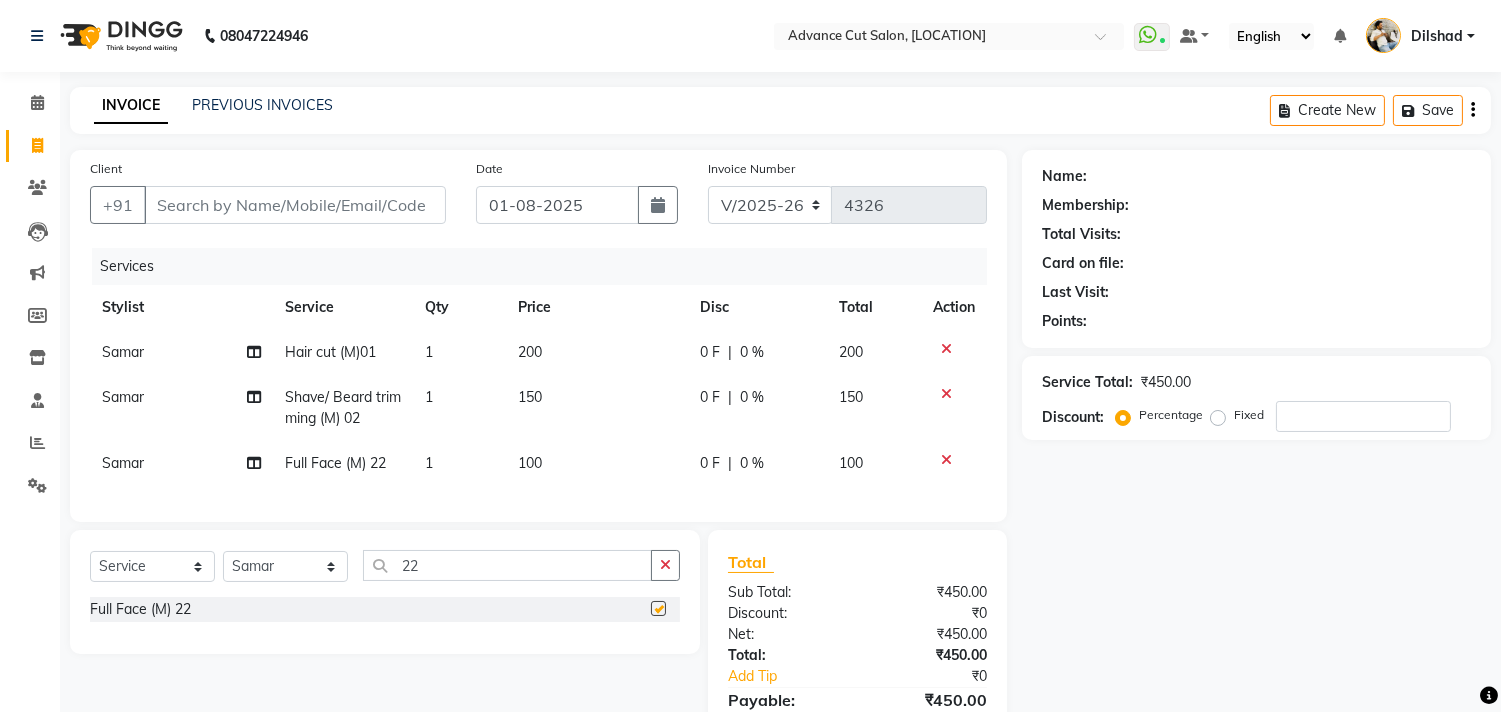 checkbox on "false" 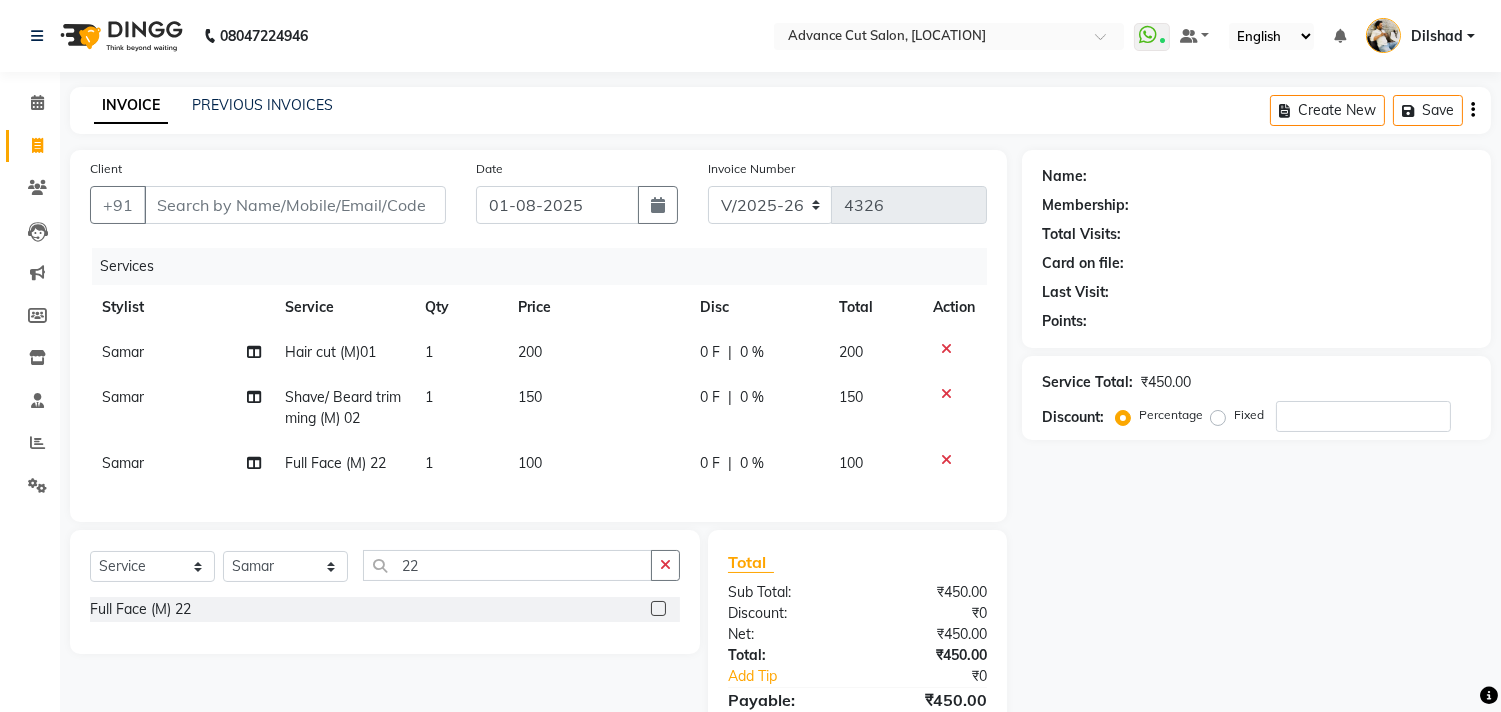 click on "100" 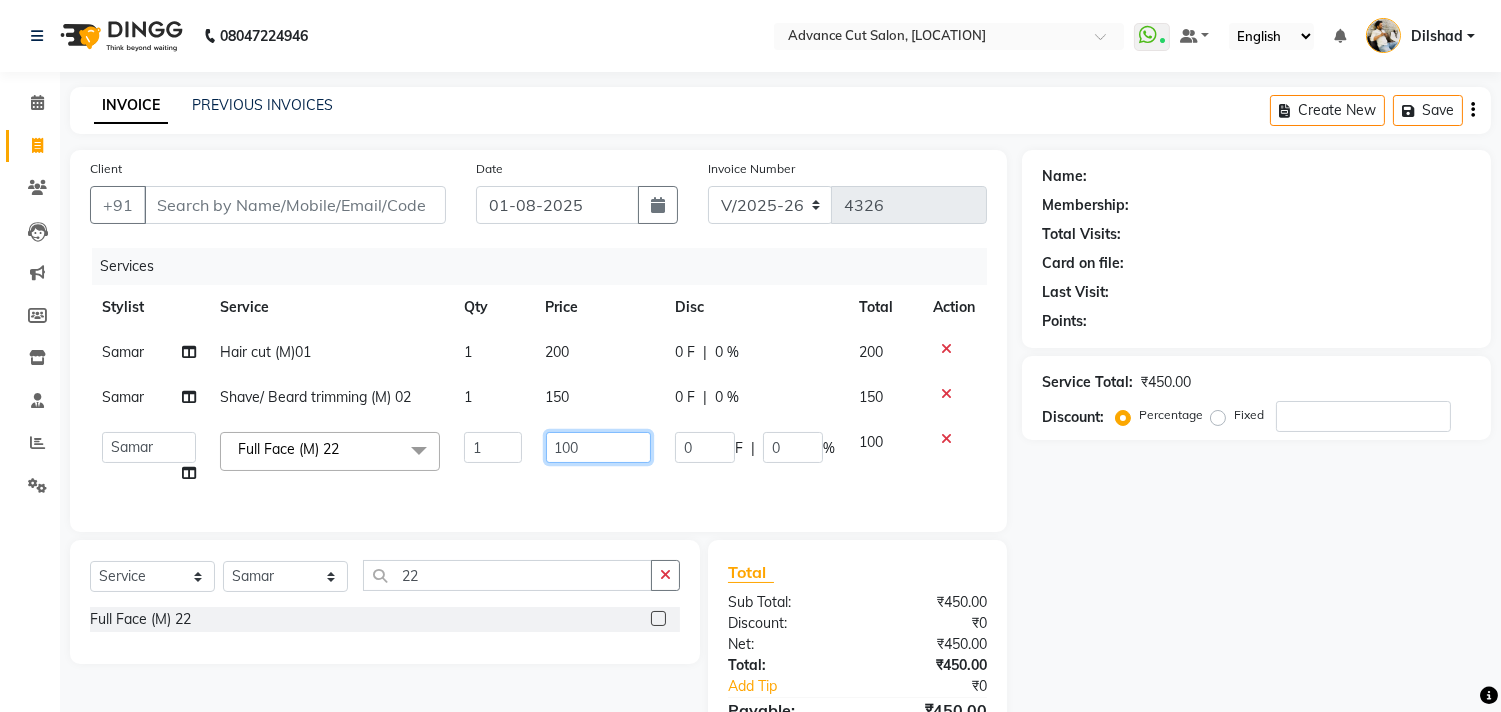 click on "100" 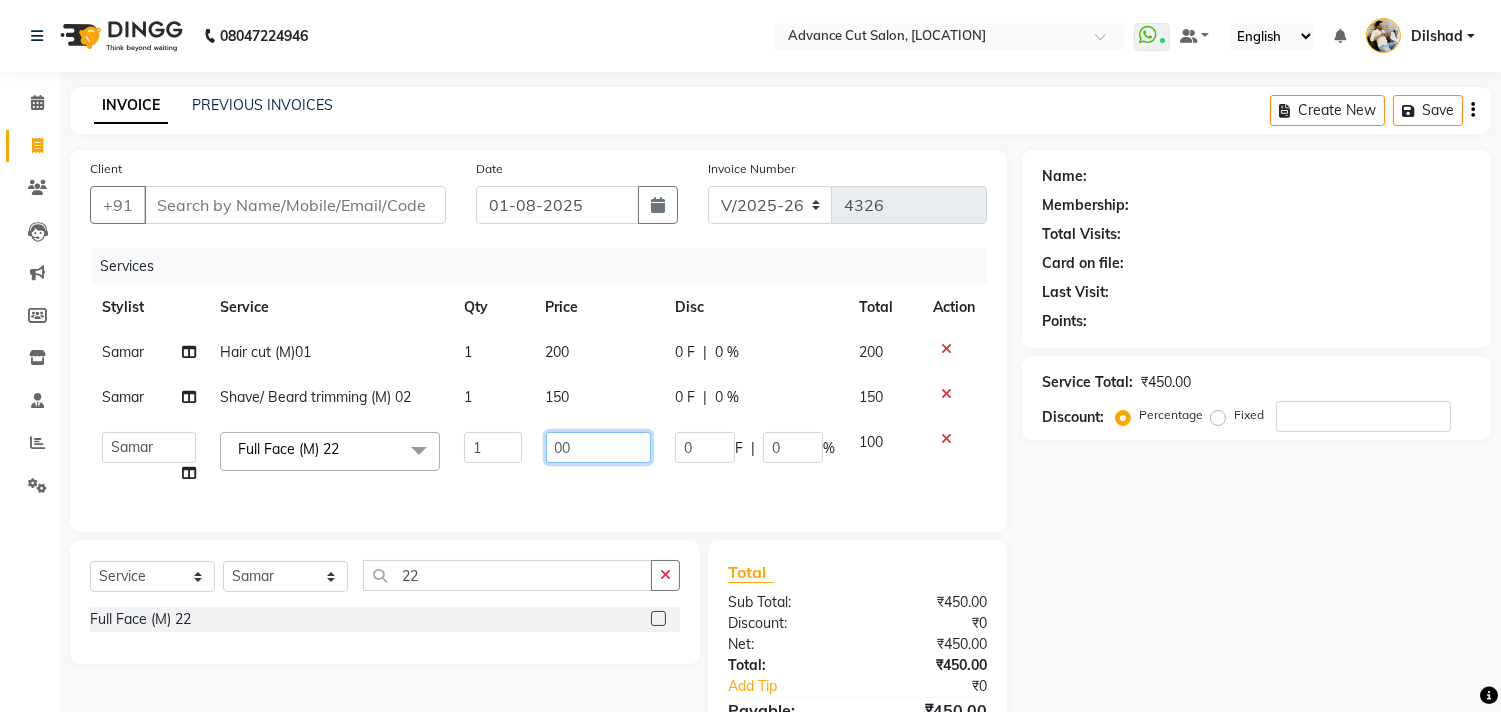 type on "200" 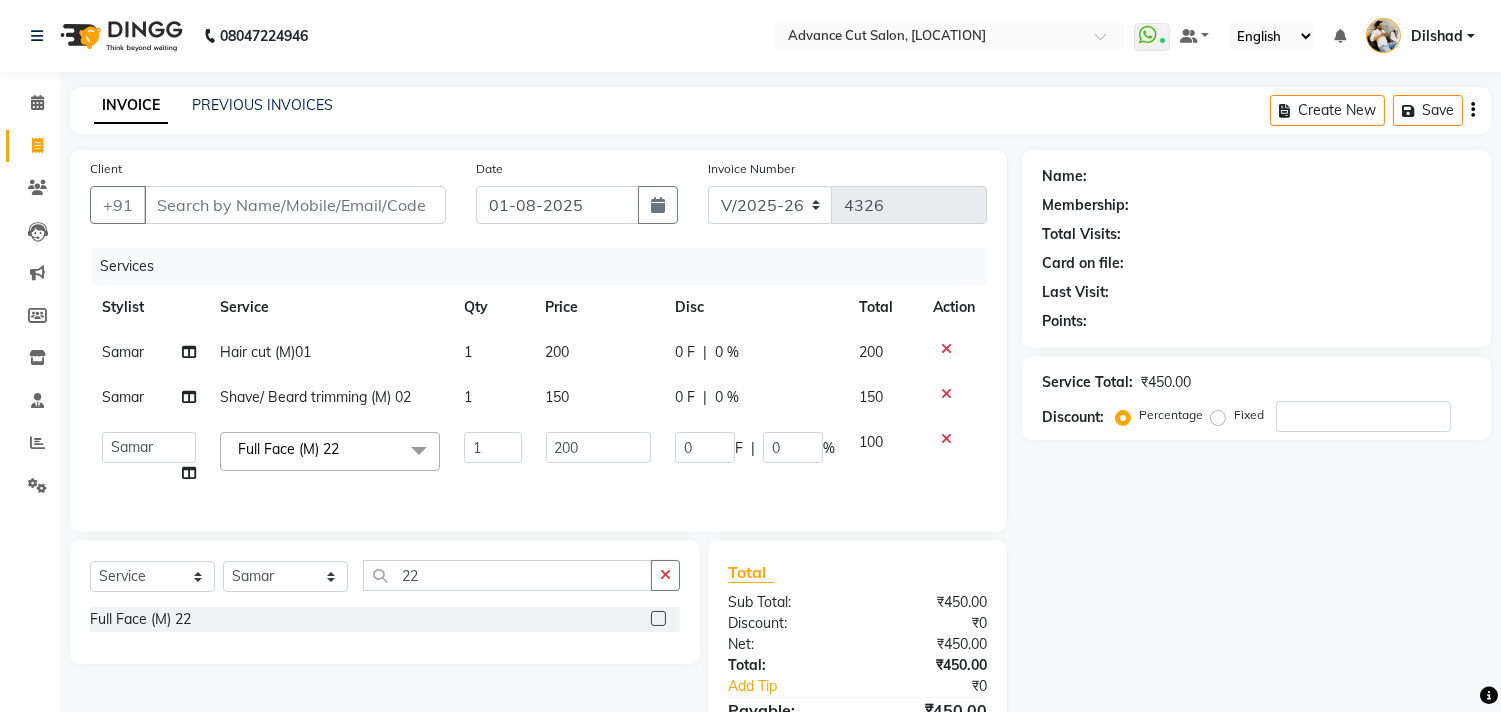 click on "1" 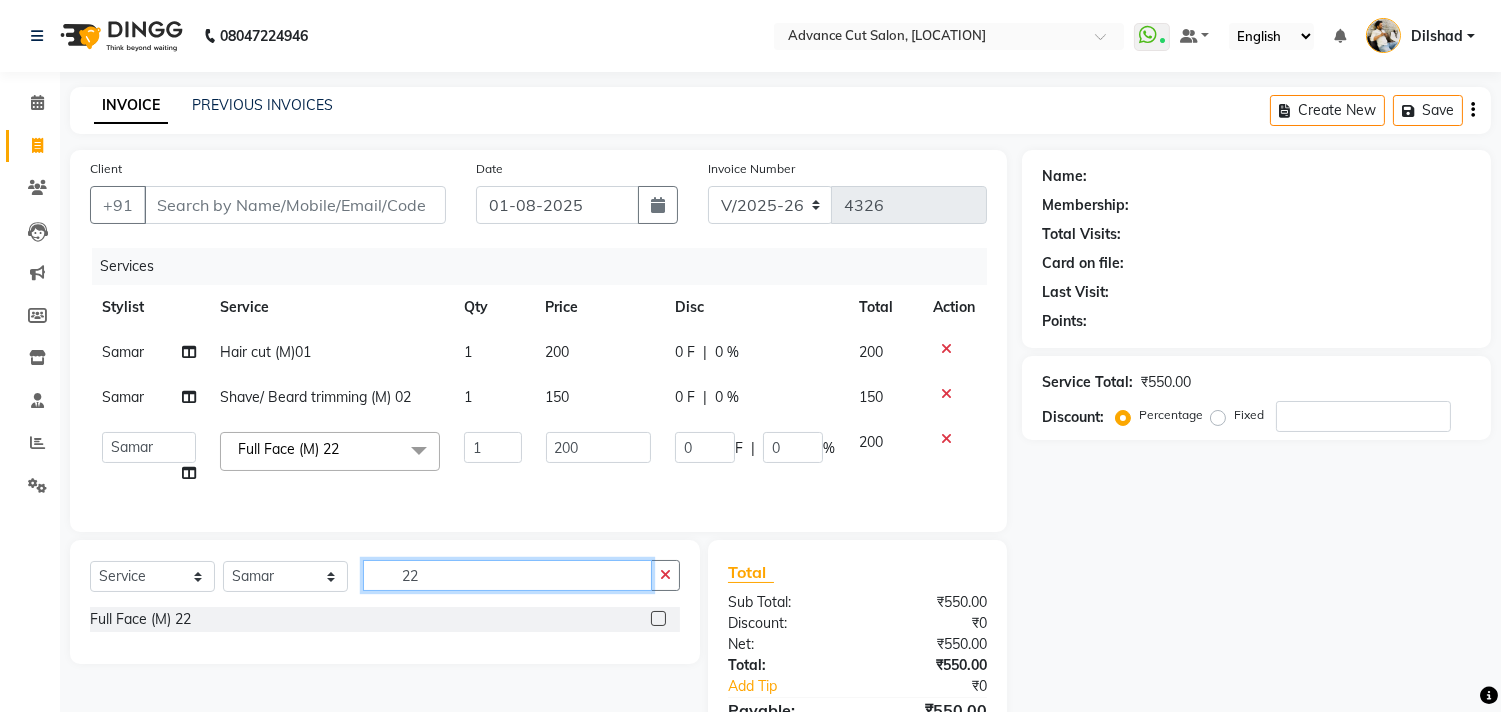 click on "22" 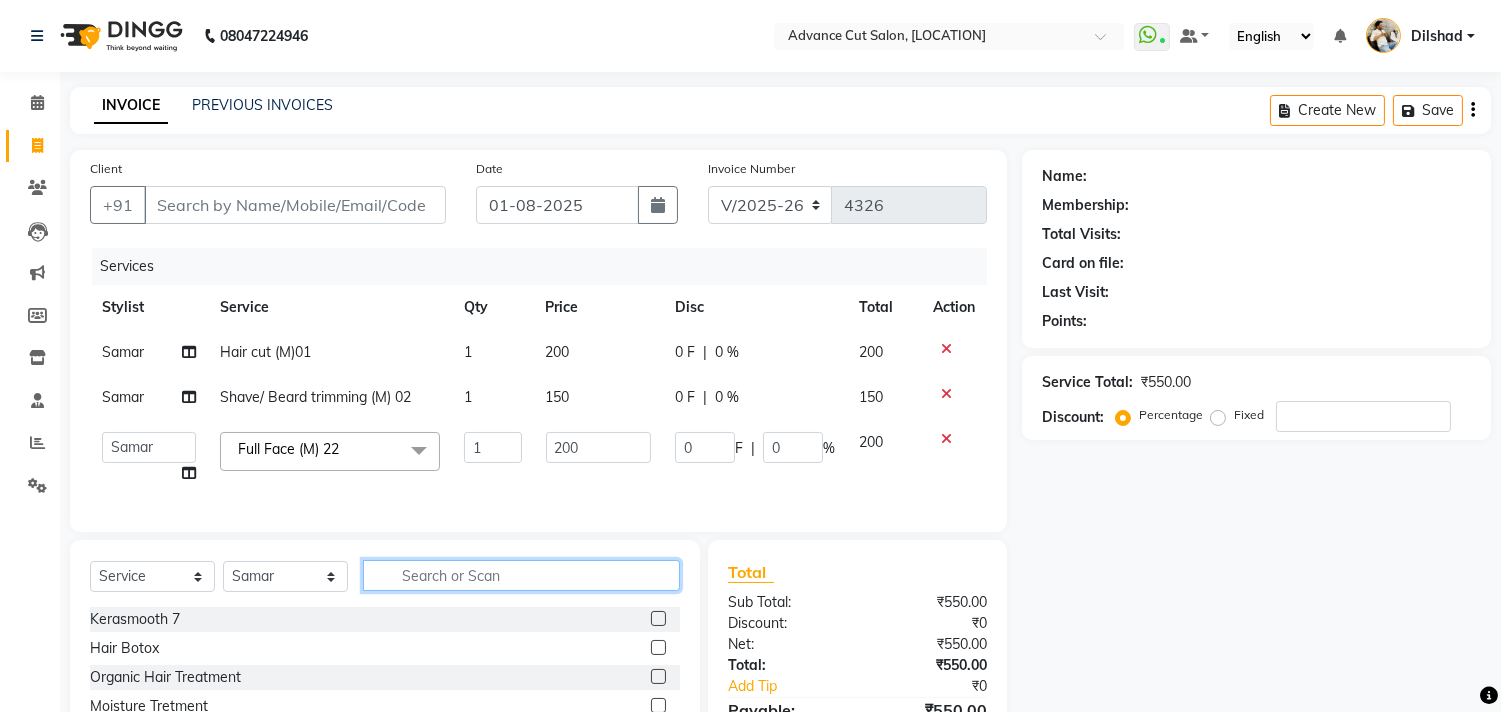 type 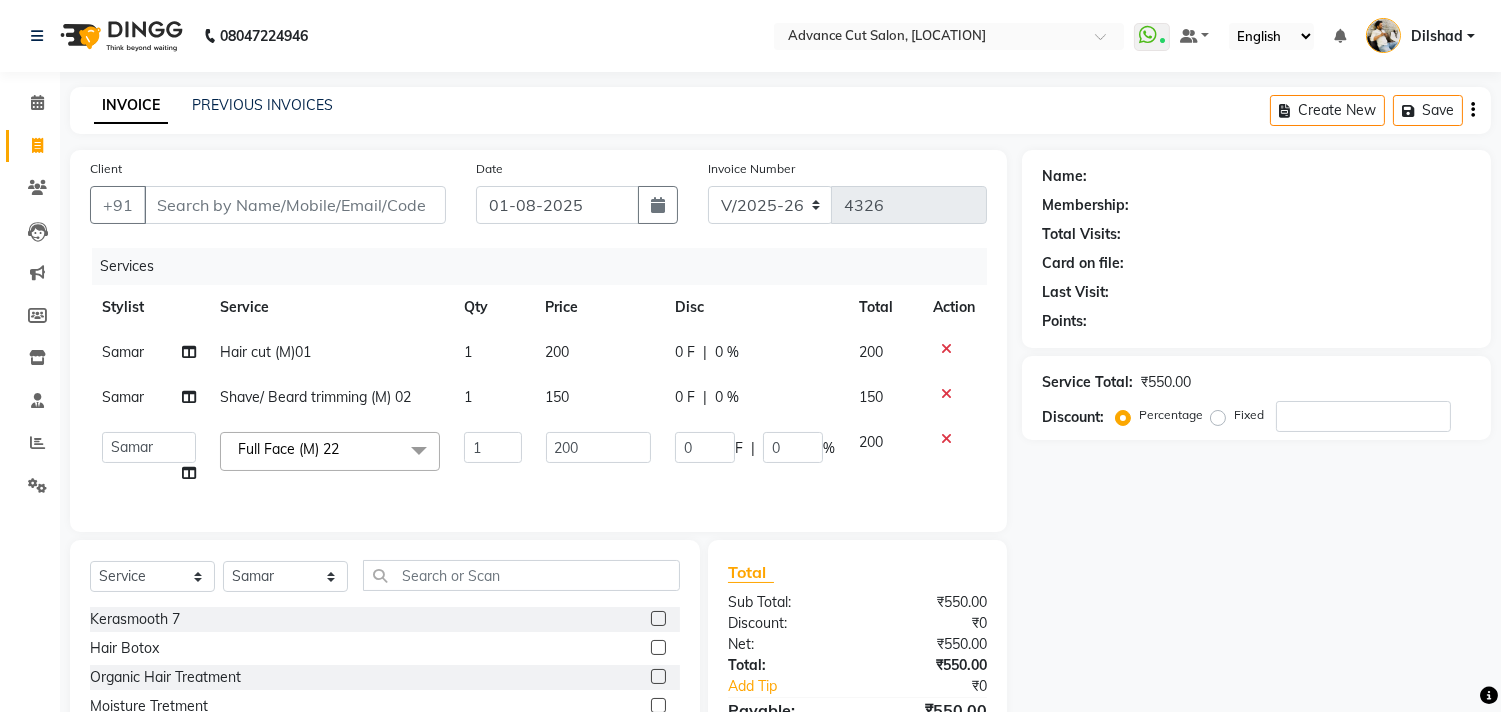 click on "200" 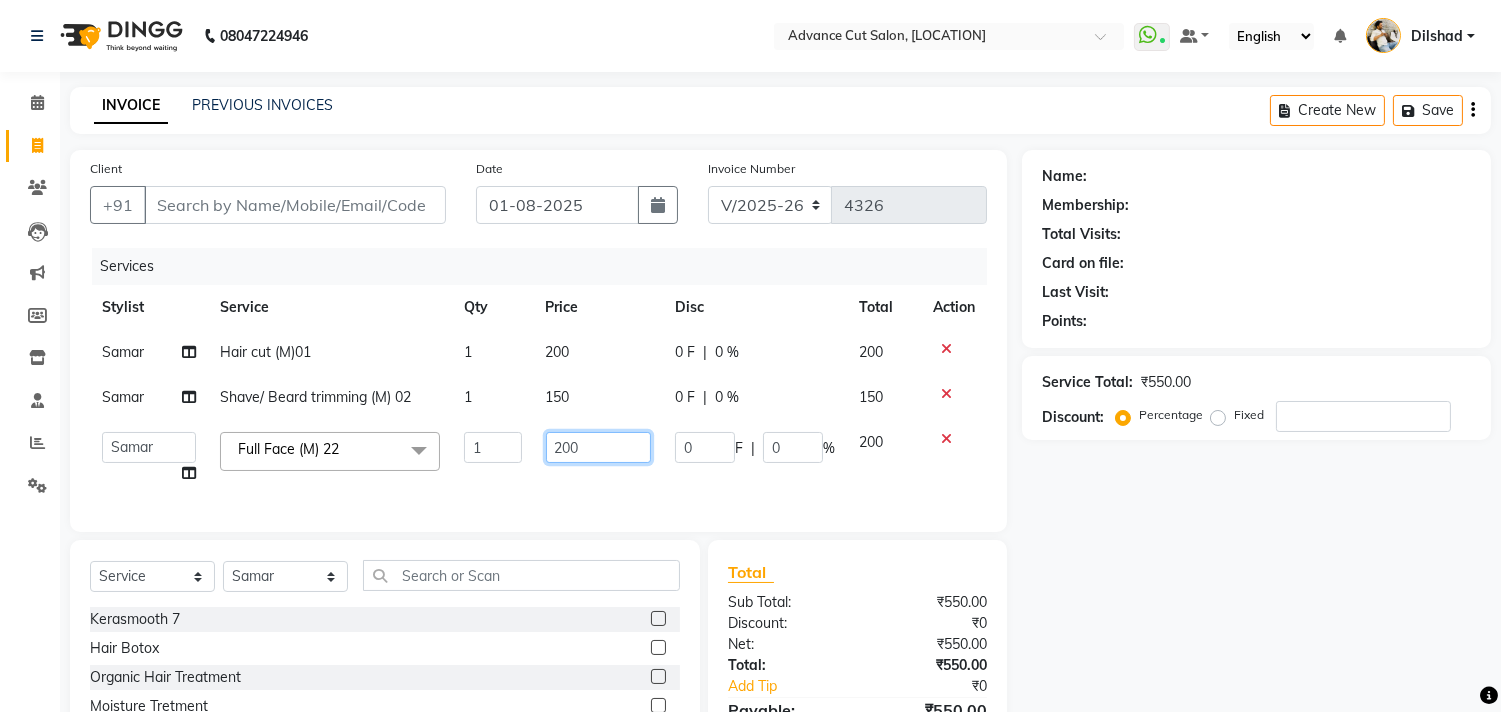click on "200" 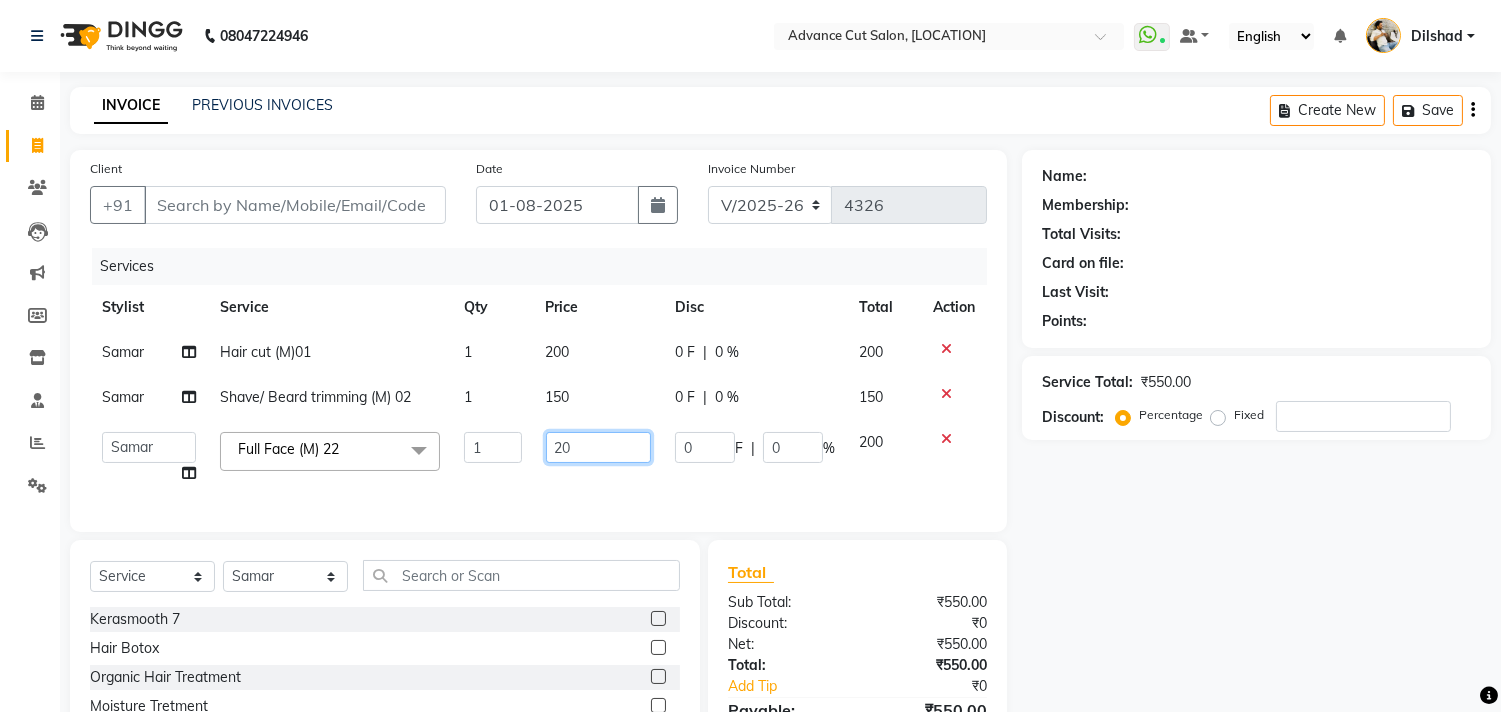 type on "250" 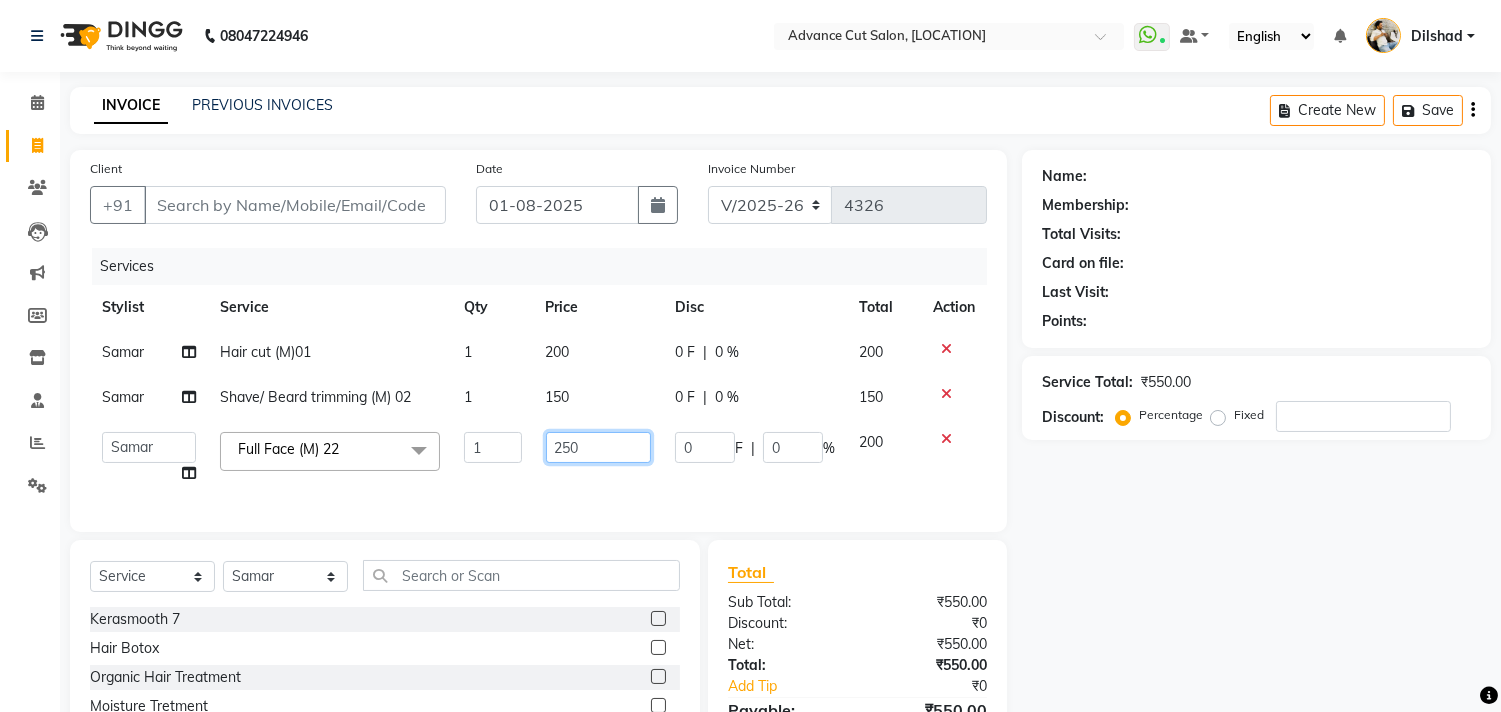 scroll, scrollTop: 0, scrollLeft: 1, axis: horizontal 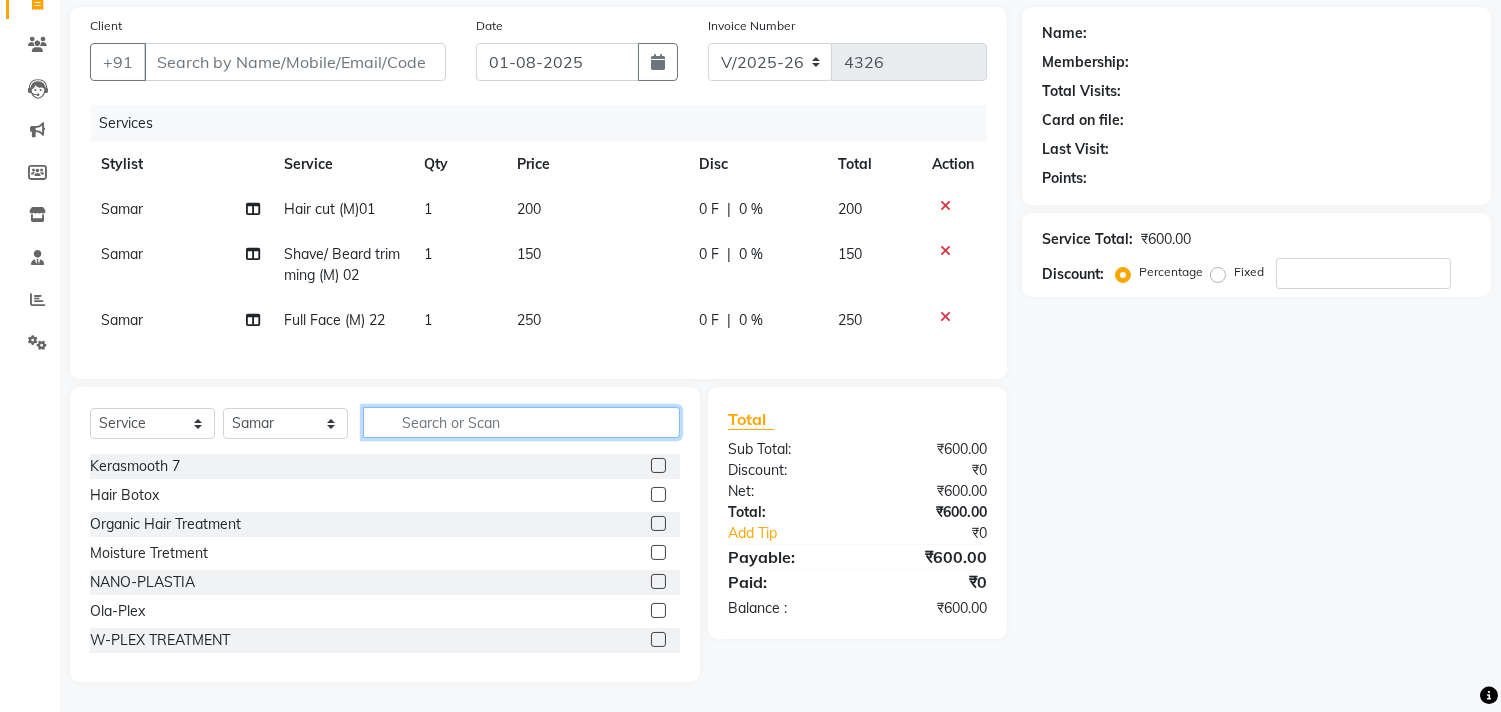 click 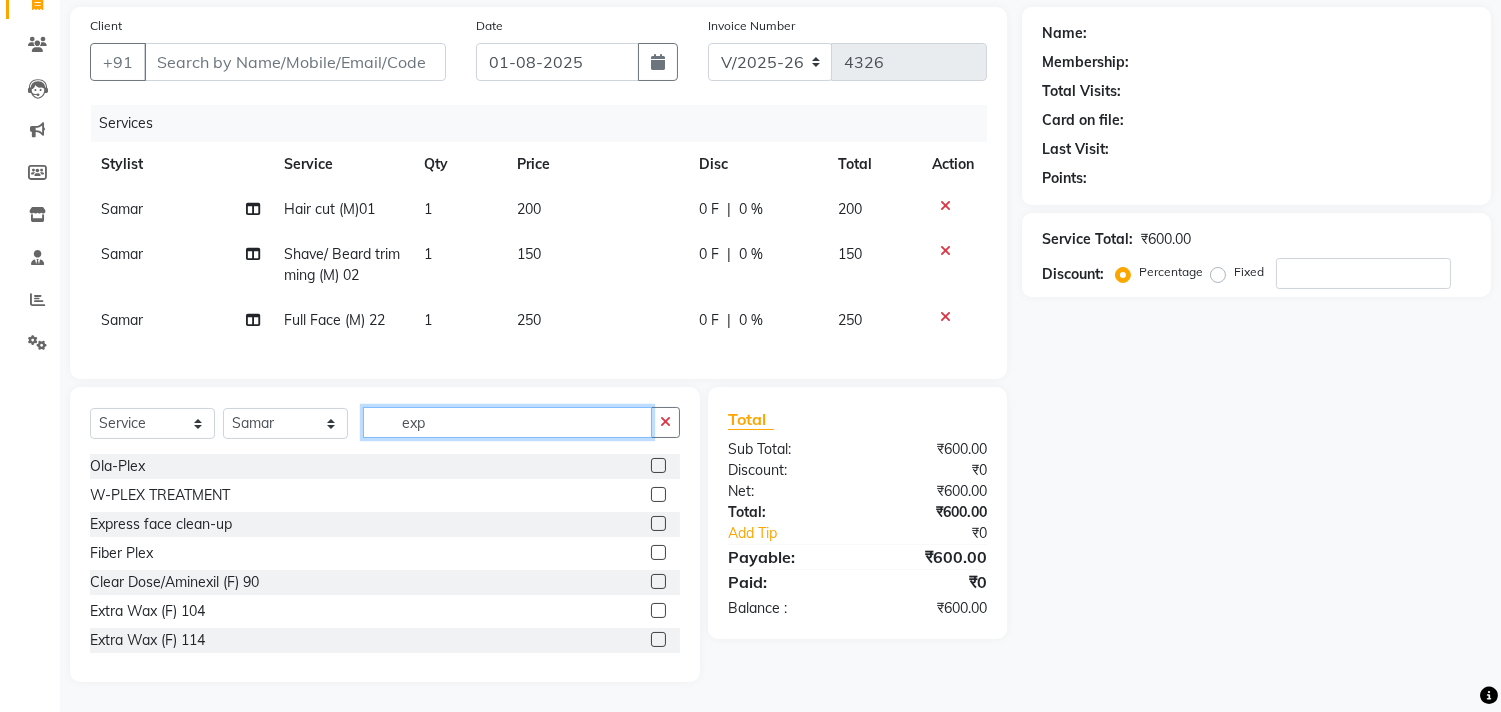 scroll, scrollTop: 116, scrollLeft: 0, axis: vertical 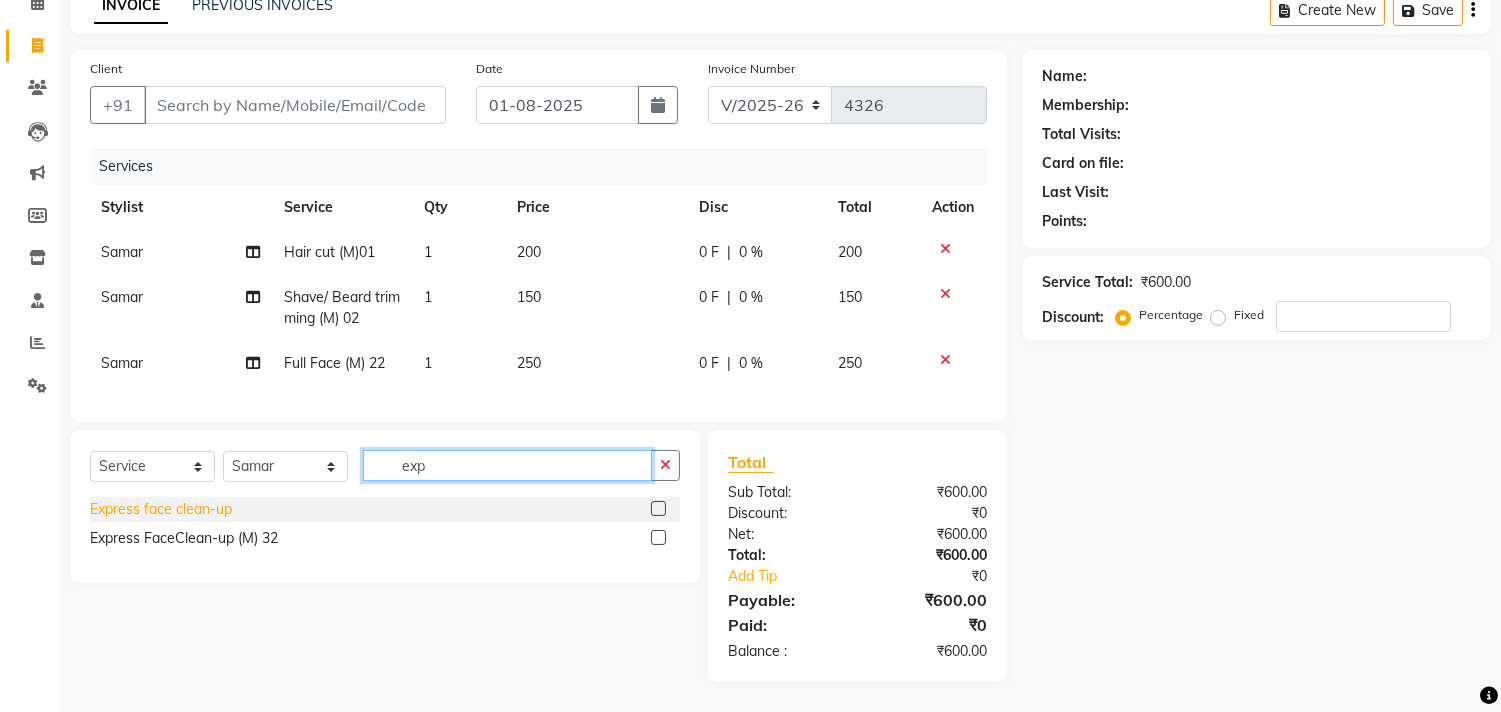 type on "exp" 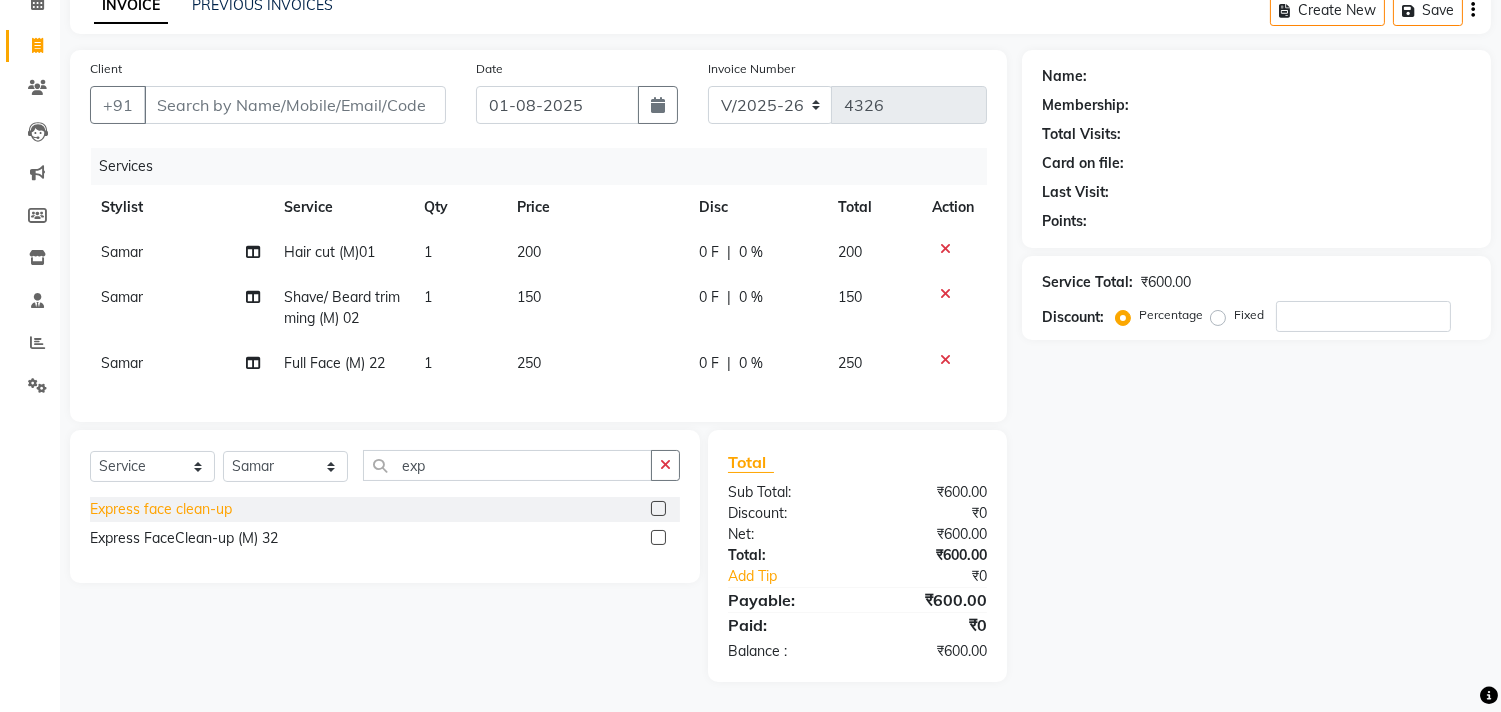 click on "Express face clean-up" 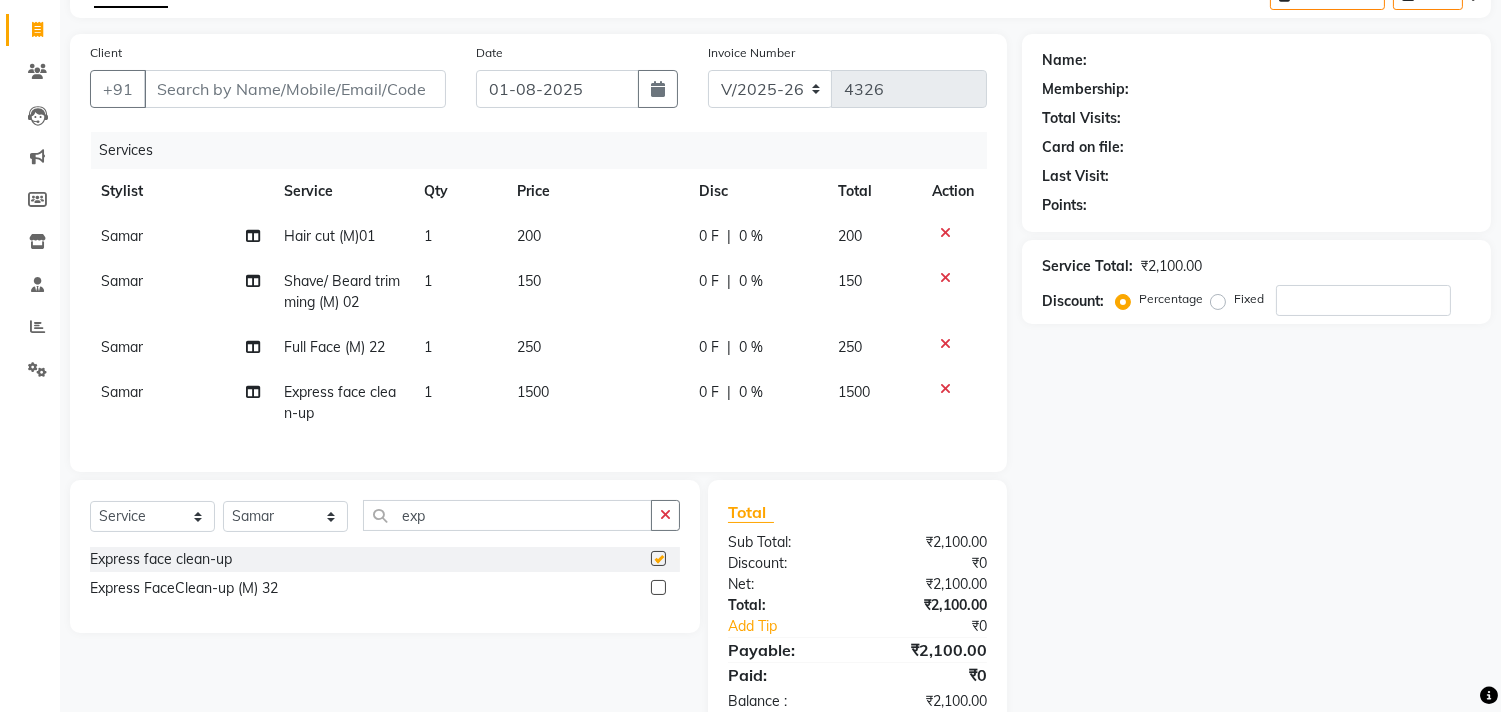 checkbox on "false" 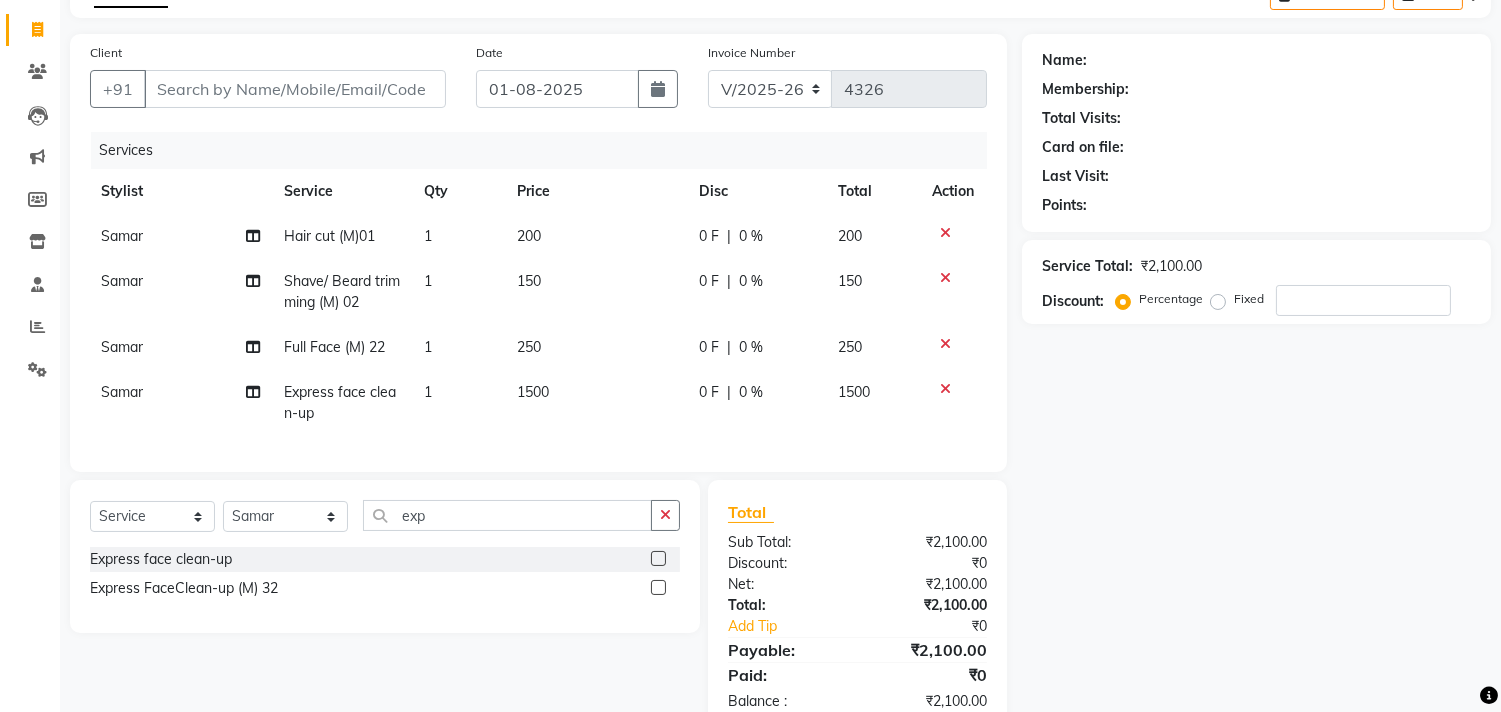 click on "Client +91" 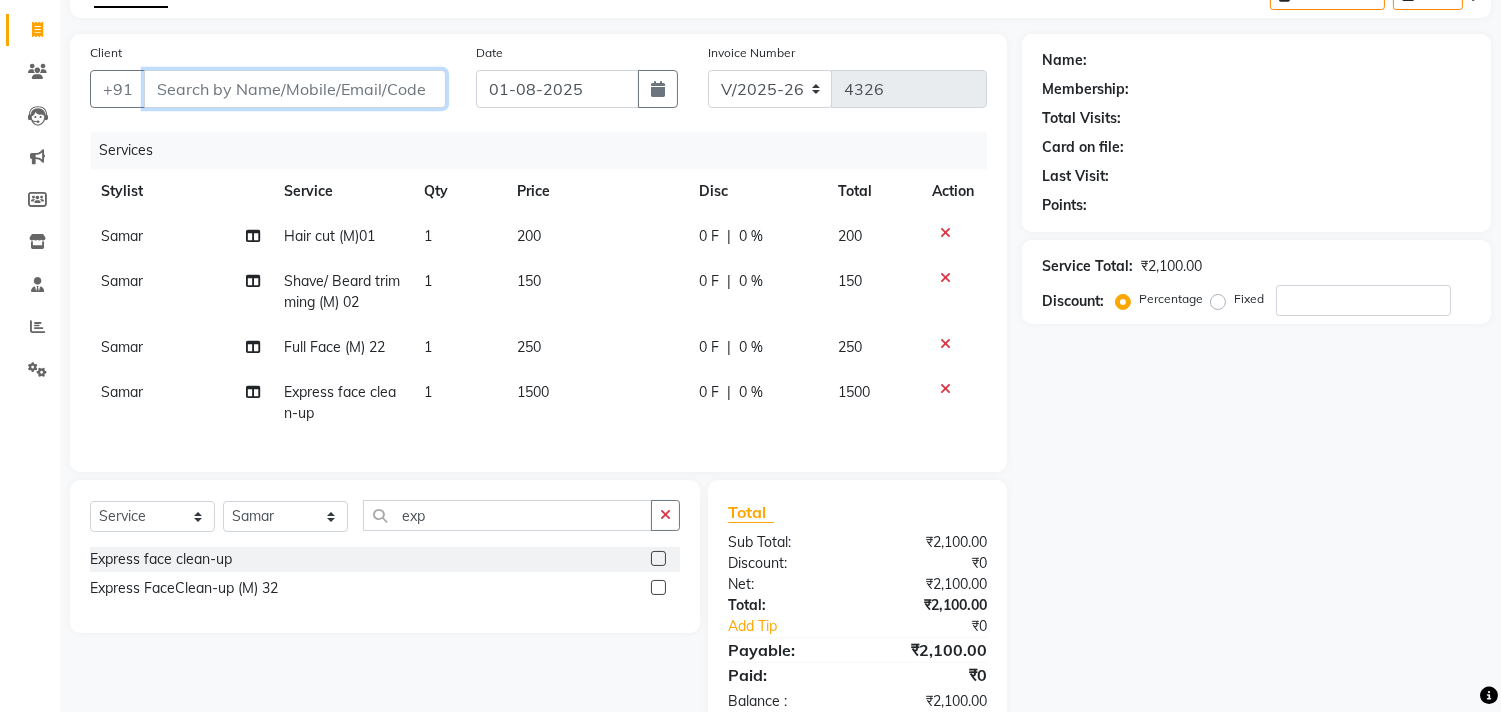 click on "Client" at bounding box center (295, 89) 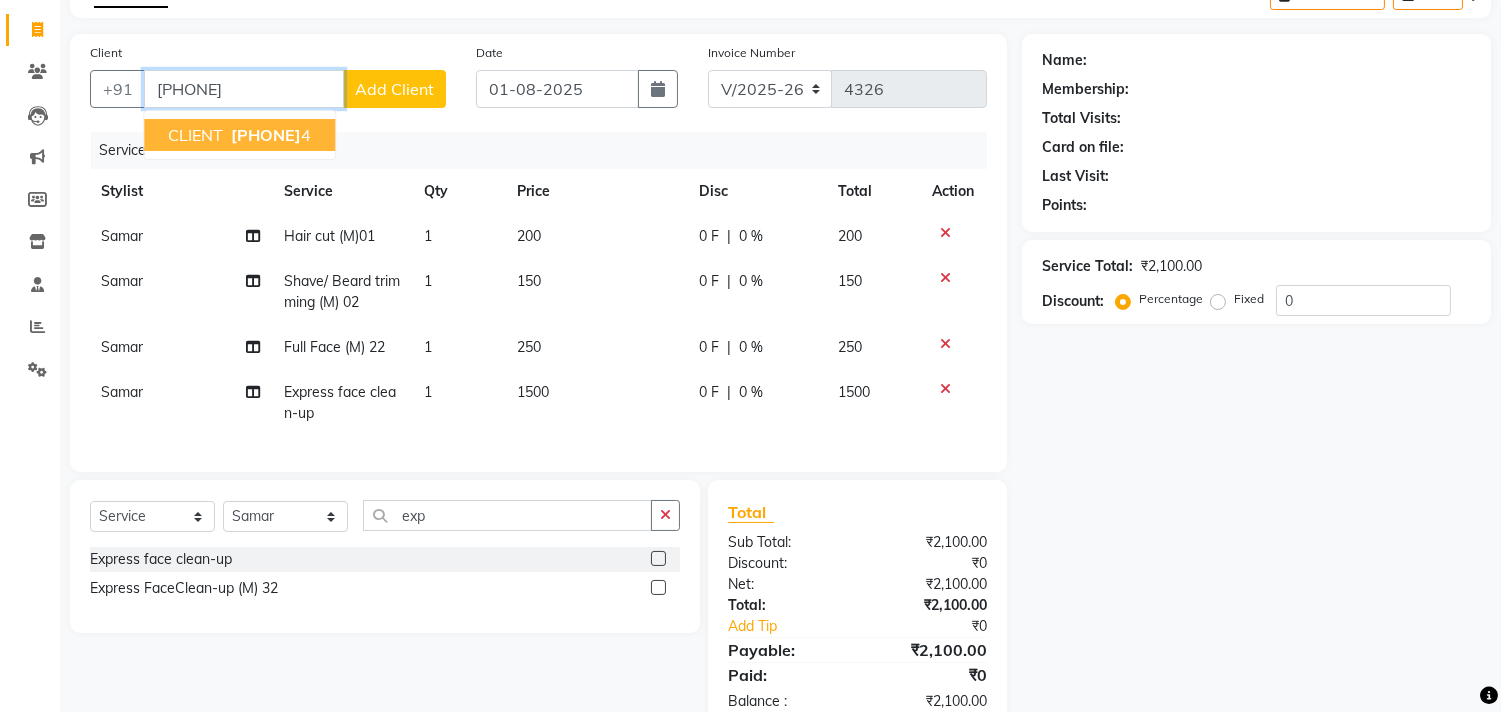 click on "[PHONE]" at bounding box center [266, 135] 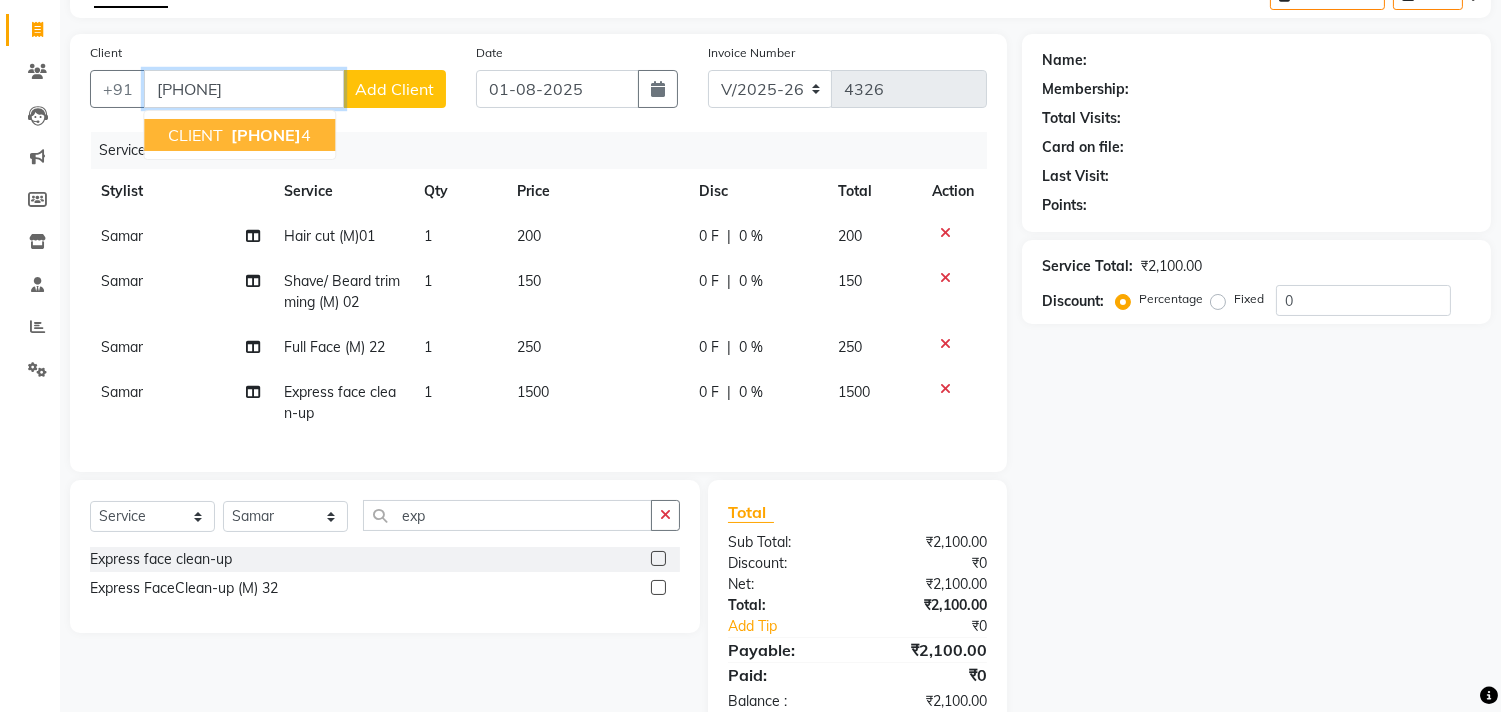 type on "[PHONE]" 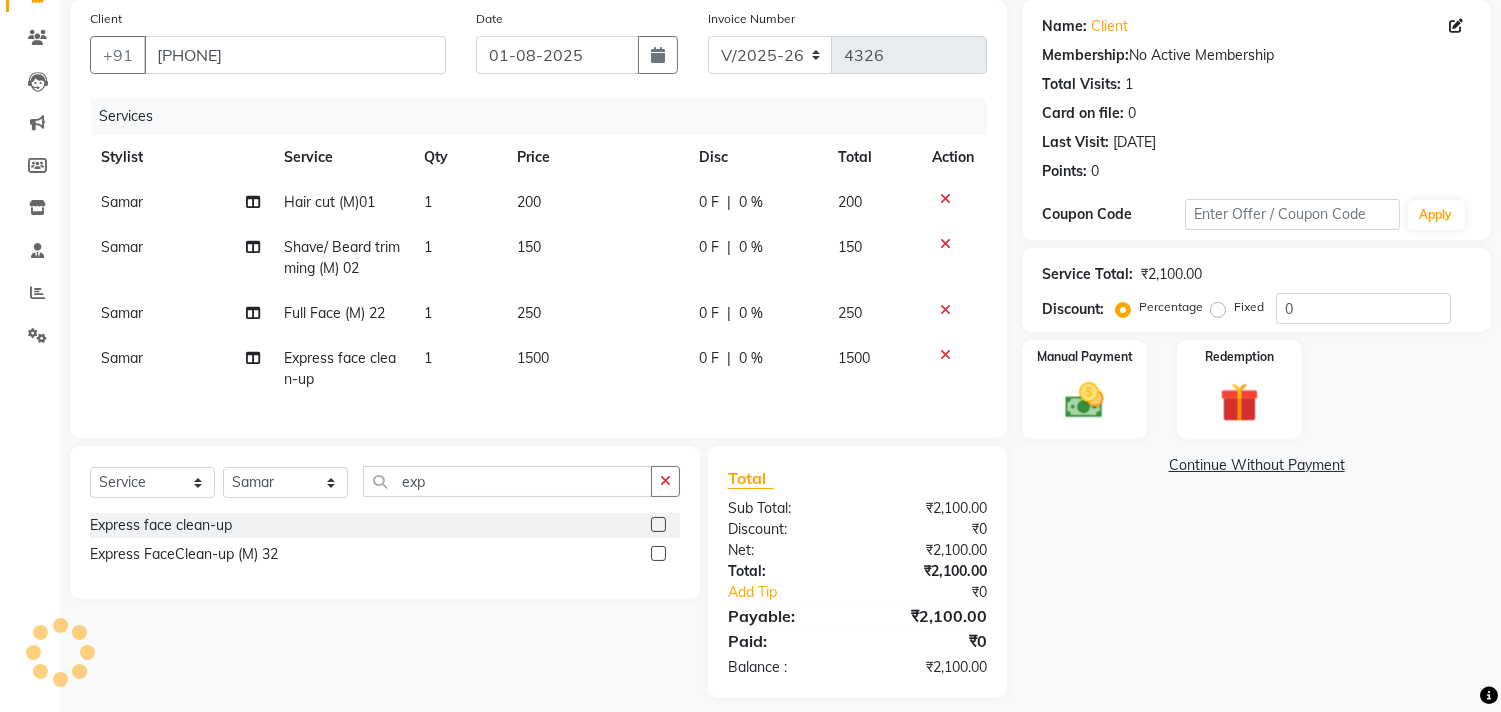 scroll, scrollTop: 182, scrollLeft: 0, axis: vertical 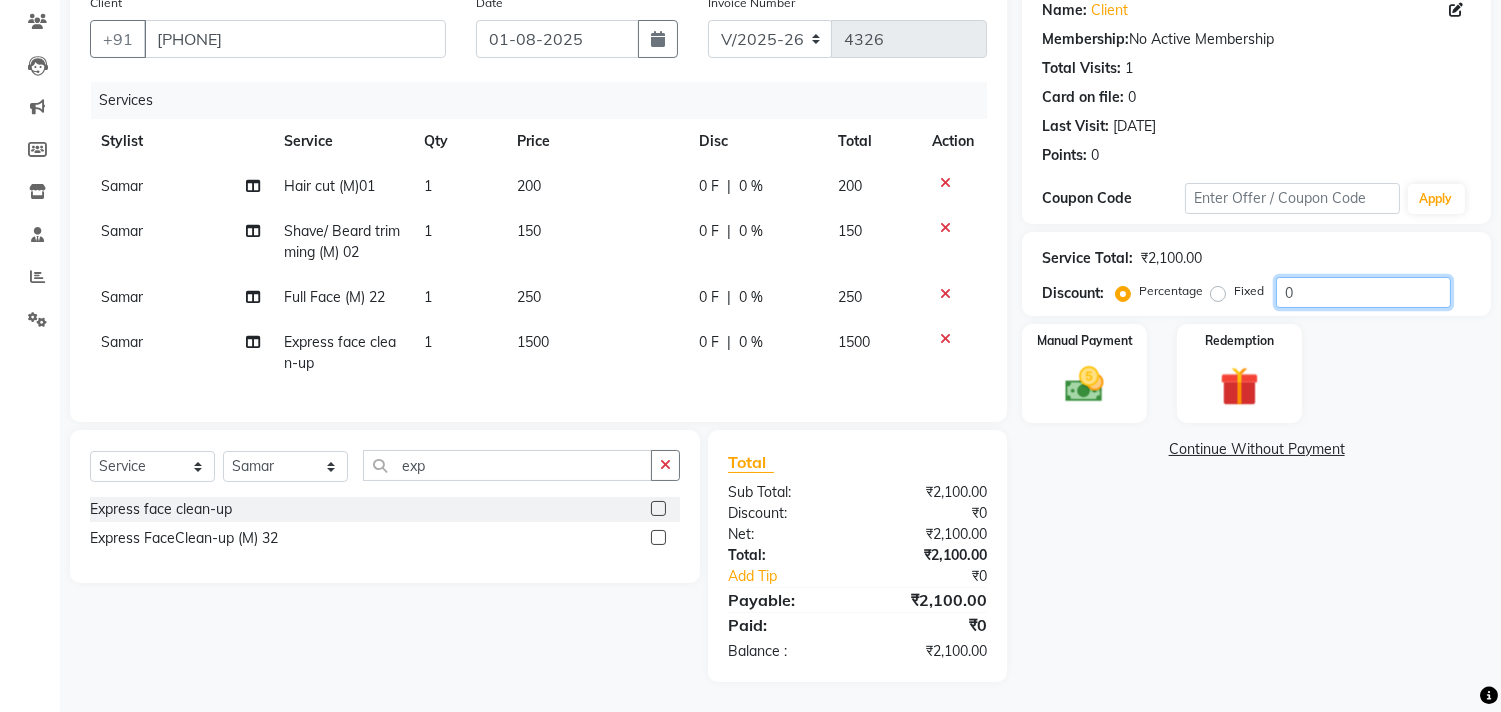 click on "0" 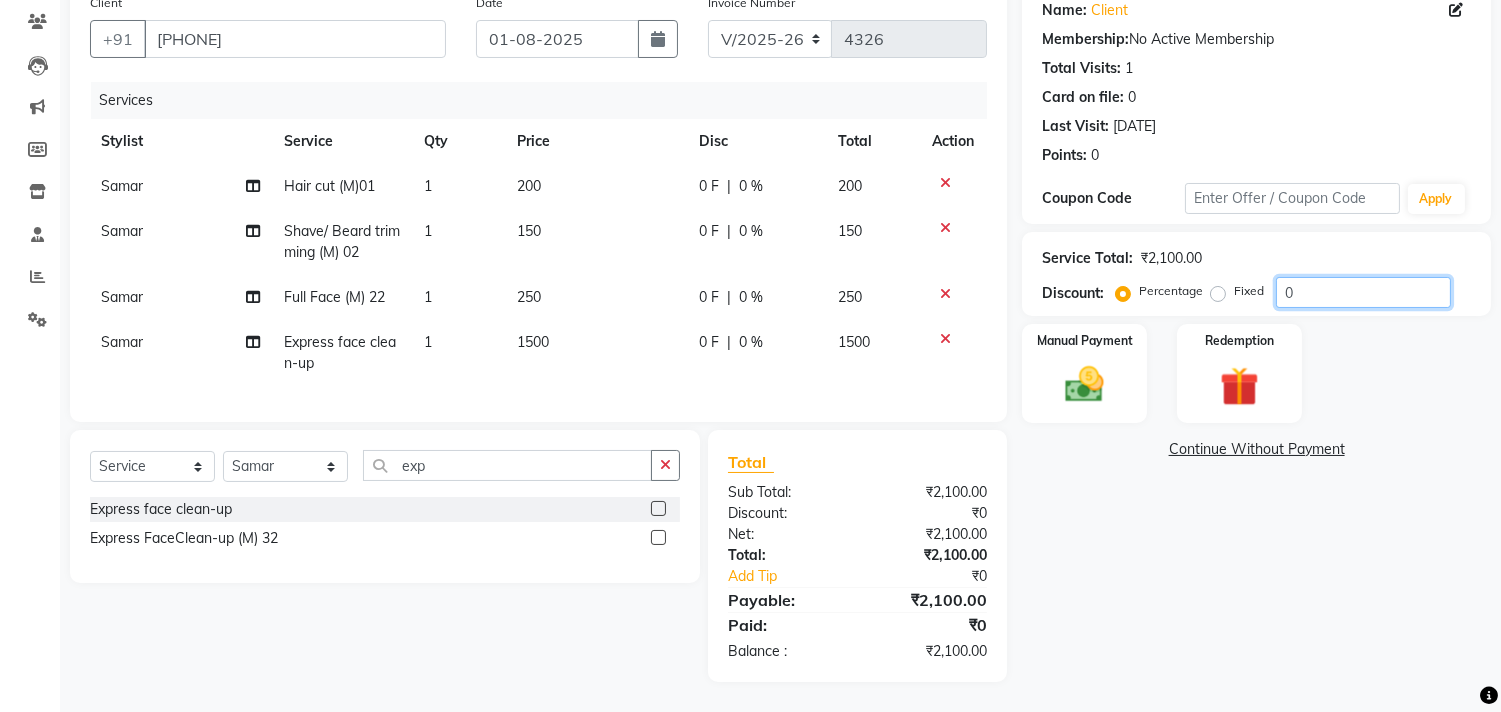 click on "0" 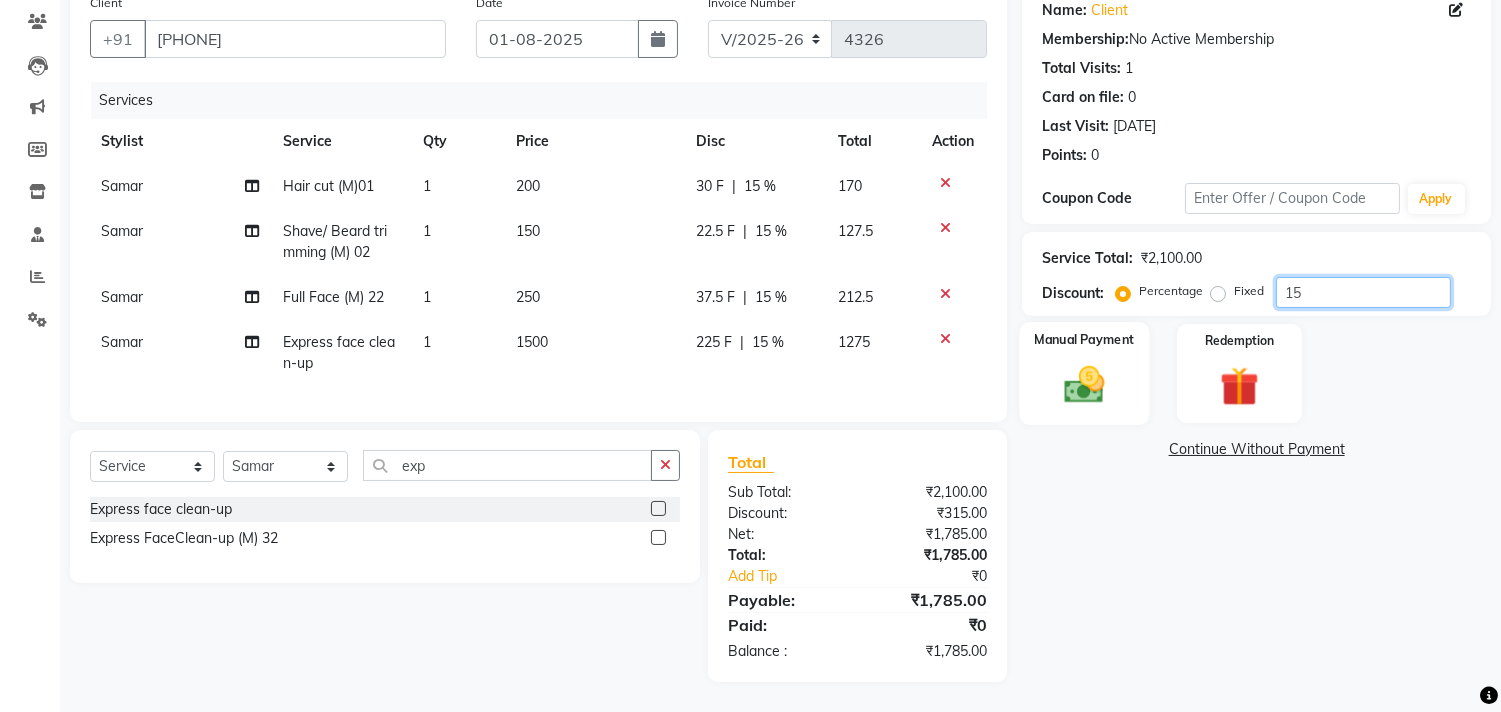 type on "15" 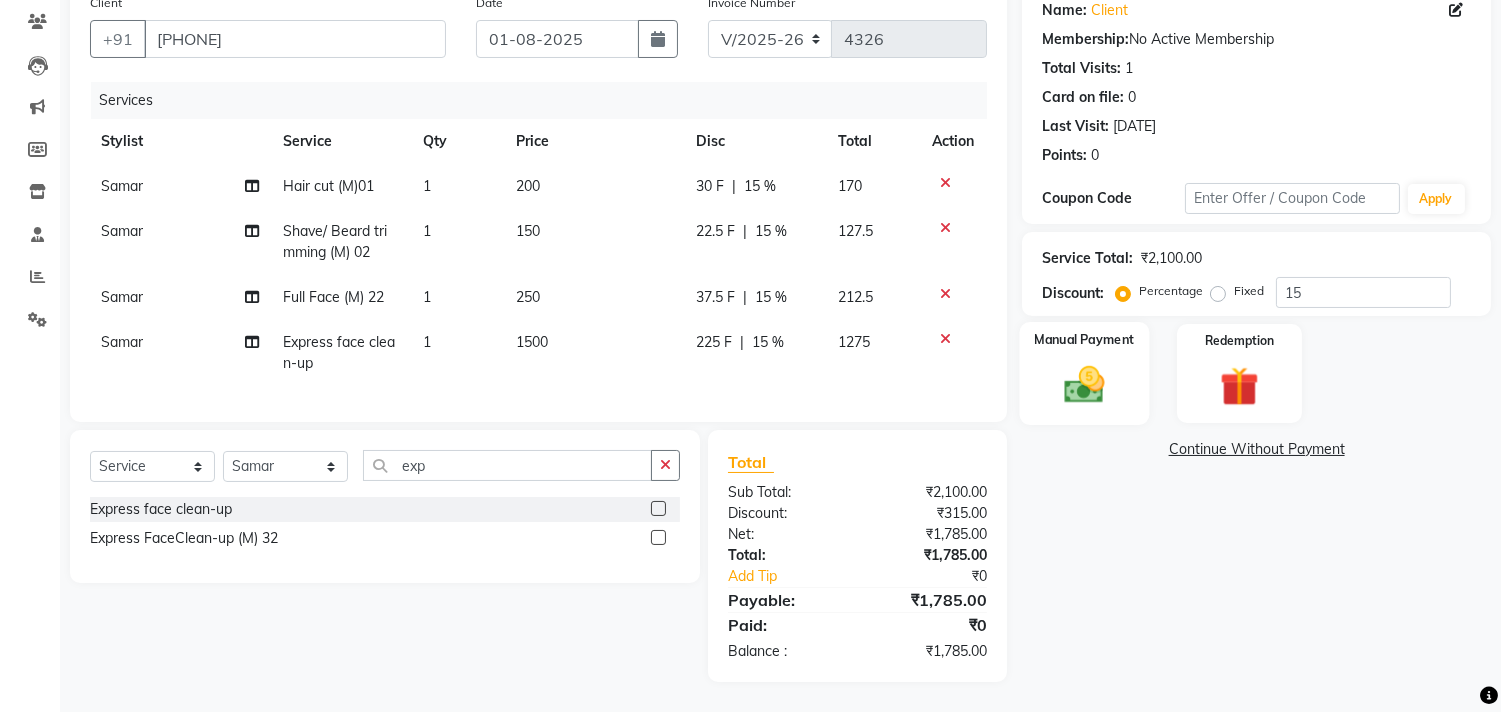 click 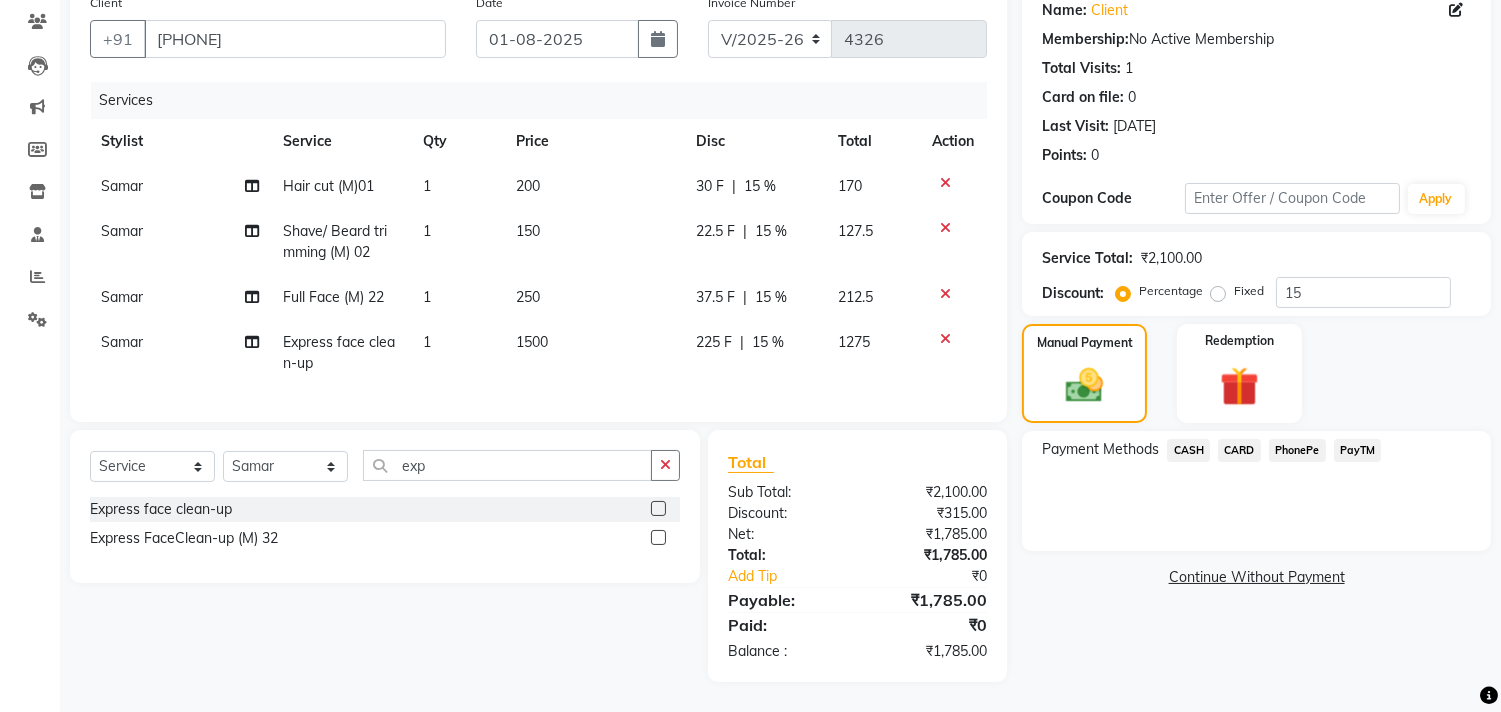 click on "PayTM" 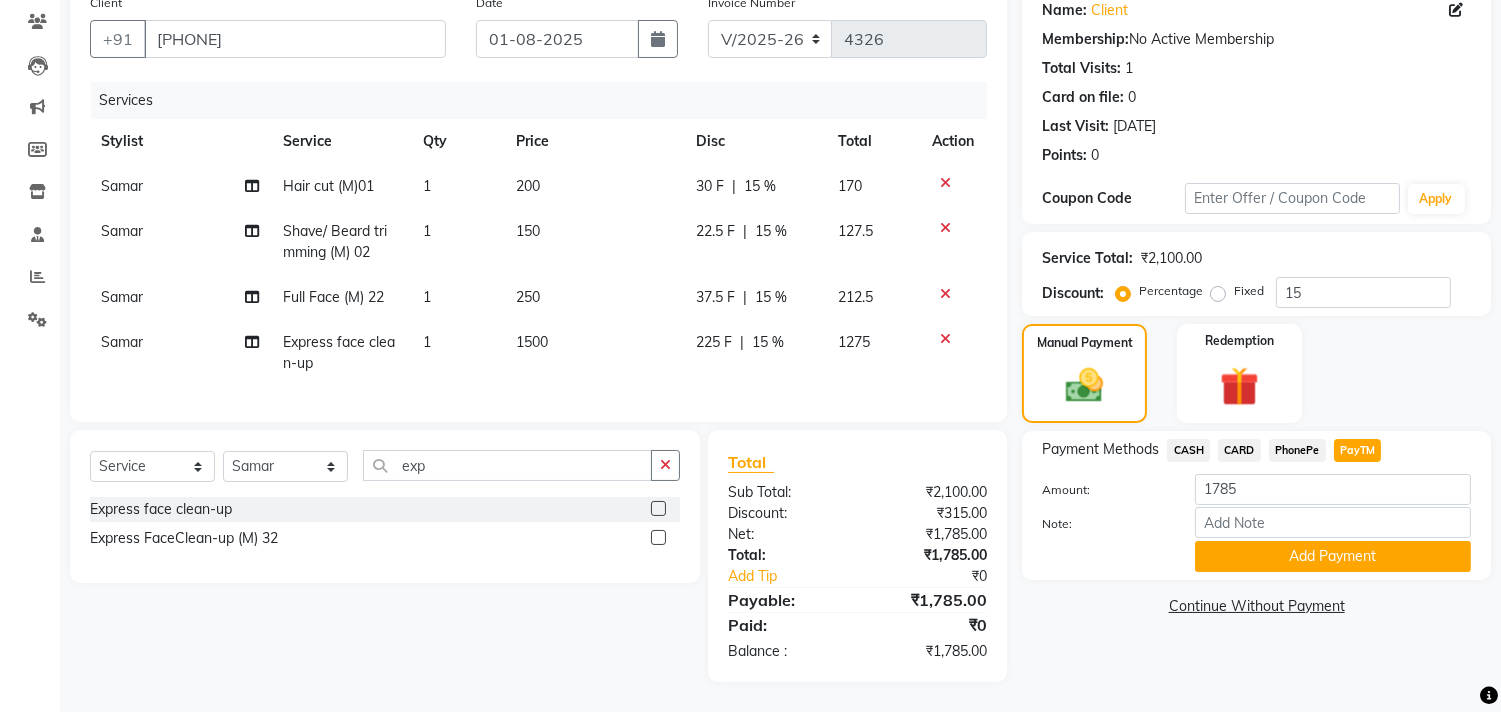 scroll, scrollTop: 182, scrollLeft: 0, axis: vertical 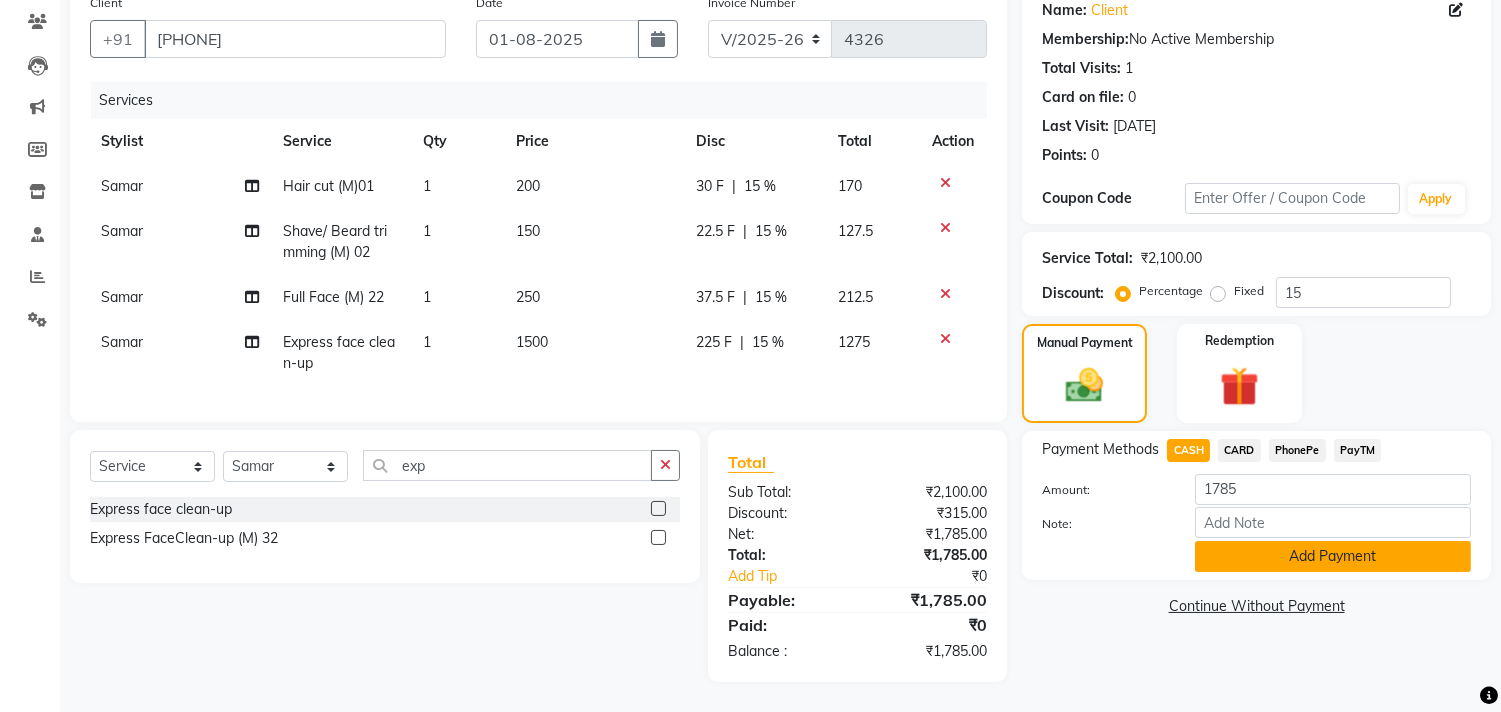 click on "Add Payment" 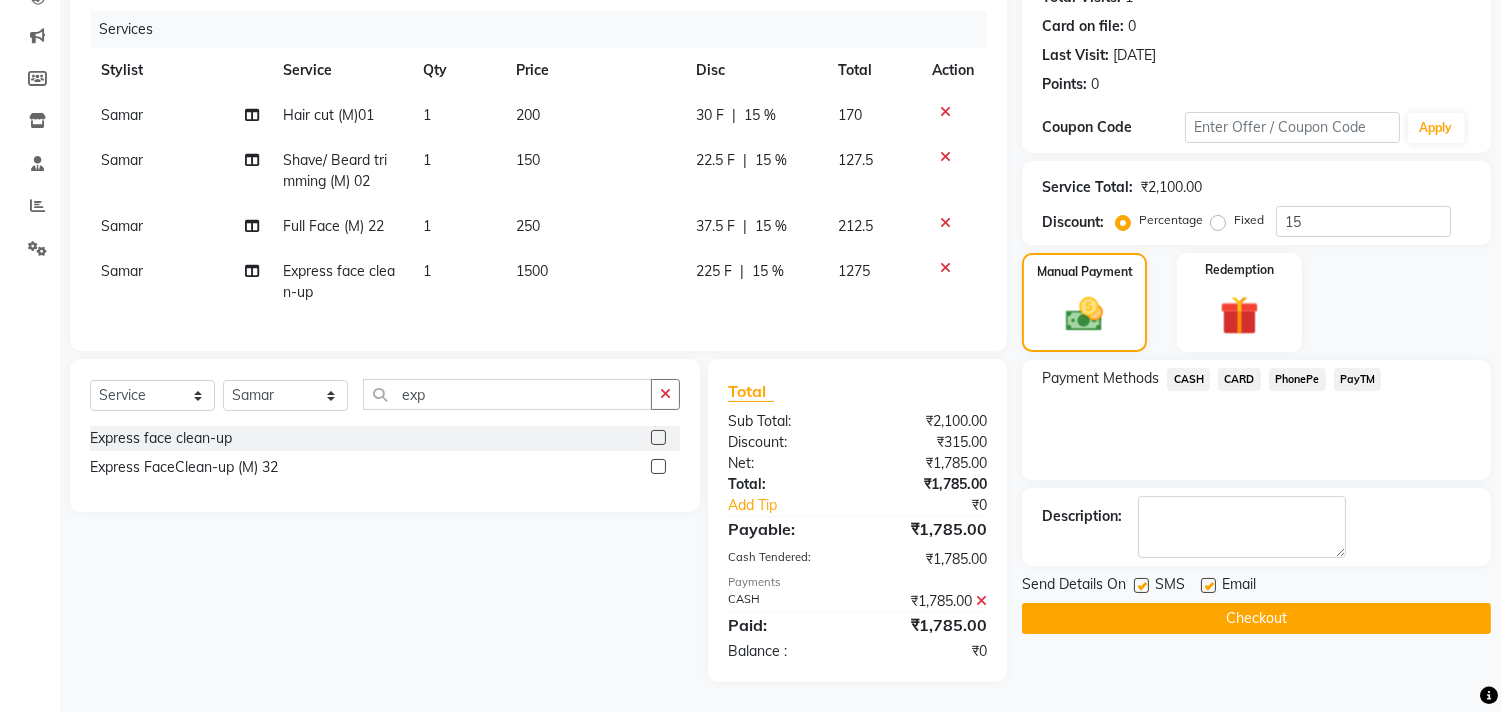 scroll, scrollTop: 253, scrollLeft: 0, axis: vertical 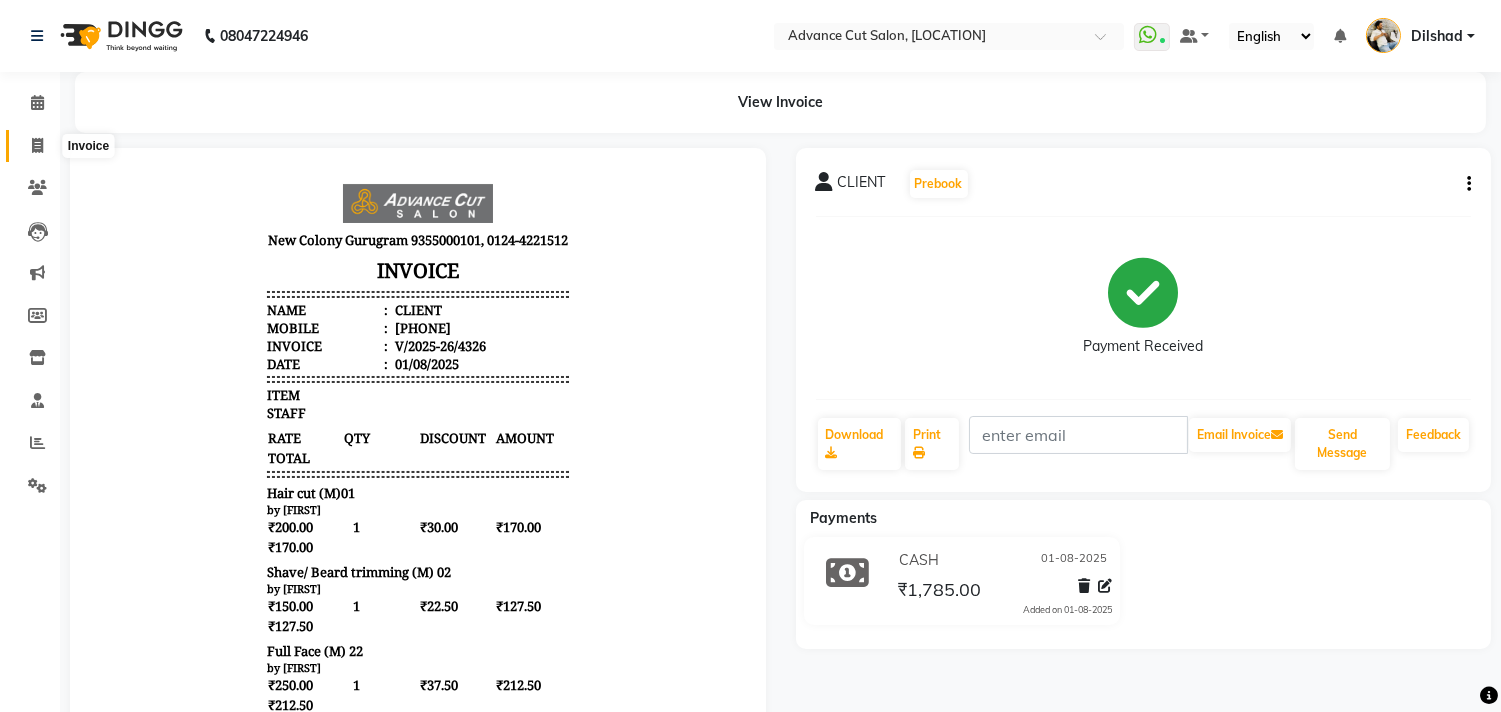 click 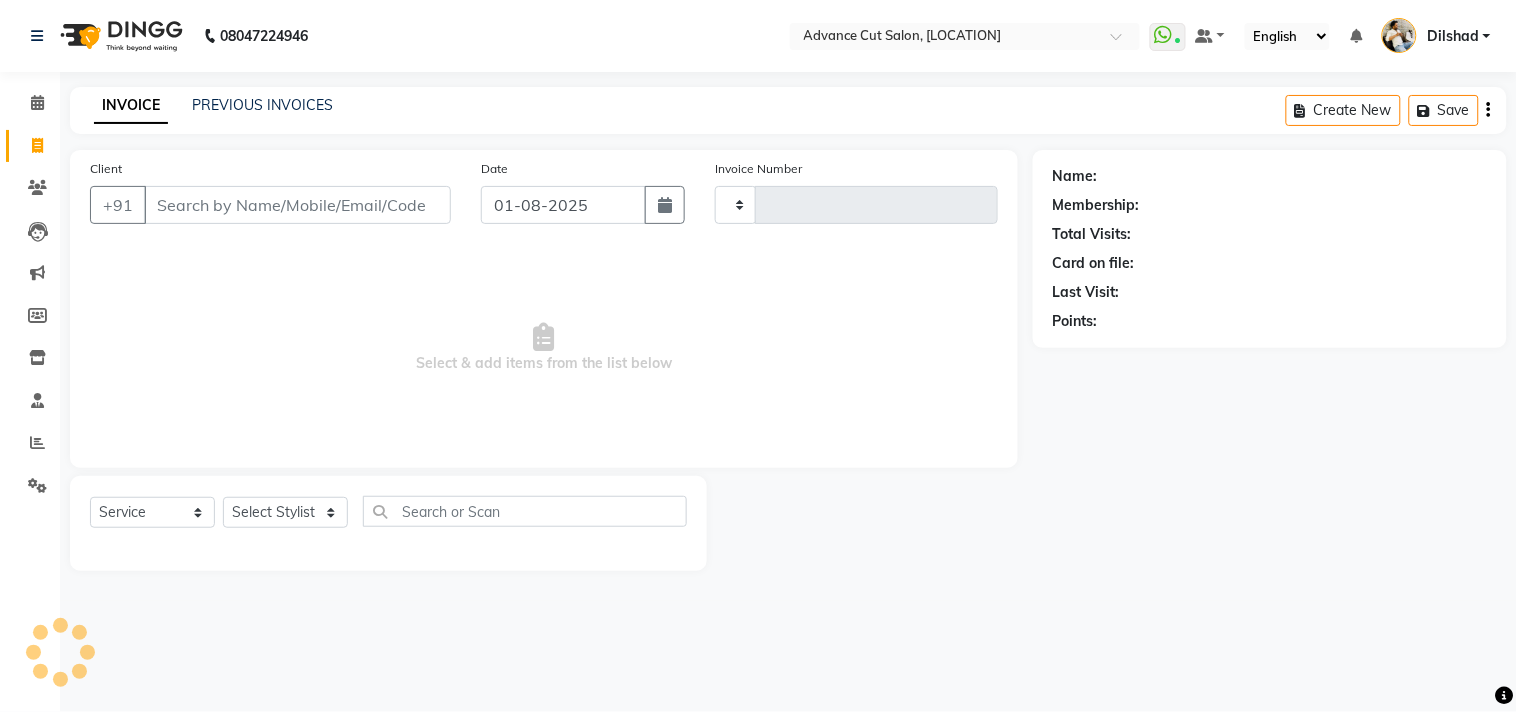 type on "4327" 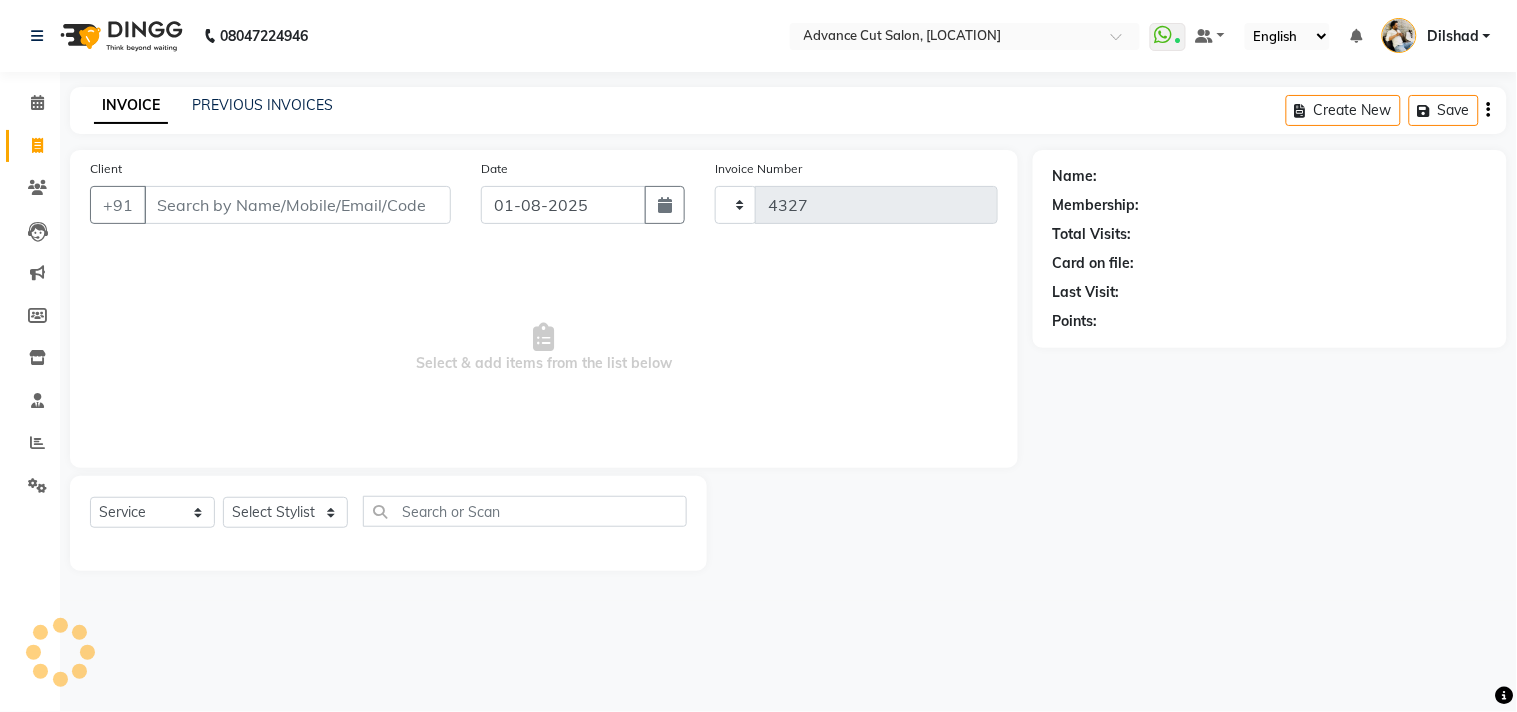 select on "922" 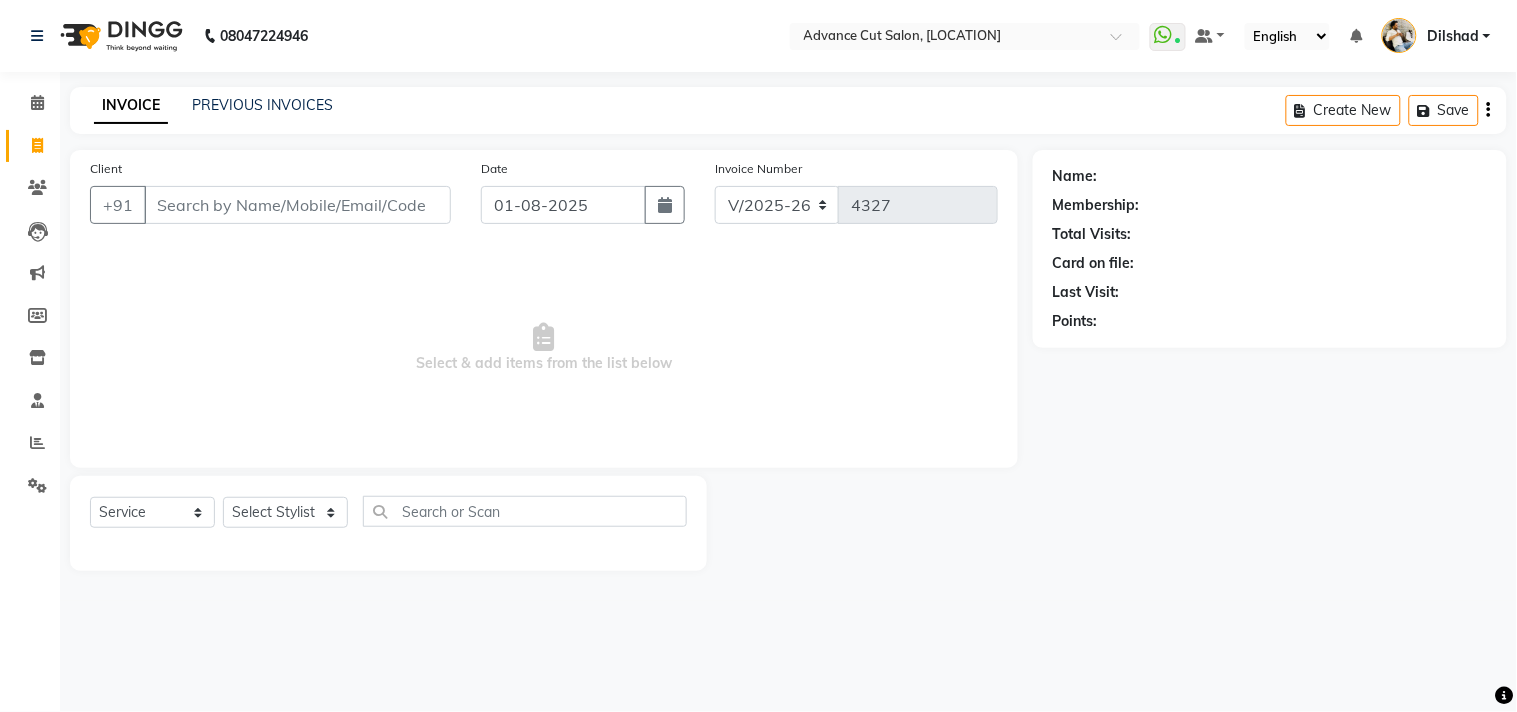 click on "Client" at bounding box center [297, 205] 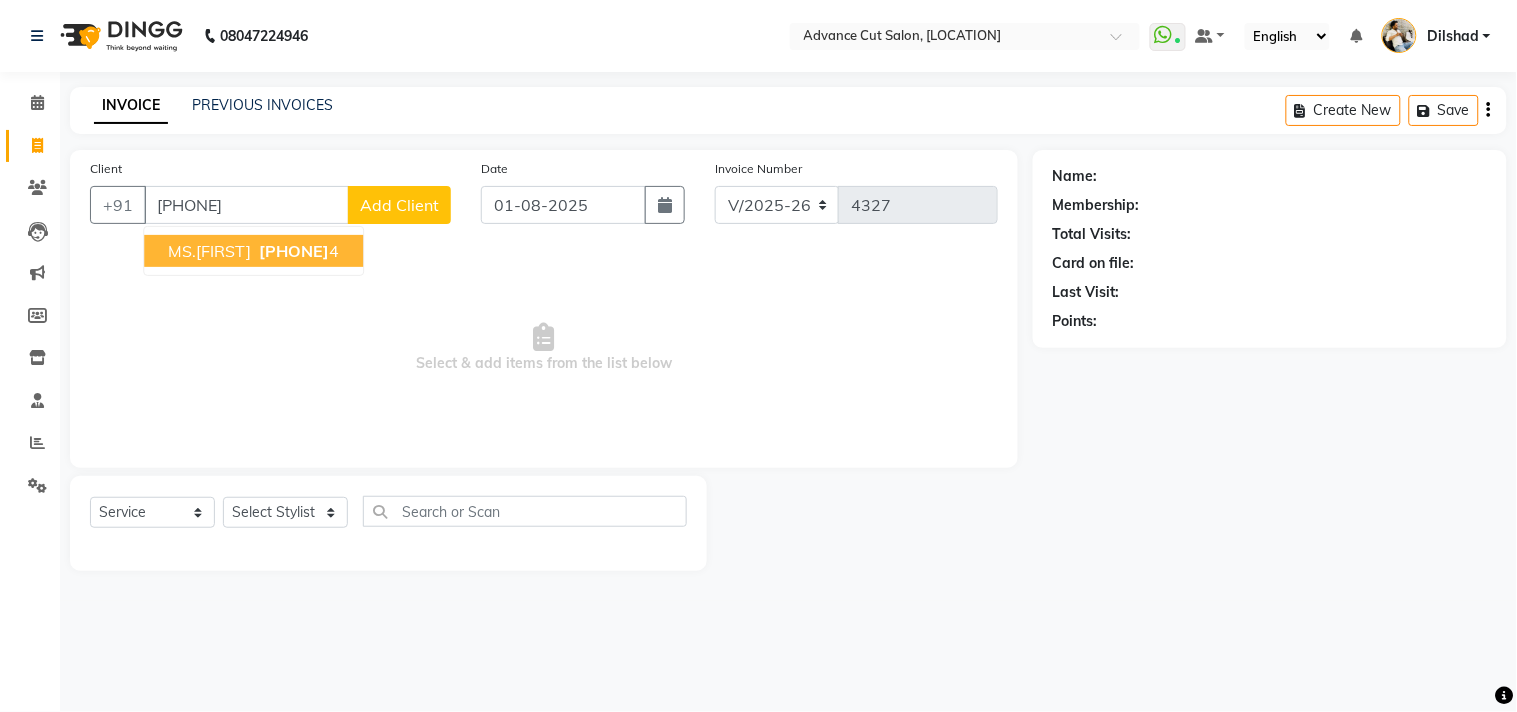 click on "[PHONE]" at bounding box center [294, 251] 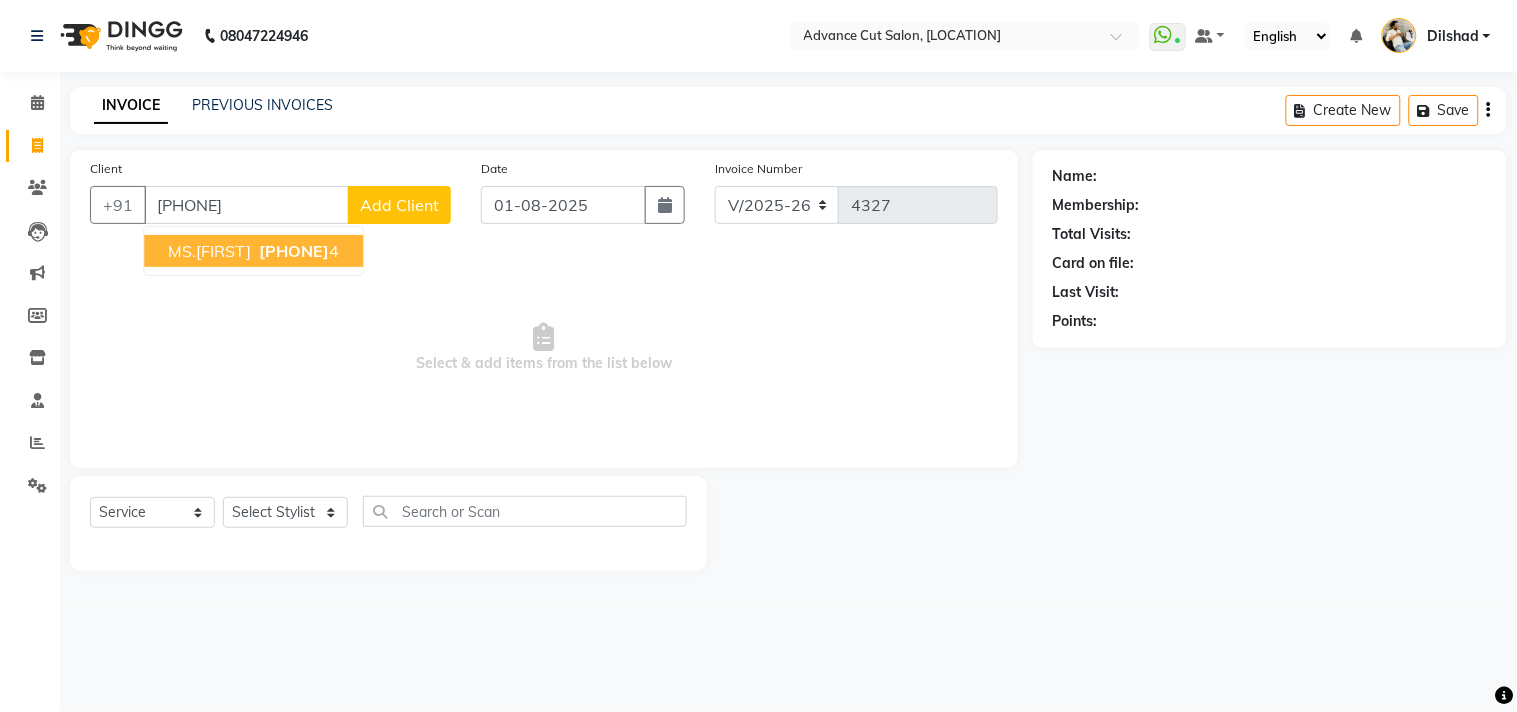 type on "[PHONE]" 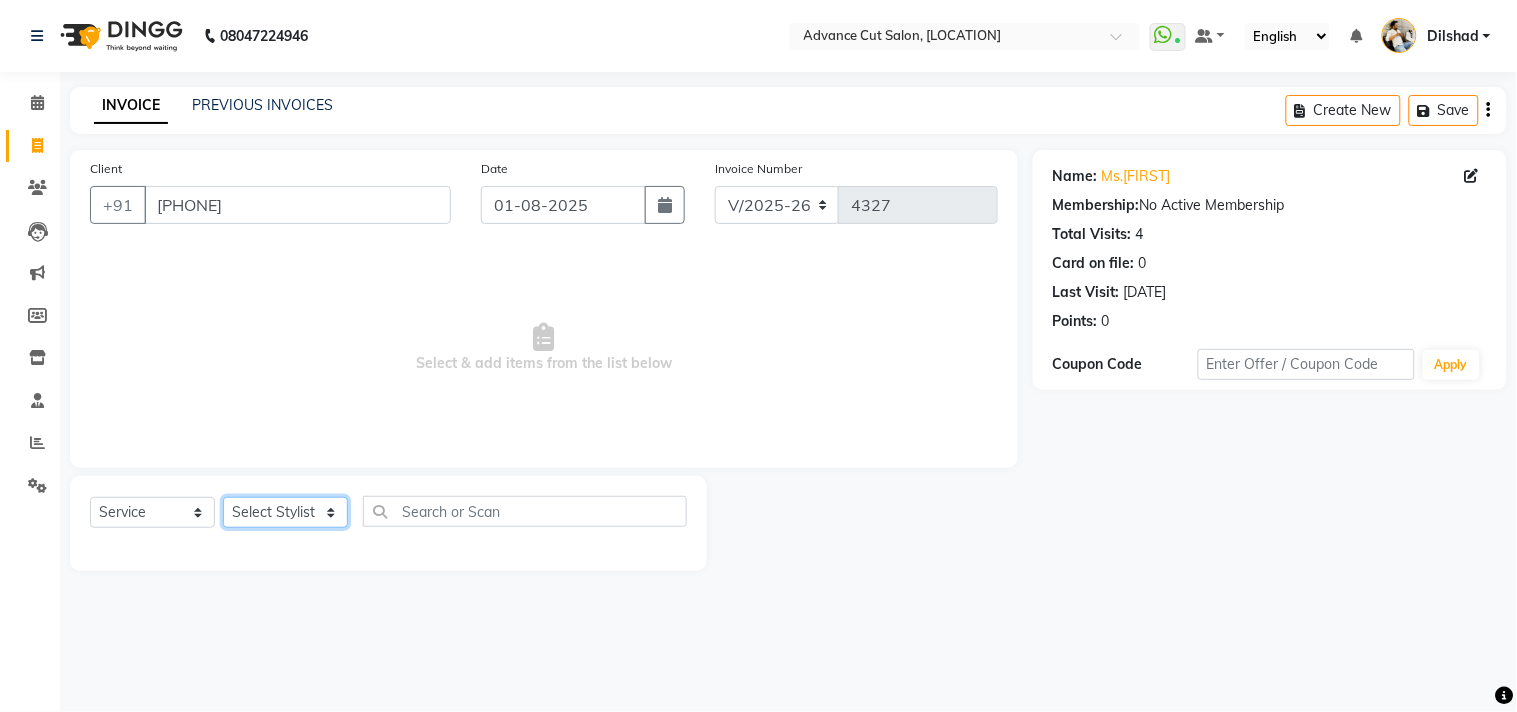 click on "Select Stylist Abrar Alam Dilshad Lallan Meenu Nabeel Nafeesh Ahmad O.P. Sharma Samar Shahzad SHWETA SINGH Zarina" 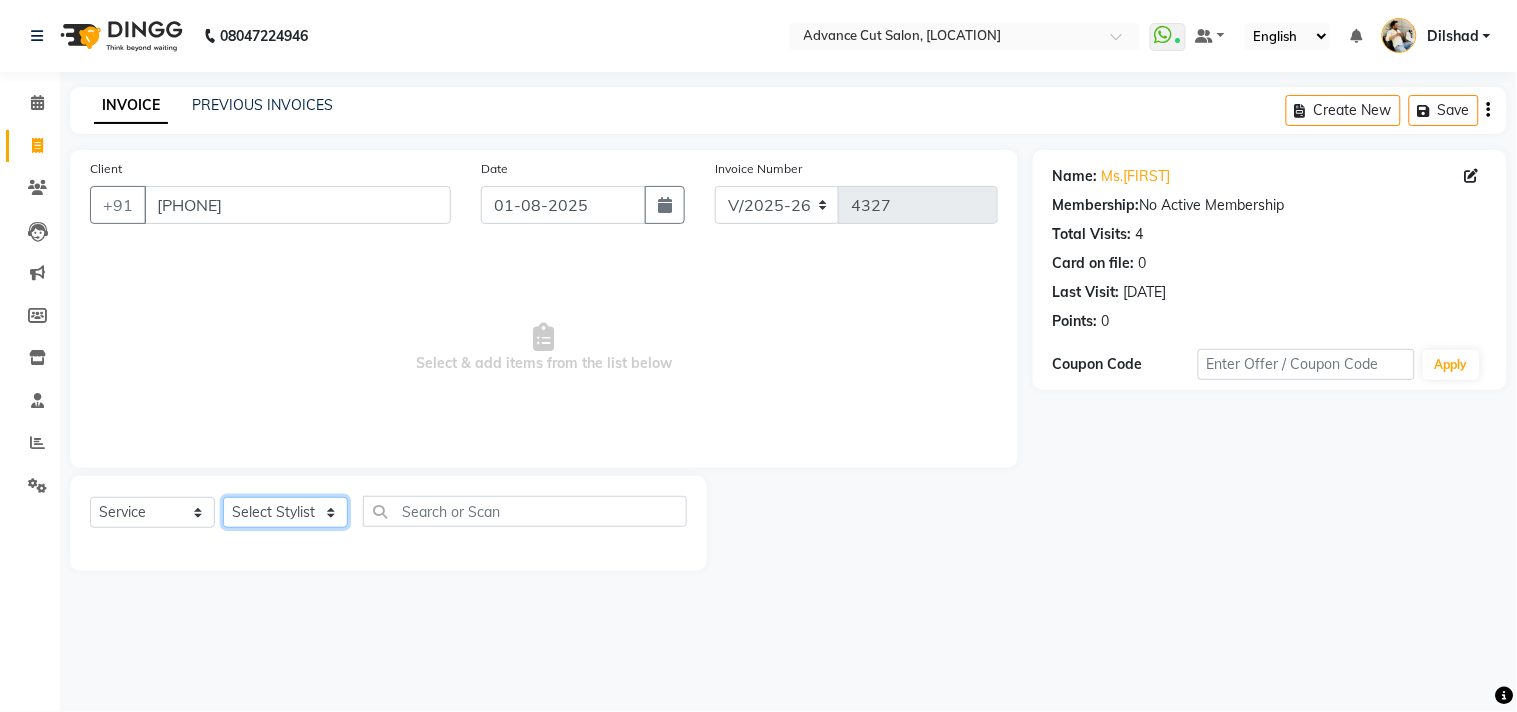 select on "35524" 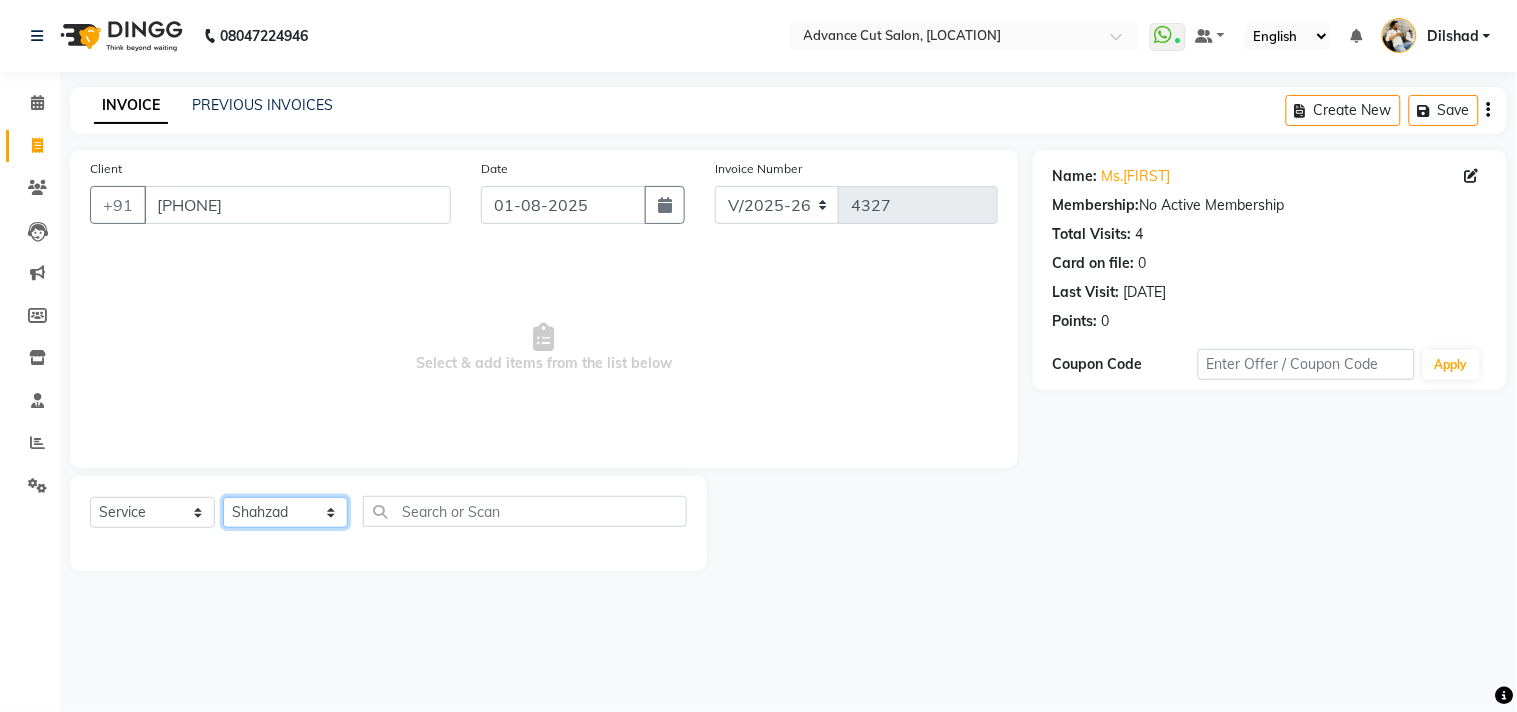 click on "Select Stylist Abrar Alam Dilshad Lallan Meenu Nabeel Nafeesh Ahmad O.P. Sharma Samar Shahzad SHWETA SINGH Zarina" 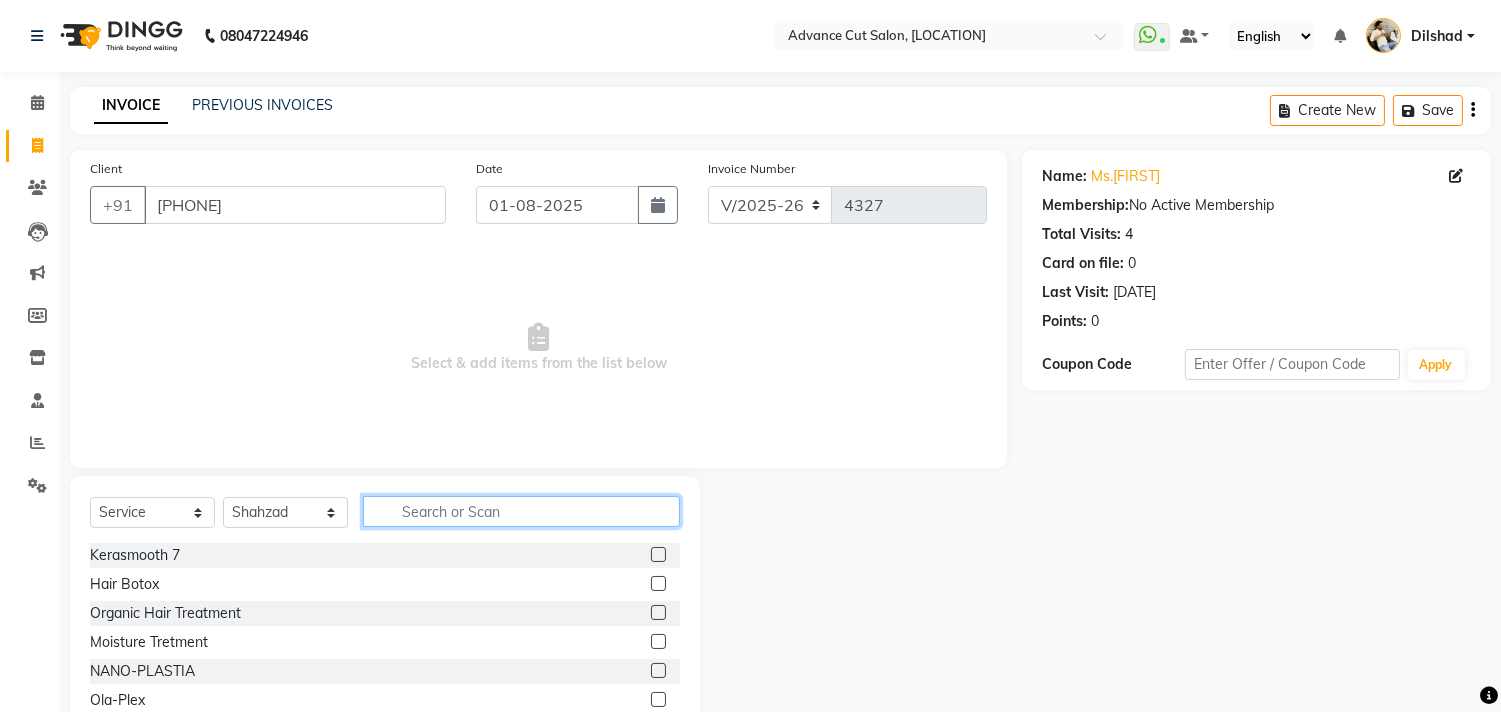click 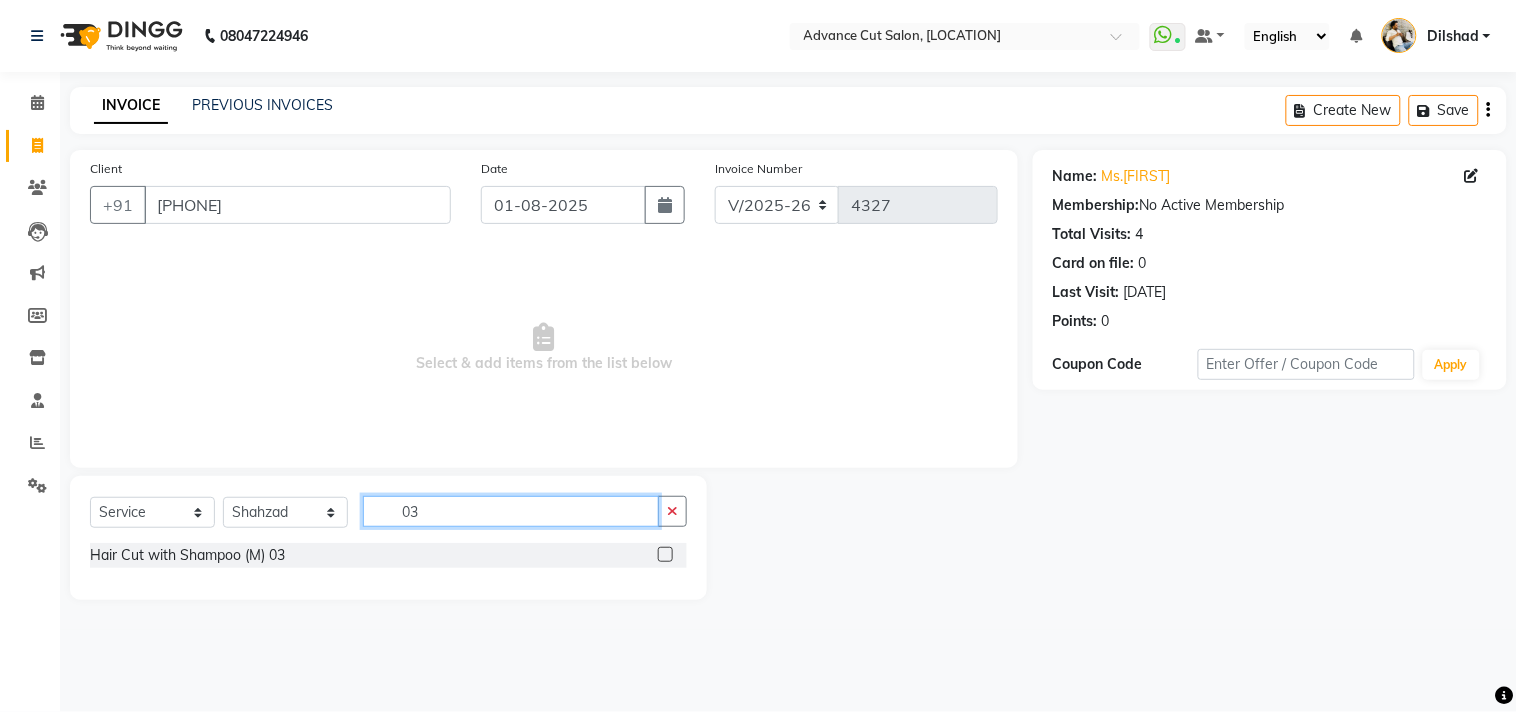 type on "03" 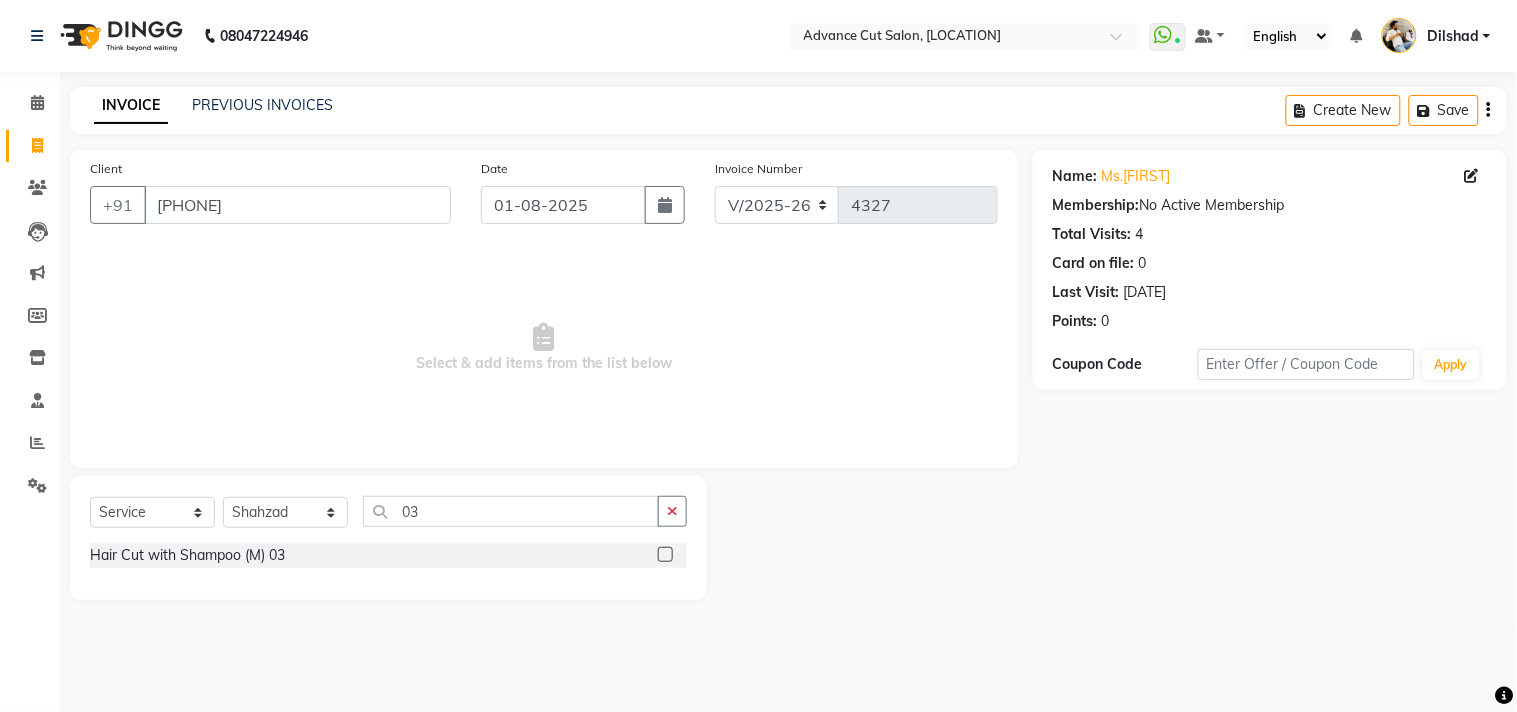 click on "Hair Cut with Shampoo (M) 03" 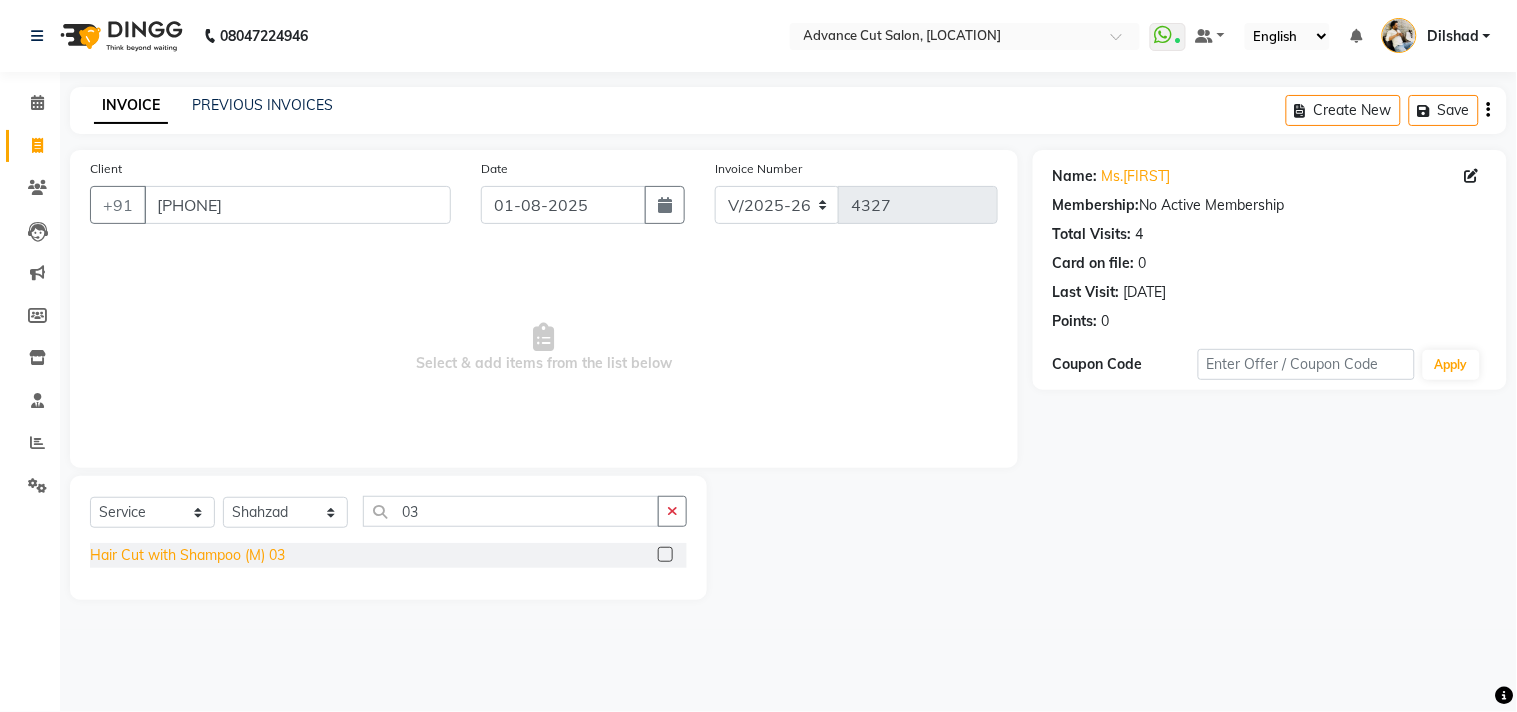 click on "Hair Cut with Shampoo (M) 03" 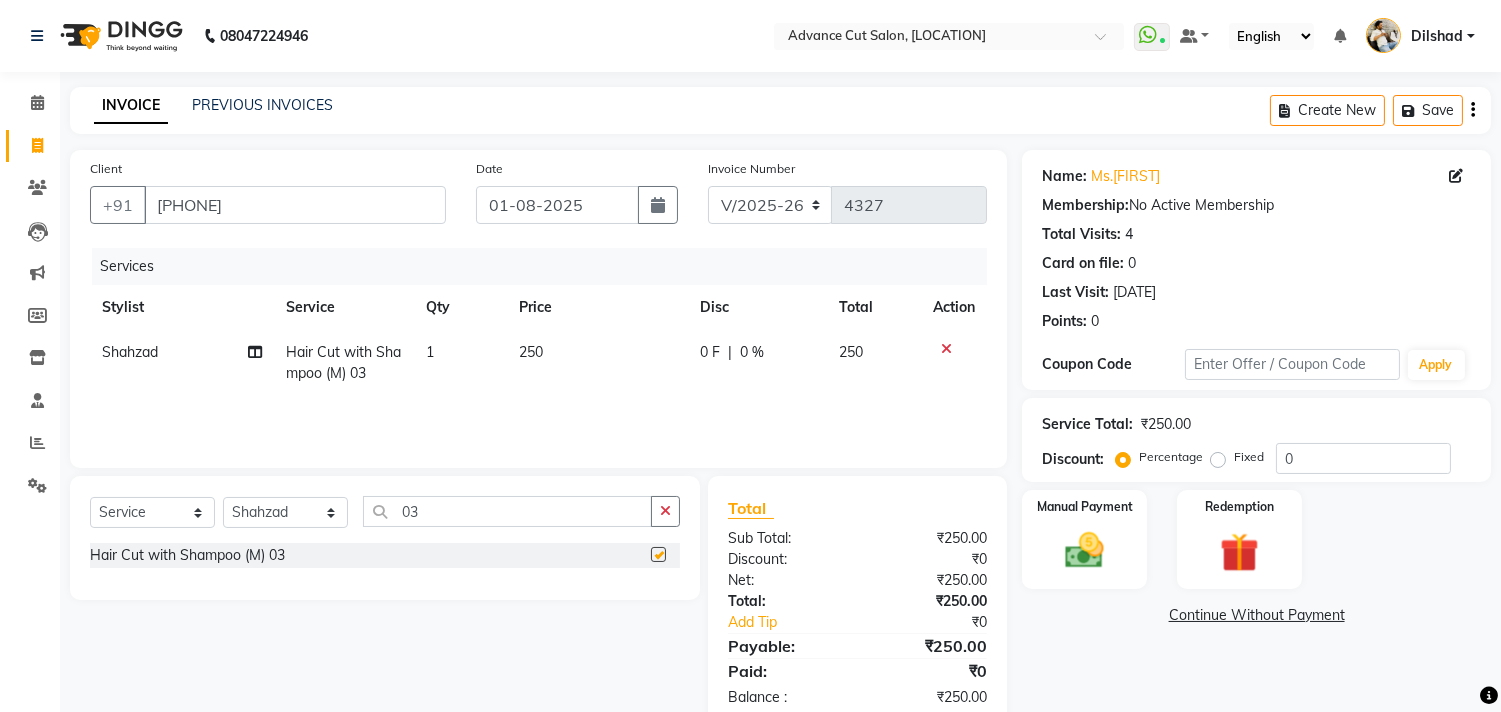 checkbox on "false" 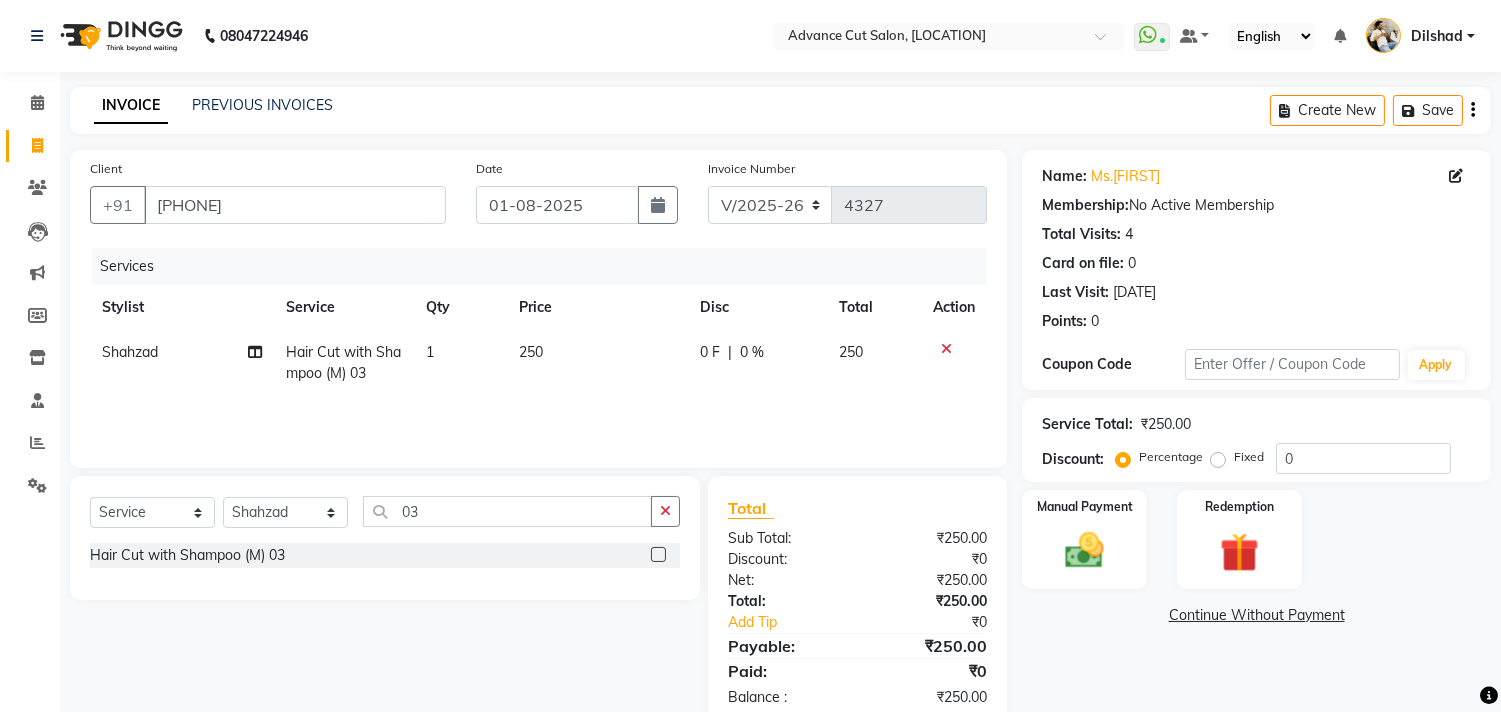 click on "Manual Payment Redemption" 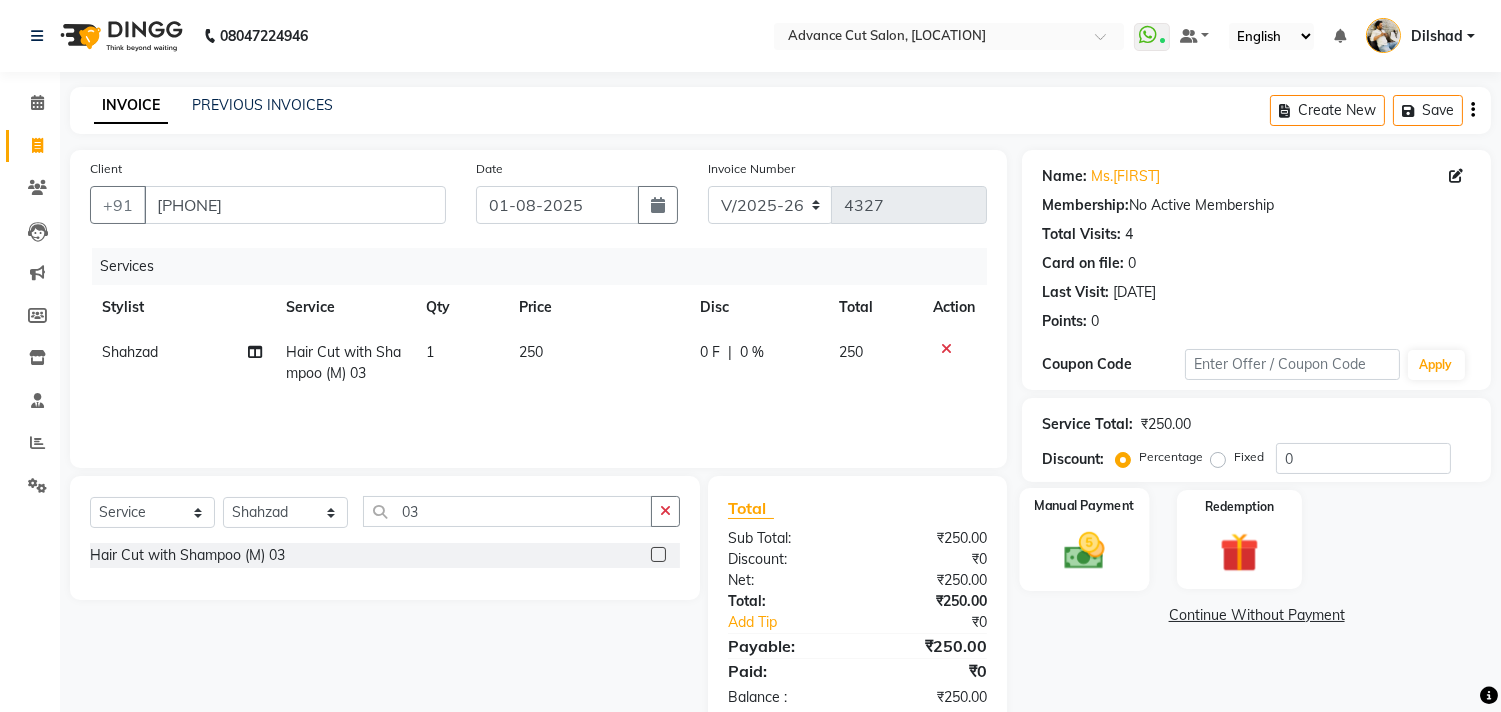 click 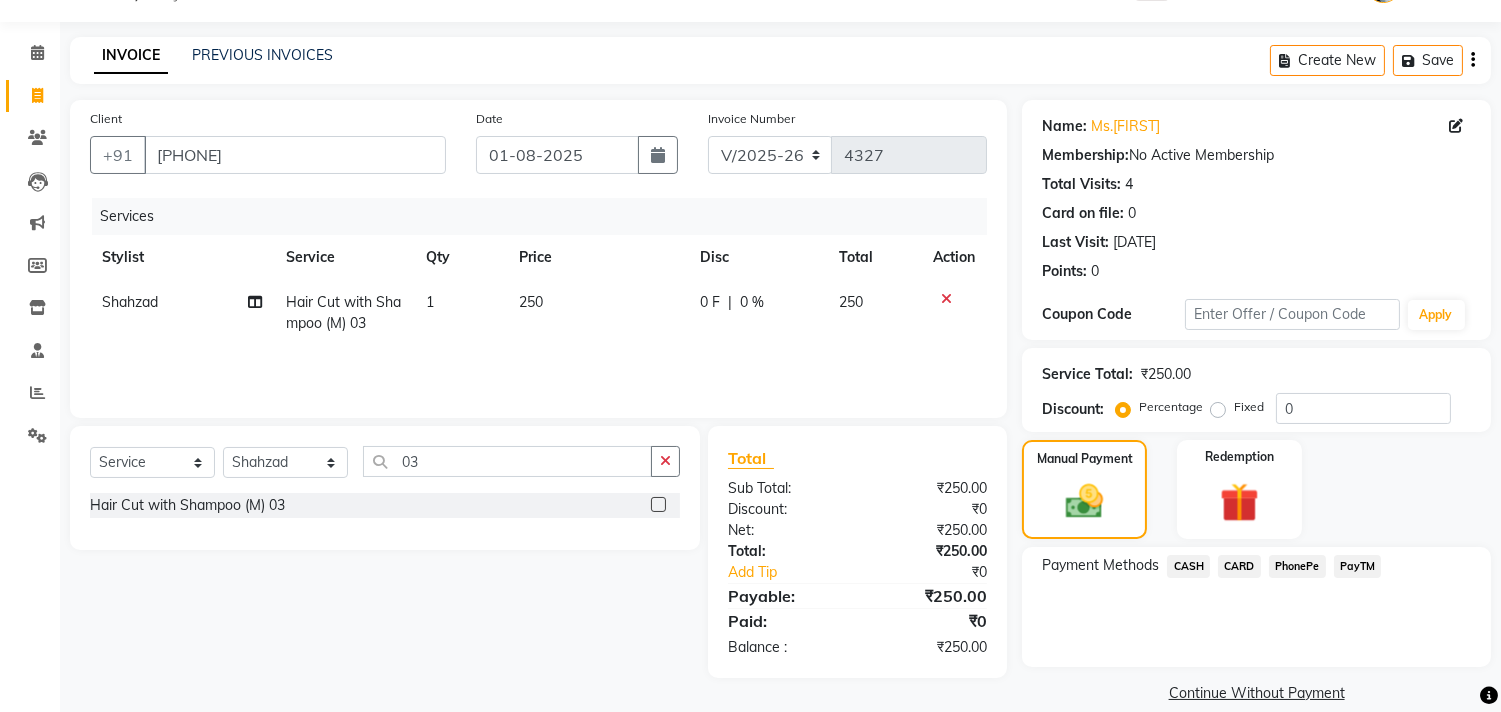 scroll, scrollTop: 74, scrollLeft: 0, axis: vertical 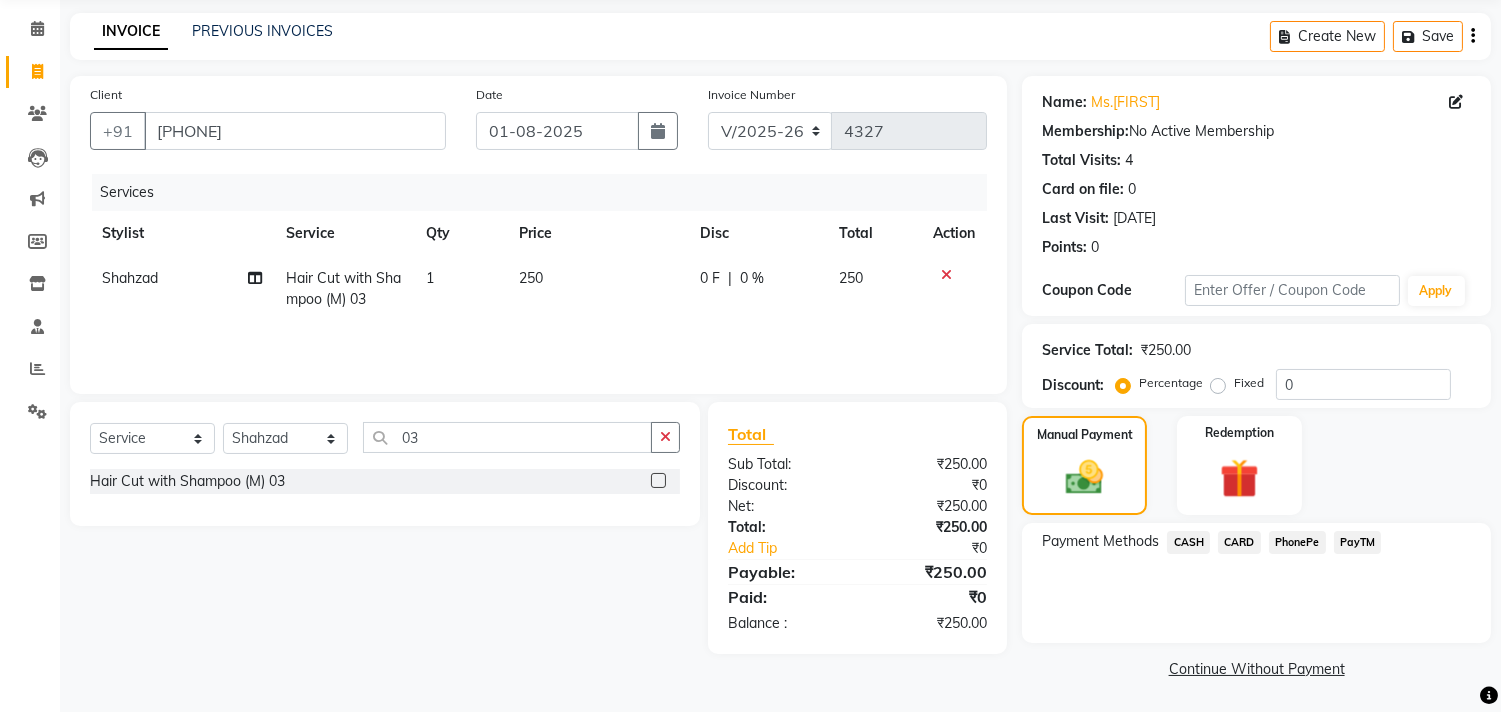 click on "PayTM" 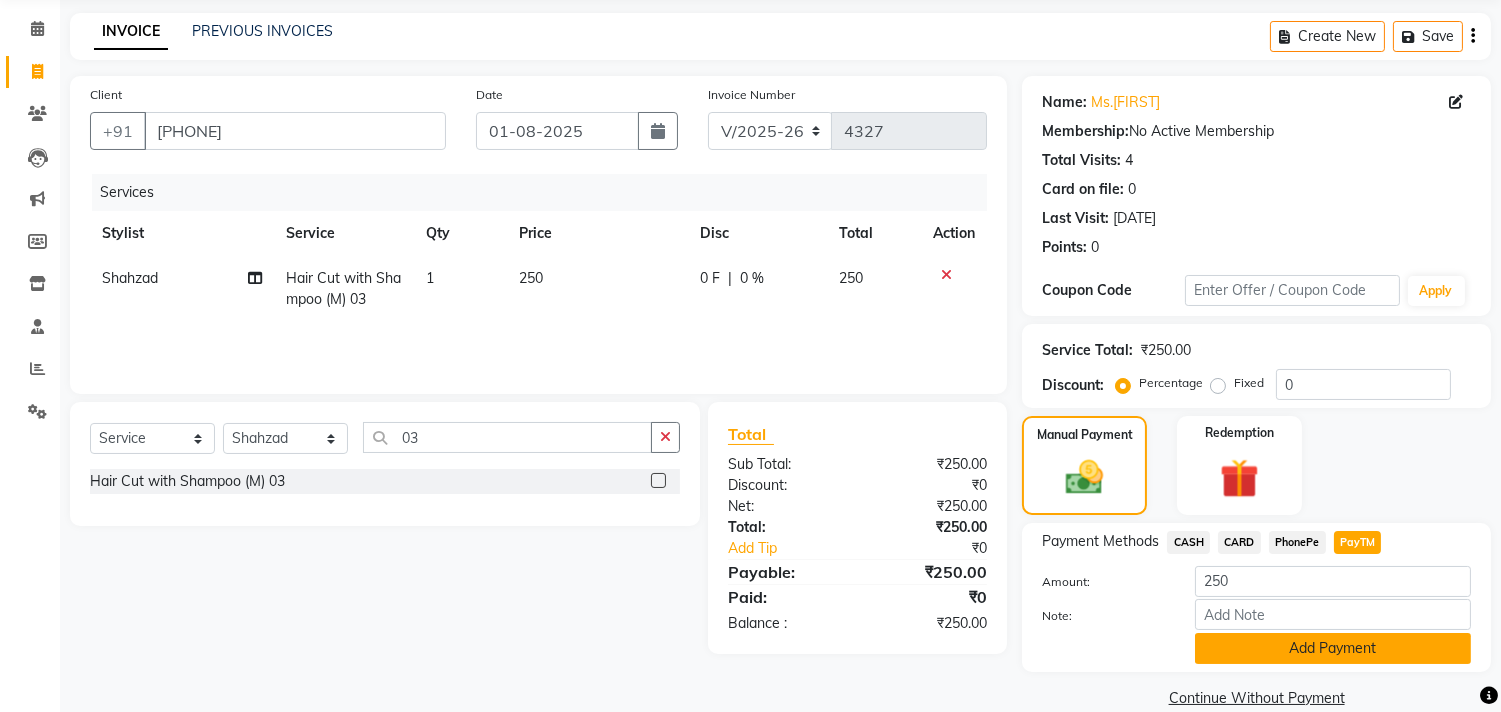 click on "Add Payment" 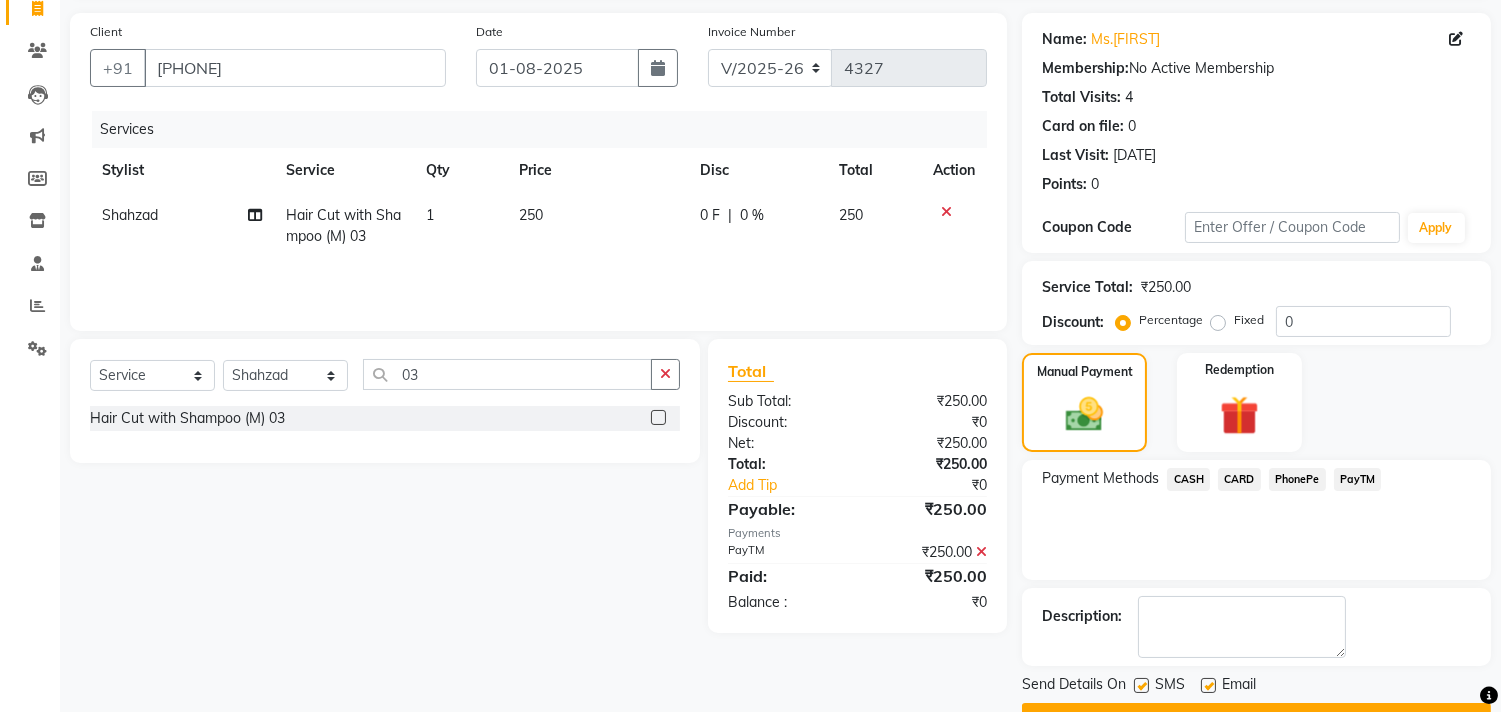 scroll, scrollTop: 187, scrollLeft: 0, axis: vertical 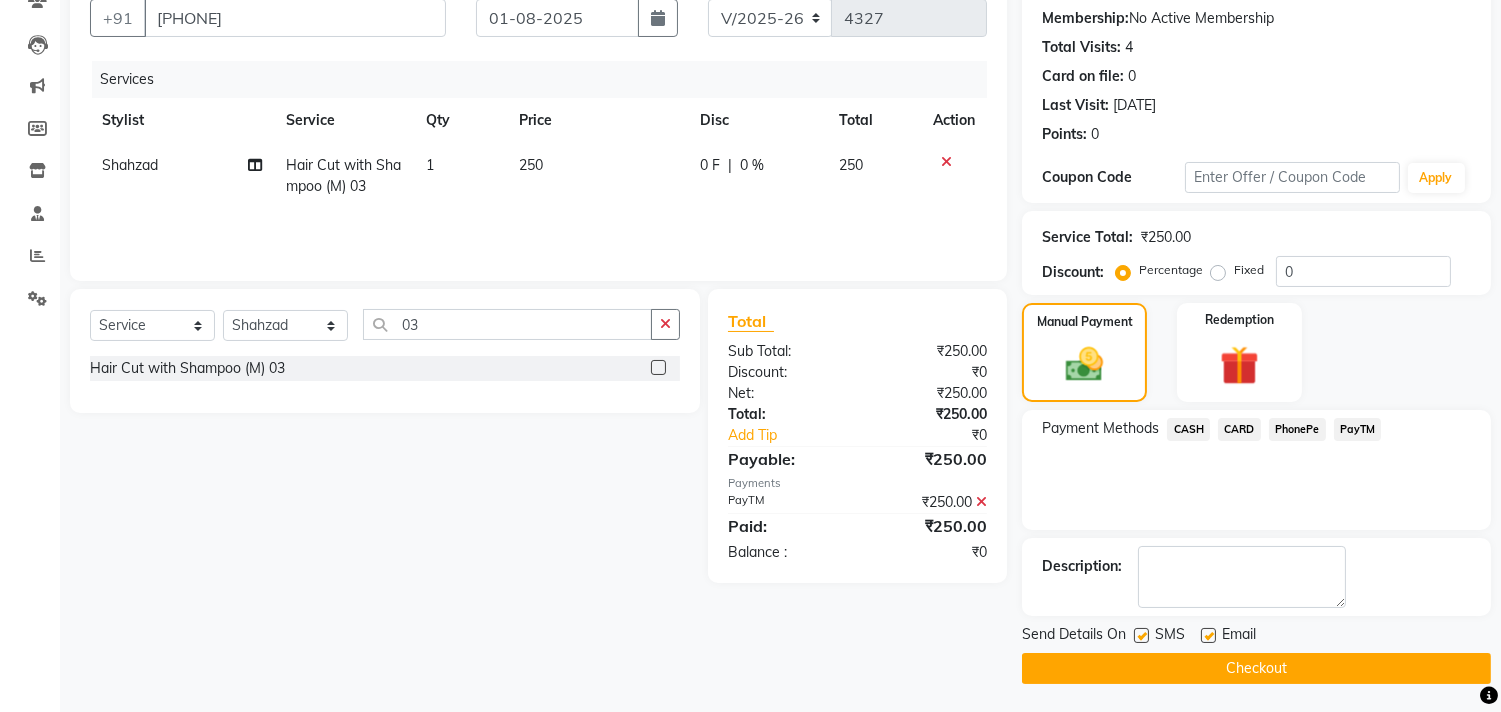 click on "Checkout" 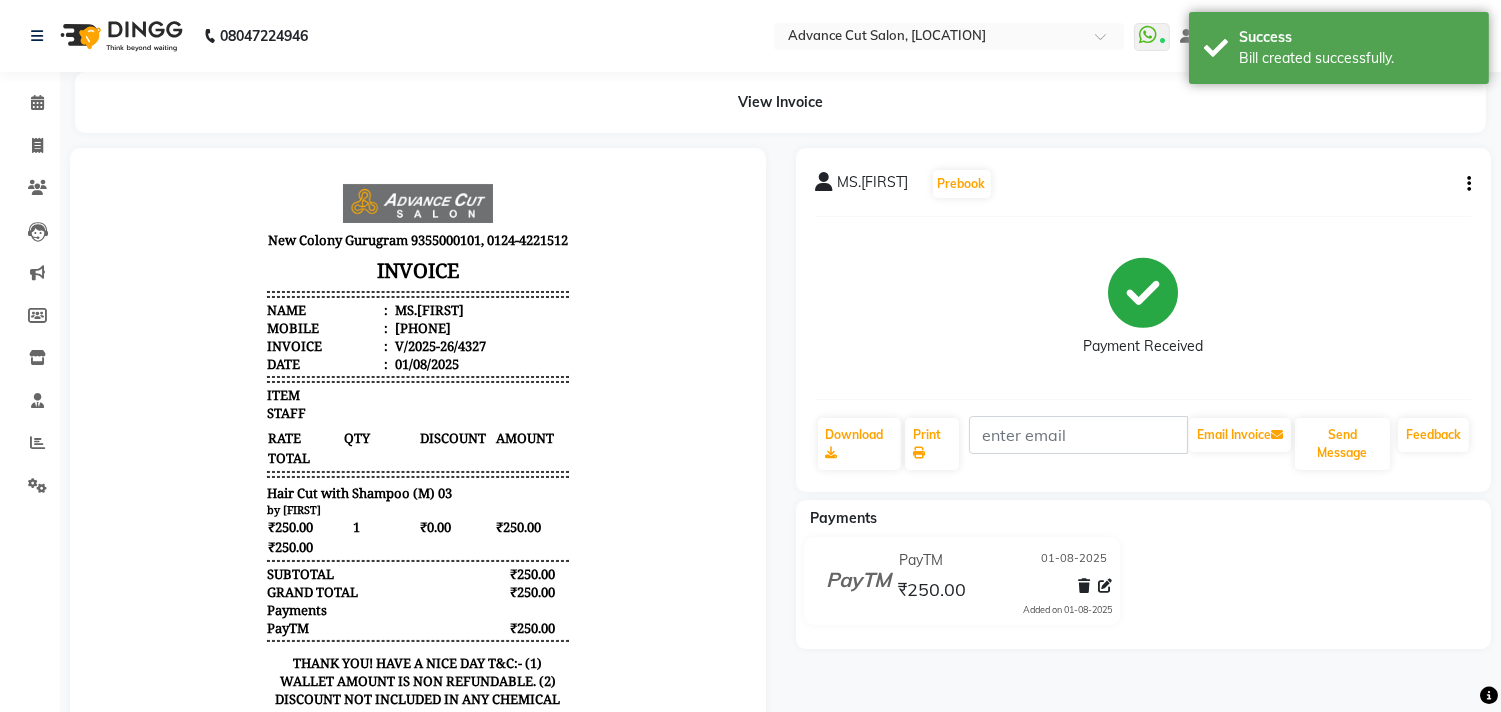 scroll, scrollTop: 0, scrollLeft: 0, axis: both 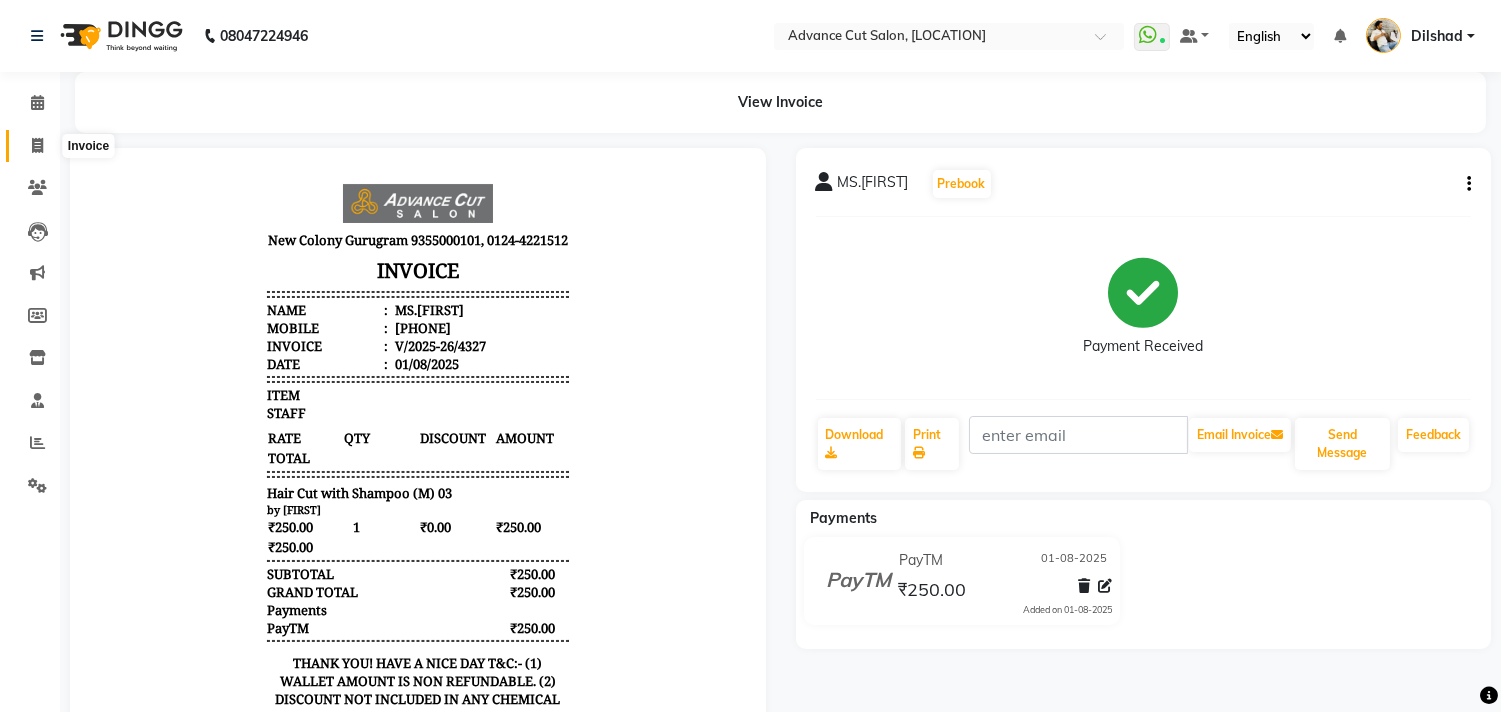 click 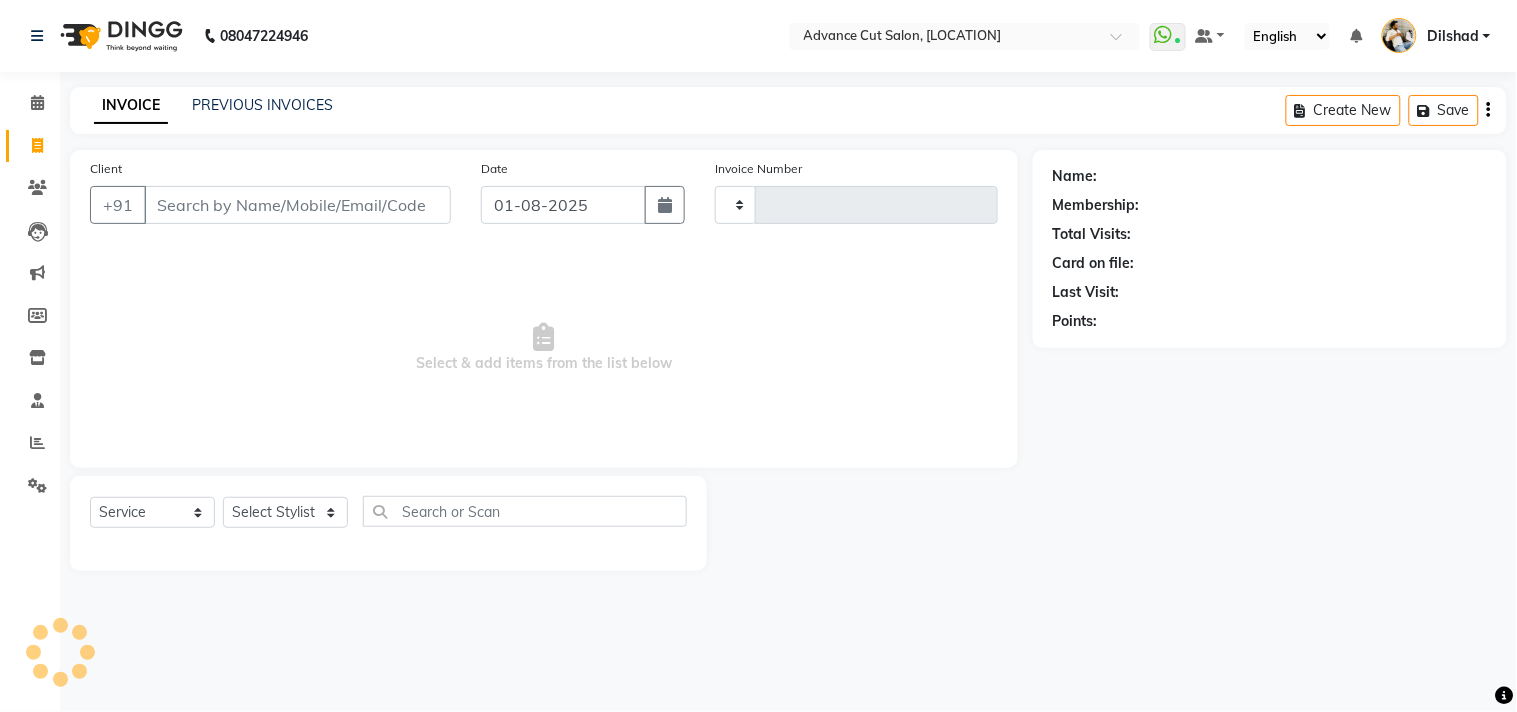 click on "INVOICE PREVIOUS INVOICES Create New   Save  Client +91 Date [DATE] Invoice Number  Select & add items from the list below  Select  Service  Product  Membership  Package Voucher Prepaid Gift Card  Select Stylist Name: Membership: Total Visits: Card on file: Last Visit:  Points:" 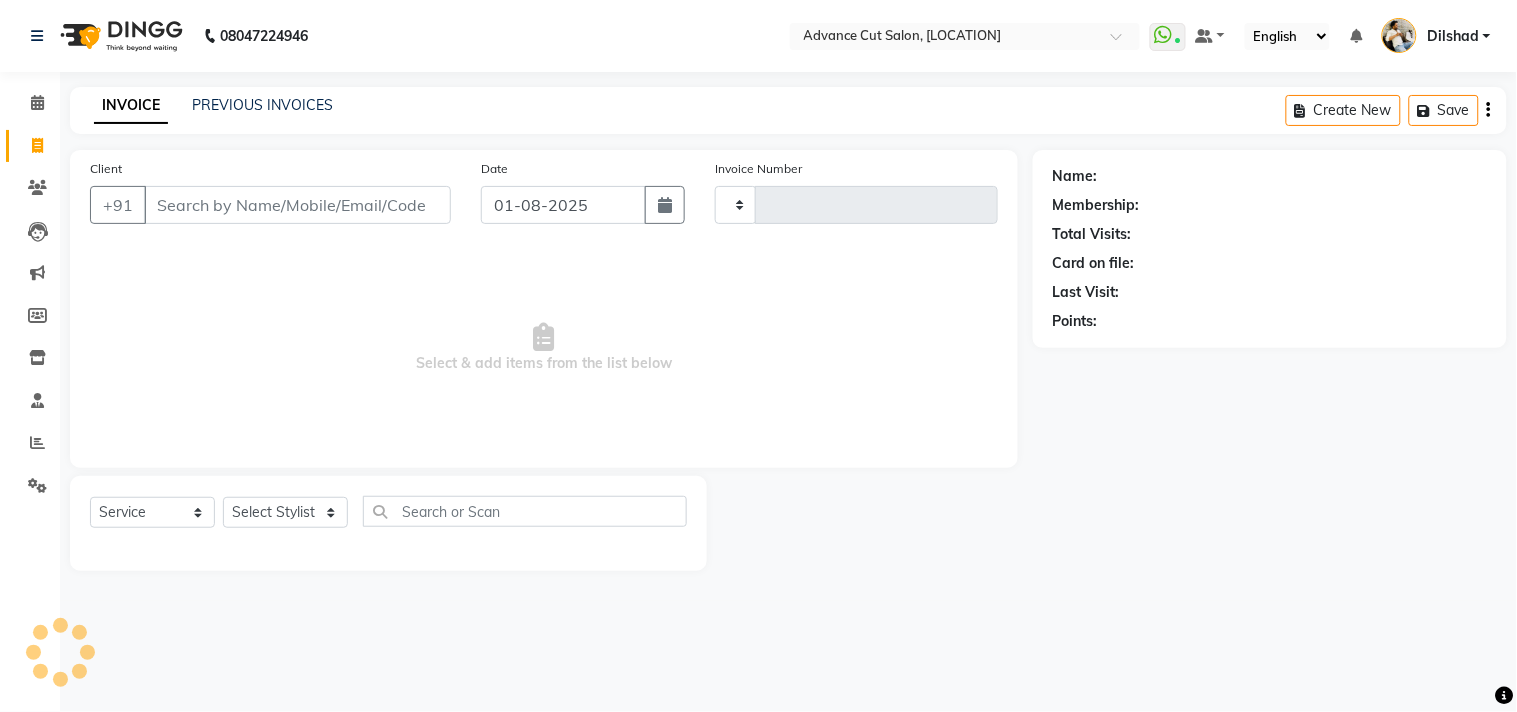 type on "4328" 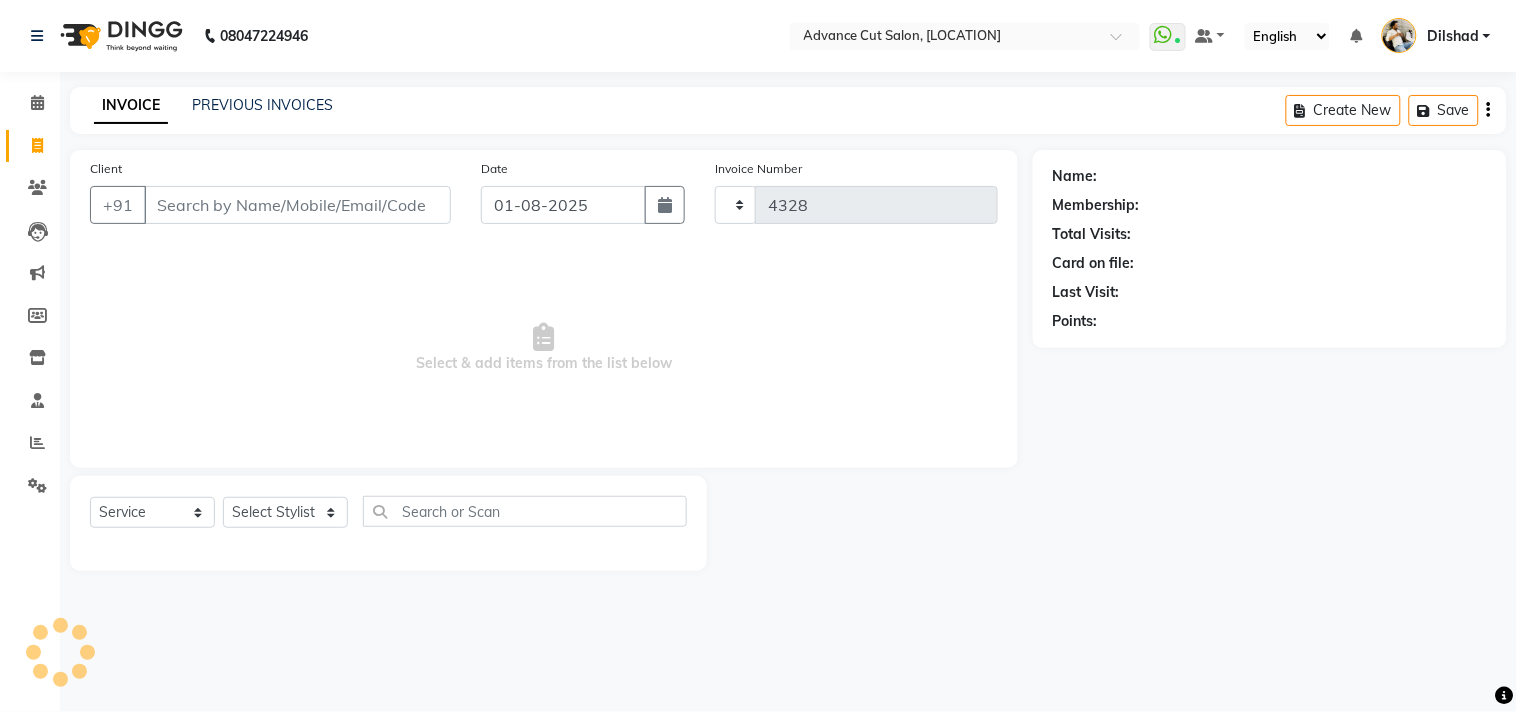 select on "922" 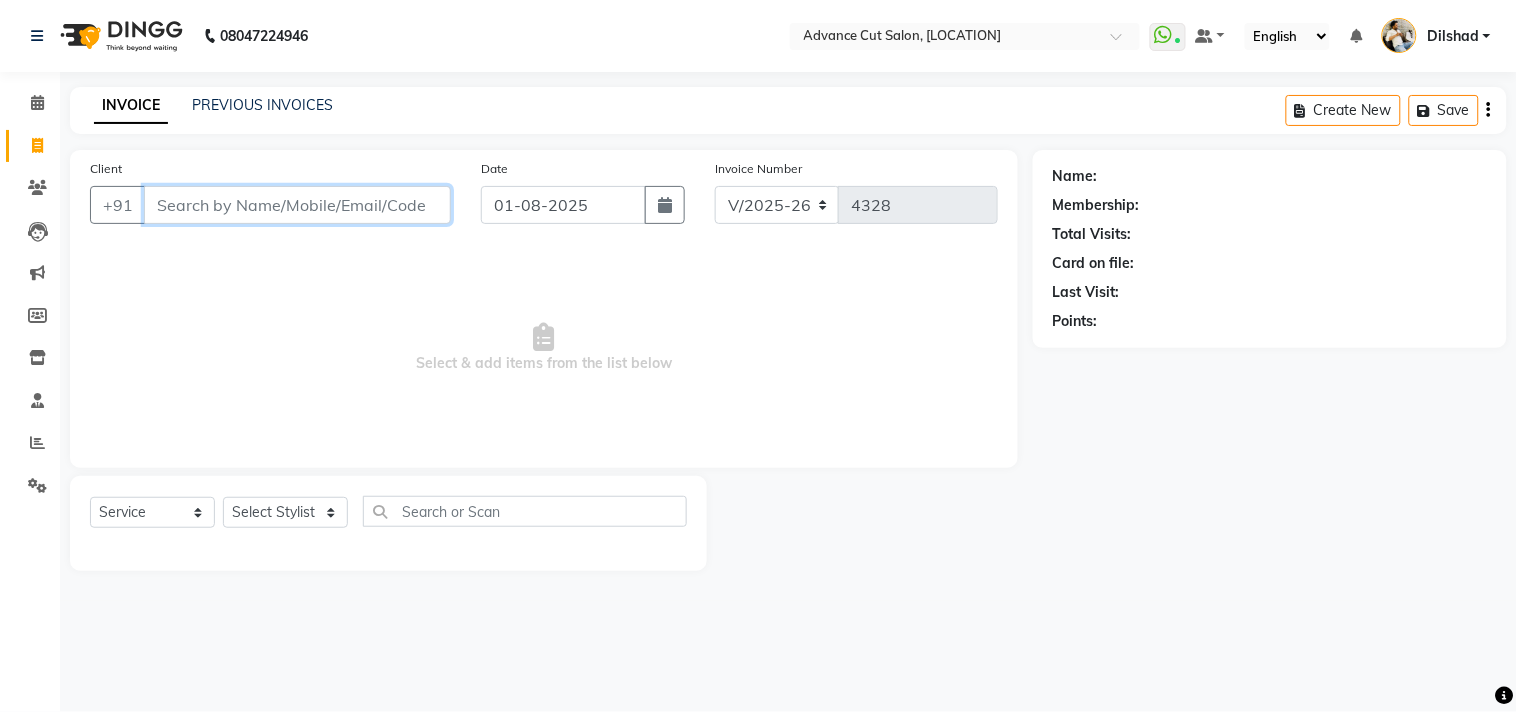 click on "Client" at bounding box center (297, 205) 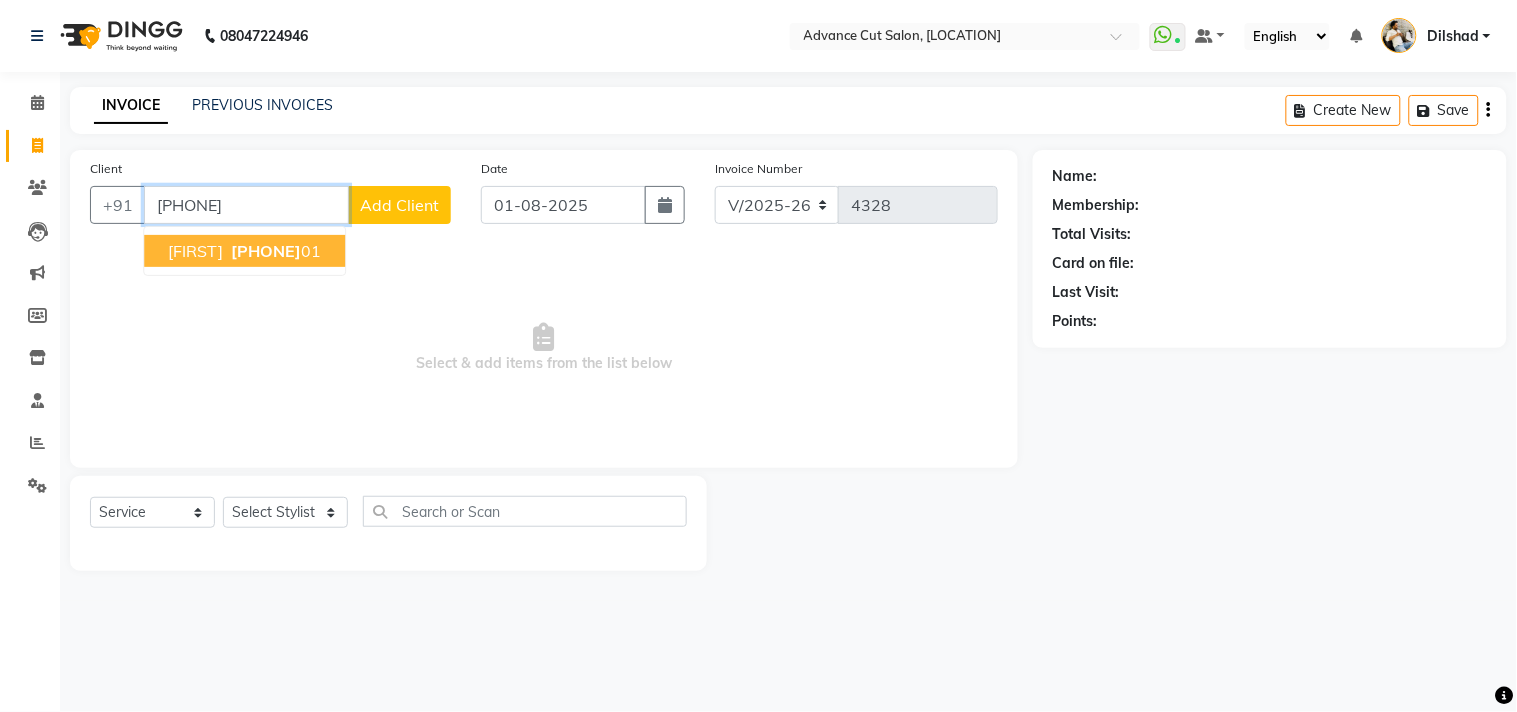 click on "[PHONE]" at bounding box center (266, 251) 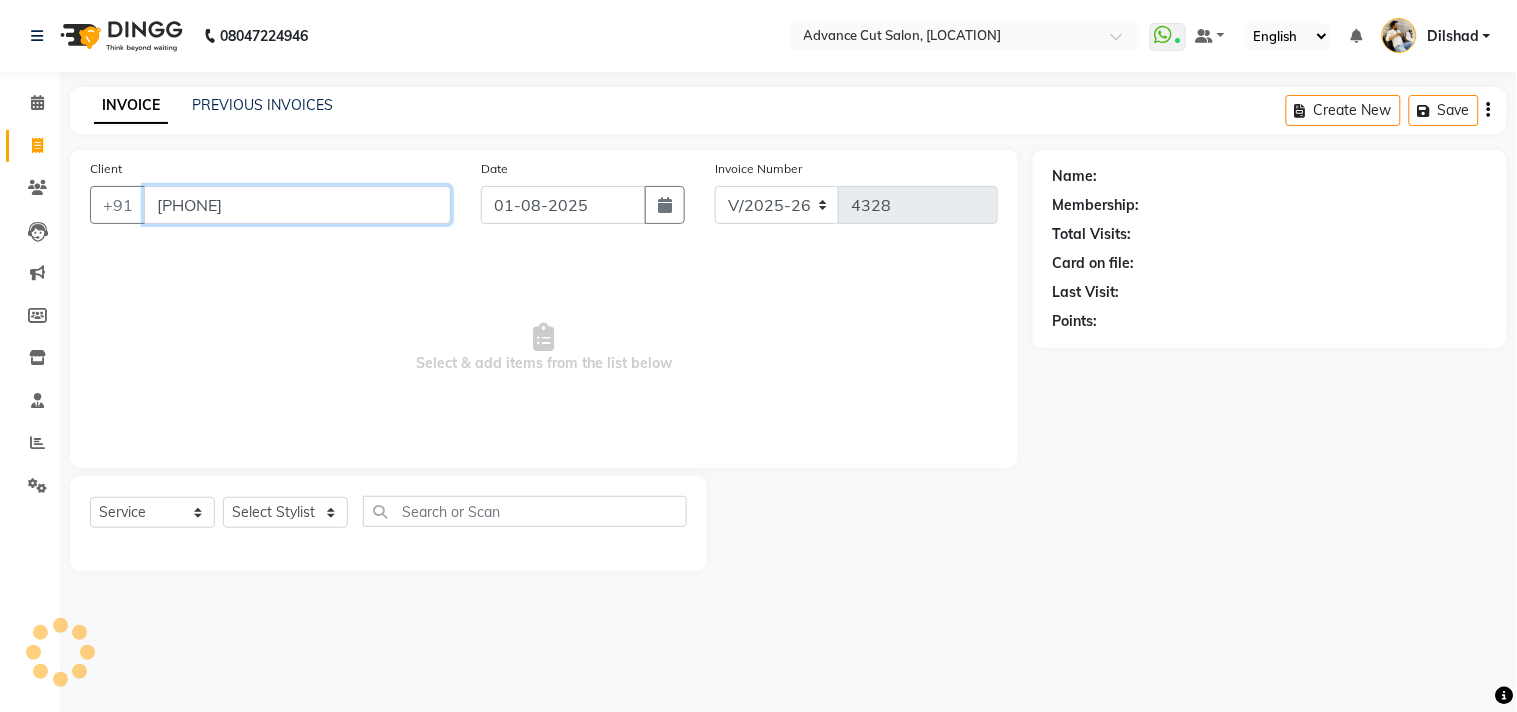 type on "[PHONE]" 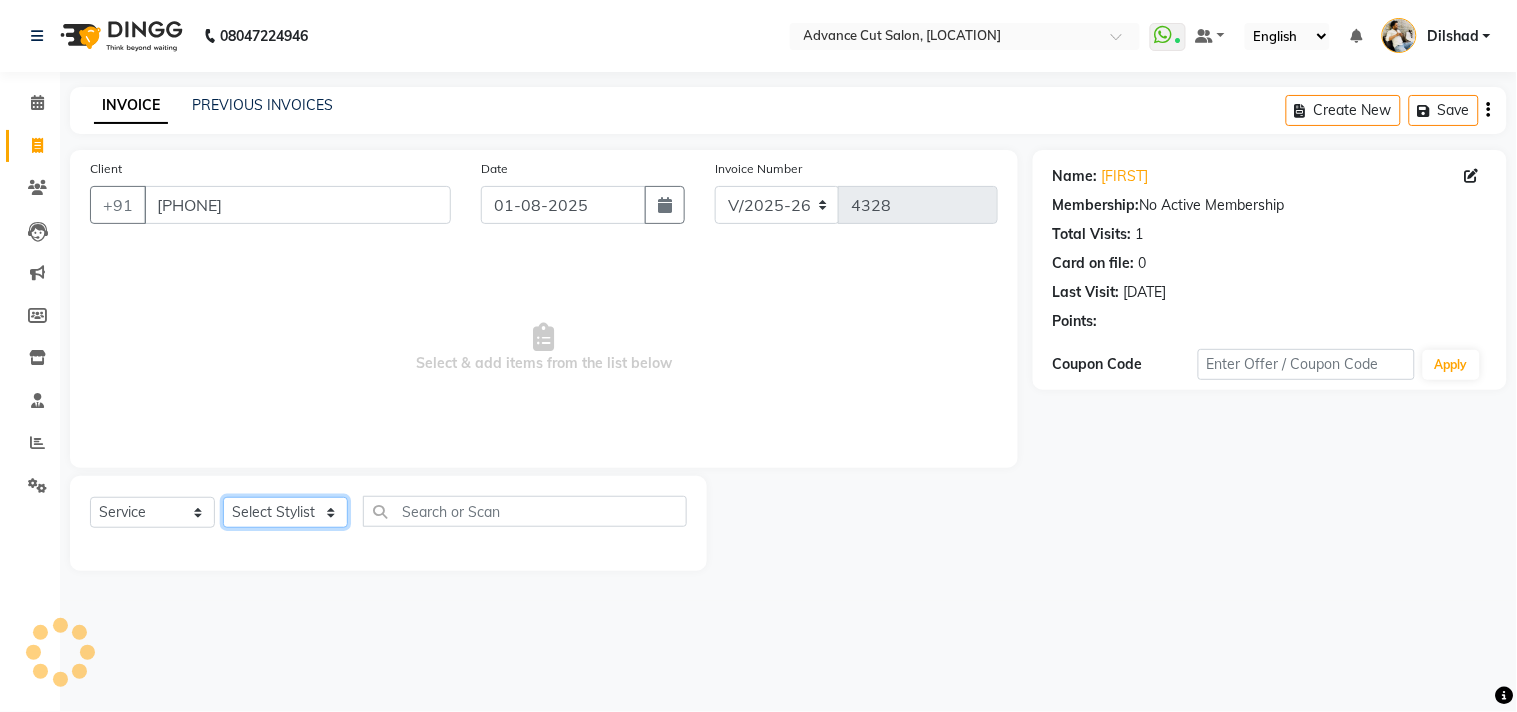 click on "Select Stylist Abrar Alam Dilshad Lallan Meenu Nabeel Nafeesh Ahmad O.P. Sharma Samar Shahzad SHWETA SINGH Zarina" 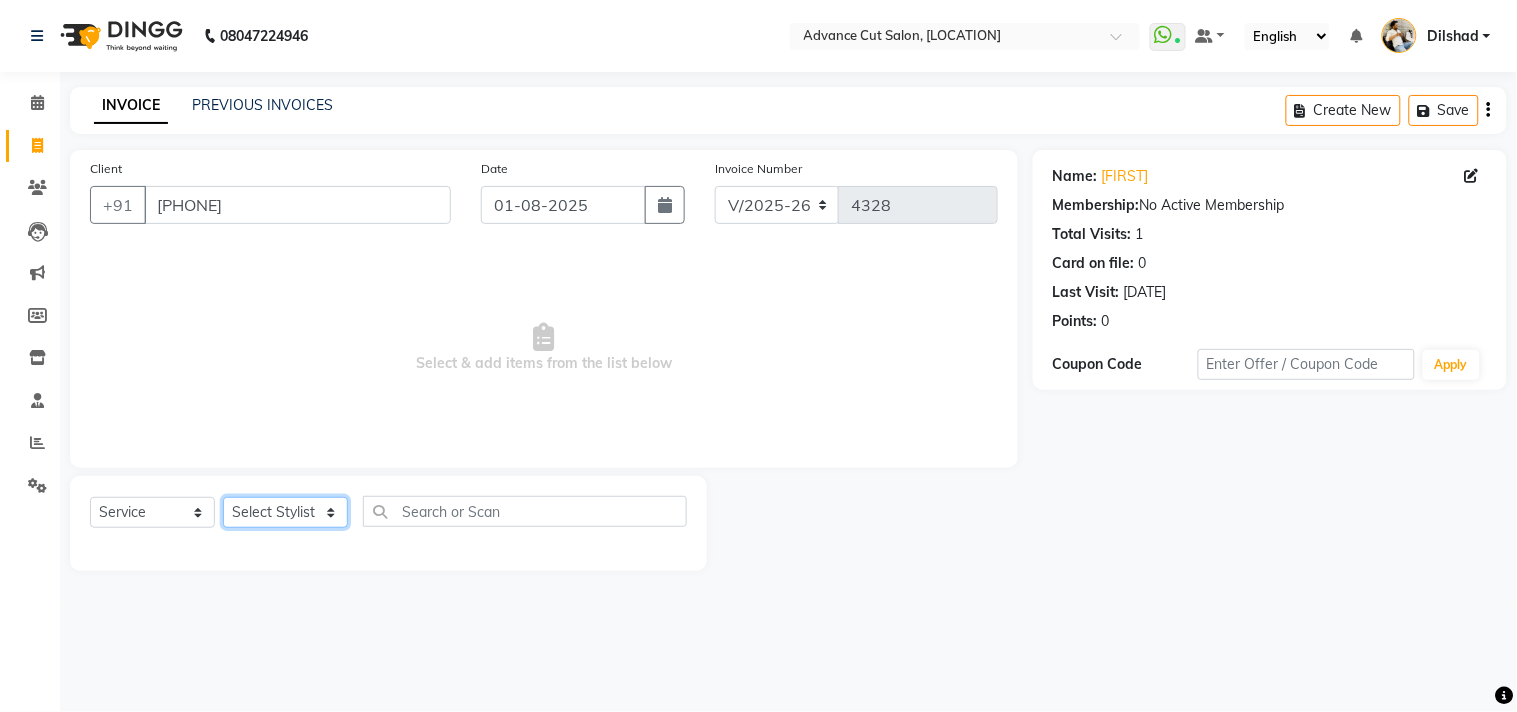 select on "15349" 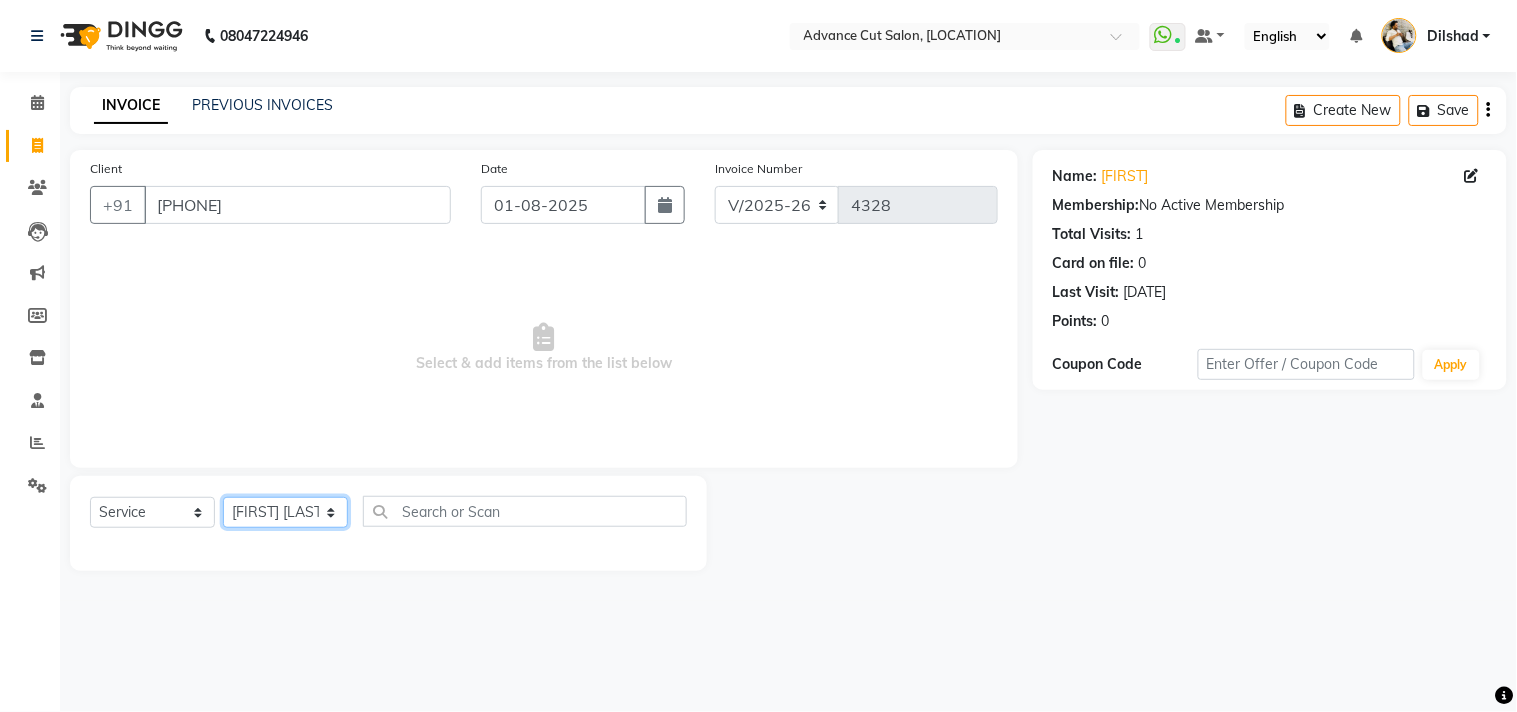 click on "Select Stylist Abrar Alam Dilshad Lallan Meenu Nabeel Nafeesh Ahmad O.P. Sharma Samar Shahzad SHWETA SINGH Zarina" 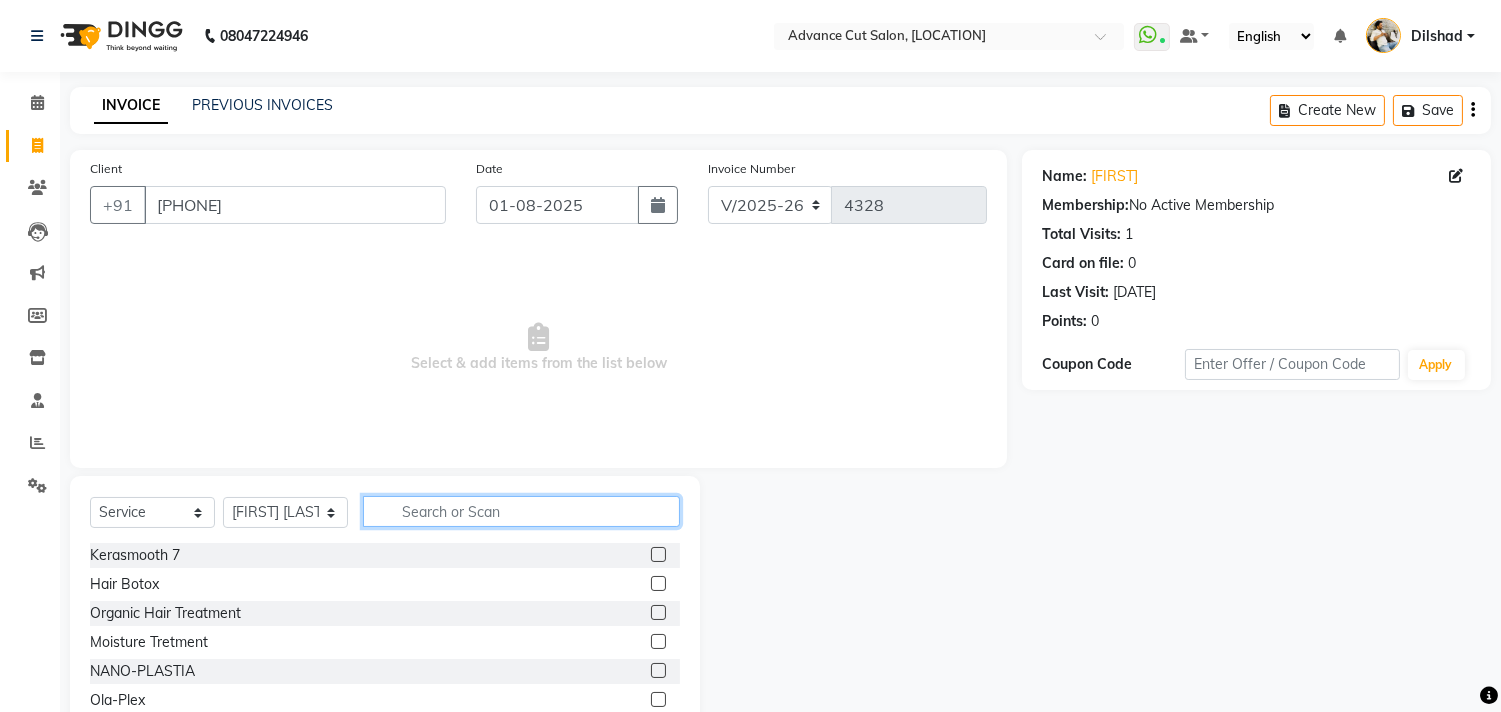 click 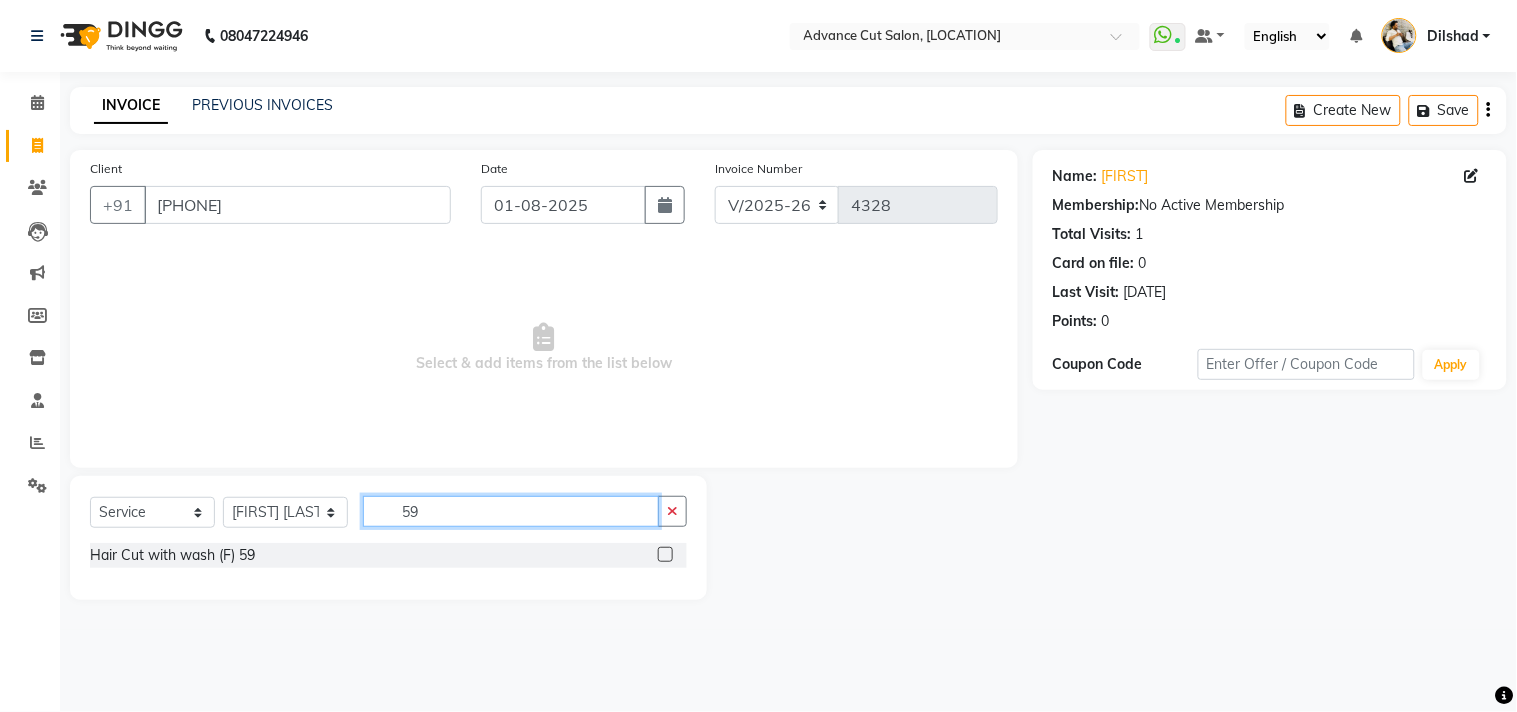type on "5" 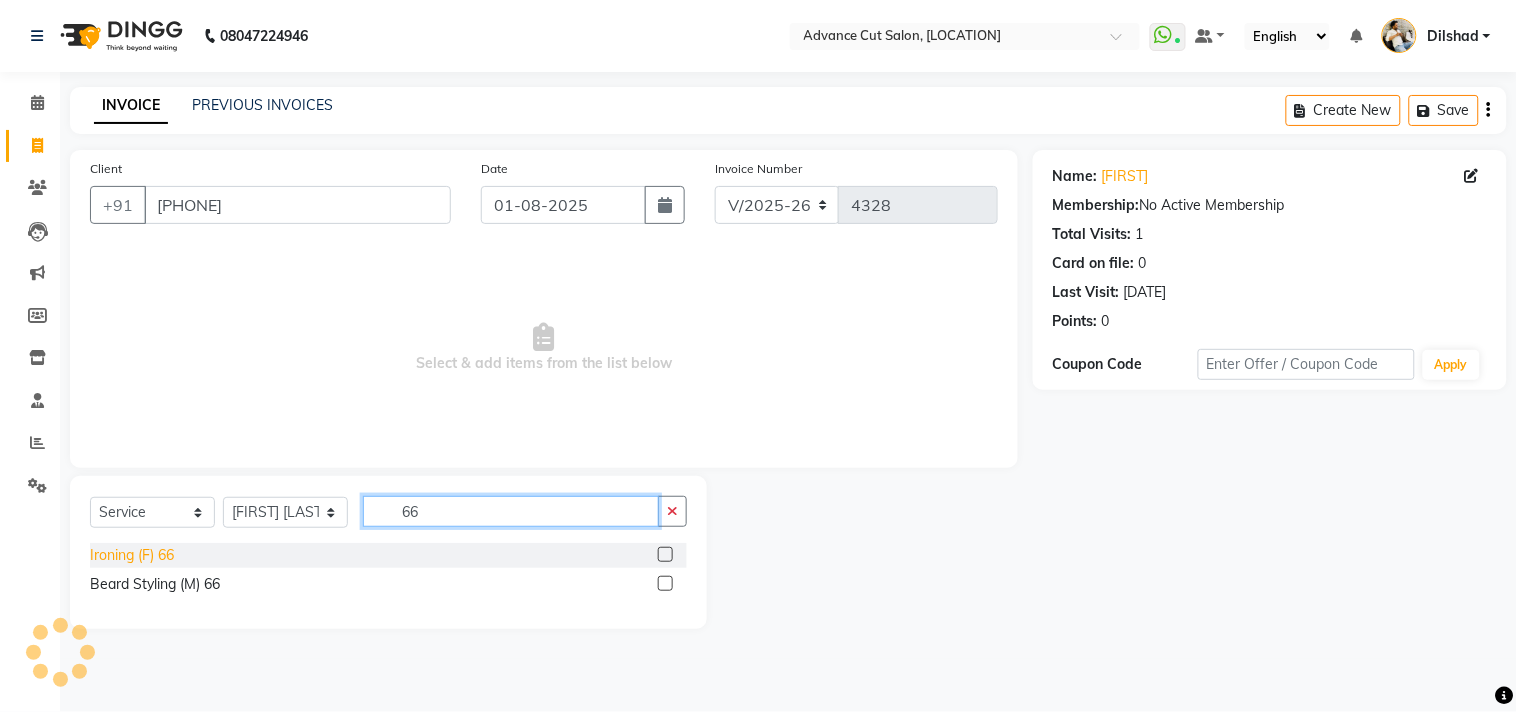 type on "66" 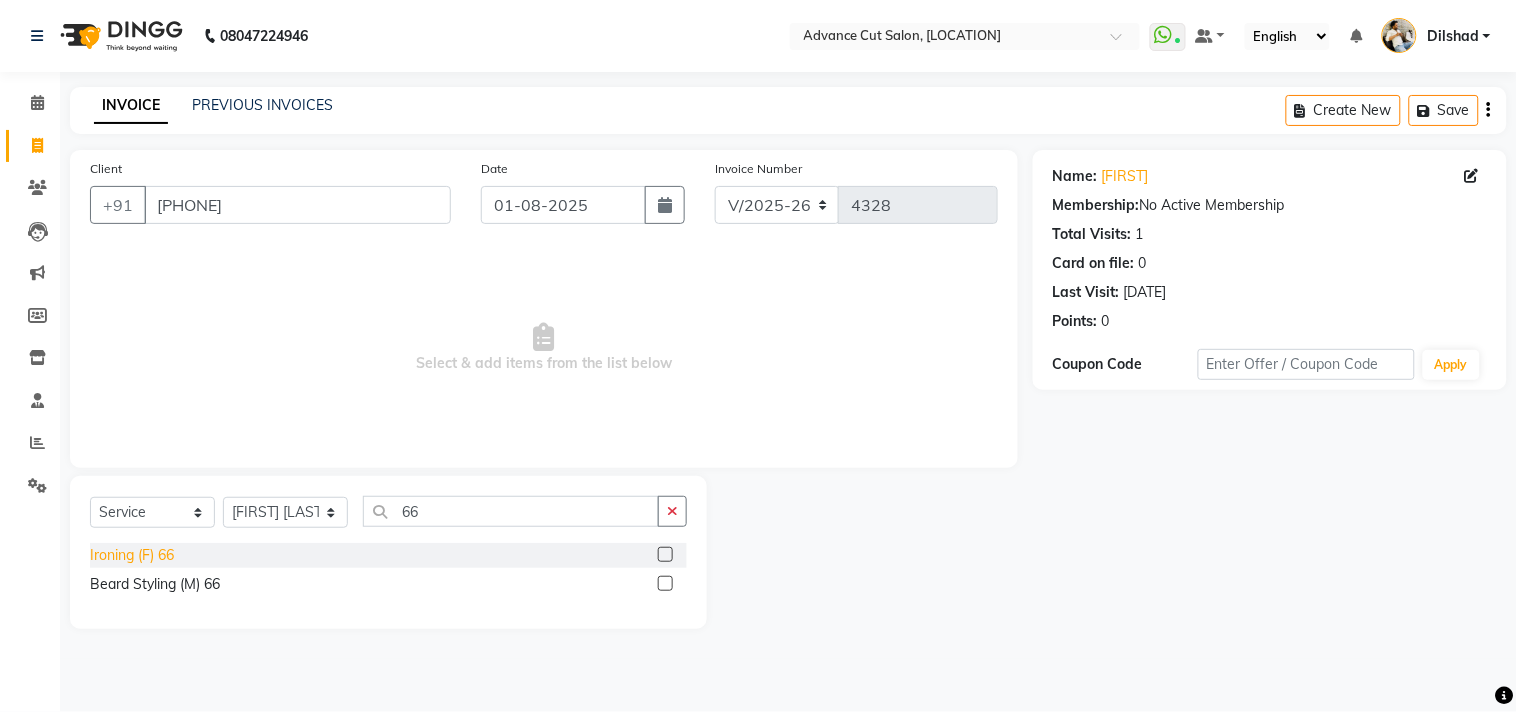 click on "Ironing (F) 66" 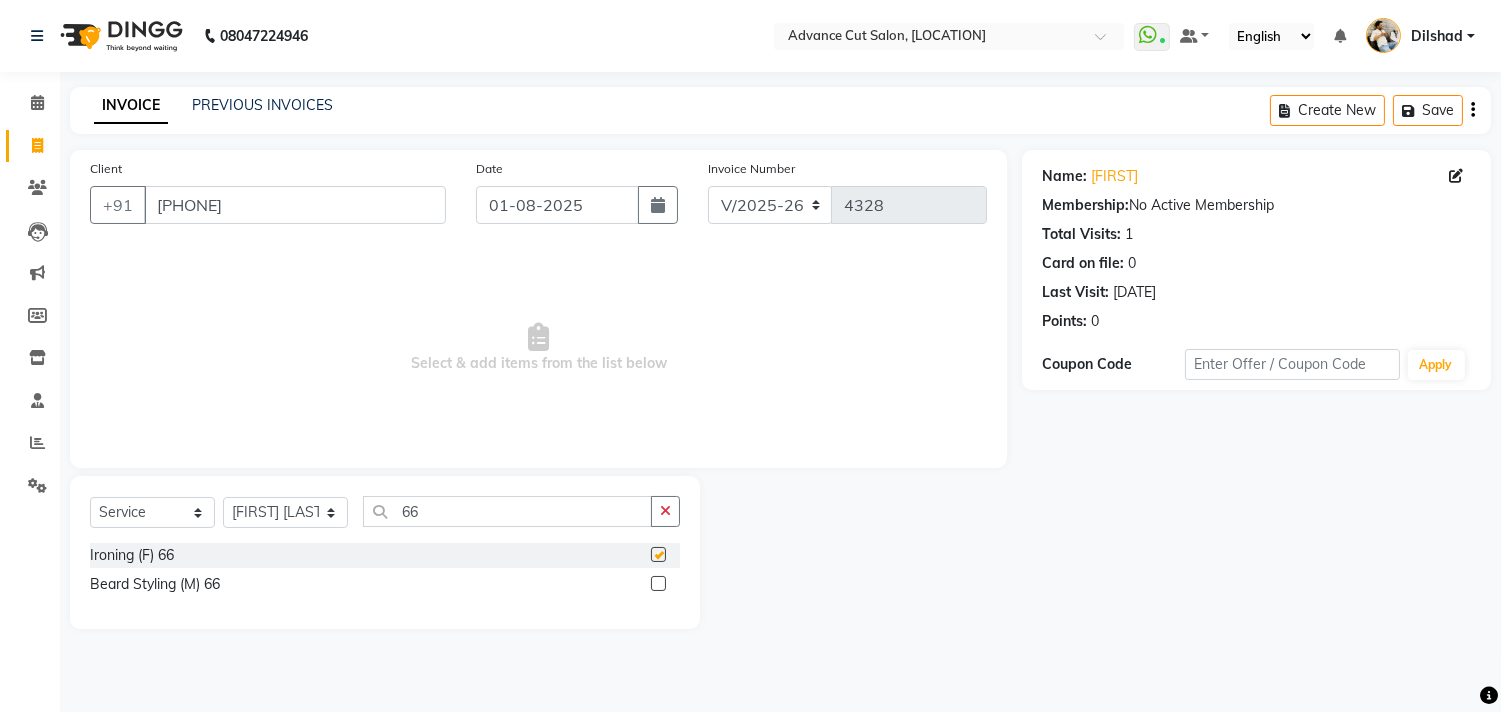 checkbox on "false" 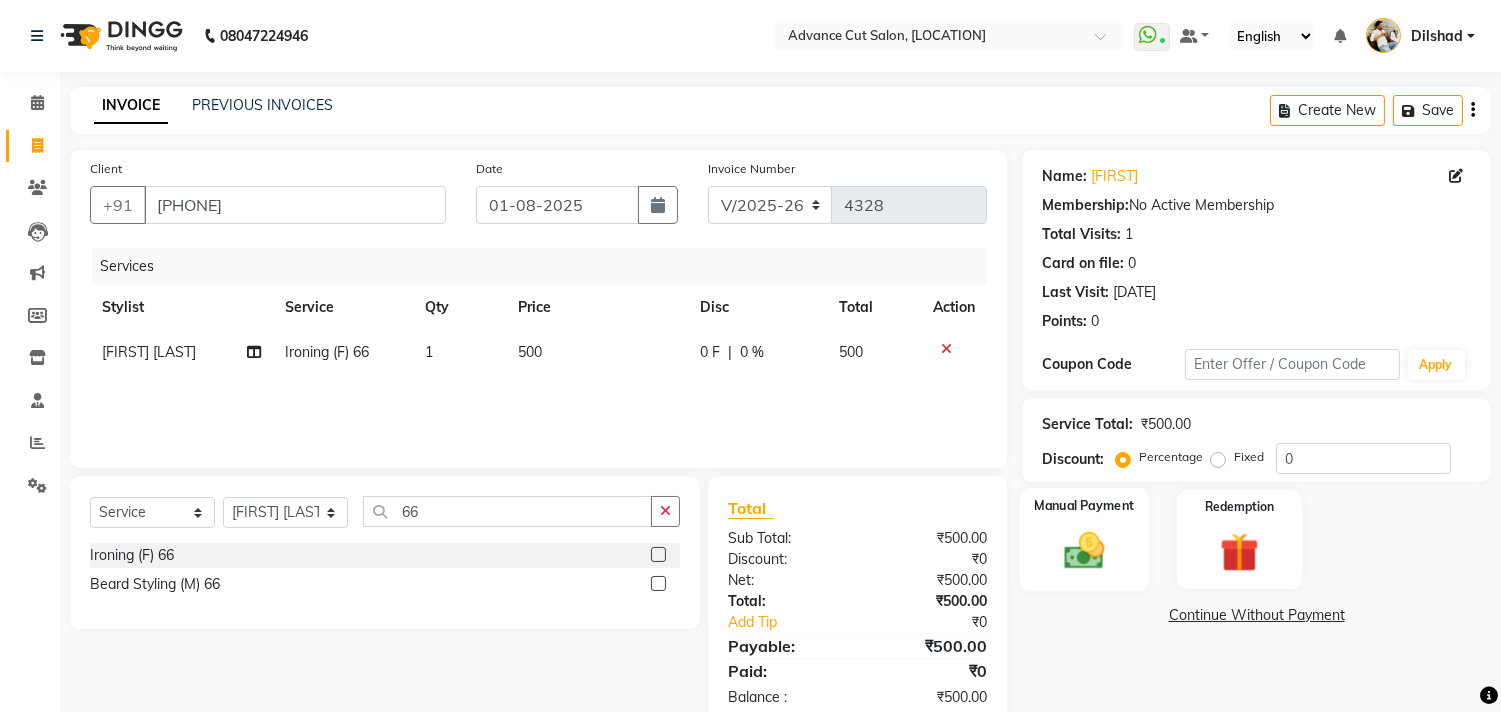 click 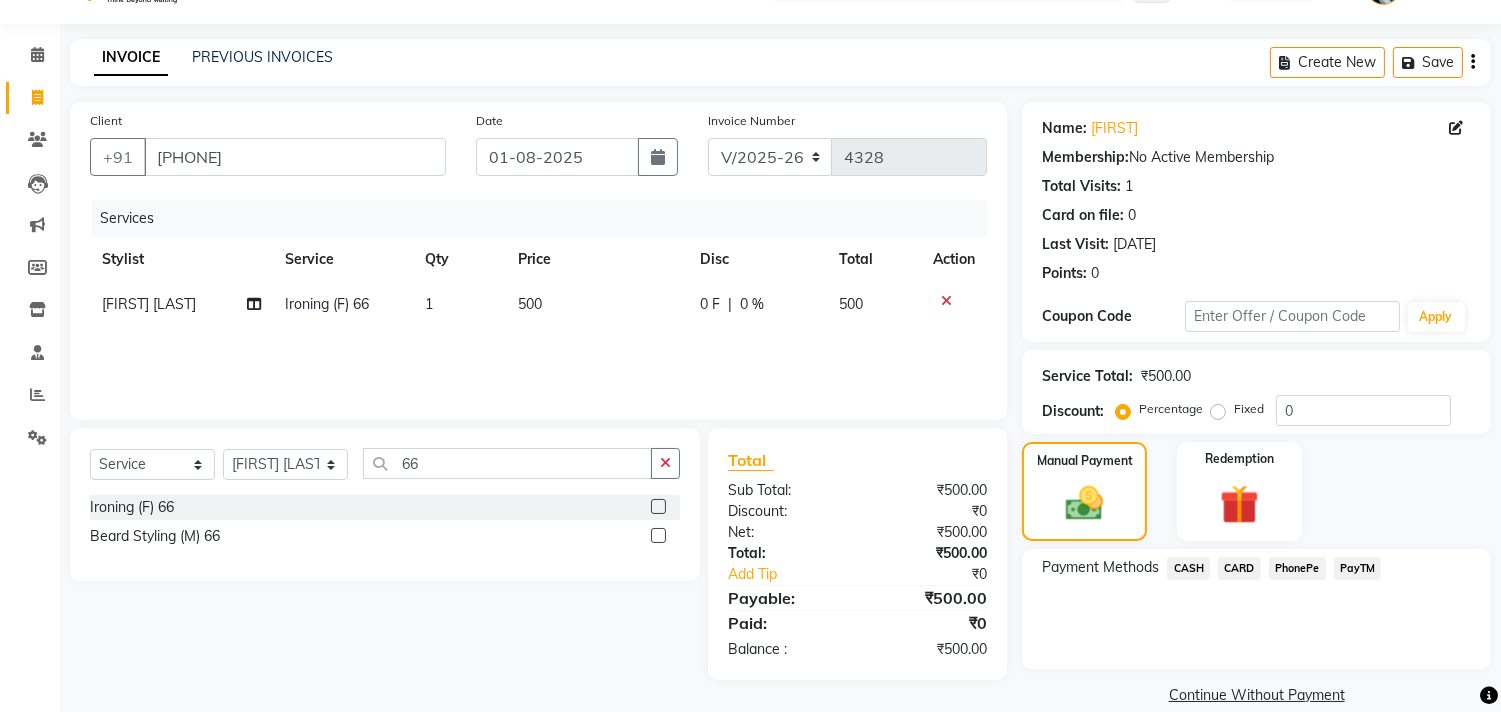 scroll, scrollTop: 74, scrollLeft: 0, axis: vertical 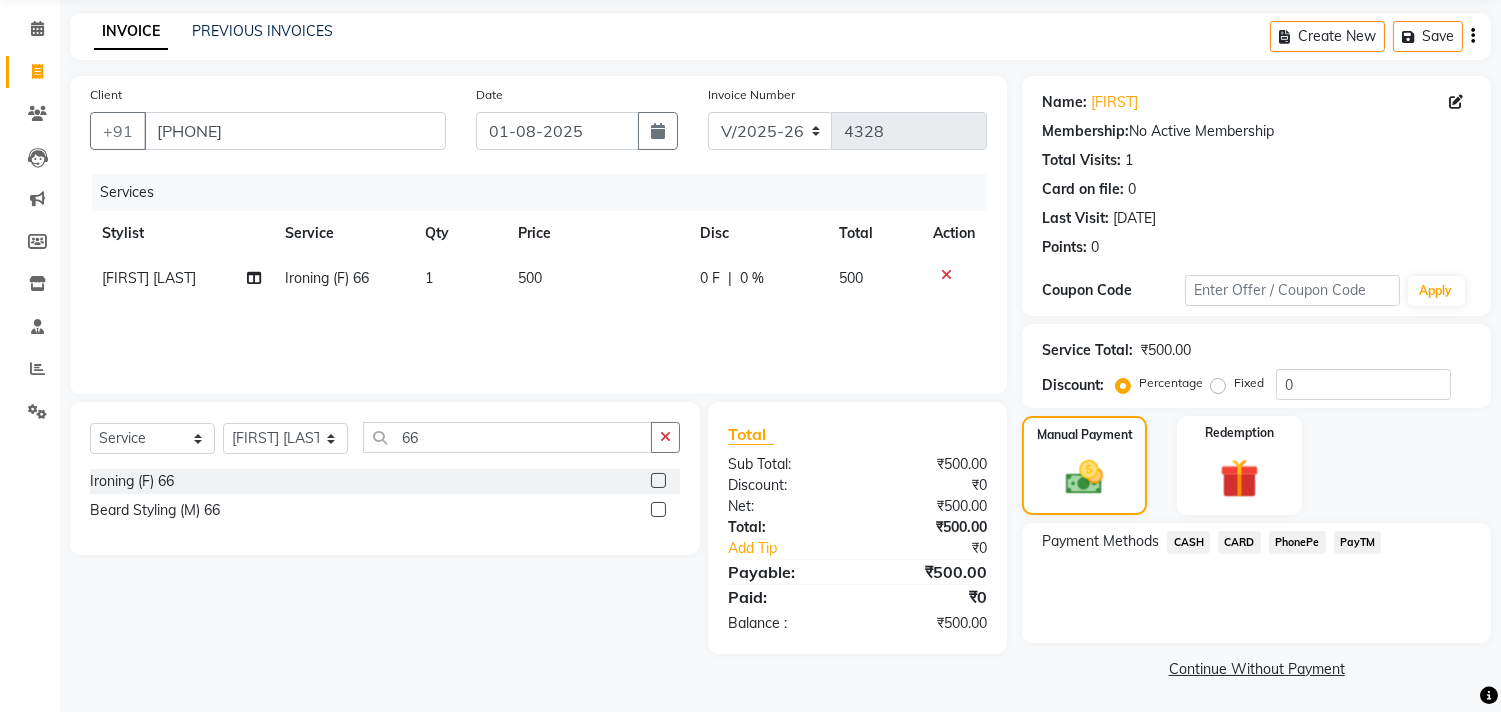 click on "PayTM" 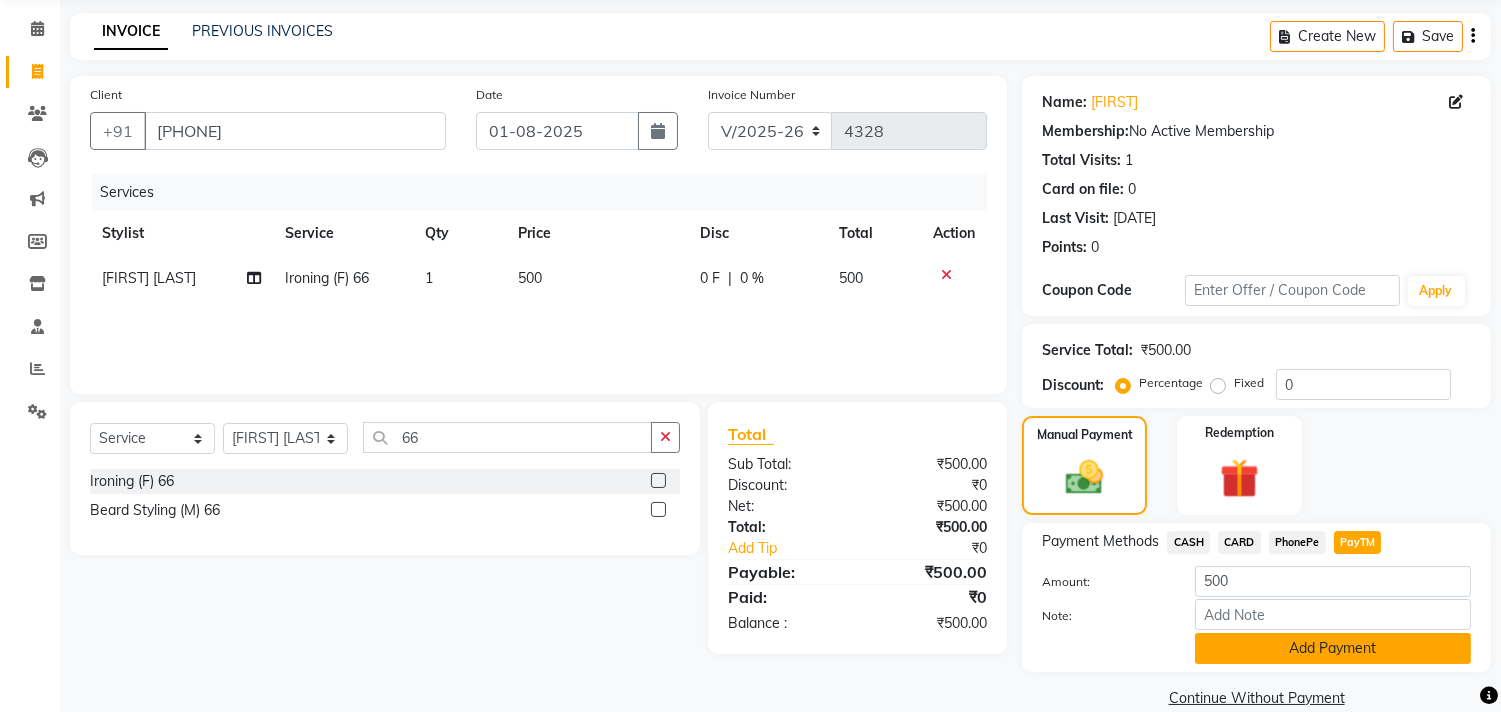 click on "Add Payment" 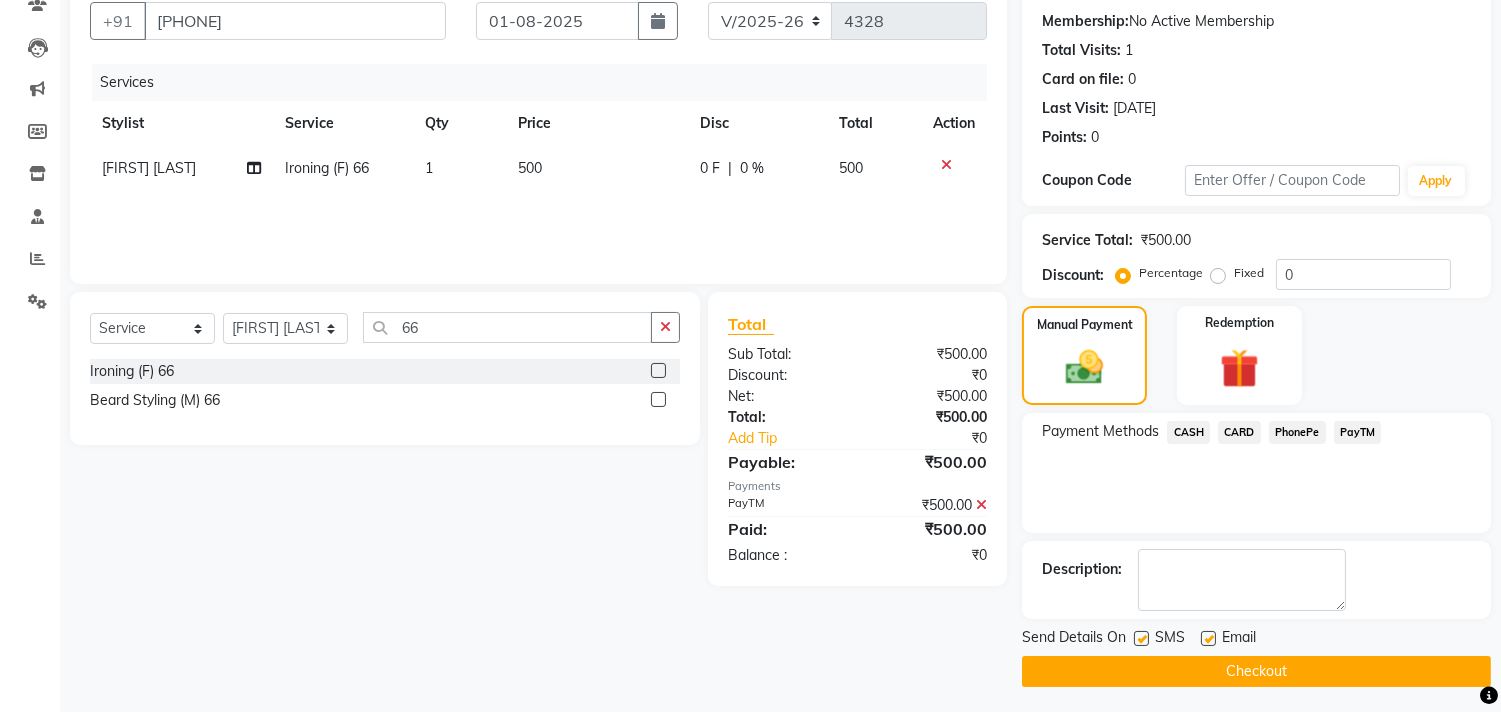 scroll, scrollTop: 187, scrollLeft: 0, axis: vertical 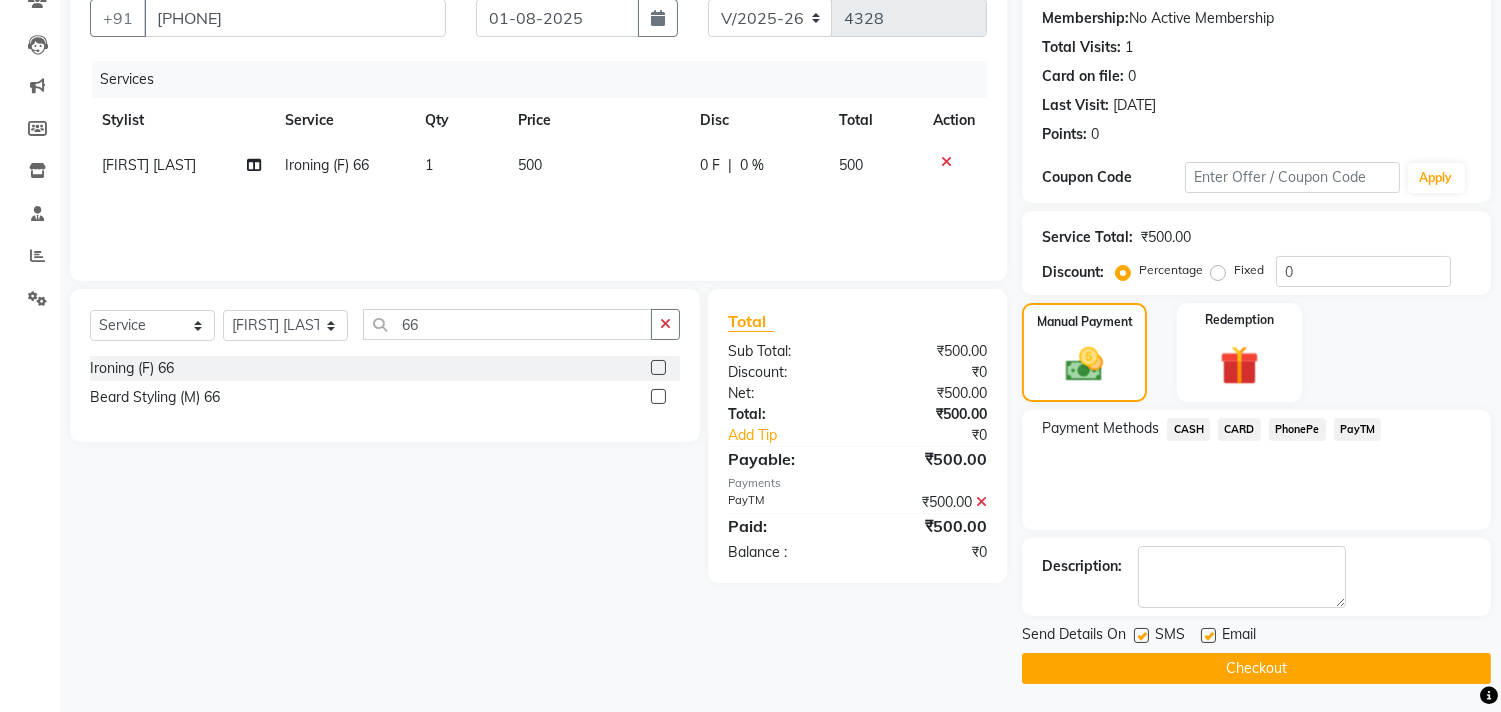 click on "Send Details On SMS Email  Checkout" 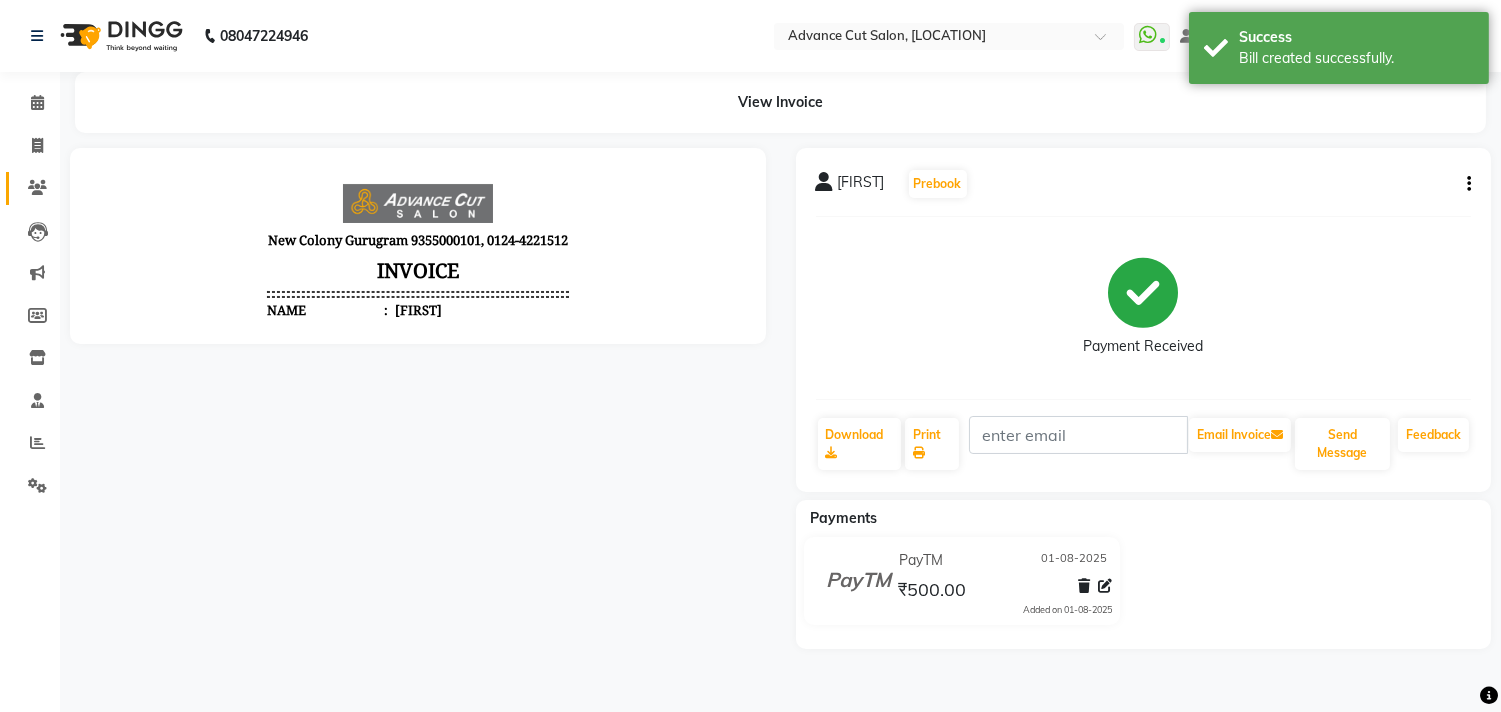 scroll, scrollTop: 0, scrollLeft: 0, axis: both 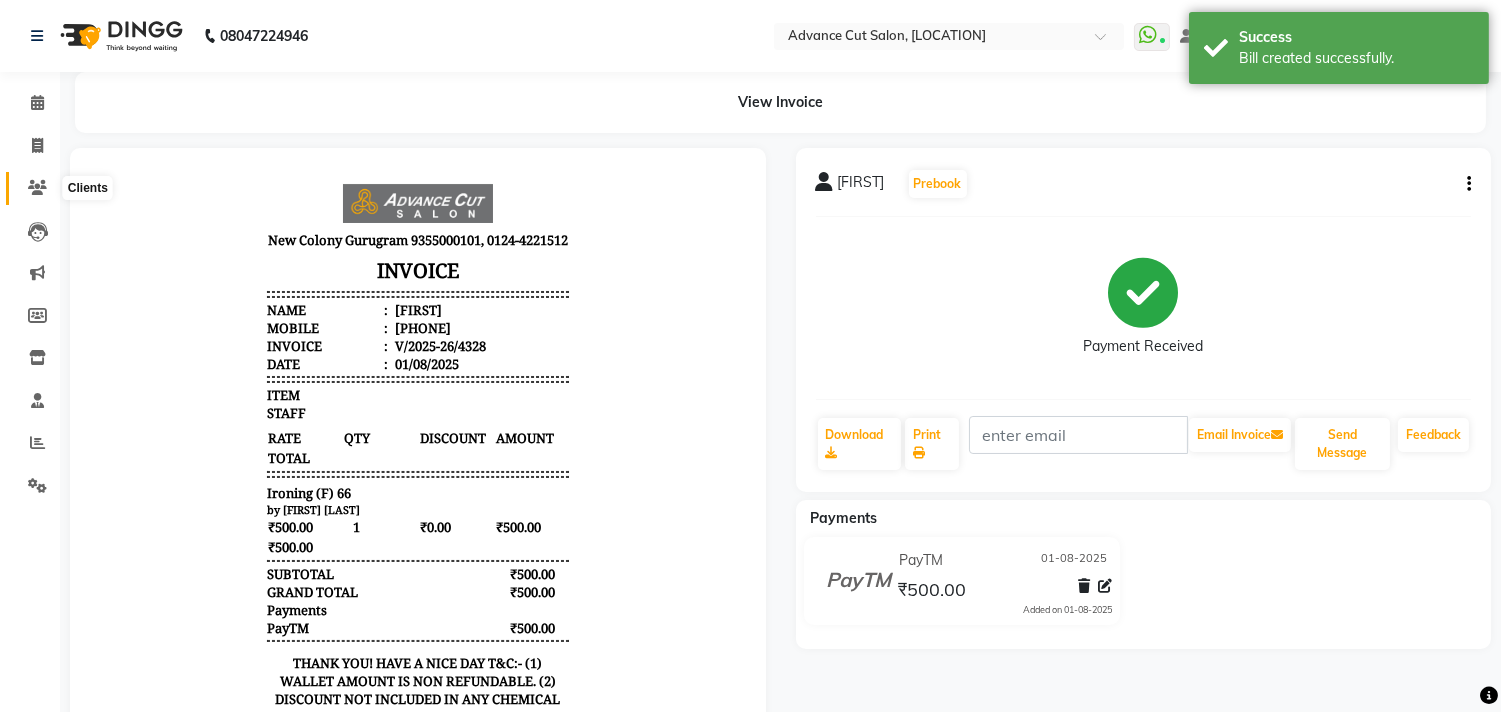 click 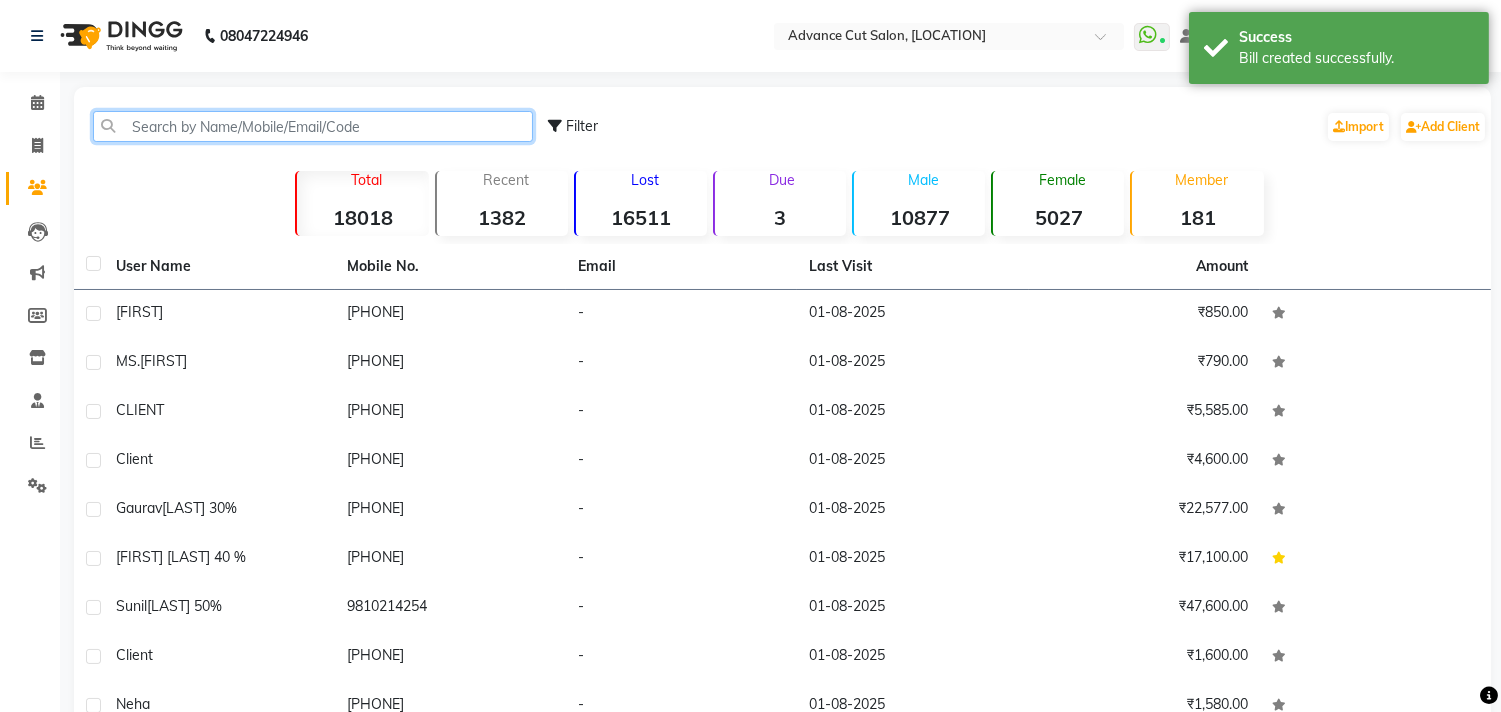click 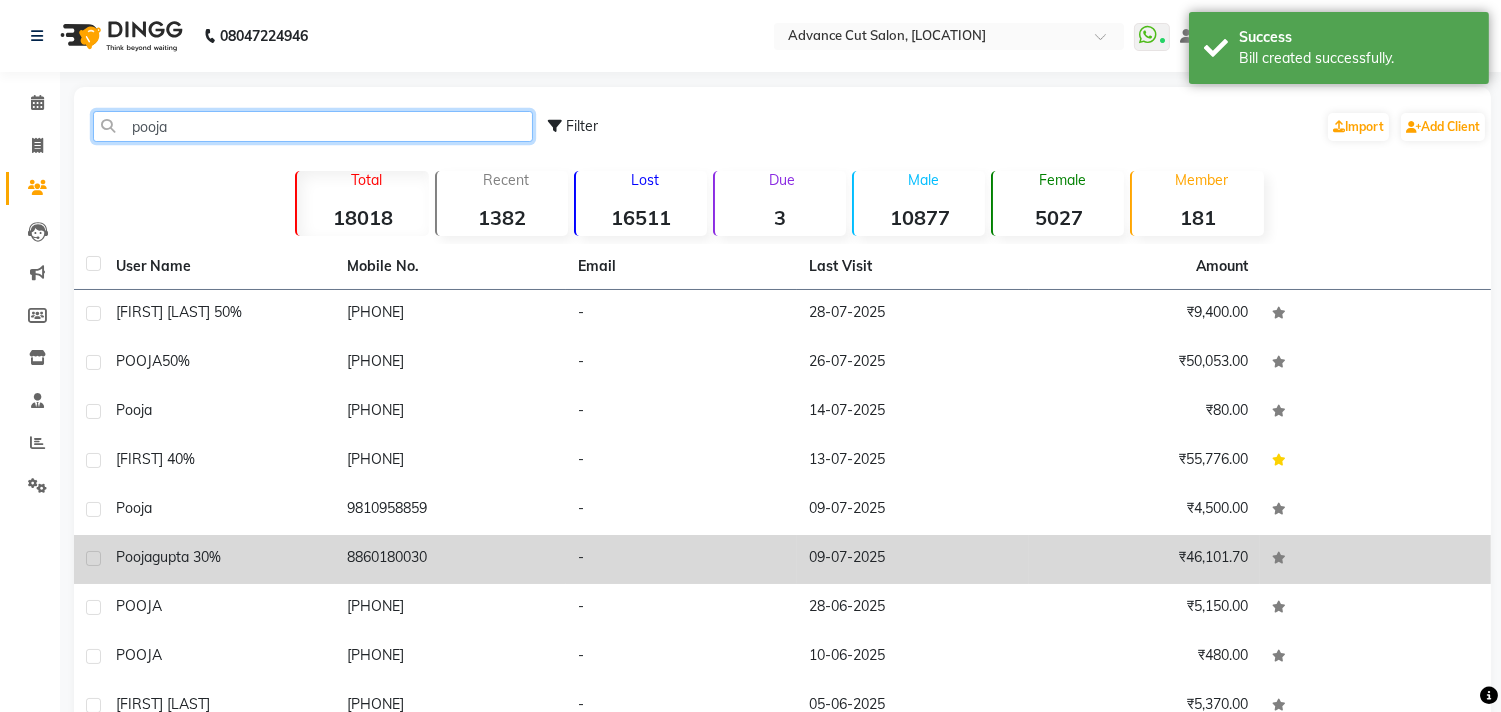 type on "pooja" 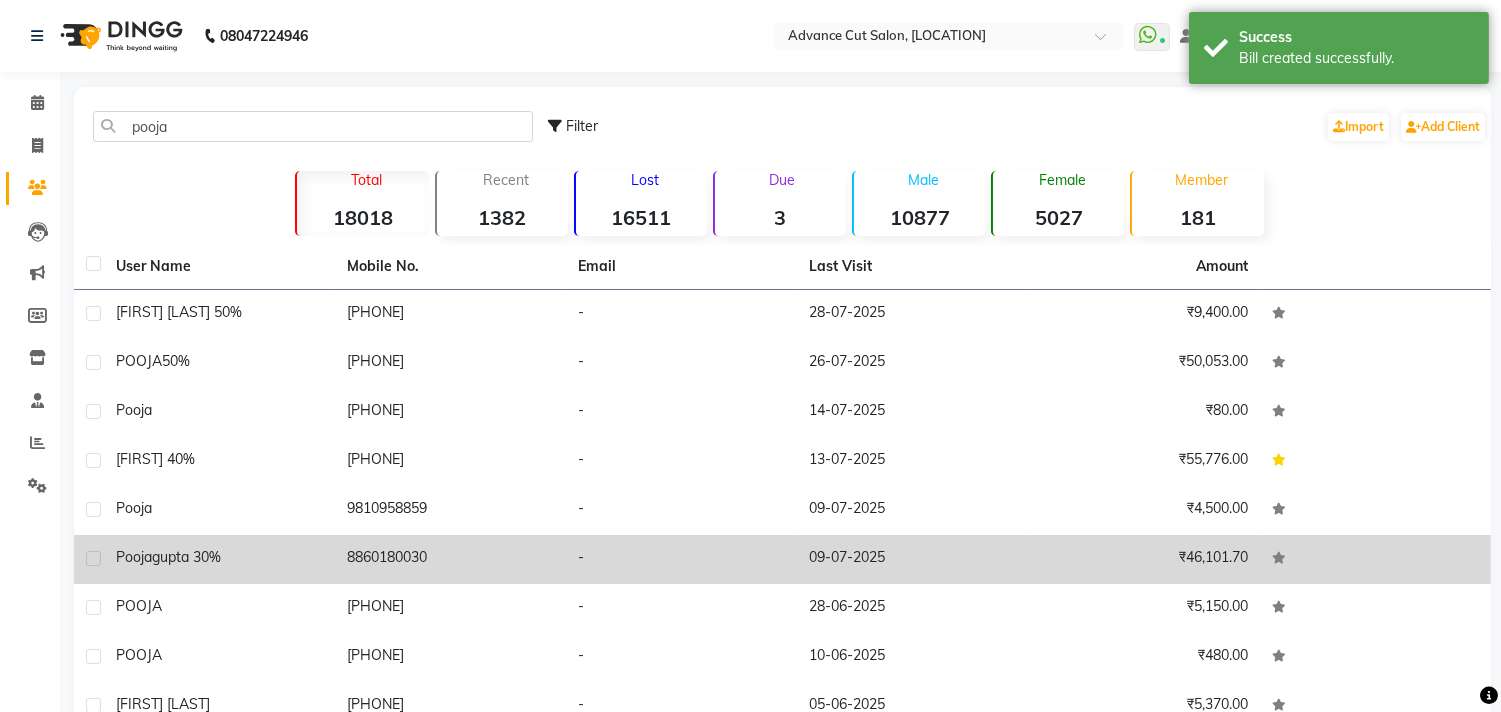 click on "gupta 30%" 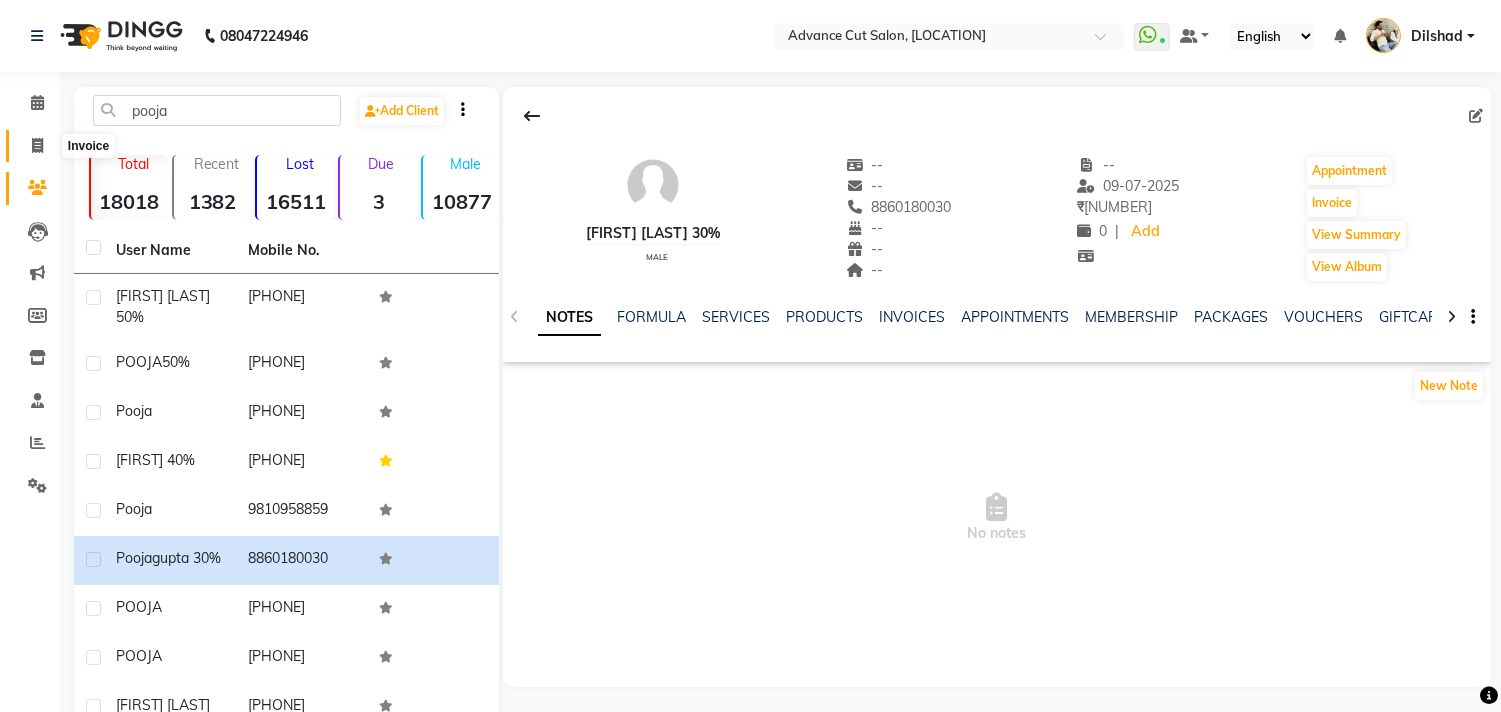 click 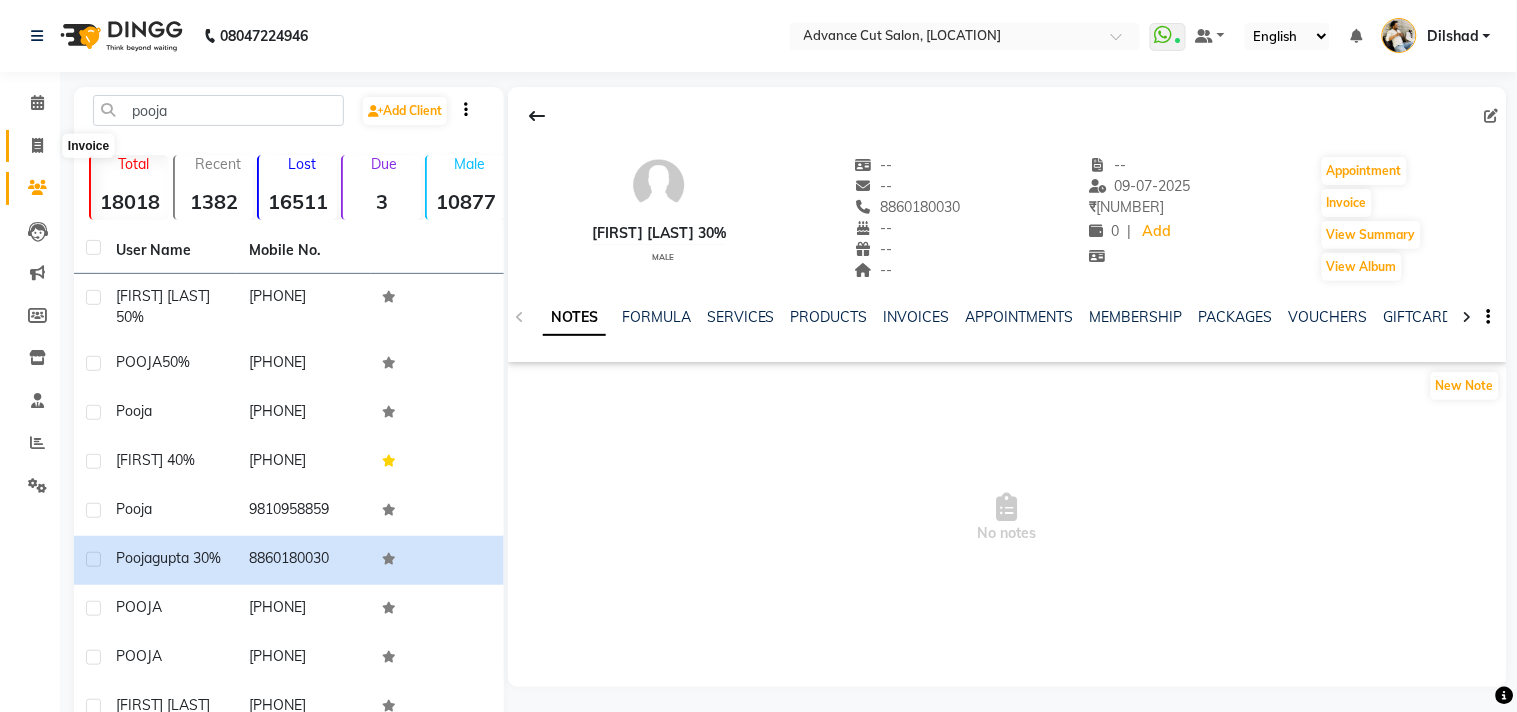 select on "922" 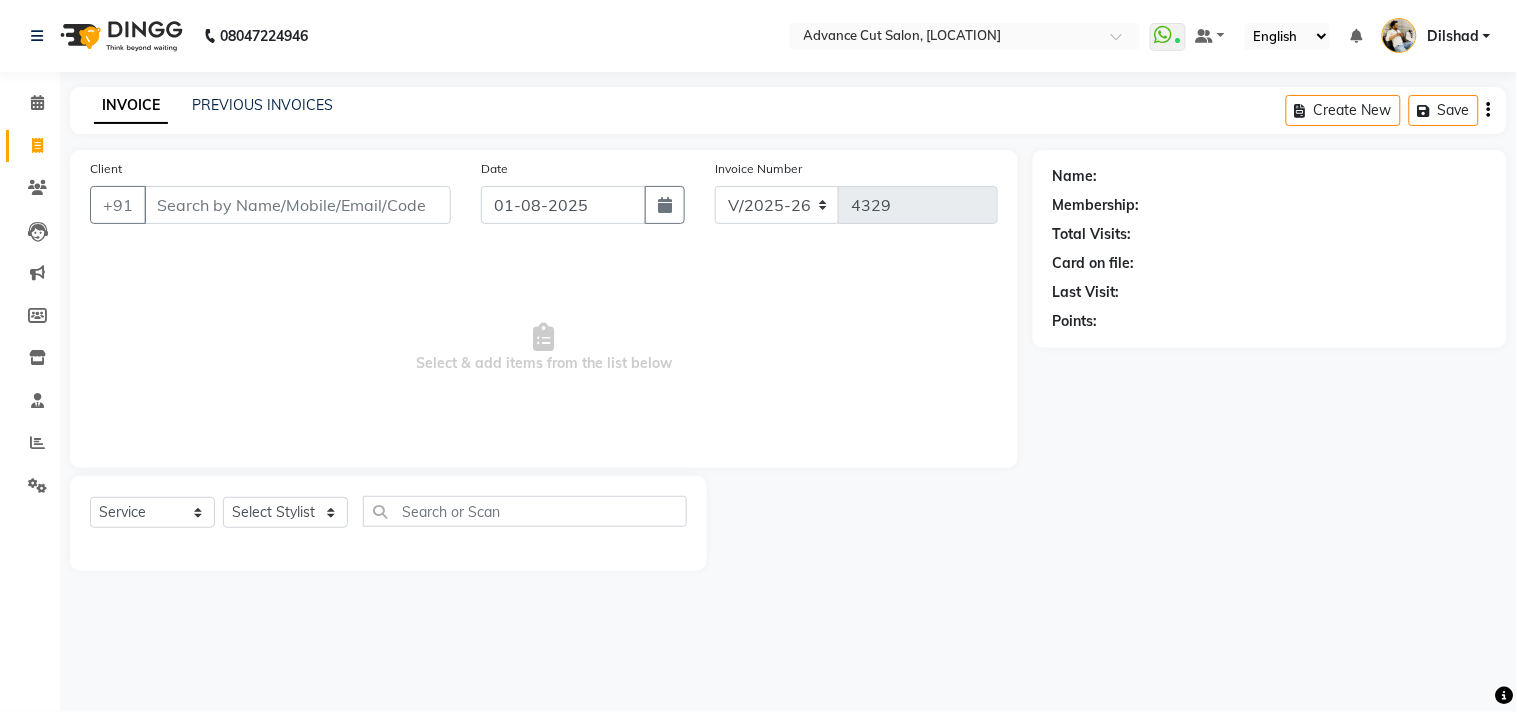 click on "INVOICE PREVIOUS INVOICES Create New   Save" 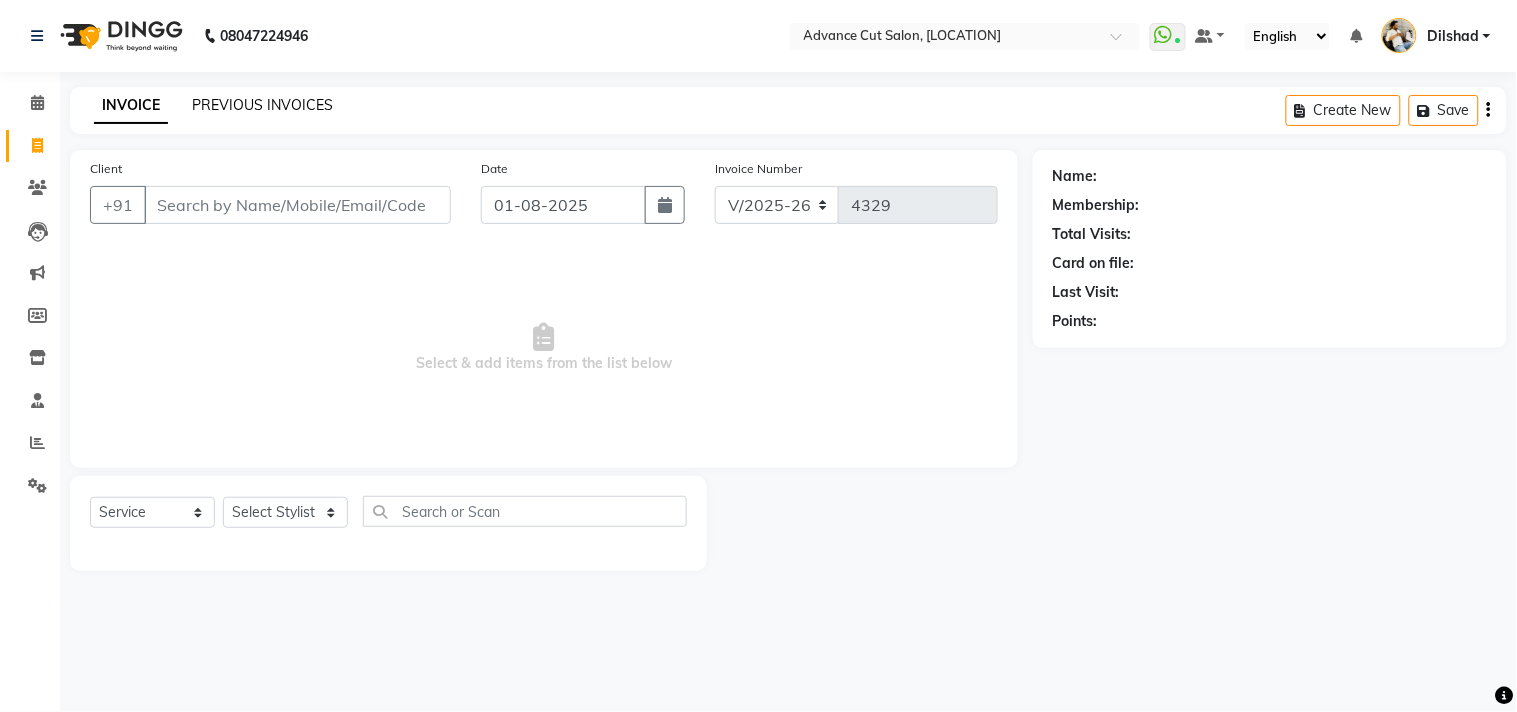 click on "PREVIOUS INVOICES" 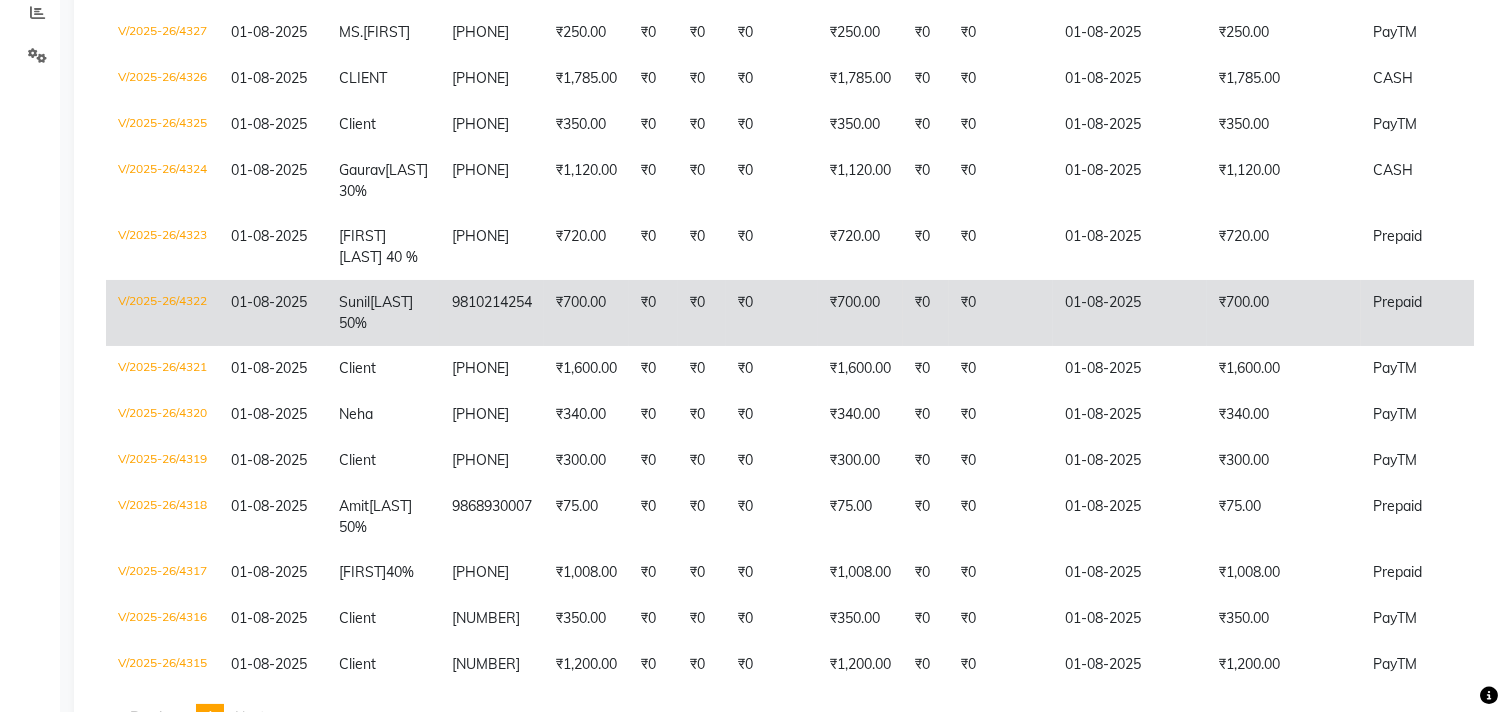 scroll, scrollTop: 548, scrollLeft: 0, axis: vertical 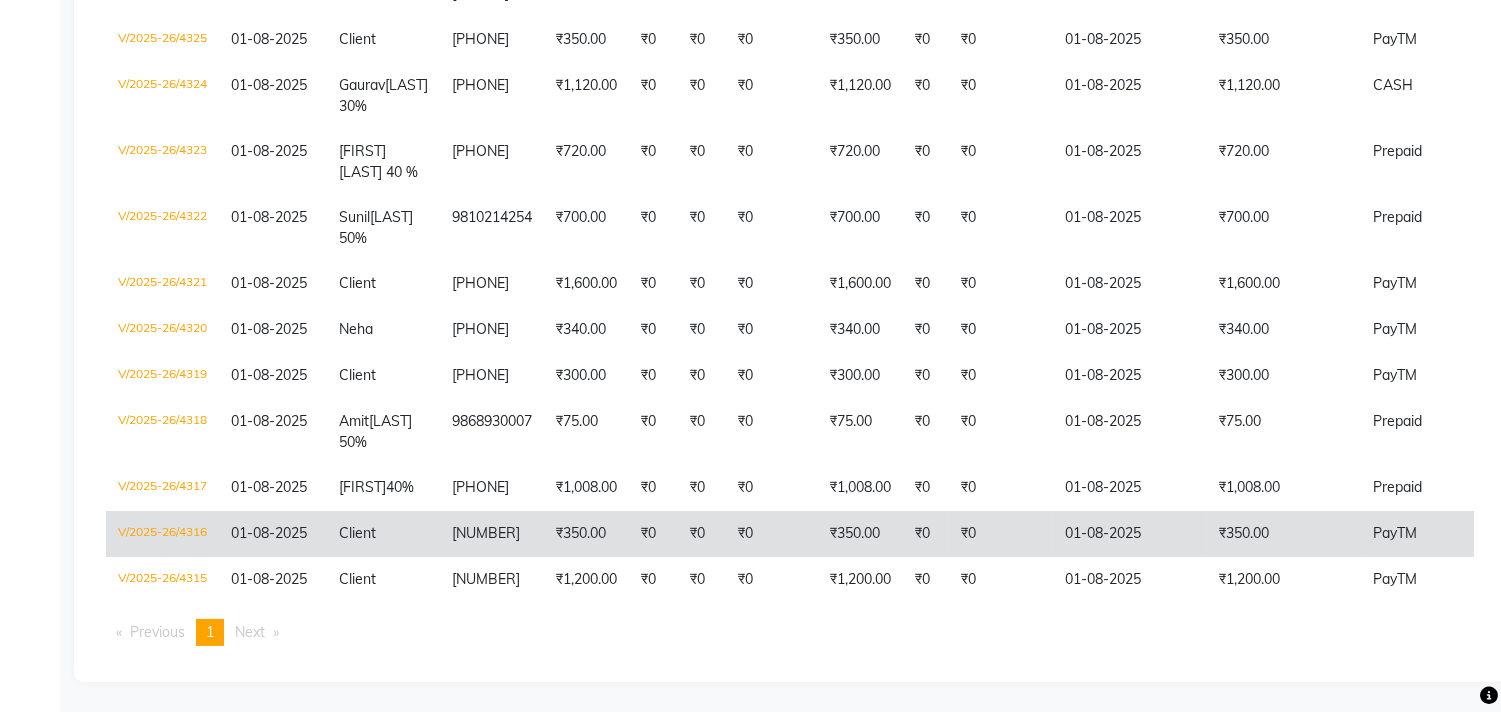 click on "₹0" 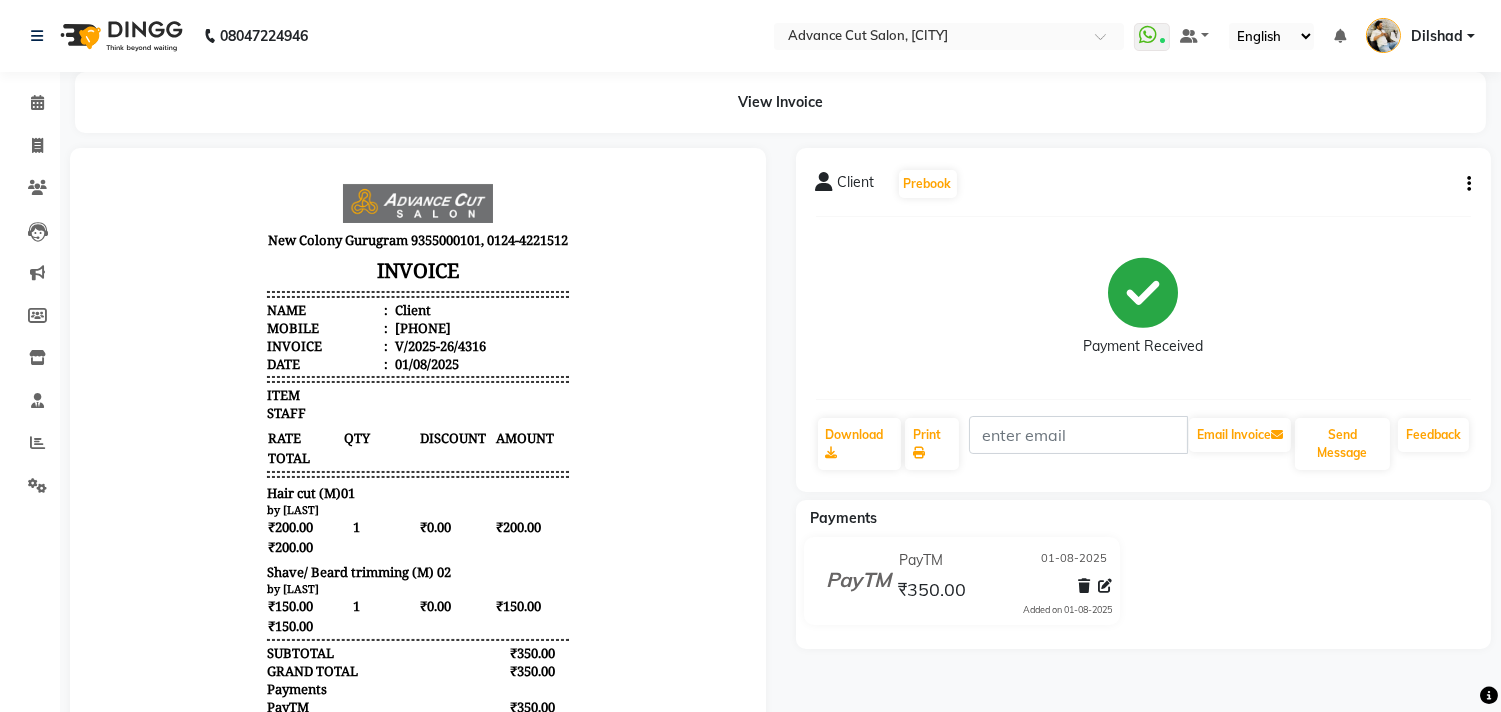 scroll, scrollTop: 0, scrollLeft: 0, axis: both 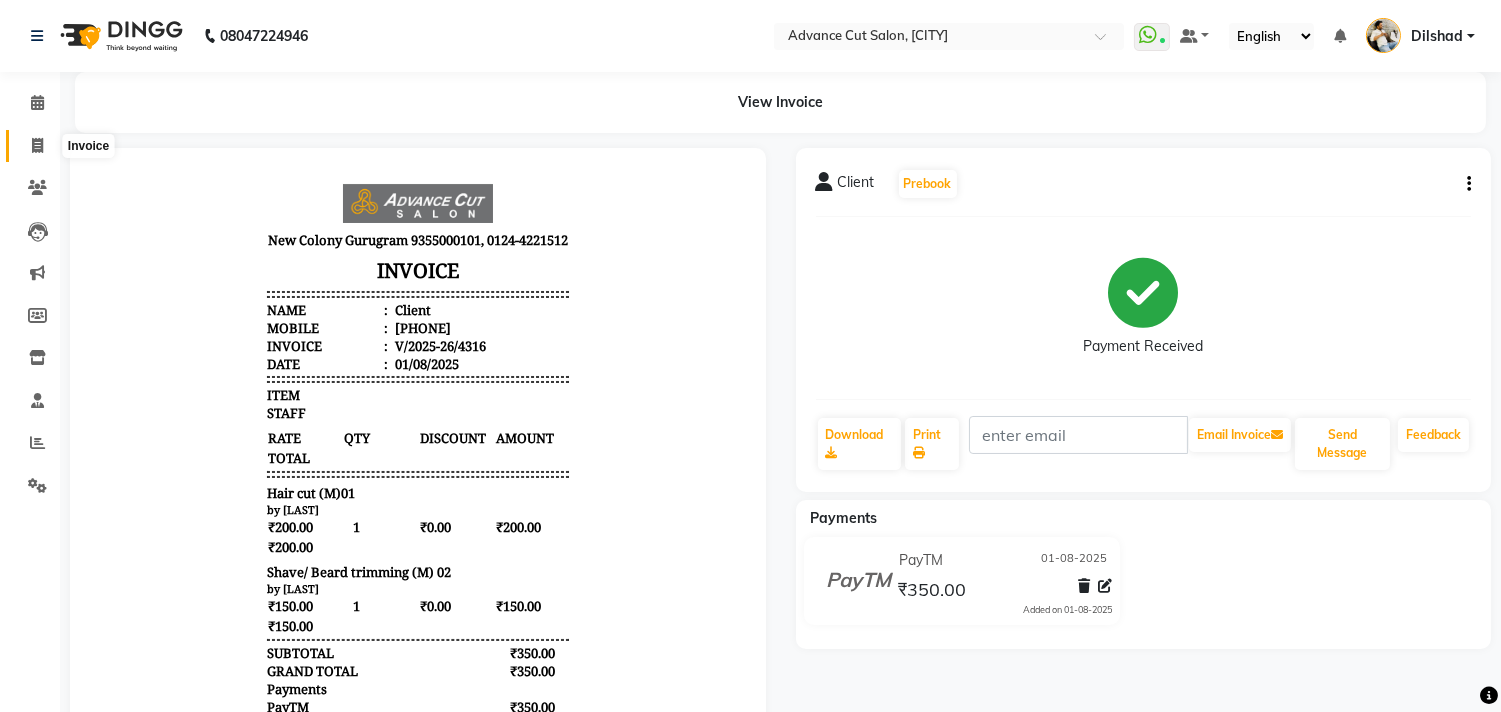 click 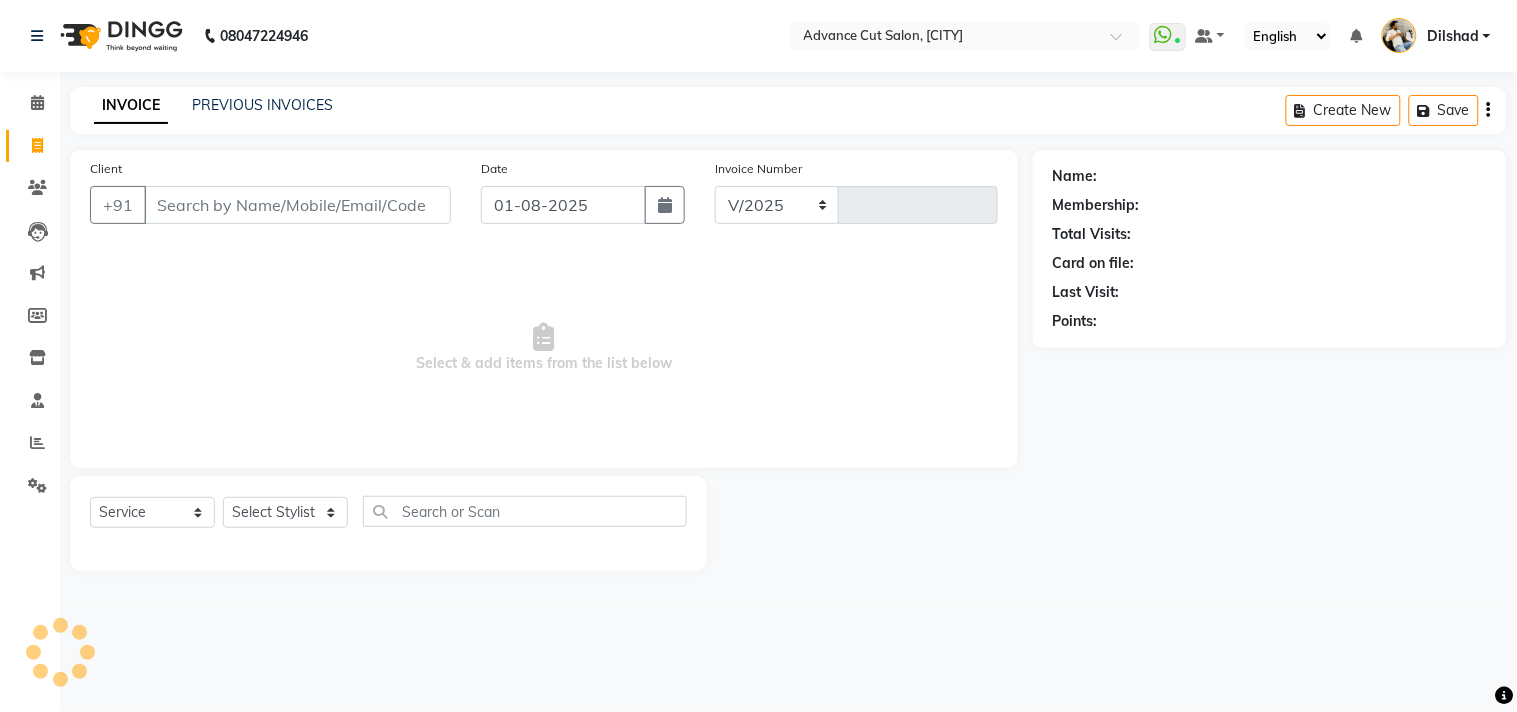 select on "922" 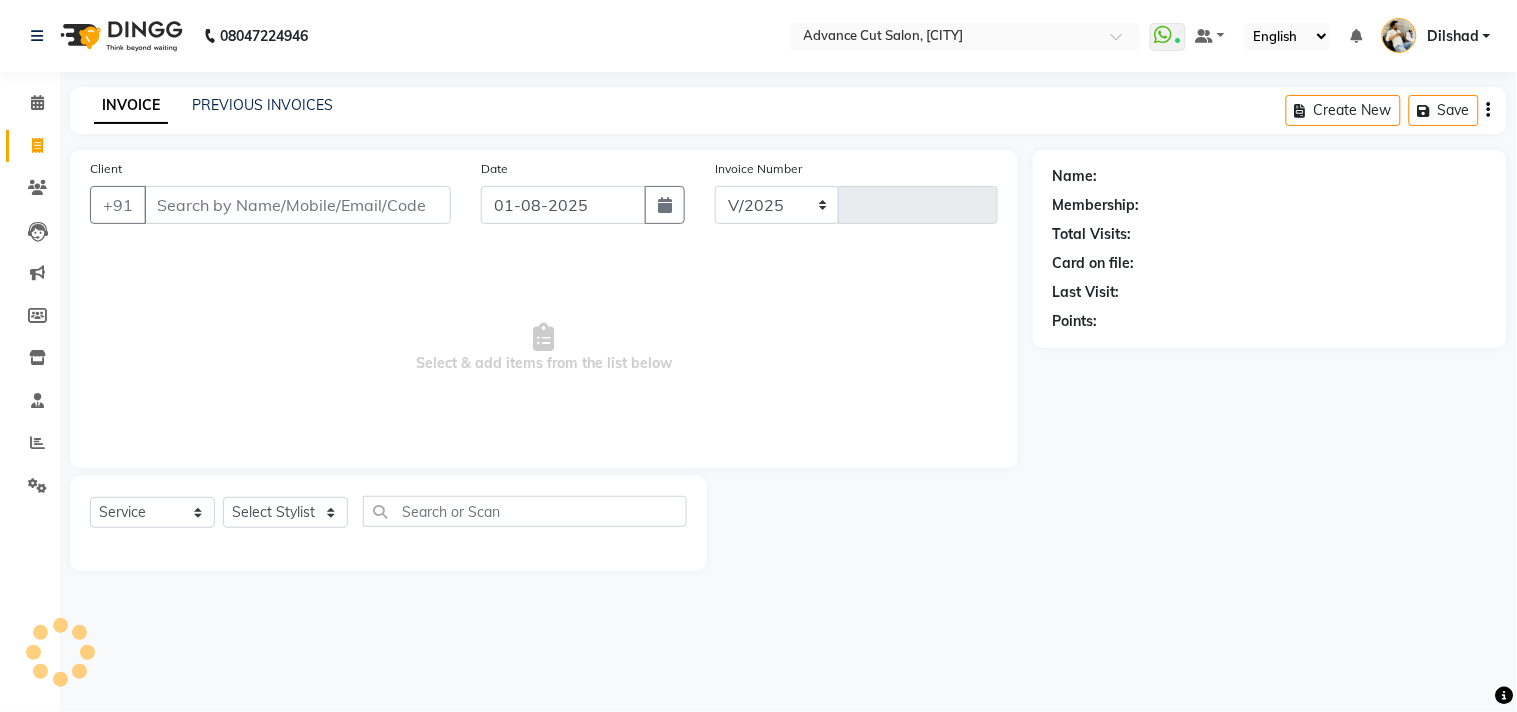 type on "4329" 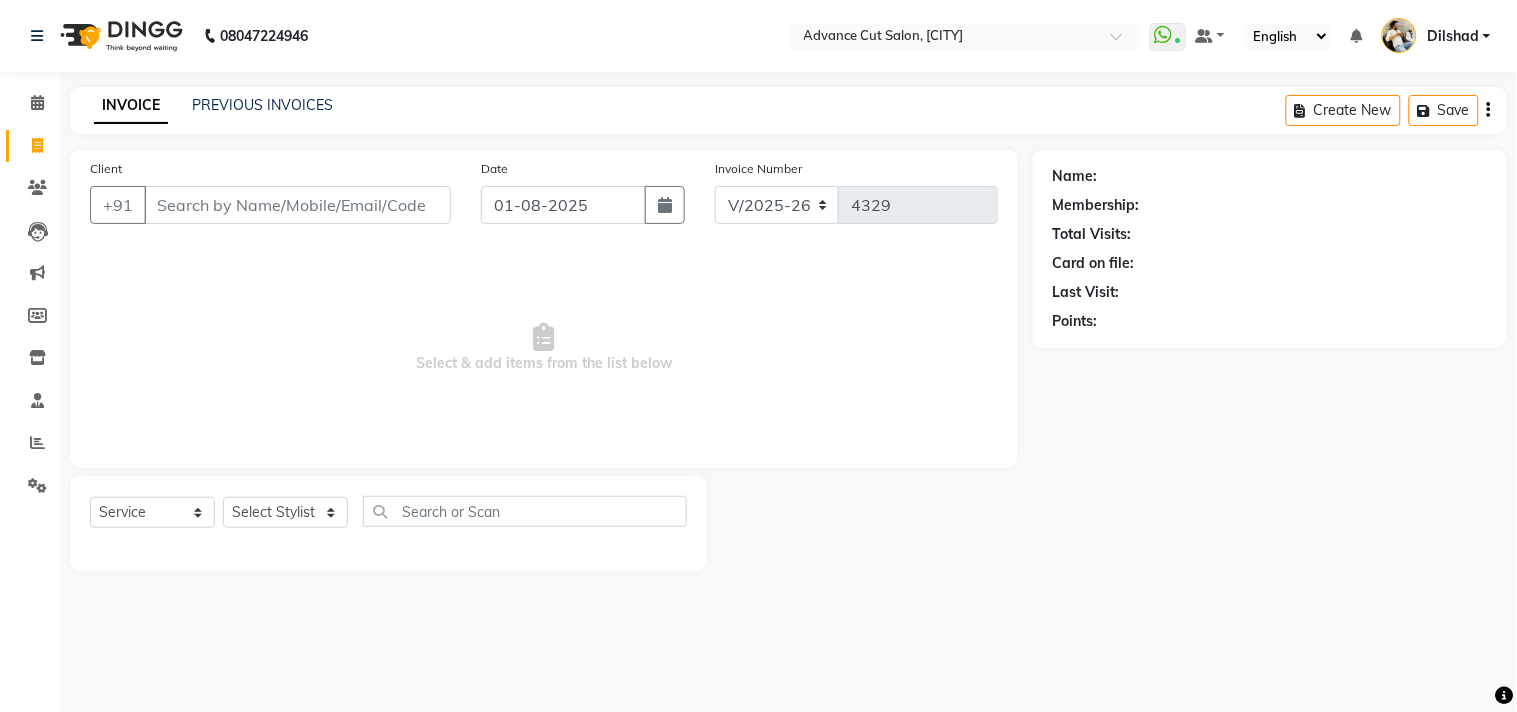 click on "INVOICE PREVIOUS INVOICES Create New   Save" 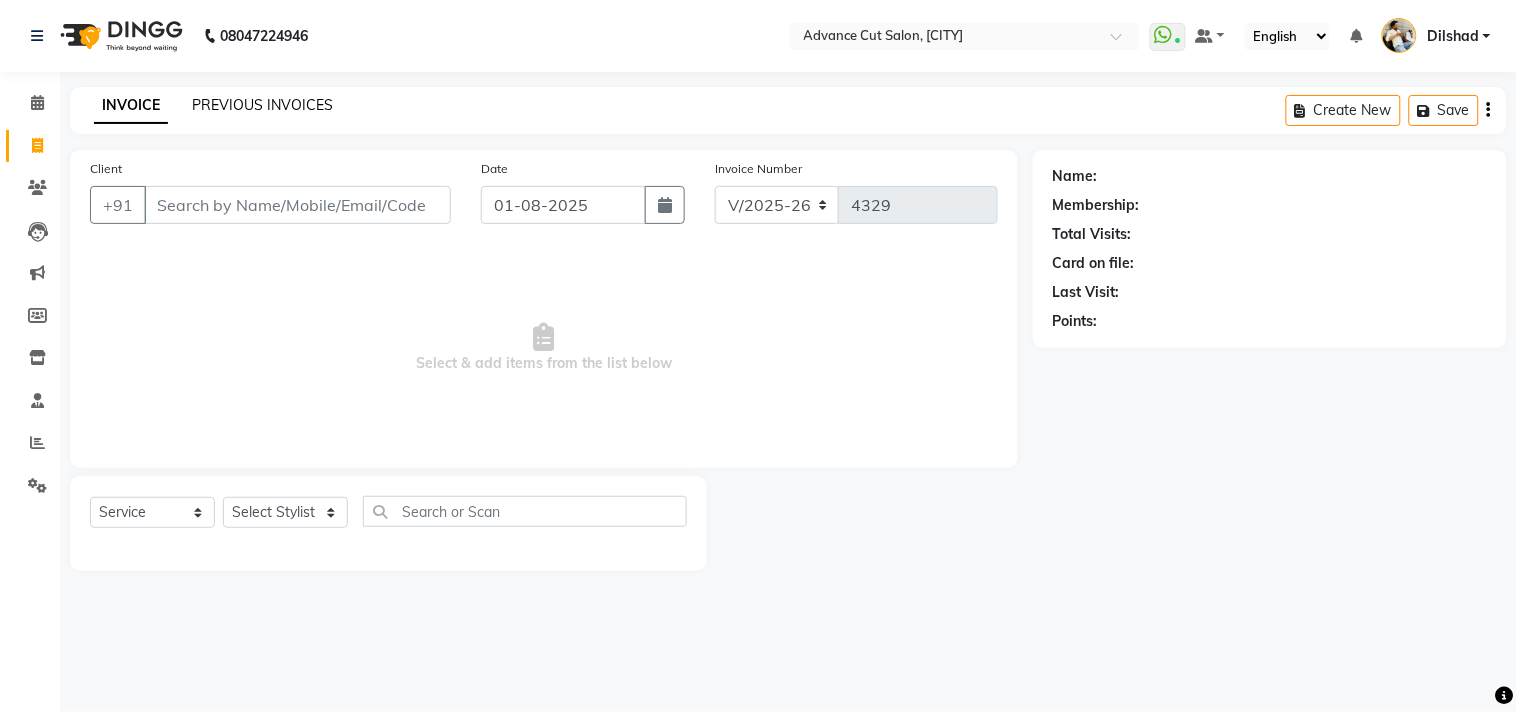 click on "PREVIOUS INVOICES" 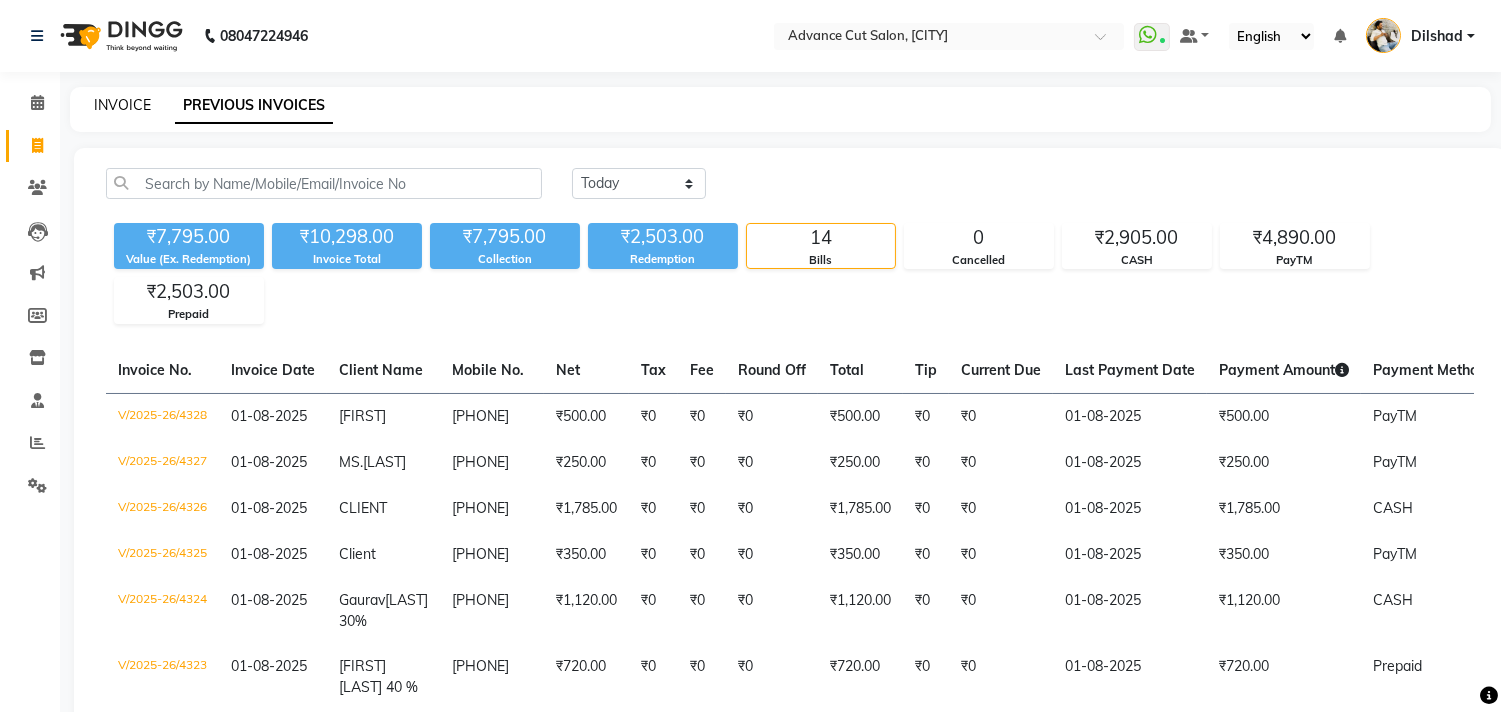 click on "INVOICE" 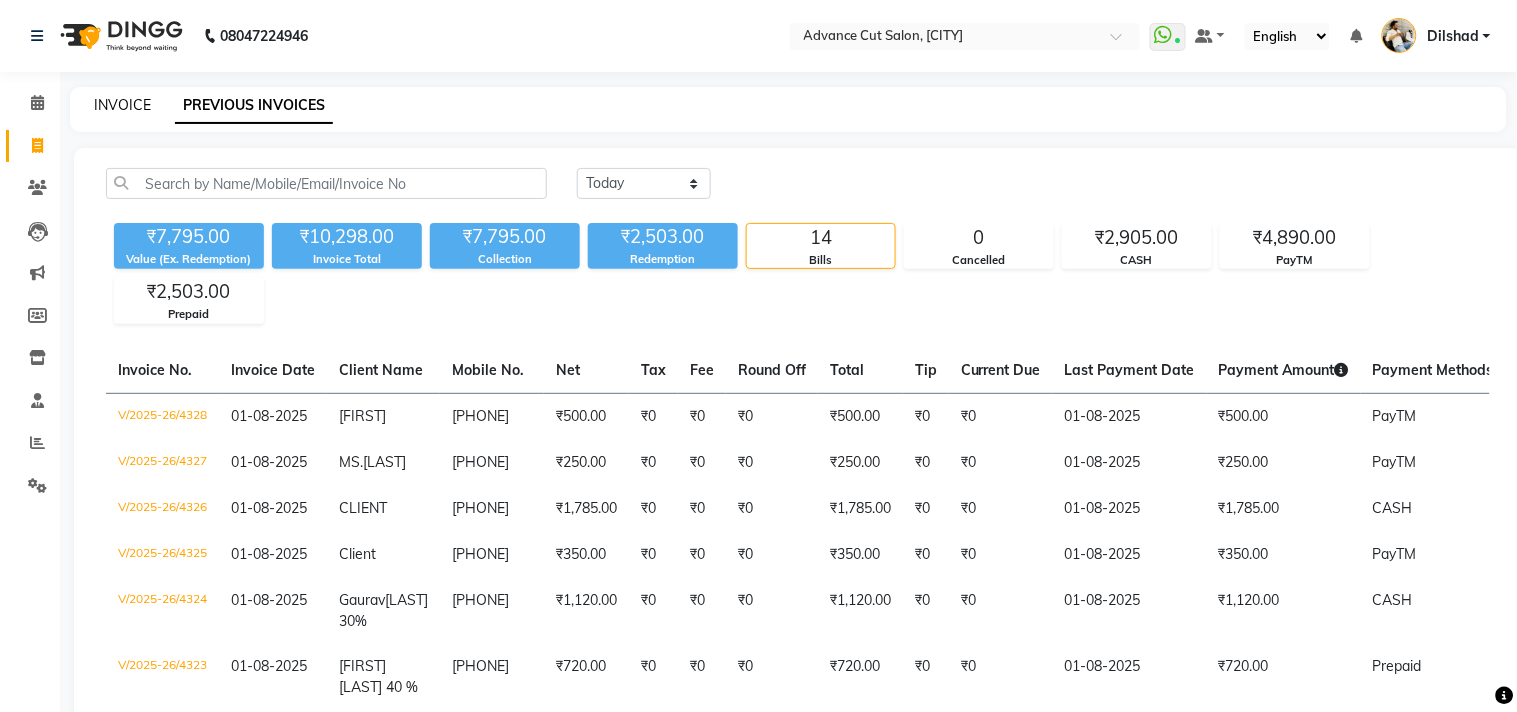 select on "service" 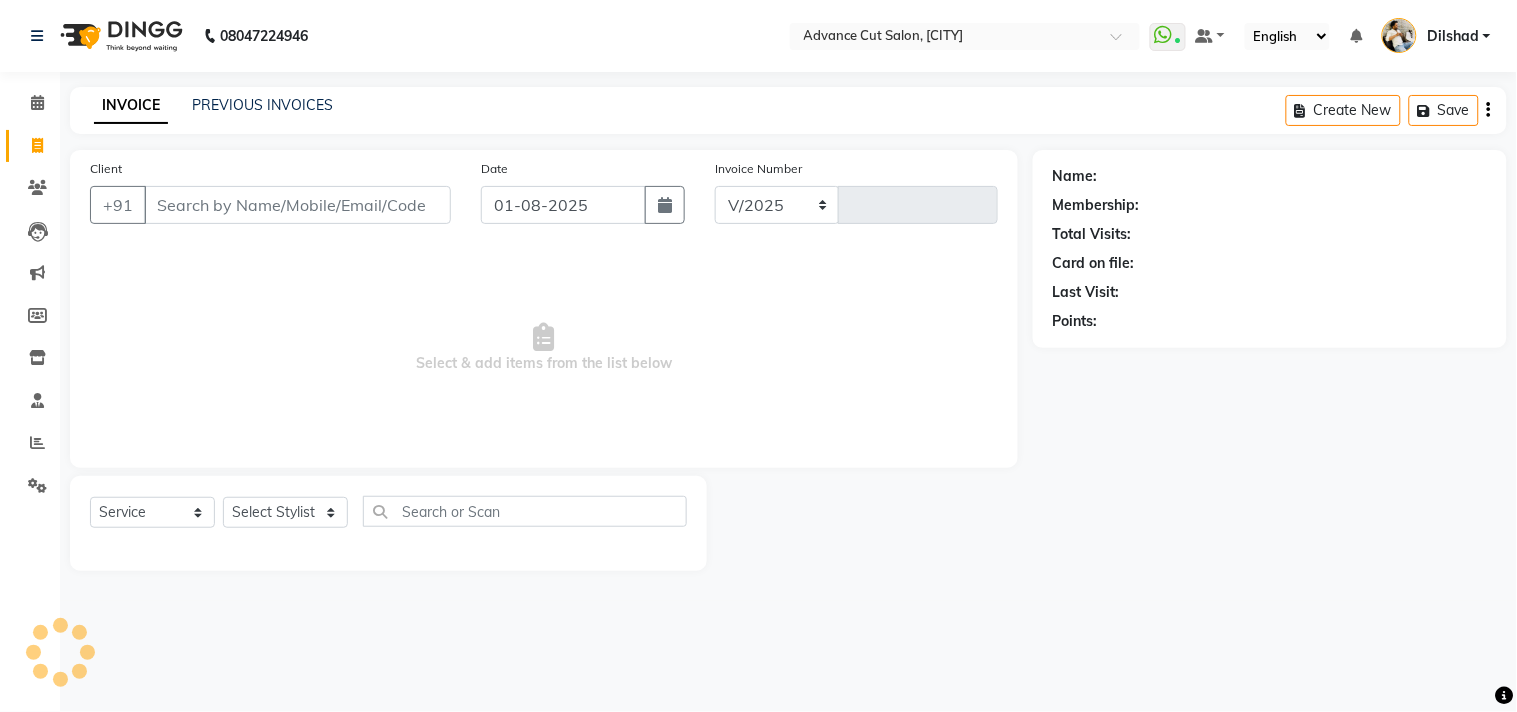 select on "922" 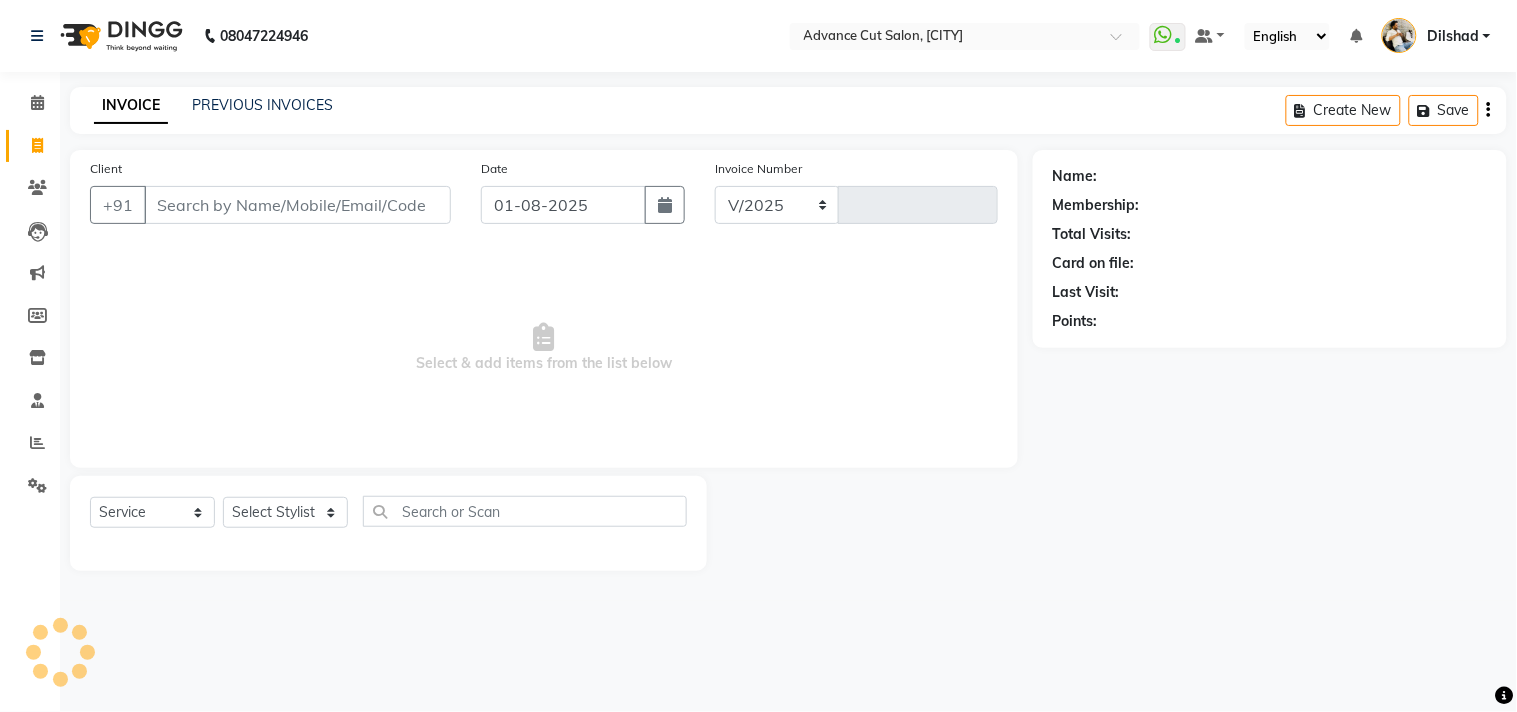 type on "4329" 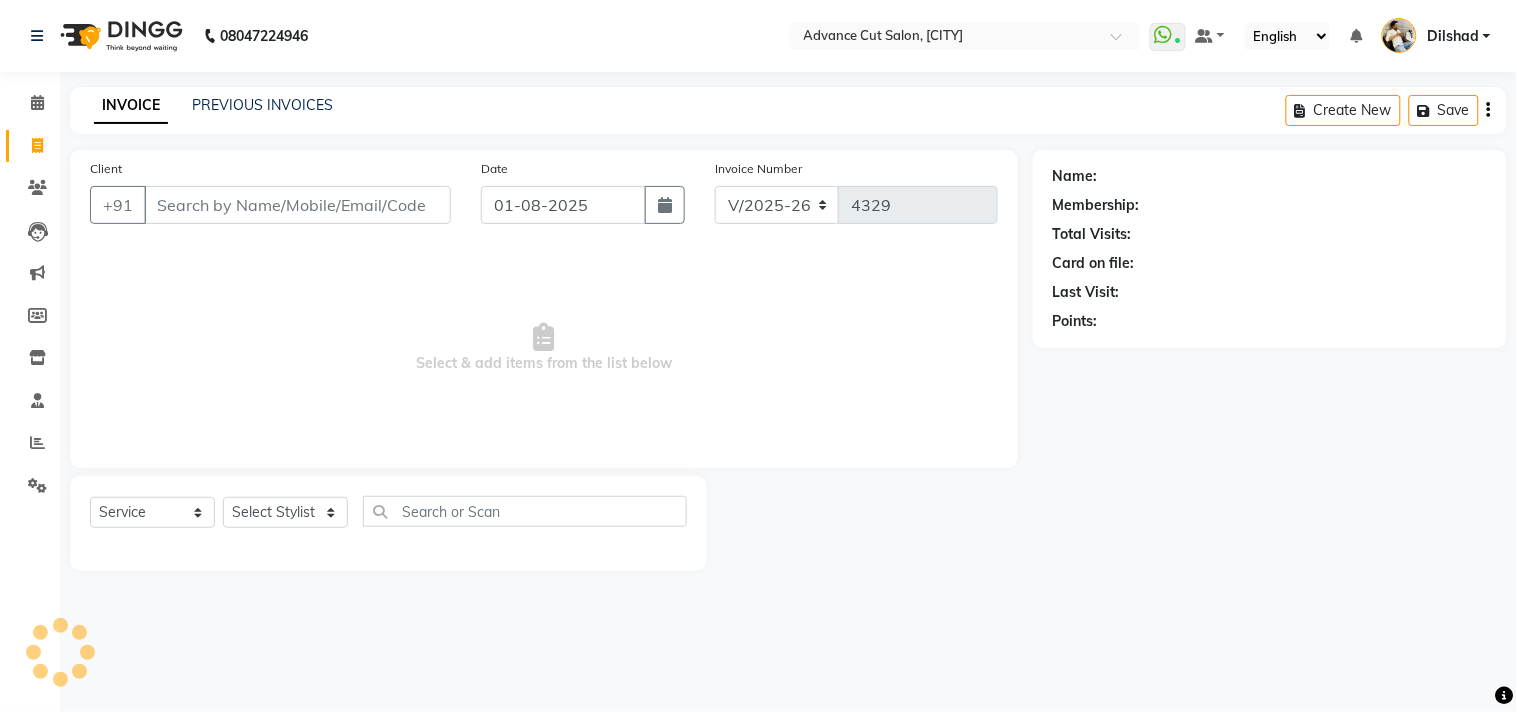 click on "PREVIOUS INVOICES" 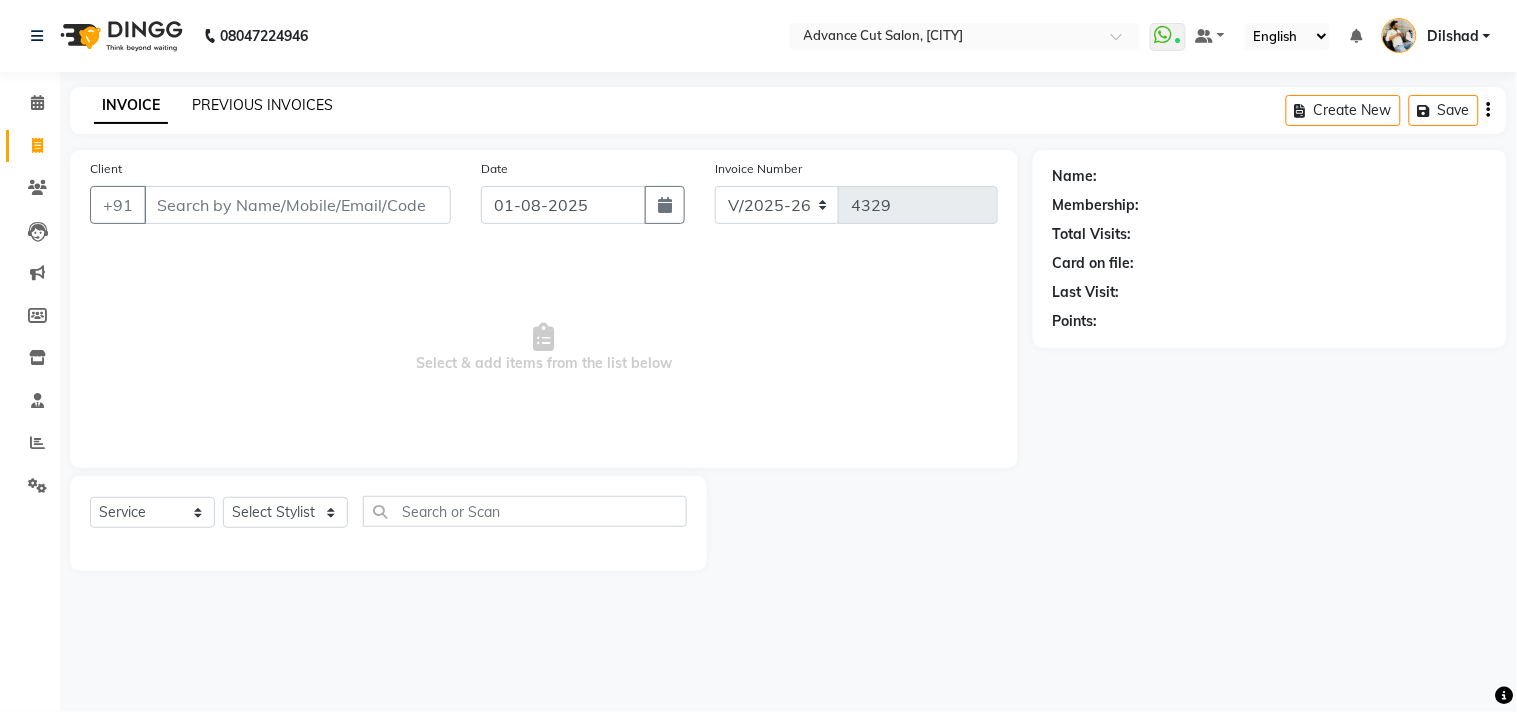 click on "PREVIOUS INVOICES" 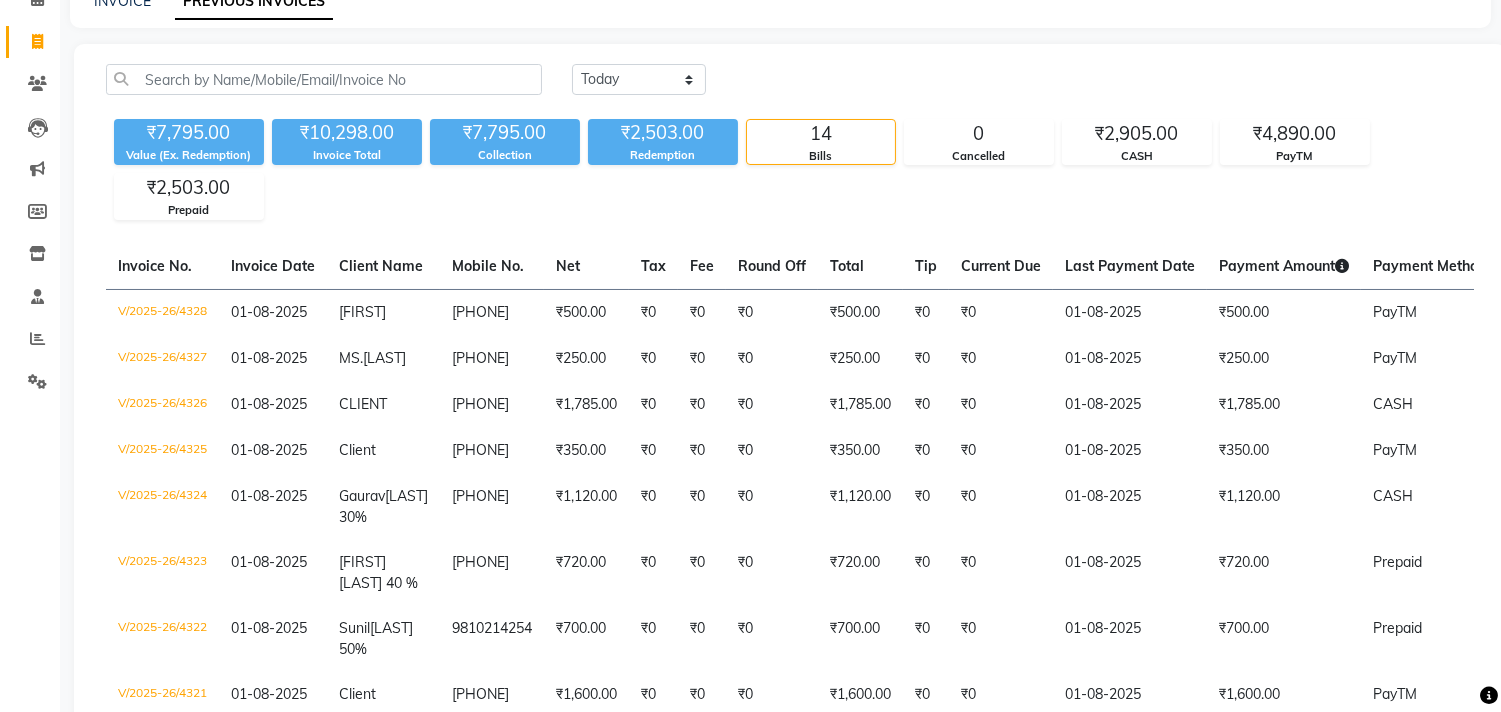 scroll, scrollTop: 0, scrollLeft: 0, axis: both 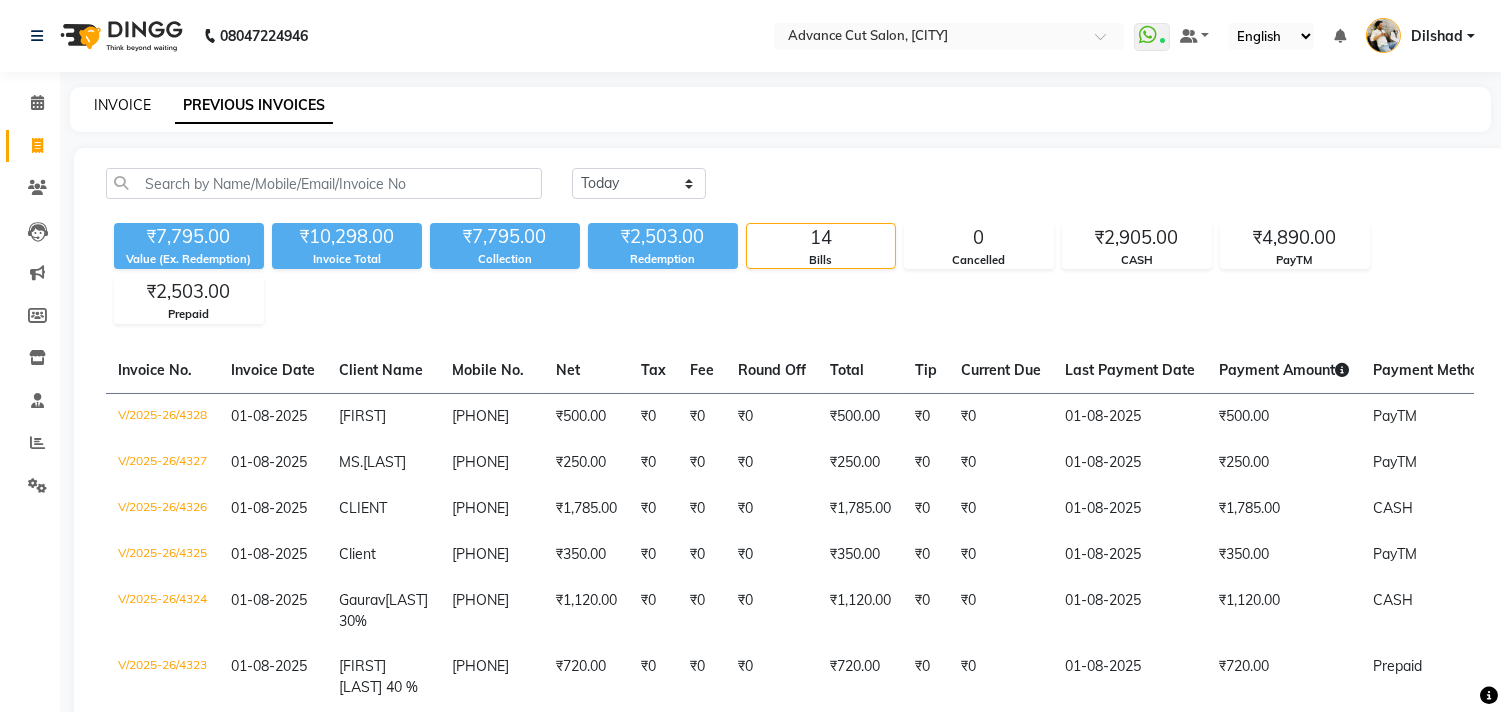 click on "INVOICE" 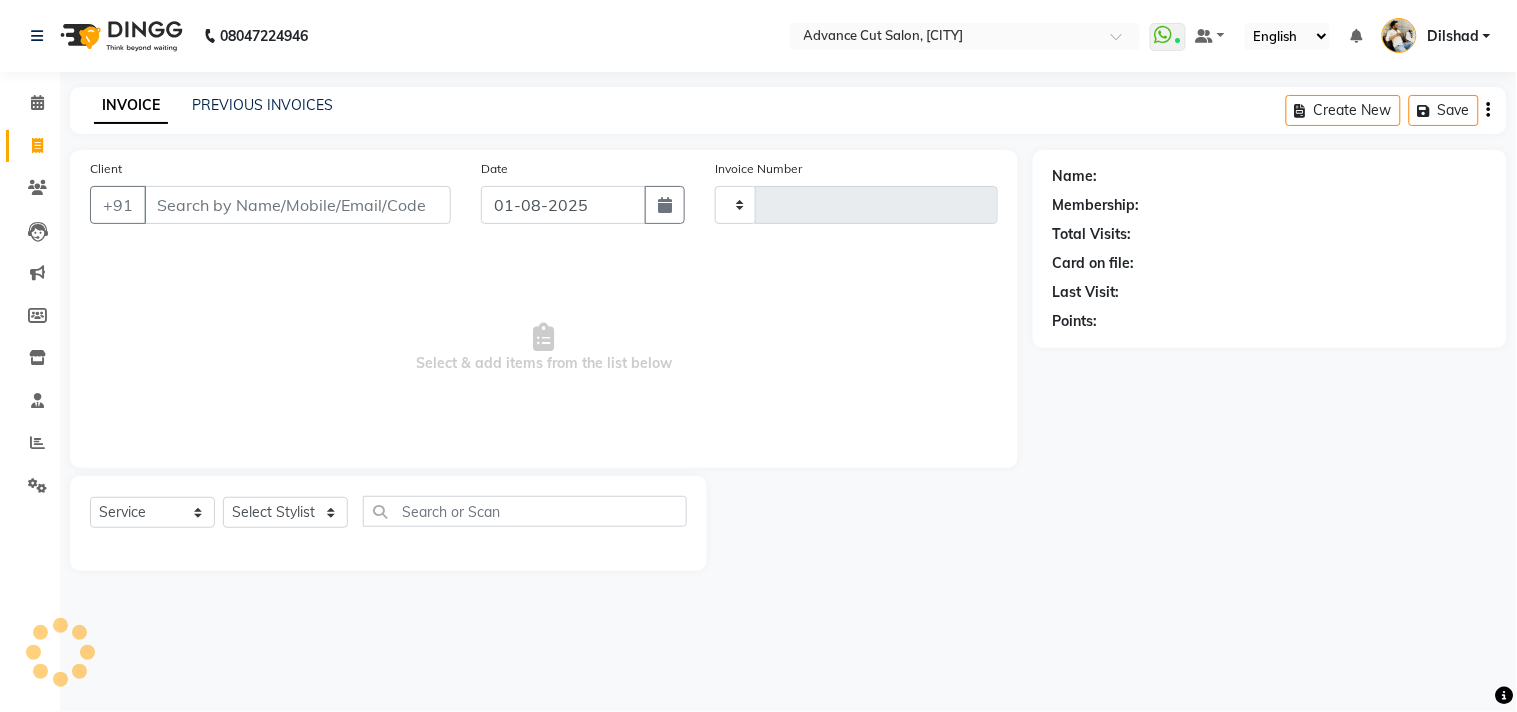 type on "4329" 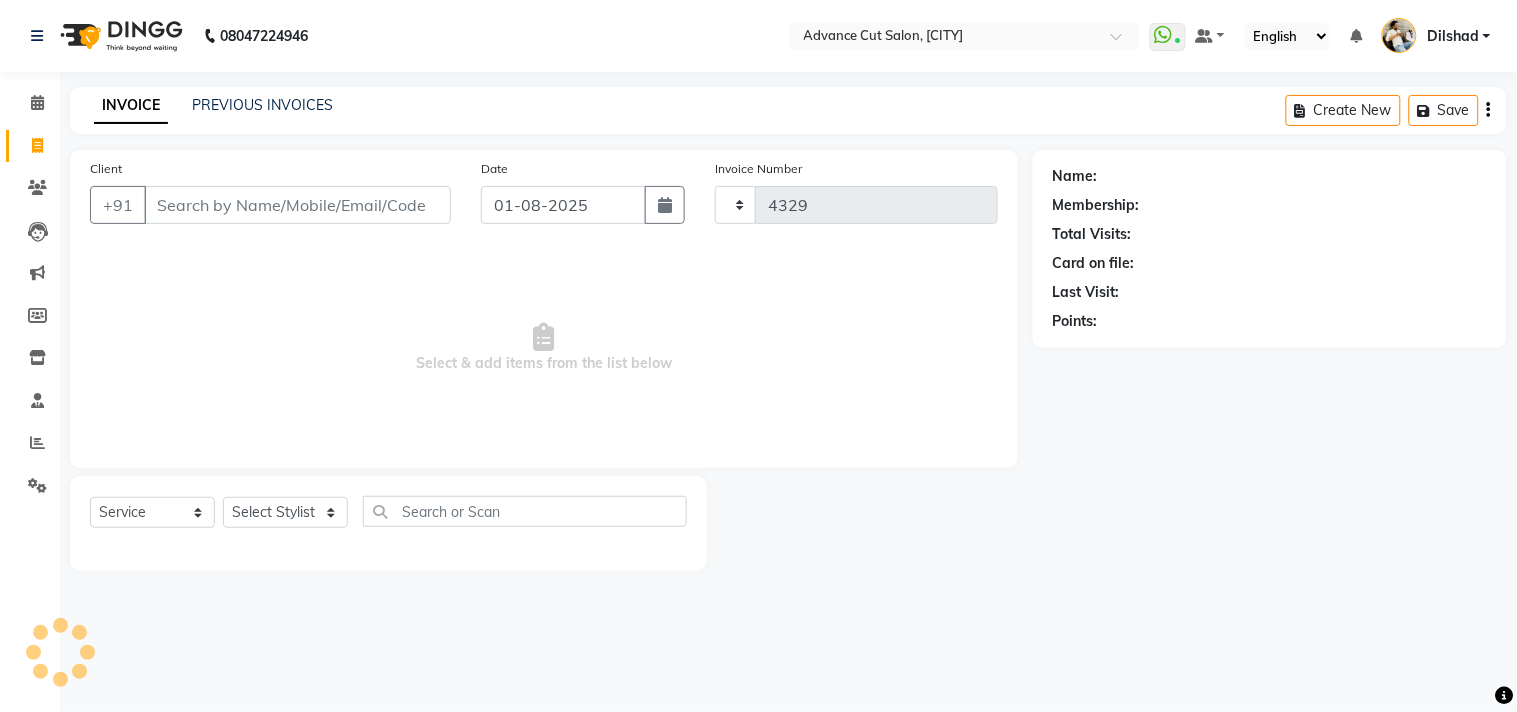 select on "922" 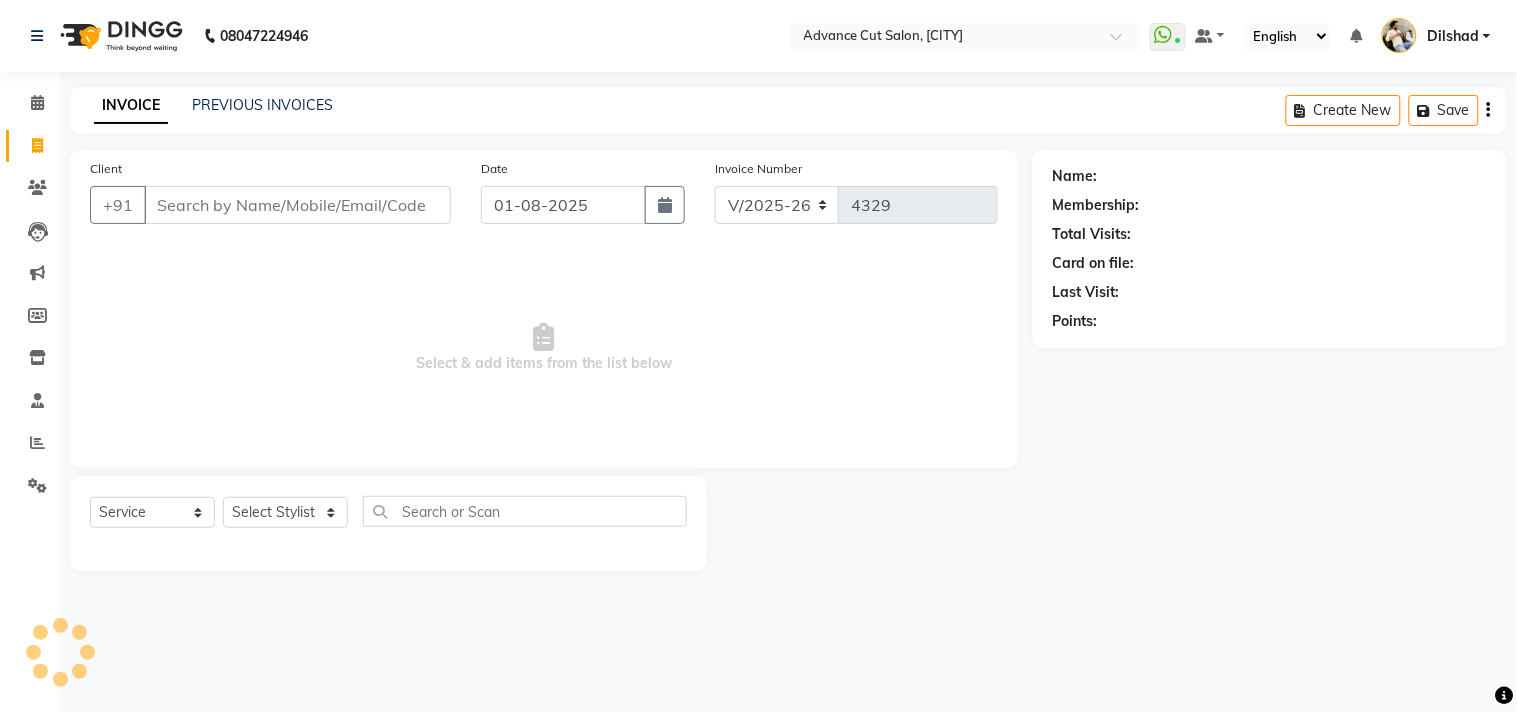 click on "Client" at bounding box center (297, 205) 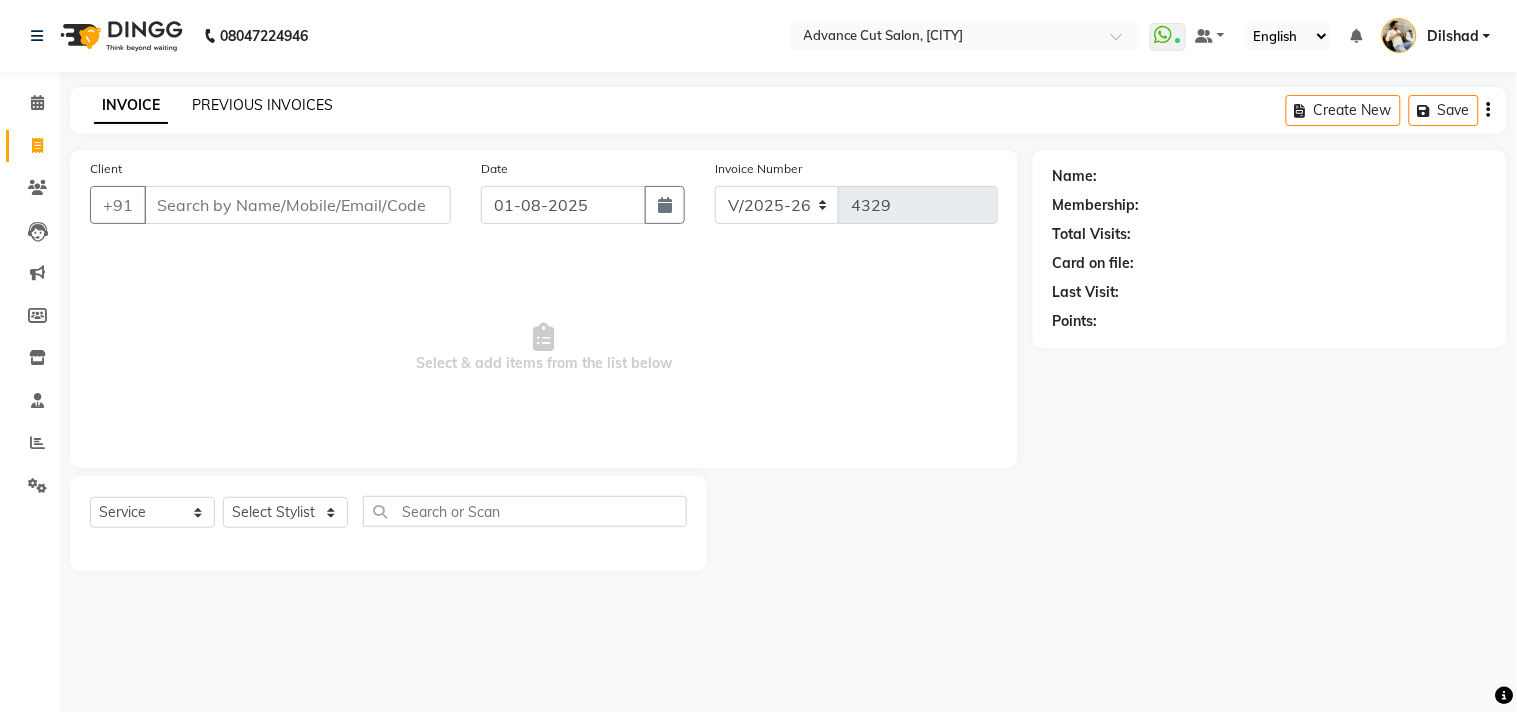 click on "PREVIOUS INVOICES" 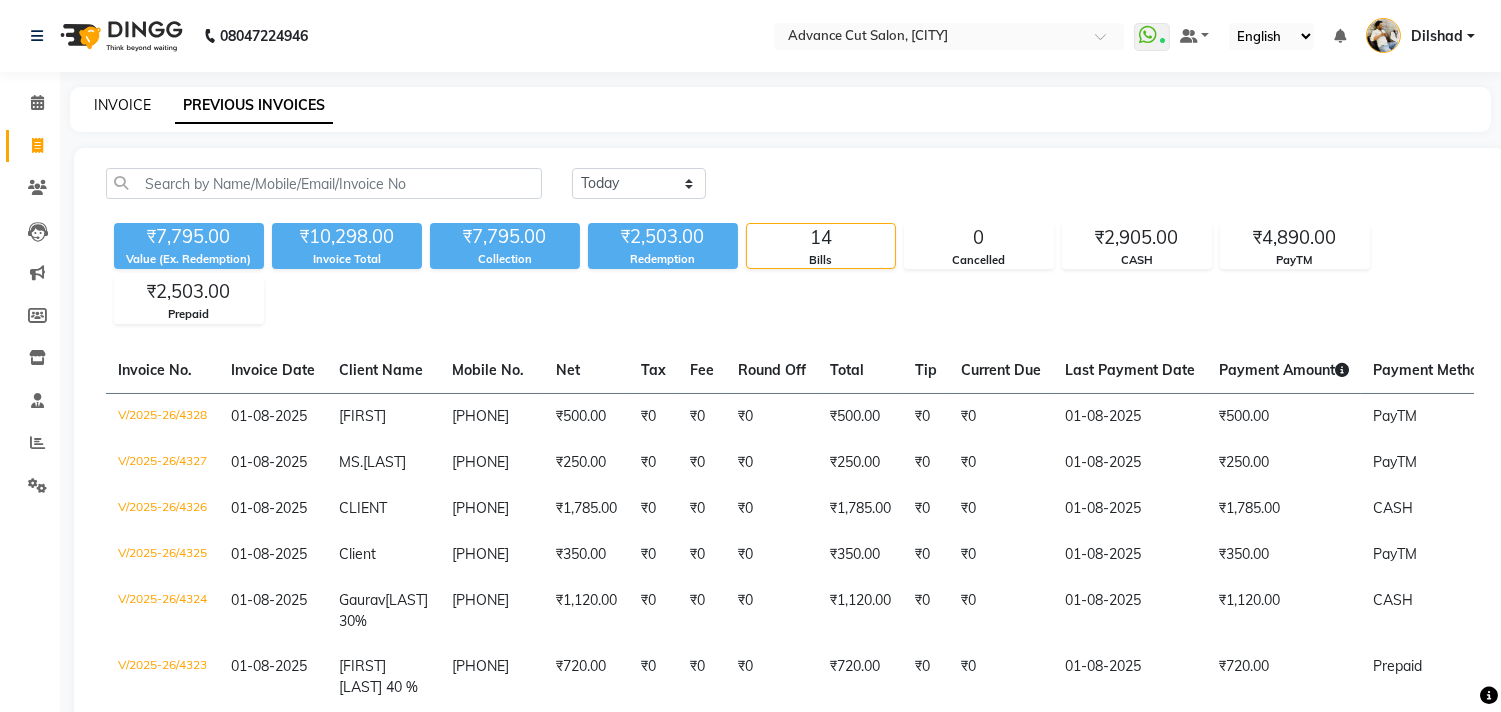 click on "INVOICE" 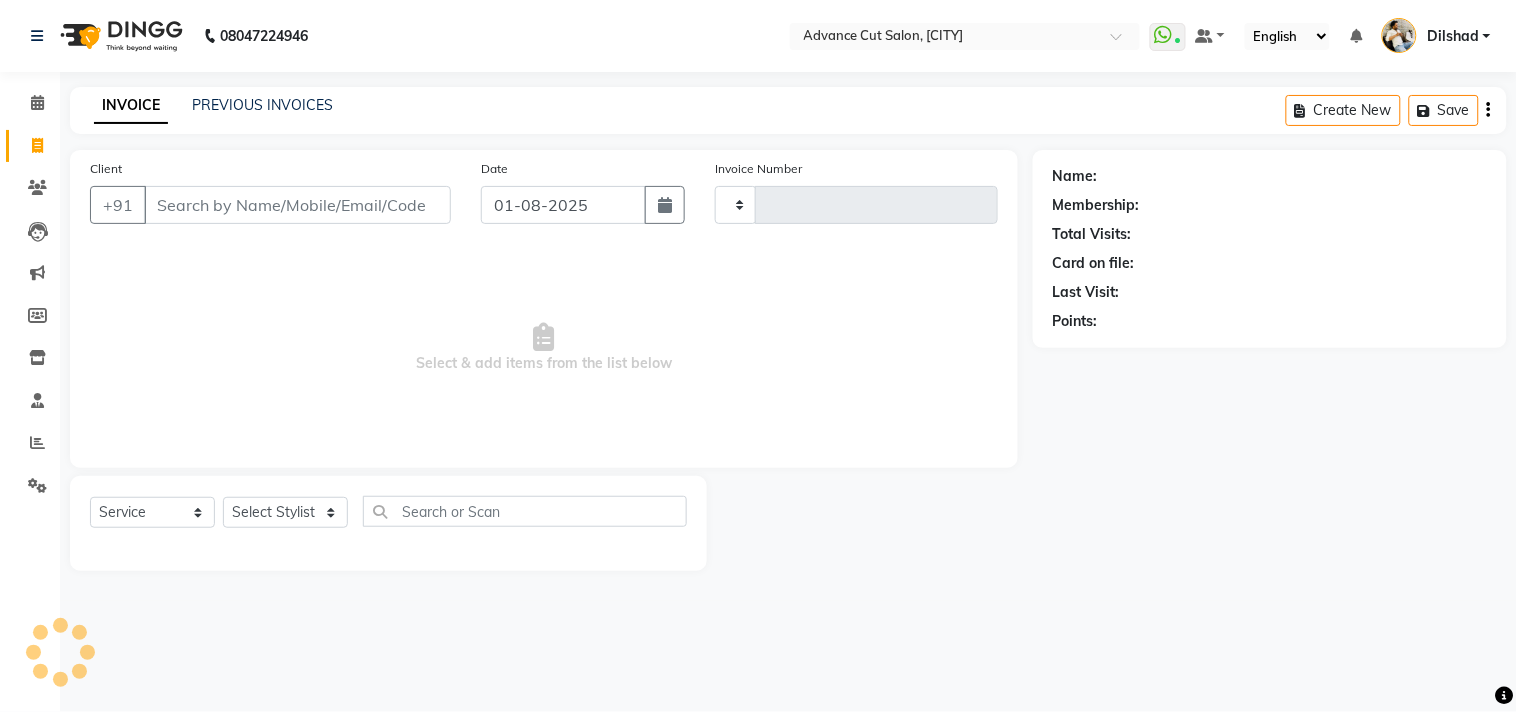 type on "4329" 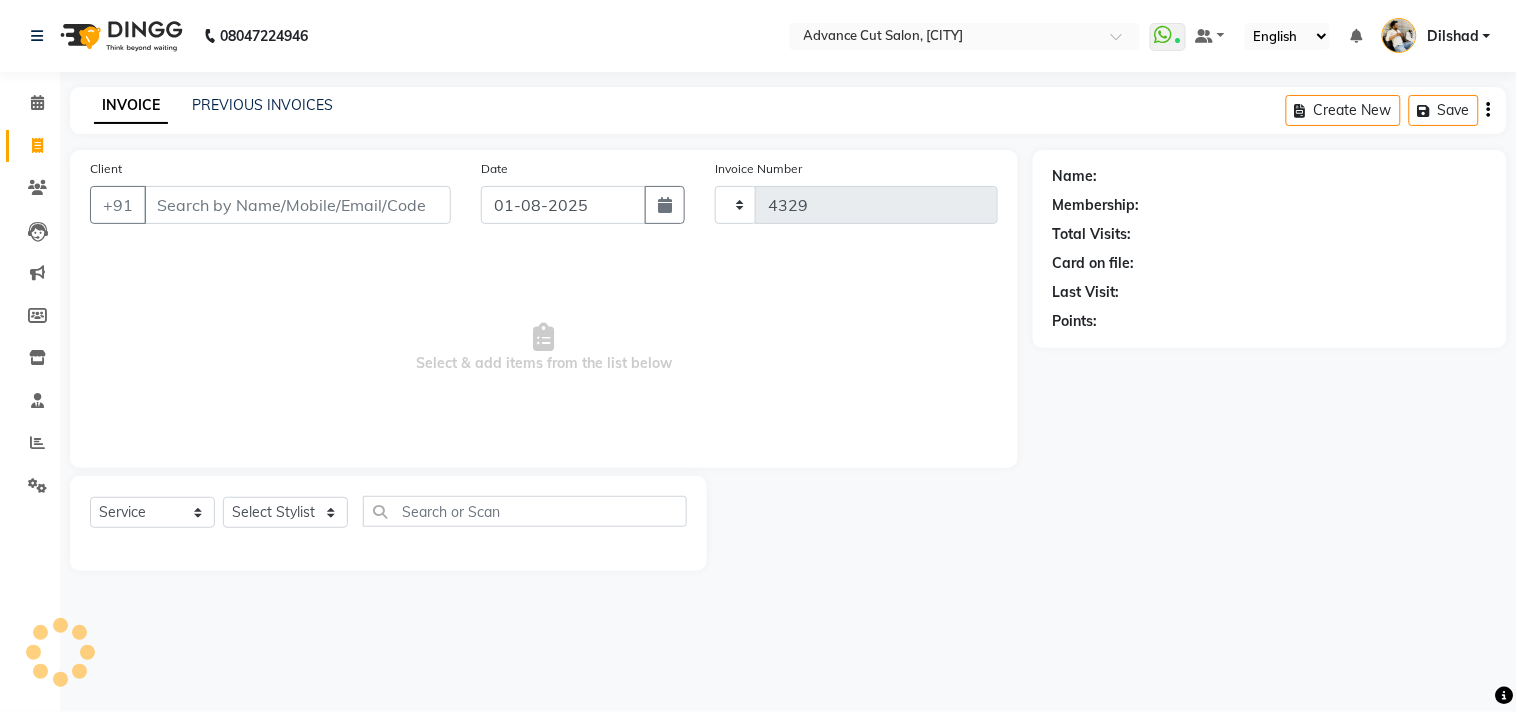 select on "922" 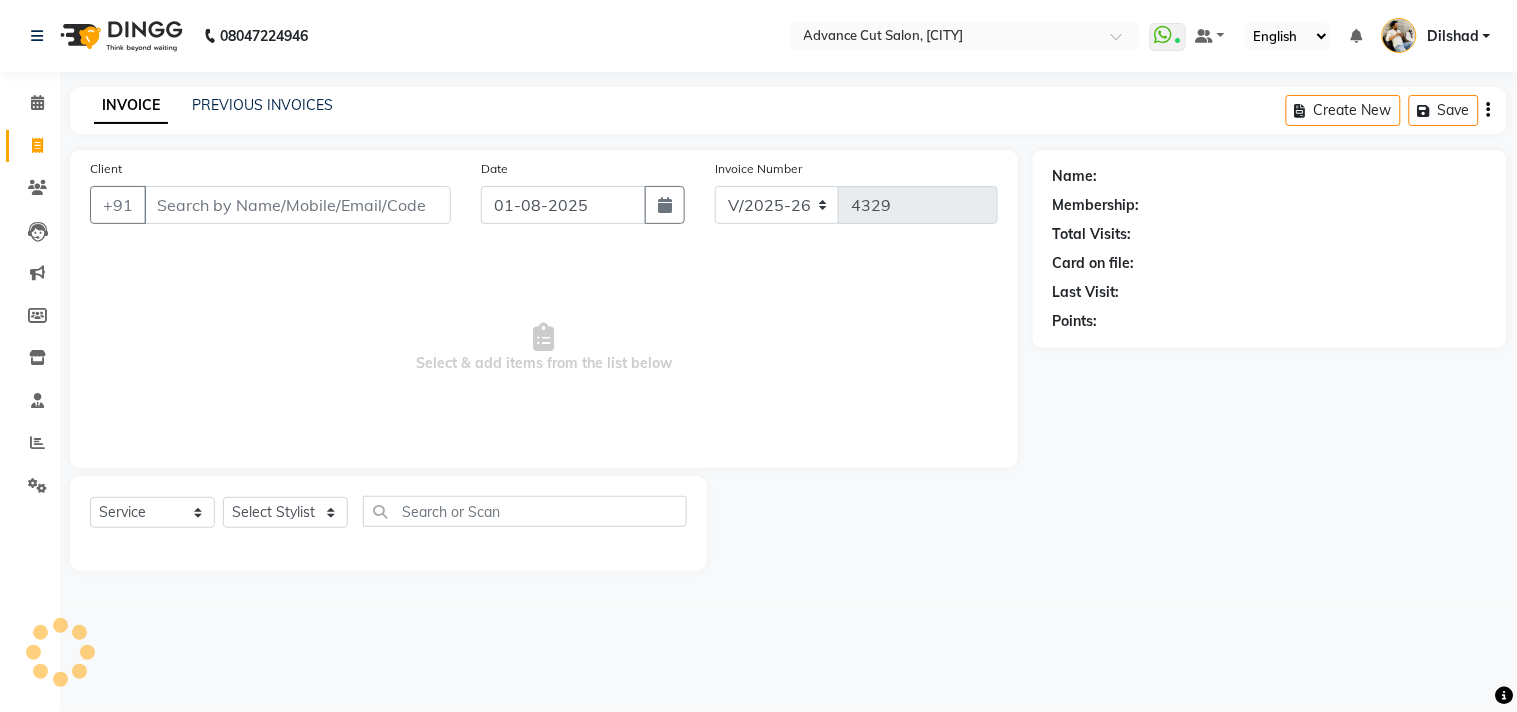 click on "Client" at bounding box center (297, 205) 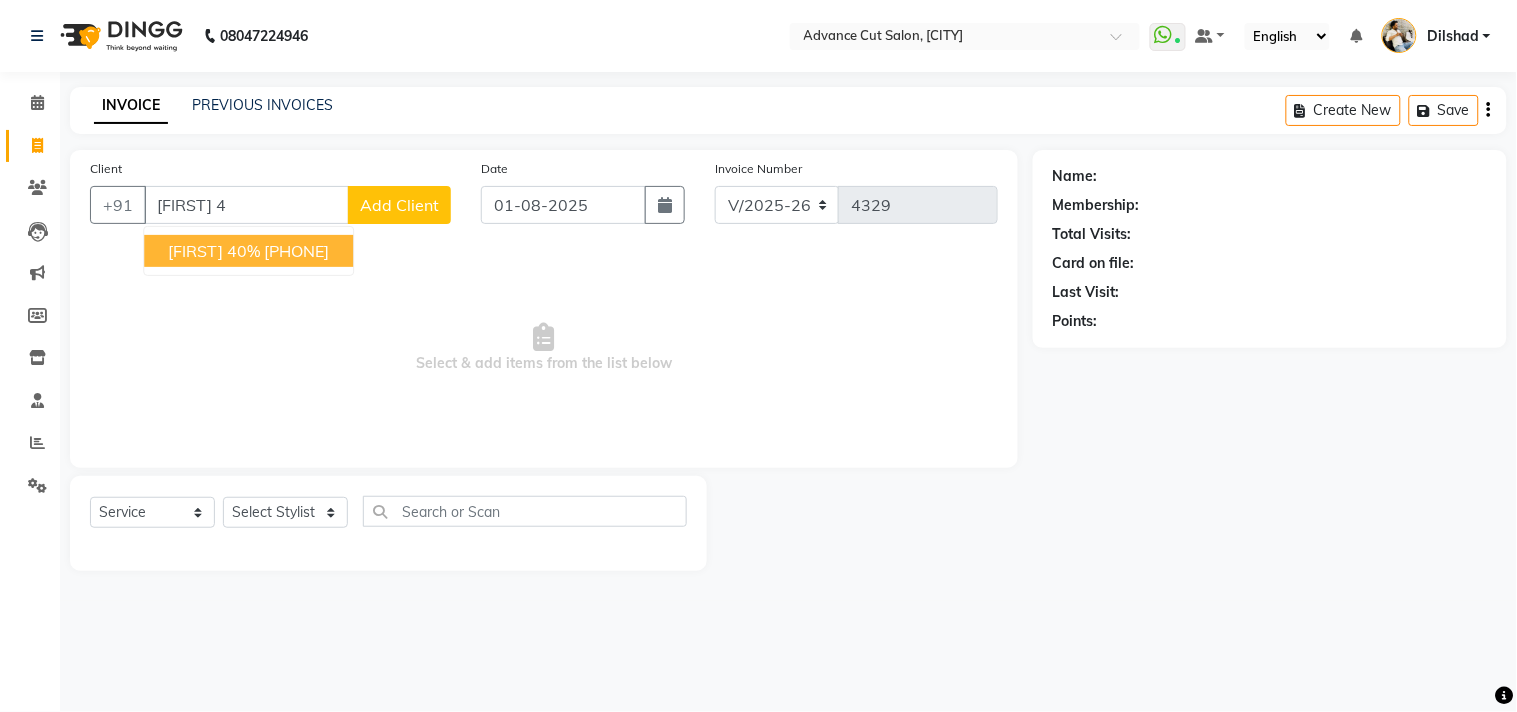click on "Kartik 40%  9660658844" at bounding box center [248, 251] 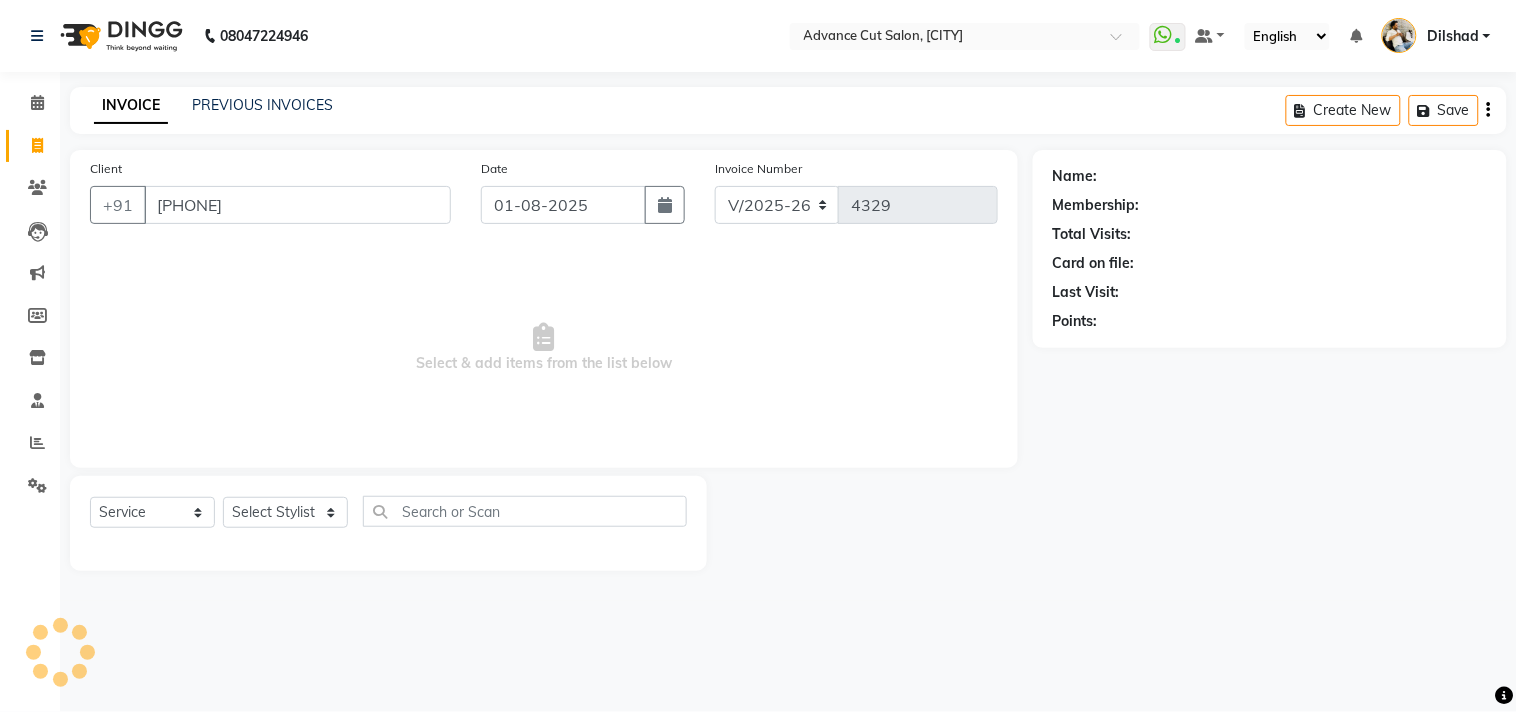 type on "9660658844" 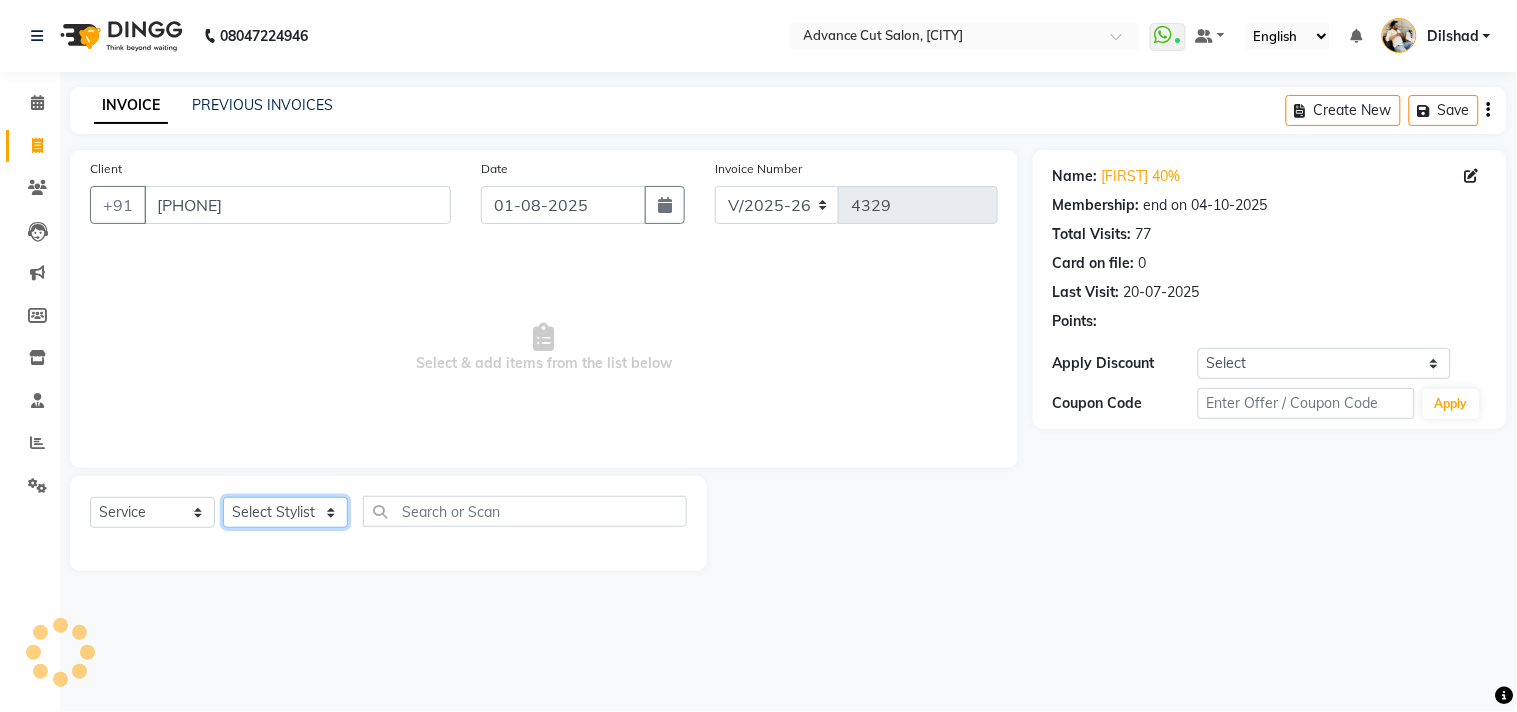 click on "Select Stylist Abrar Alam Dilshad Lallan Meenu Nabeel Nafeesh Ahmad O.P. Sharma Samar Shahzad SHWETA SINGH Zarina" 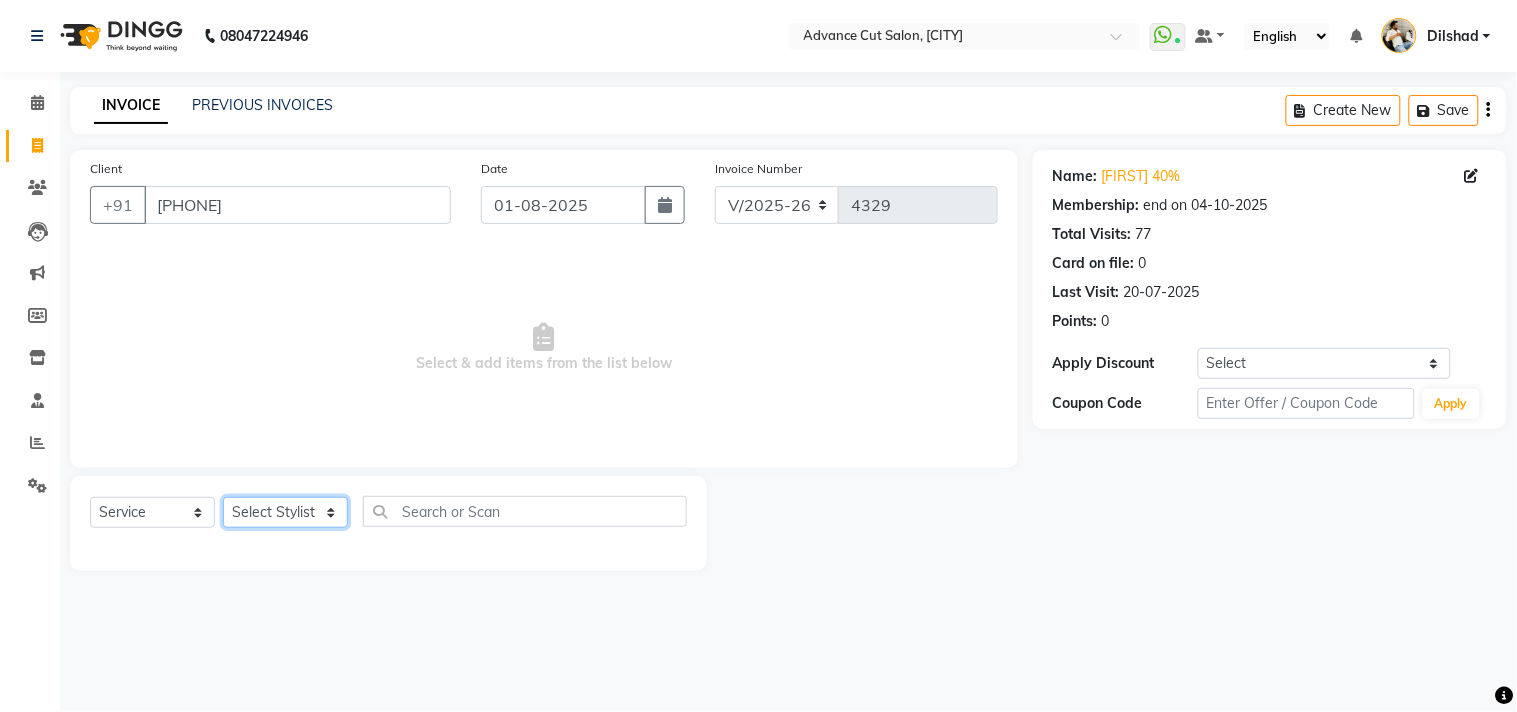 select on "15343" 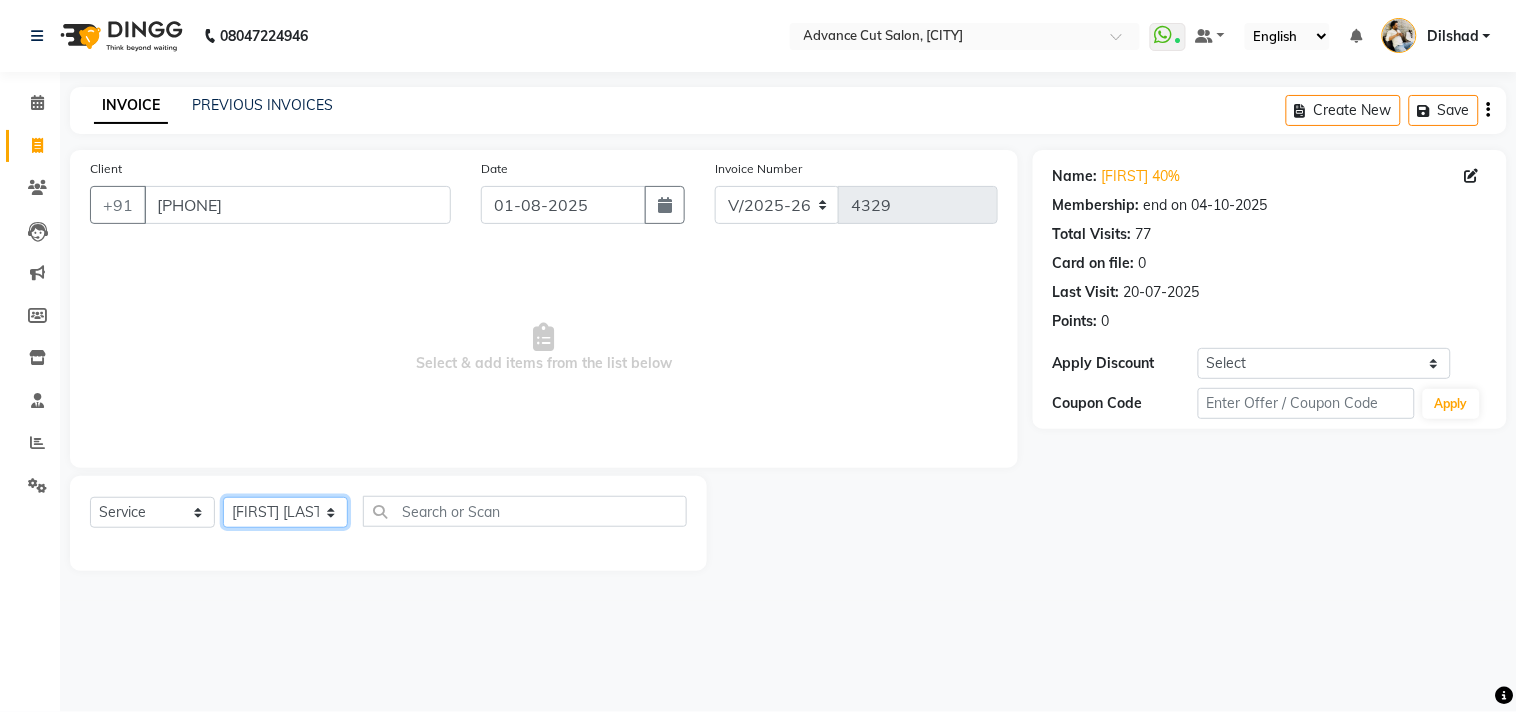 click on "Select Stylist Abrar Alam Dilshad Lallan Meenu Nabeel Nafeesh Ahmad O.P. Sharma Samar Shahzad SHWETA SINGH Zarina" 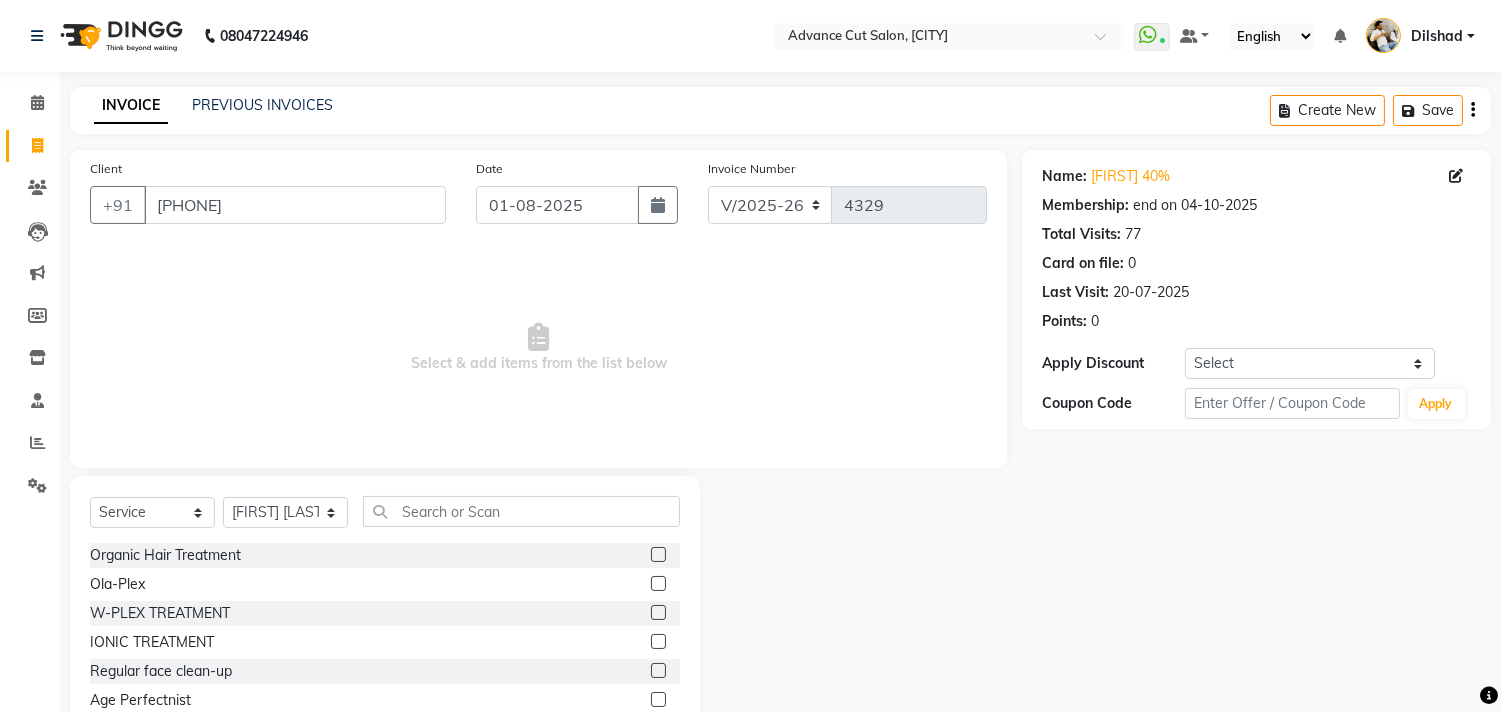 click on "Select  Service  Product  Membership  Package Voucher Prepaid Gift Card  Select Stylist Abrar Alam Dilshad Lallan Meenu Nabeel Nafeesh Ahmad O.P. Sharma  Samar Shahzad  SHWETA SINGH Zarina" 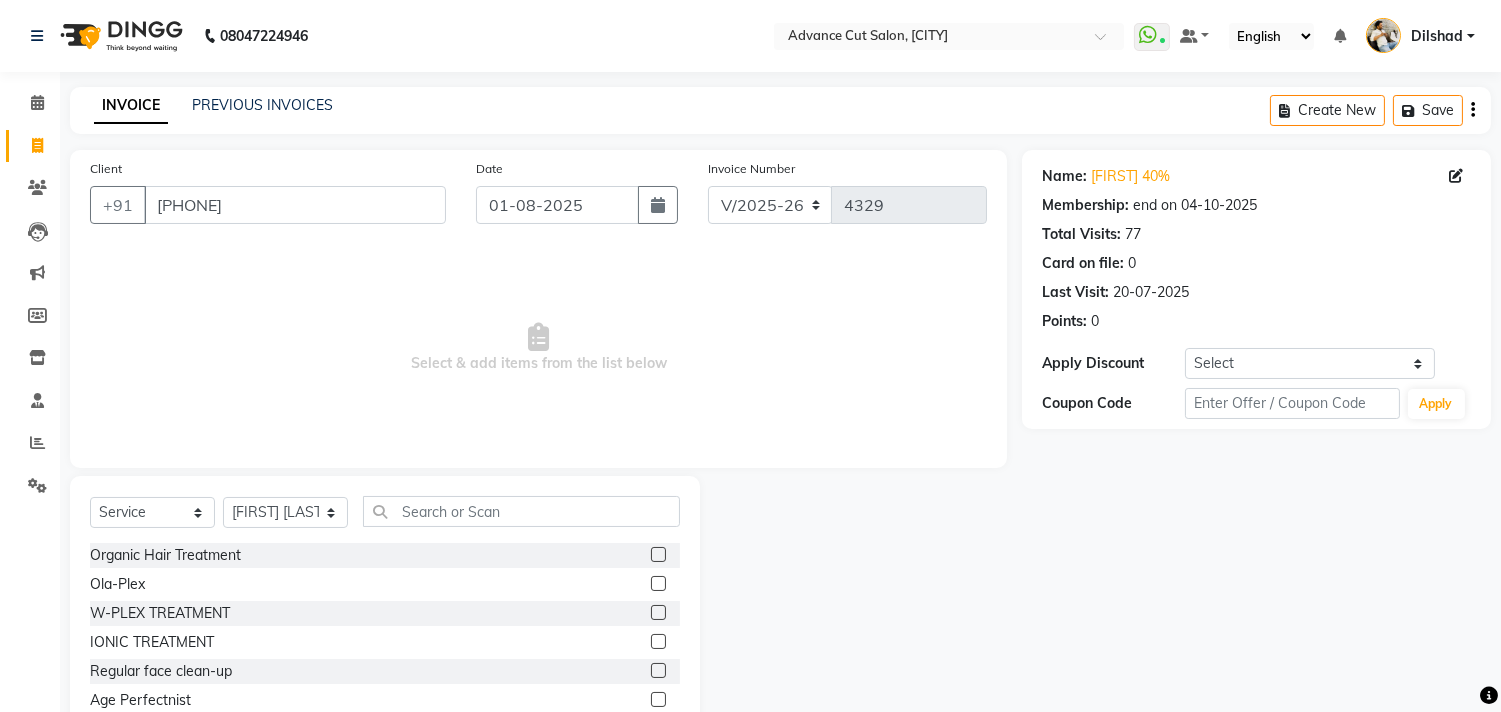 click on "Select  Service  Product  Membership  Package Voucher Prepaid Gift Card  Select Stylist Abrar Alam Dilshad Lallan Meenu Nabeel Nafeesh Ahmad O.P. Sharma  Samar Shahzad  SHWETA SINGH Zarina Organic Hair Treatment  Ola-Plex   W-PLEX TREATMENT  IONIC TREATMENT  Regular face clean-up   Age Perfectnist  Casmara Vitamin Veg.  Premium face clean-up   Luxury face clean-up  Casmara Gold  O3+ Vitamin C   face (Organic D-ten) 02  Half Back Bleach  Full Back Bleach  Full Front Bleach  Vedic rose & jasmine Manicure  Vedic rose & jasmine Pedicure  Nail cut & Filling  Papaya Marshmellow (M) 37  Blanch (M) 38  Upendice (M) 39  Casmara Goji (M) 40  Prestige (M) 36  Casmara Gold 36  O3+ Vitamin C   Face (Oxy/D-Tan) (M) 42  Face (Cheryls Oxyderm) (M) 43  Face (Cheryls Gold) (M) 44  Arms (M) 45  Front / Back (M) 47  O3+ D-ten   Skinora D-tan   Face massage  Mundan in Salon (K) 55  Shea Butter Treatment  Crimping  Hair-Do  Color Cleansing  Color application  Fiber Plex  Gypsy Treatment  Hip wax (normal)   Hip wax (premium)" 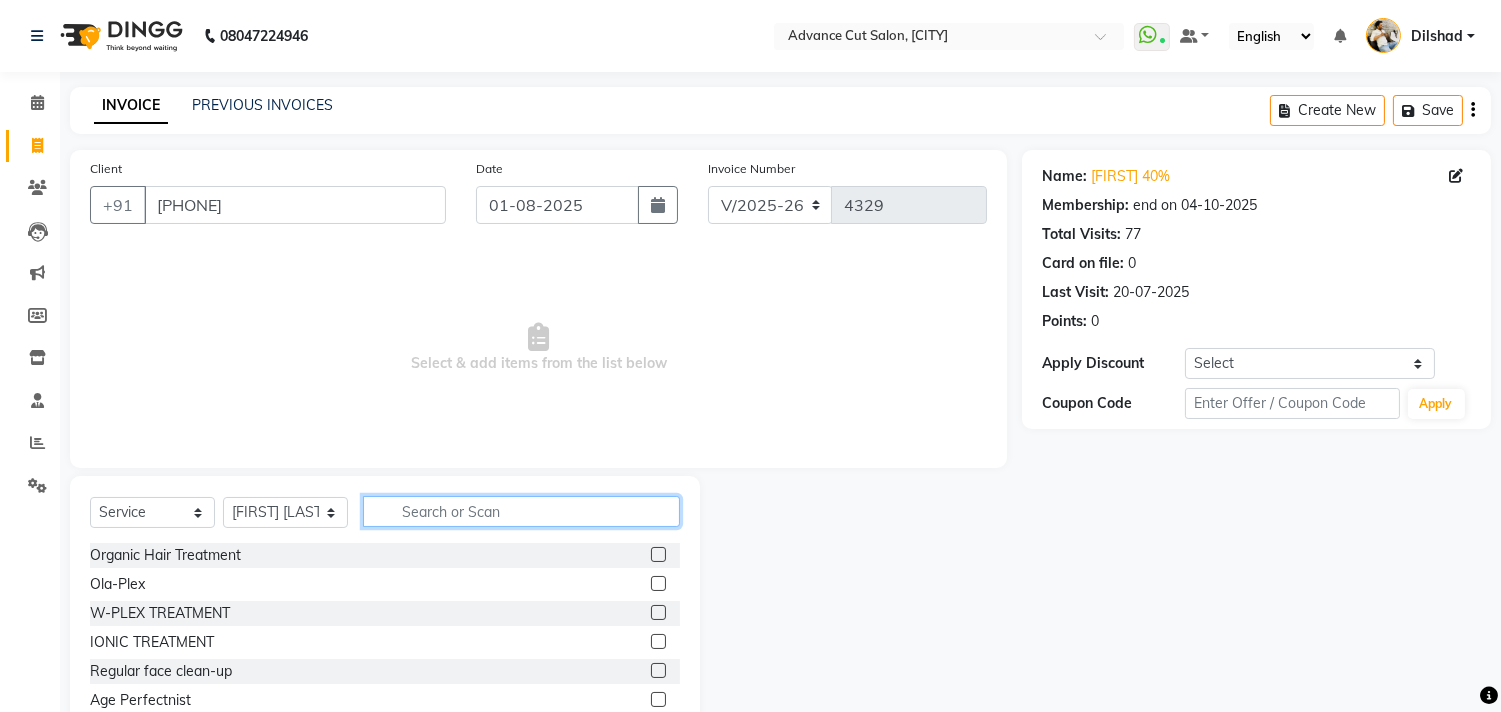 click 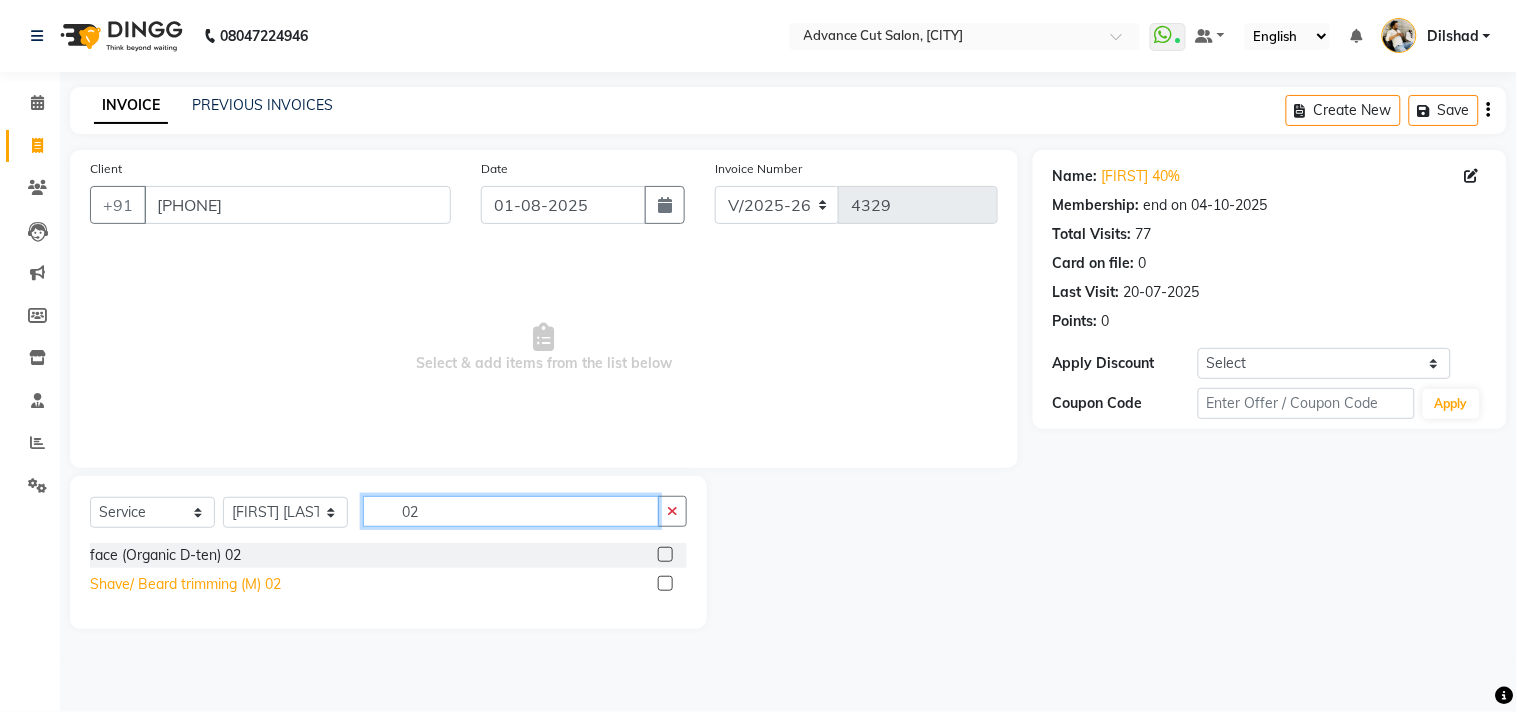 type on "02" 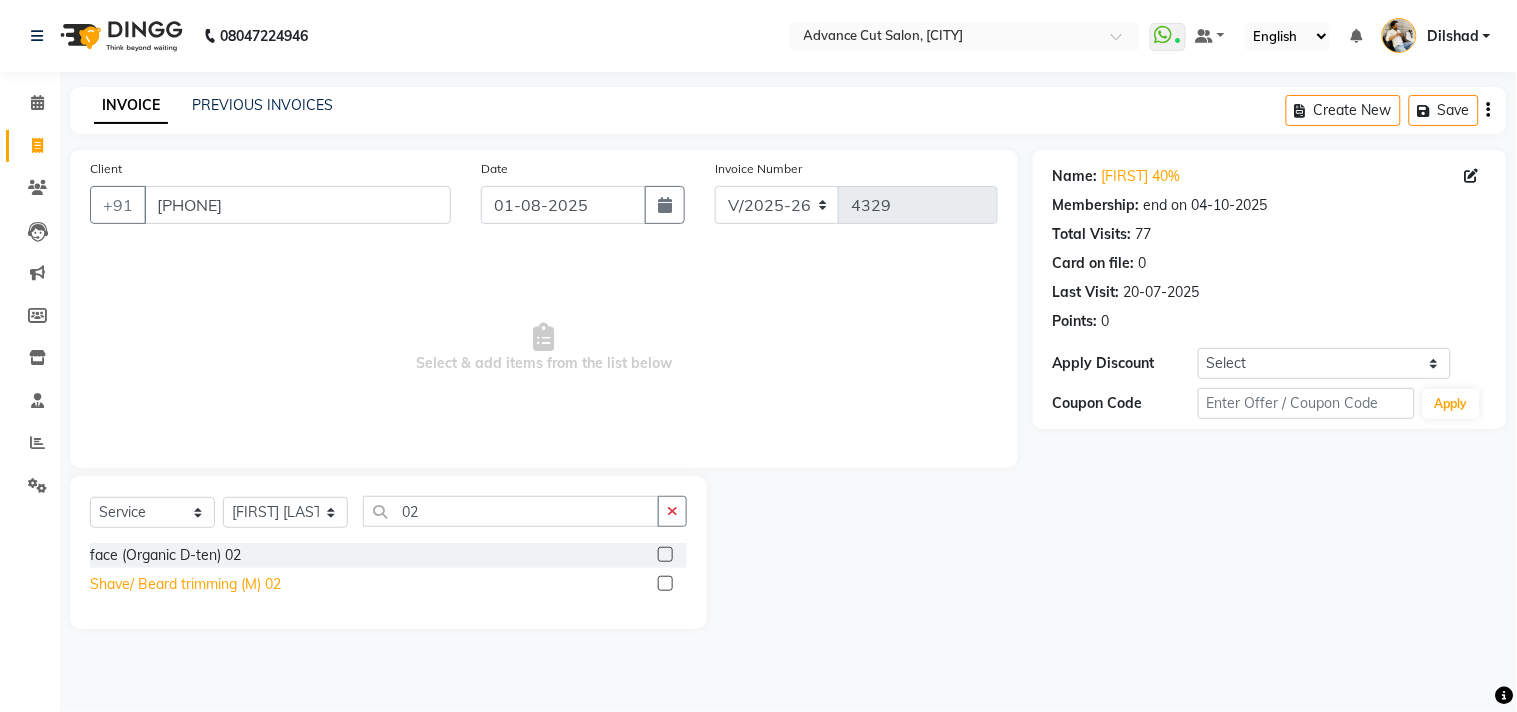 click on "Shave/ Beard trimming (M) 02" 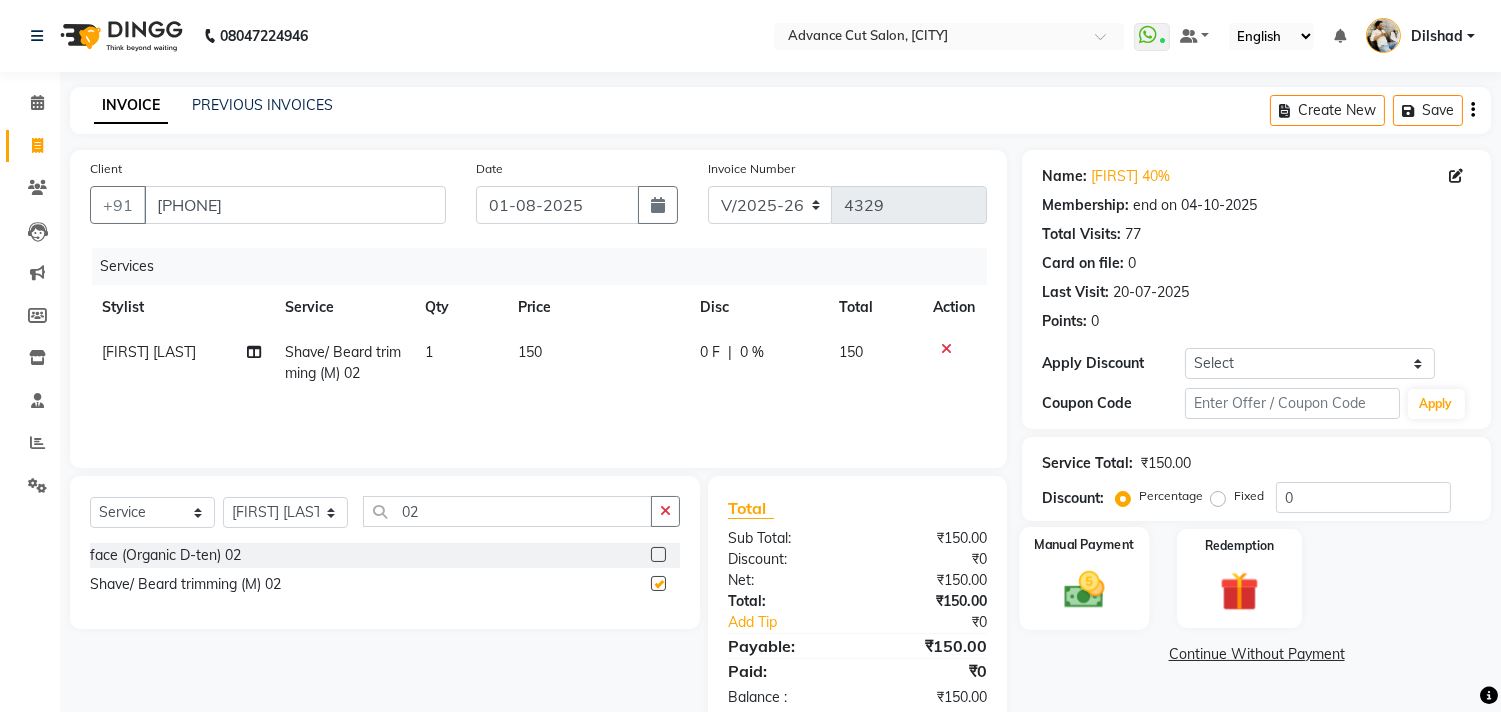 checkbox on "false" 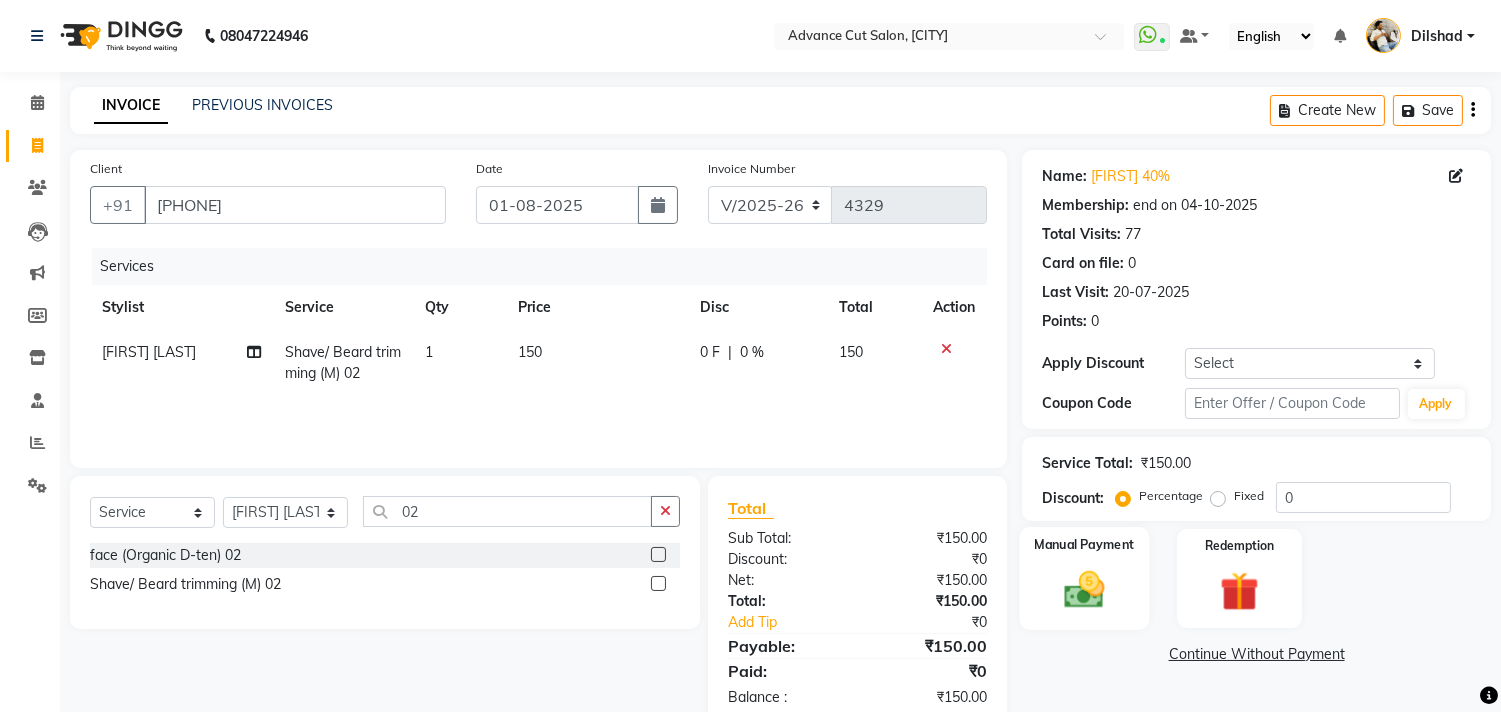 click on "Manual Payment" 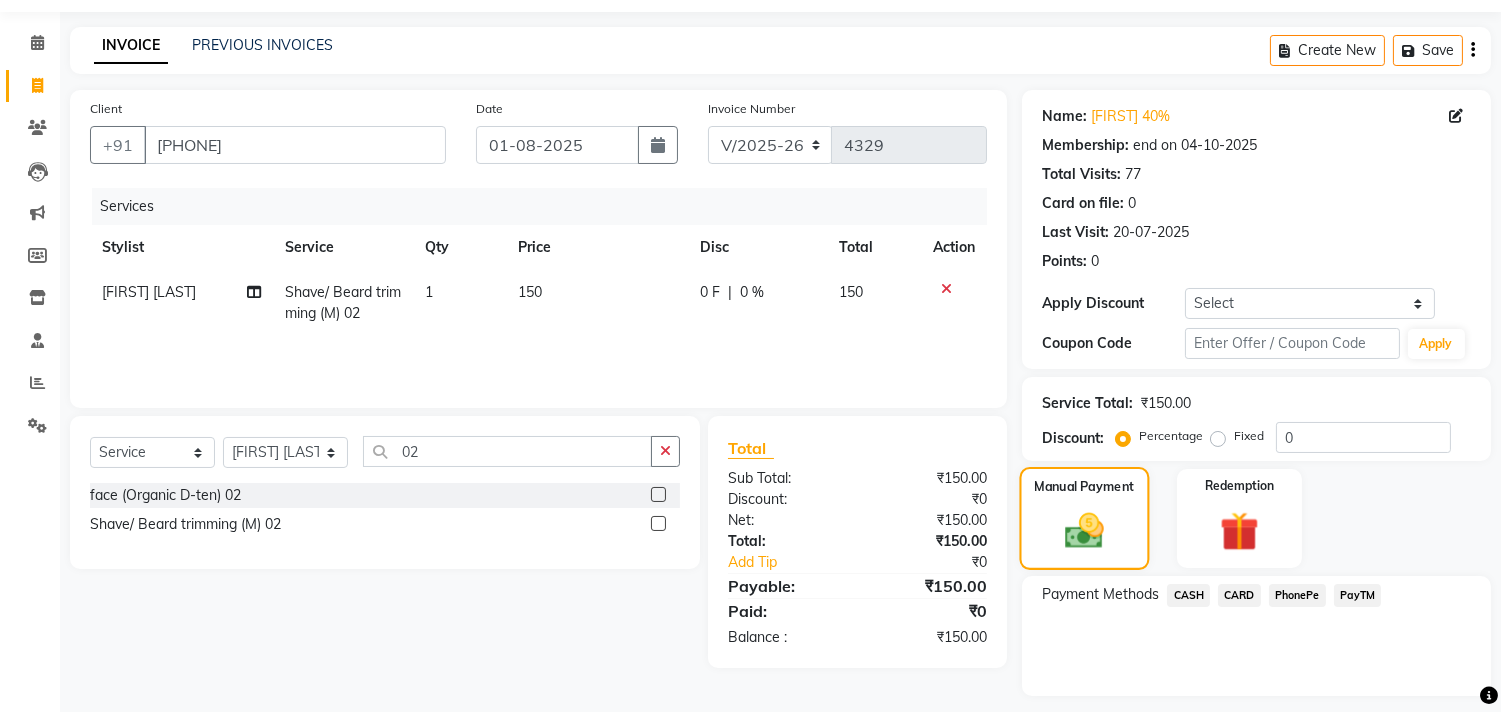 scroll, scrollTop: 114, scrollLeft: 0, axis: vertical 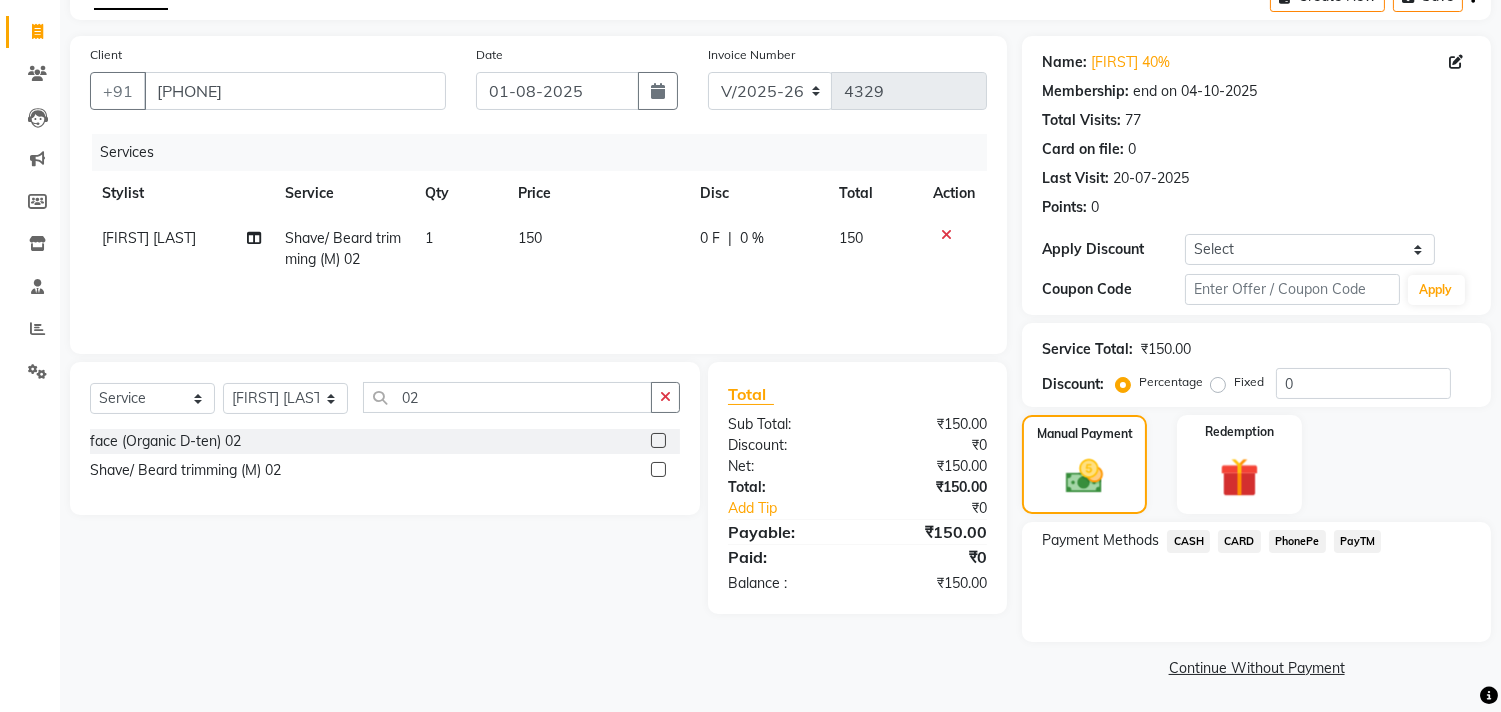 click on "CASH" 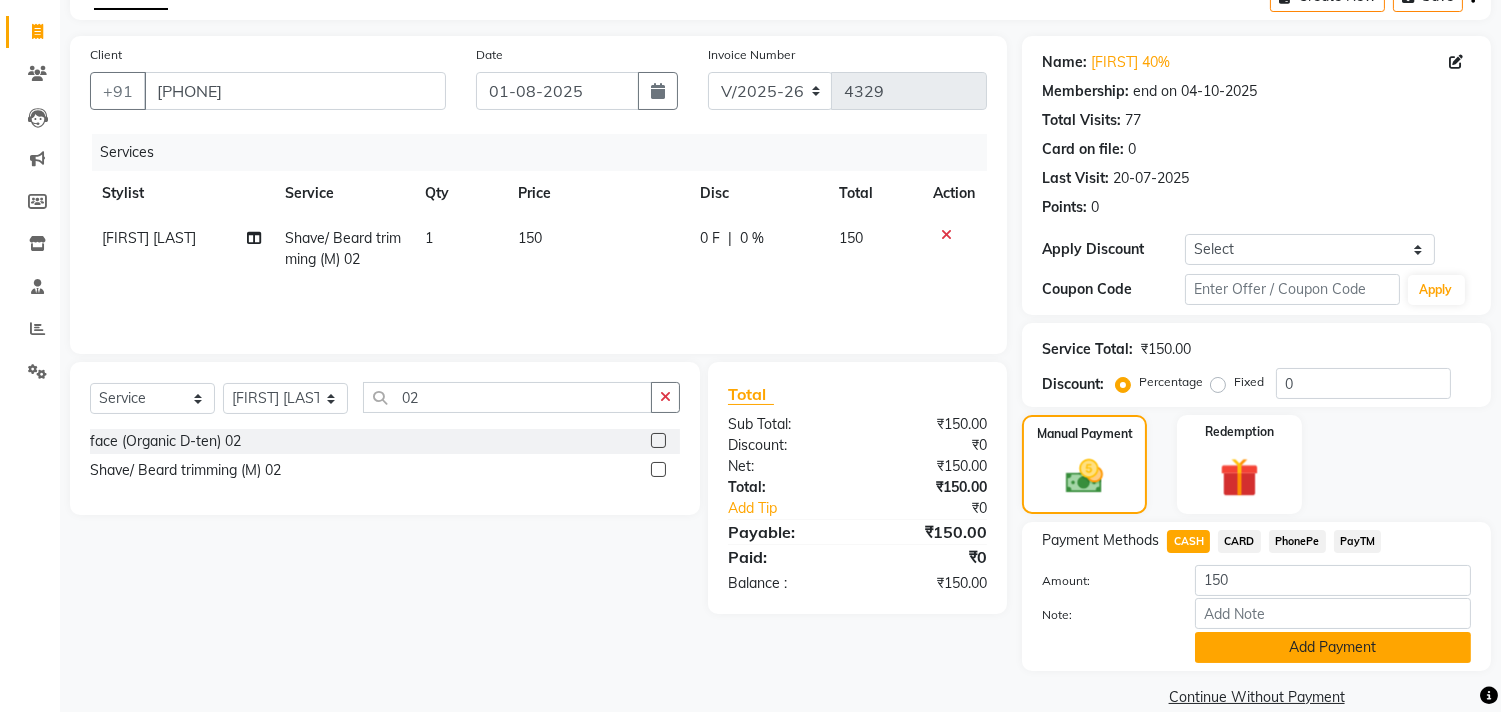 click on "Add Payment" 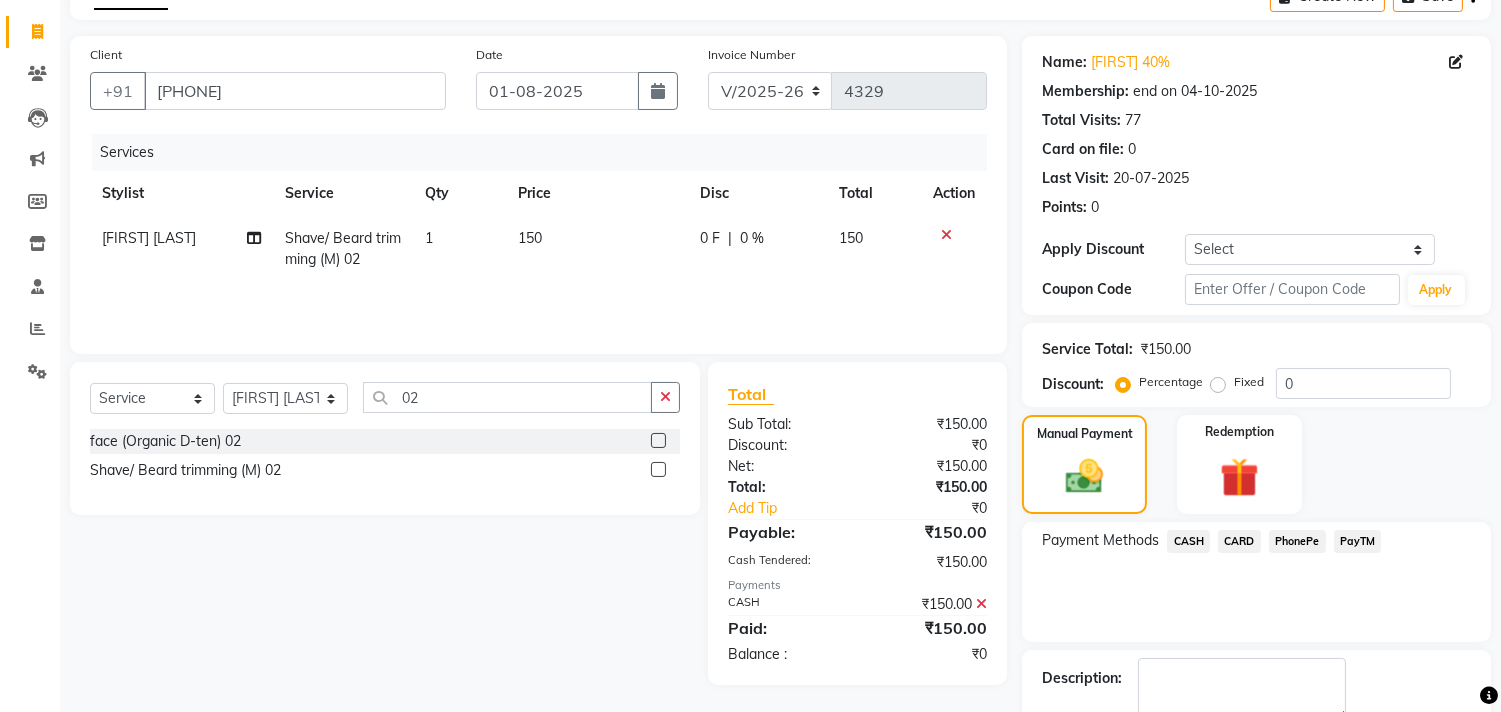 scroll, scrollTop: 227, scrollLeft: 0, axis: vertical 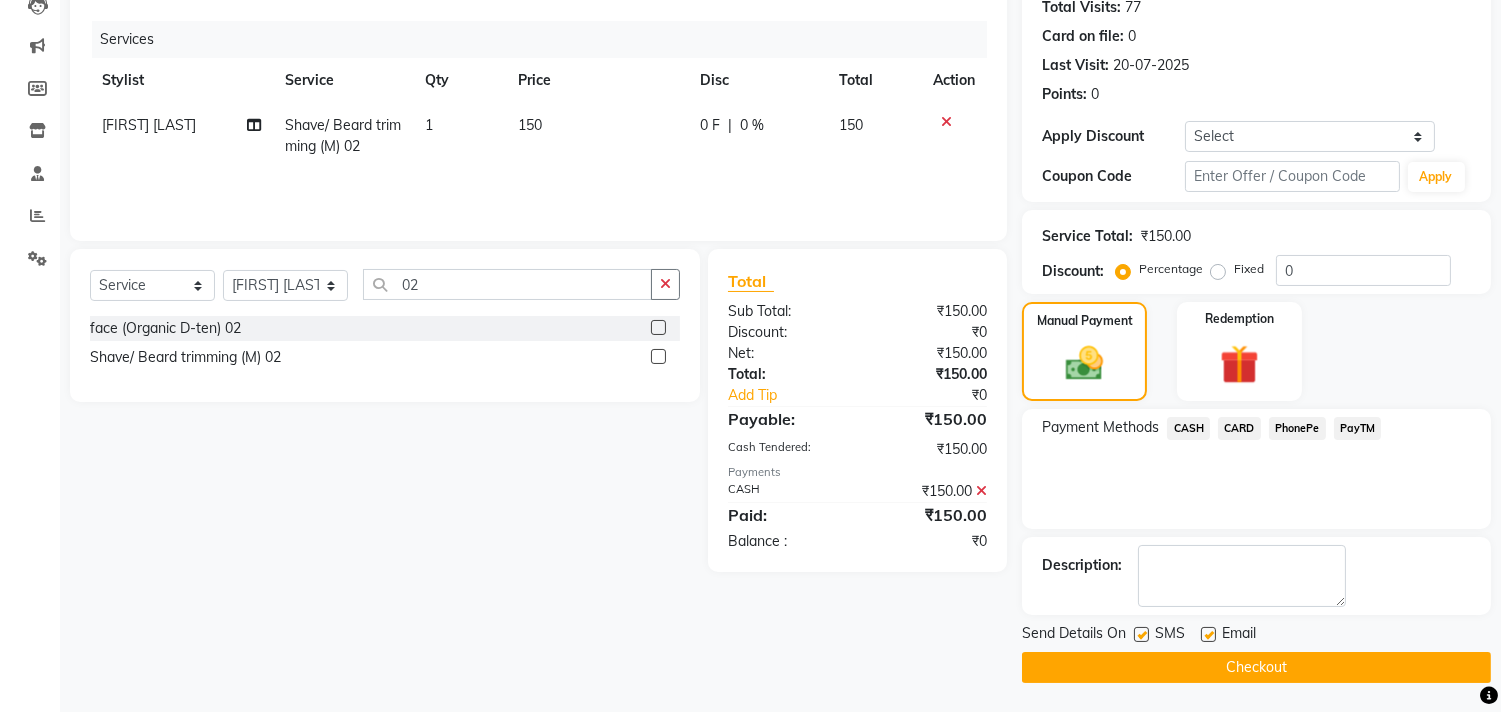 click on "Checkout" 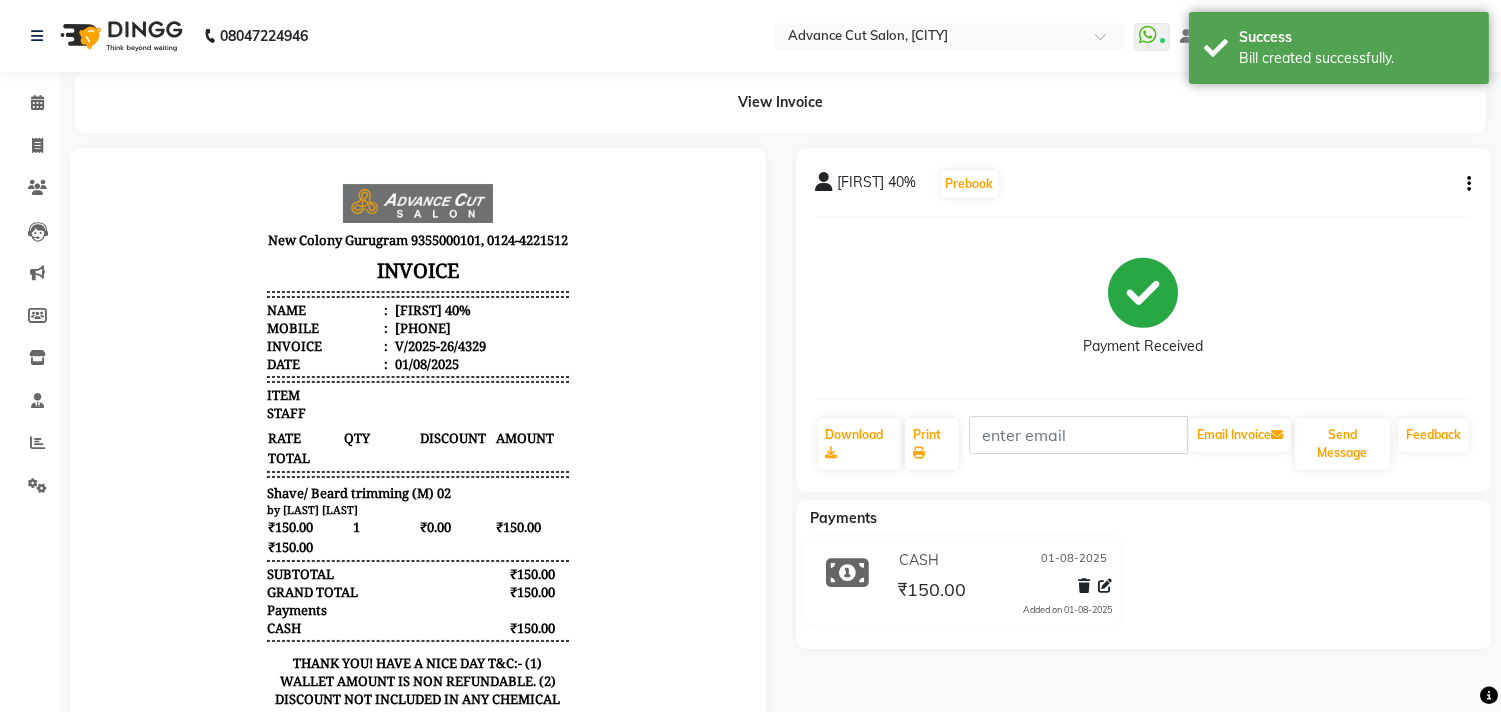 scroll, scrollTop: 0, scrollLeft: 0, axis: both 